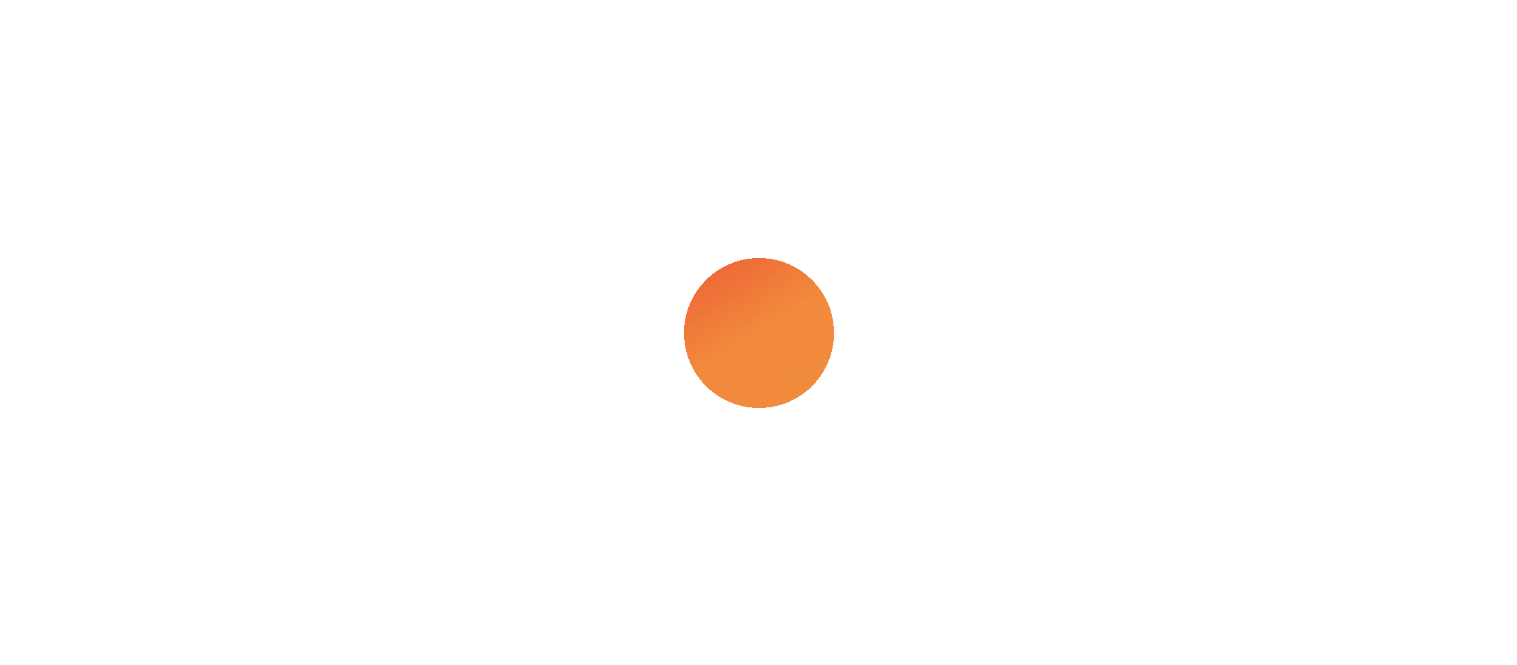 scroll, scrollTop: 0, scrollLeft: 0, axis: both 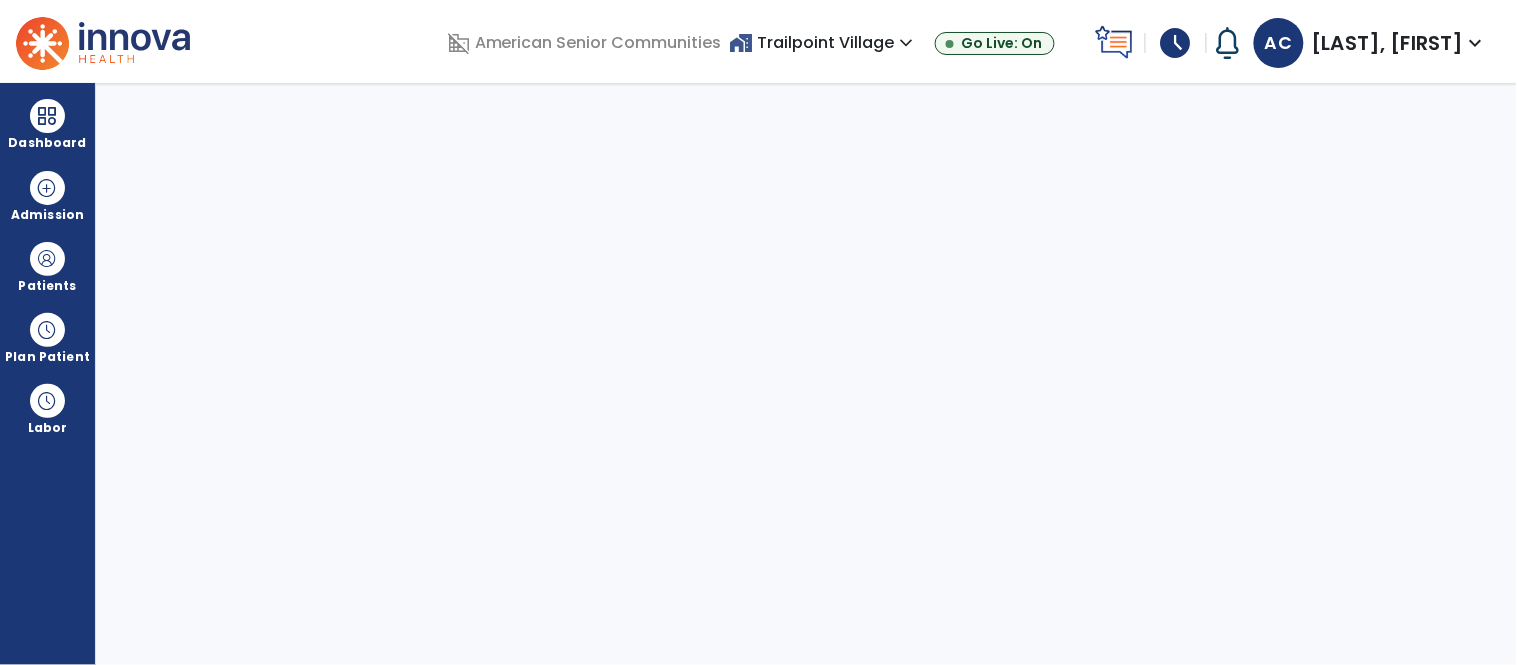 select on "****" 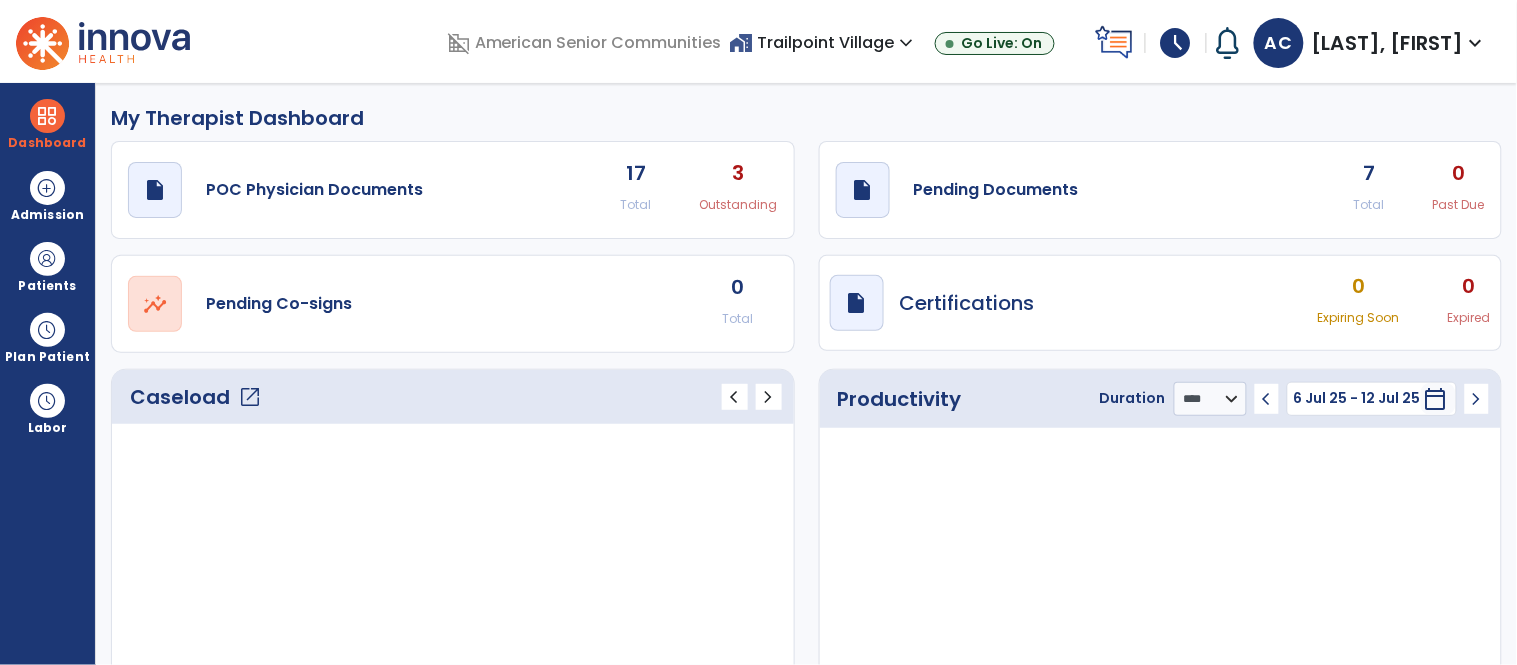 click on "open_in_new" 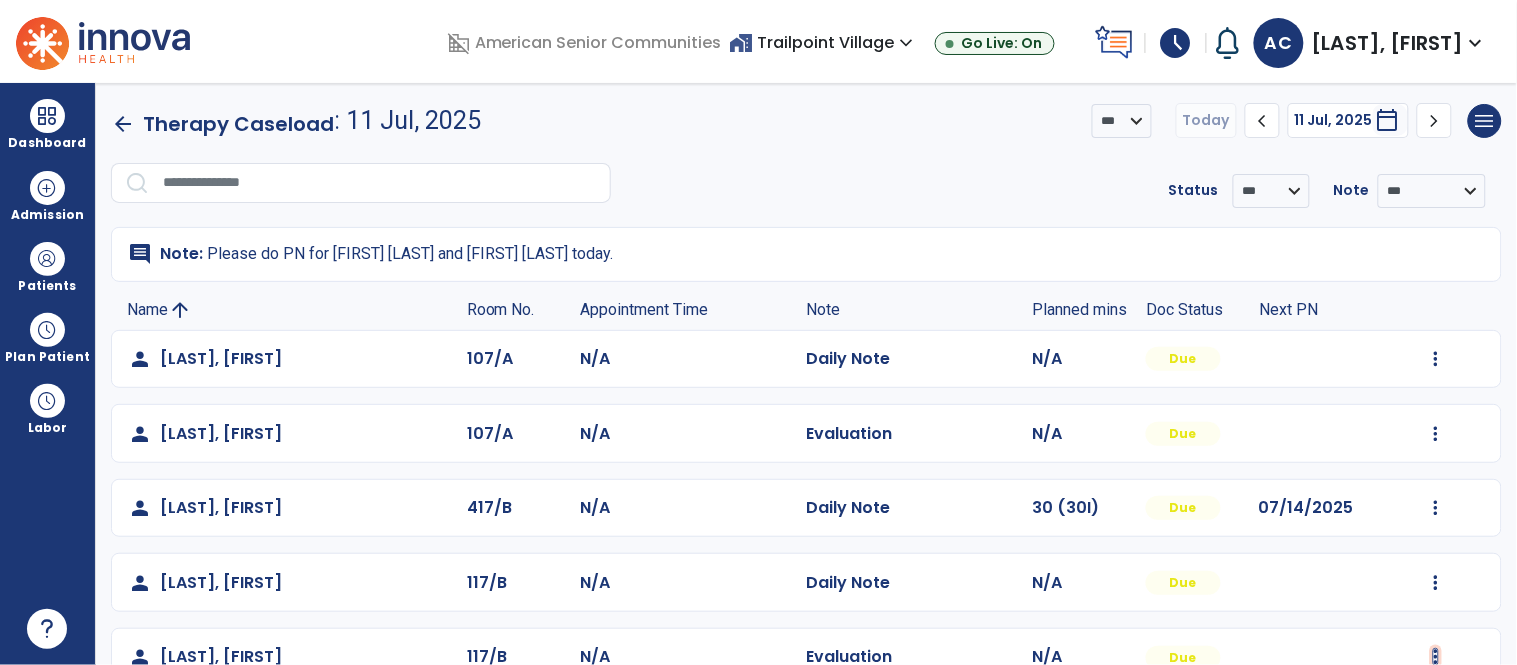 click at bounding box center [1436, 359] 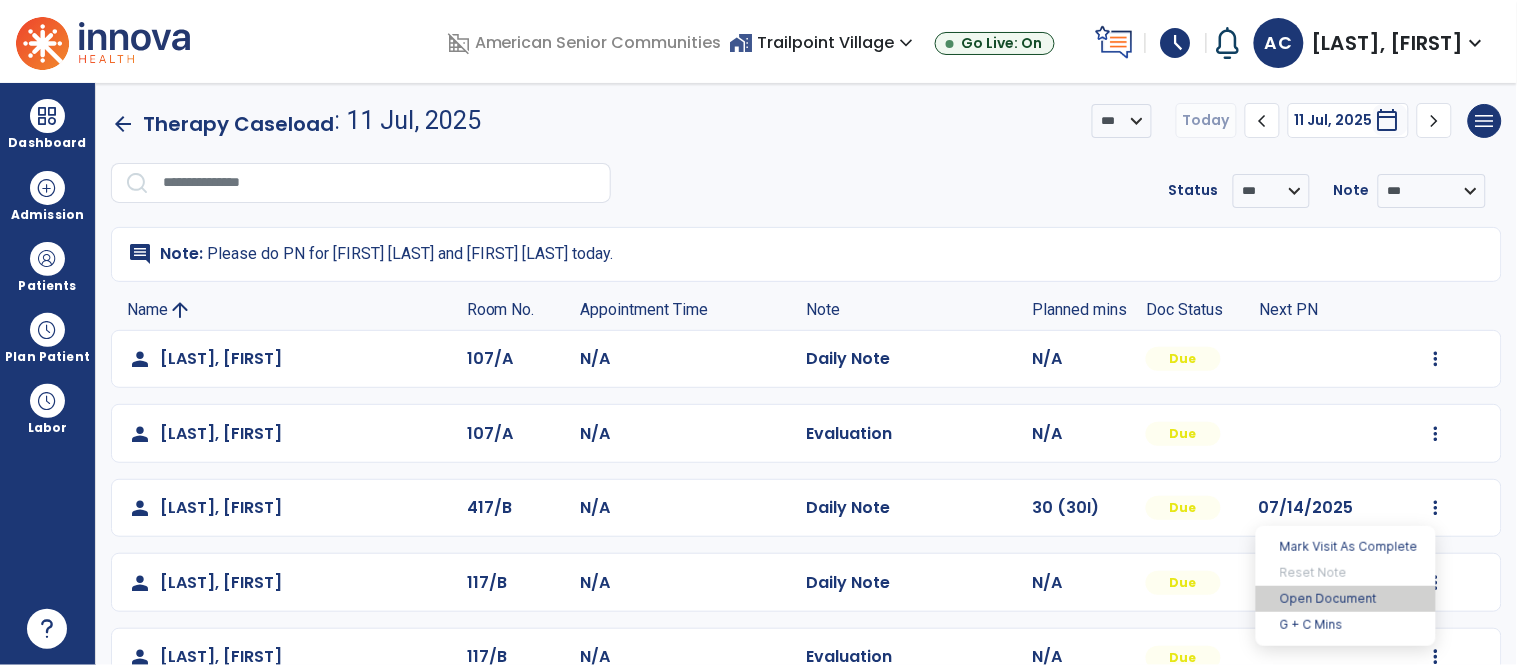 click on "Open Document" at bounding box center (1346, 599) 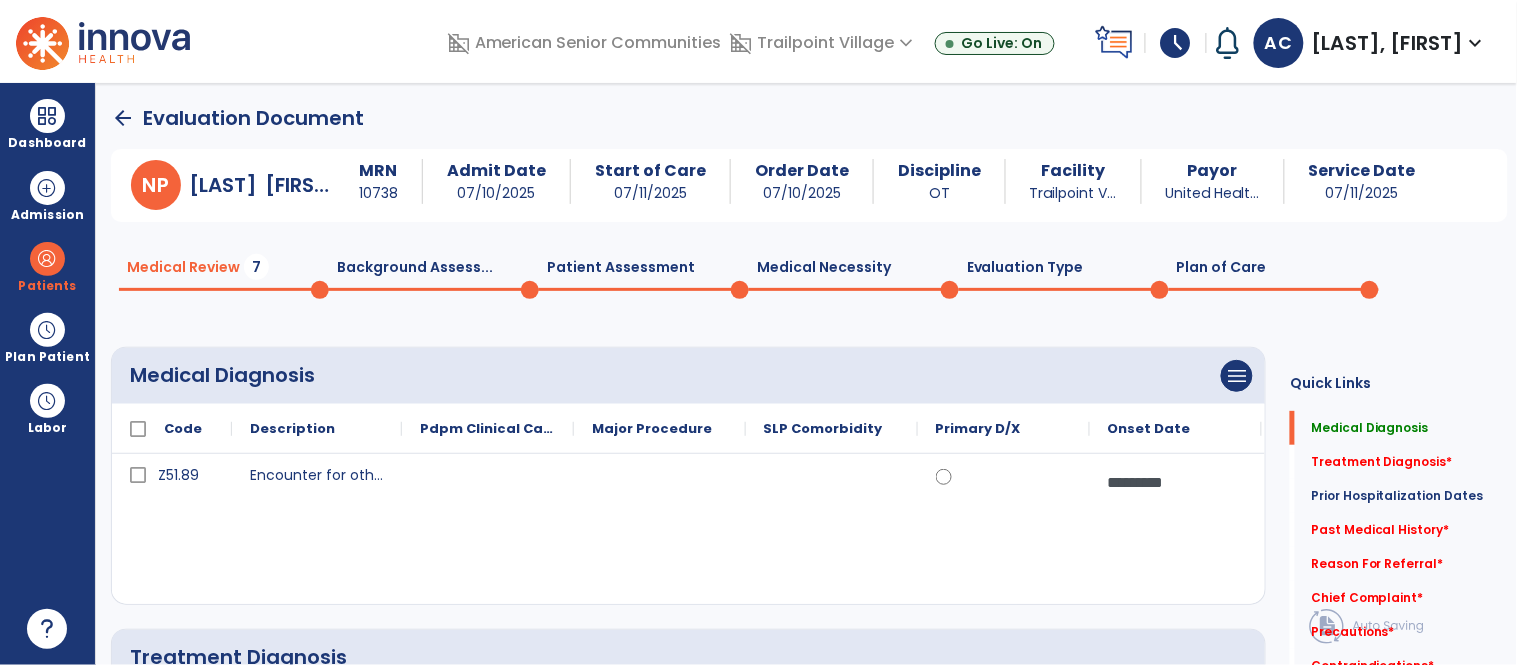 click on "Reason For Referral   *  Reason For Referral   *" 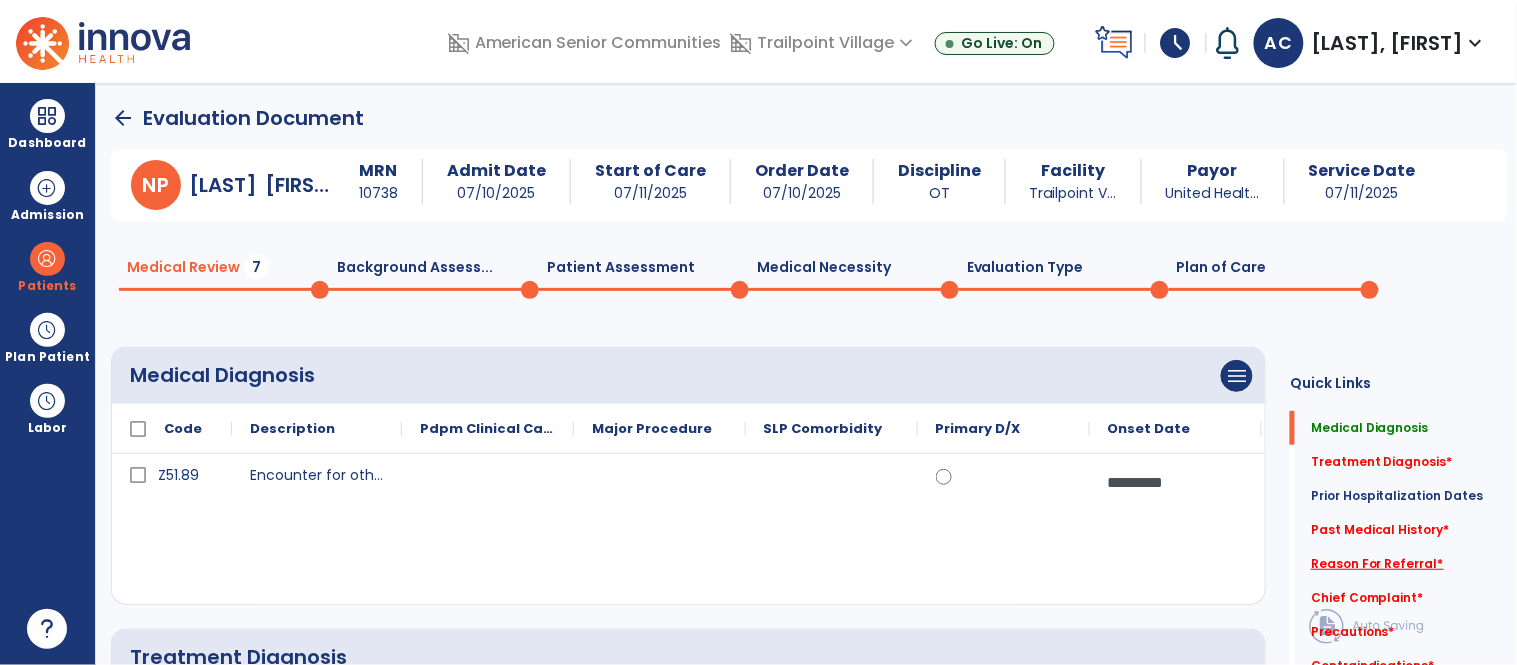 click on "Reason For Referral   *" 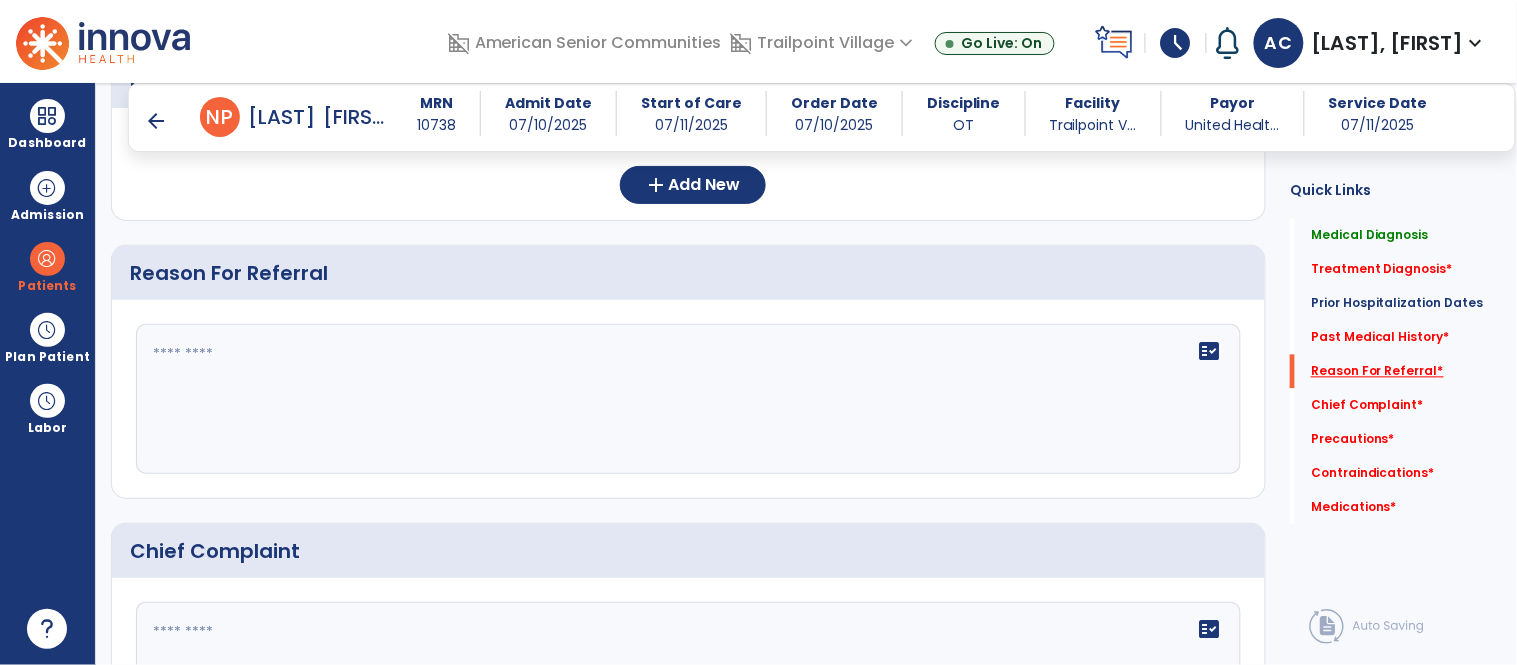 scroll, scrollTop: 991, scrollLeft: 0, axis: vertical 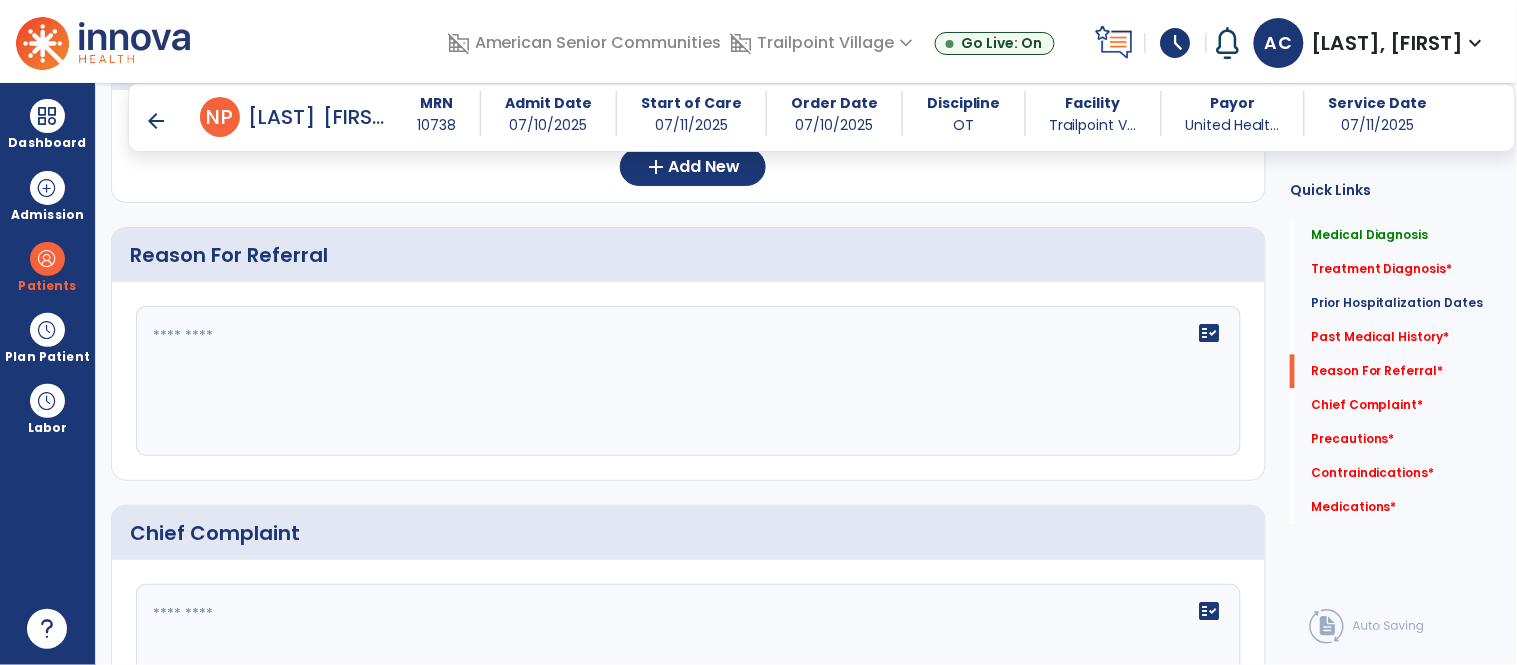click 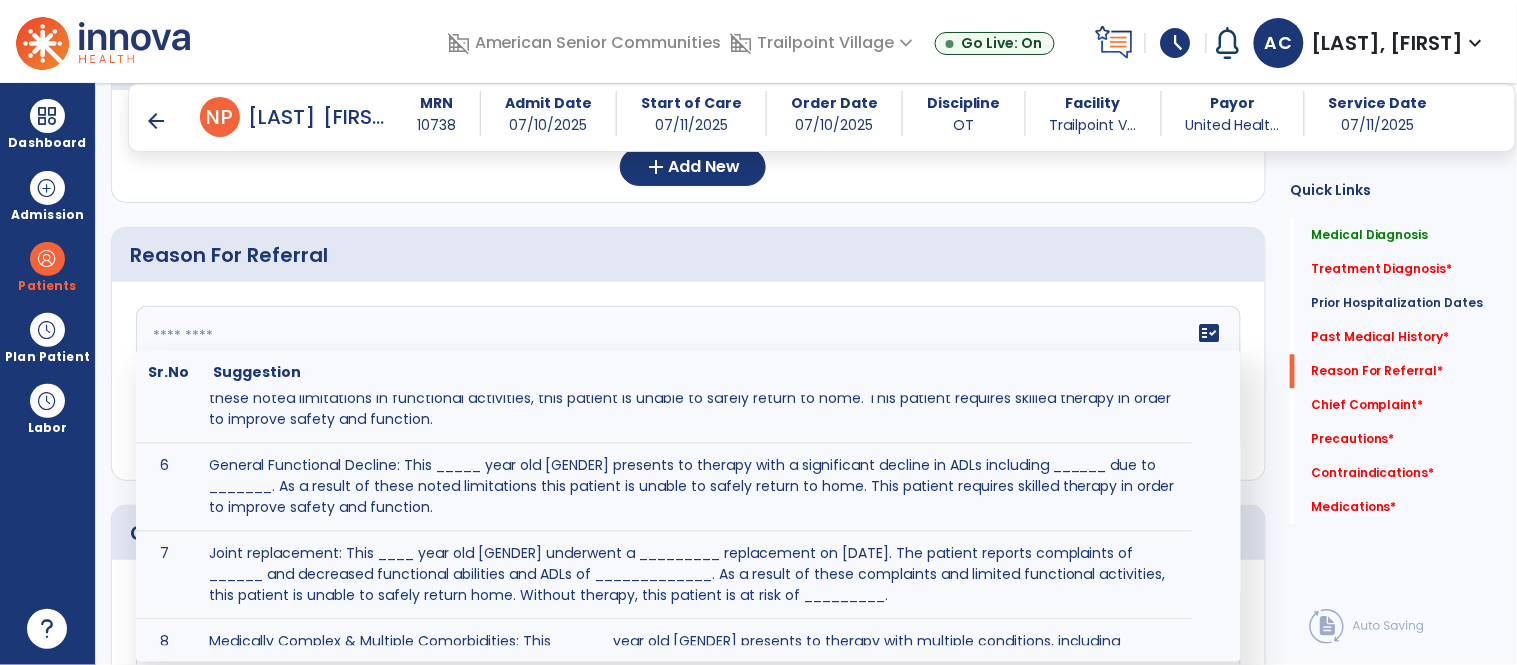 scroll, scrollTop: 362, scrollLeft: 0, axis: vertical 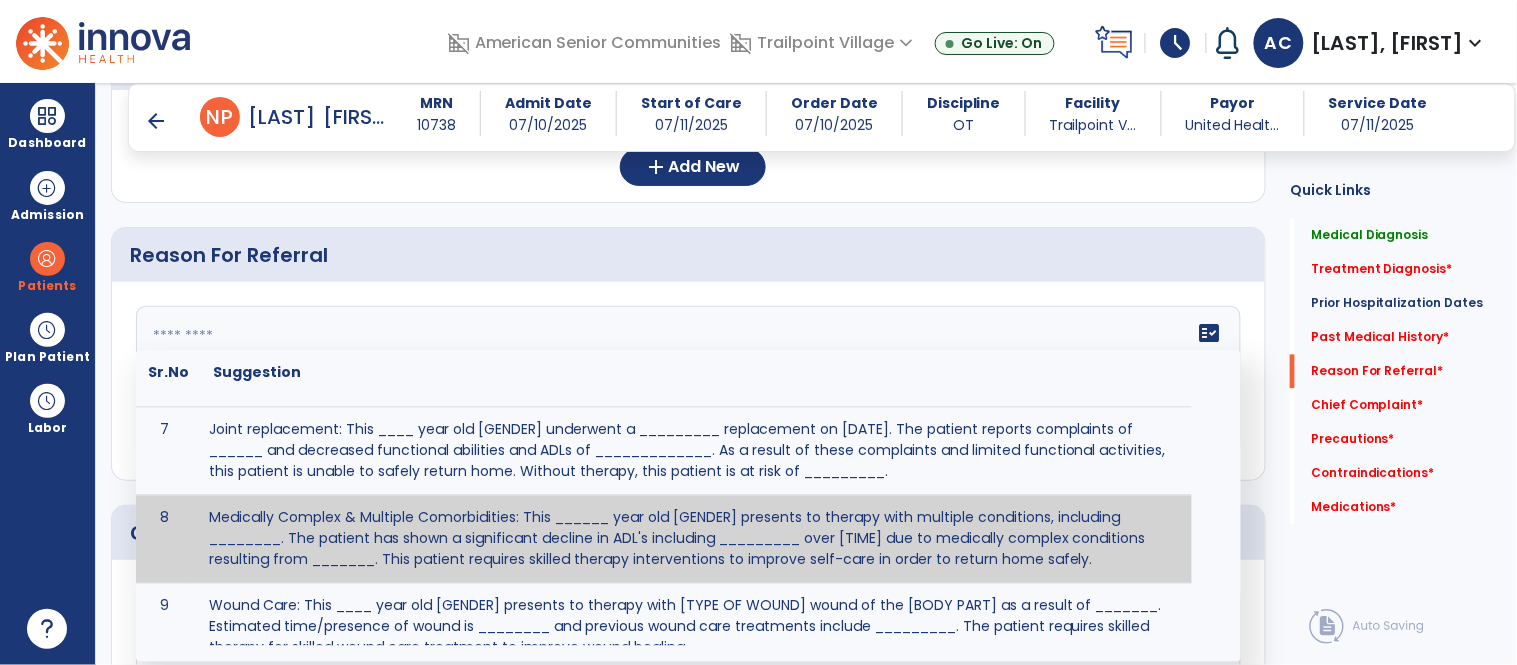 type on "**********" 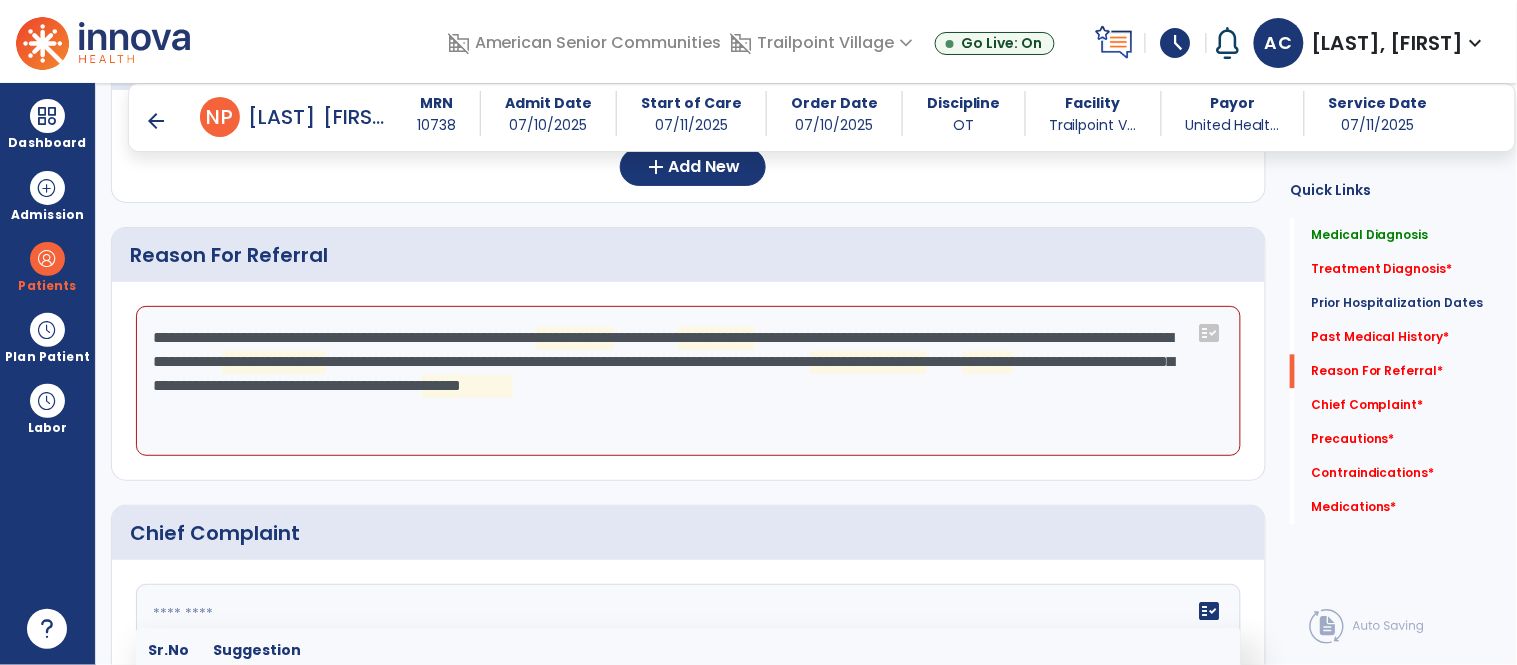 click 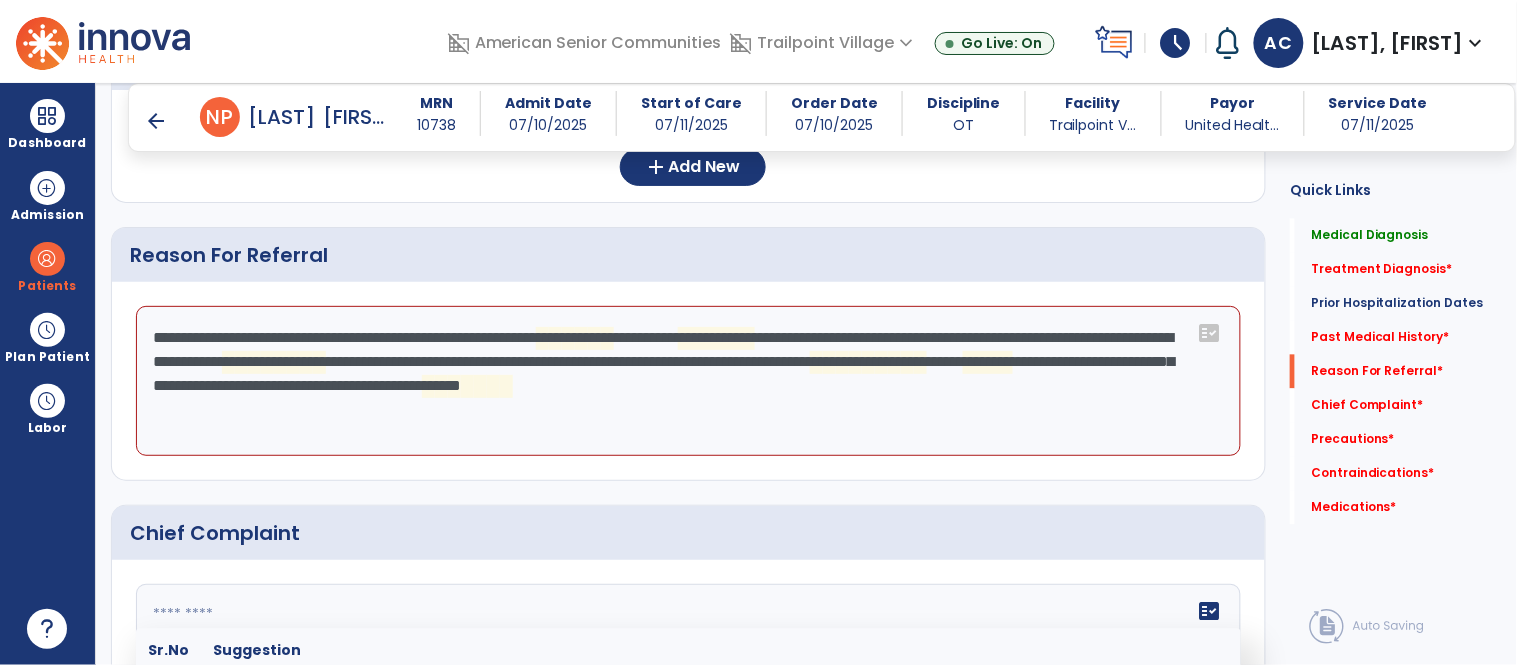 click 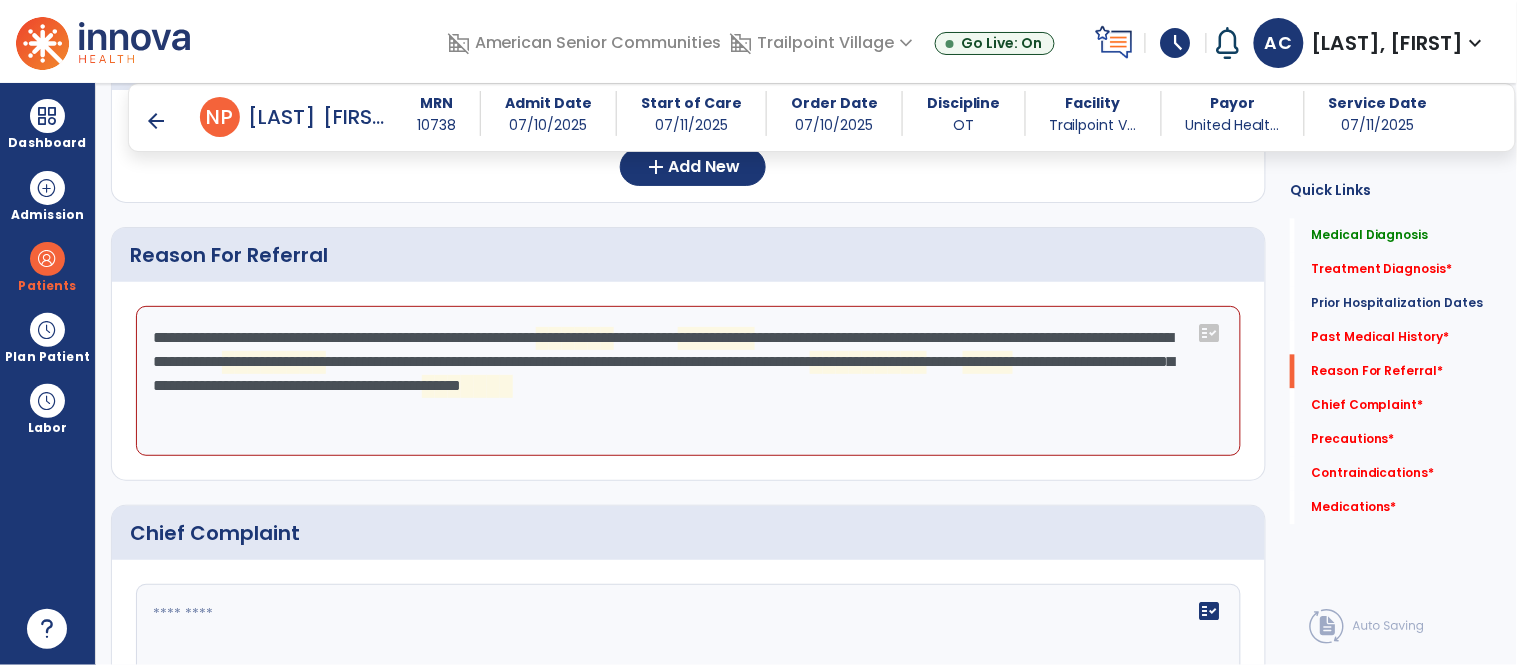 click on "Medical Diagnosis      menu   Add Medical Diagnosis   Delete Medical Diagnosis
Code
Description
Pdpm Clinical Category" 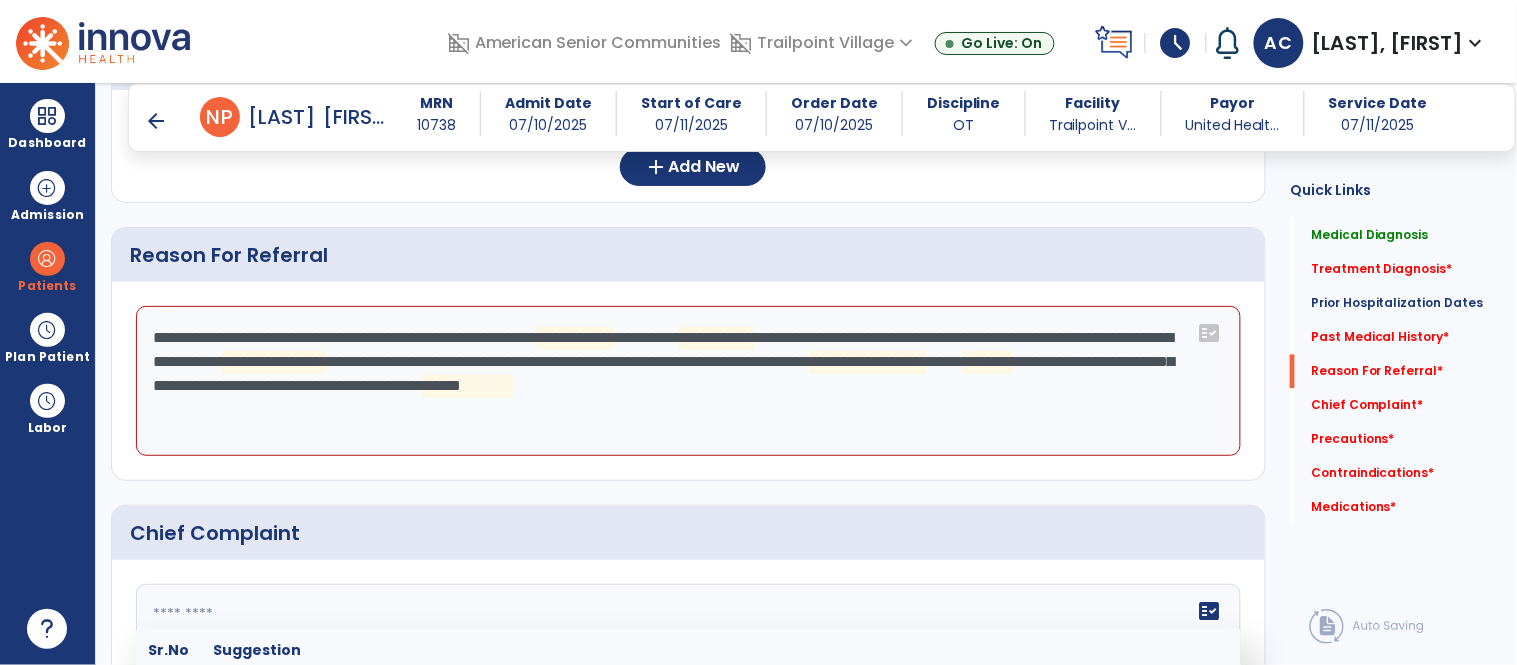 click 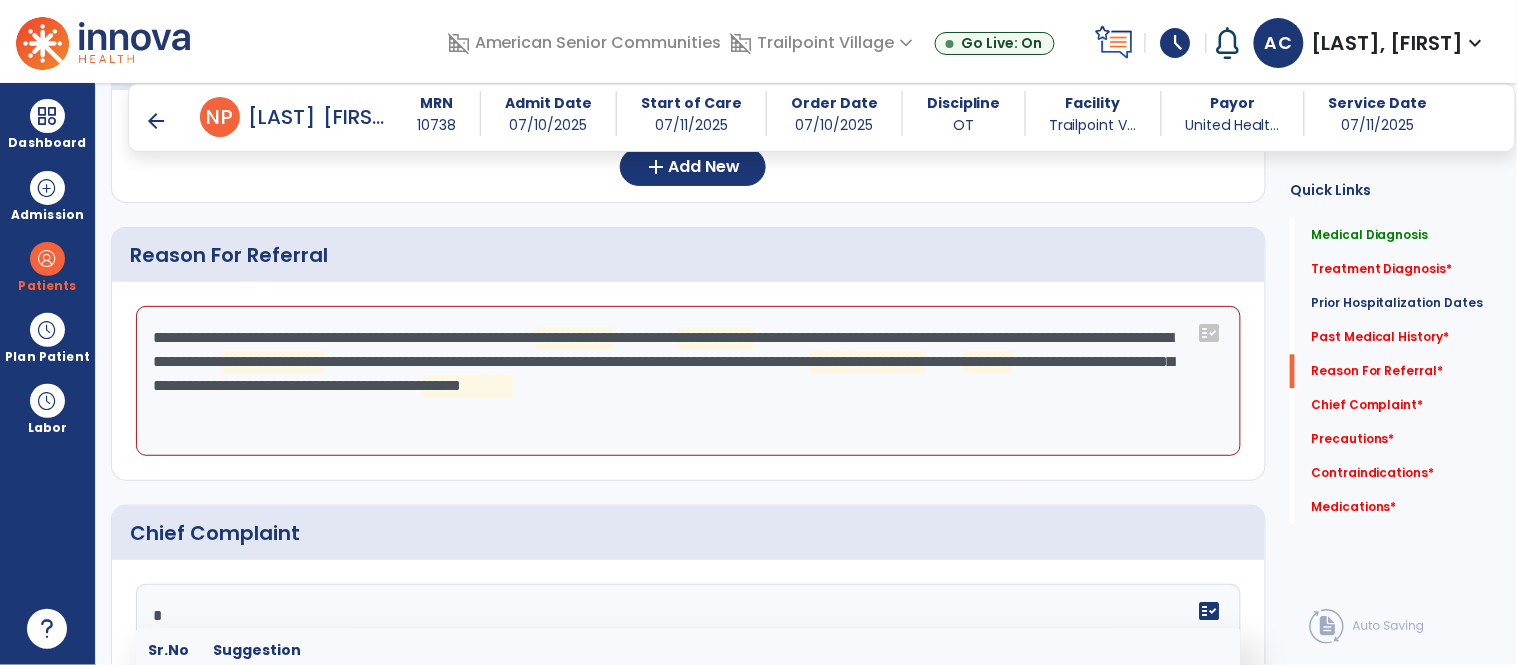 scroll, scrollTop: 1046, scrollLeft: 0, axis: vertical 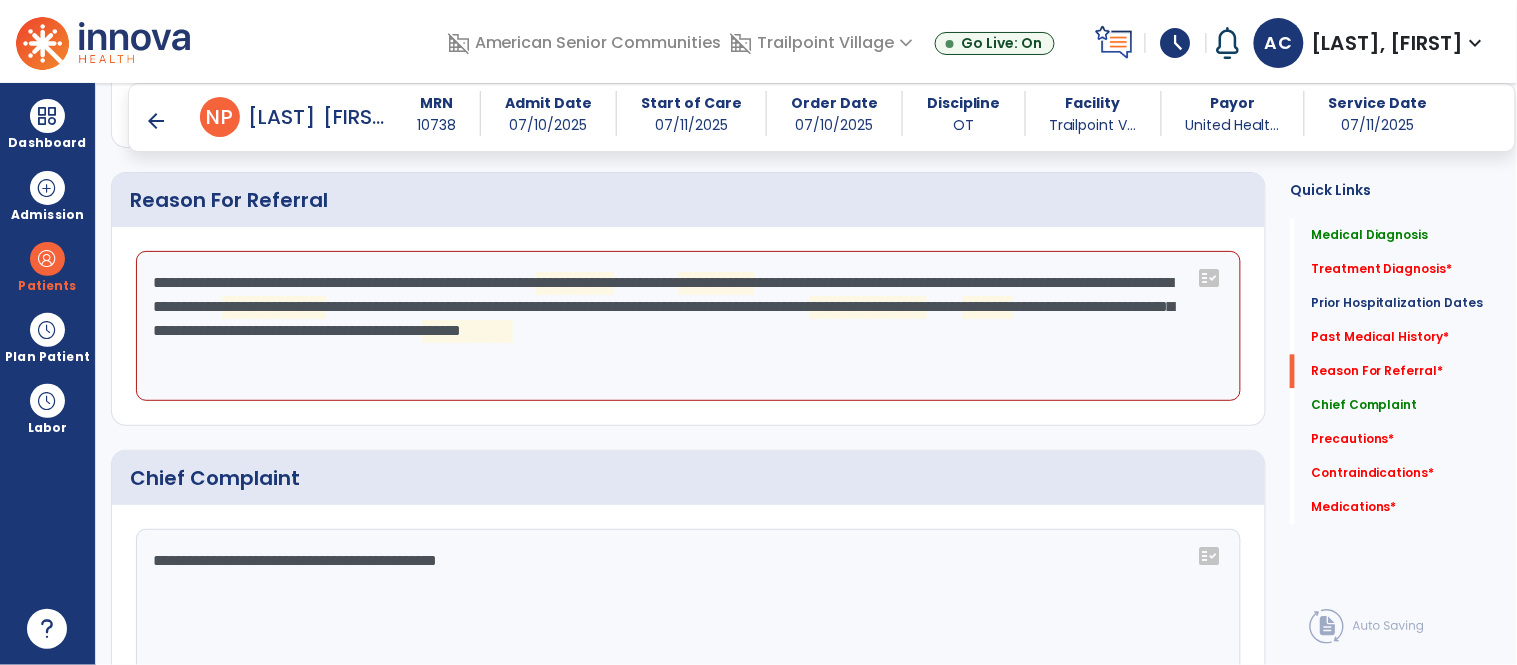 type on "**********" 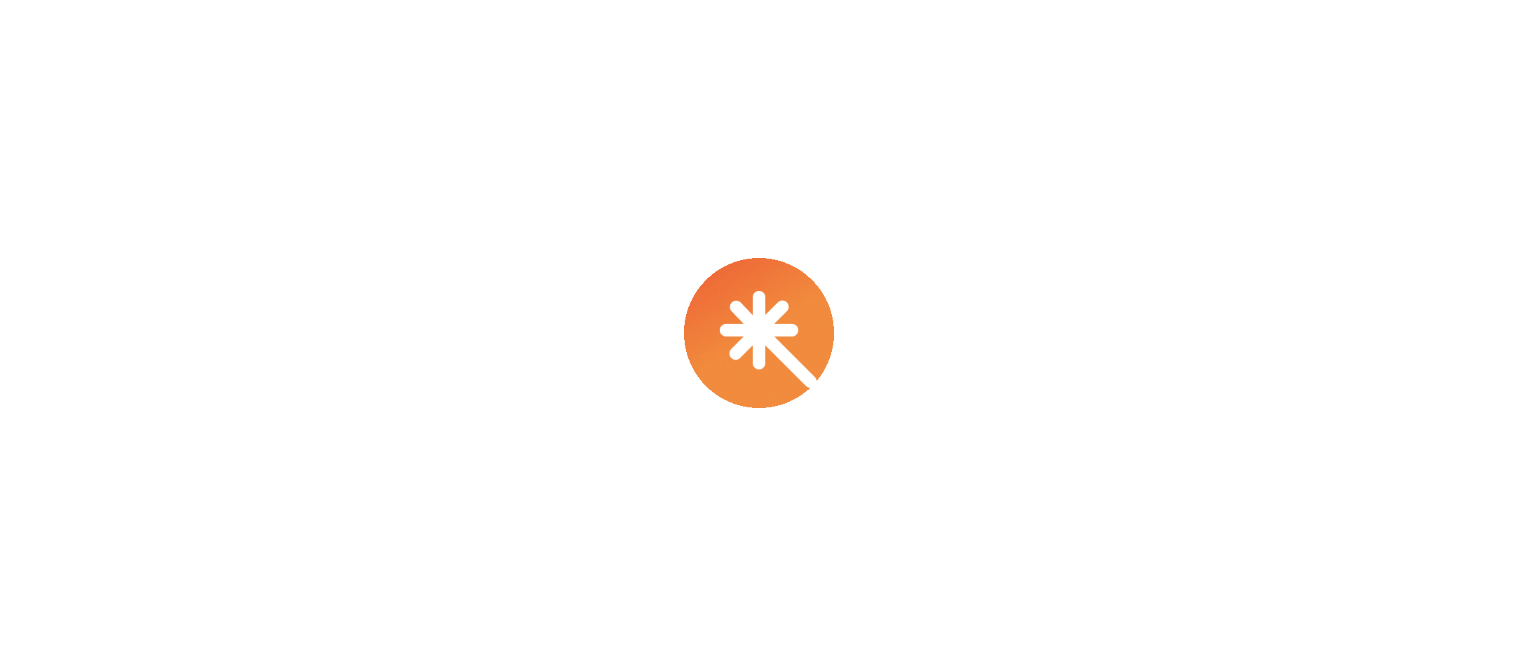 scroll, scrollTop: 0, scrollLeft: 0, axis: both 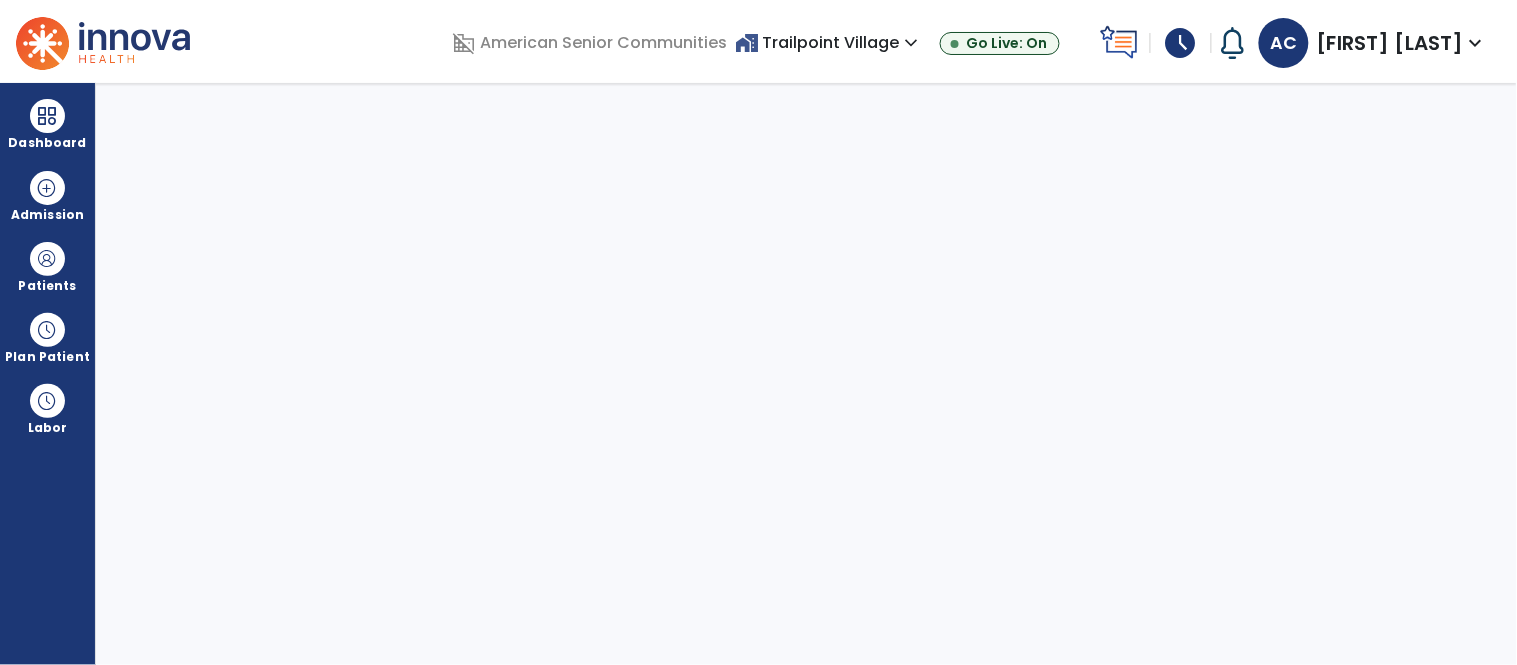 select on "****" 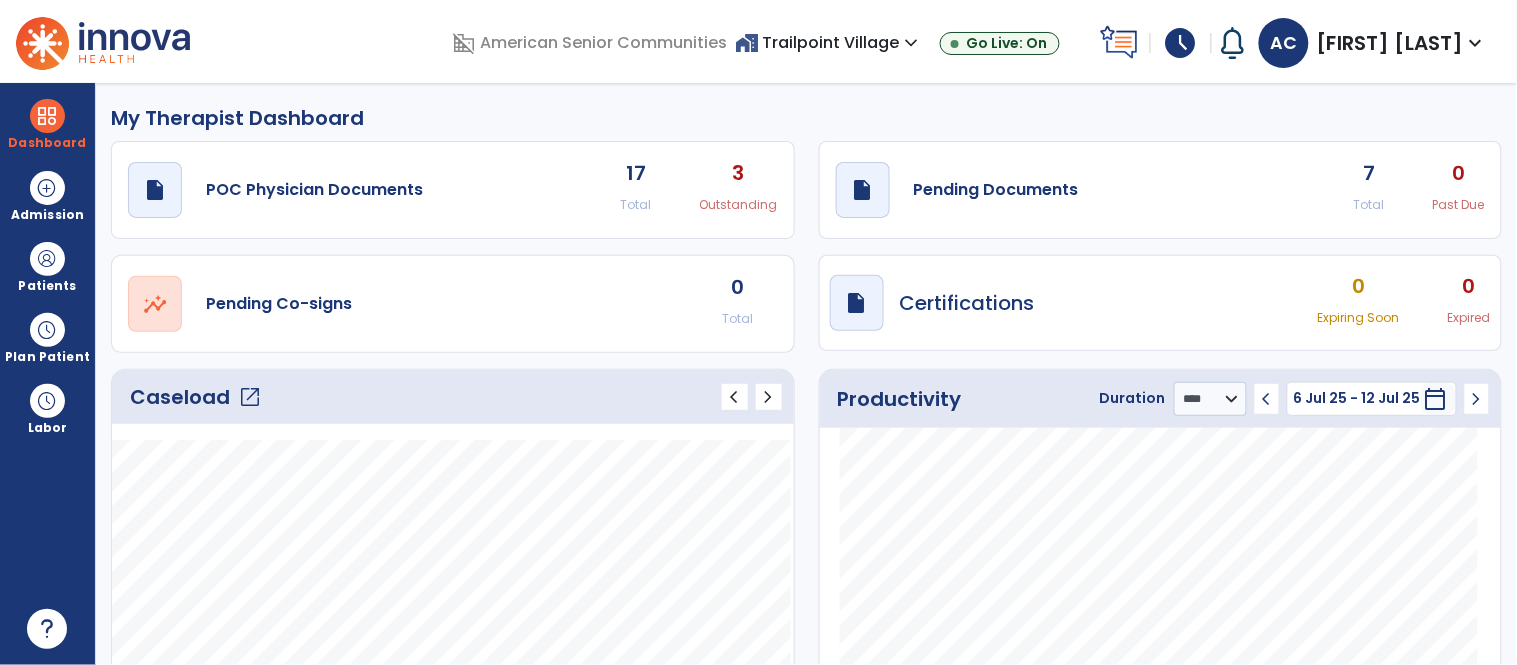 click on "open_in_new" 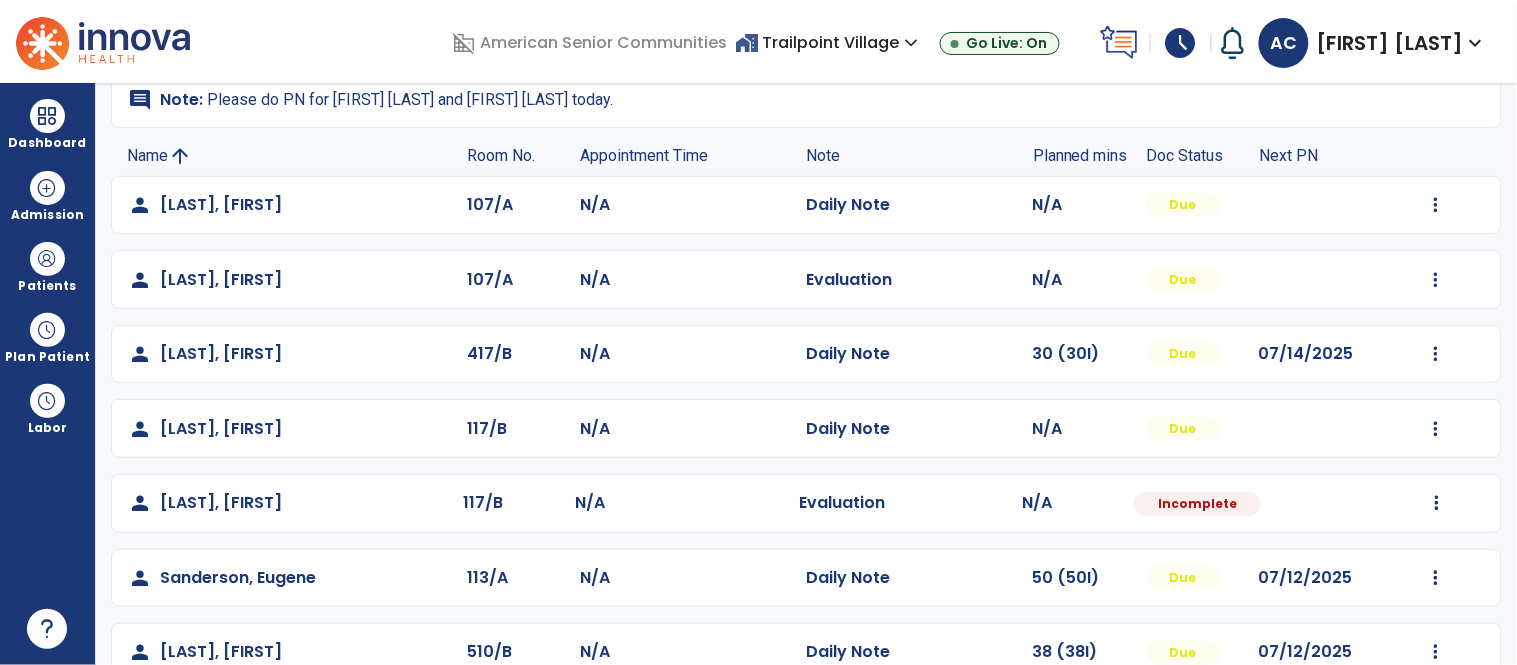scroll, scrollTop: 163, scrollLeft: 0, axis: vertical 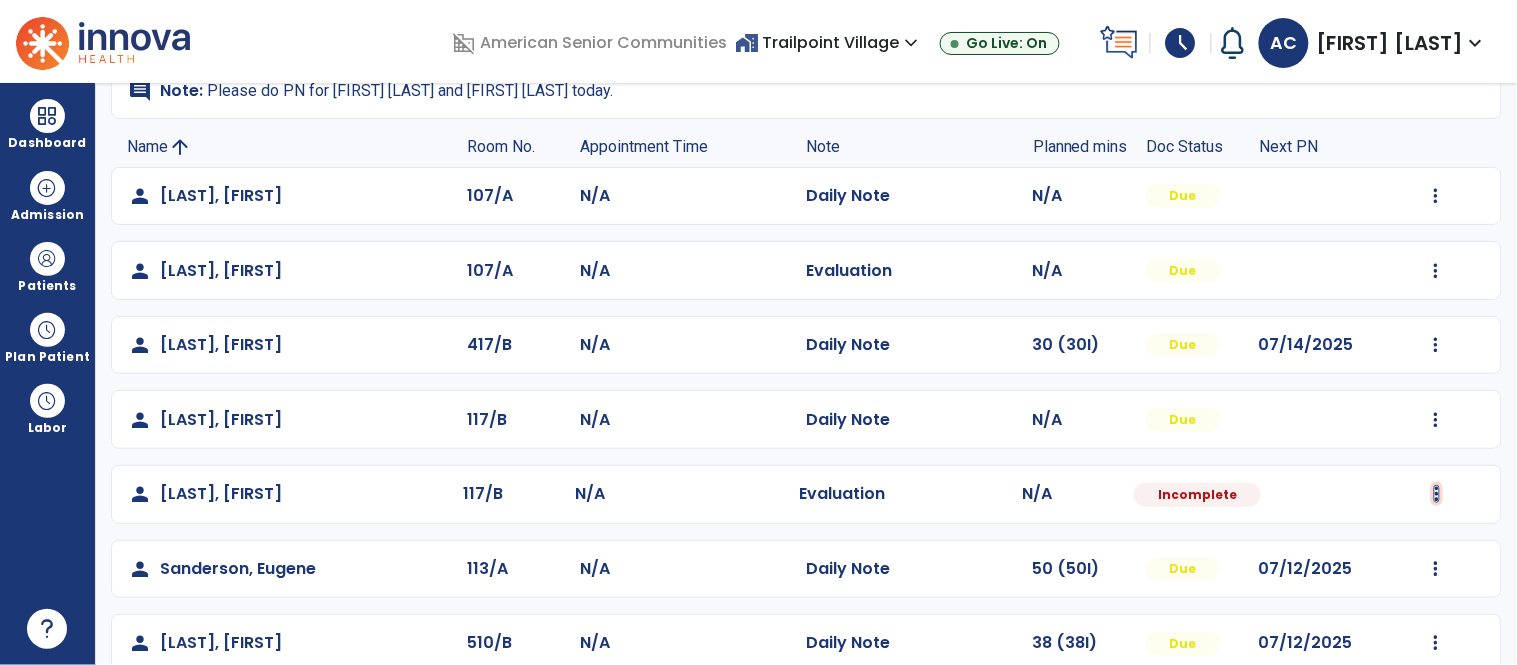 click at bounding box center (1436, 196) 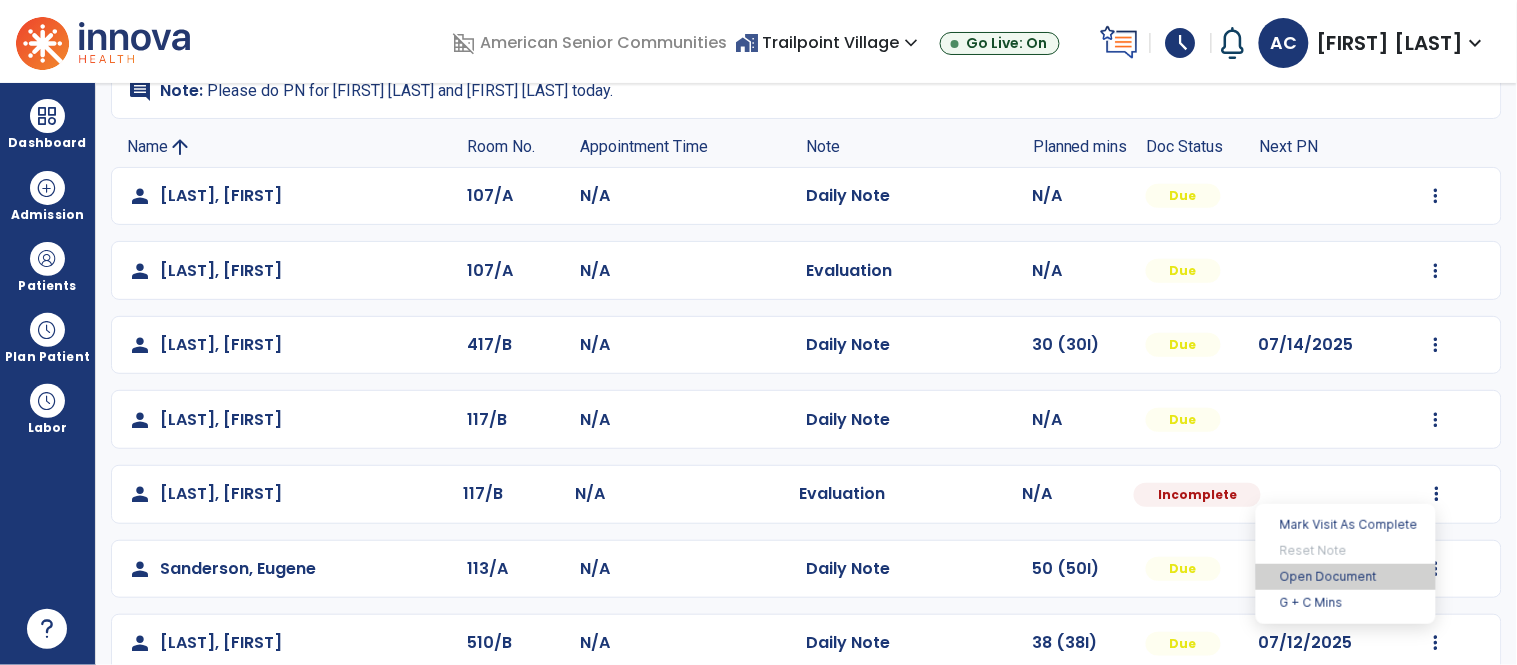 click on "Open Document" at bounding box center [1346, 577] 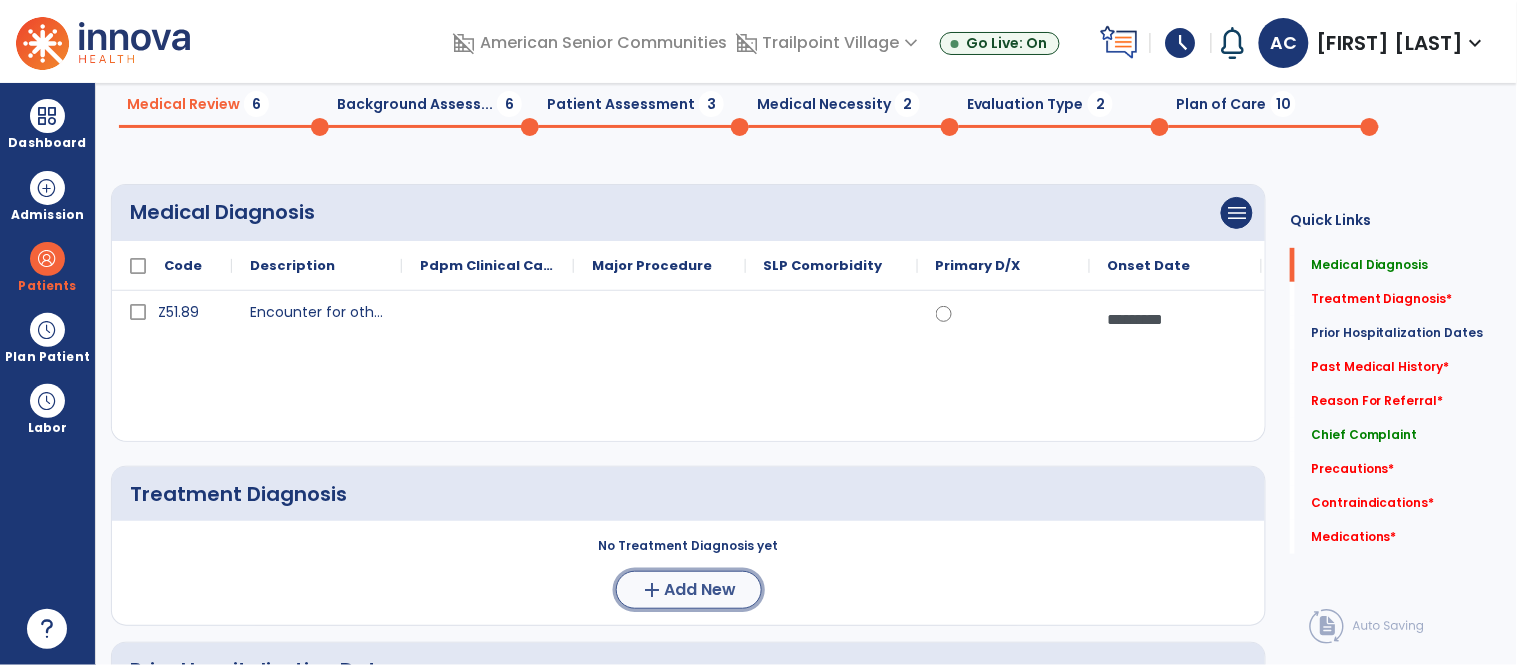 click on "add  Add New" 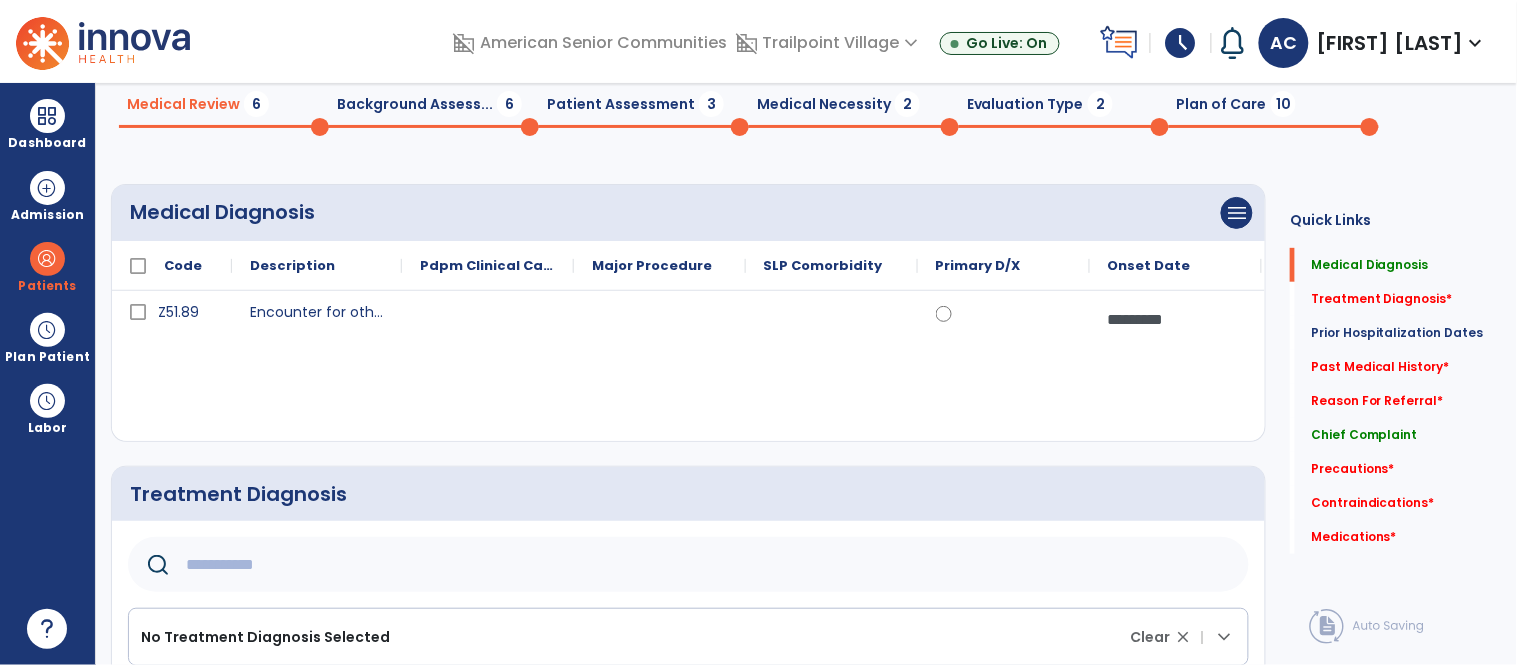 click 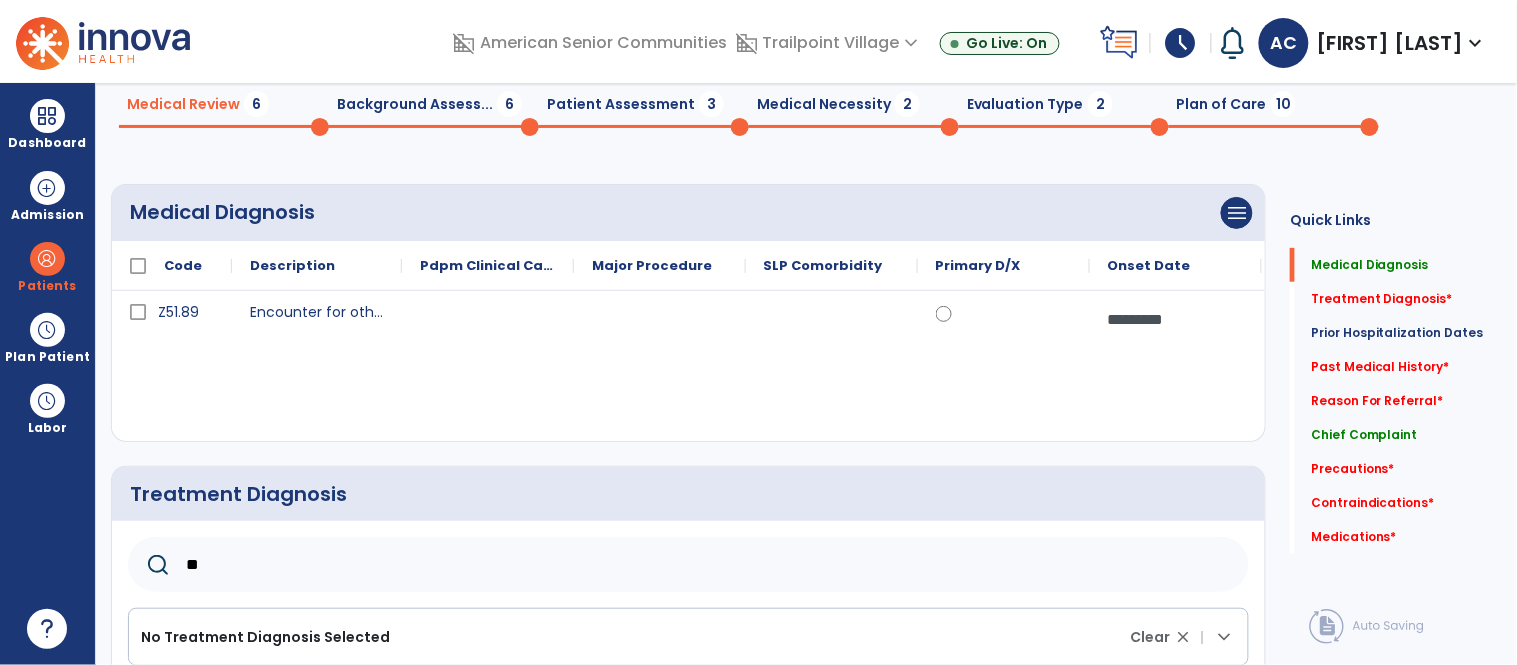 type on "***" 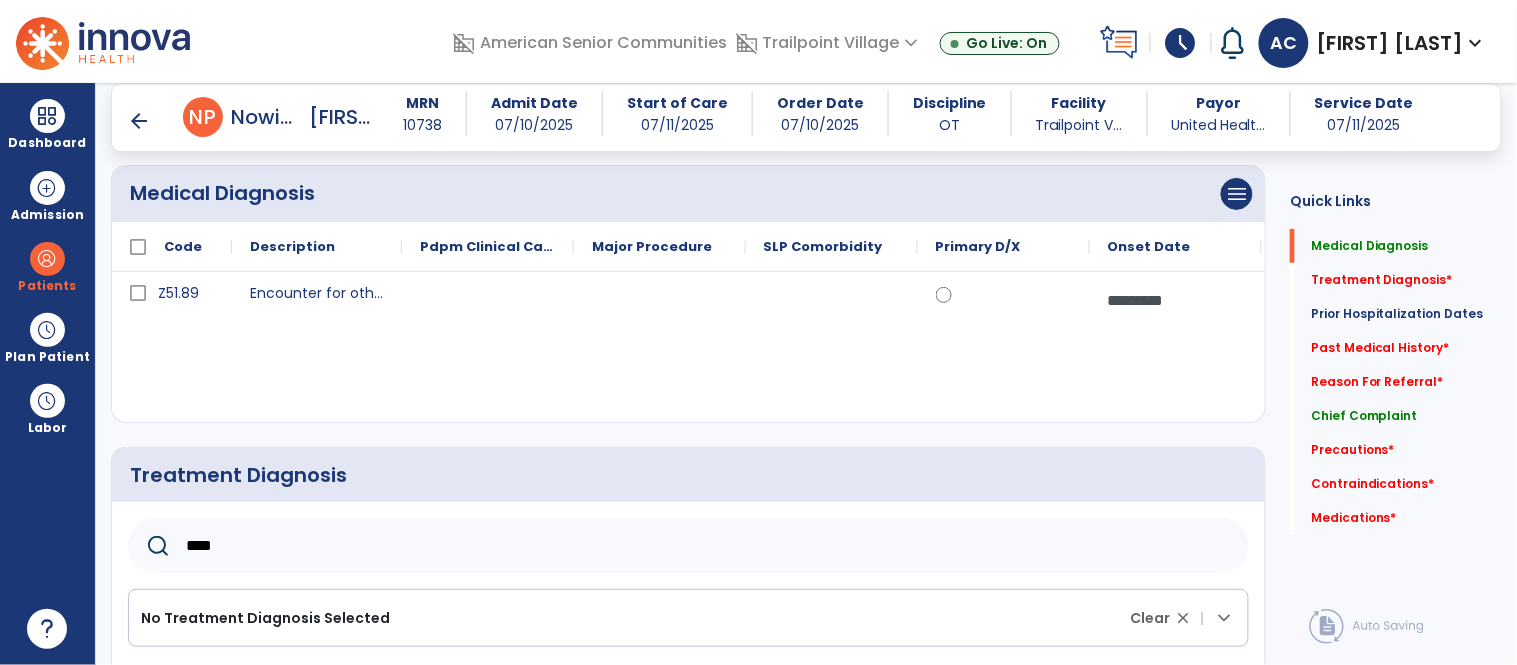 scroll, scrollTop: 311, scrollLeft: 0, axis: vertical 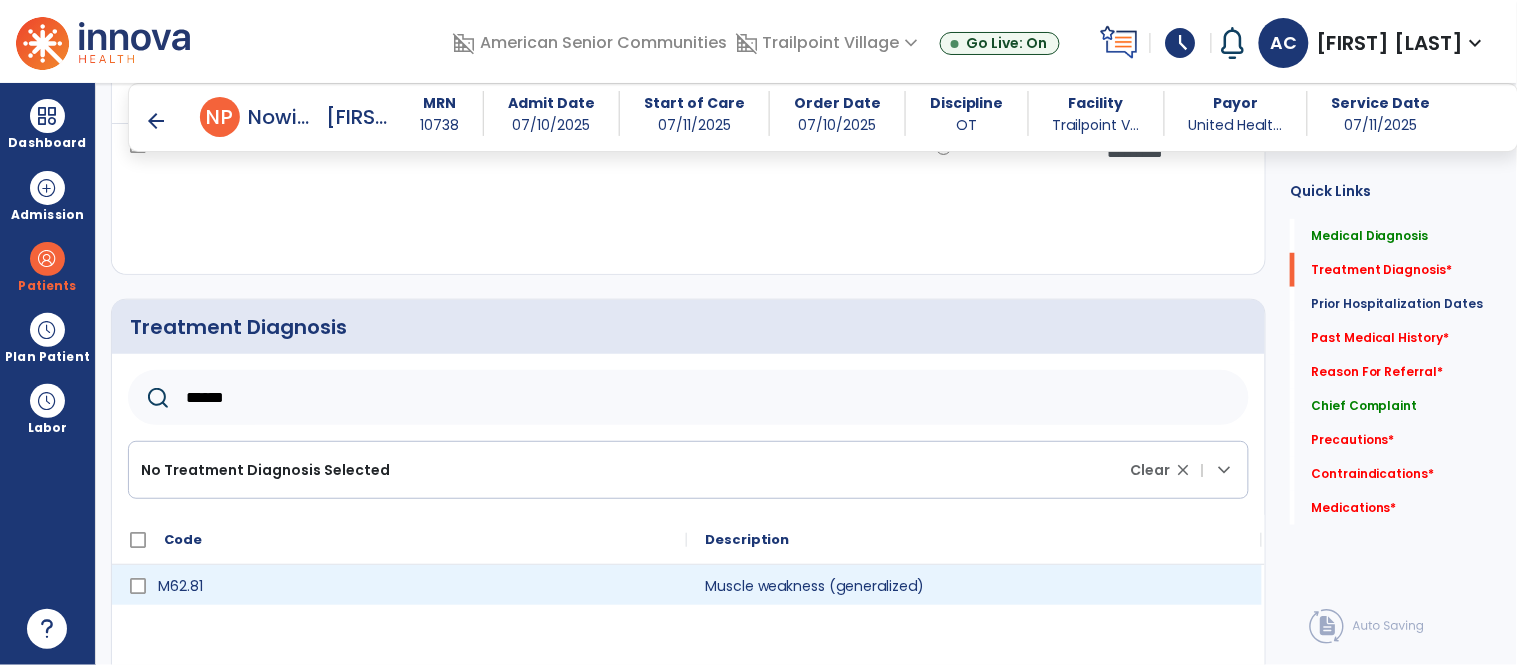 type on "******" 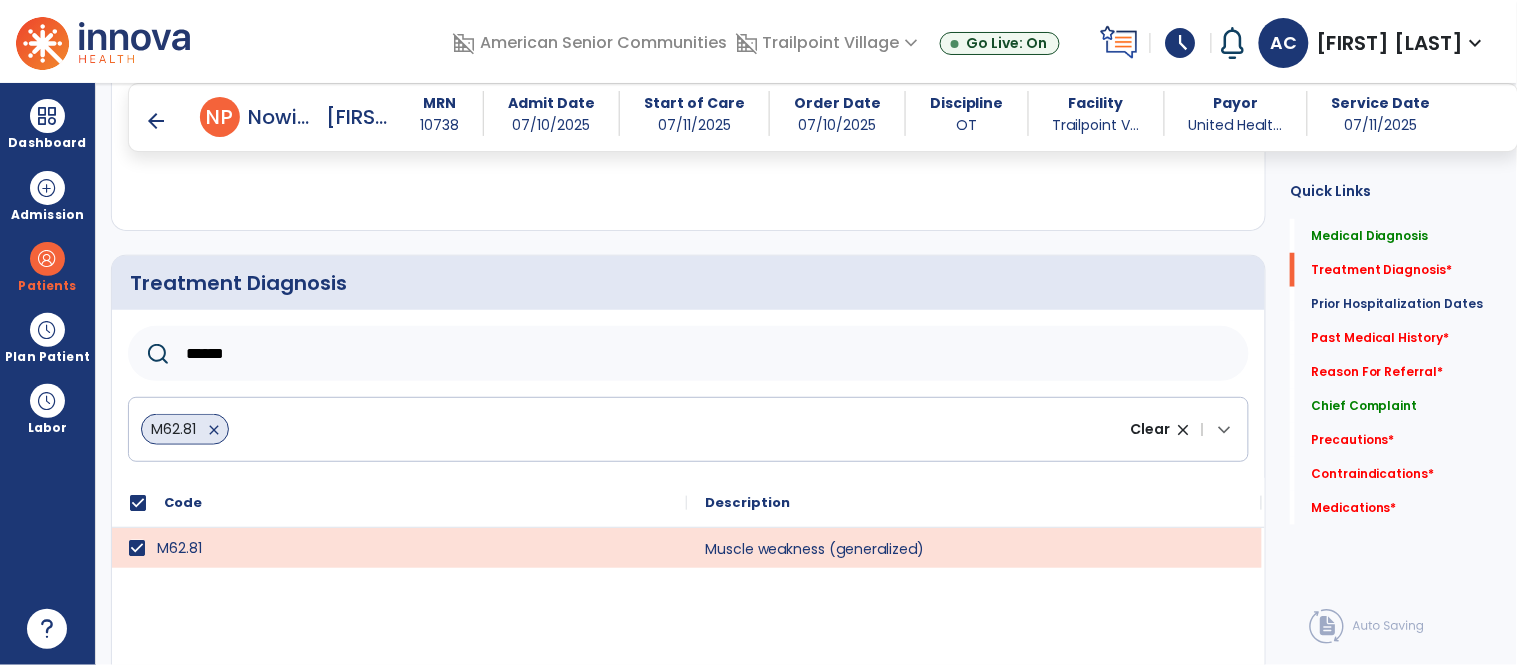 scroll, scrollTop: 400, scrollLeft: 0, axis: vertical 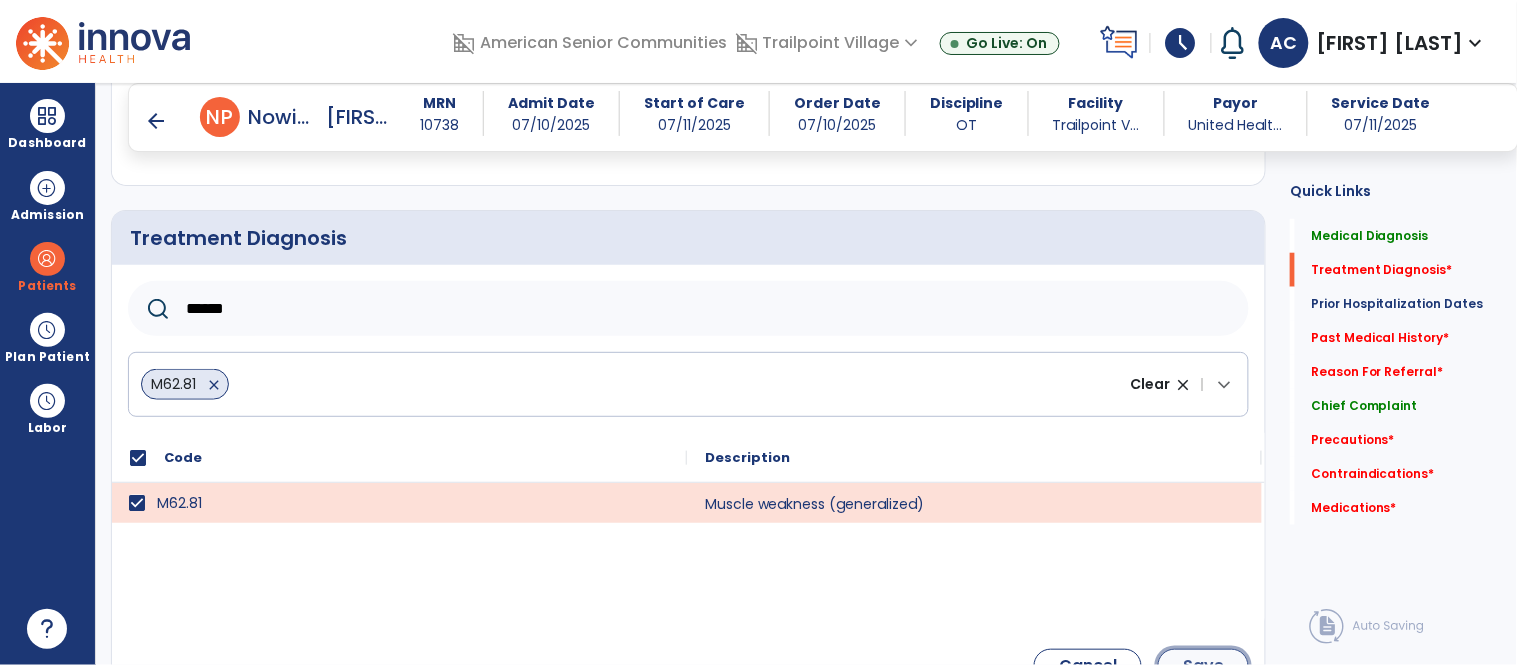 click on "Save" 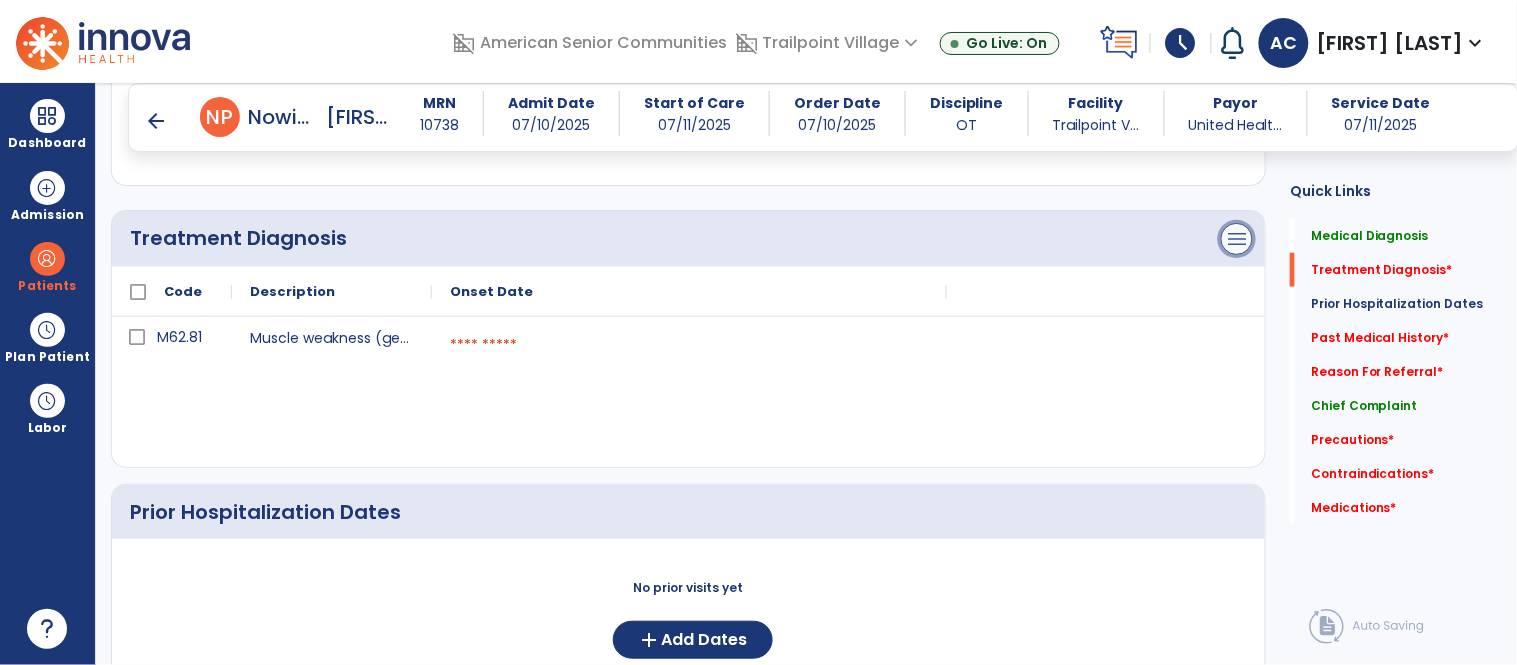 click on "menu" at bounding box center (1237, -43) 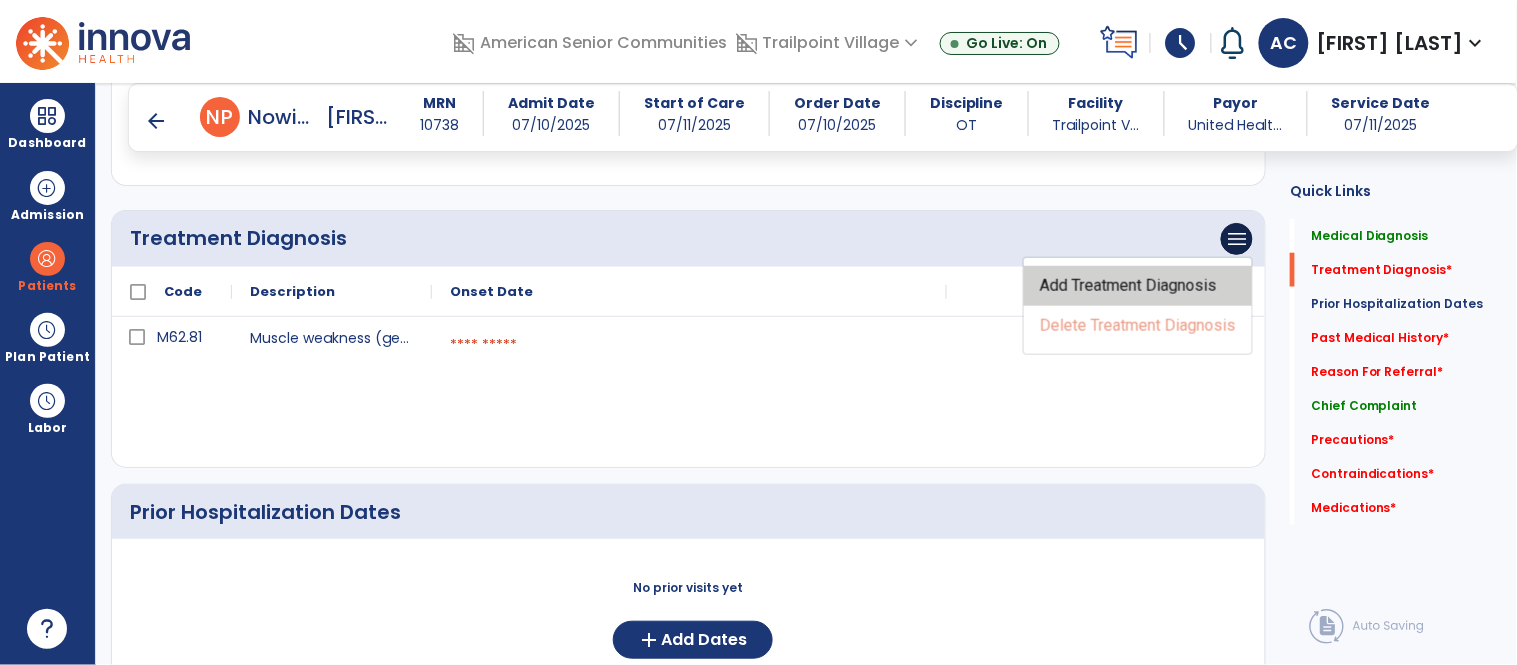 click on "Add Treatment Diagnosis" 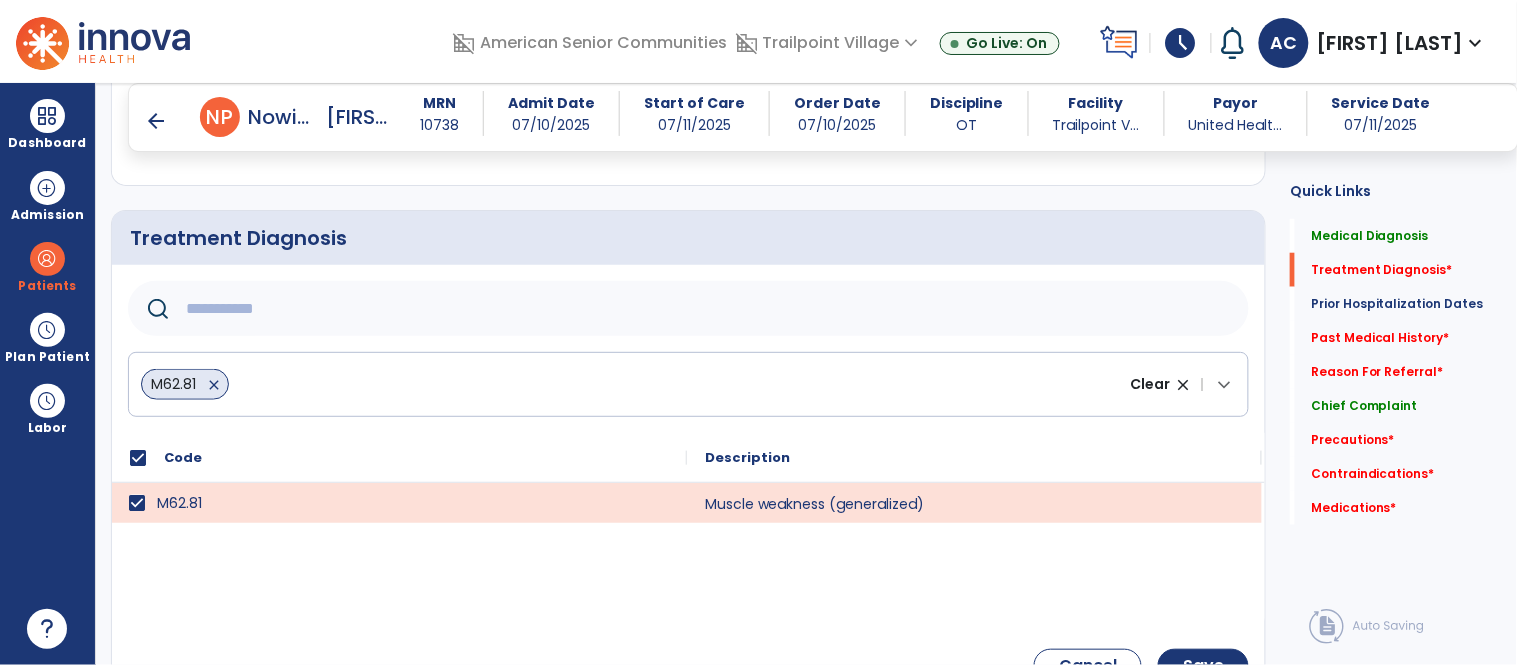click 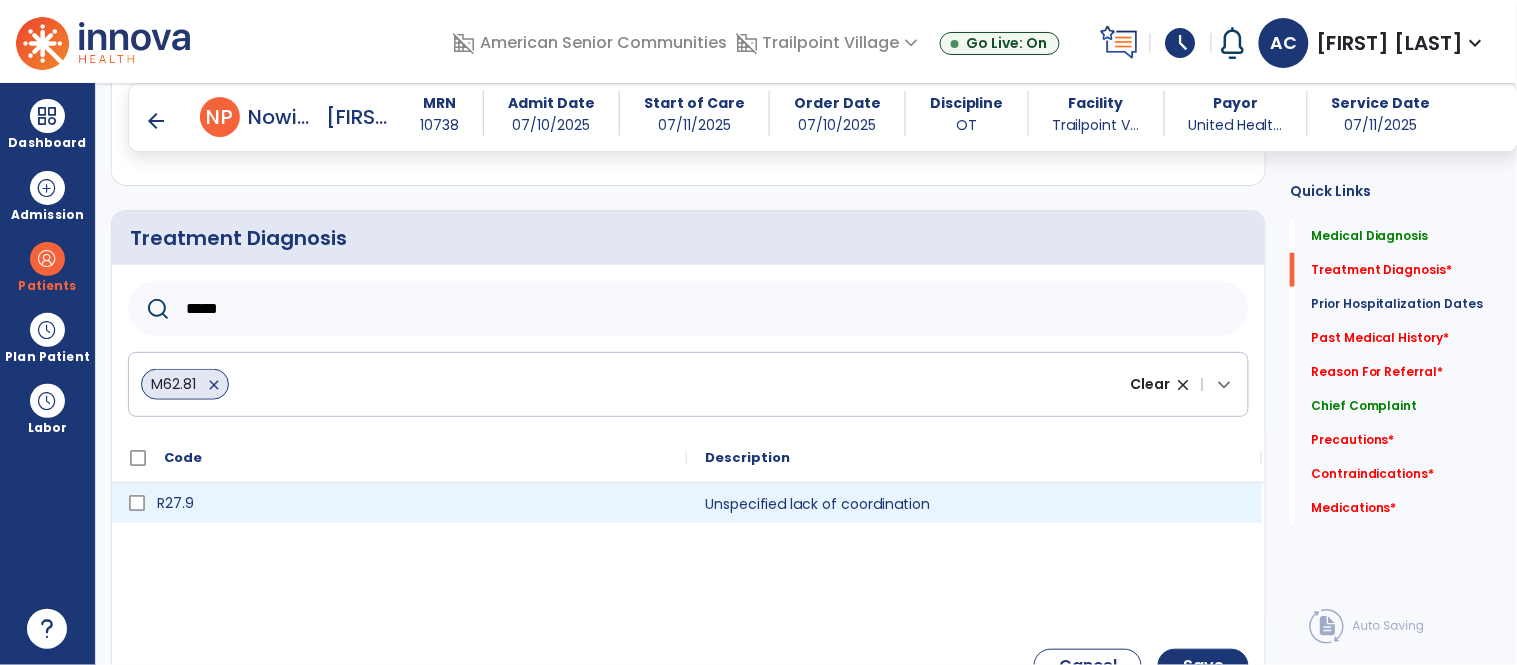 type on "*****" 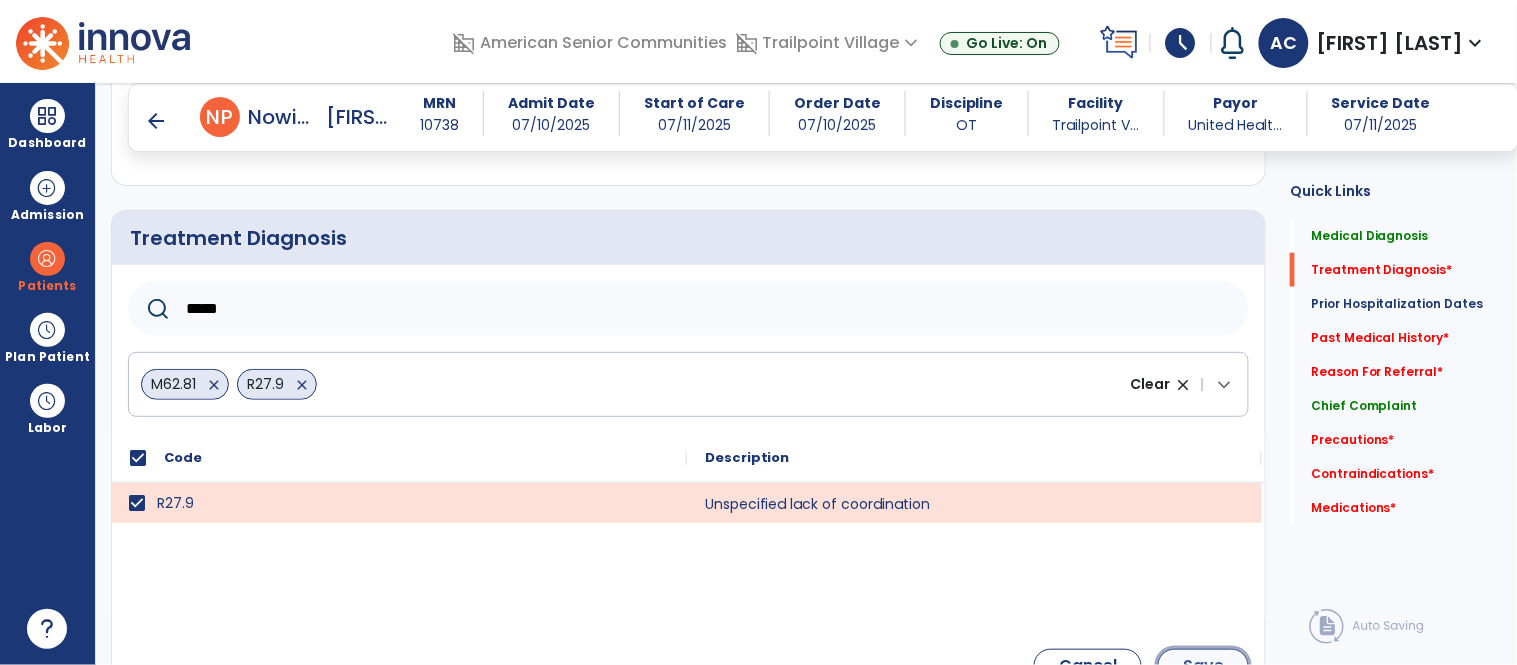 click on "Save" 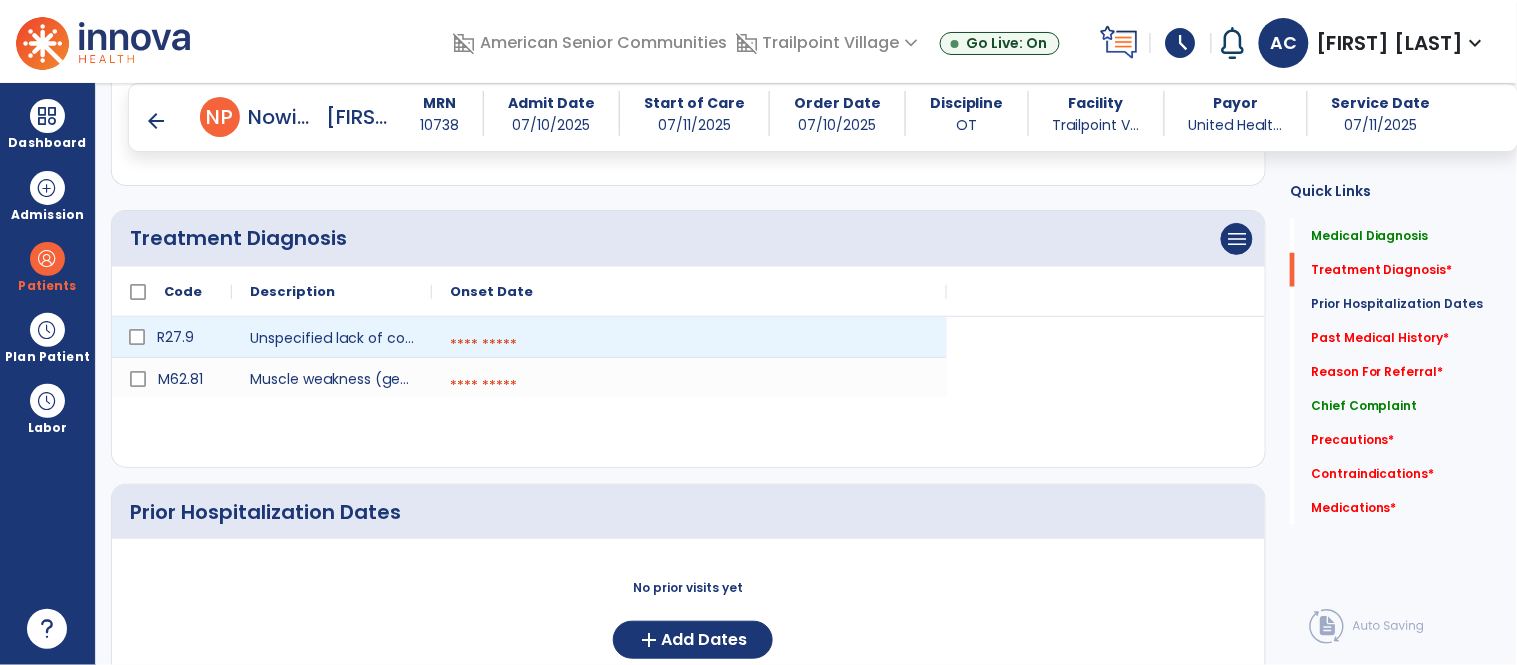 click at bounding box center (689, 345) 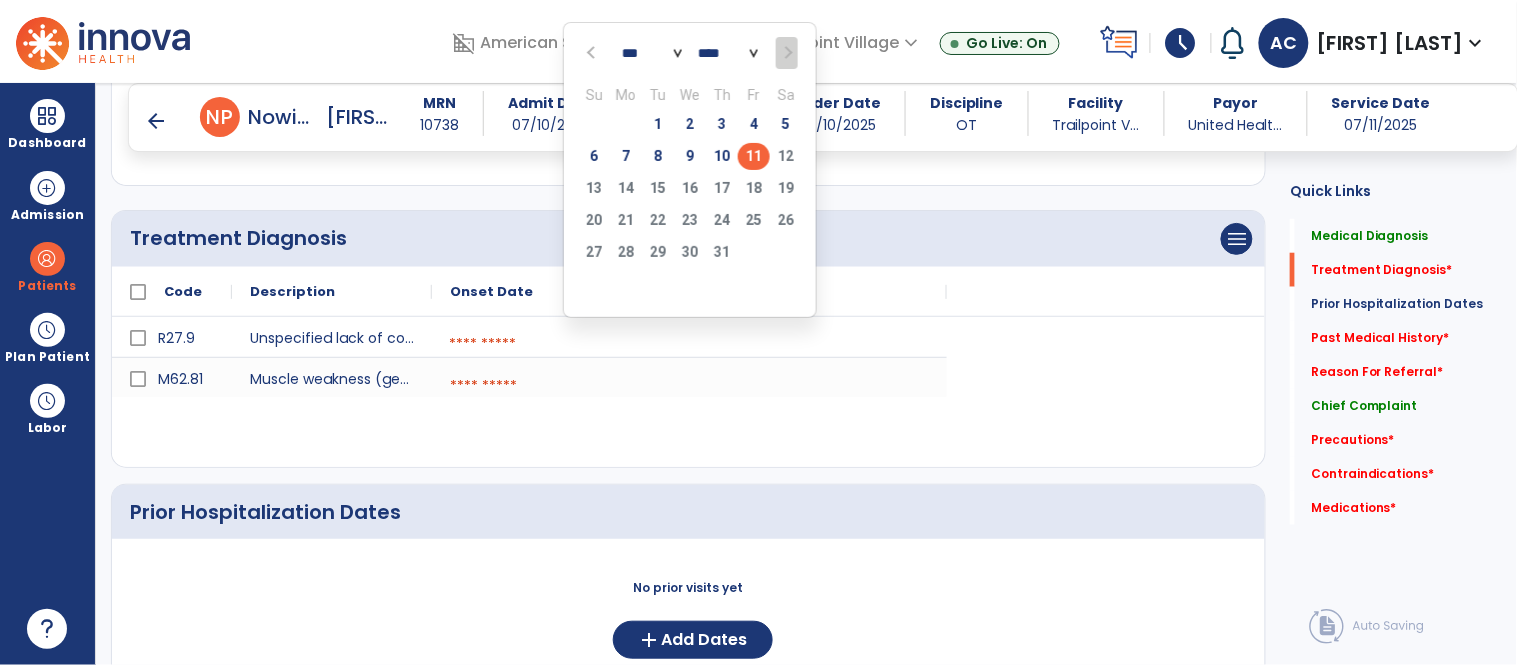 click on "11" 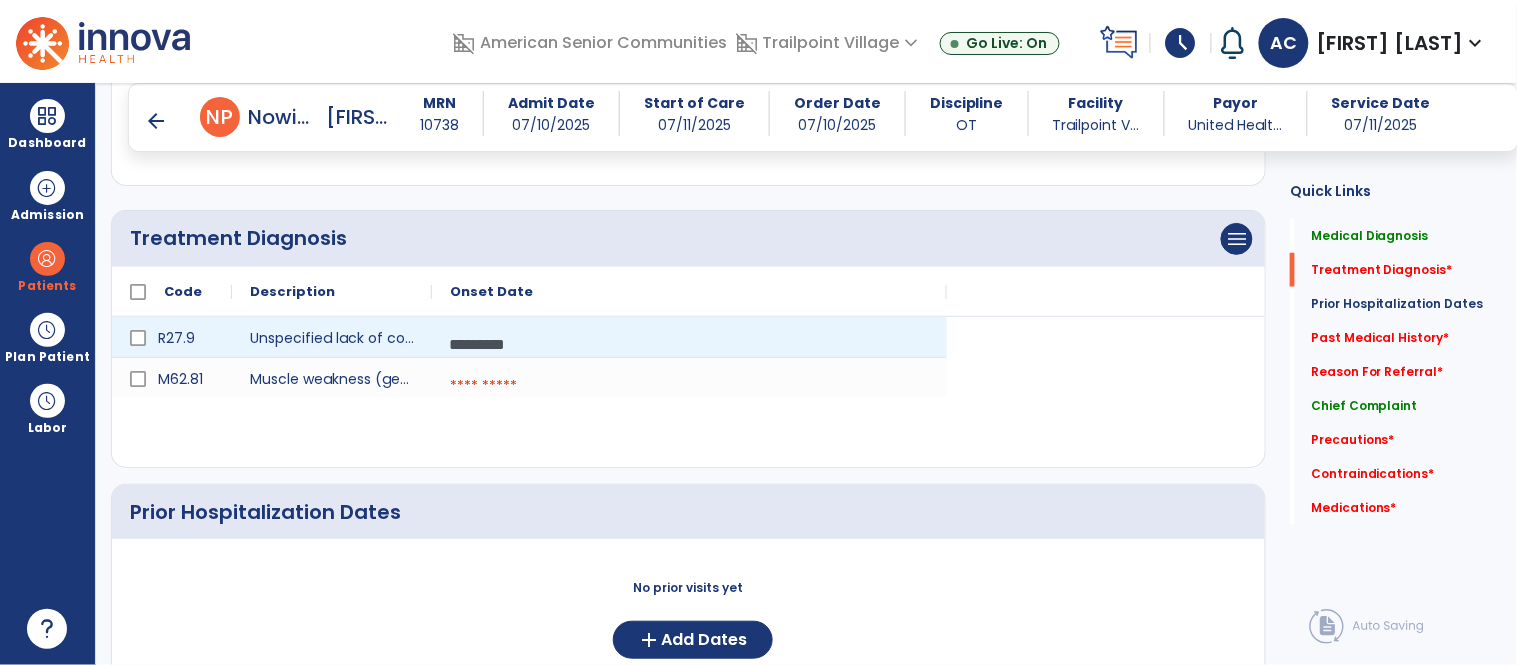 click on "*********" at bounding box center (689, 344) 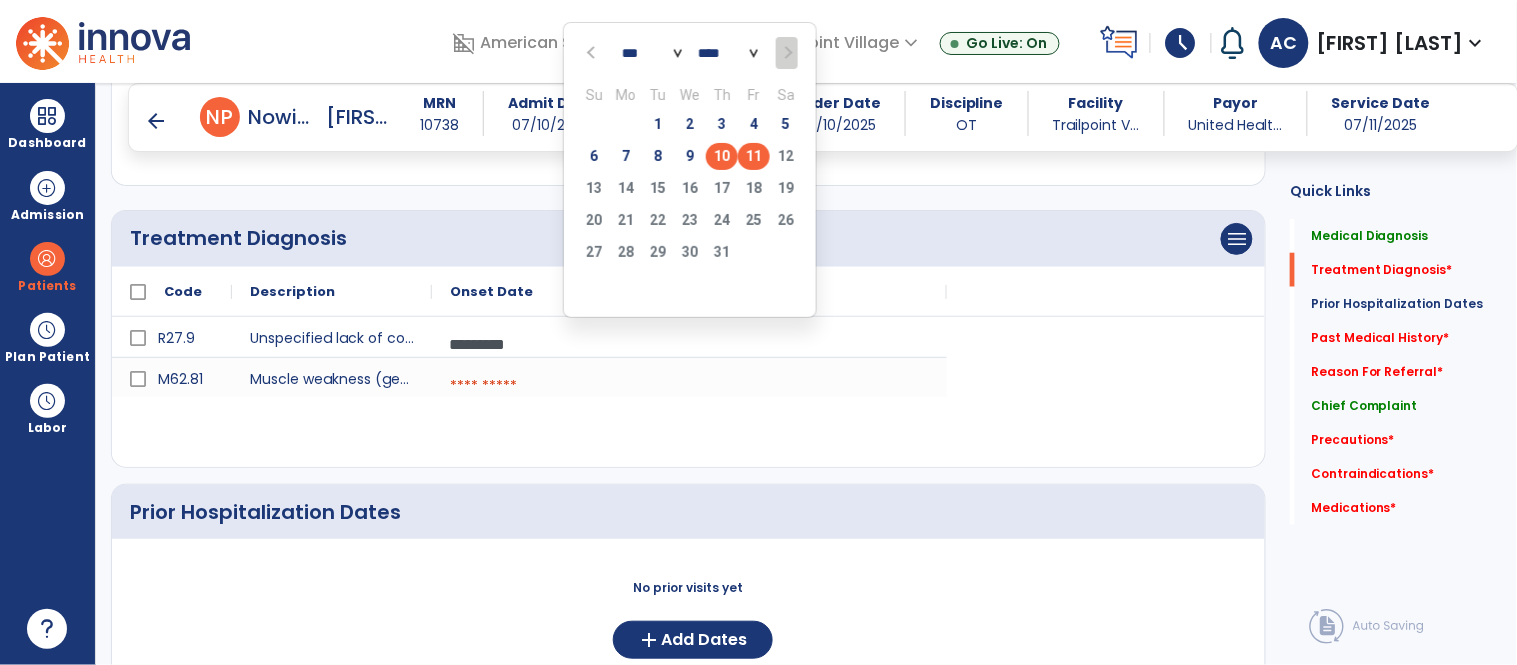 click on "10" 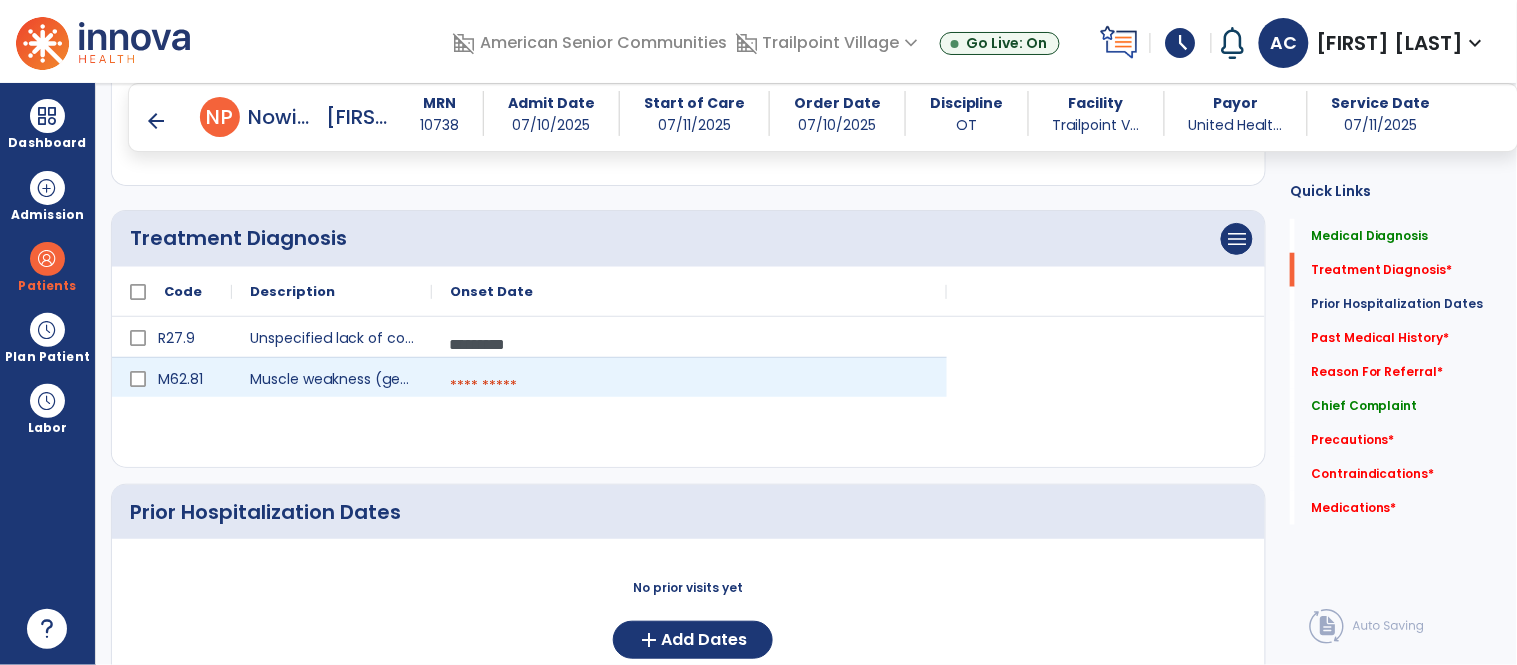 click at bounding box center (689, 386) 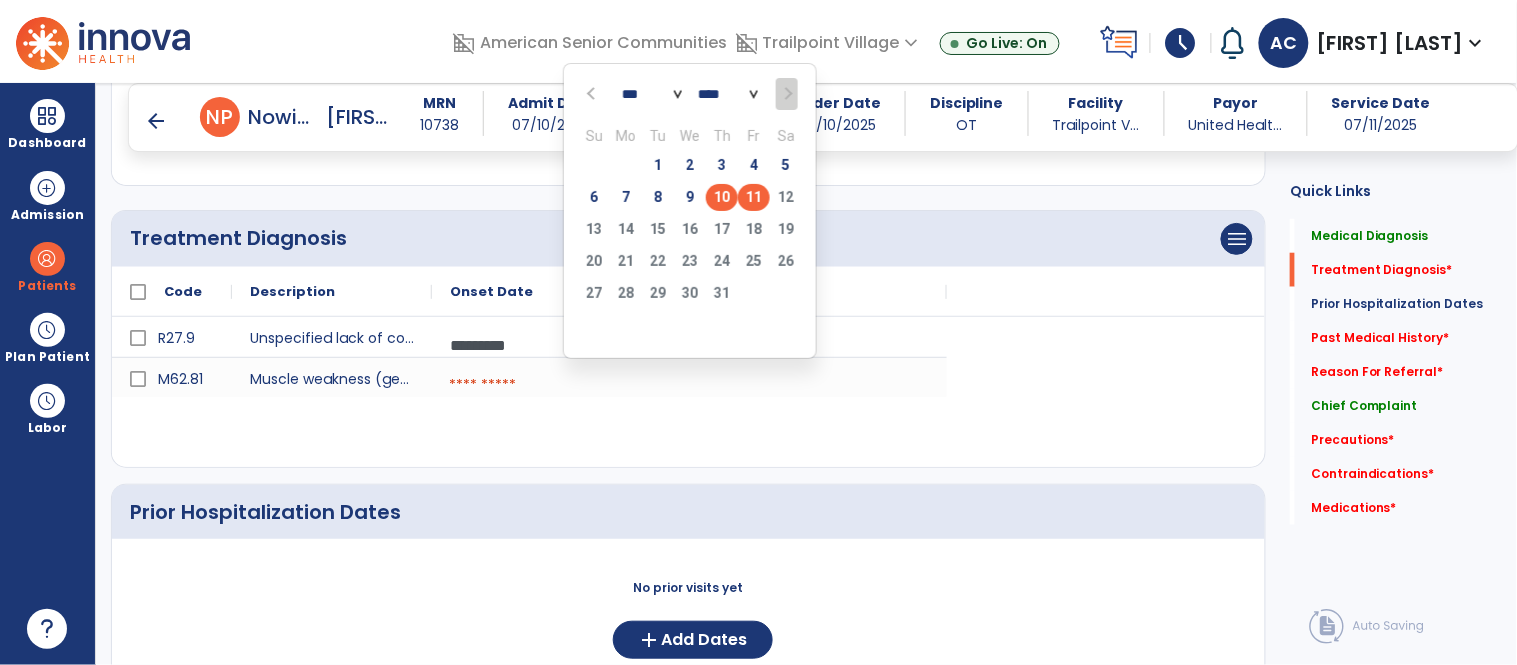 click on "10" 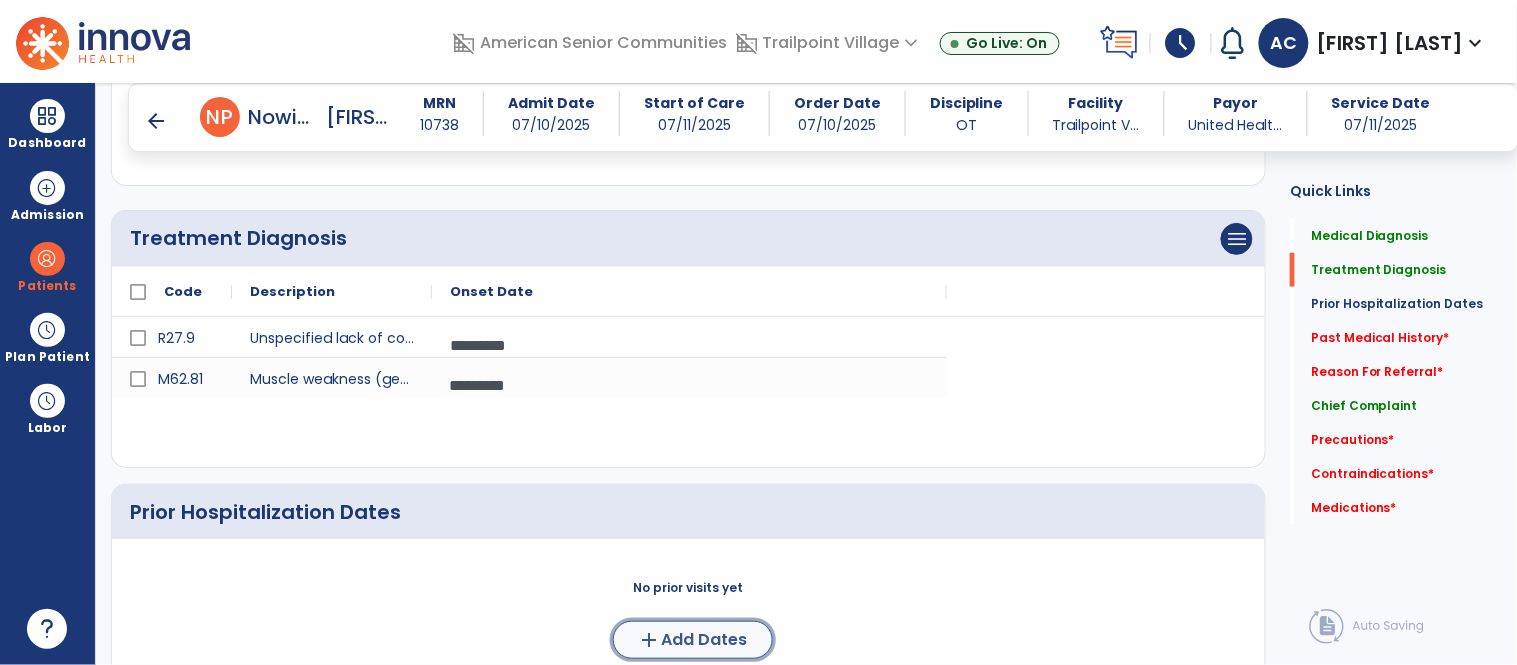 click on "Add Dates" 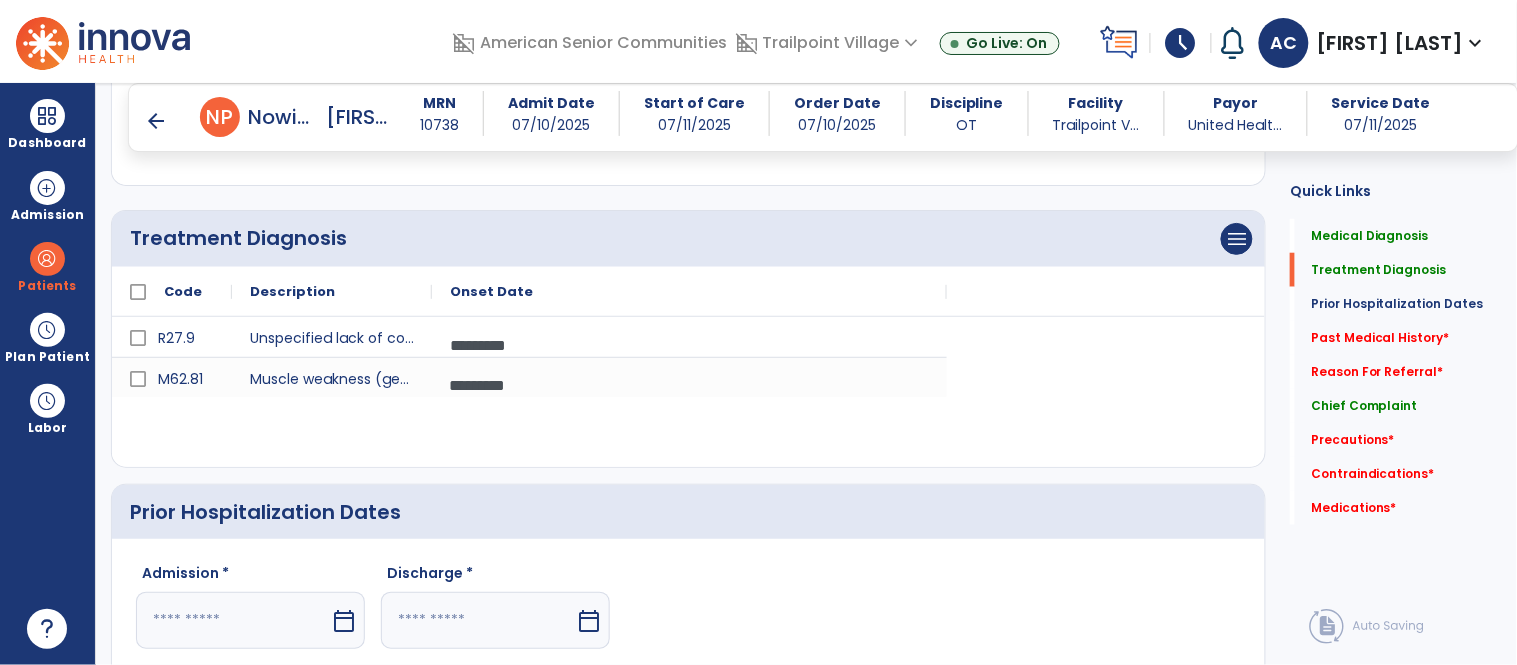 click on "calendar_today" at bounding box center (344, 621) 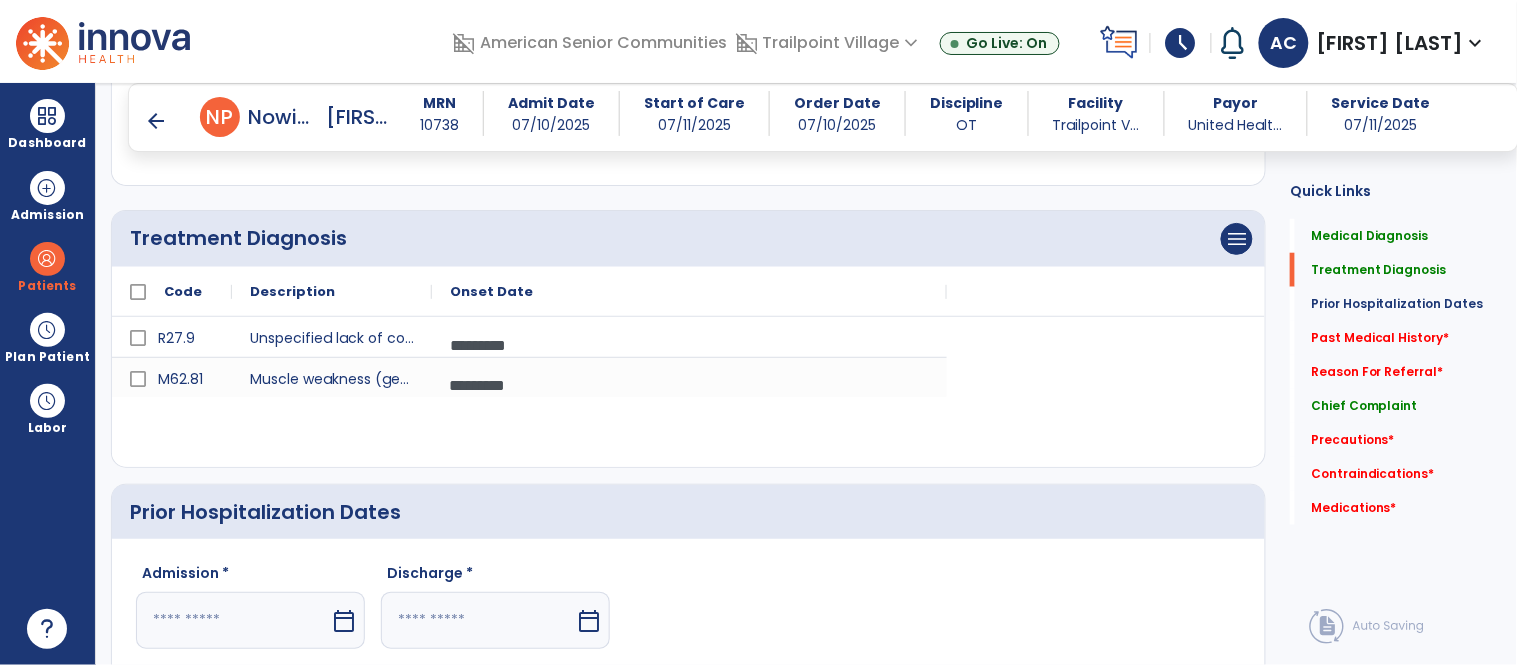 select on "*" 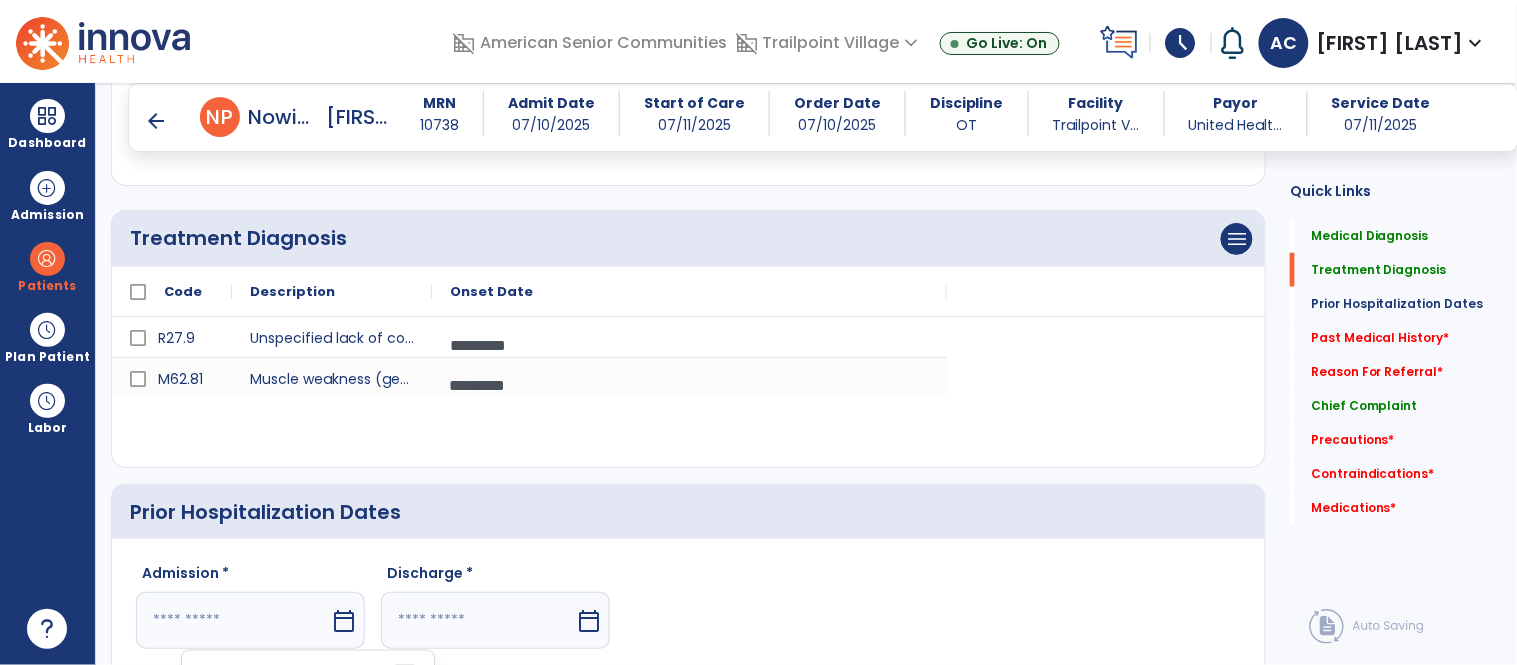 scroll, scrollTop: 813, scrollLeft: 0, axis: vertical 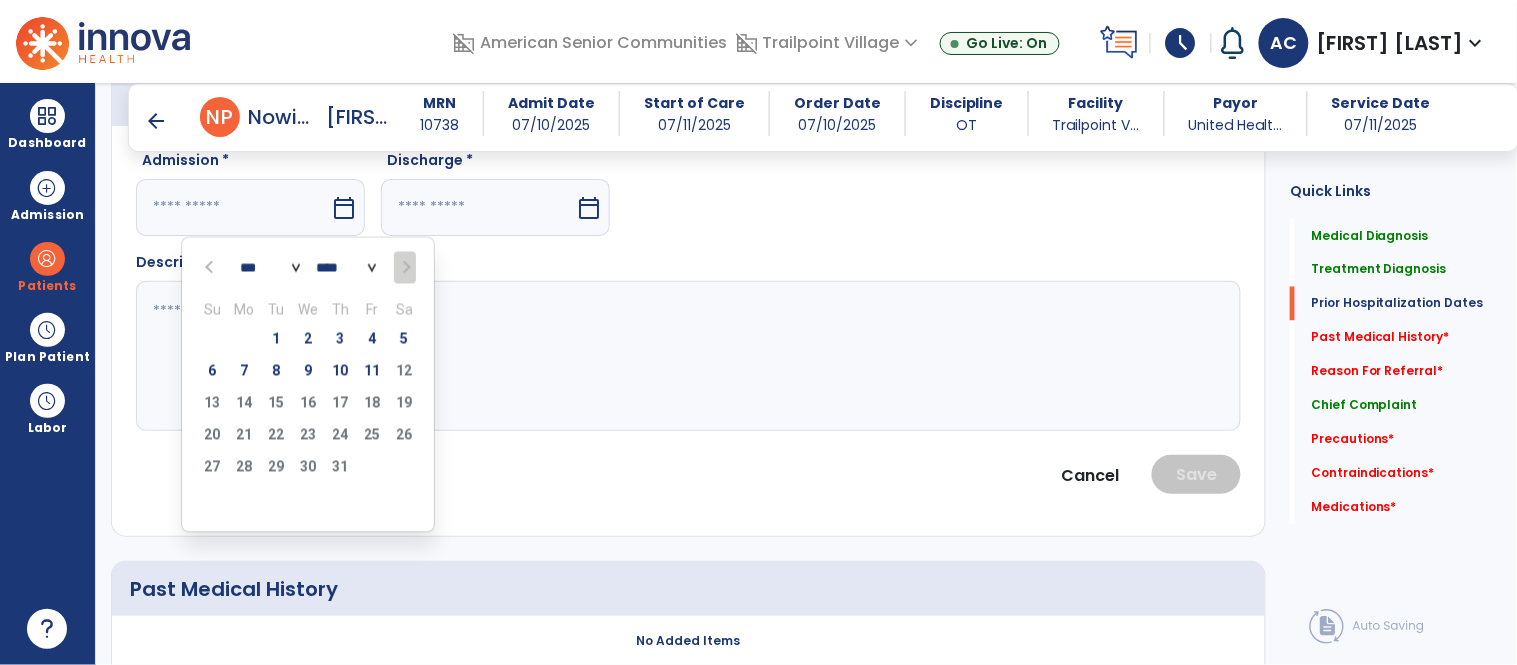 click at bounding box center (211, 268) 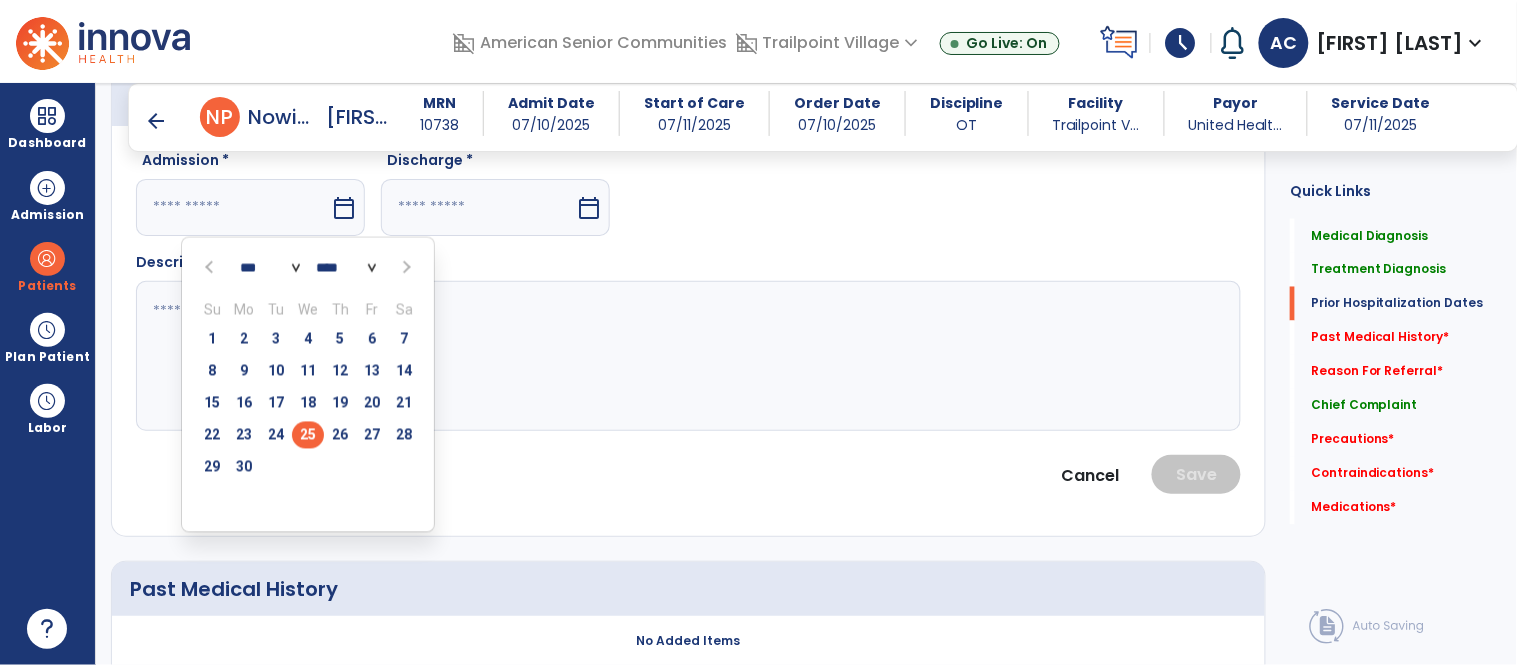 click on "25" at bounding box center (308, 435) 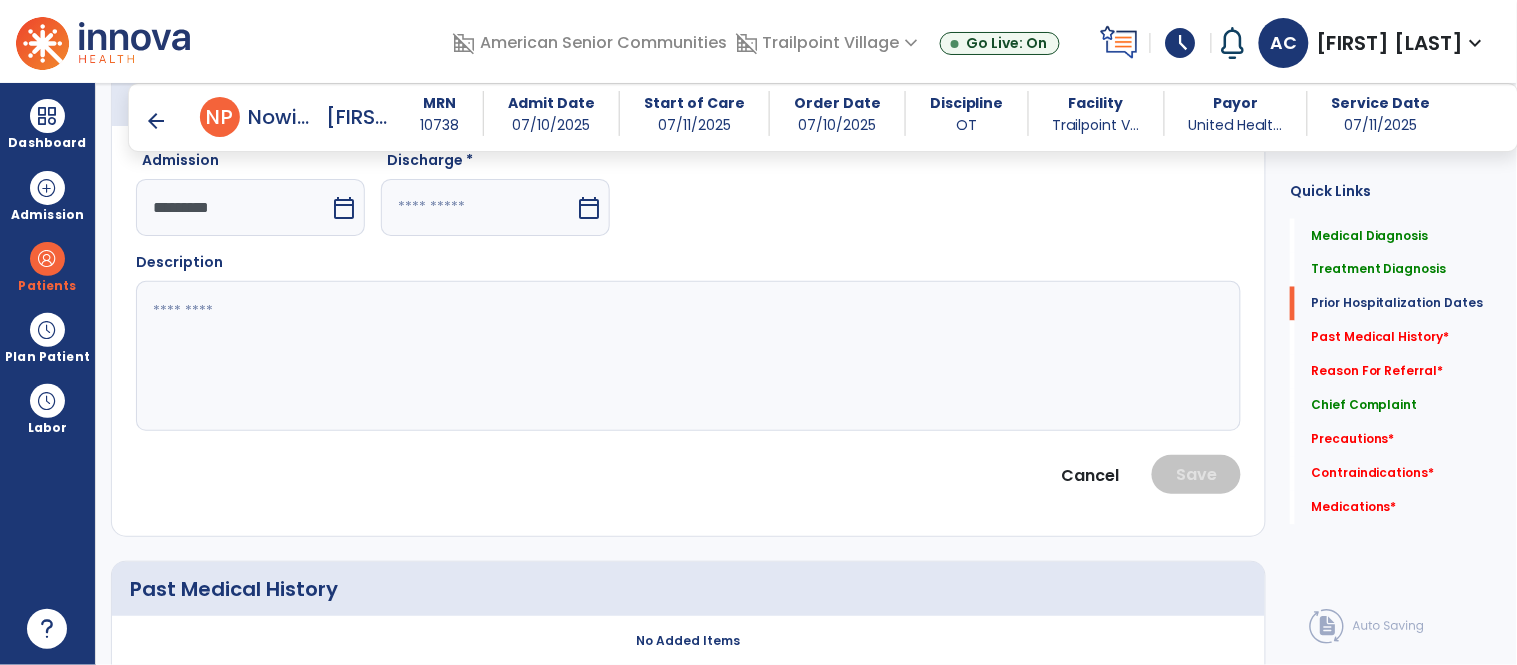 click on "calendar_today" at bounding box center [589, 208] 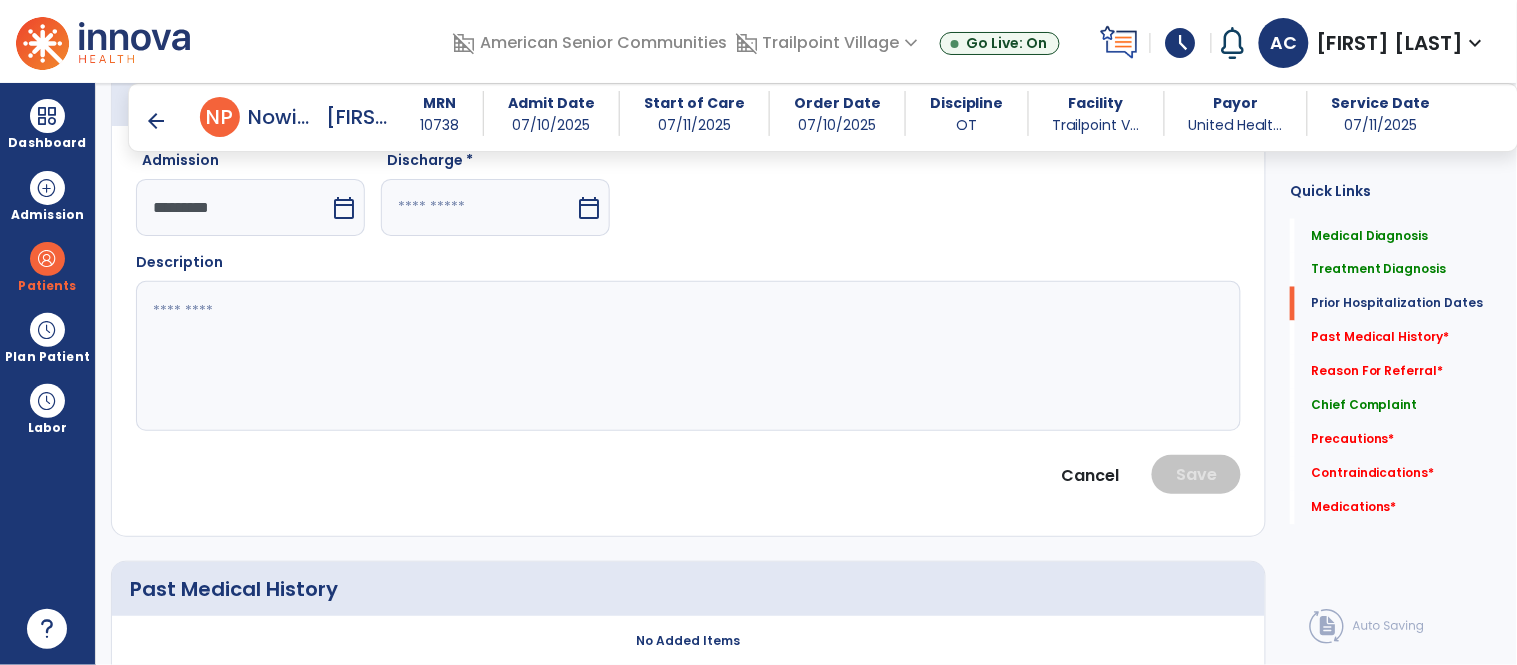 select on "*" 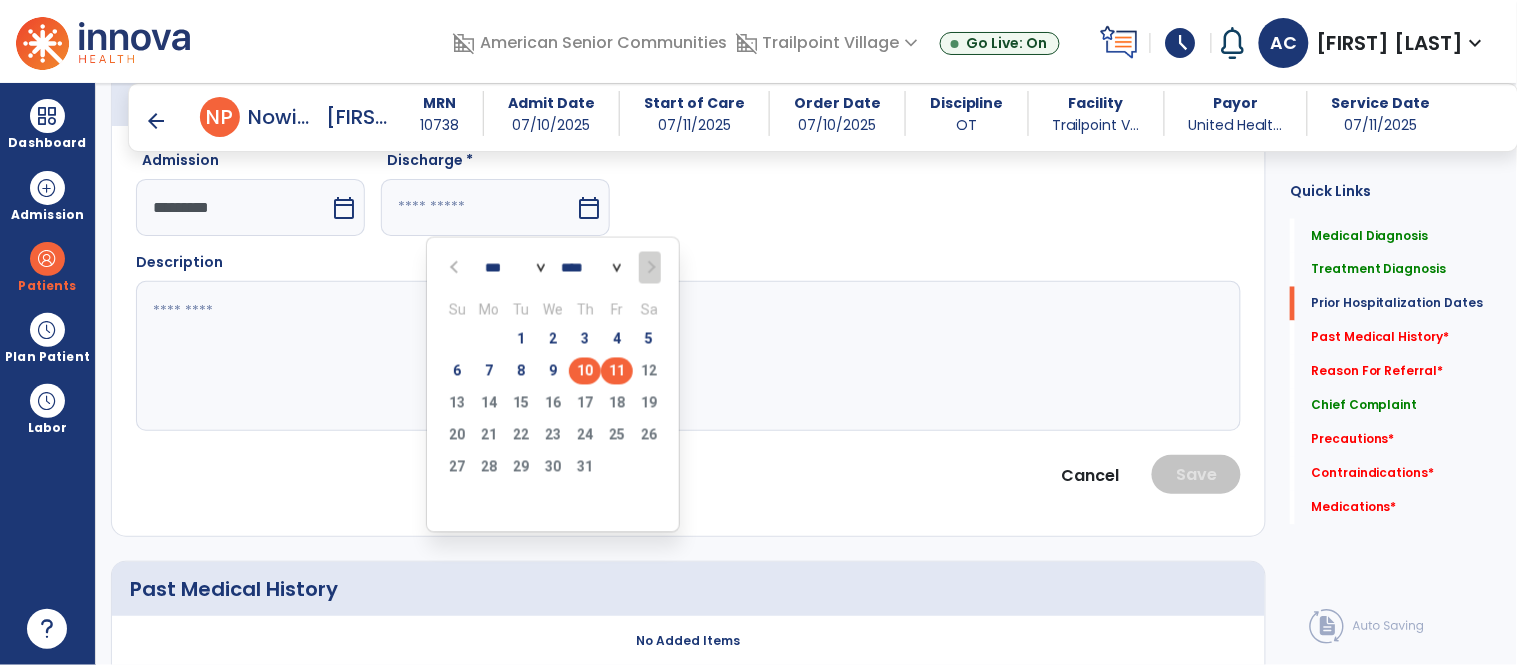 click on "10" at bounding box center (585, 371) 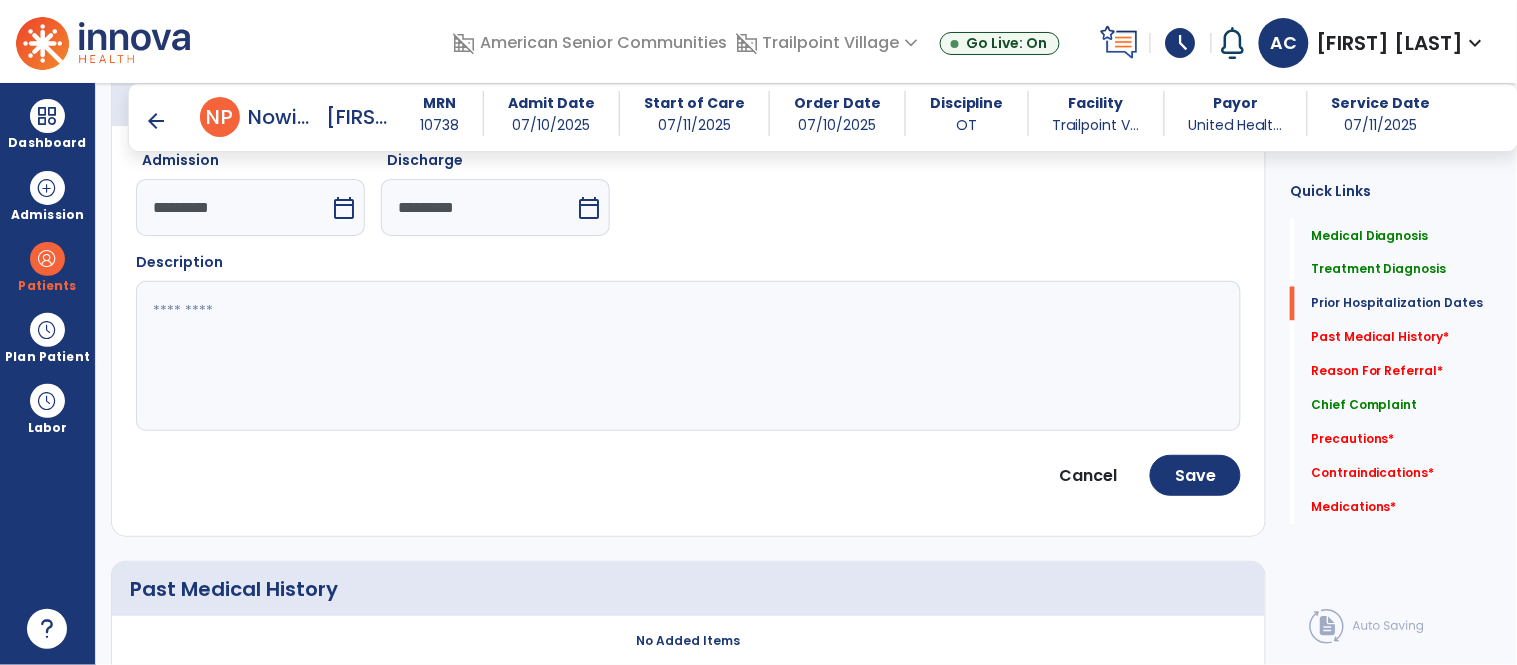 click 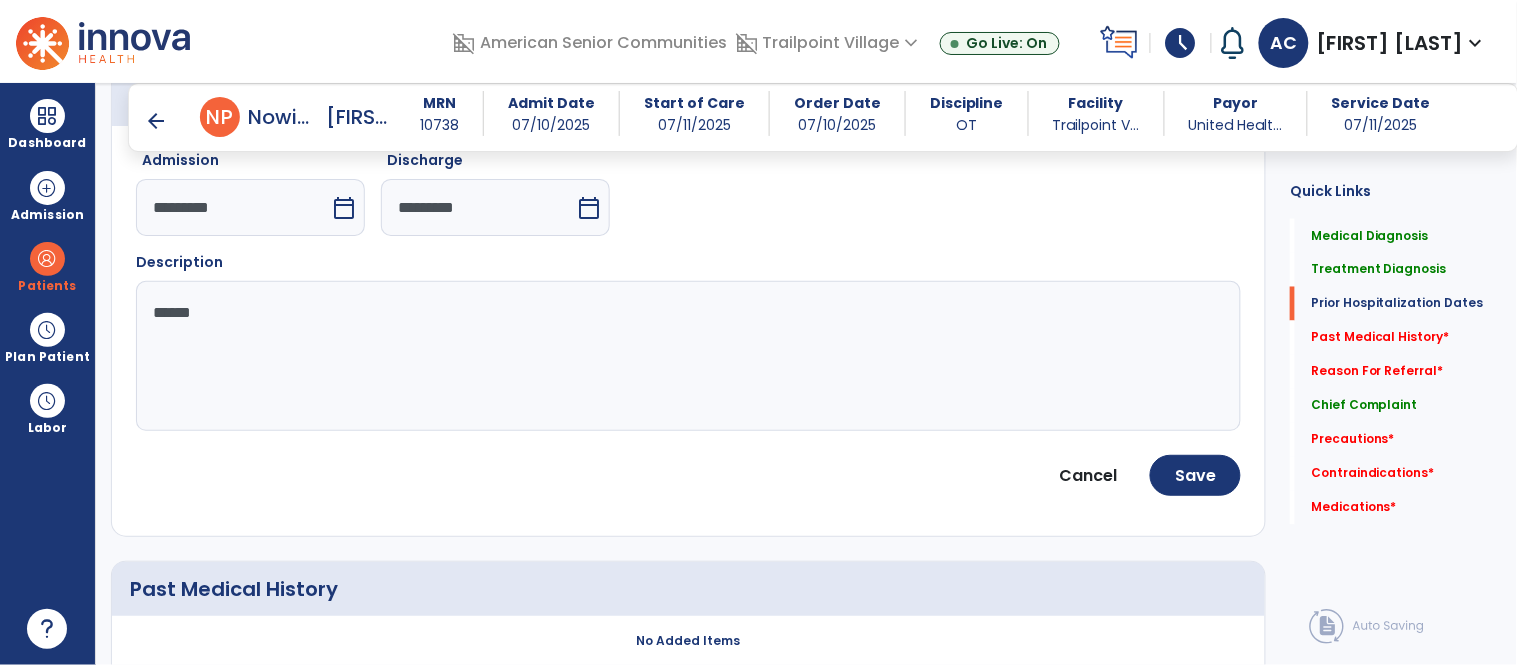 type on "*******" 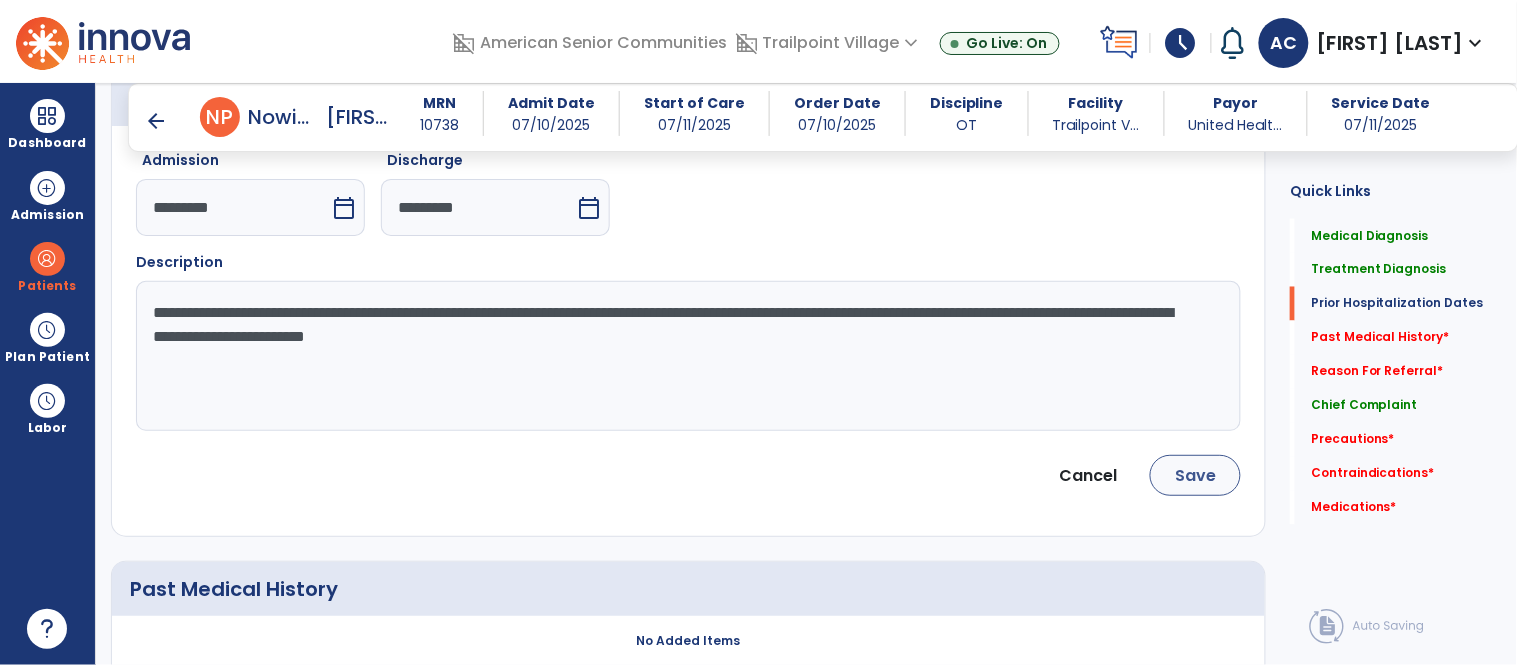 type on "**********" 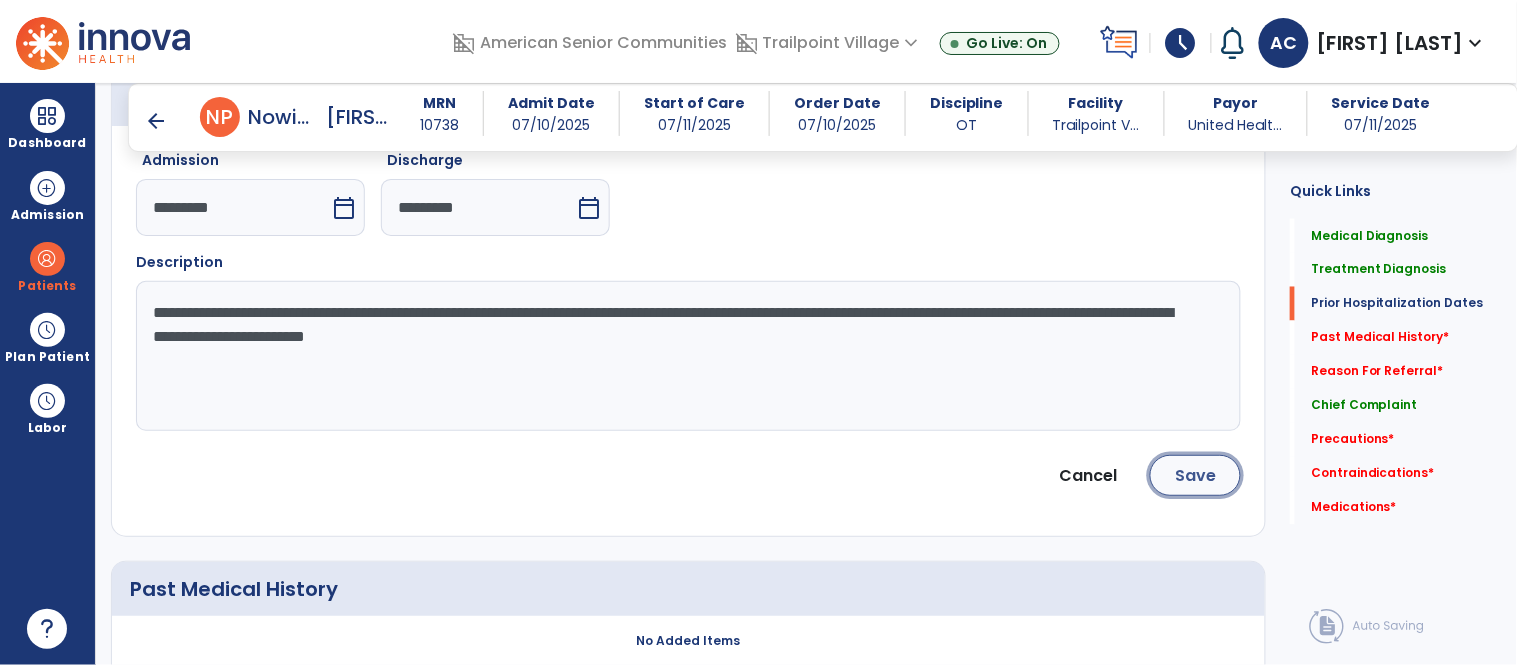 click on "Save" 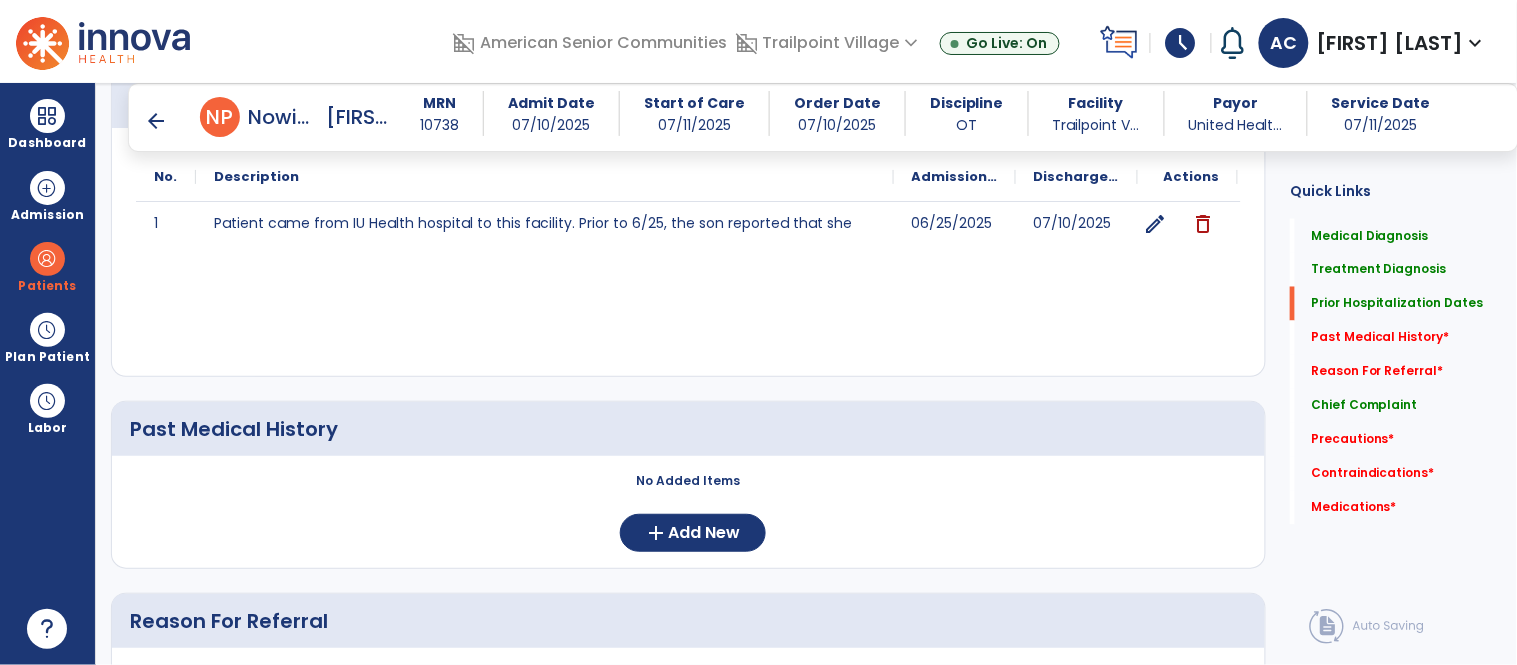 click on "No Added Items  add  Add New" 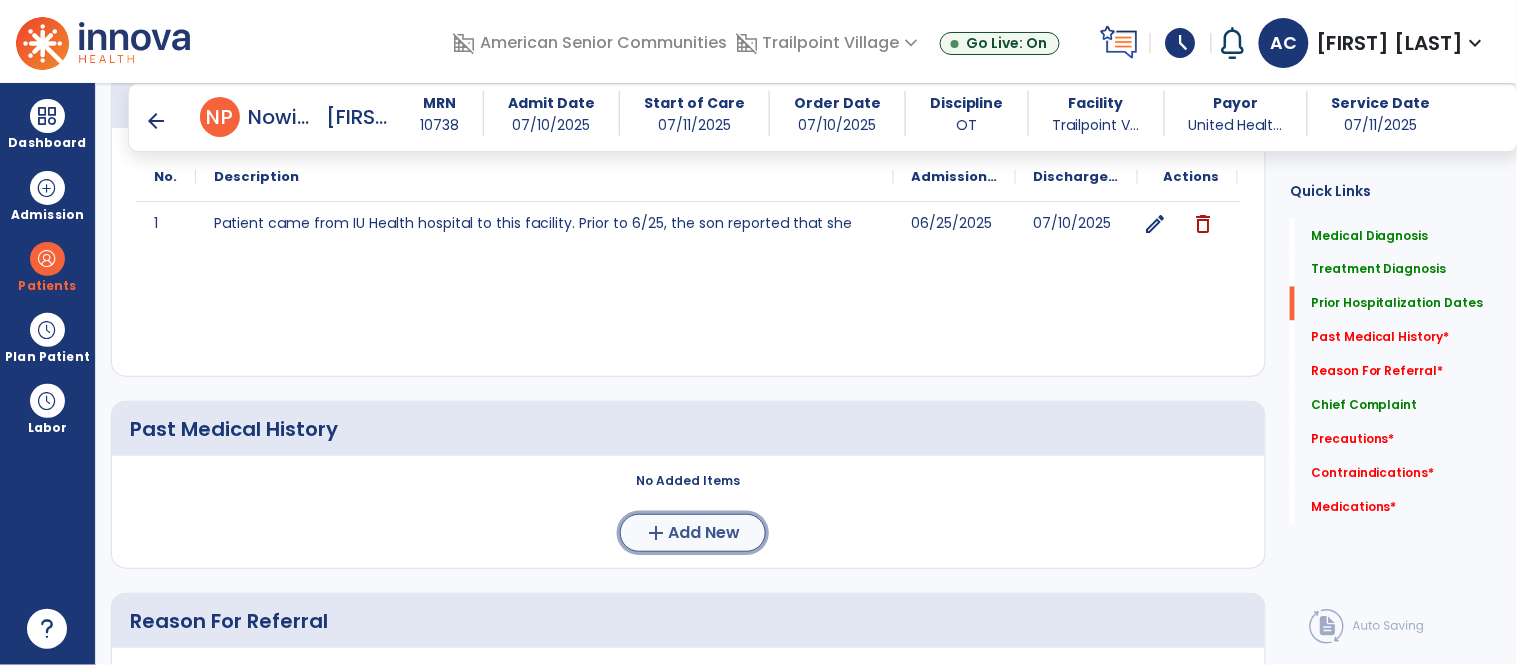 click on "Add New" 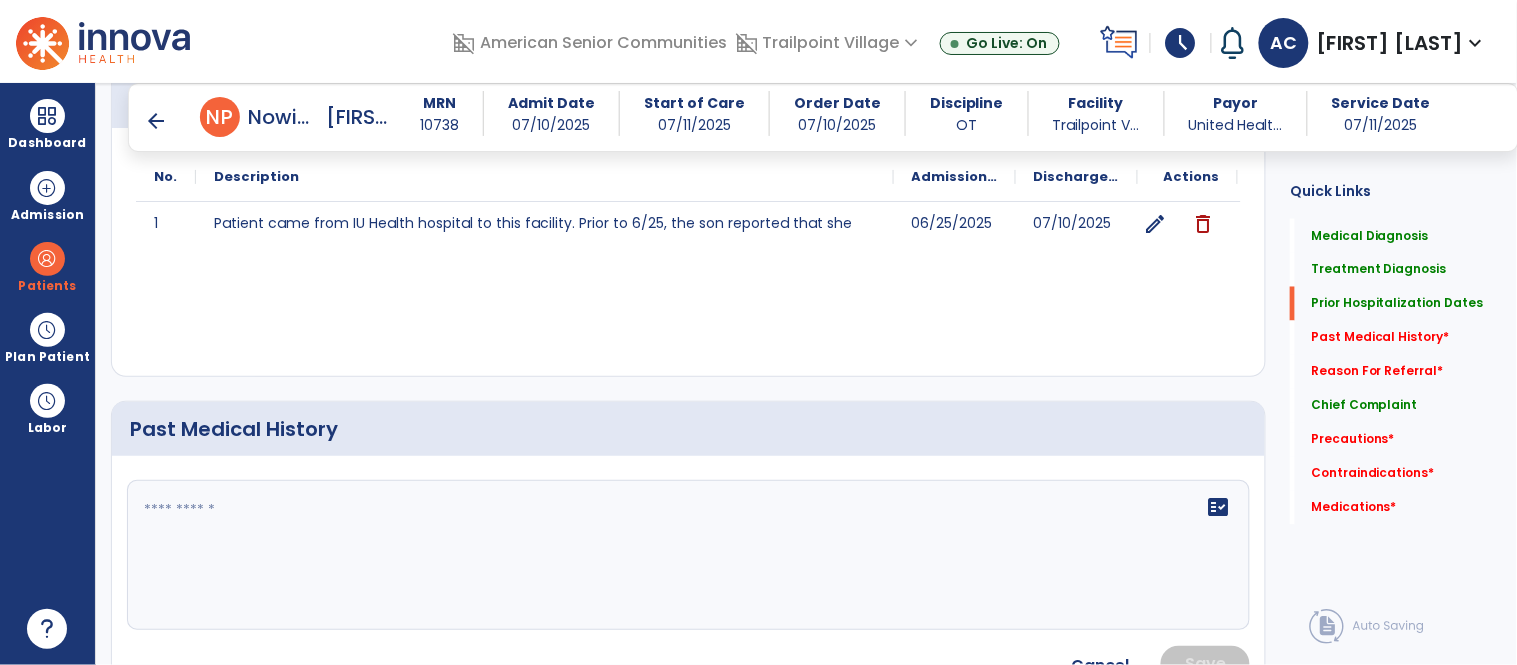 click on "fact_check" 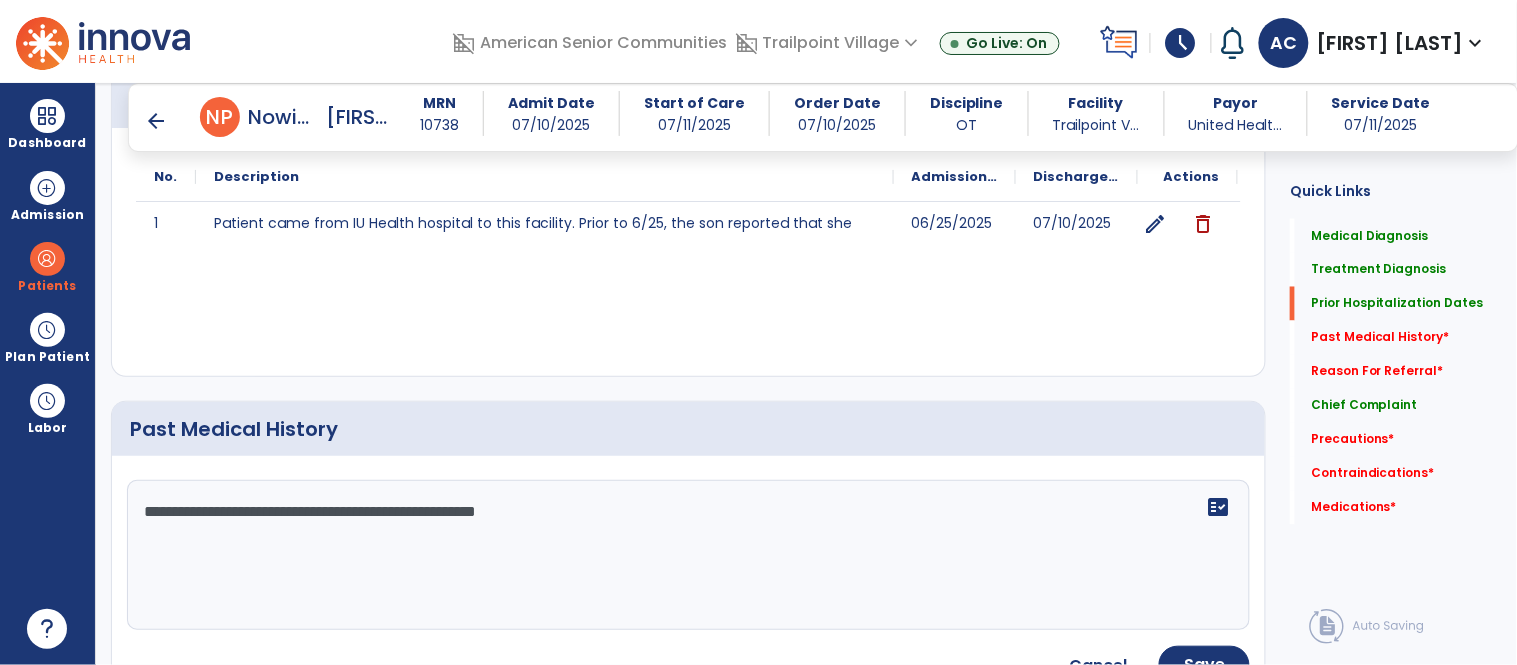 type on "**********" 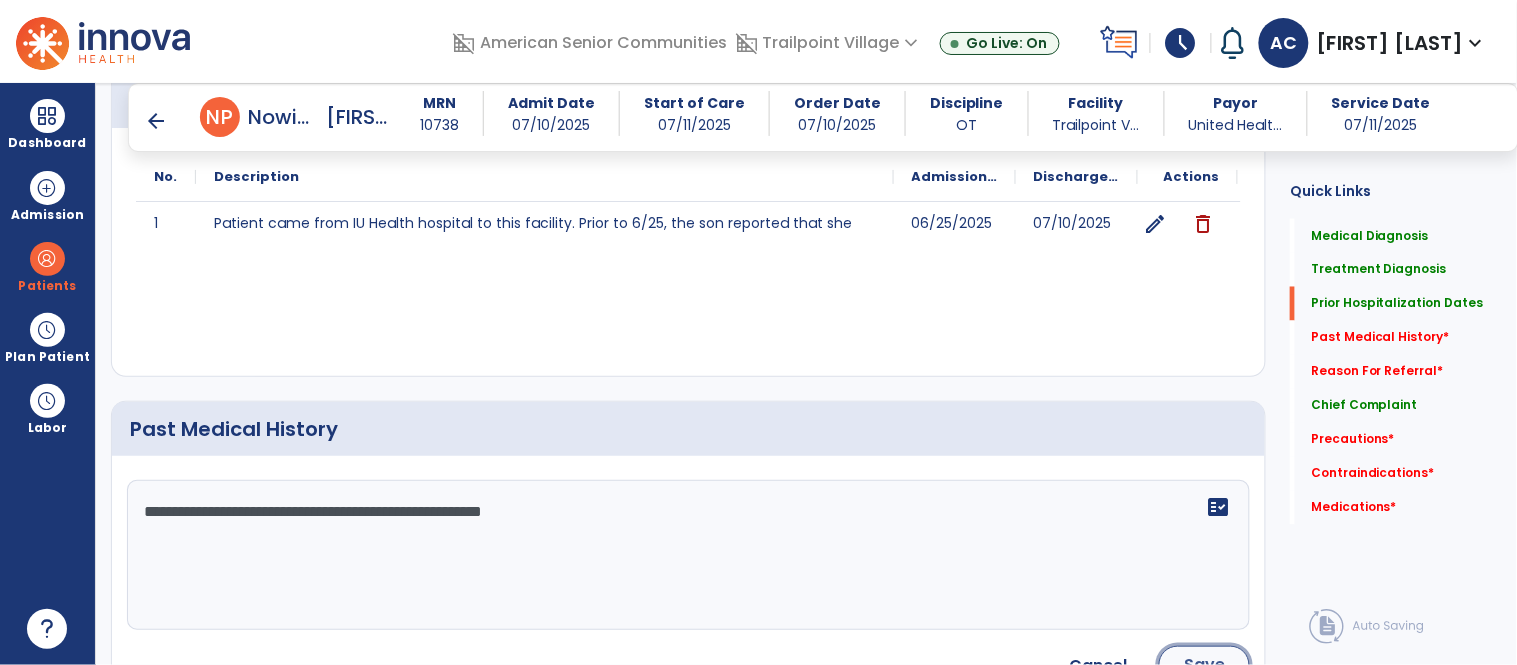 click on "Save" 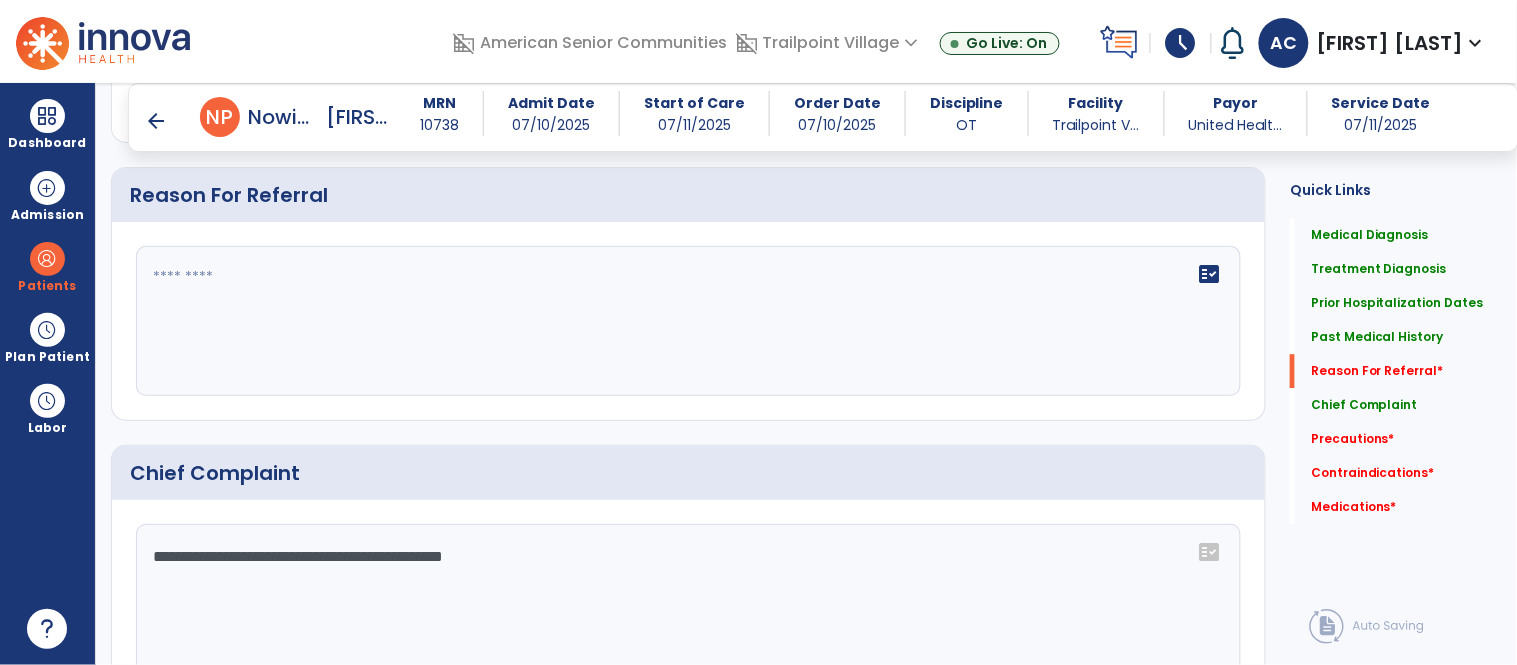 scroll, scrollTop: 1346, scrollLeft: 0, axis: vertical 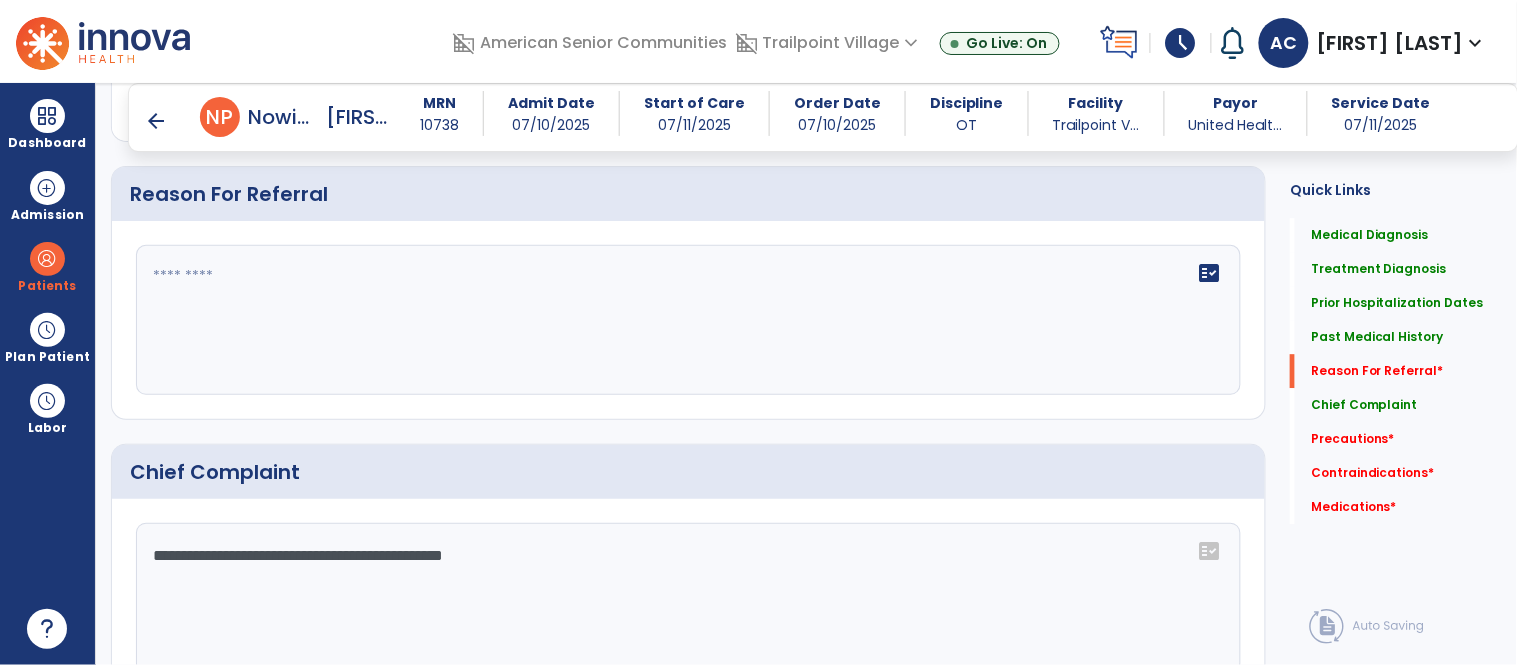 click 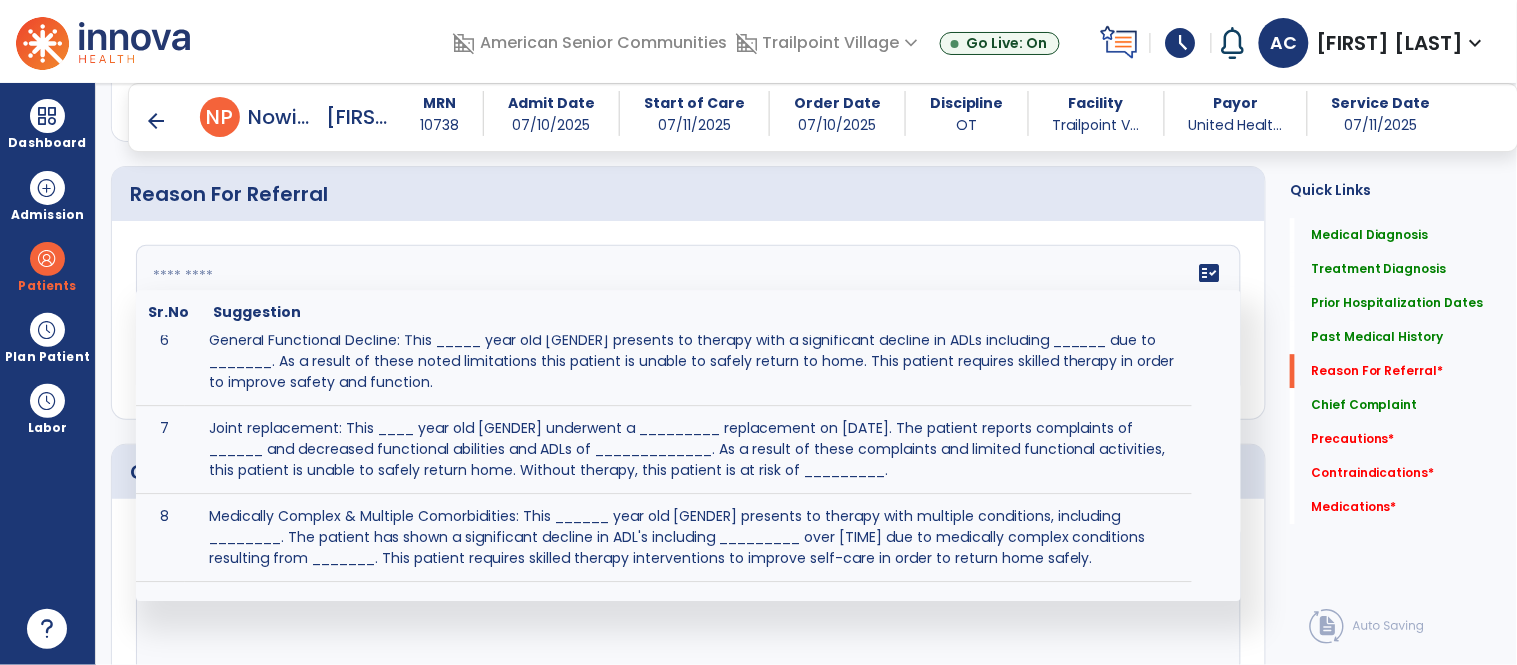 scroll, scrollTop: 418, scrollLeft: 0, axis: vertical 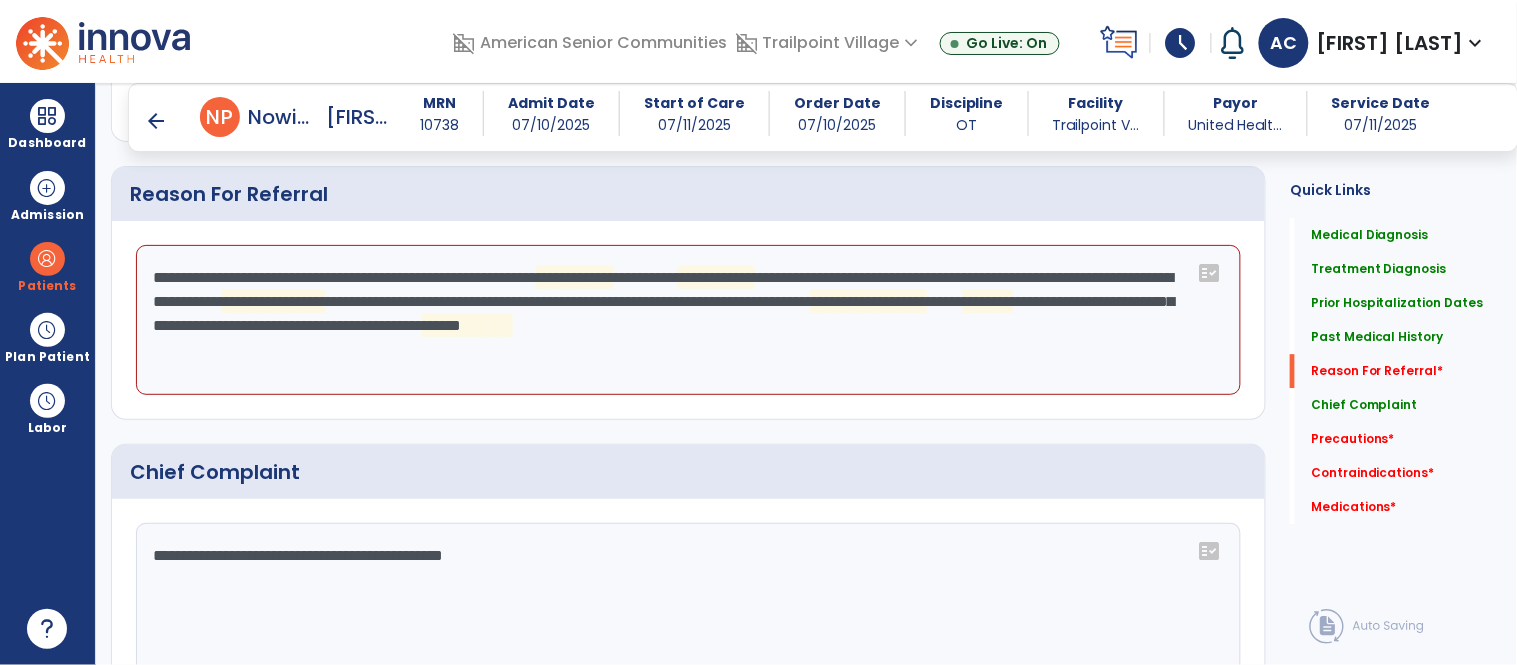click on "**********" 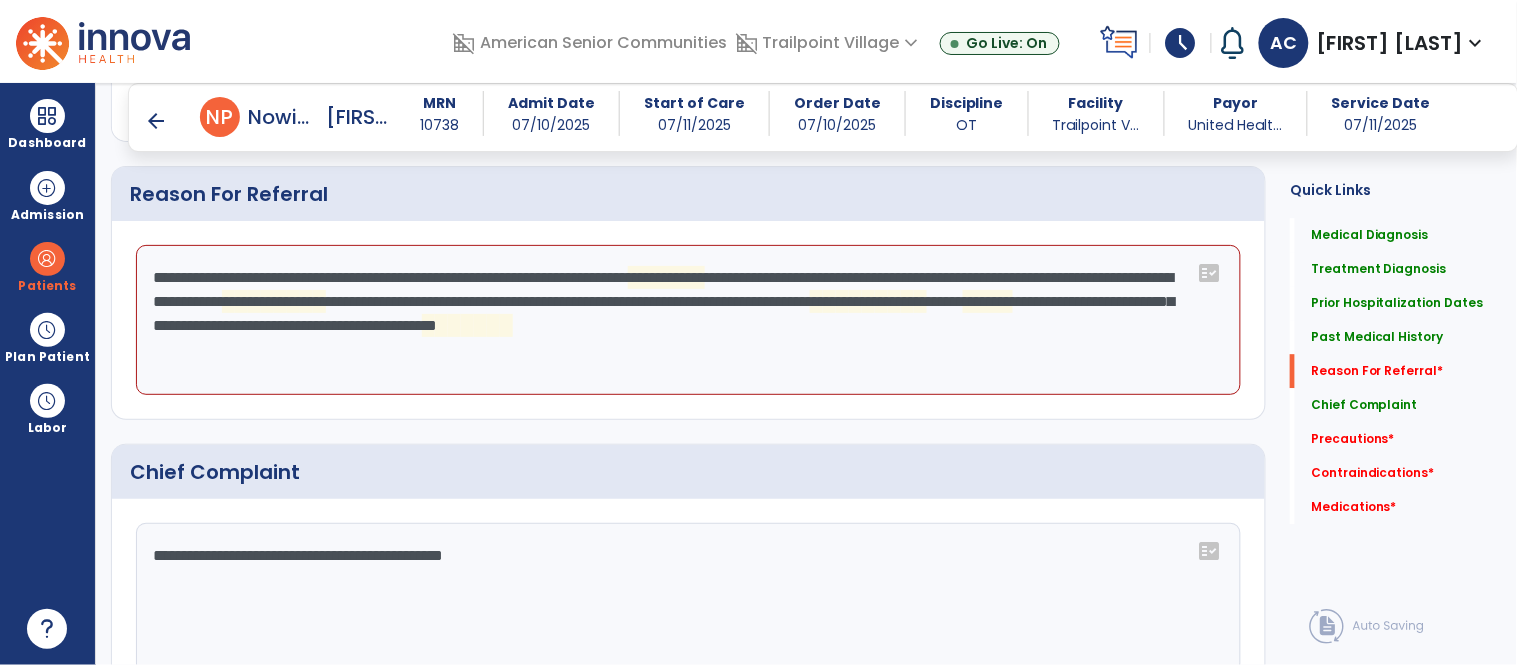click on "**********" 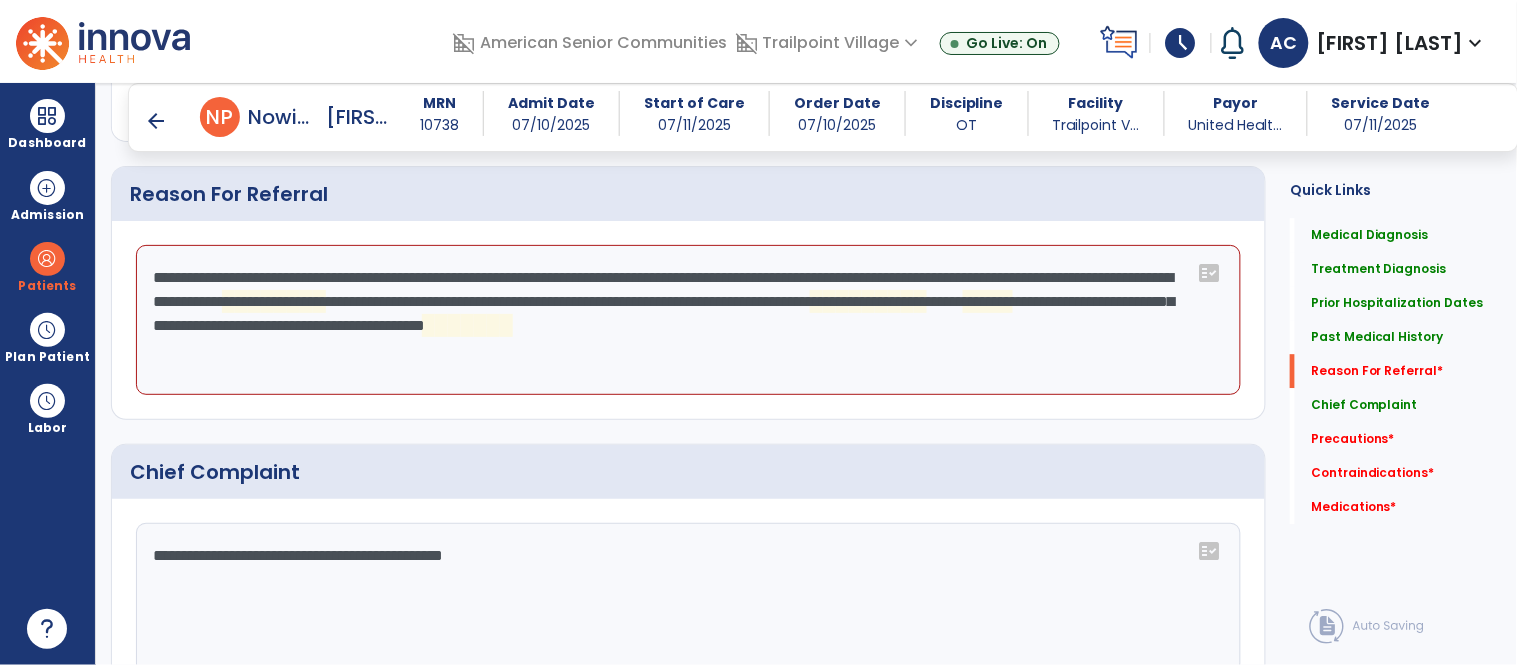 click on "**********" 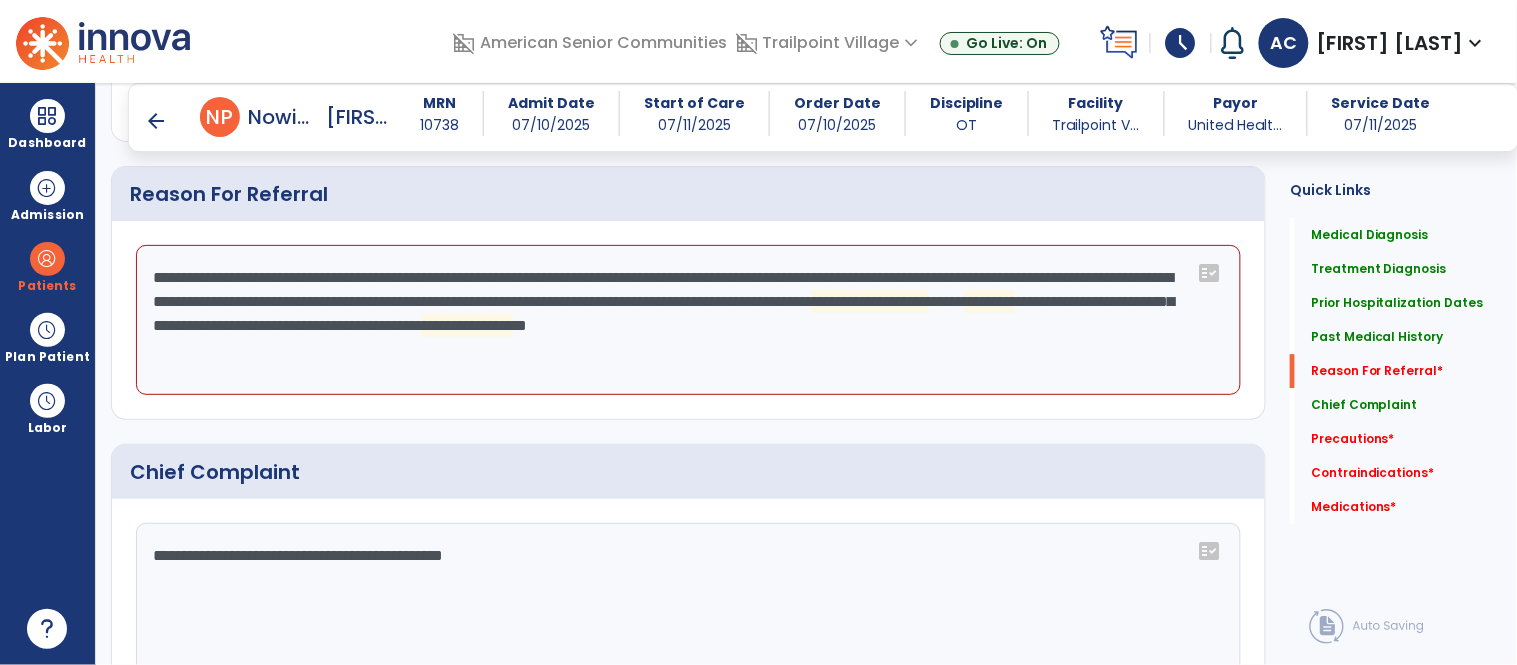 click on "**********" 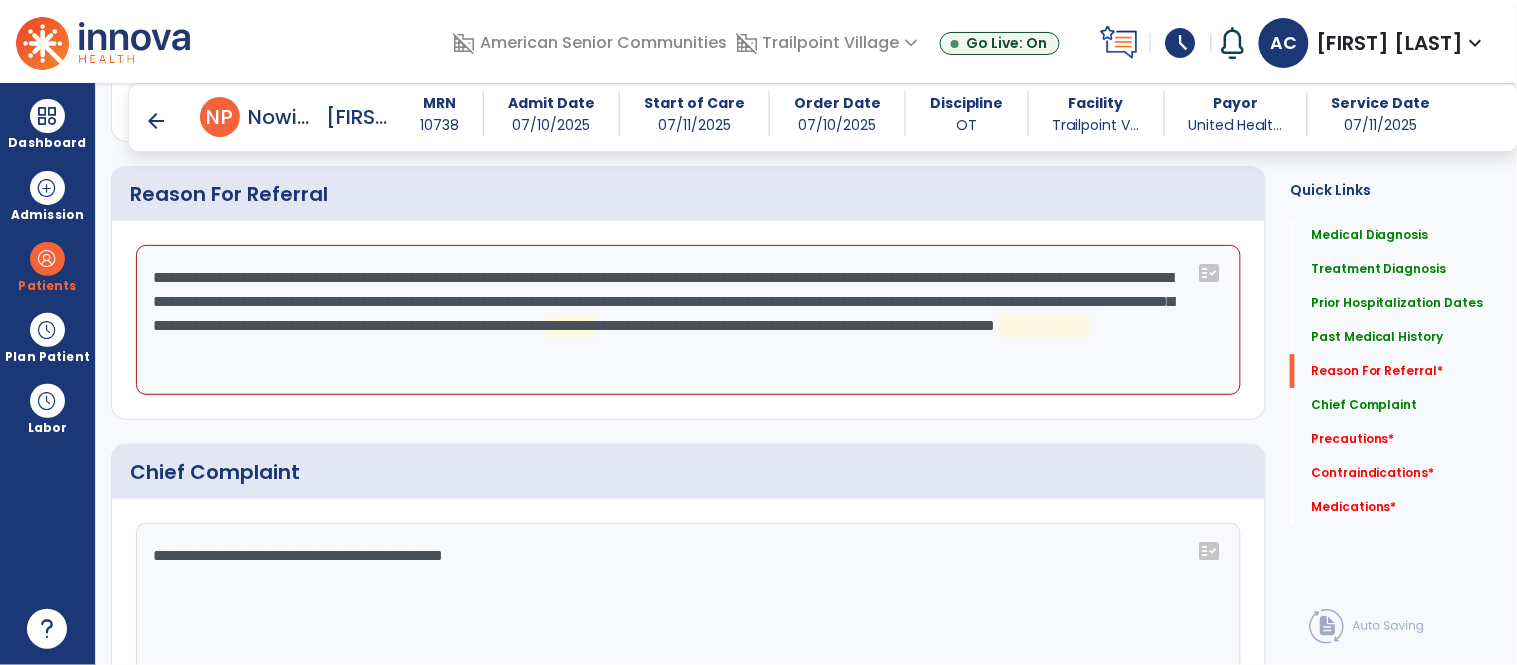 click on "**********" 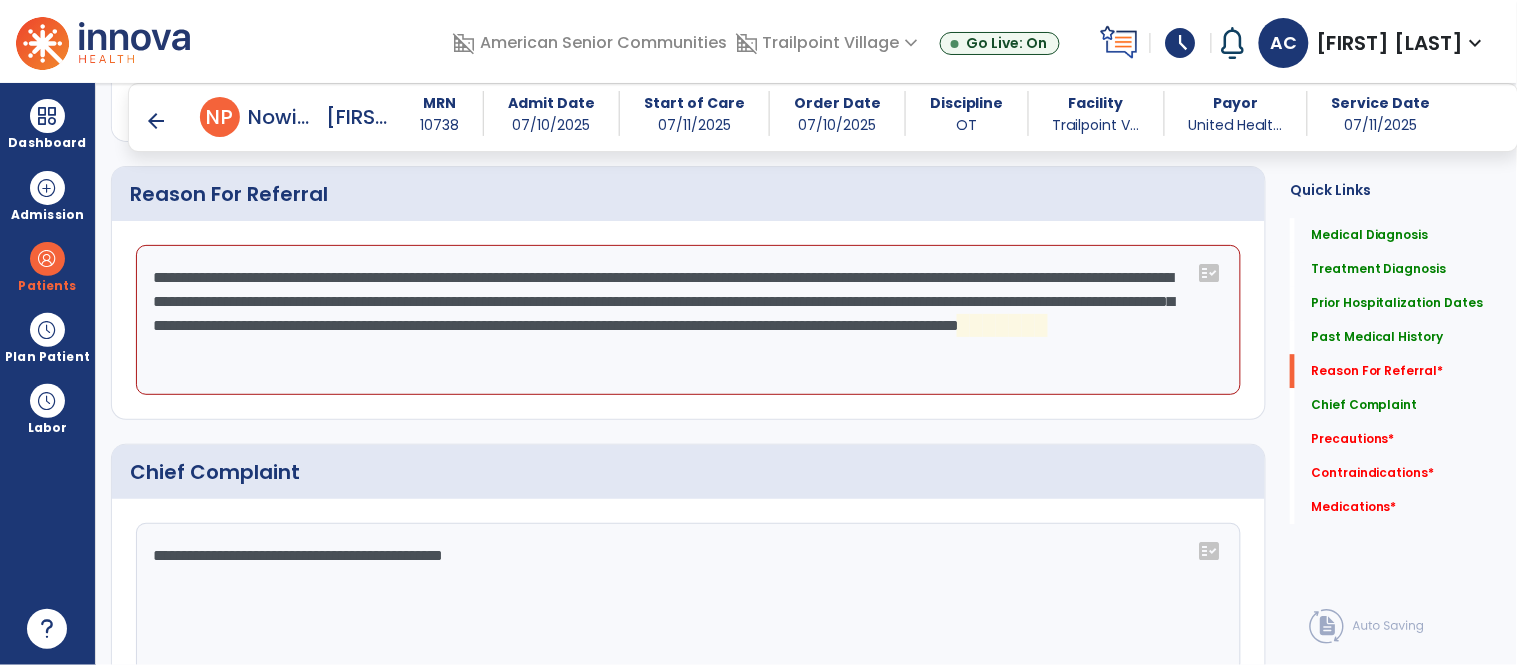 click on "**********" 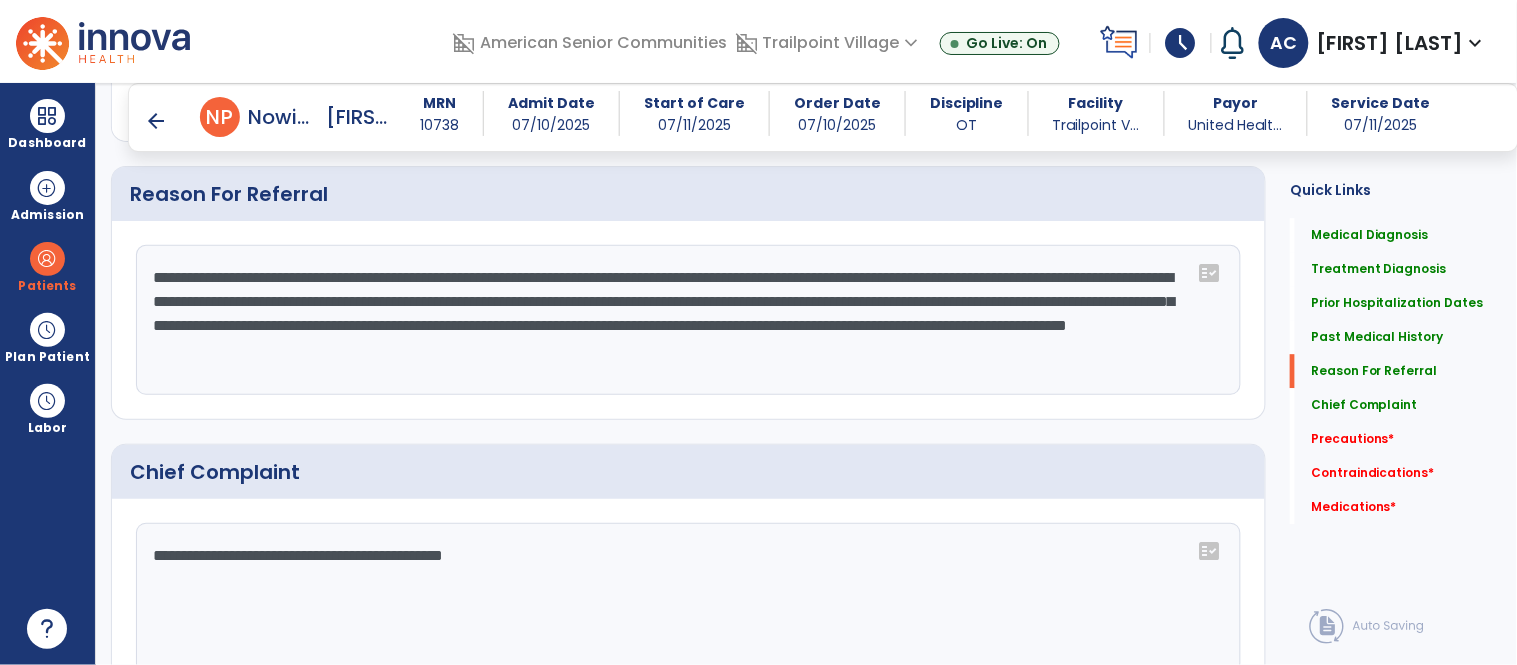 click on "**********" 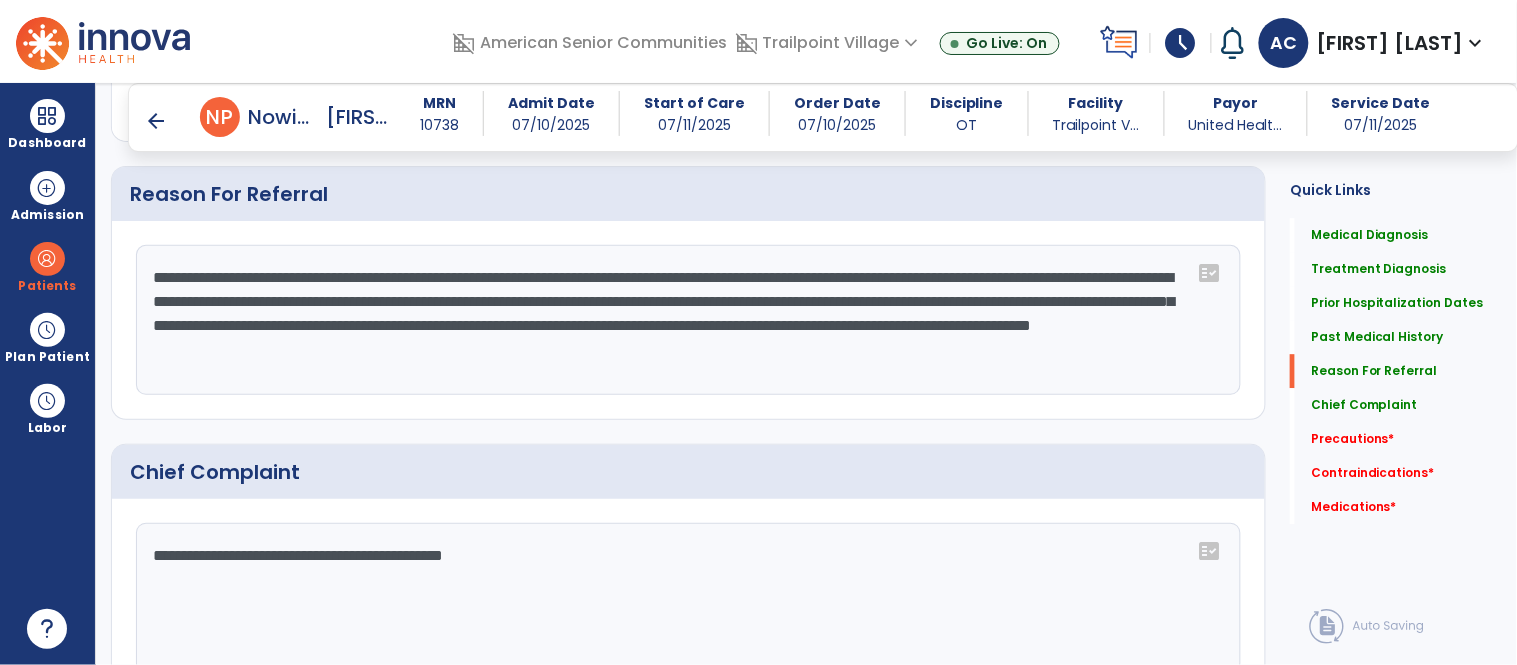 type on "**********" 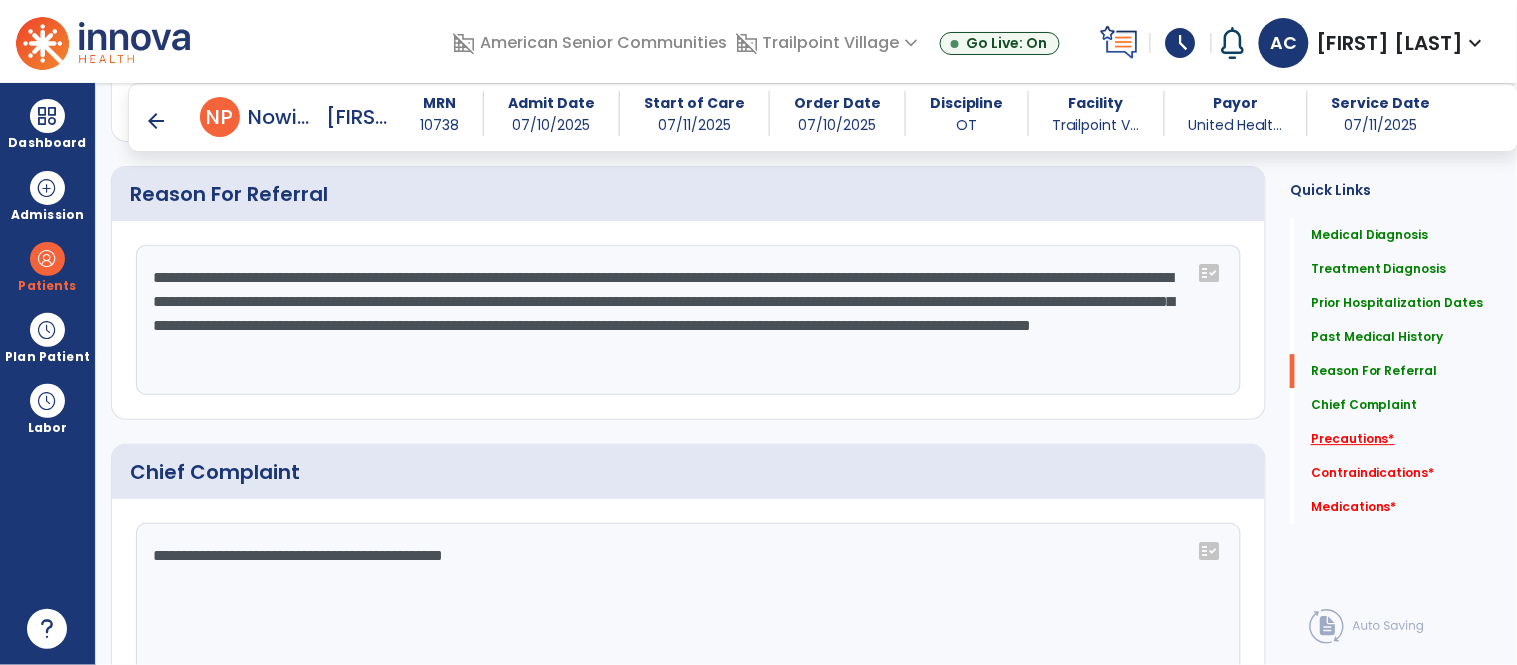 click on "Precautions   *" 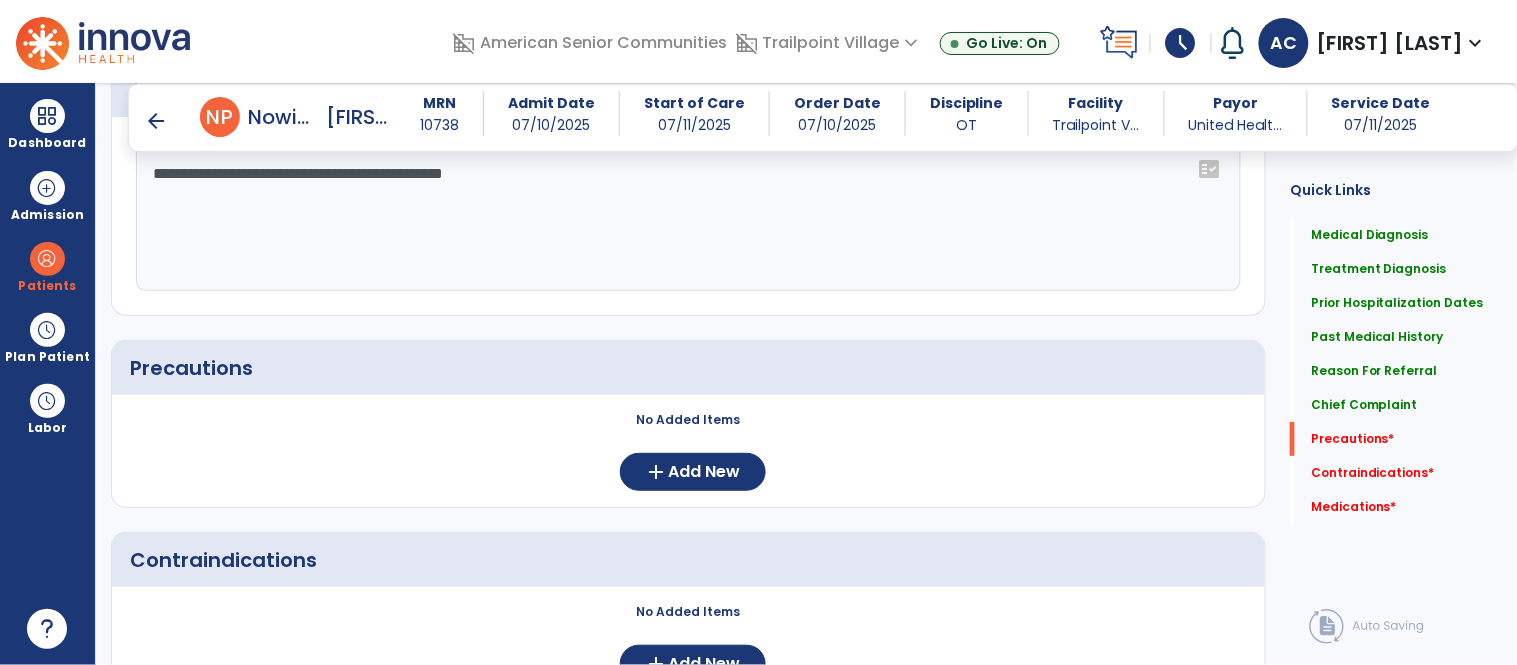 scroll, scrollTop: 1780, scrollLeft: 0, axis: vertical 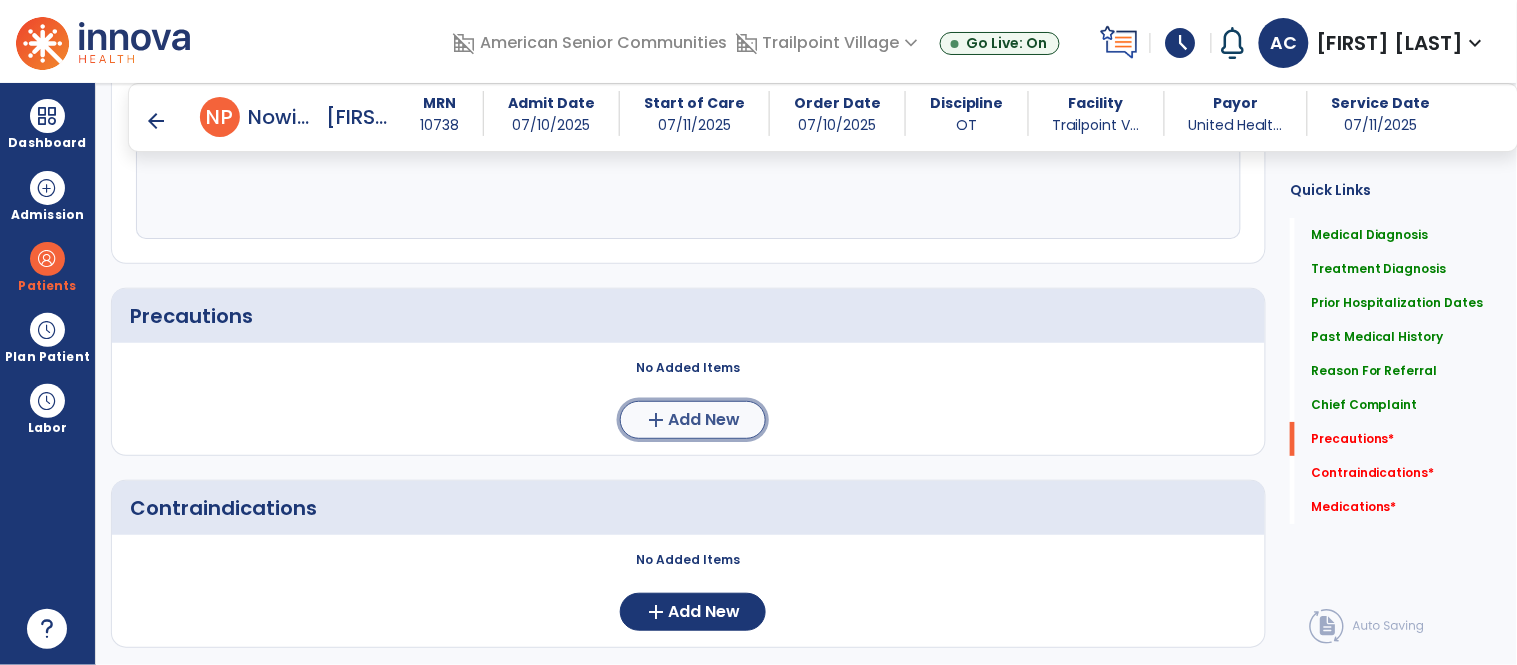 click on "Add New" 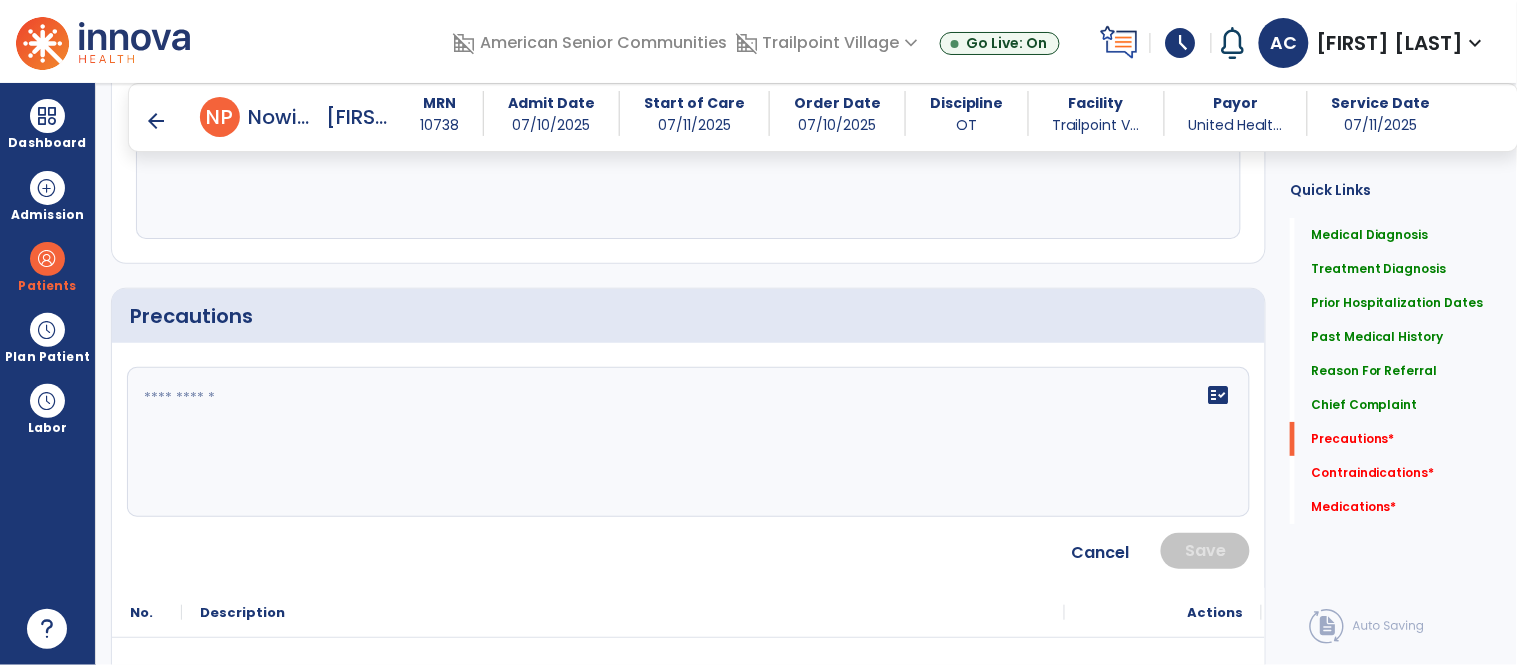 click 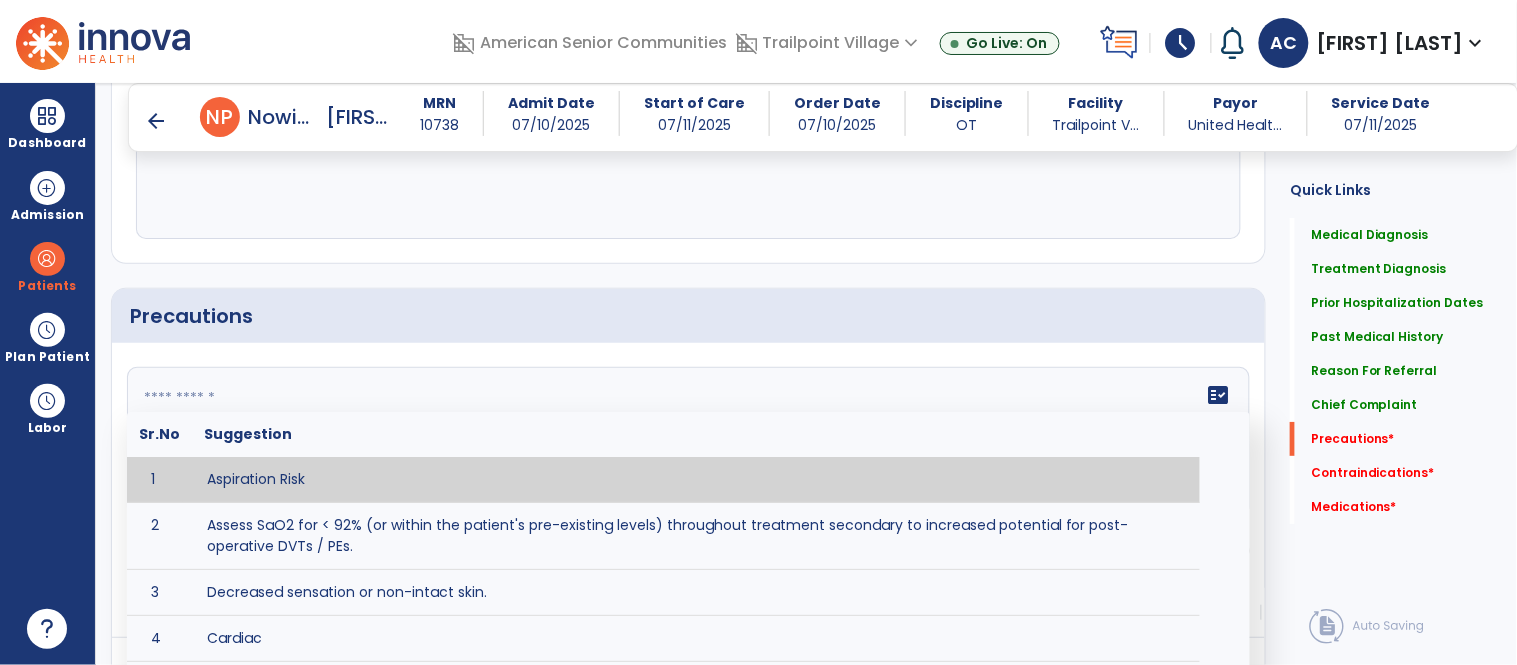 click 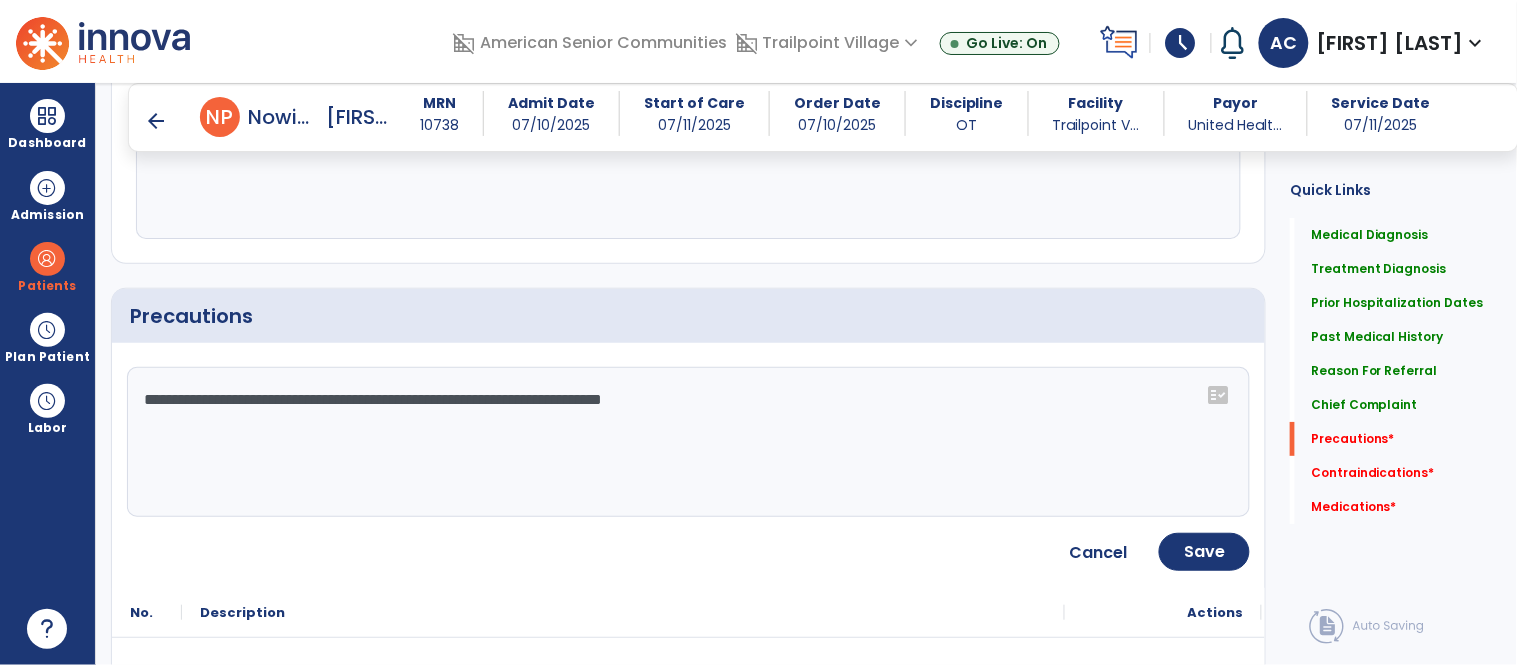 click on "**********" 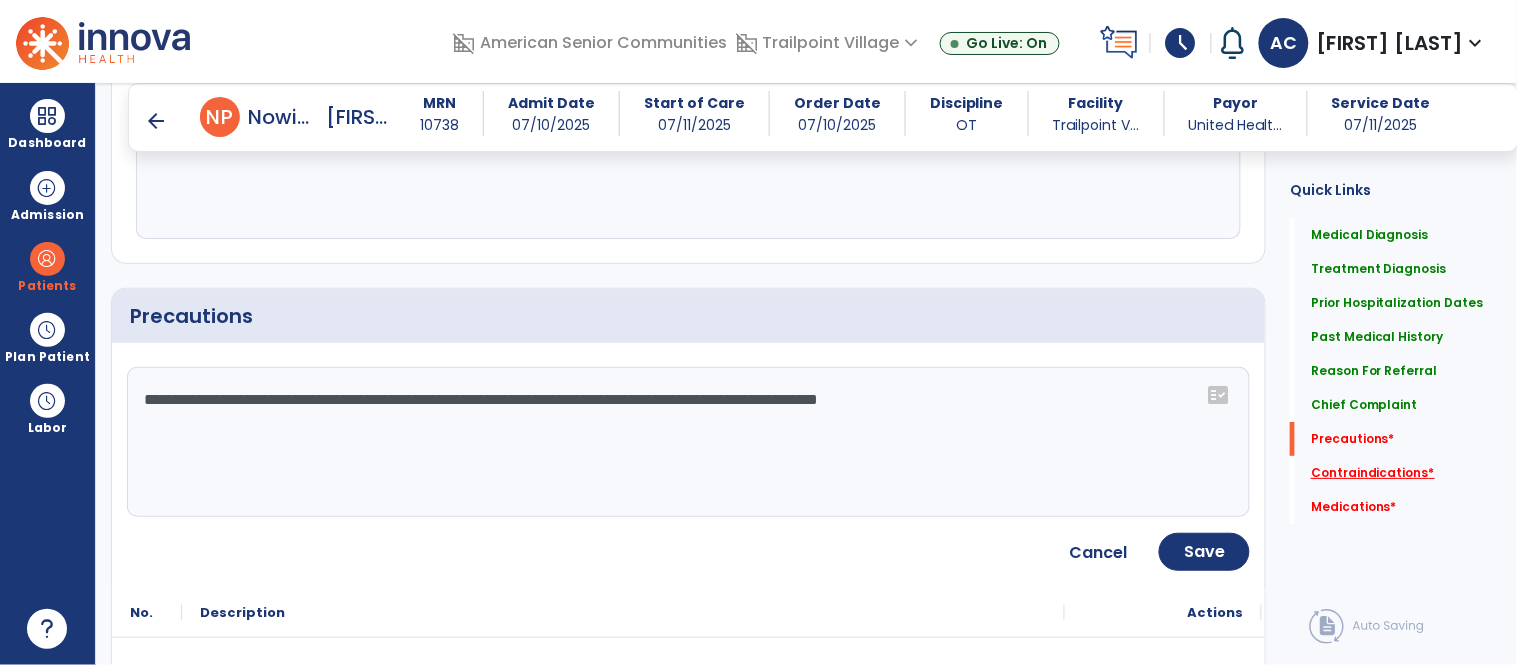 type on "**********" 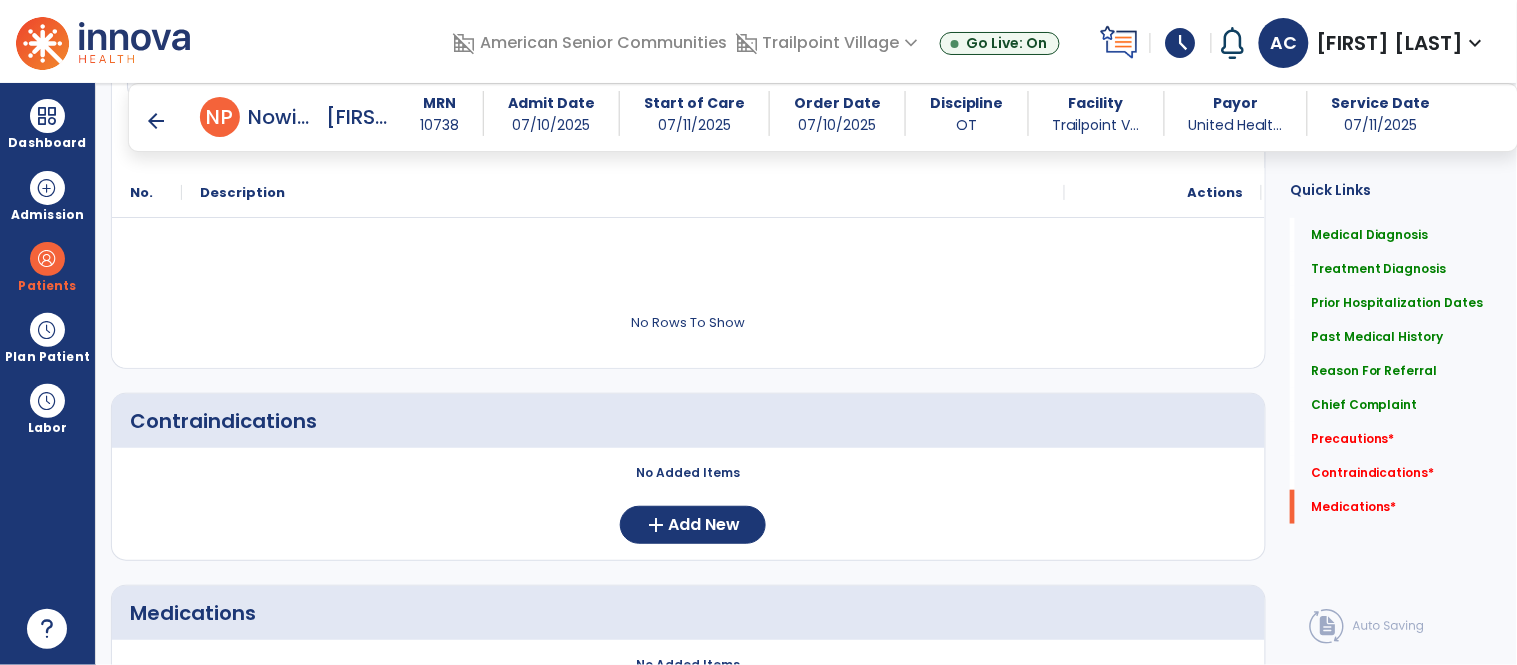 scroll, scrollTop: 2305, scrollLeft: 0, axis: vertical 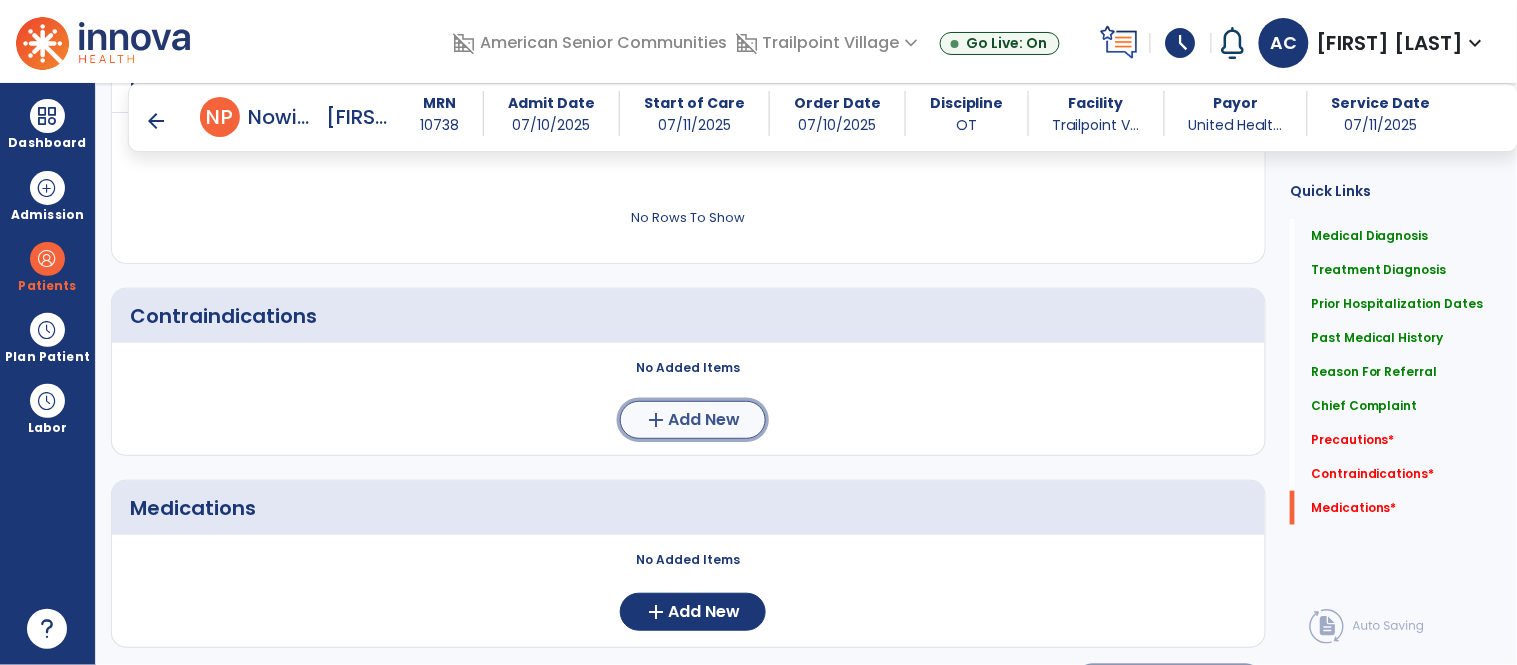 click on "Add New" 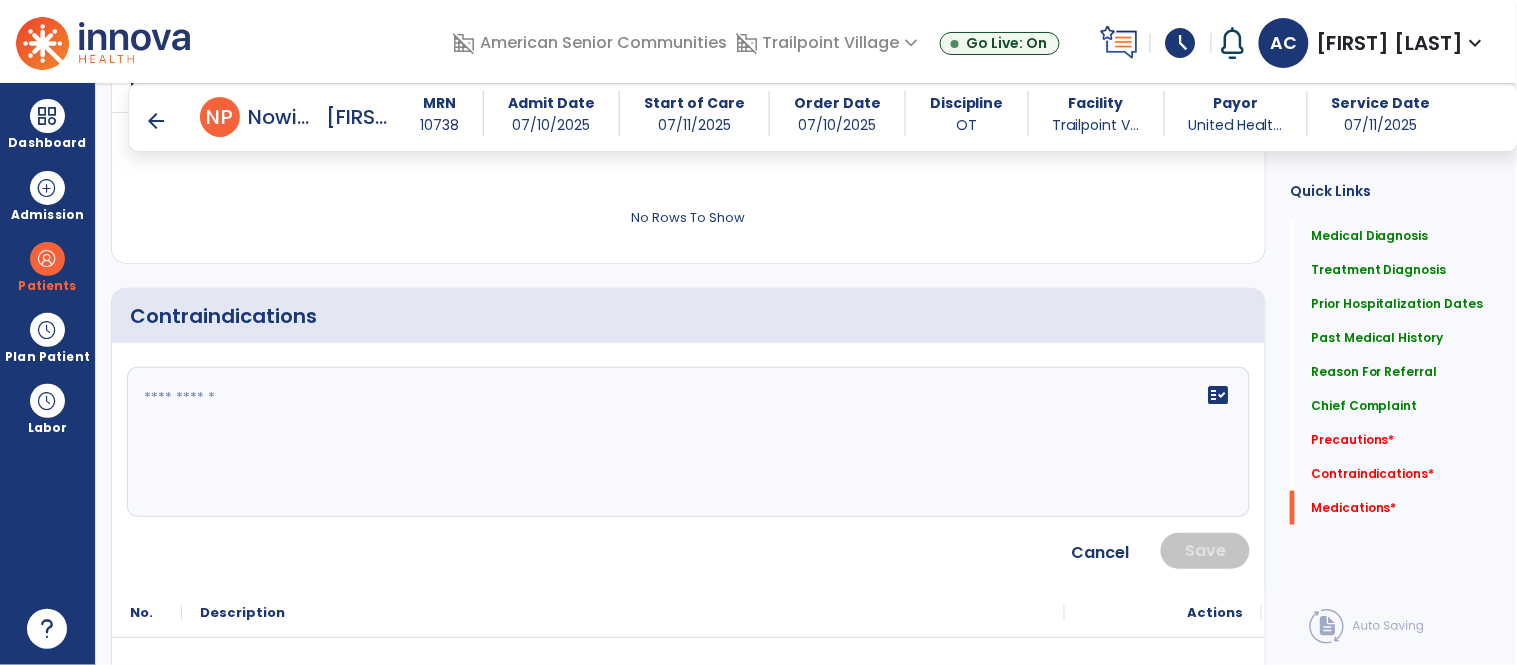 click on "fact_check" 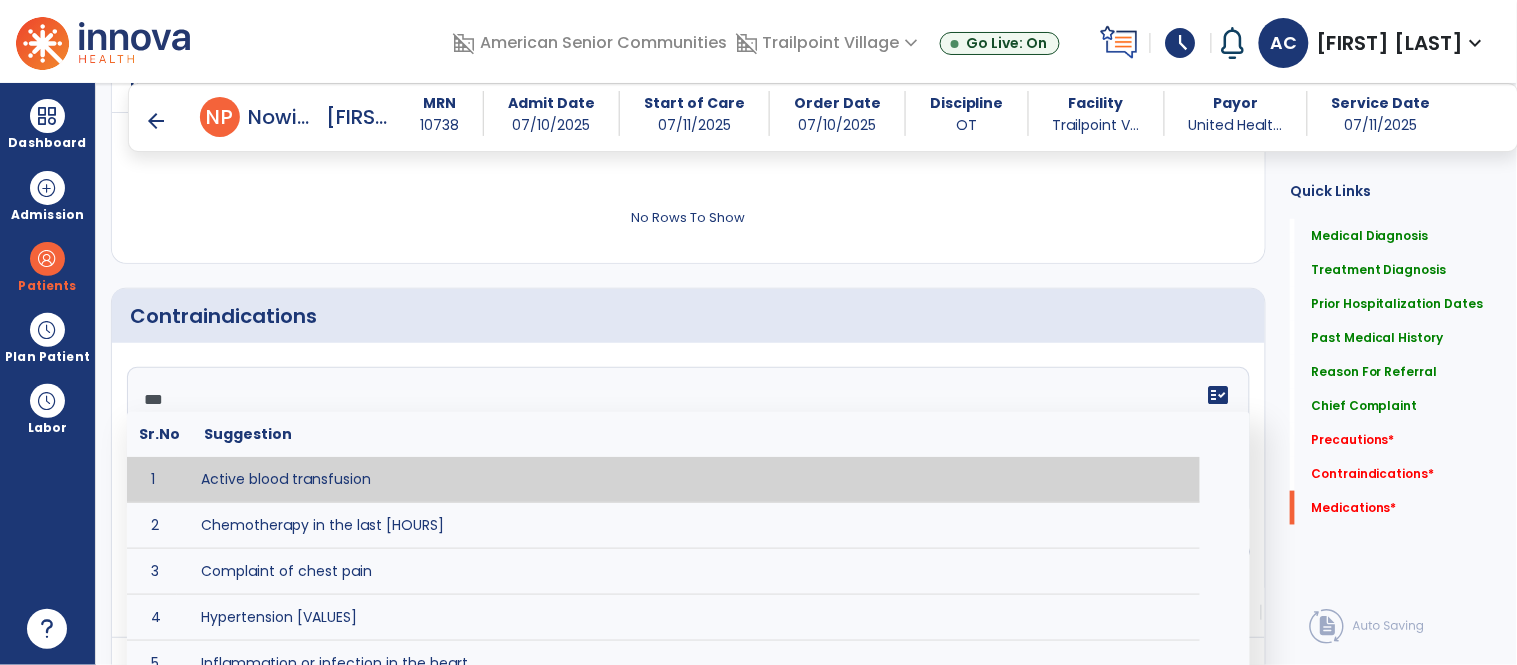 type on "****" 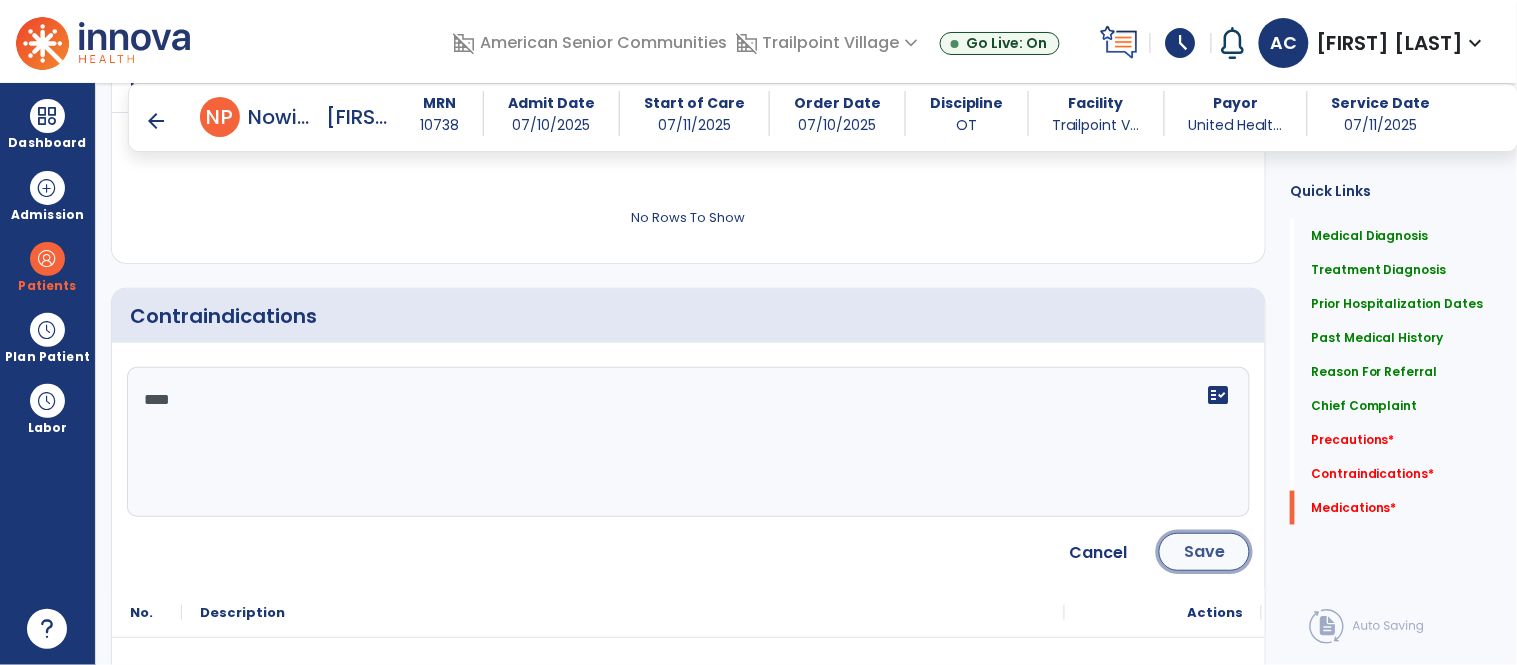 click on "Save" 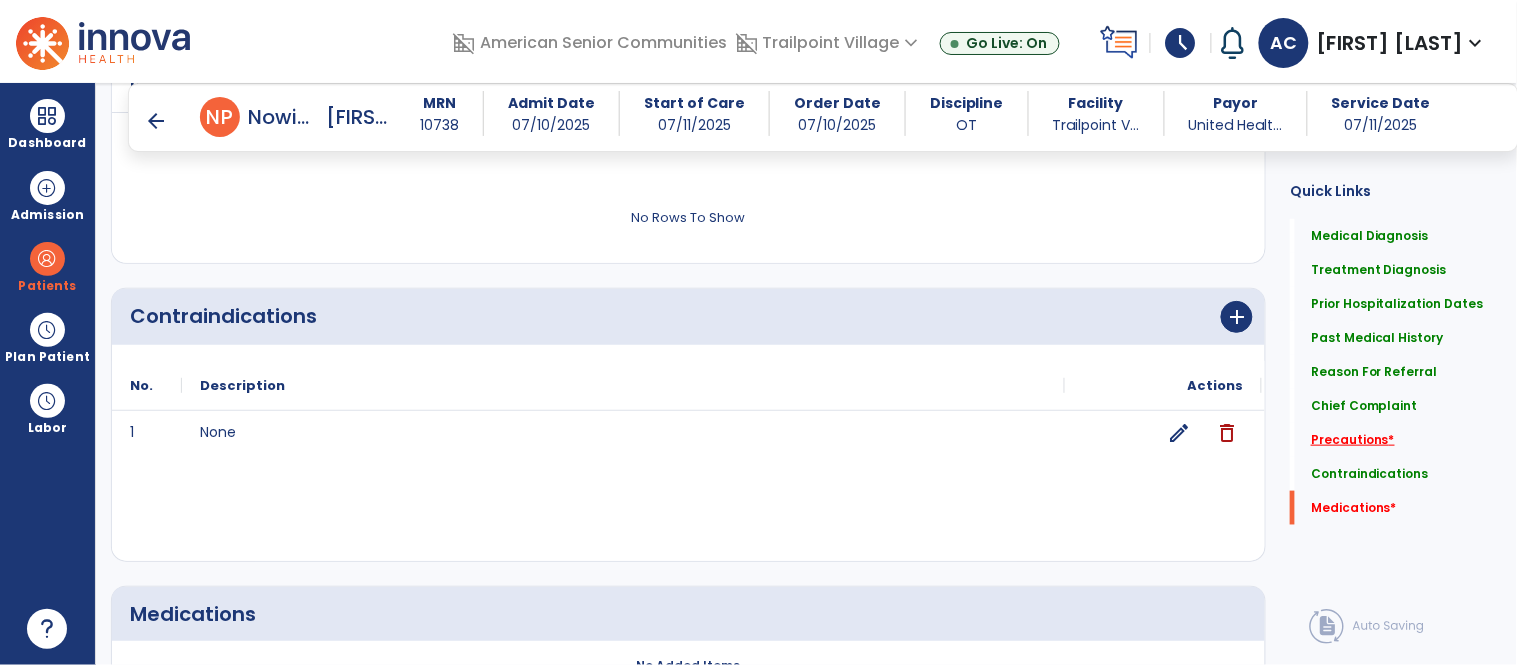 click on "Precautions   *" 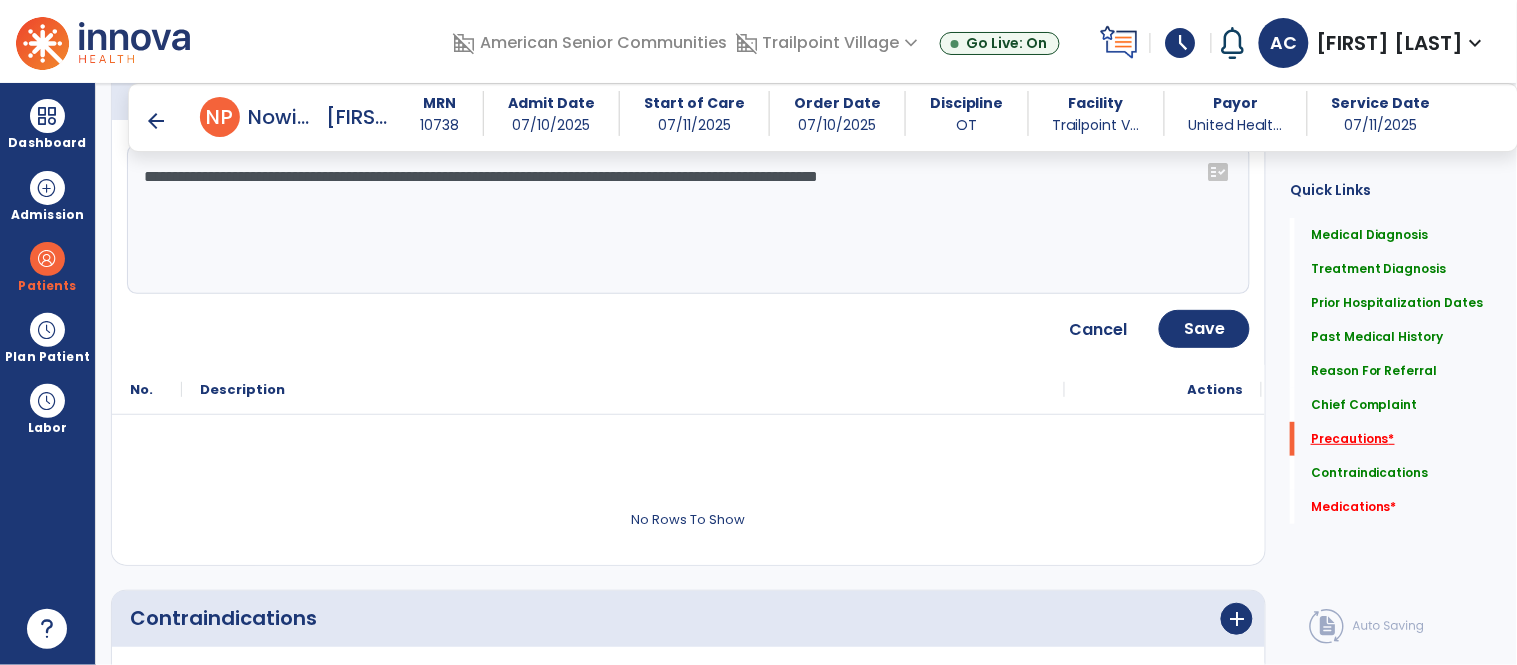 scroll, scrollTop: 1946, scrollLeft: 0, axis: vertical 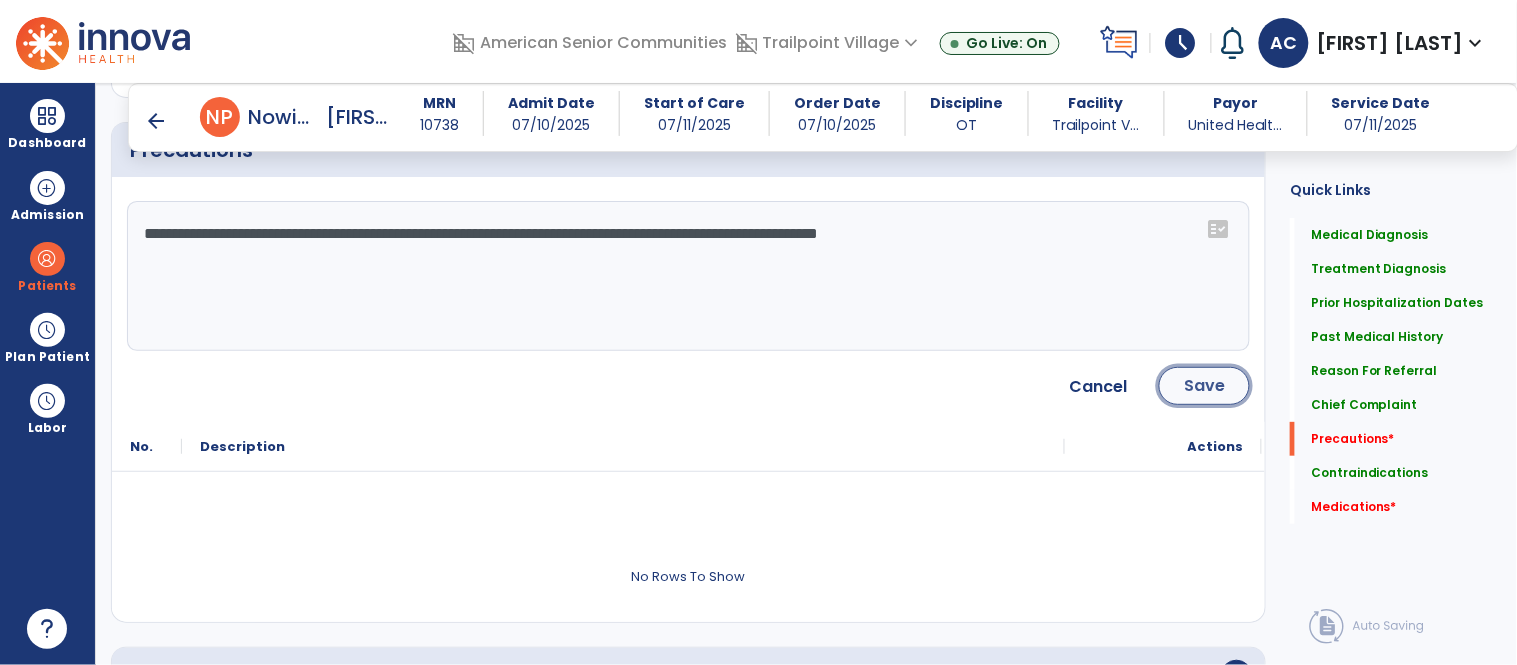 click on "Save" 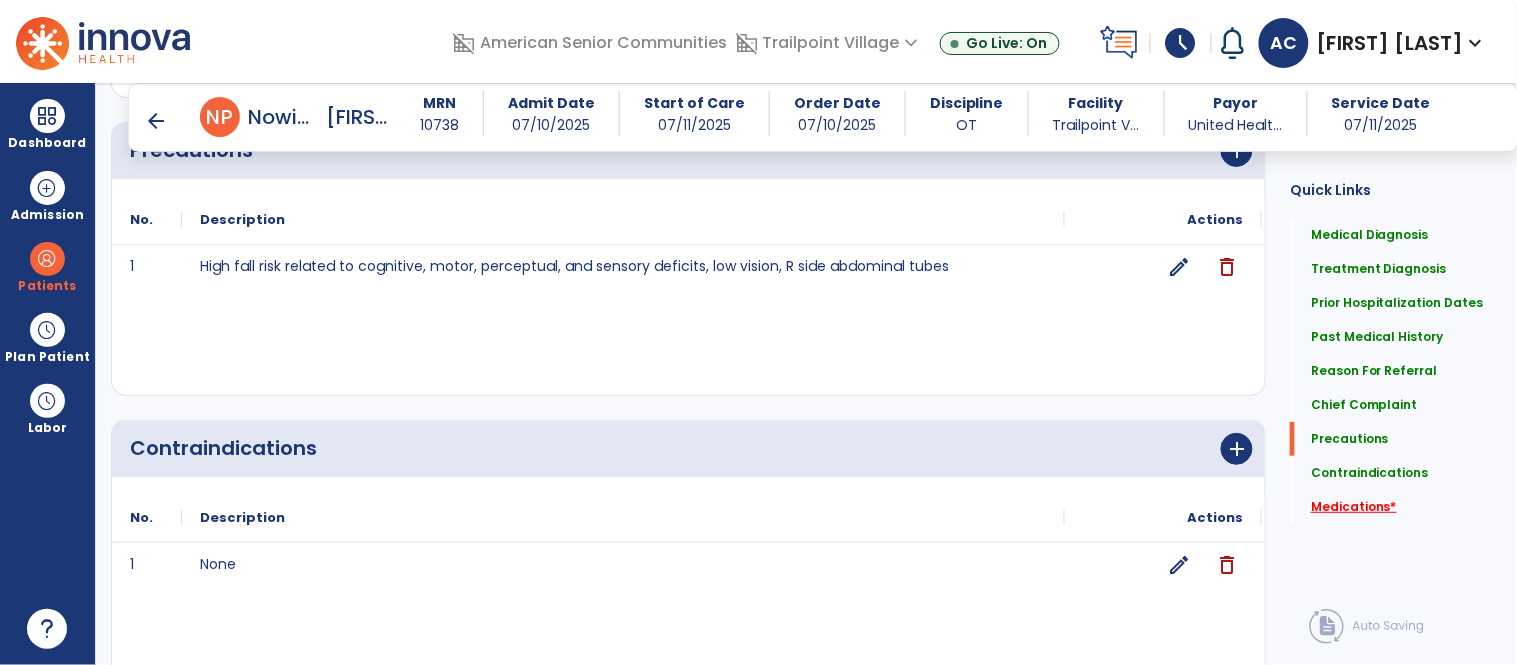 click on "Medications   *" 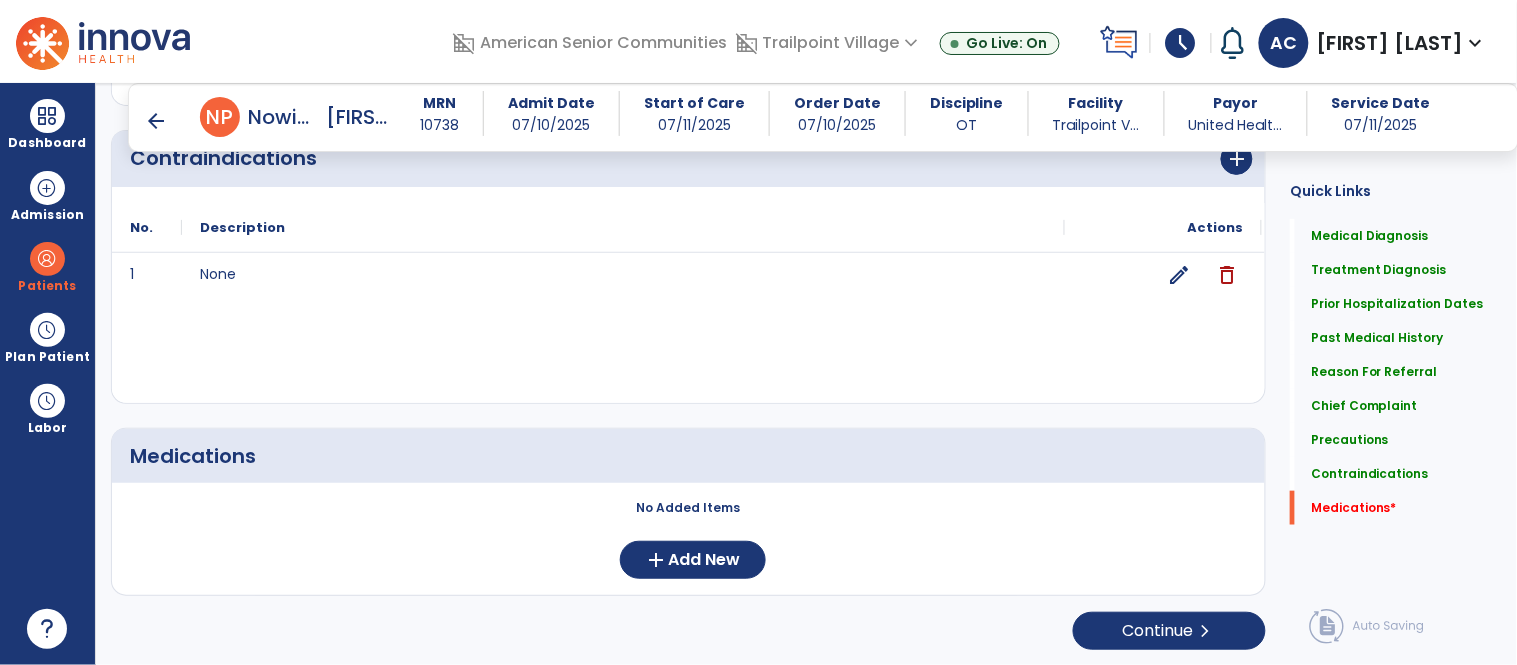 scroll, scrollTop: 2238, scrollLeft: 0, axis: vertical 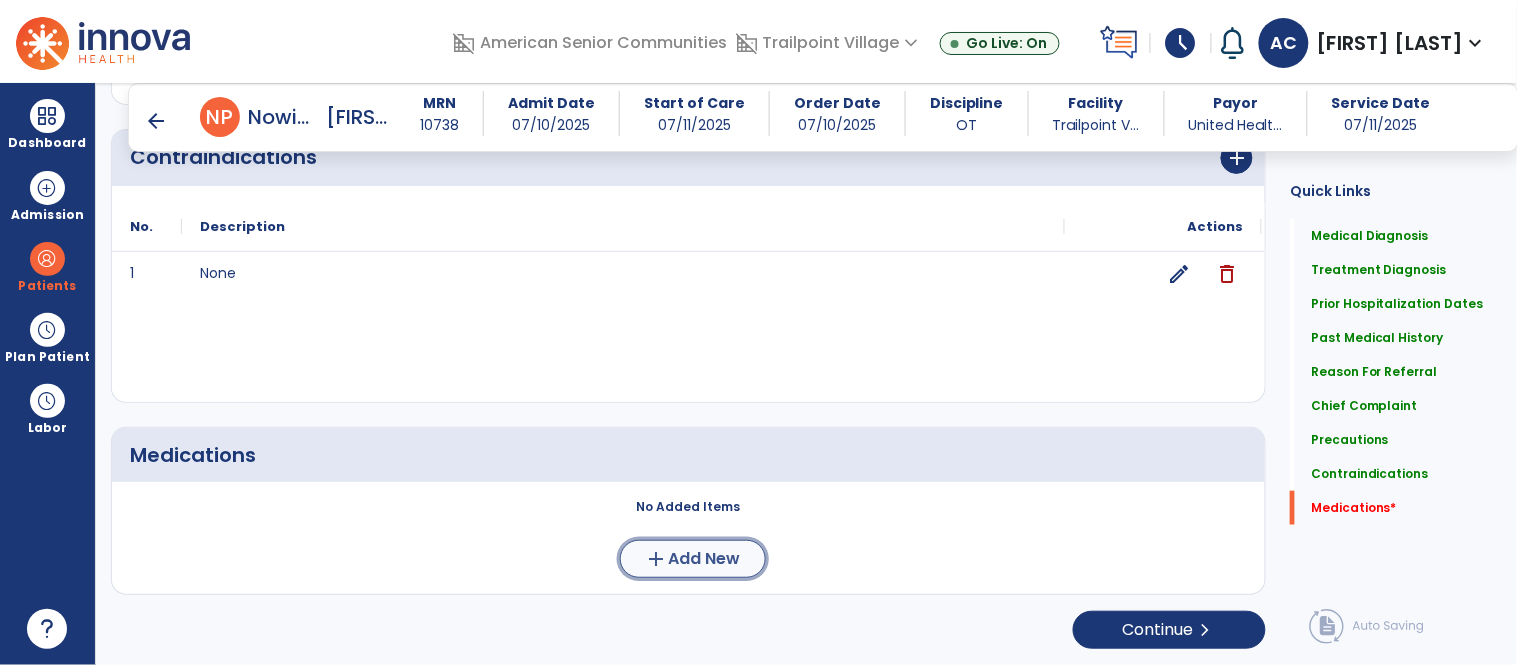 click on "Add New" 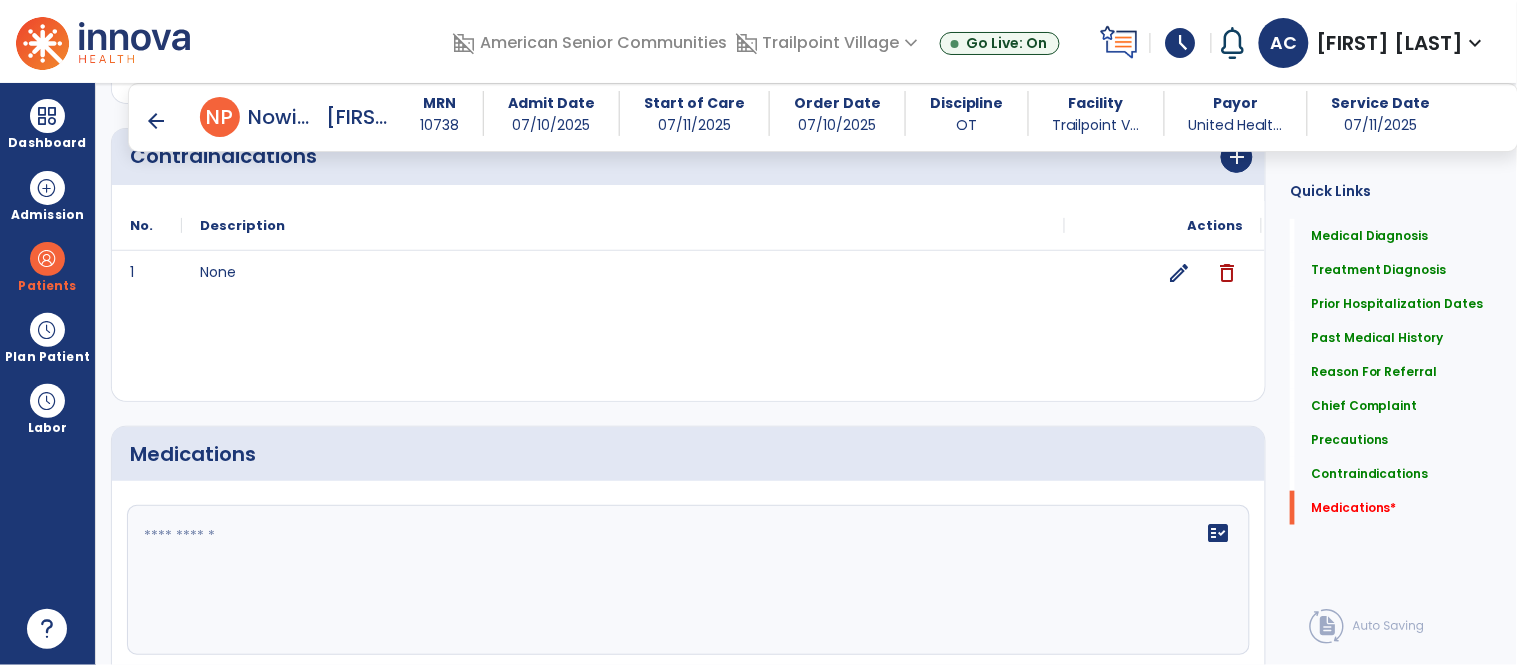 click 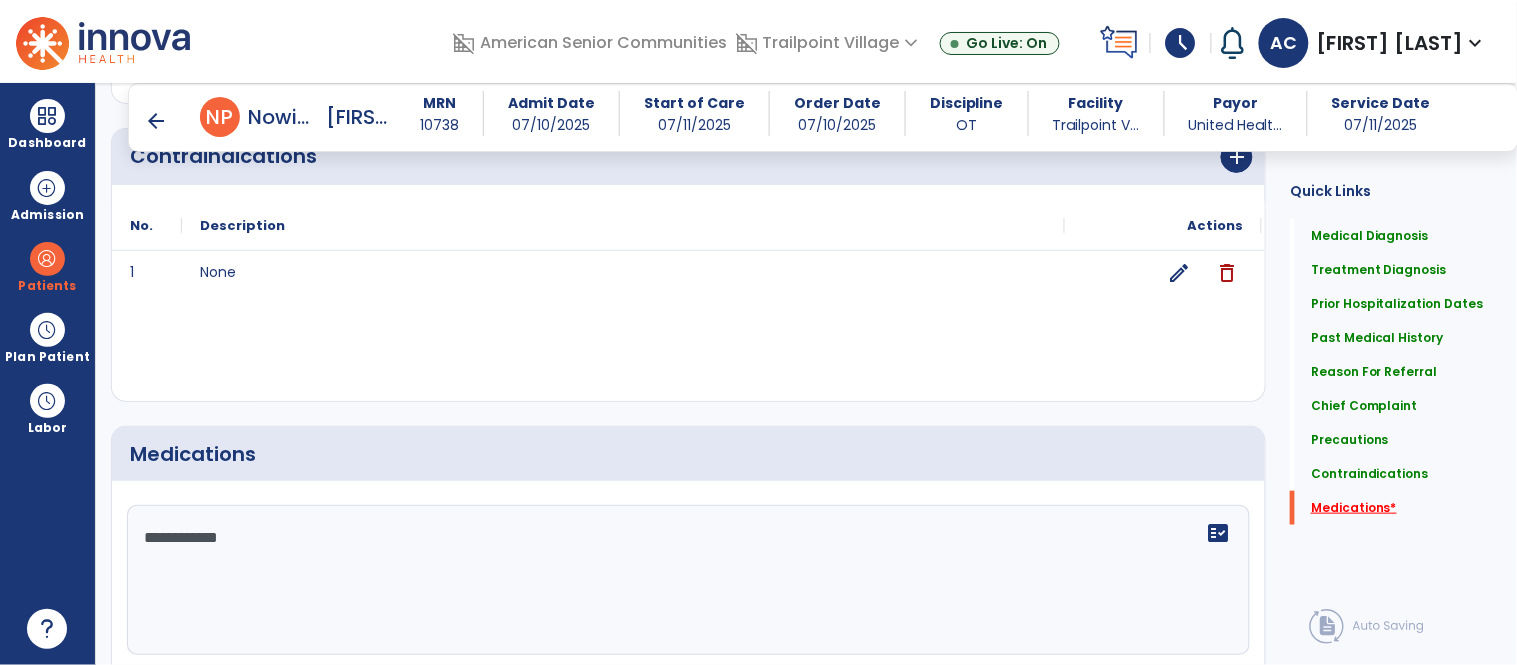 type on "**********" 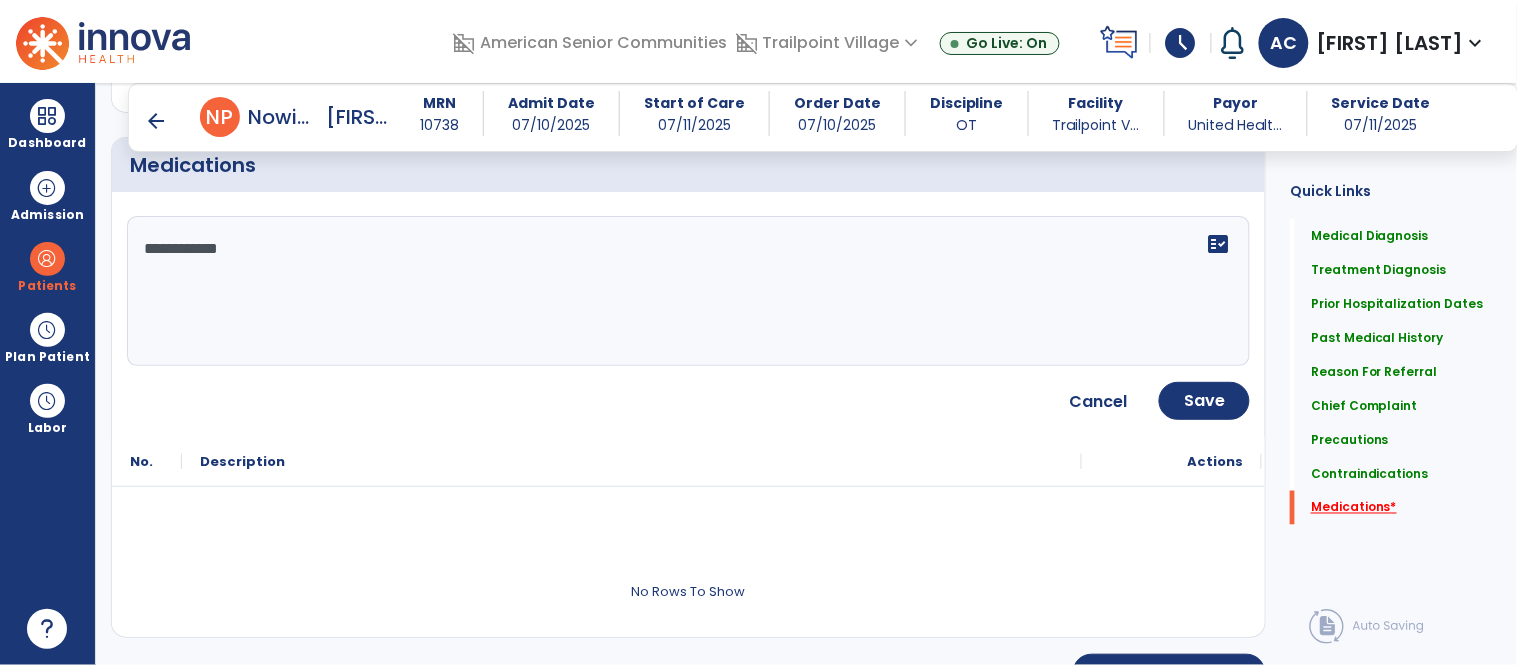 scroll, scrollTop: 2542, scrollLeft: 0, axis: vertical 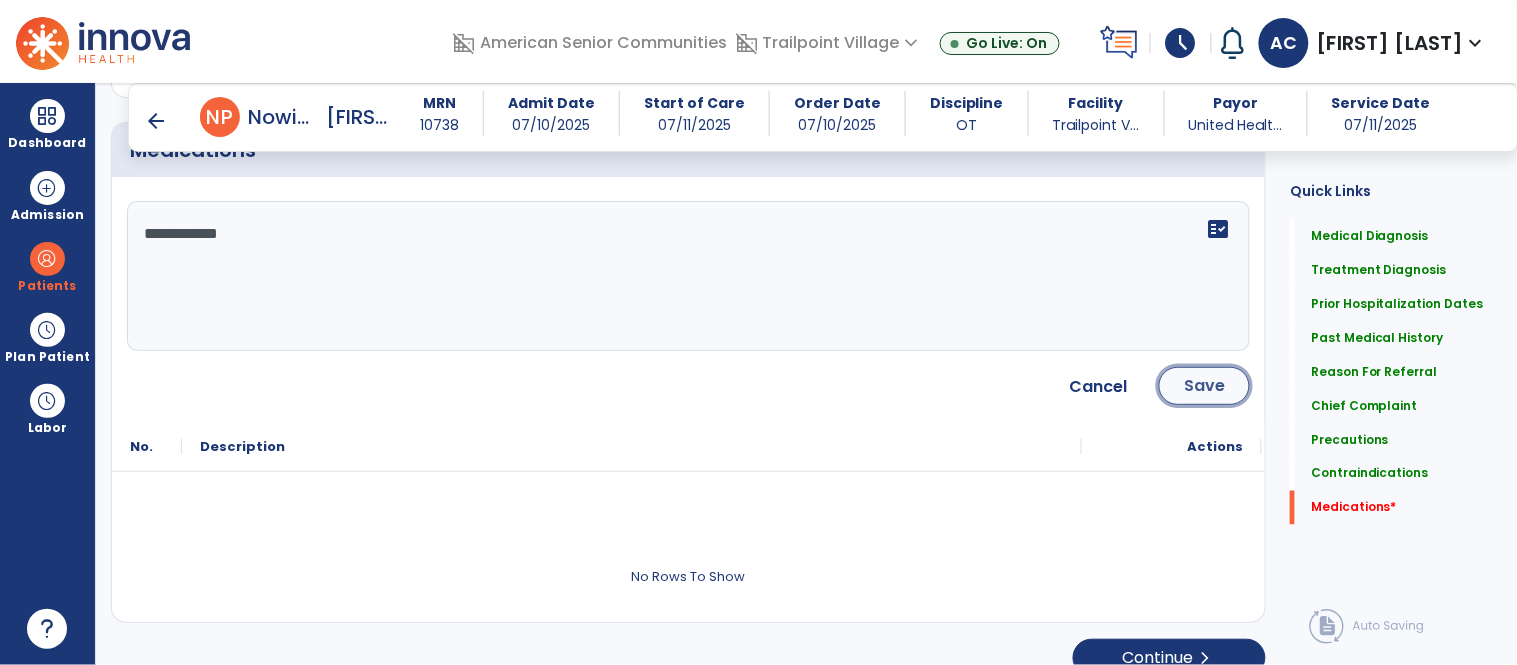 click on "Save" 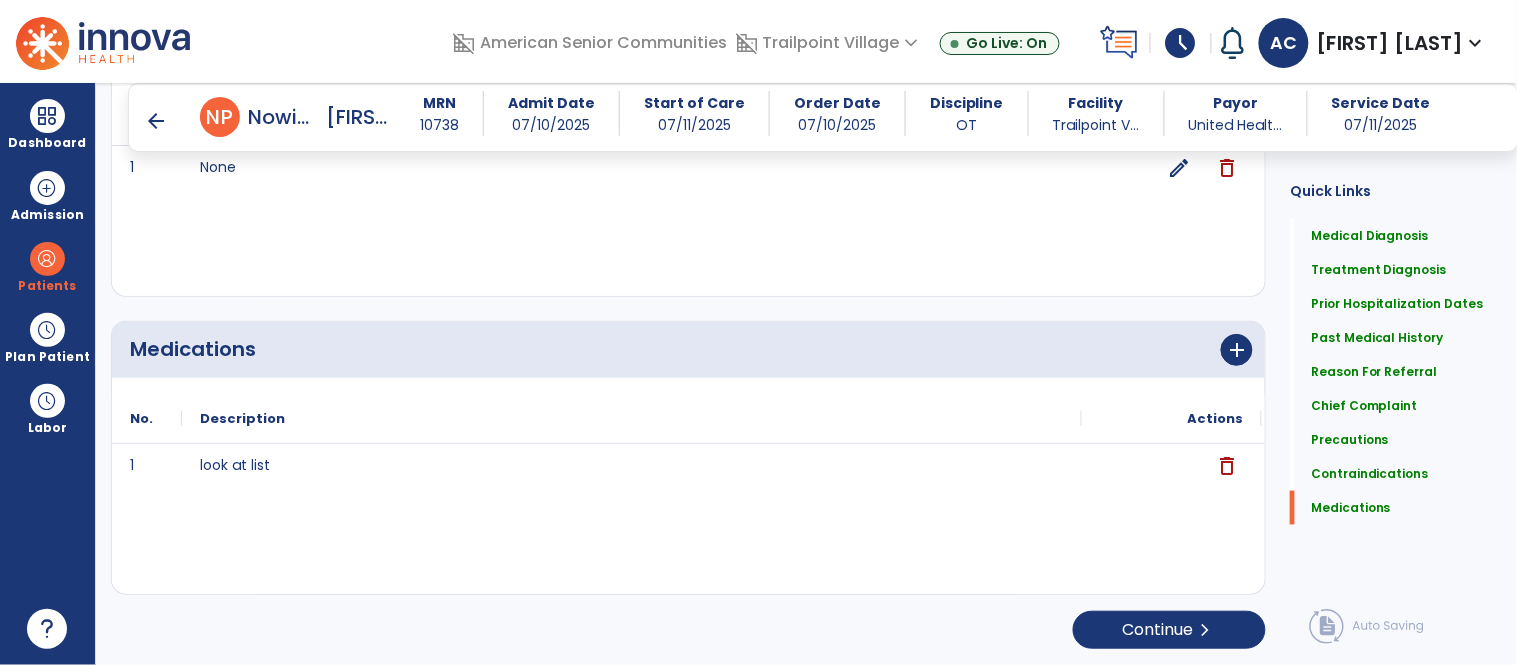 scroll, scrollTop: 2345, scrollLeft: 0, axis: vertical 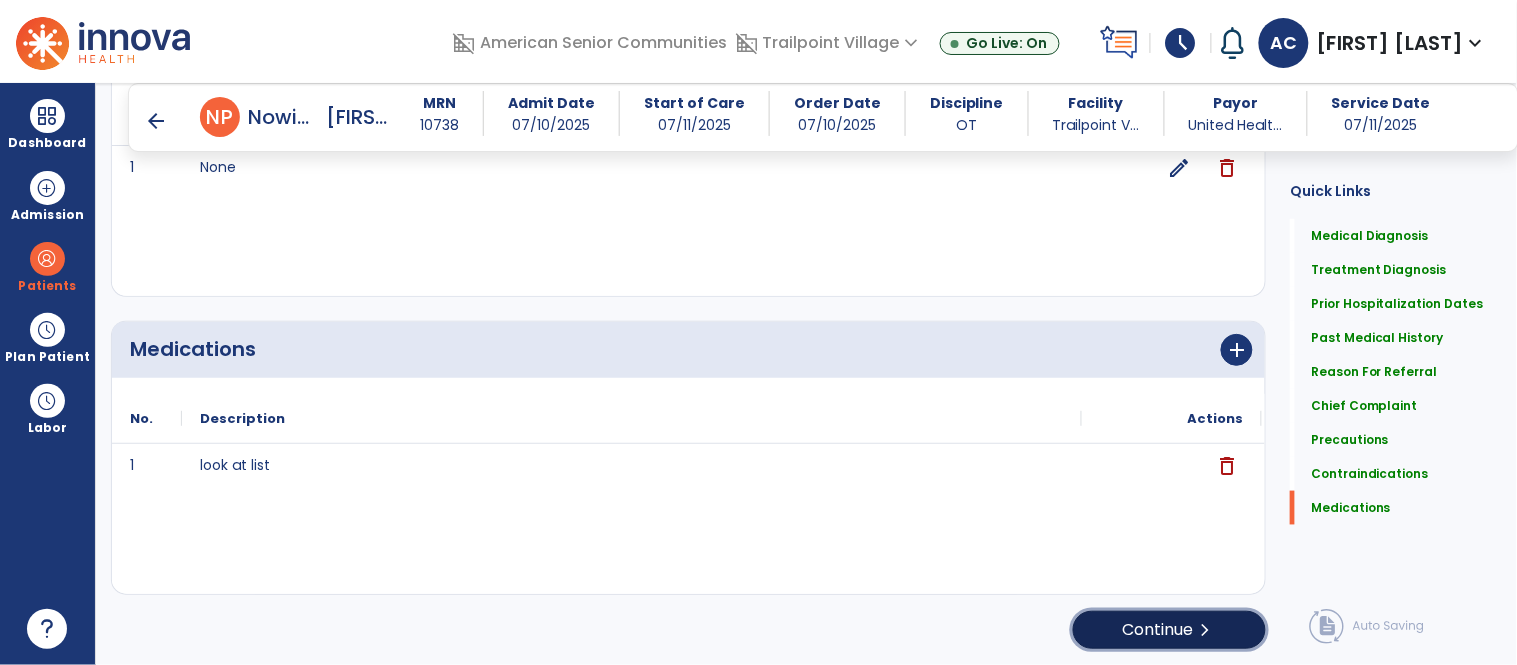 click on "Continue  chevron_right" 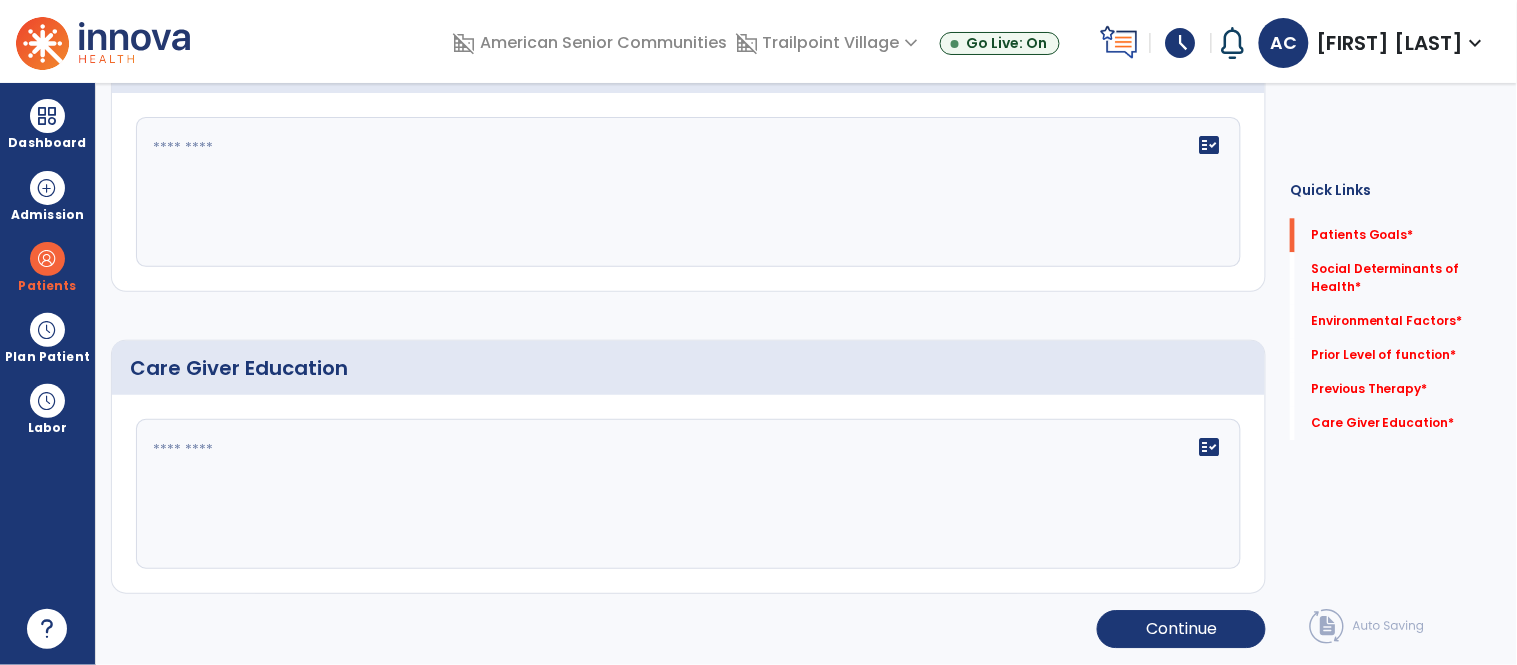 scroll, scrollTop: 38, scrollLeft: 0, axis: vertical 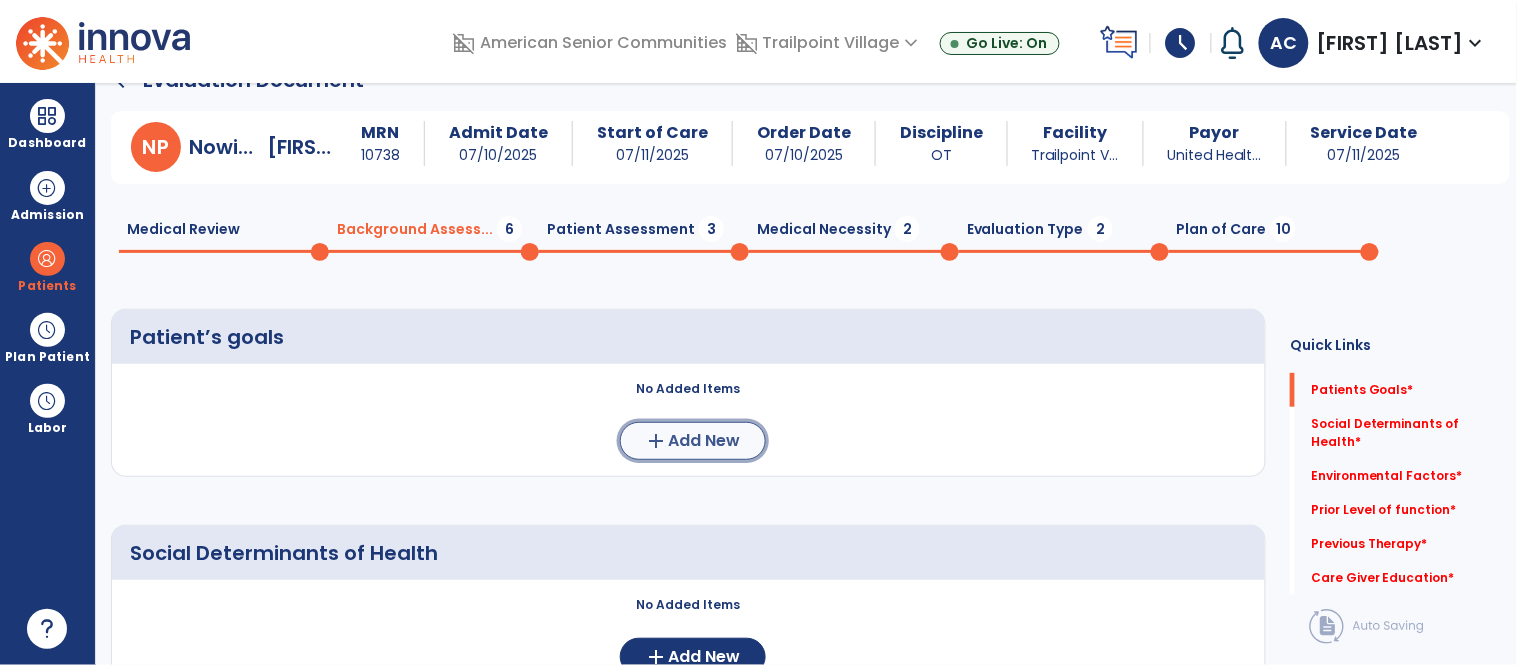 click on "add  Add New" 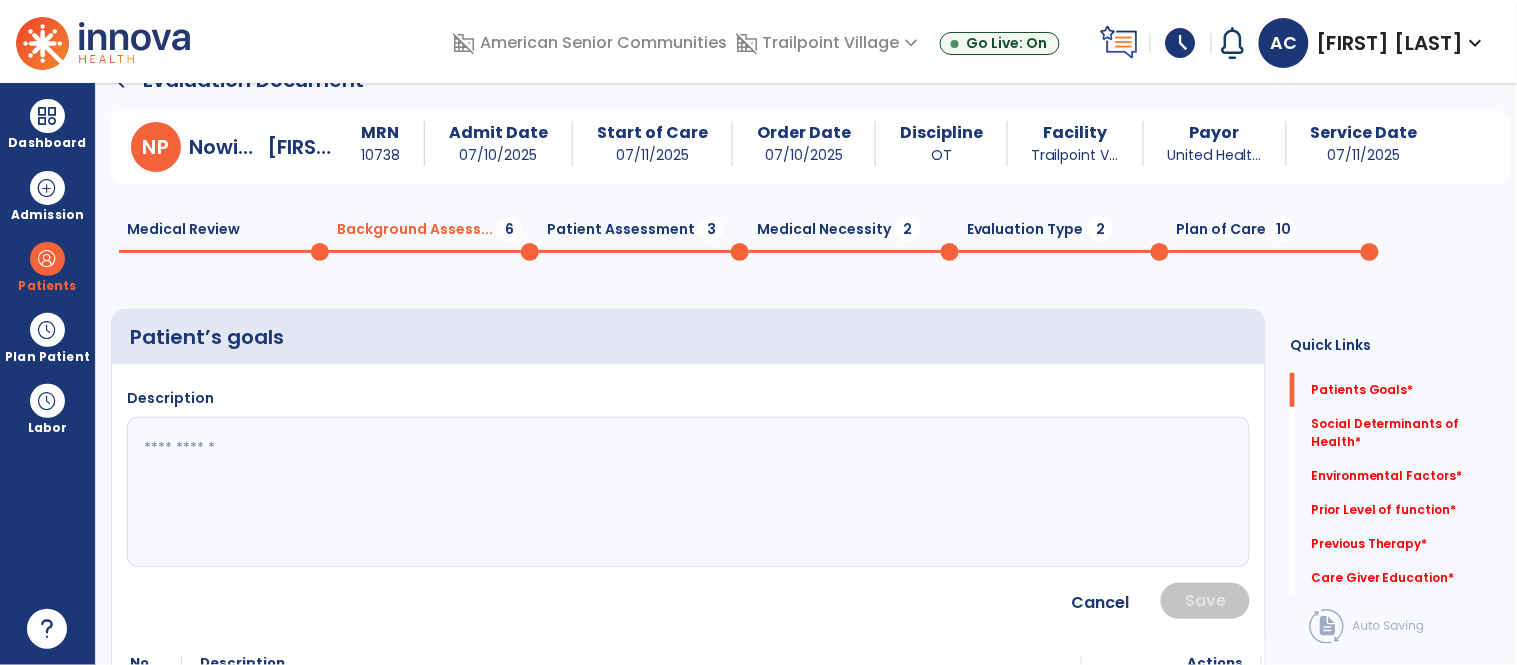 click 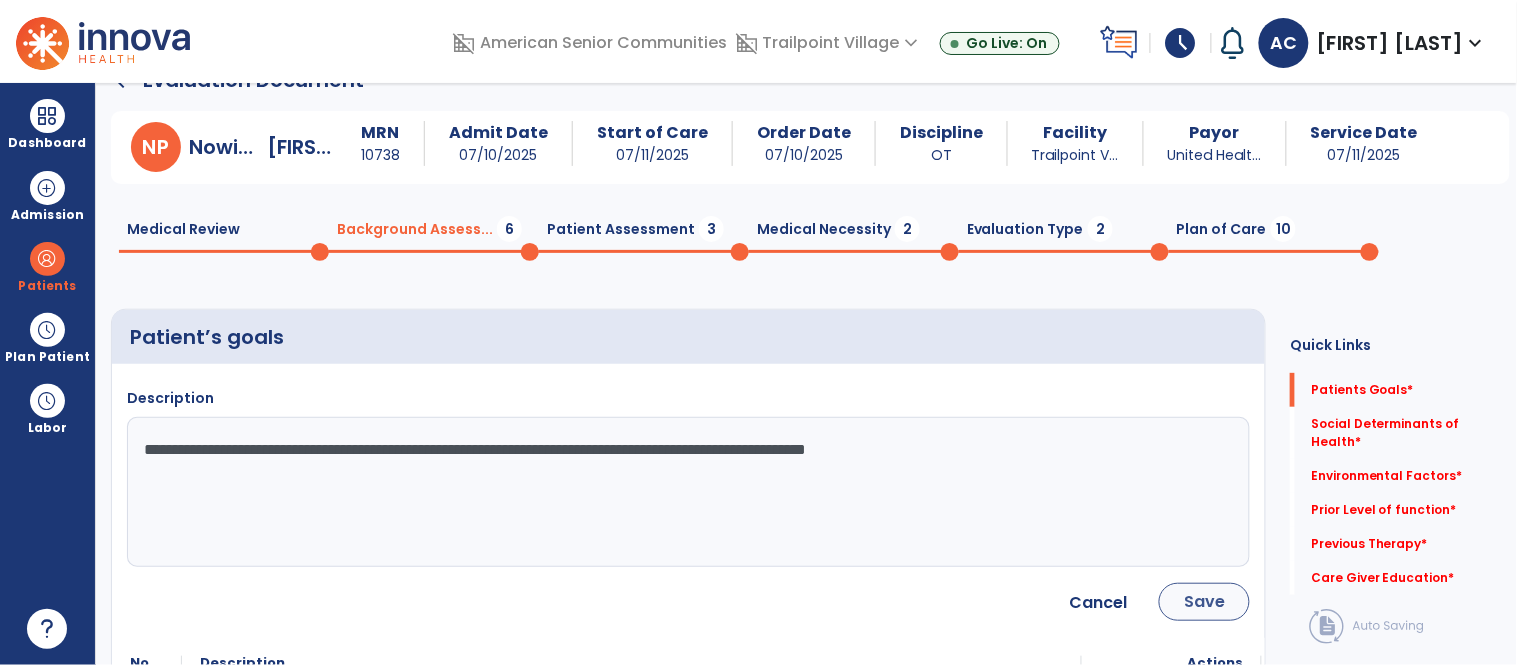 type on "**********" 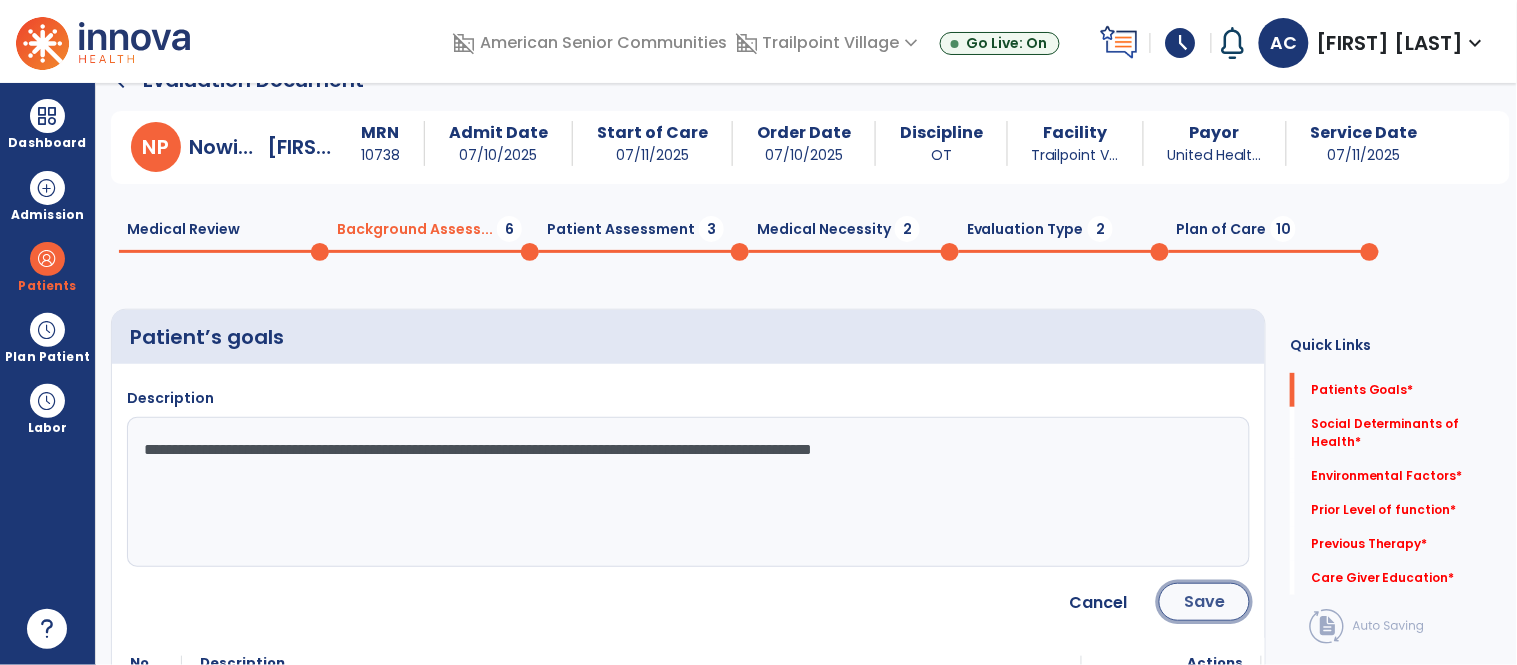 click on "Save" 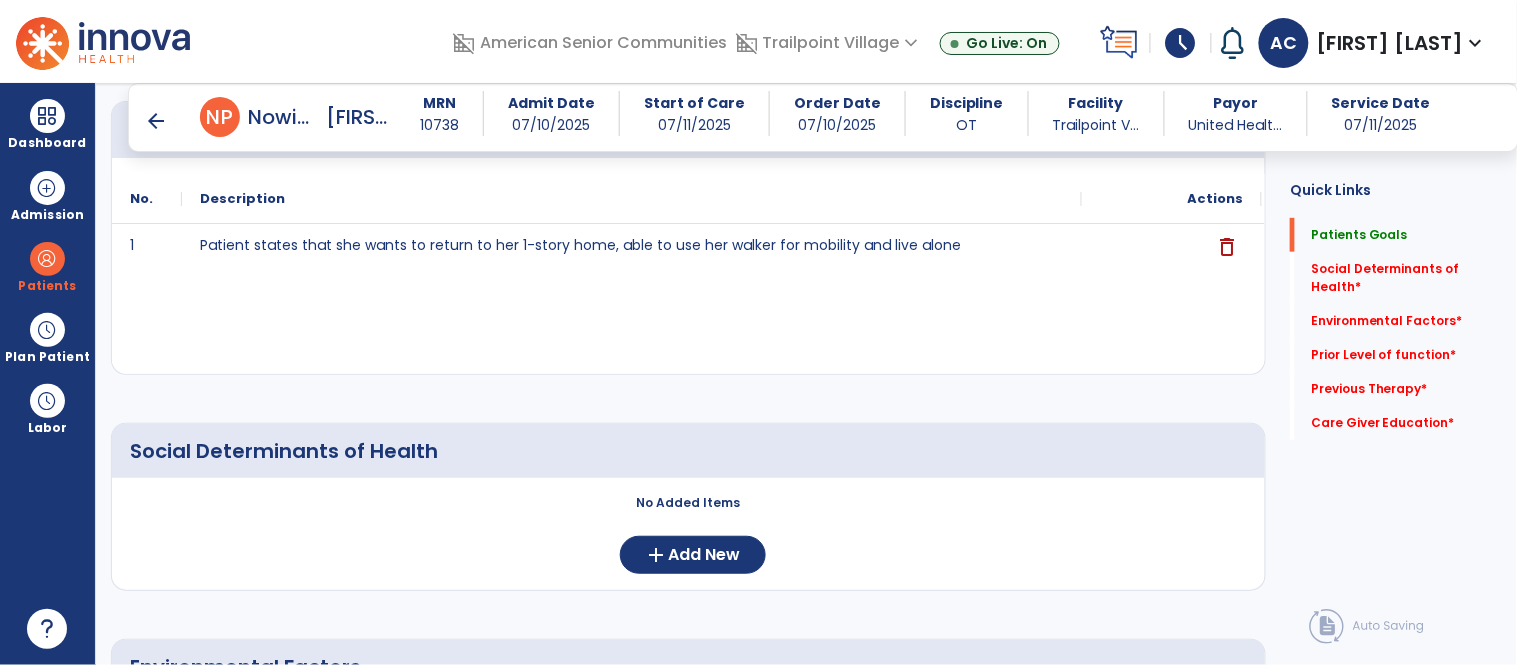 scroll, scrollTop: 261, scrollLeft: 0, axis: vertical 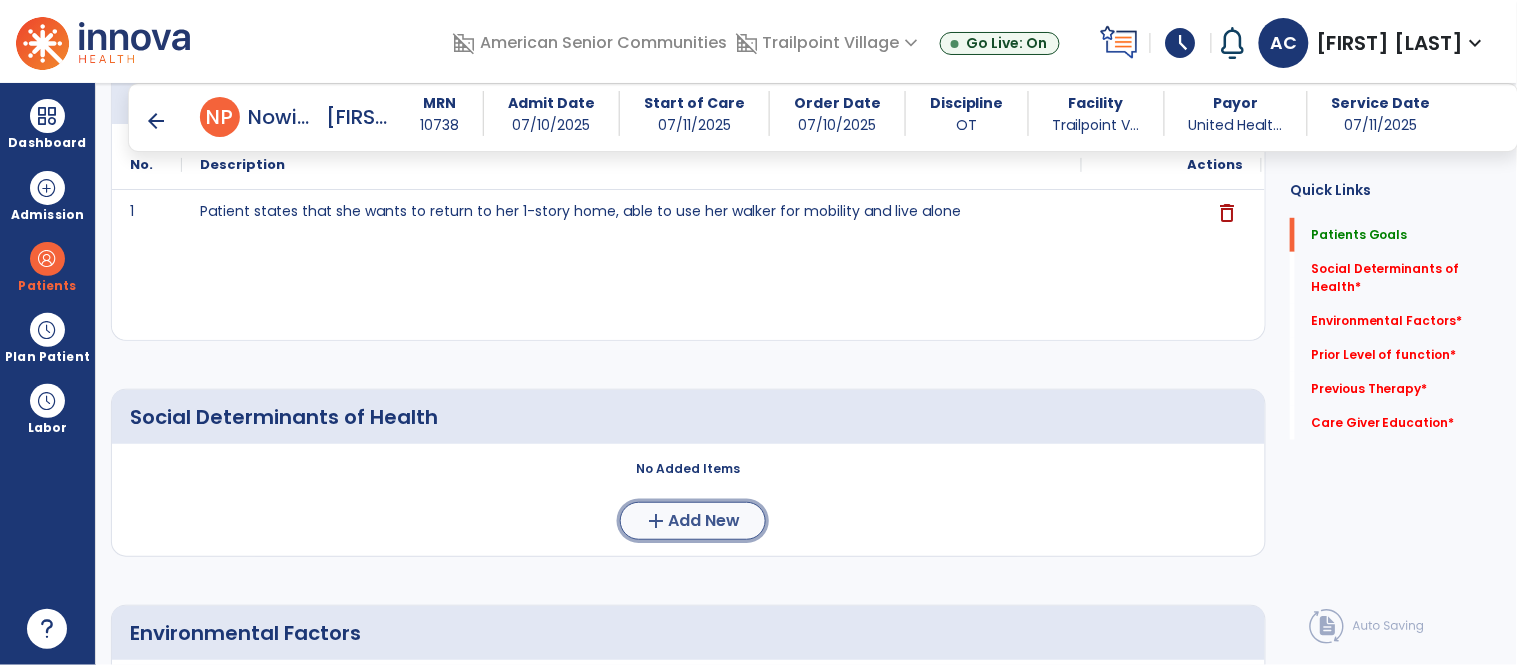 click on "Add New" 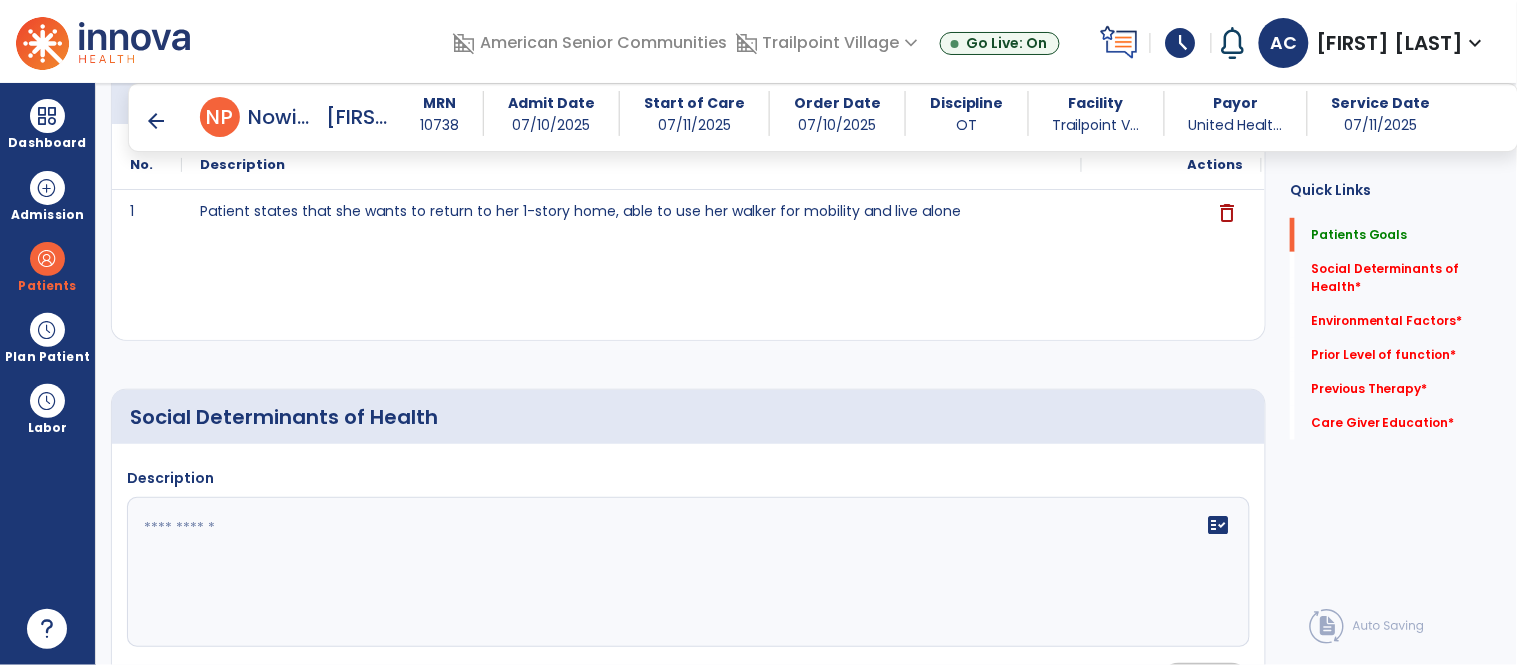click 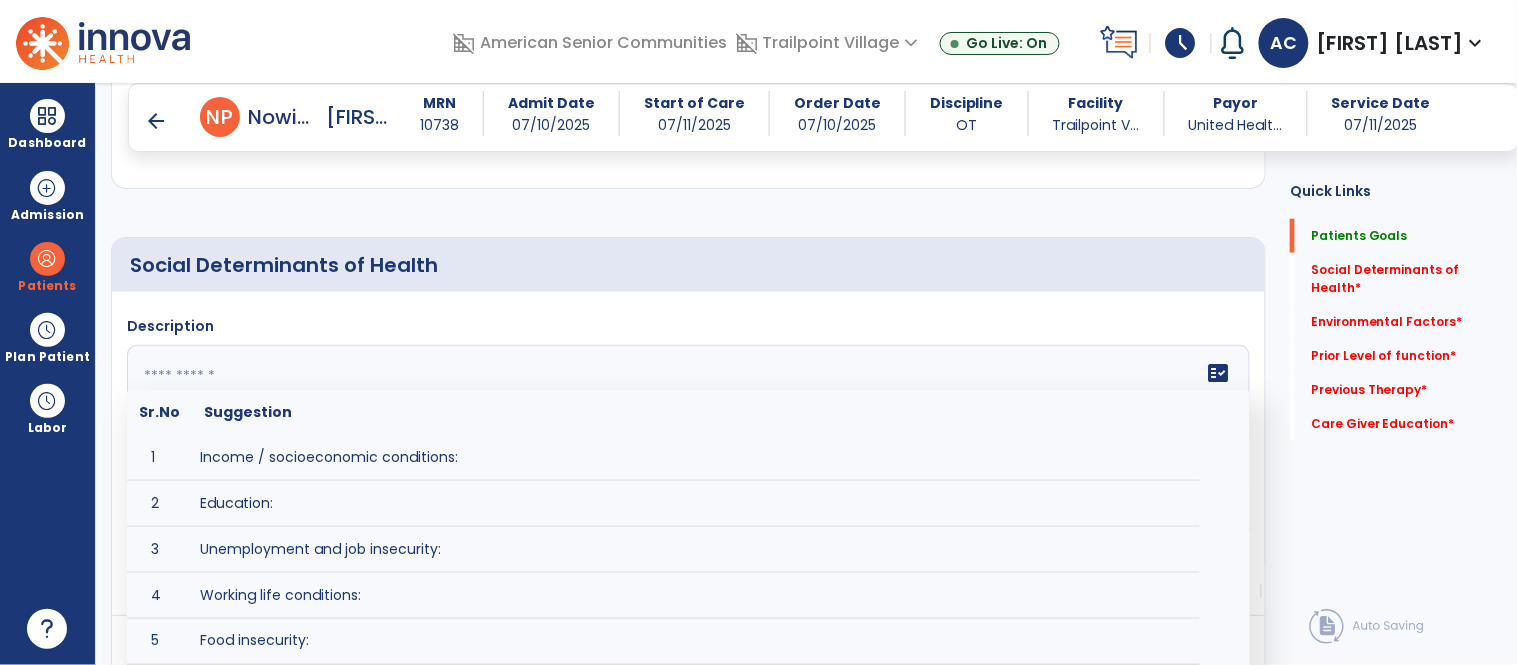 scroll, scrollTop: 432, scrollLeft: 0, axis: vertical 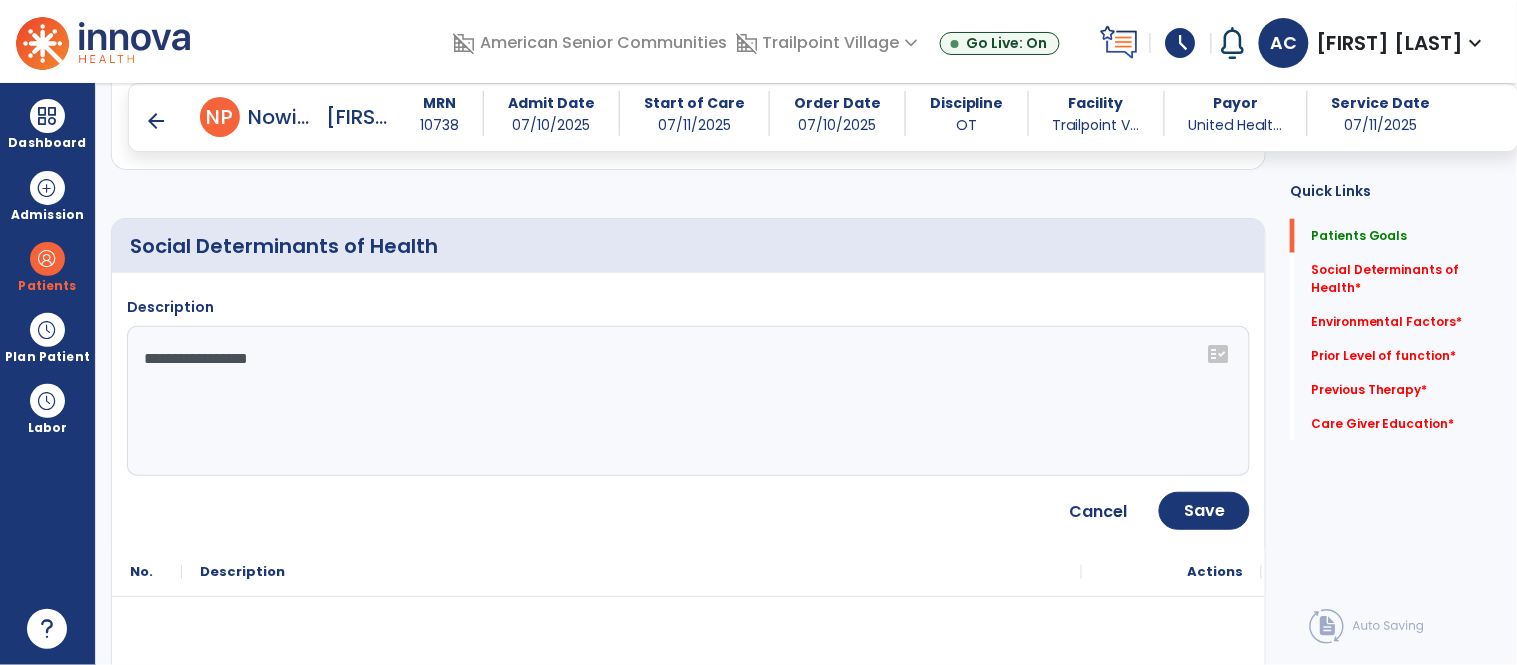 click on "**********" 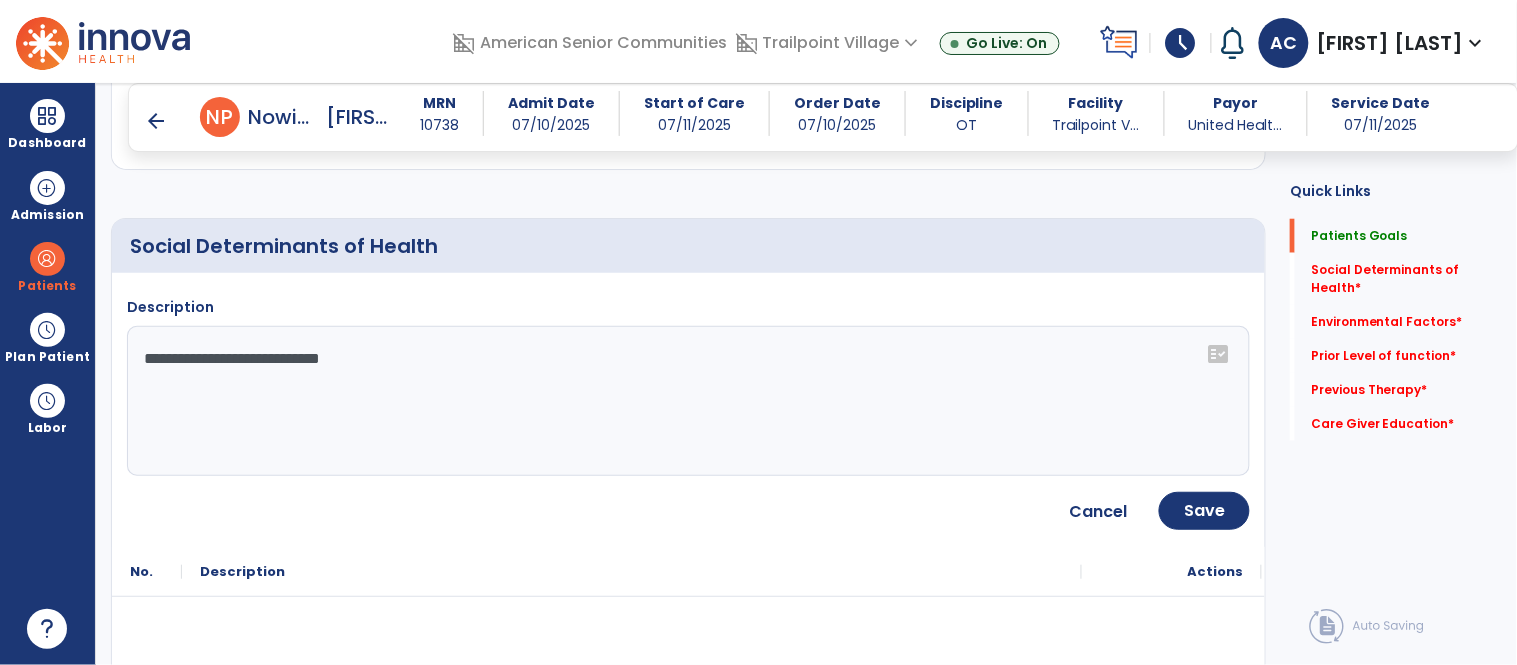 type on "**********" 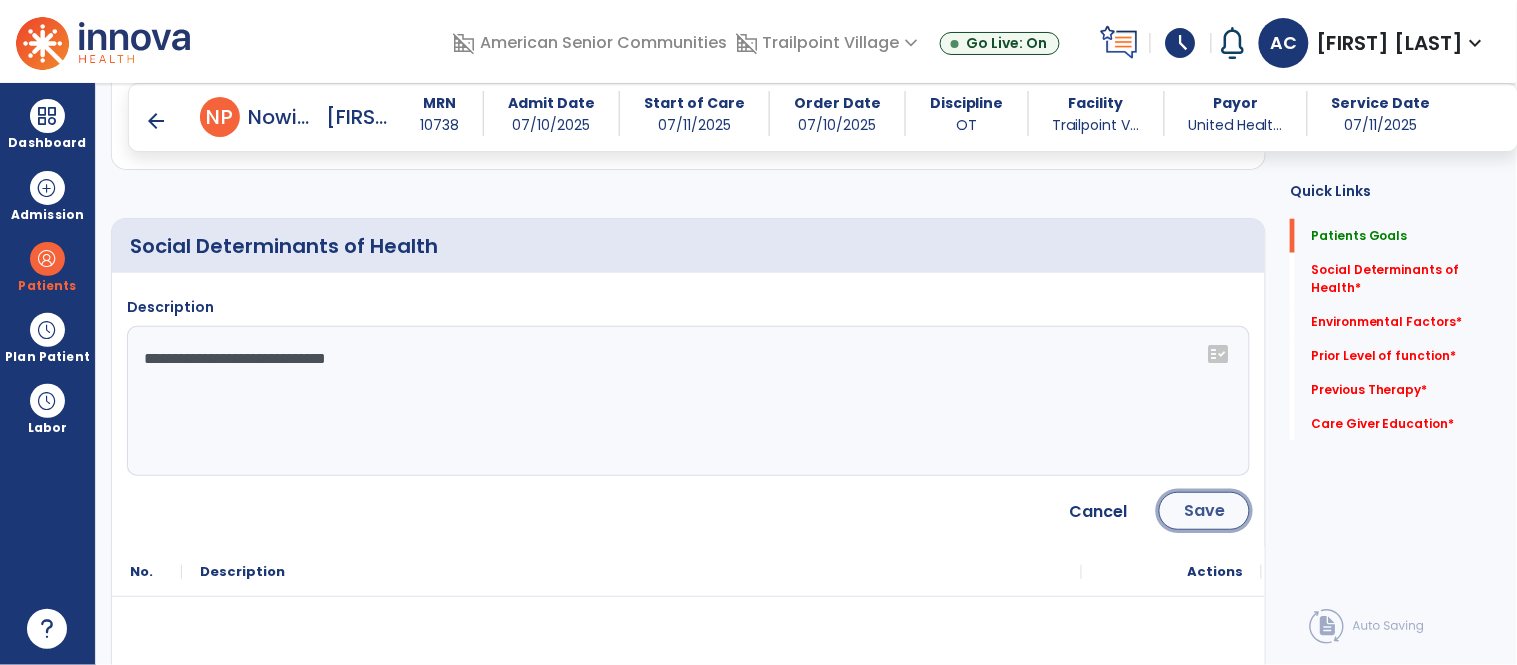 click on "Save" 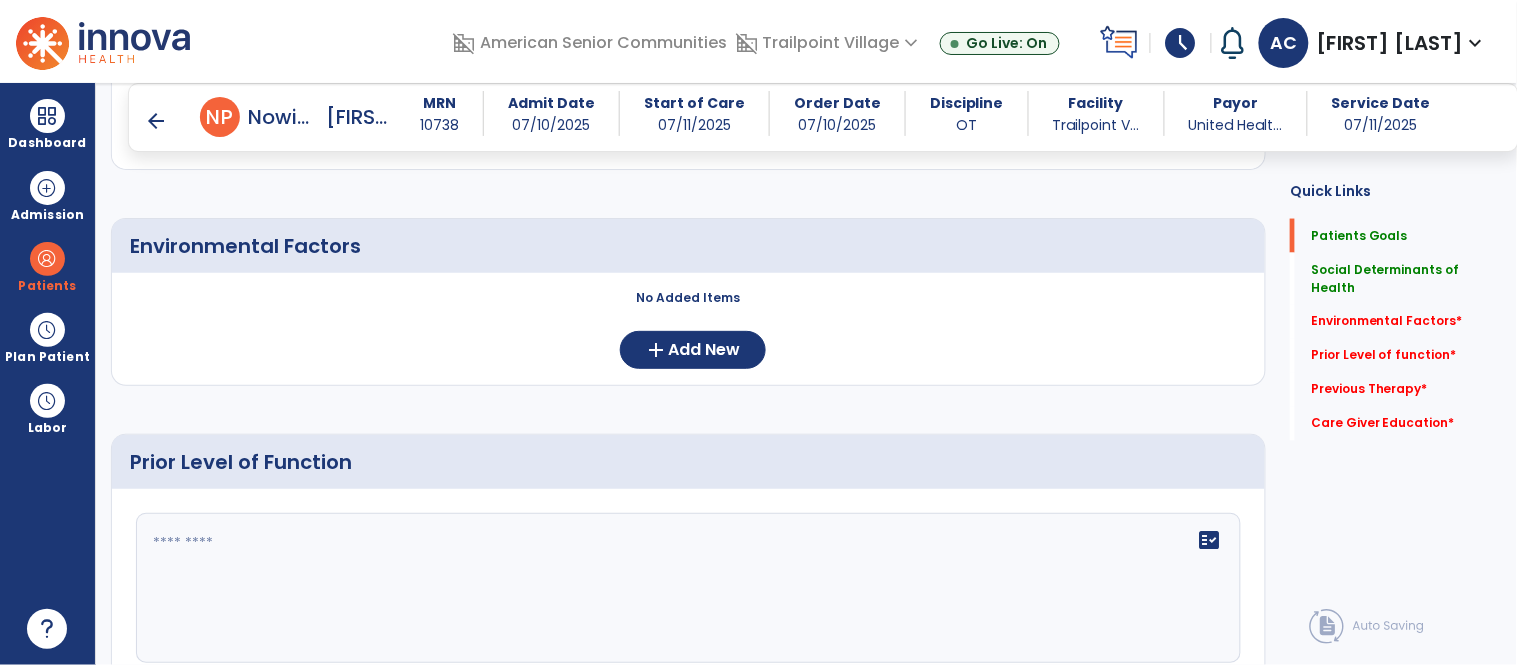 scroll, scrollTop: 787, scrollLeft: 0, axis: vertical 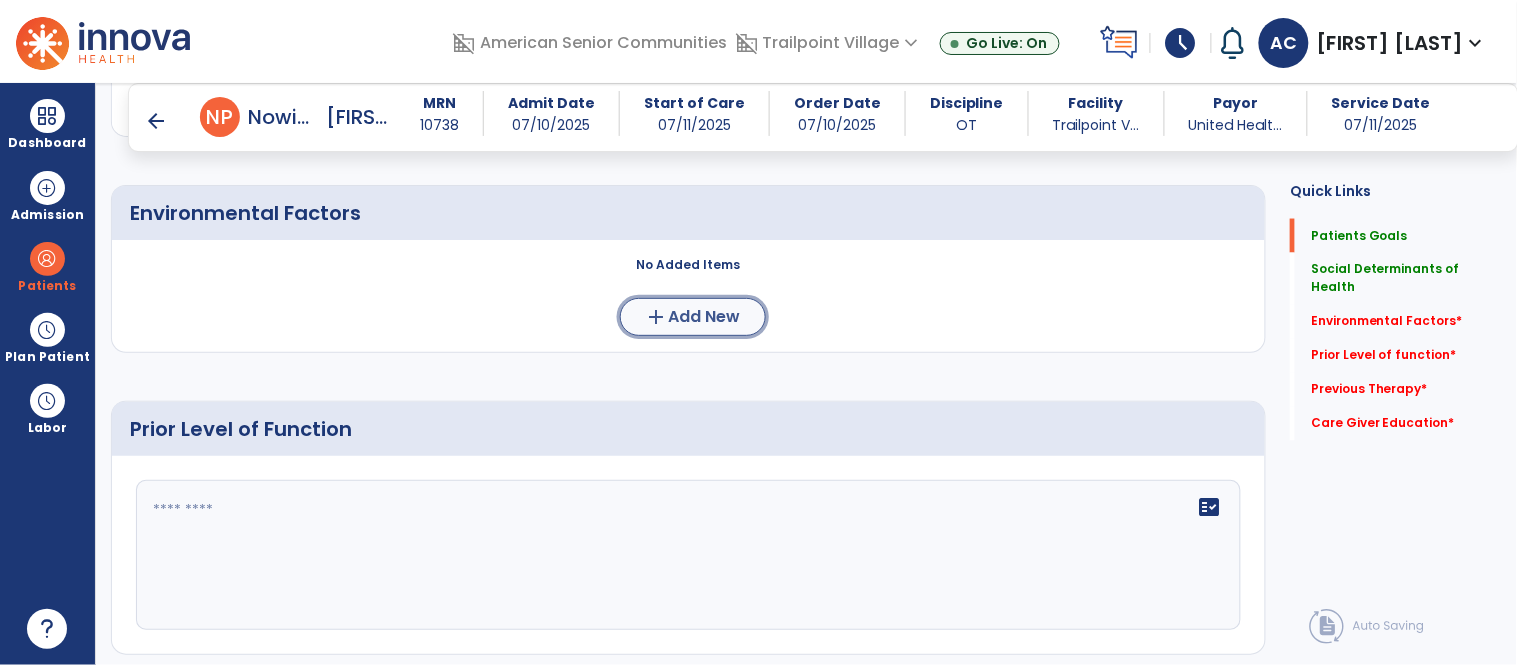click on "Add New" 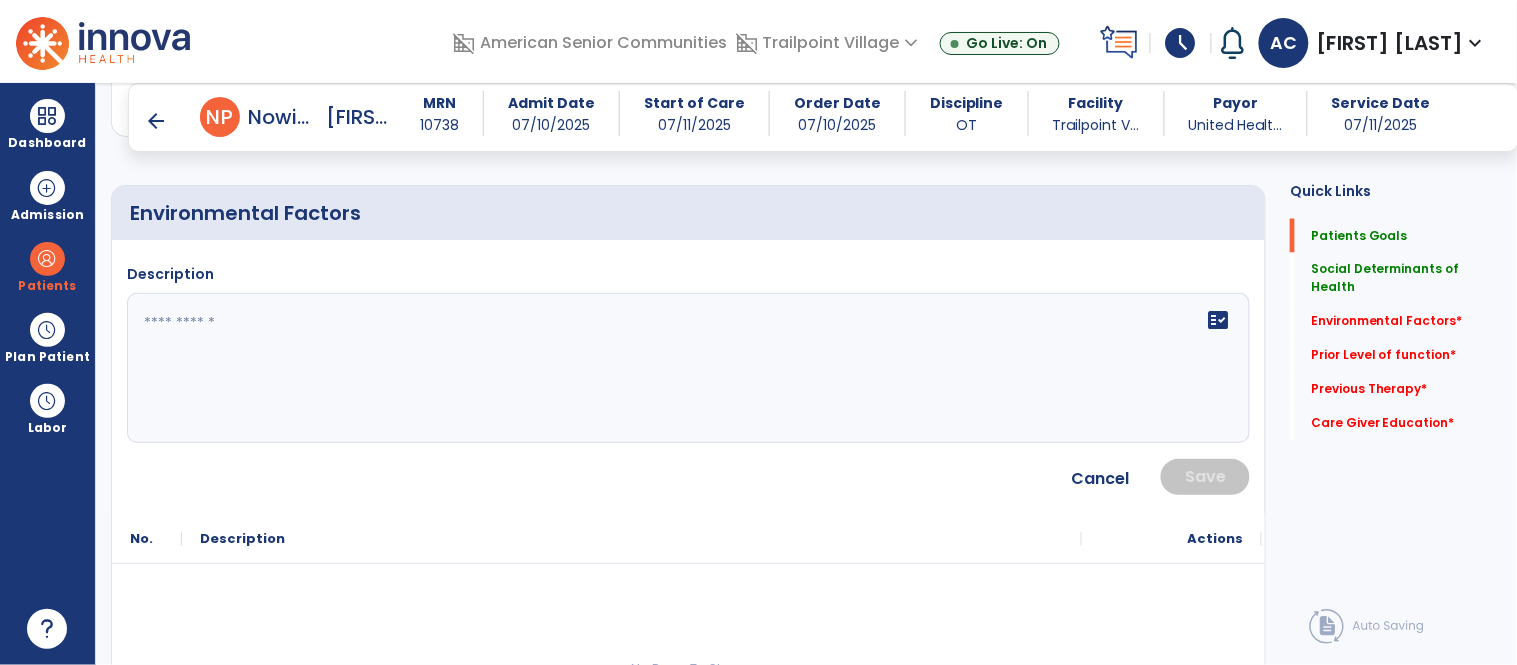 click on "fact_check" 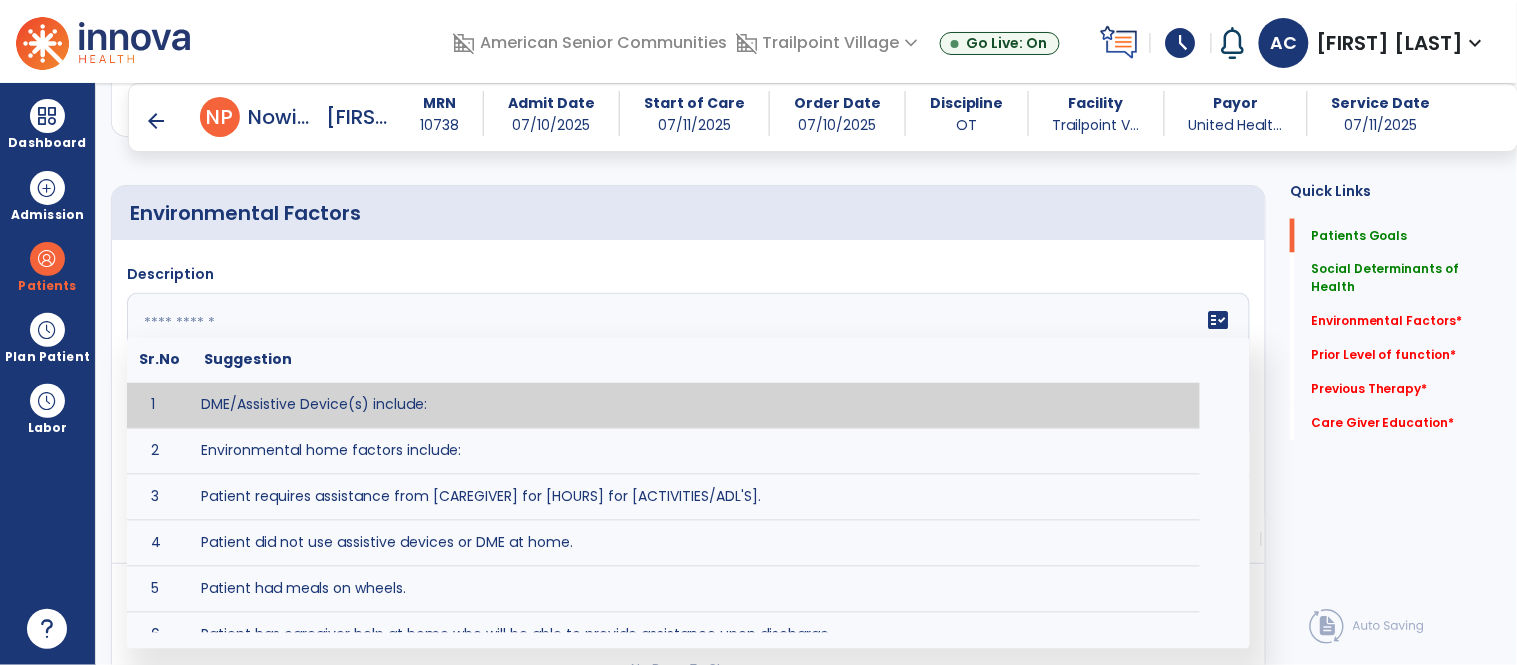 click 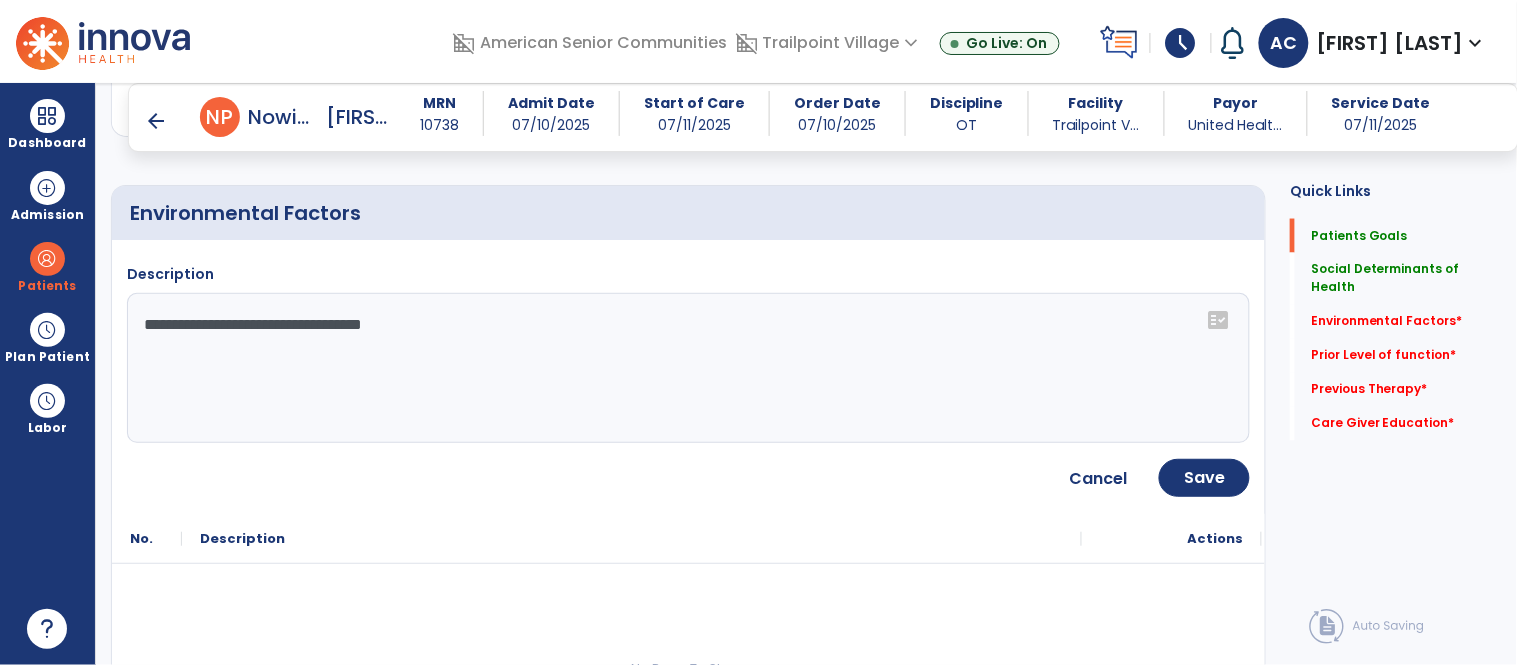 click on "**********" 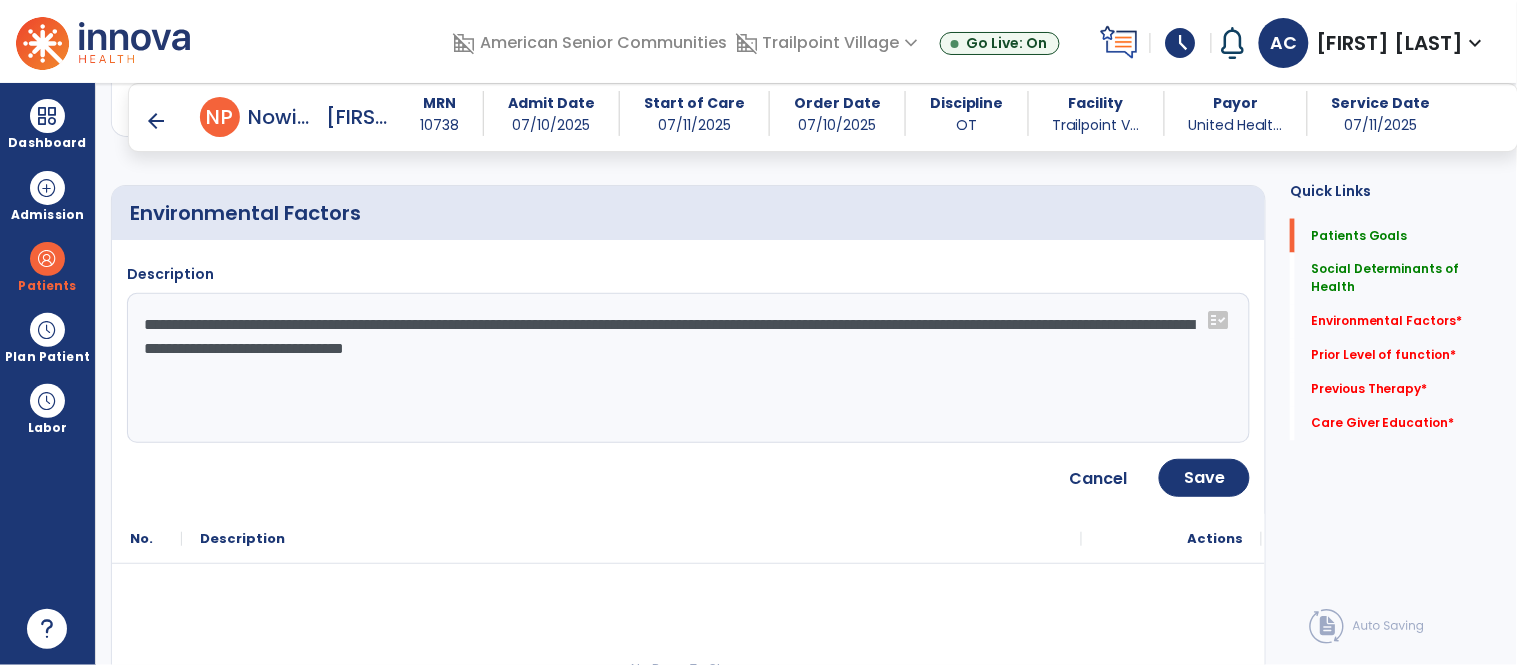 click on "**********" 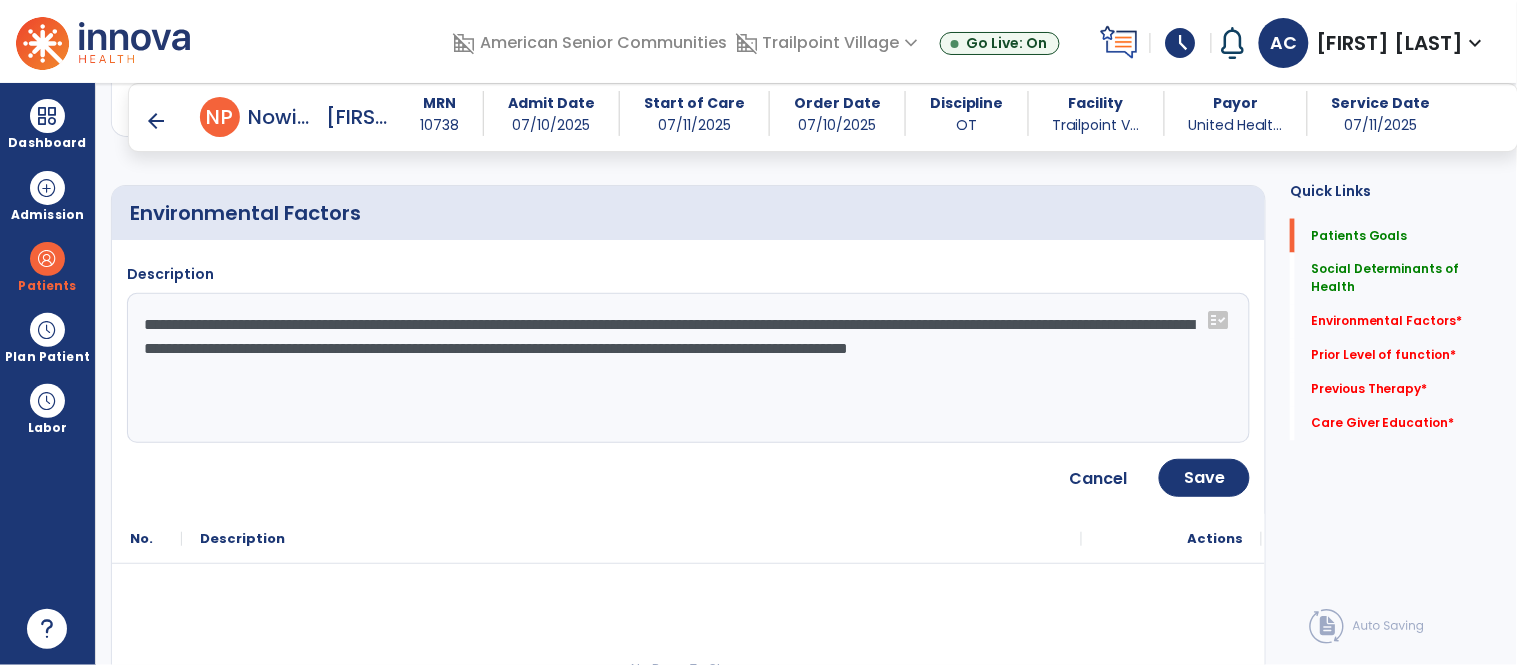 type on "**********" 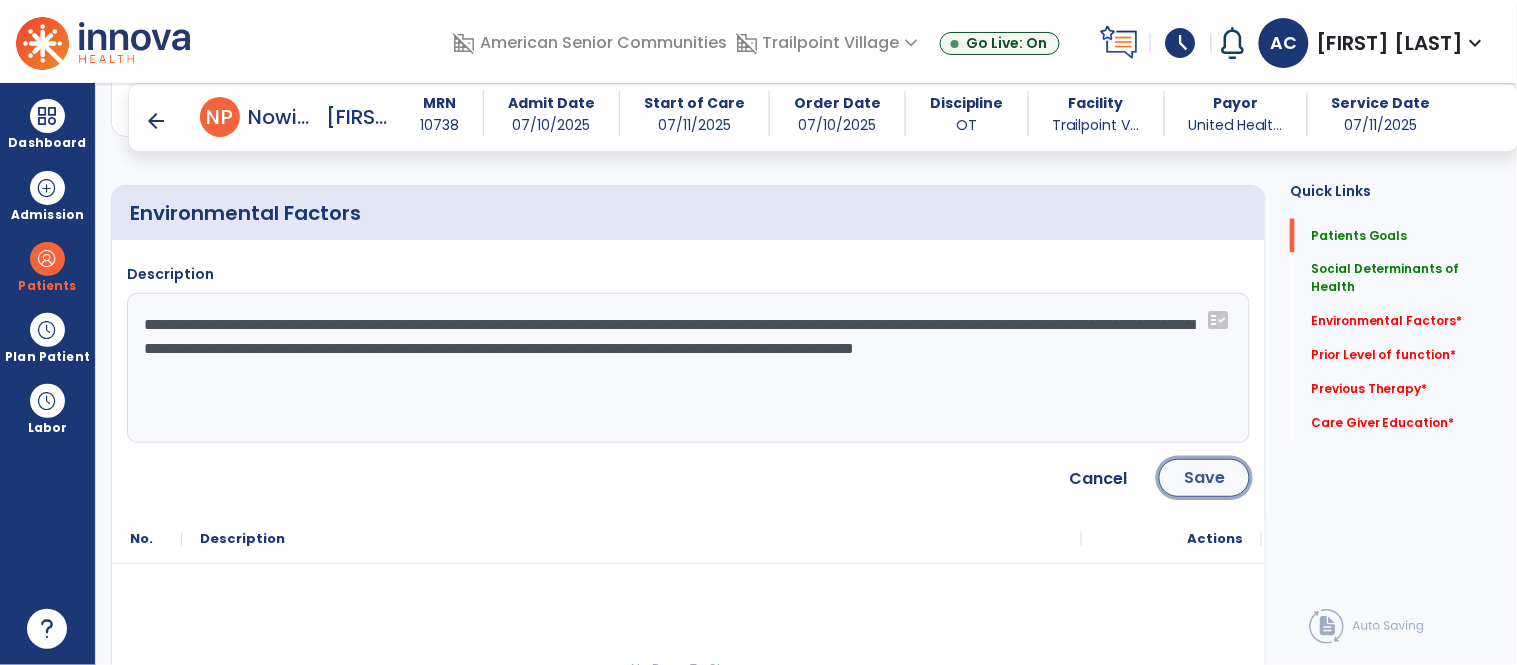 click on "Save" 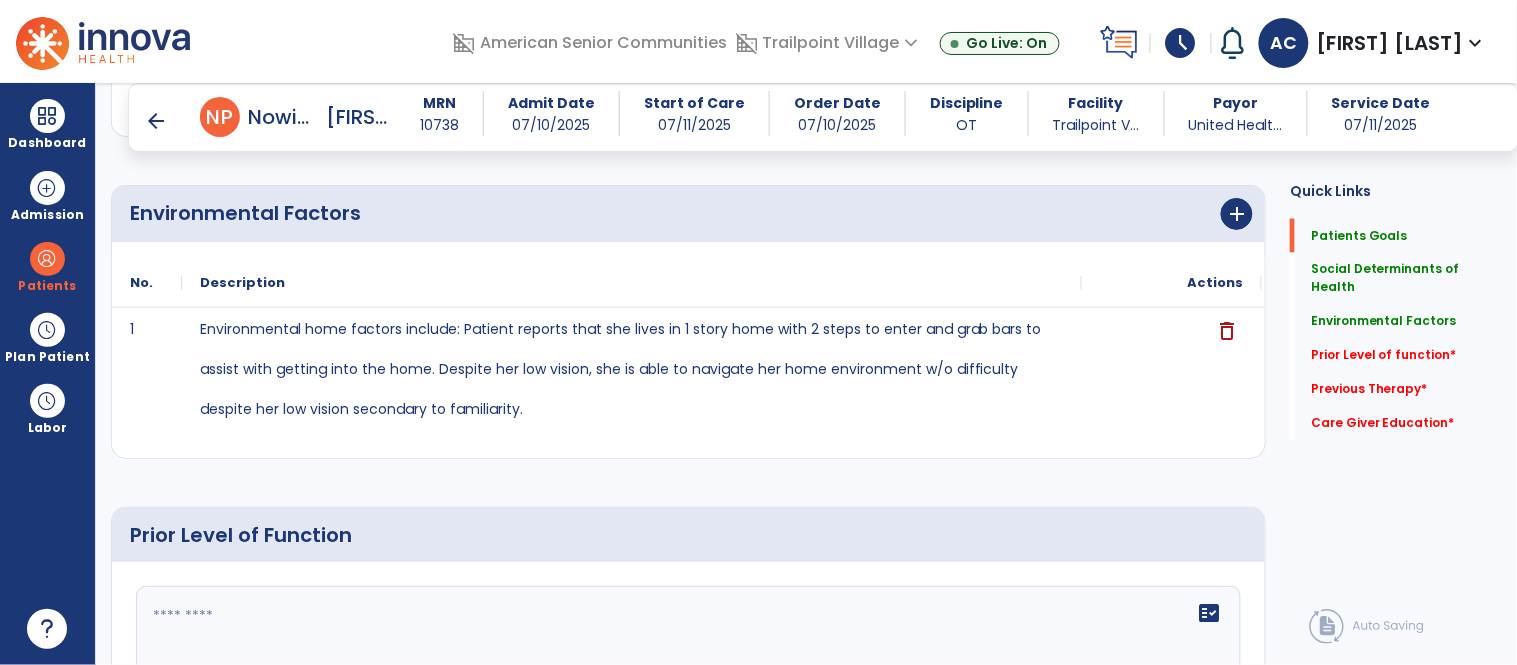click 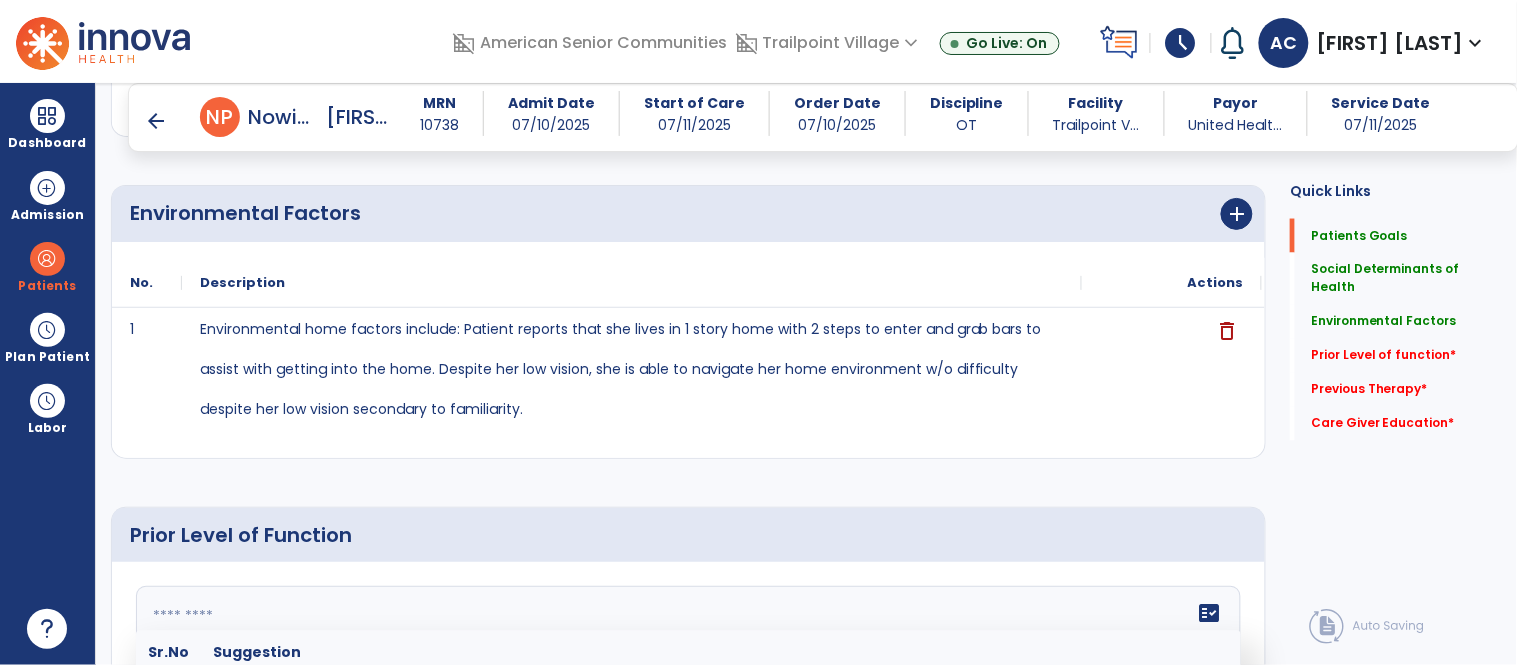 click 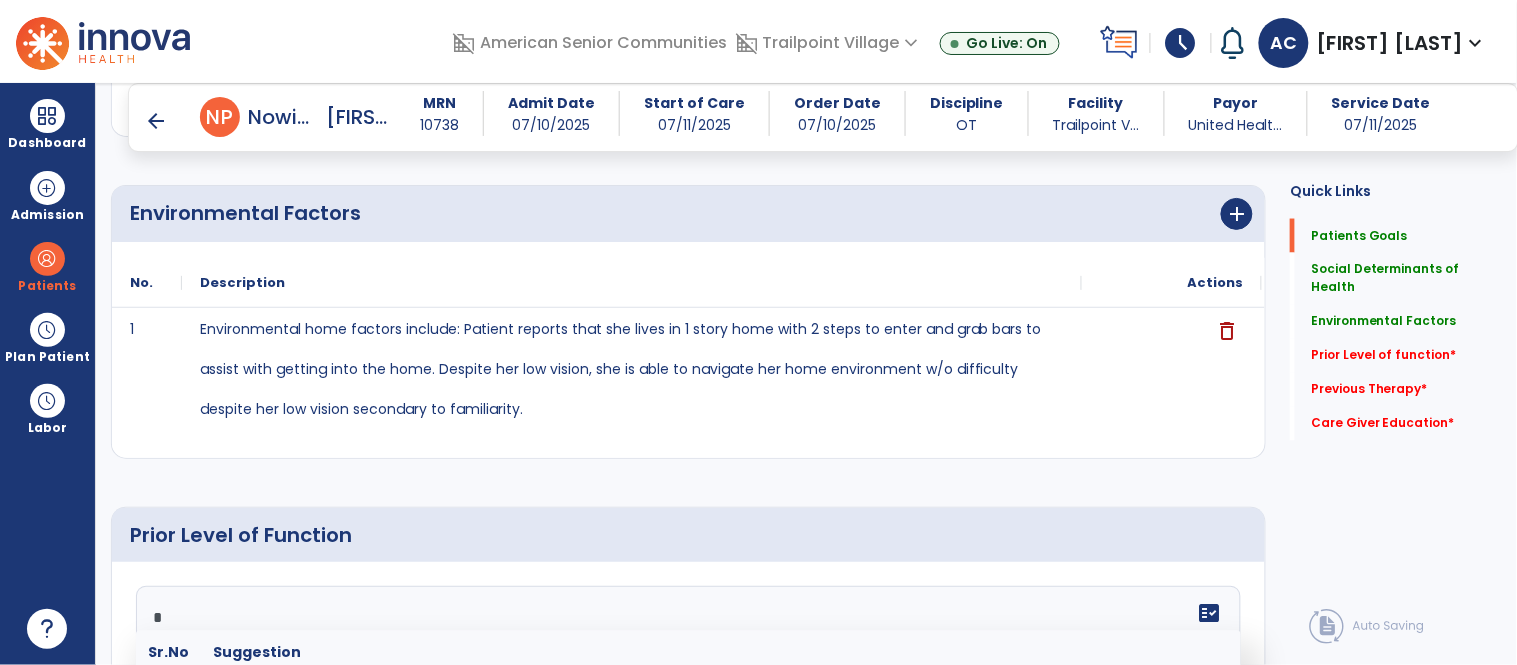scroll, scrollTop: 833, scrollLeft: 0, axis: vertical 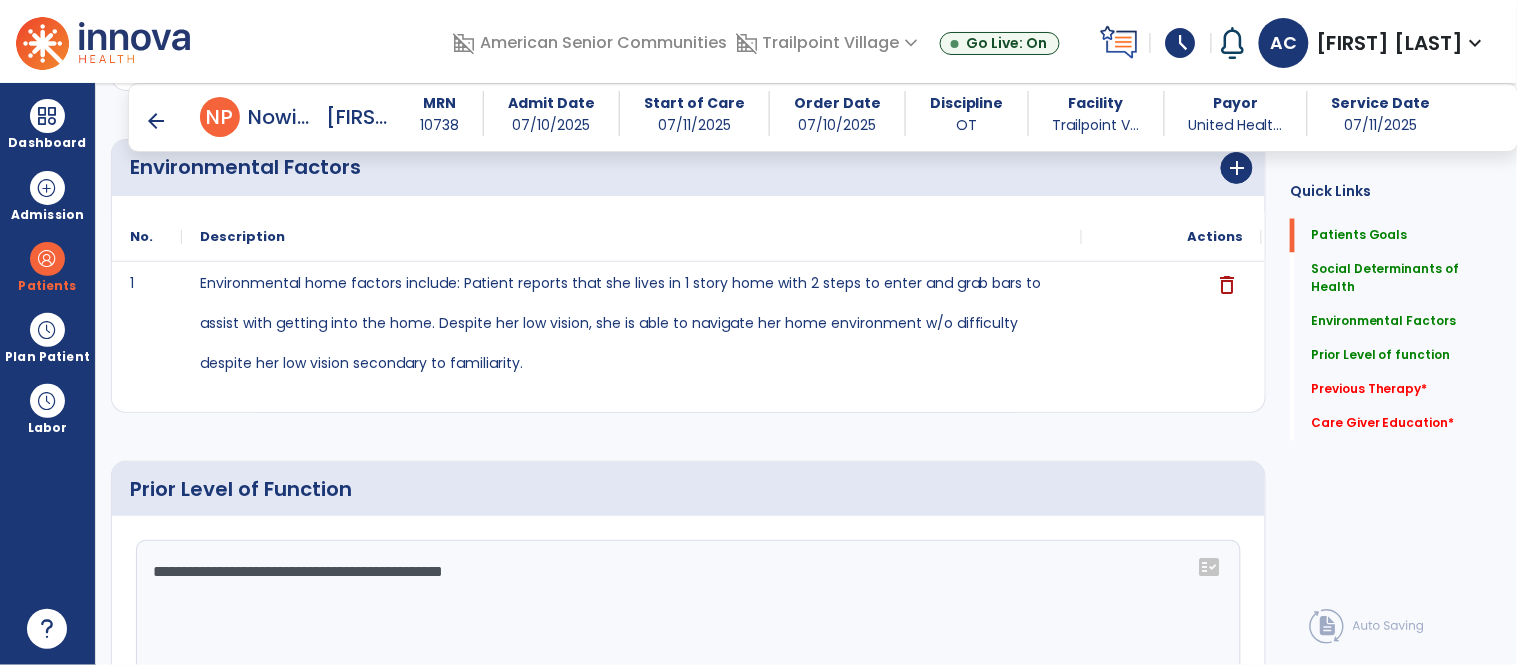 click on "**********" 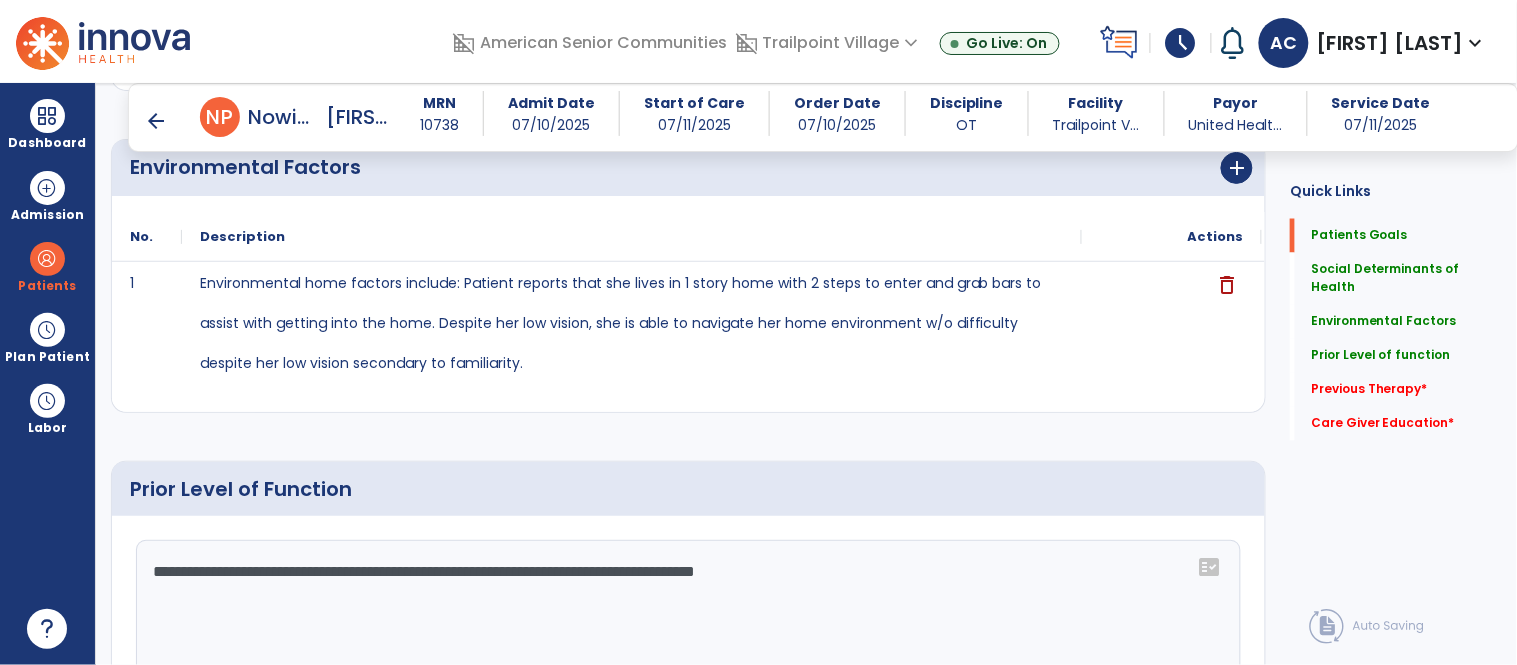 click on "**********" 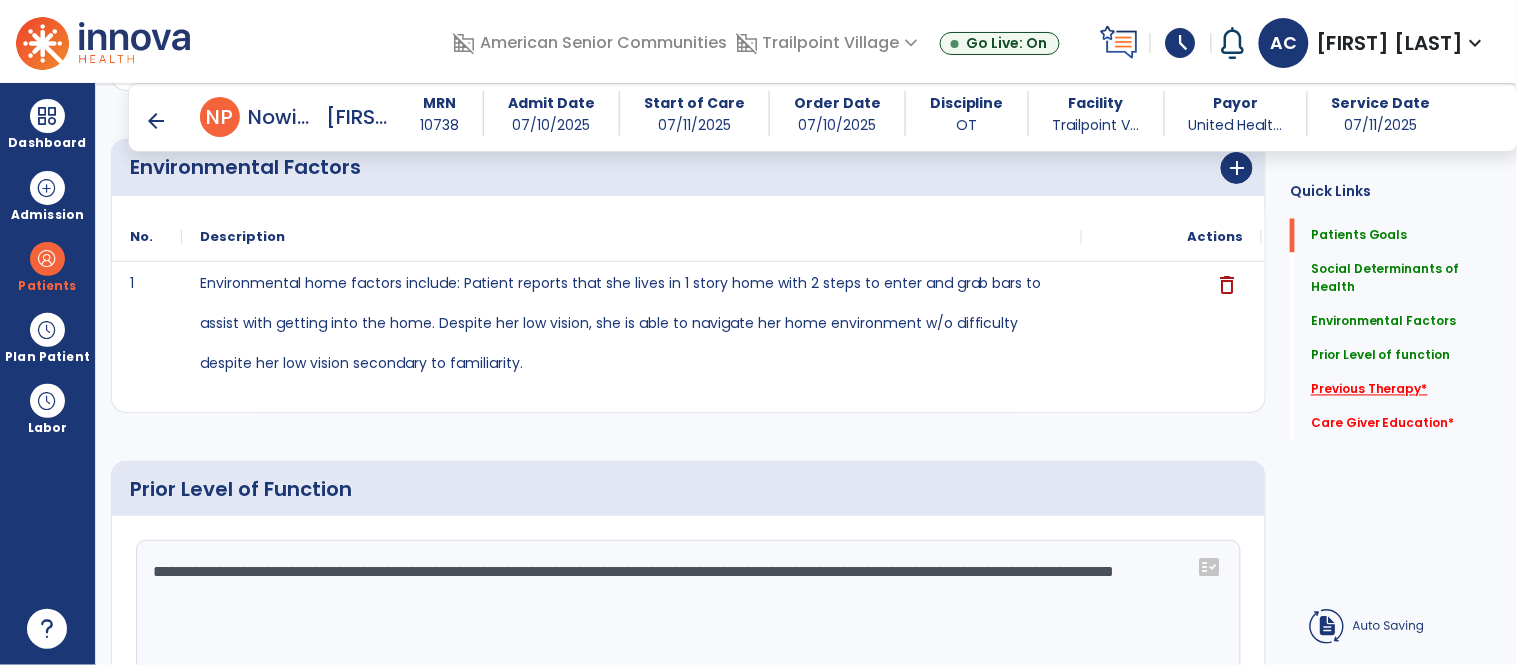 type on "**********" 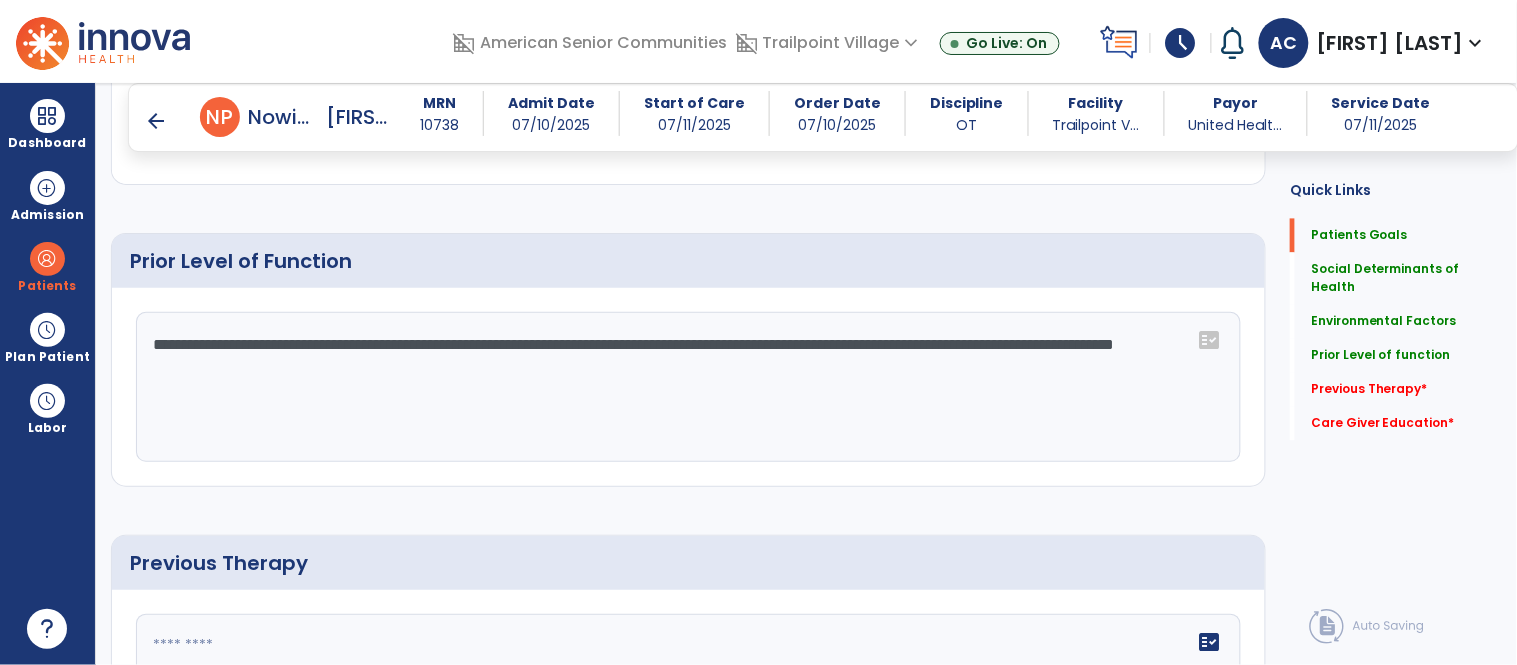 scroll, scrollTop: 1376, scrollLeft: 0, axis: vertical 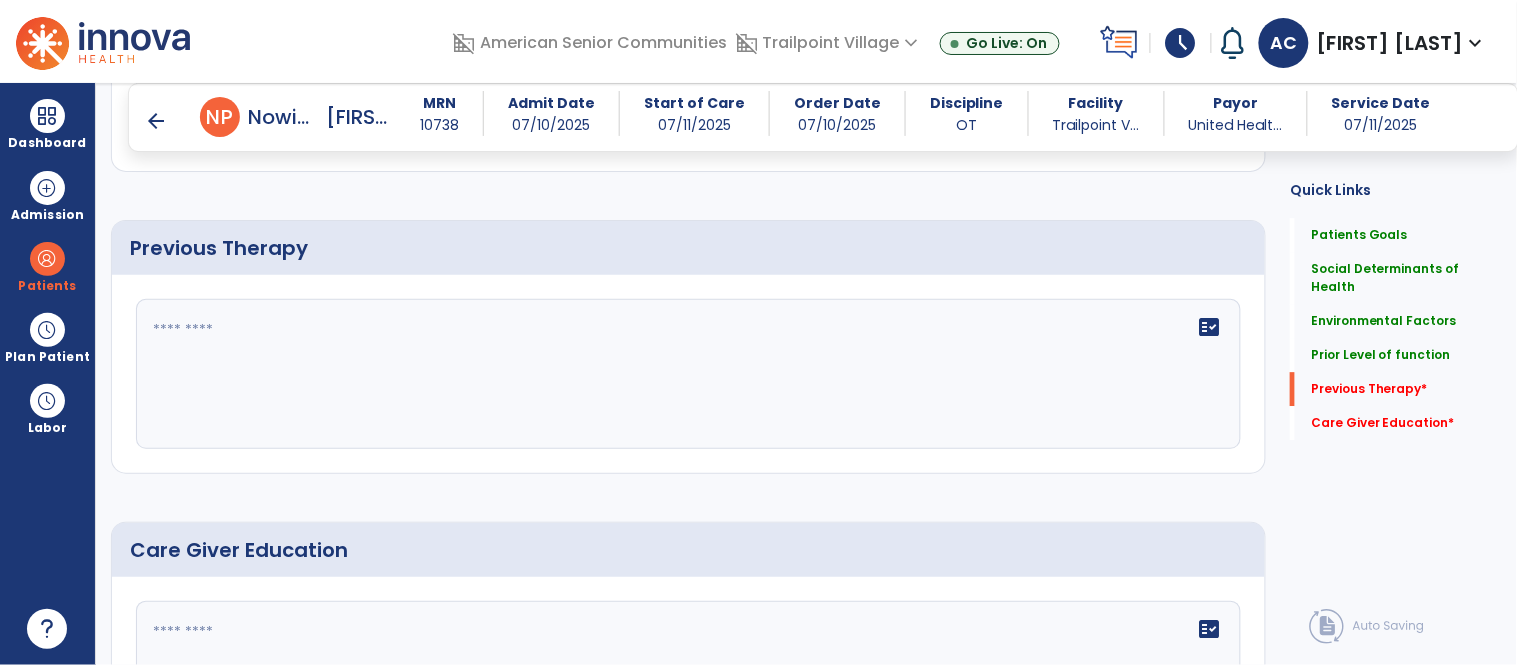 click on "fact_check" 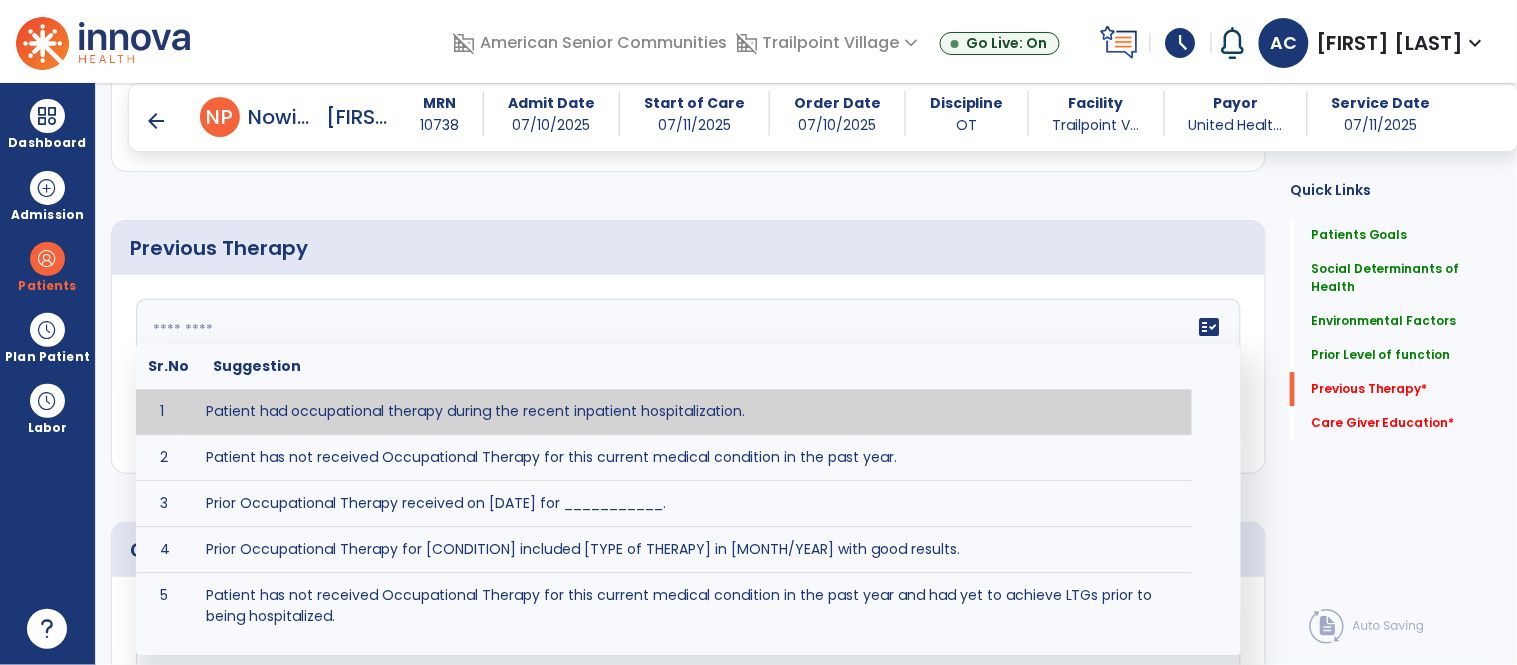 type on "**********" 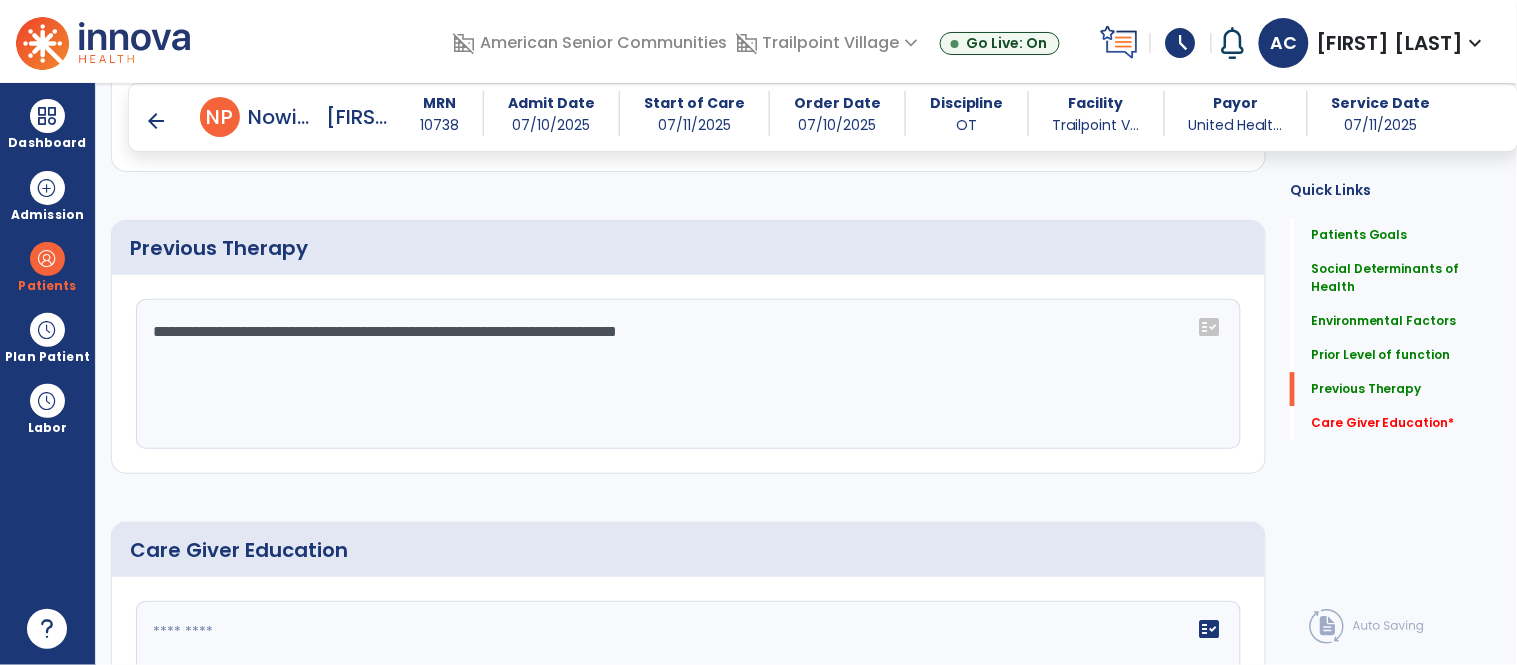 click 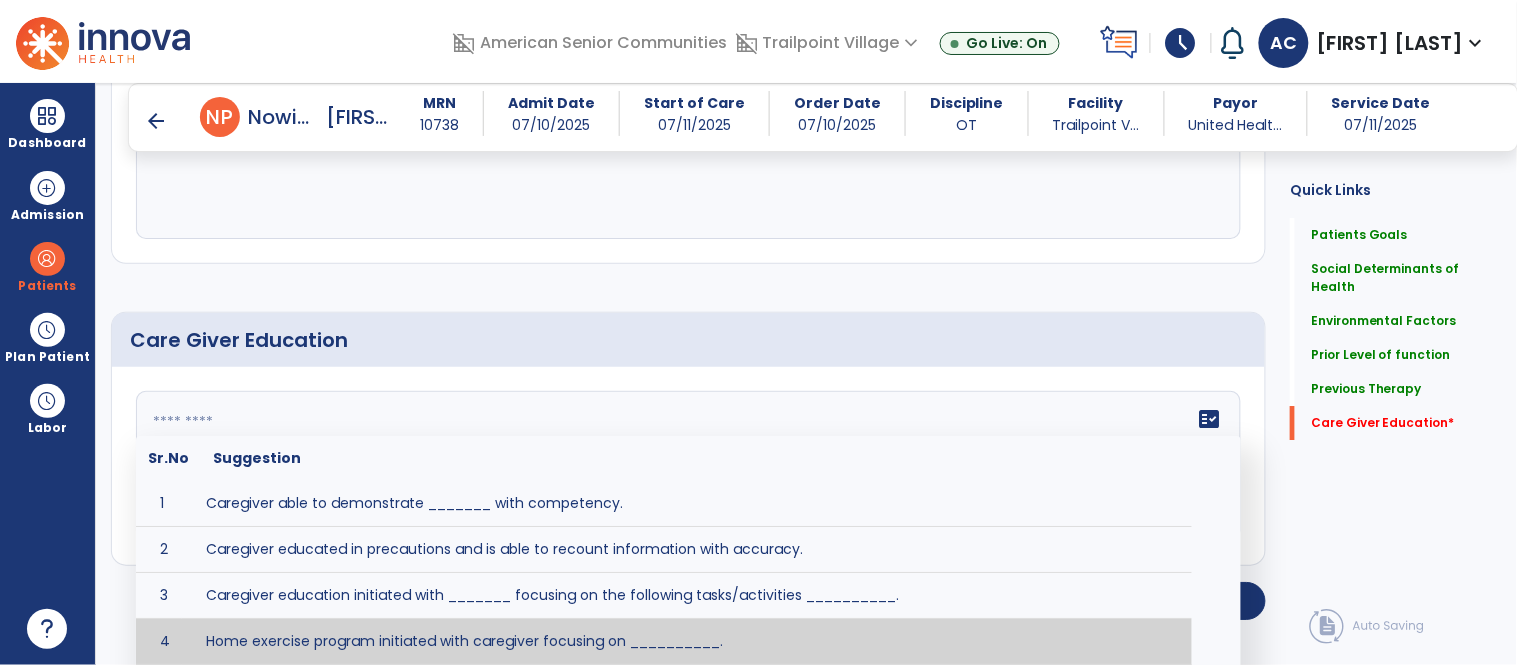 scroll, scrollTop: 1633, scrollLeft: 0, axis: vertical 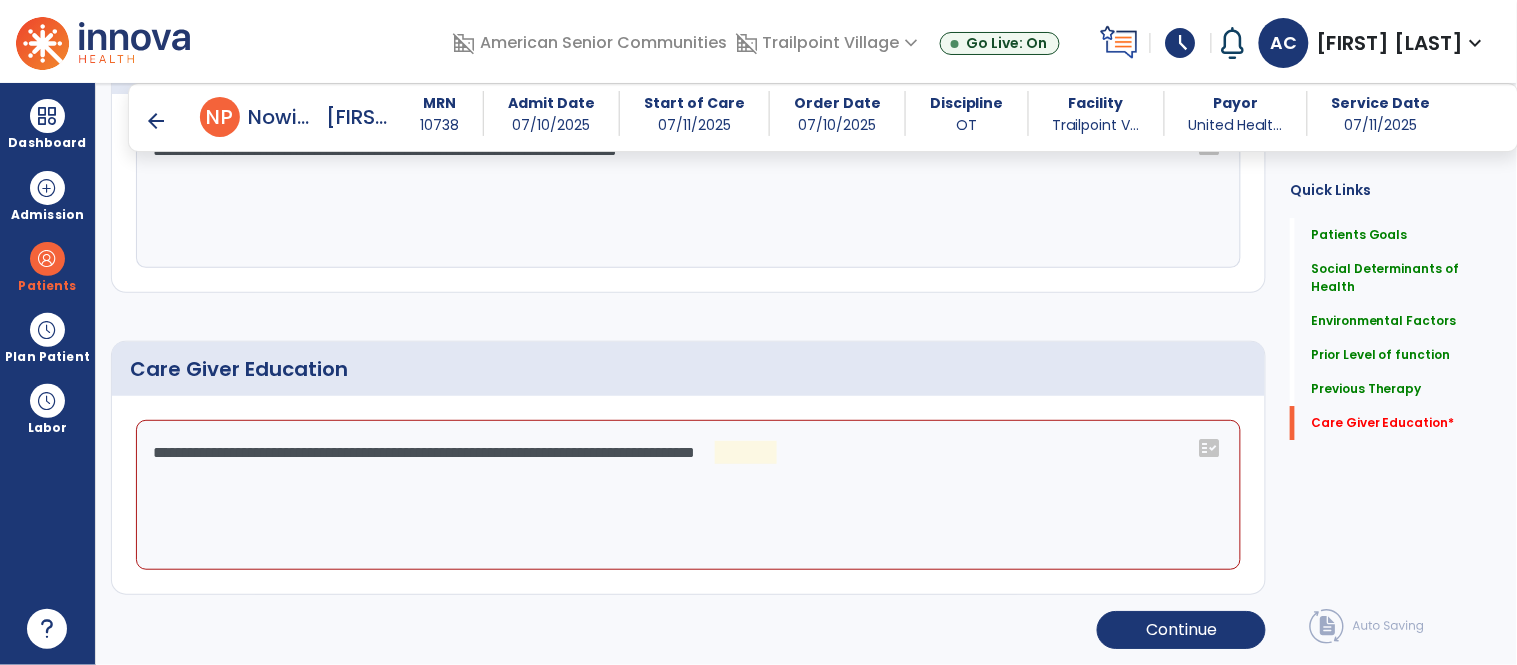 click on "**********" 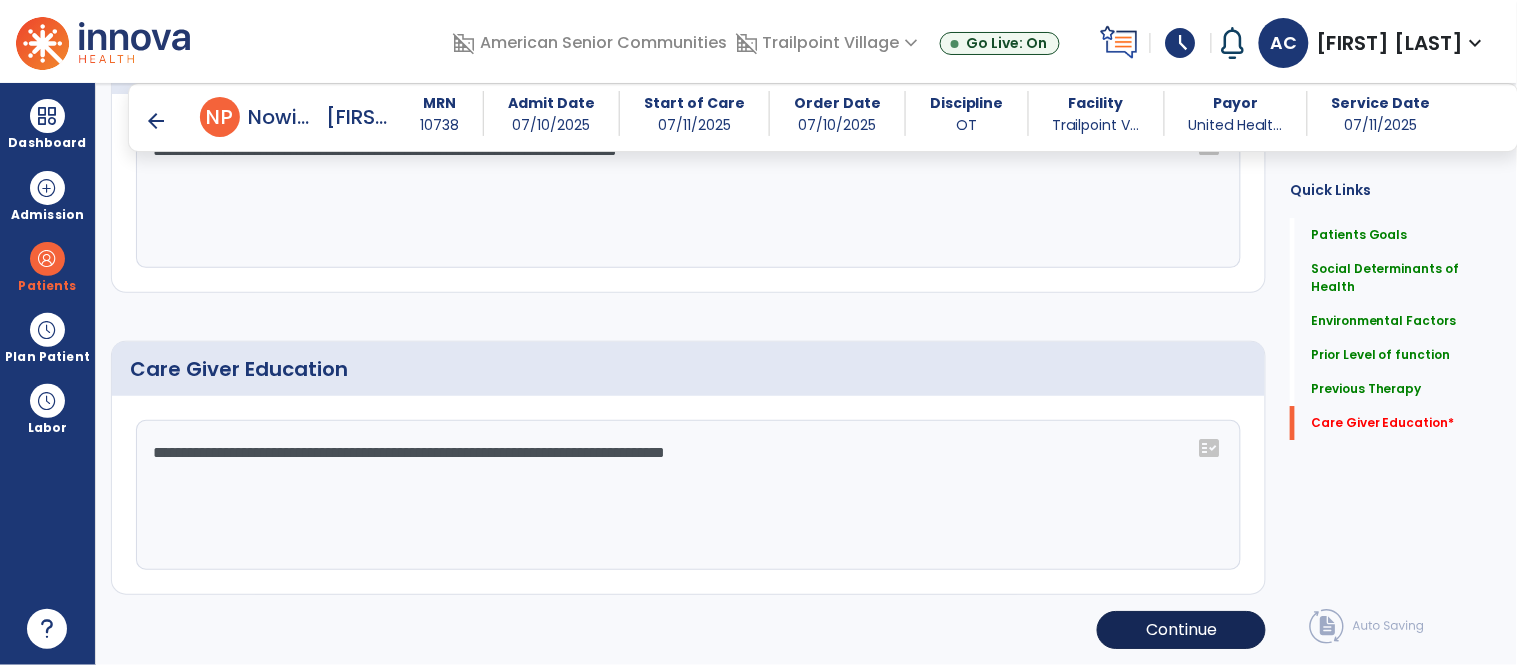 type on "**********" 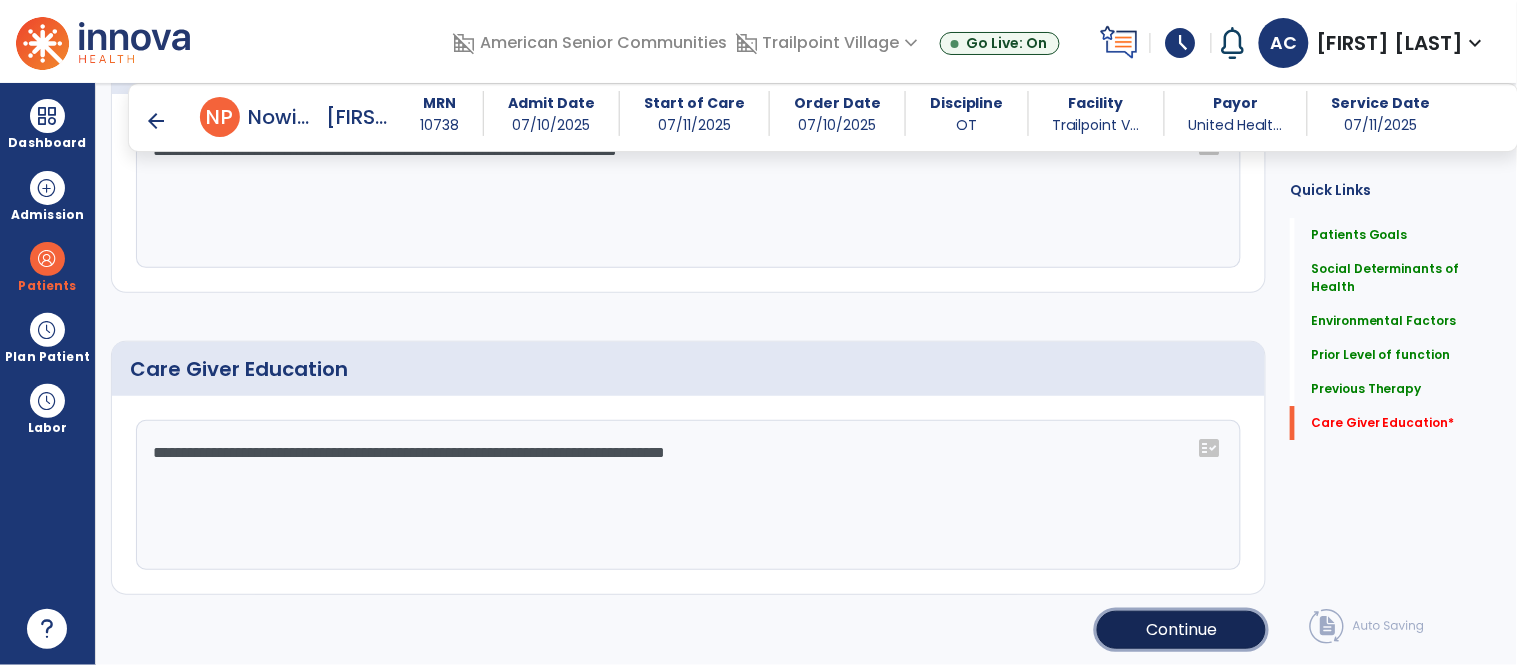 click on "Continue" 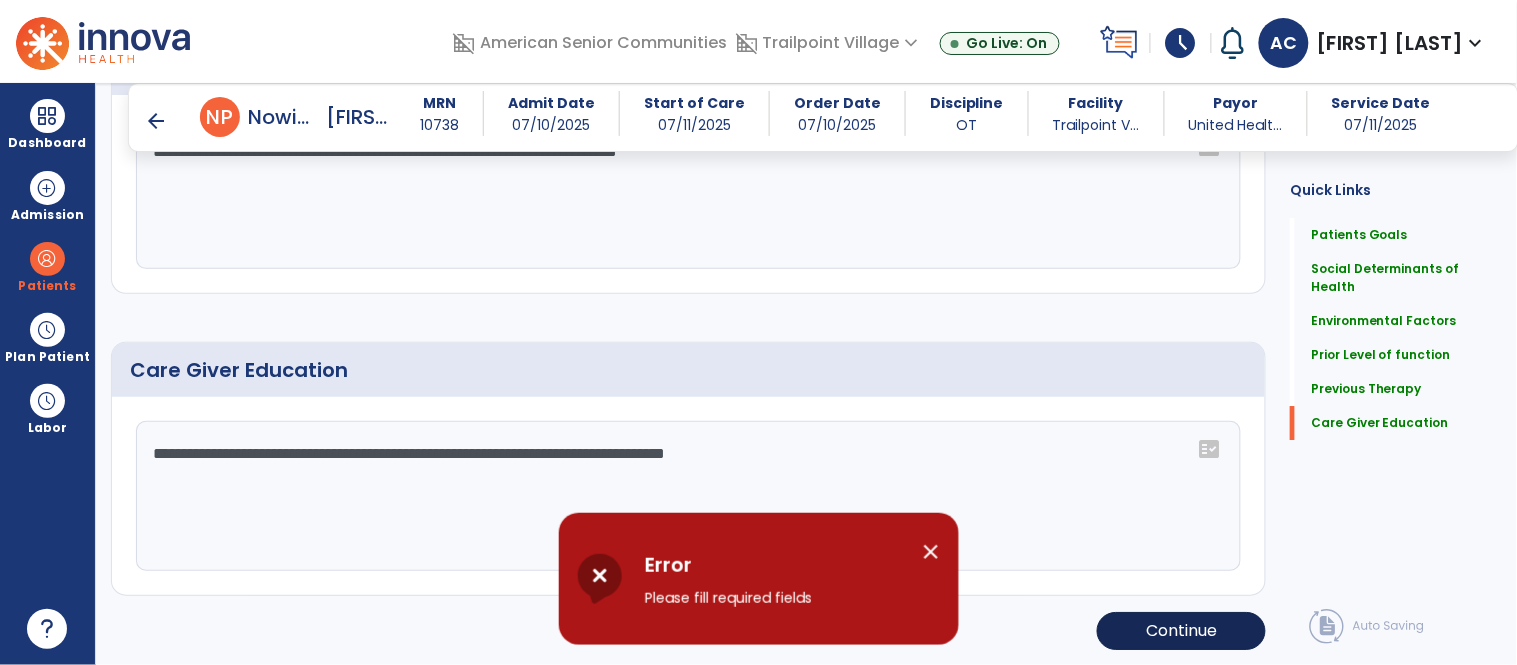 scroll, scrollTop: 1558, scrollLeft: 0, axis: vertical 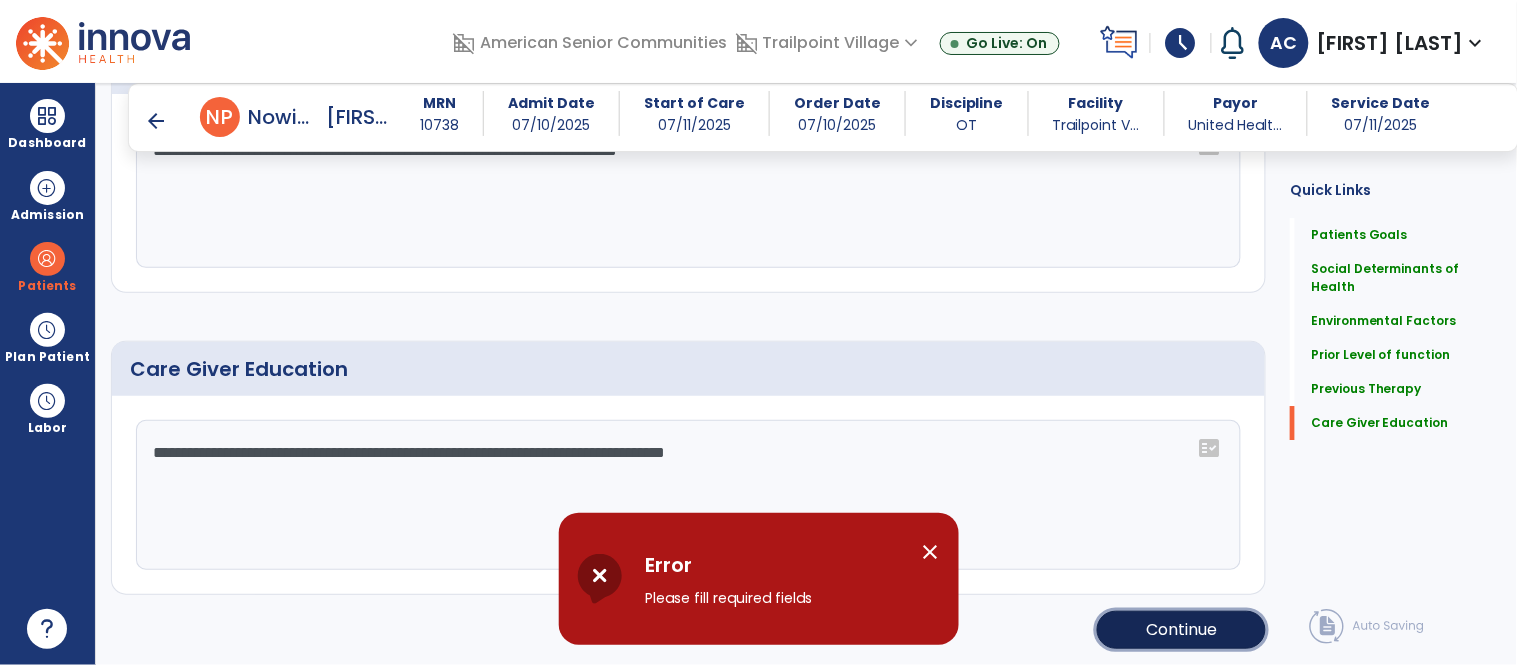 click on "Continue" 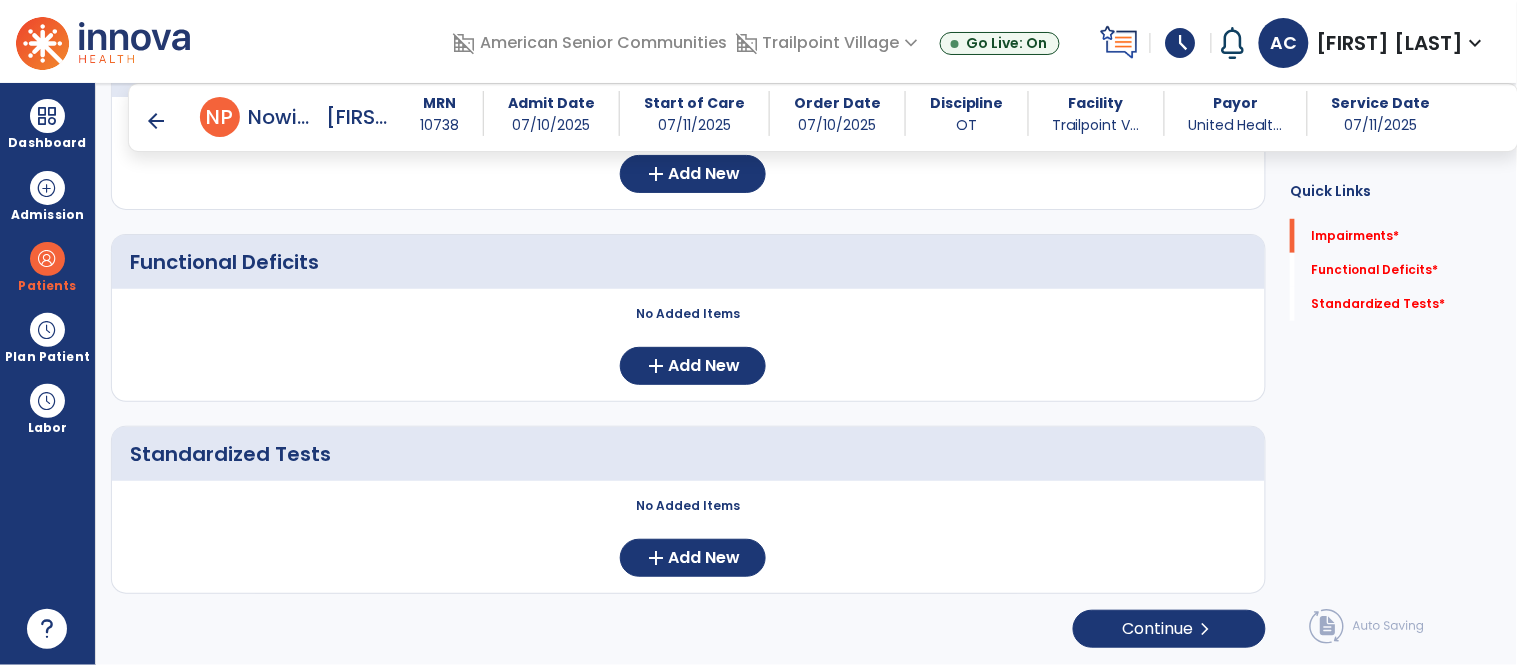 scroll, scrollTop: 286, scrollLeft: 0, axis: vertical 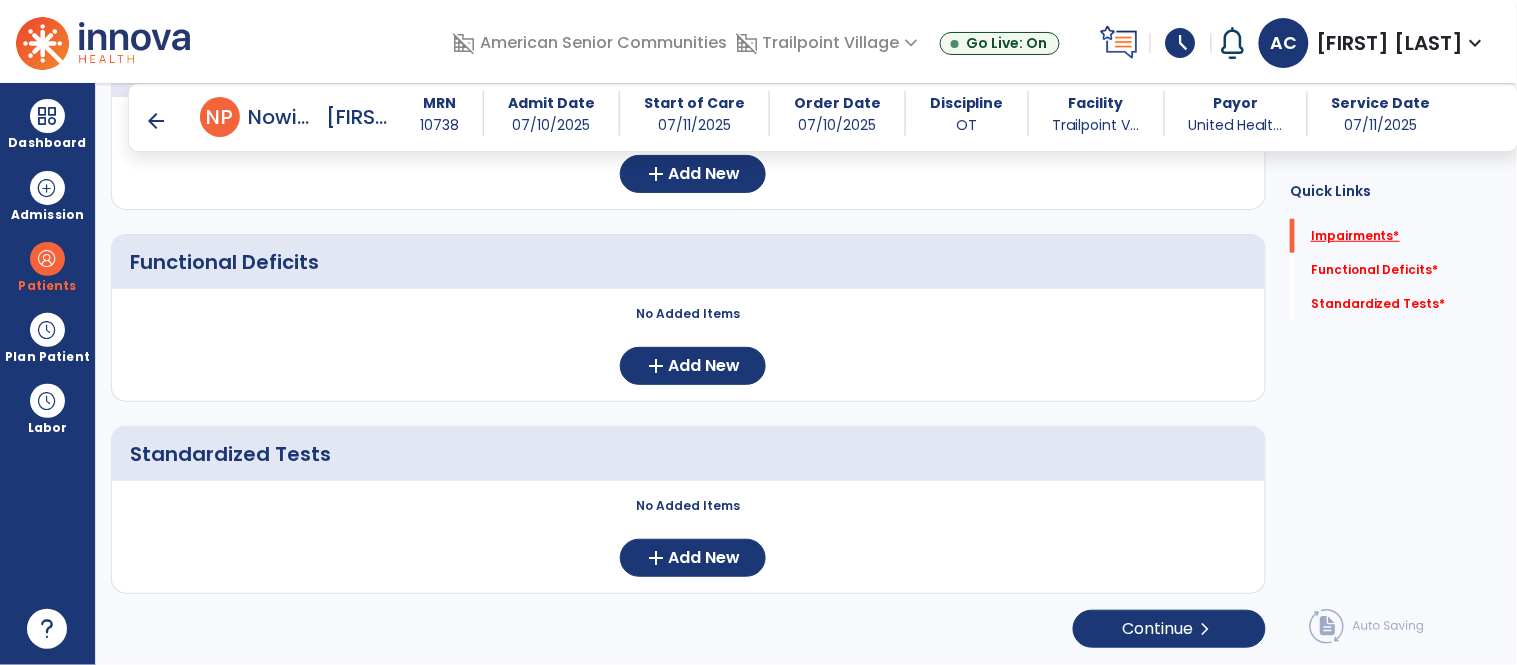 click on "Impairments   *" 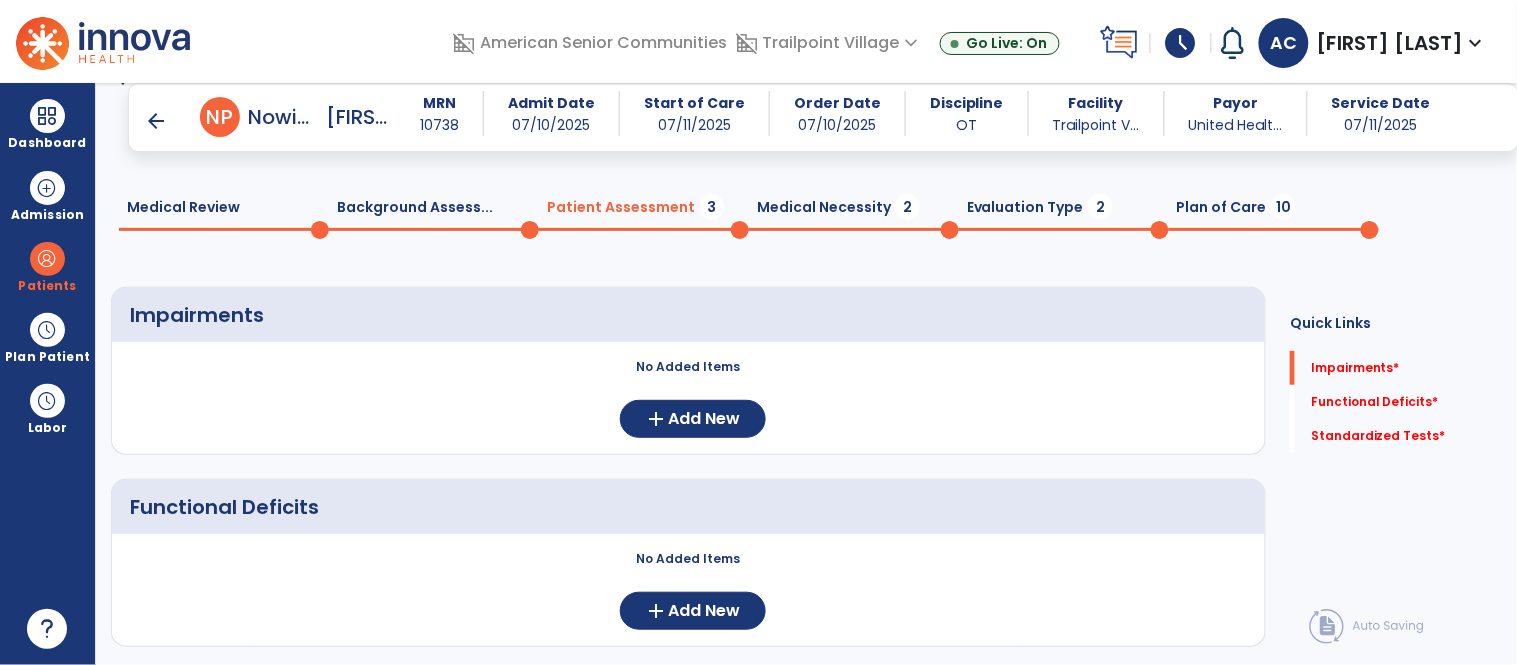 scroll, scrollTop: 38, scrollLeft: 0, axis: vertical 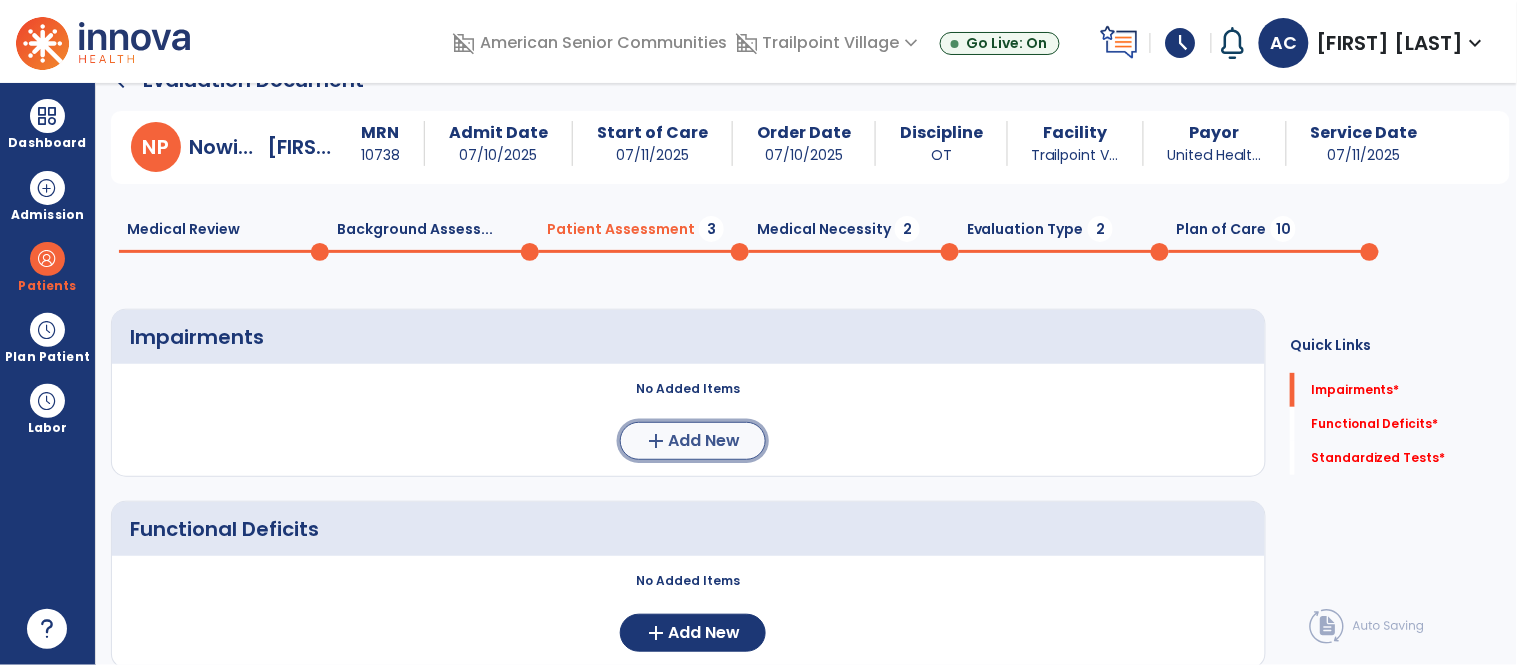 click on "Add New" 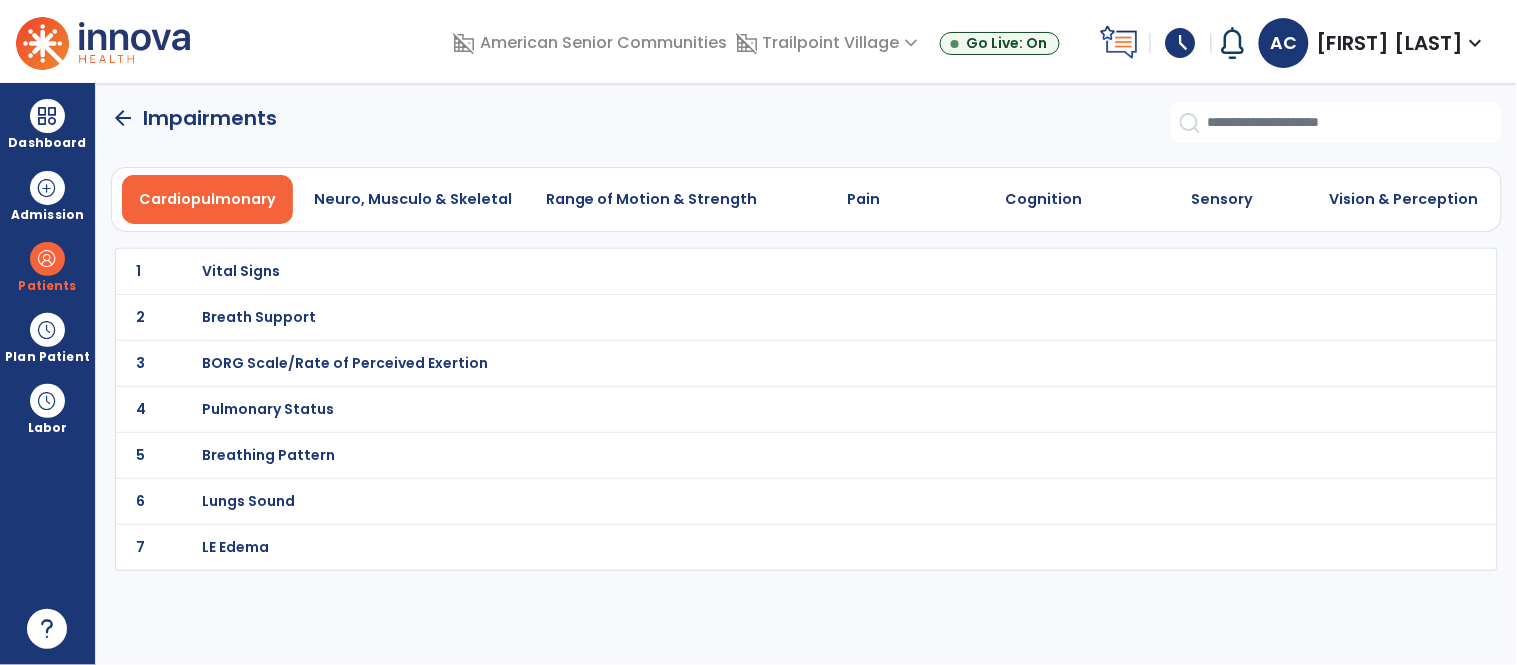 scroll, scrollTop: 0, scrollLeft: 0, axis: both 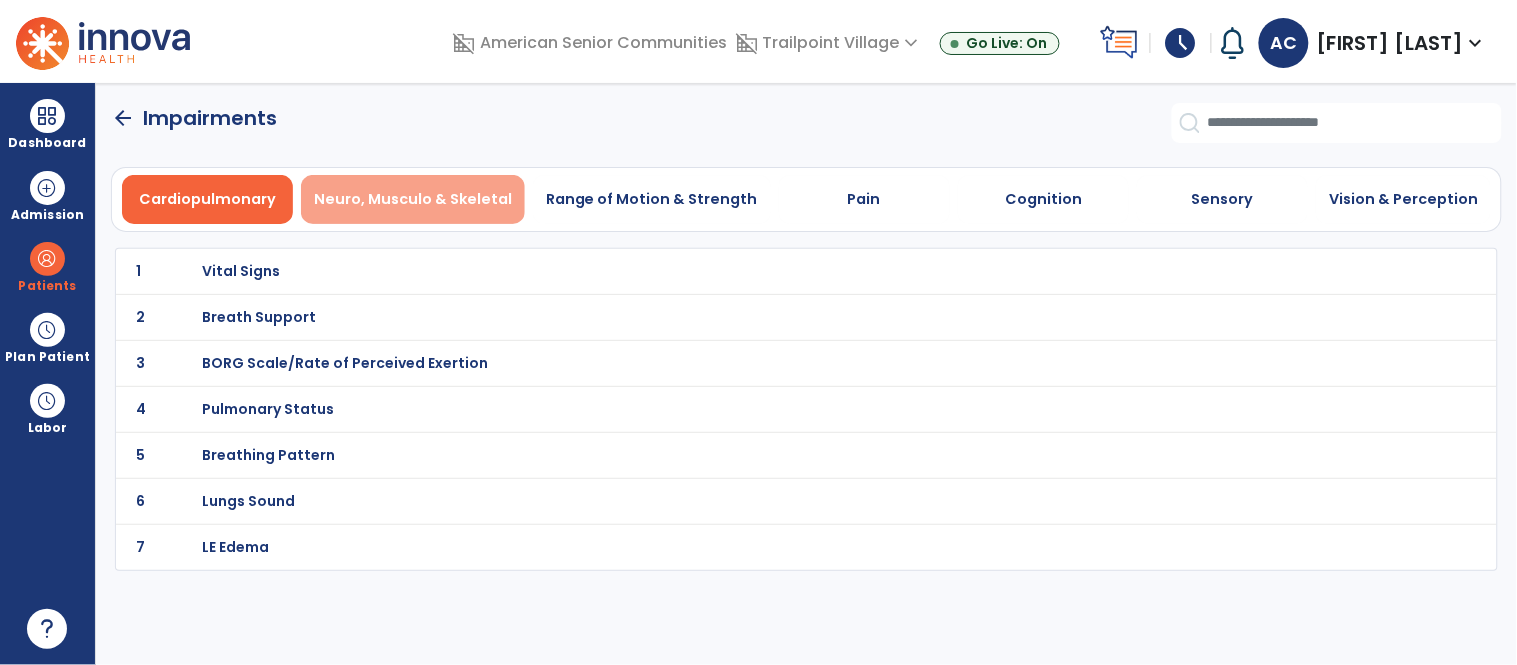 click on "Neuro, Musculo & Skeletal" at bounding box center [413, 199] 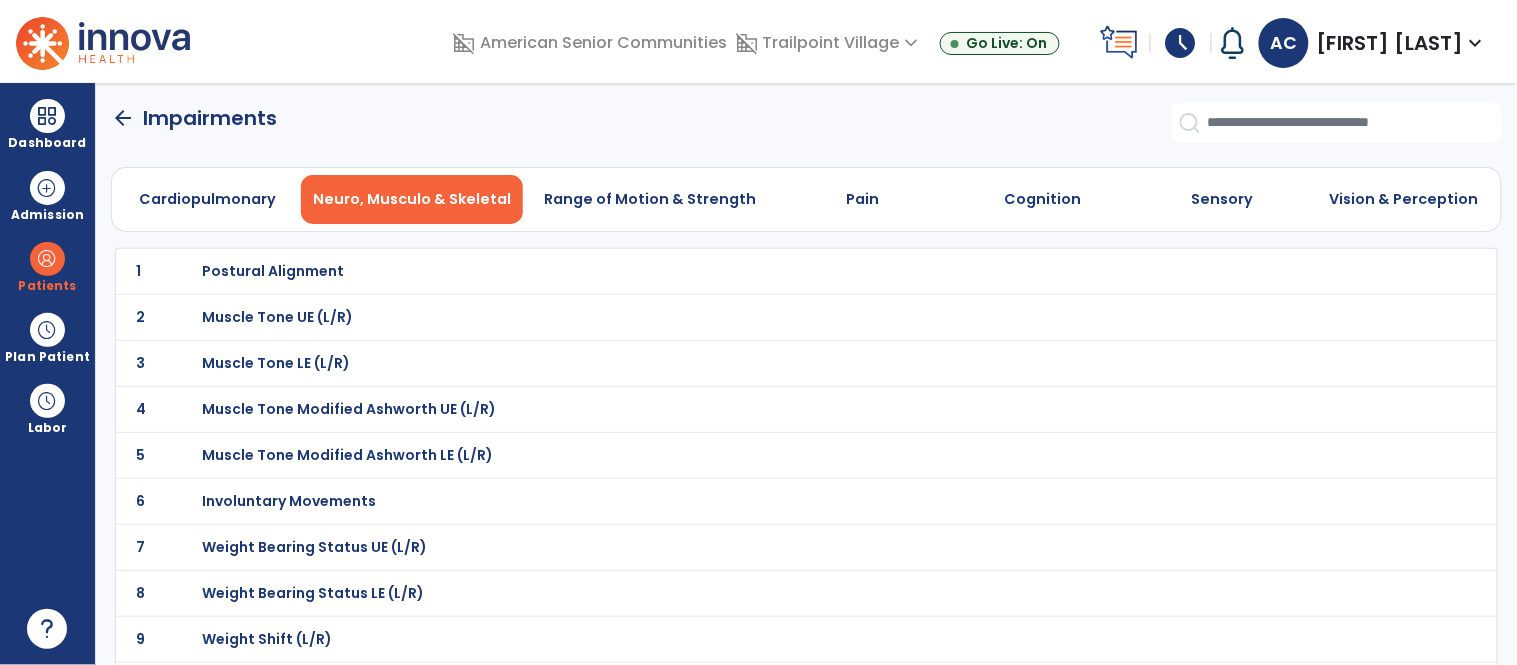 type 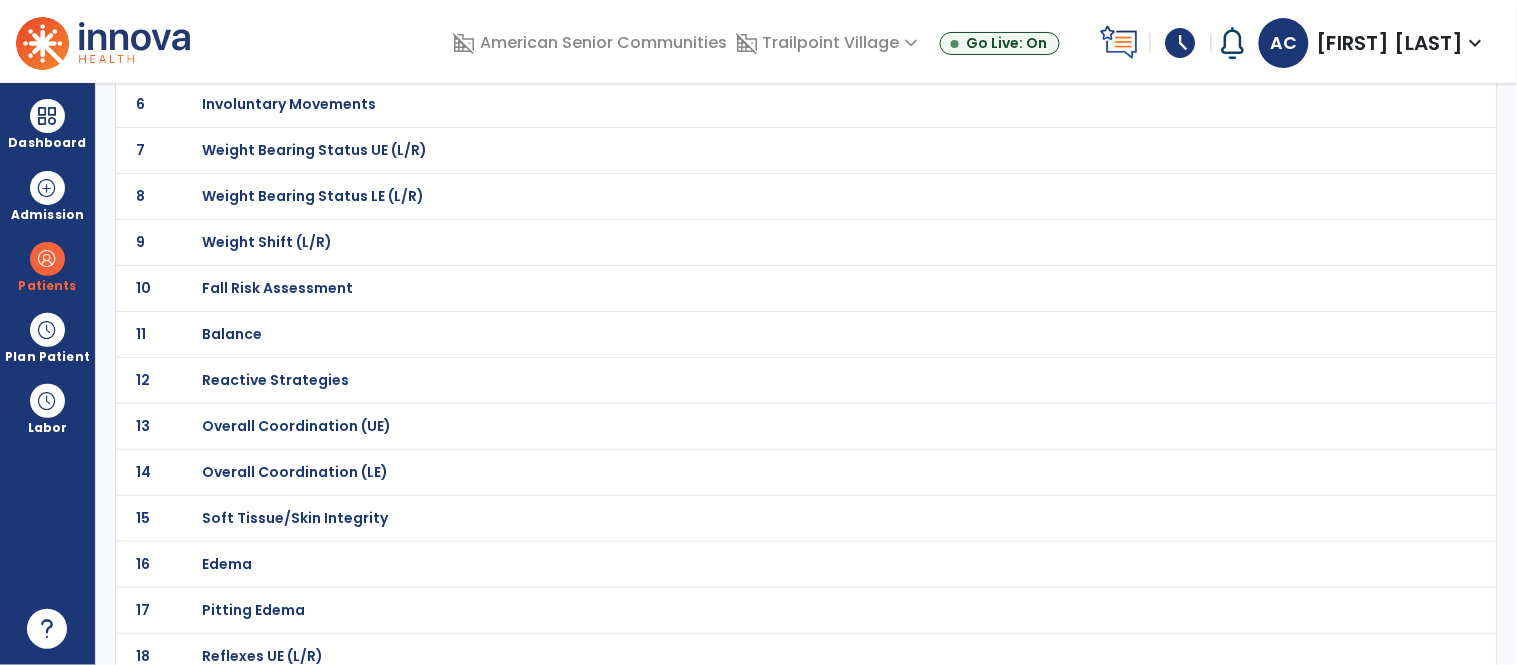 scroll, scrollTop: 400, scrollLeft: 0, axis: vertical 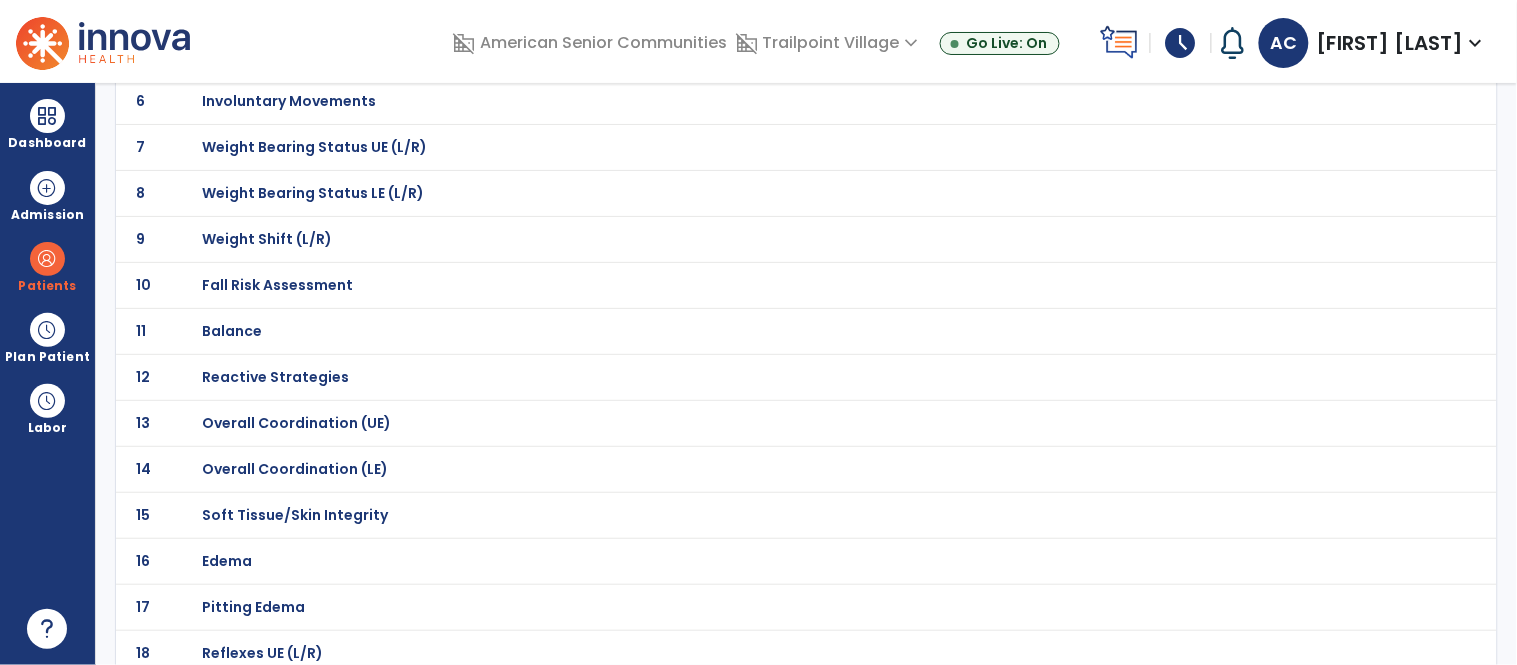 click on "Balance" at bounding box center [273, -129] 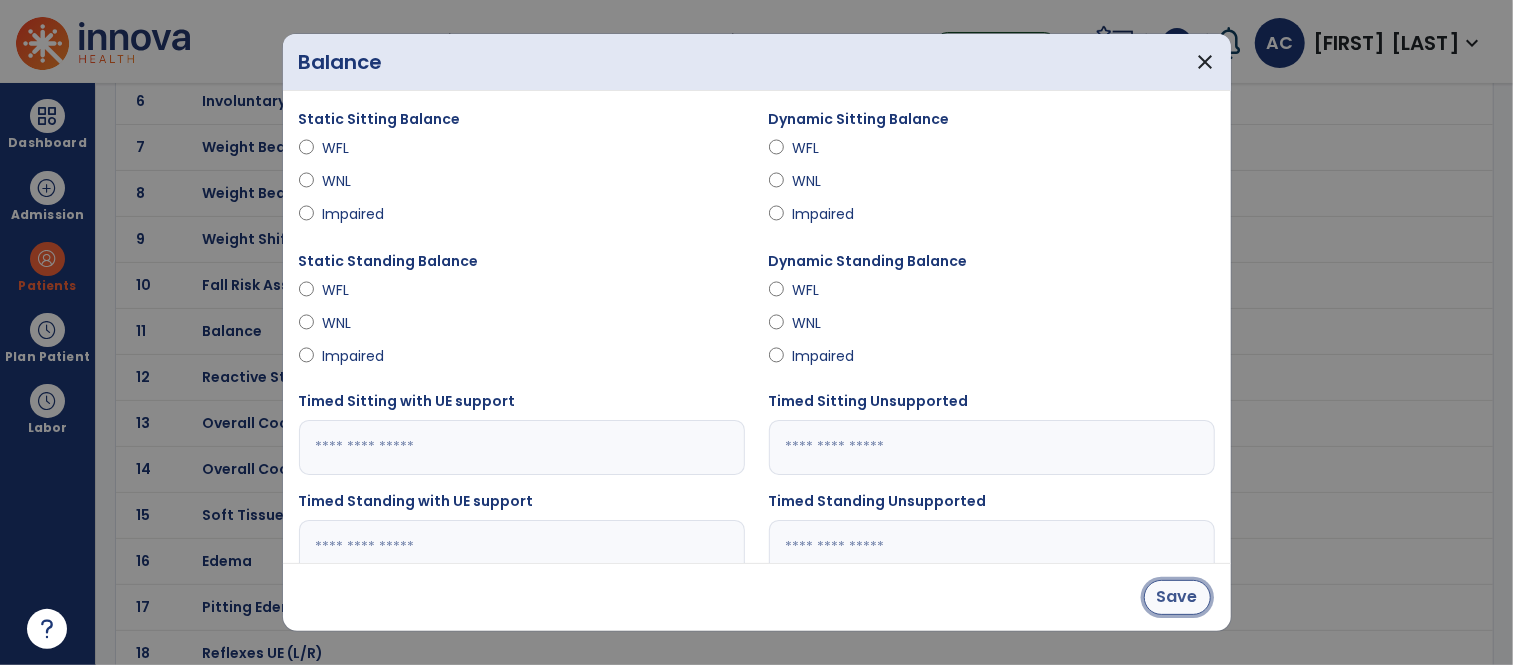 click on "Save" at bounding box center [1177, 597] 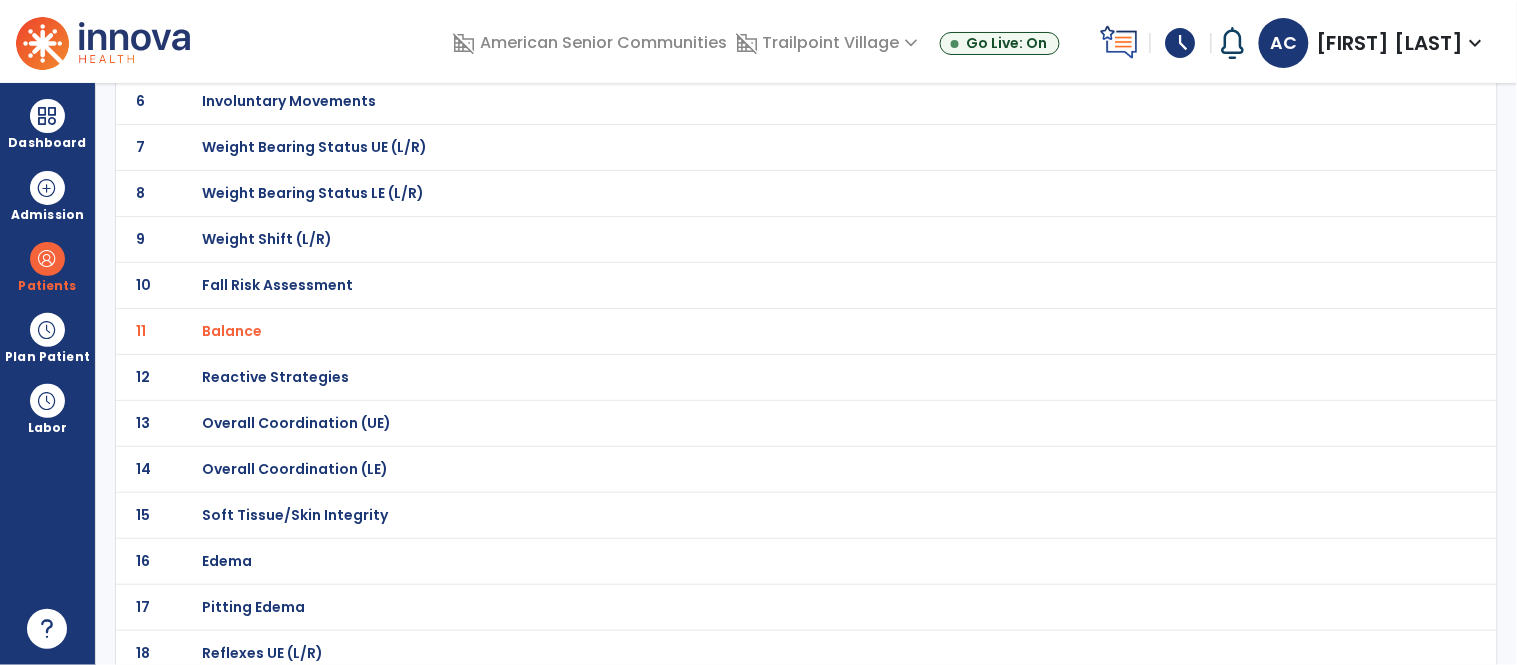 click on "Edema" at bounding box center [273, -129] 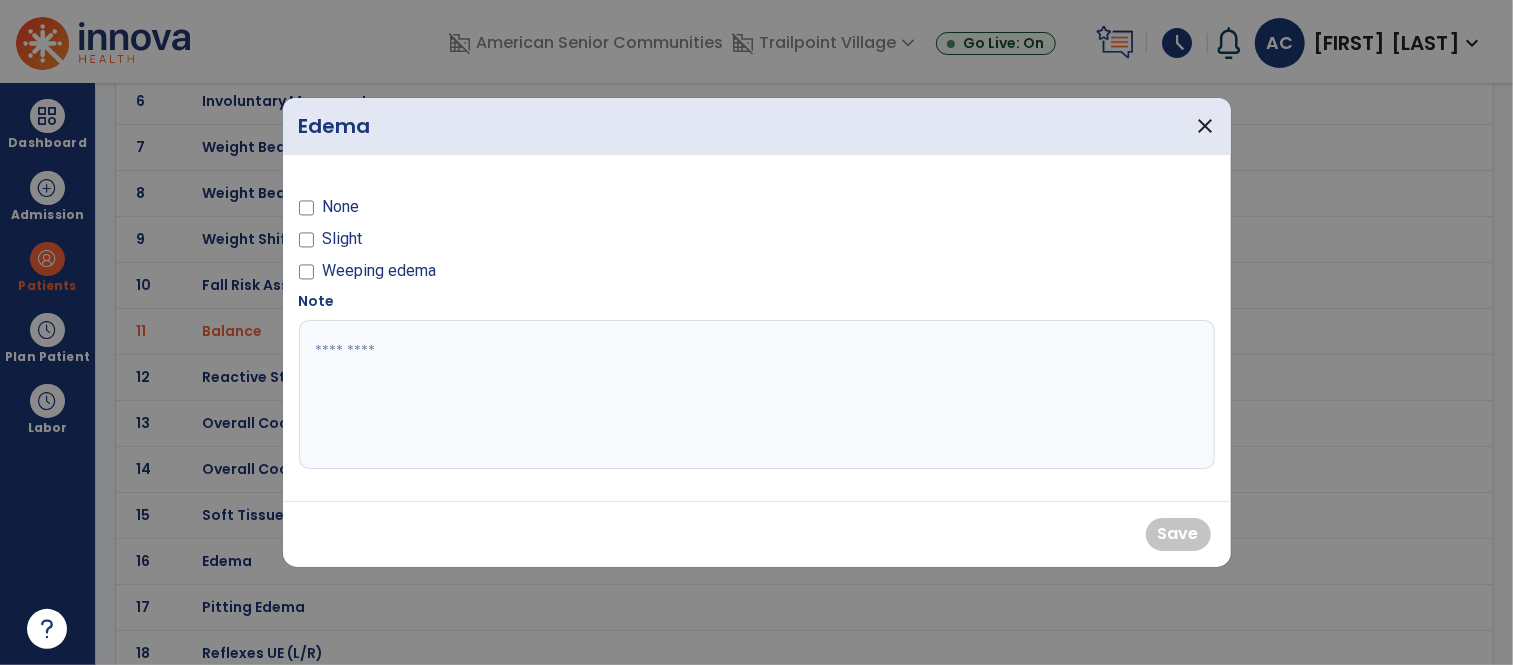 click at bounding box center (307, 243) 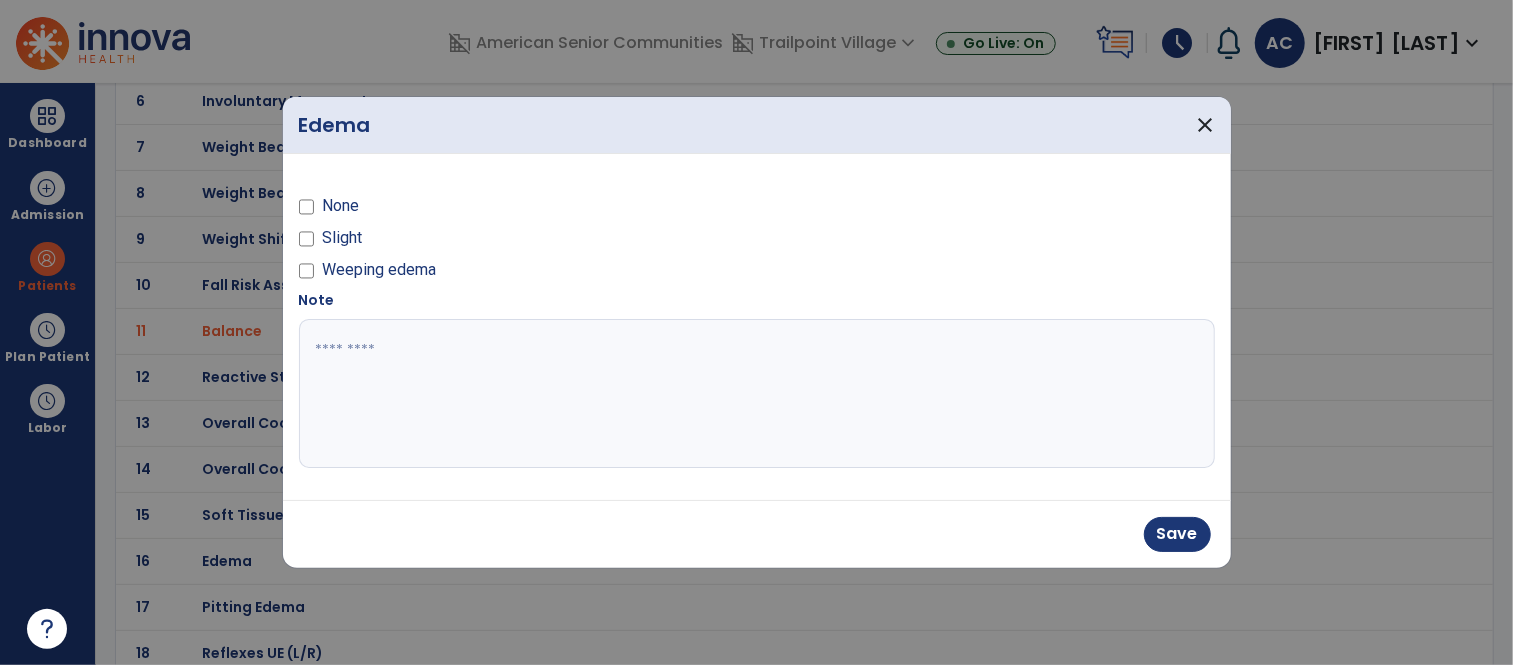 click at bounding box center (757, 394) 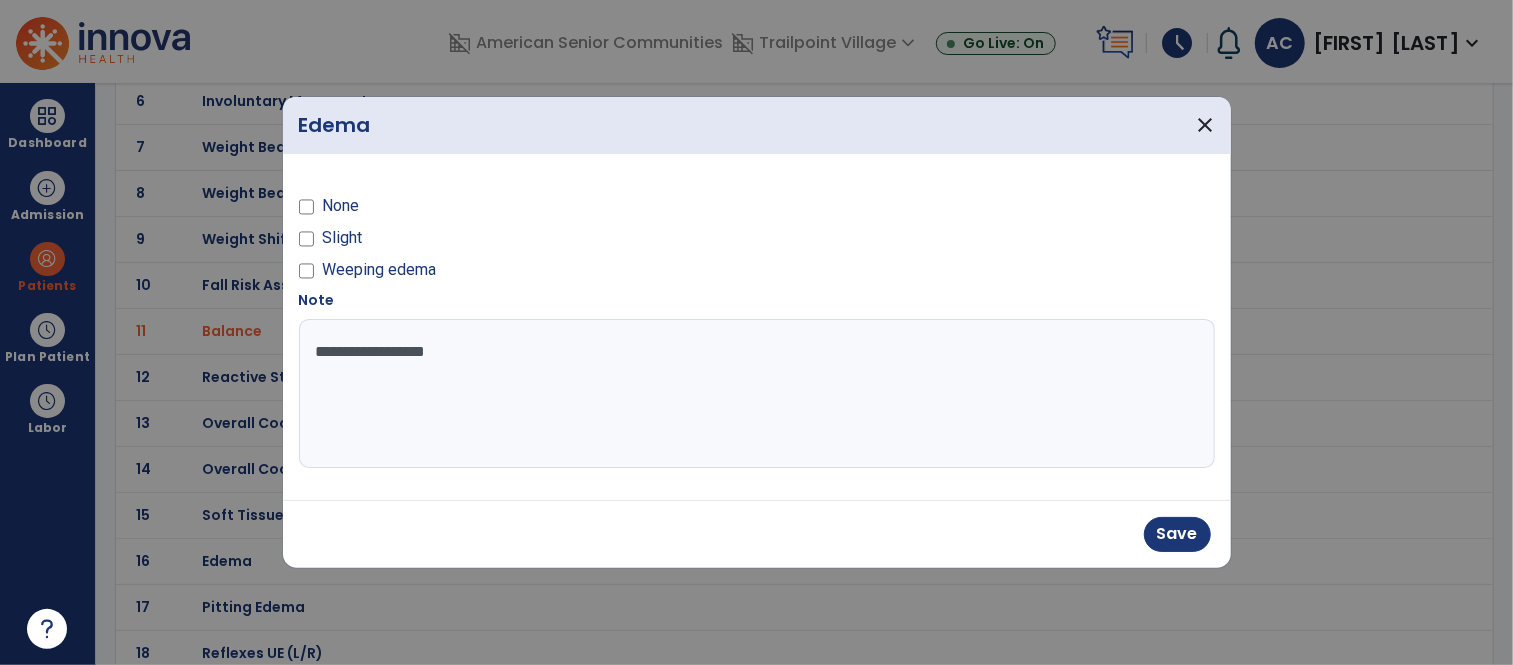 type on "**********" 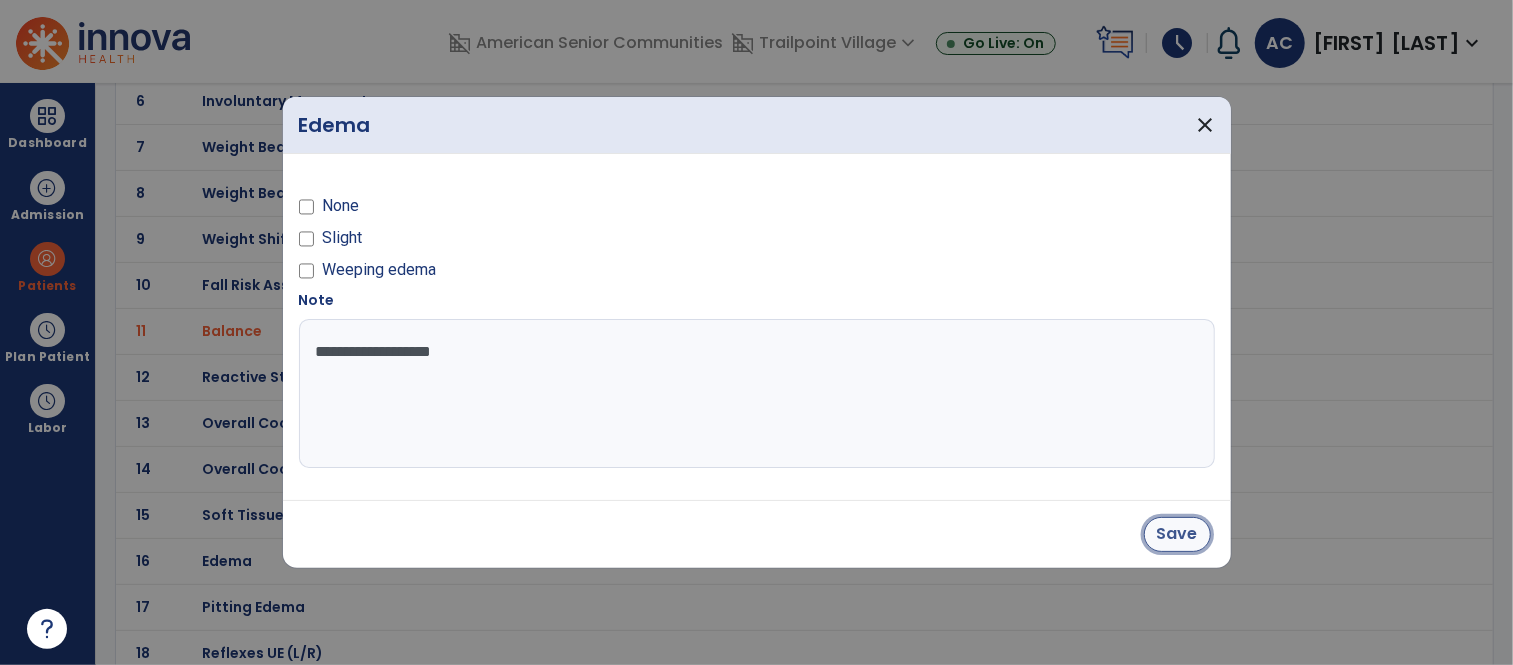click on "Save" at bounding box center (1177, 534) 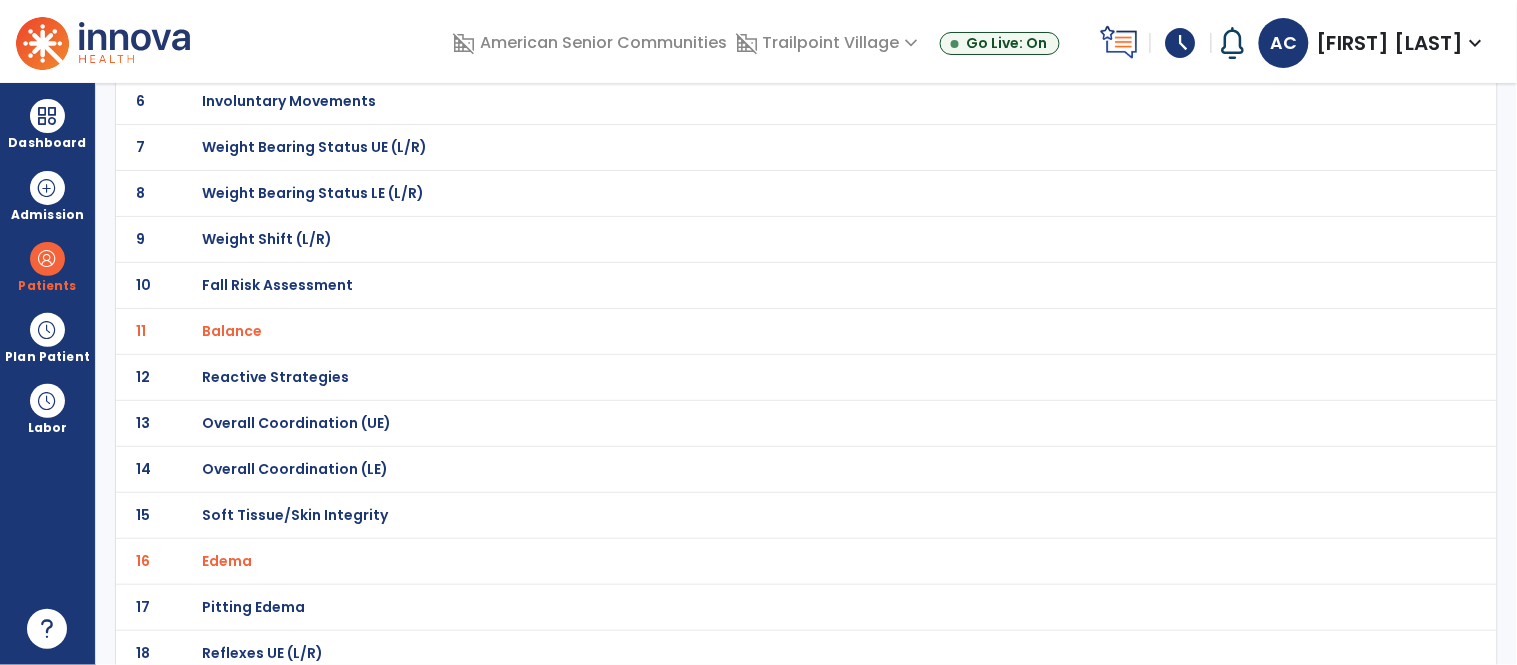 click on "Overall Coordination (UE)" at bounding box center (273, -129) 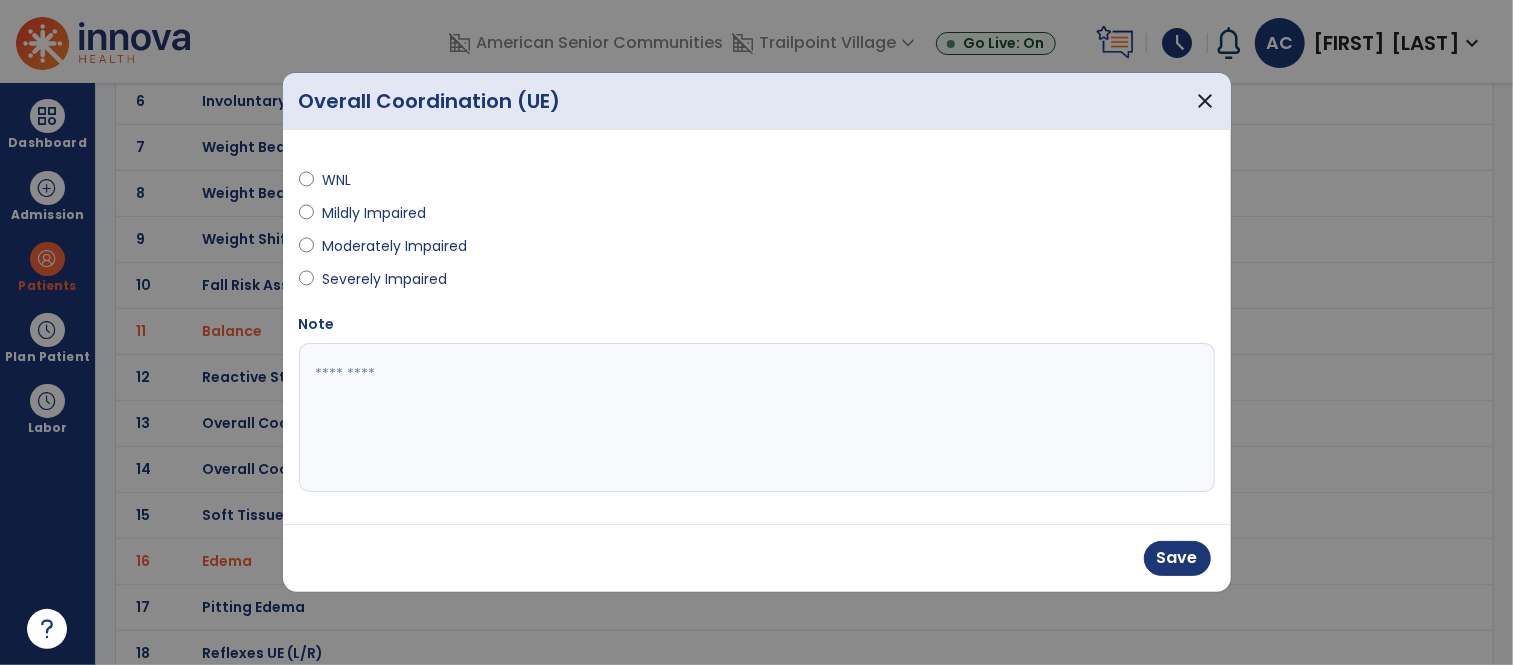 click at bounding box center [757, 418] 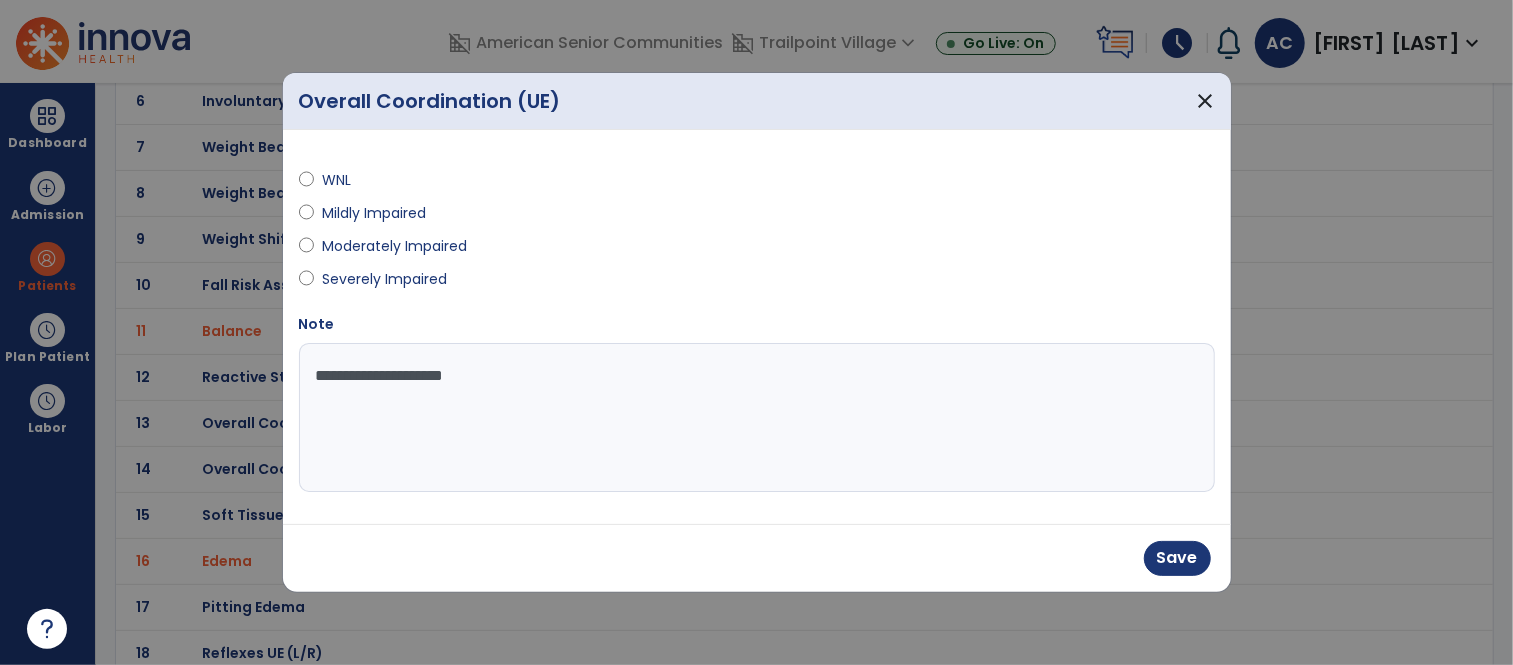 type on "**********" 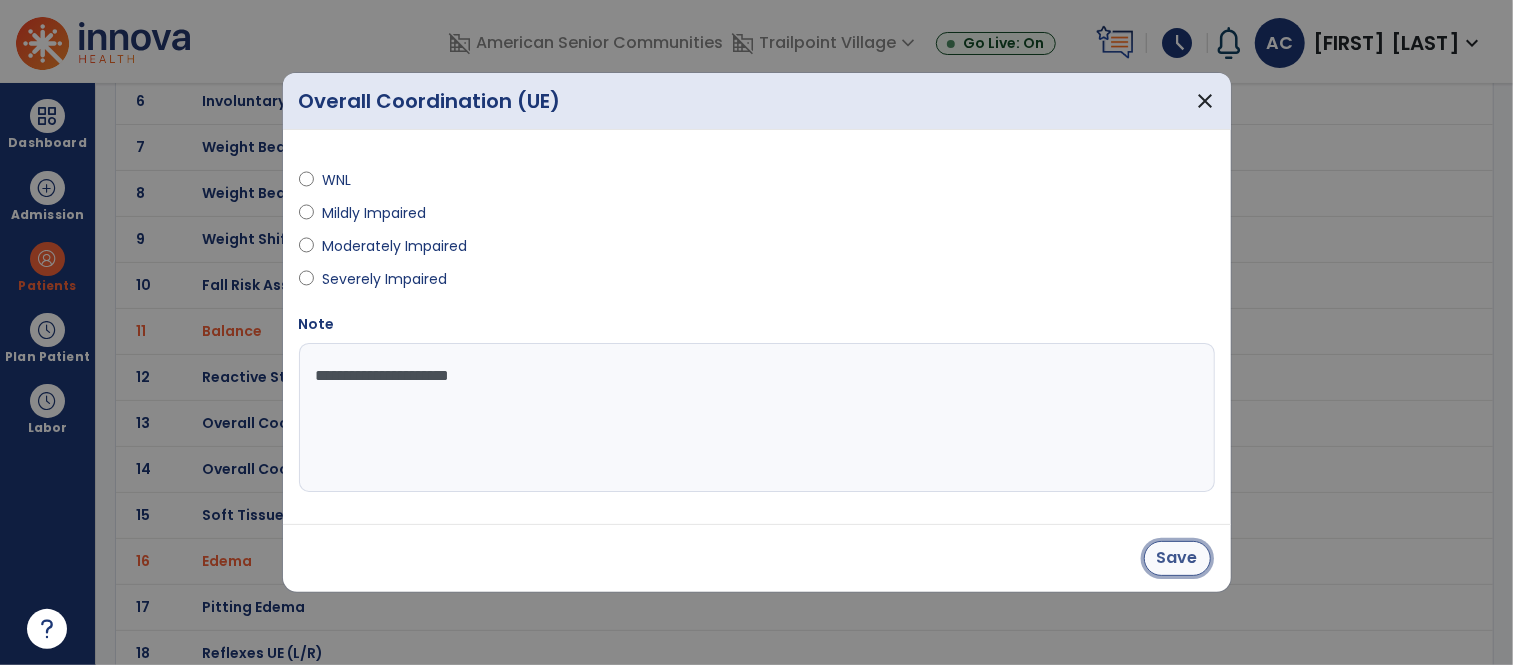 click on "Save" at bounding box center (1177, 558) 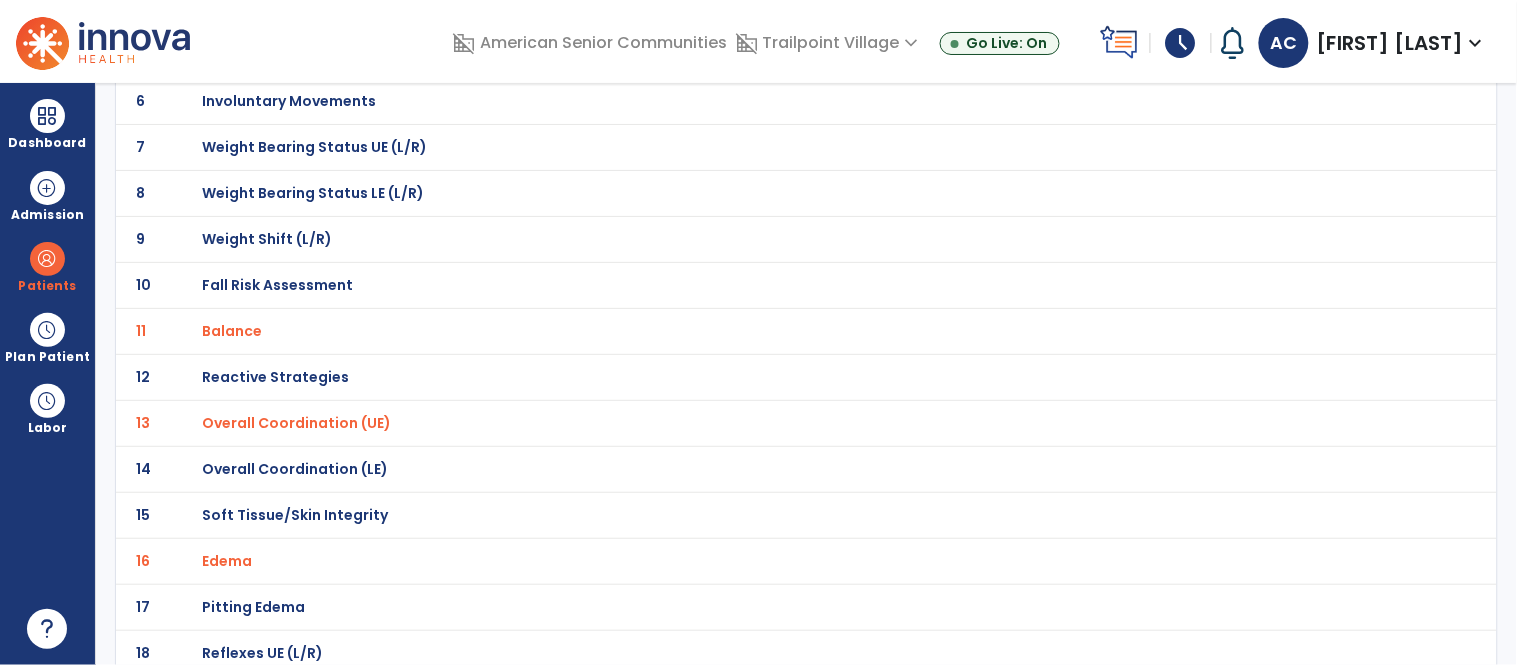 click on "16 Edema" 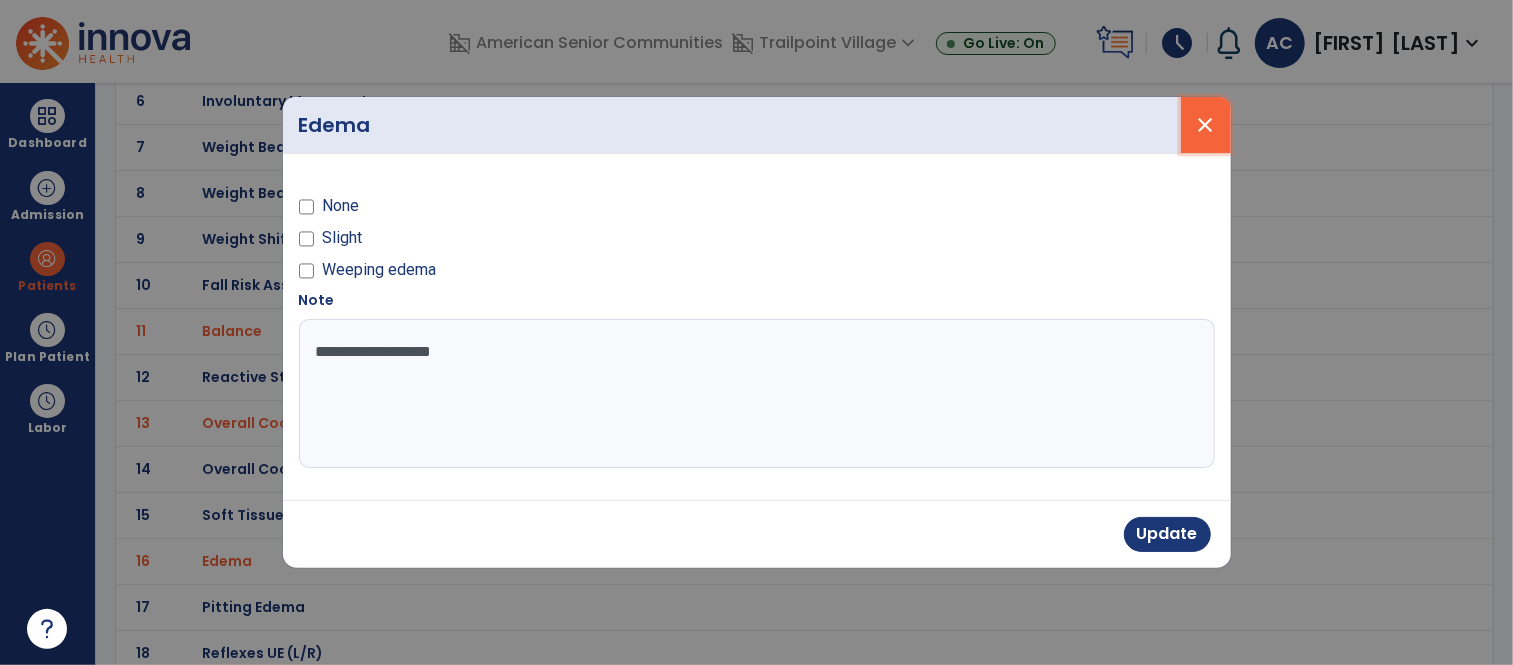 click on "close" at bounding box center (1206, 125) 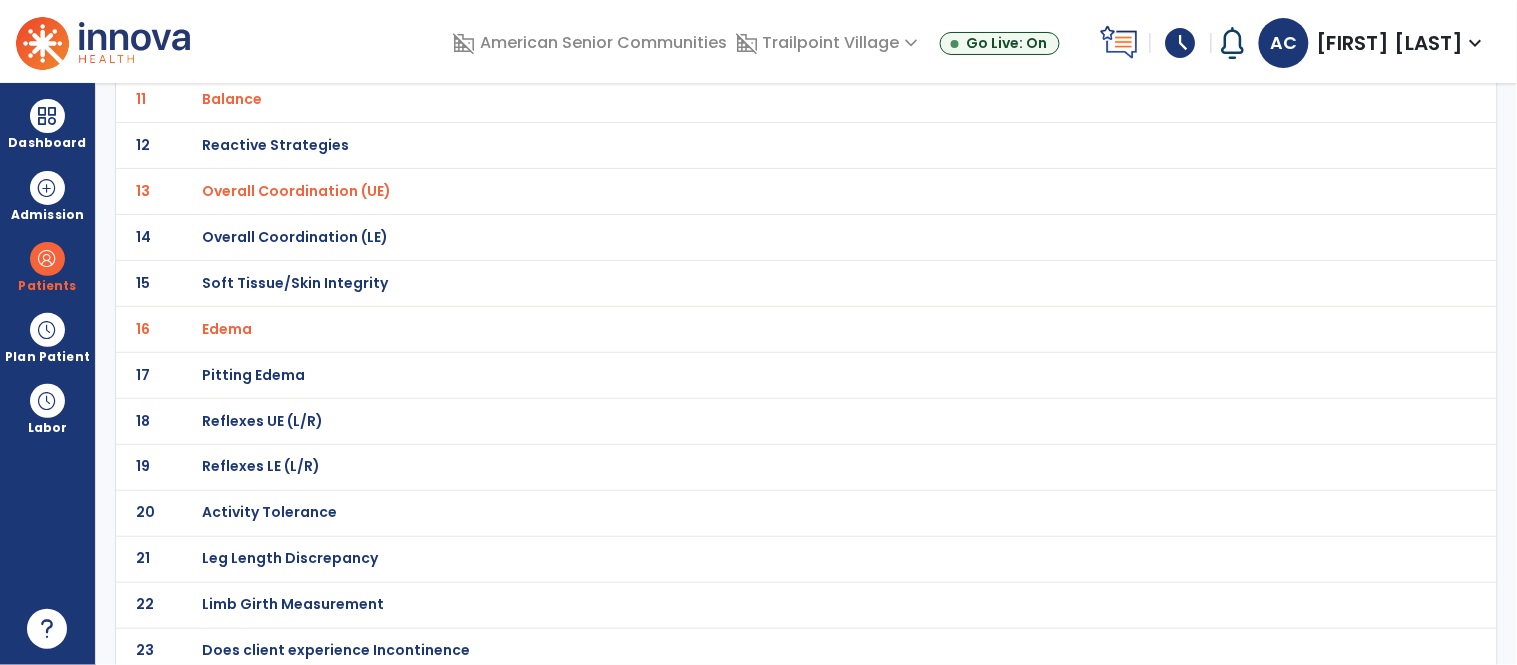 scroll, scrollTop: 644, scrollLeft: 0, axis: vertical 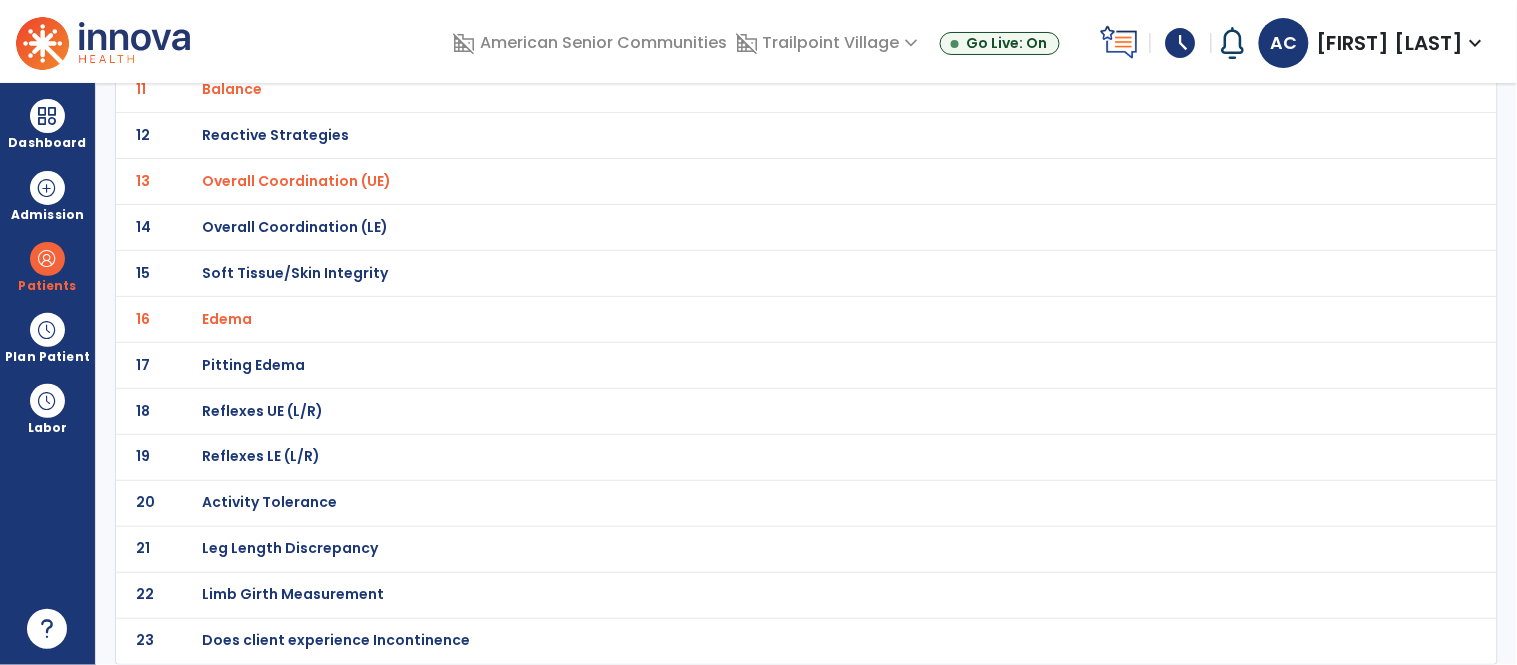 click on "Activity Tolerance" at bounding box center [273, -371] 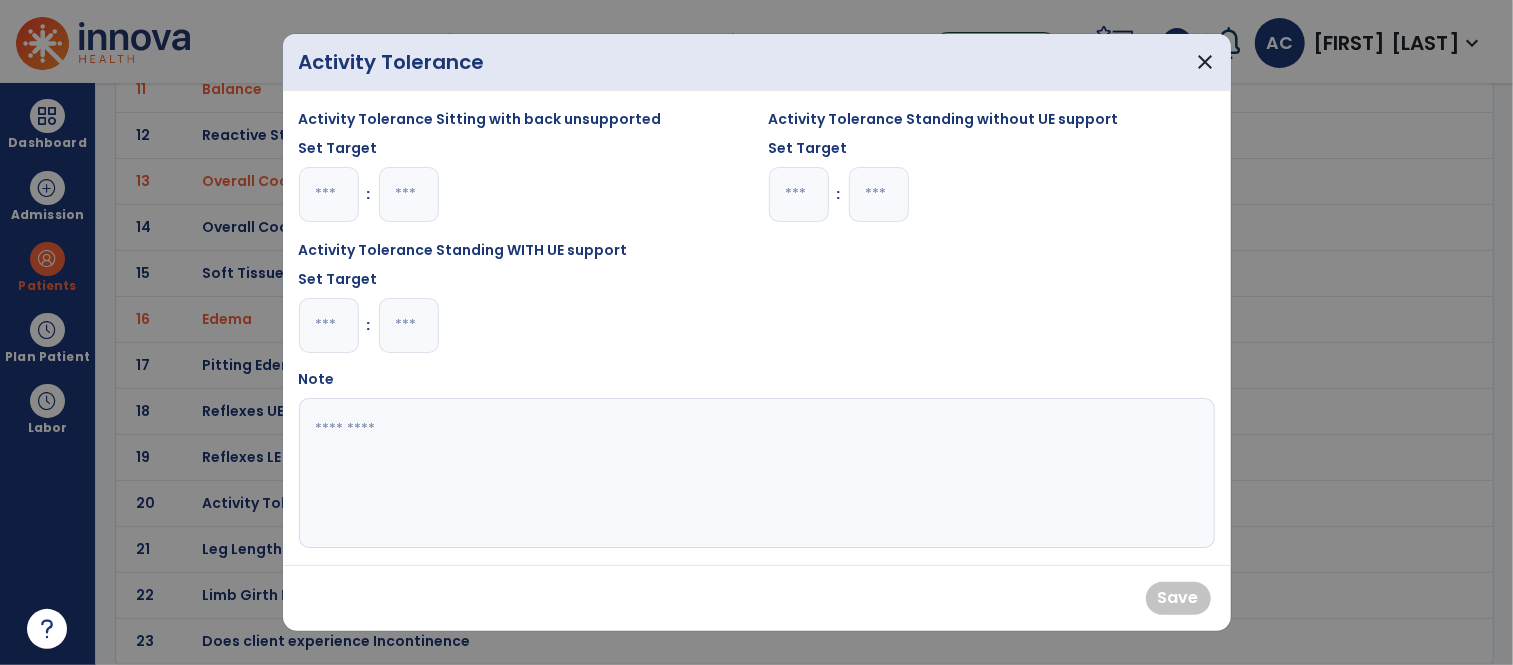 click at bounding box center (329, 194) 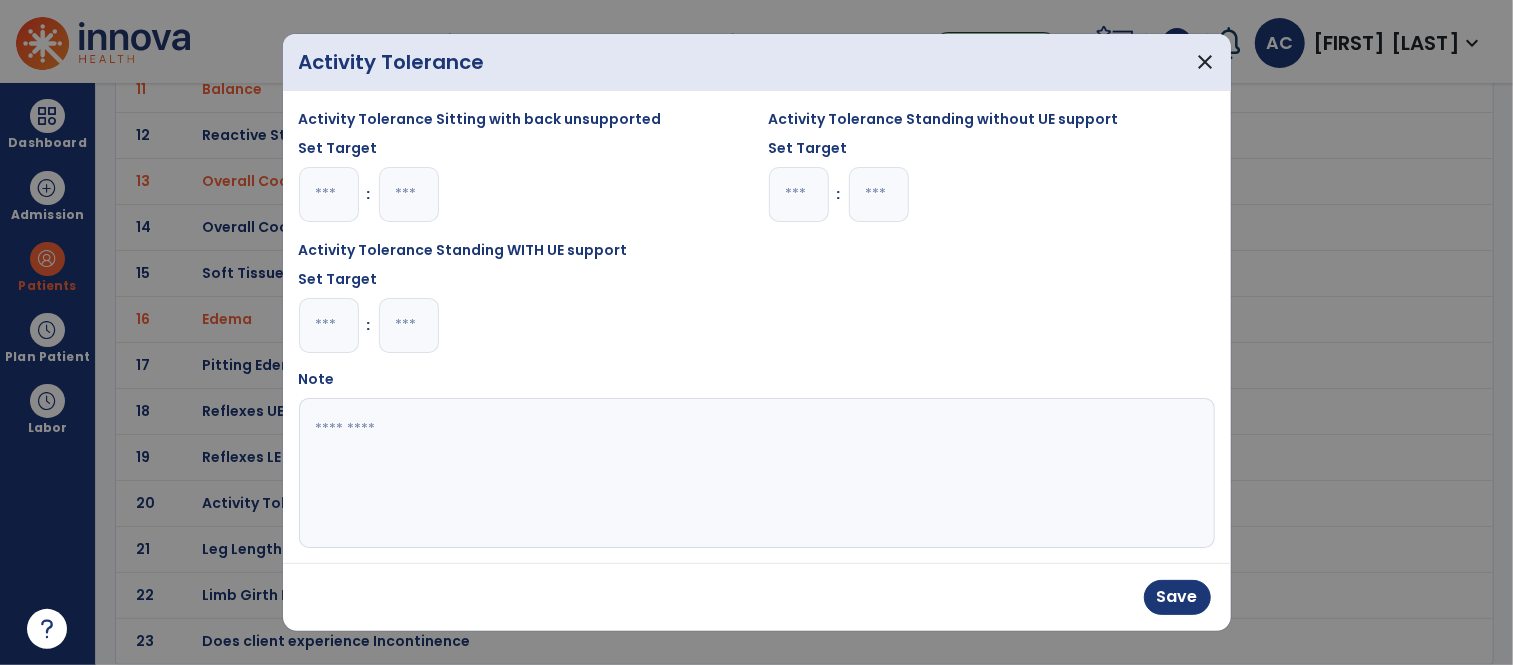 type on "*" 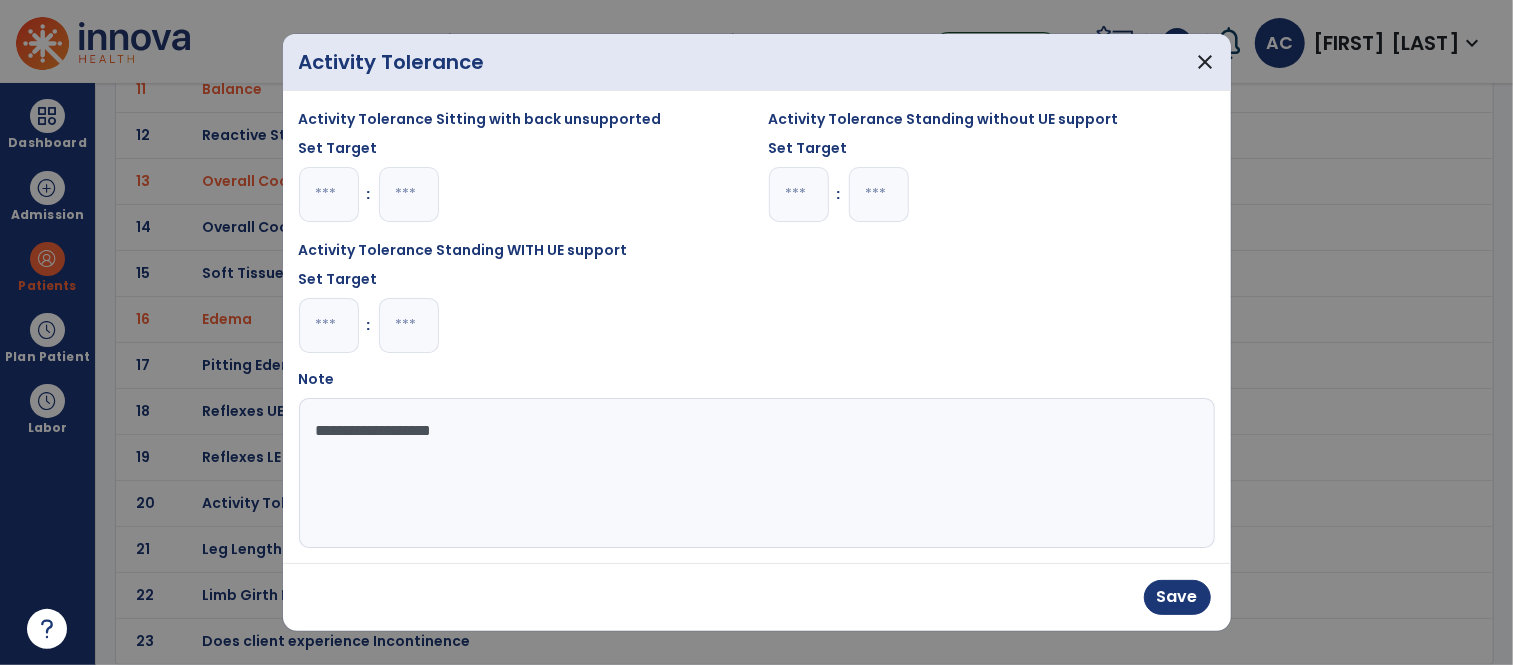 type on "**********" 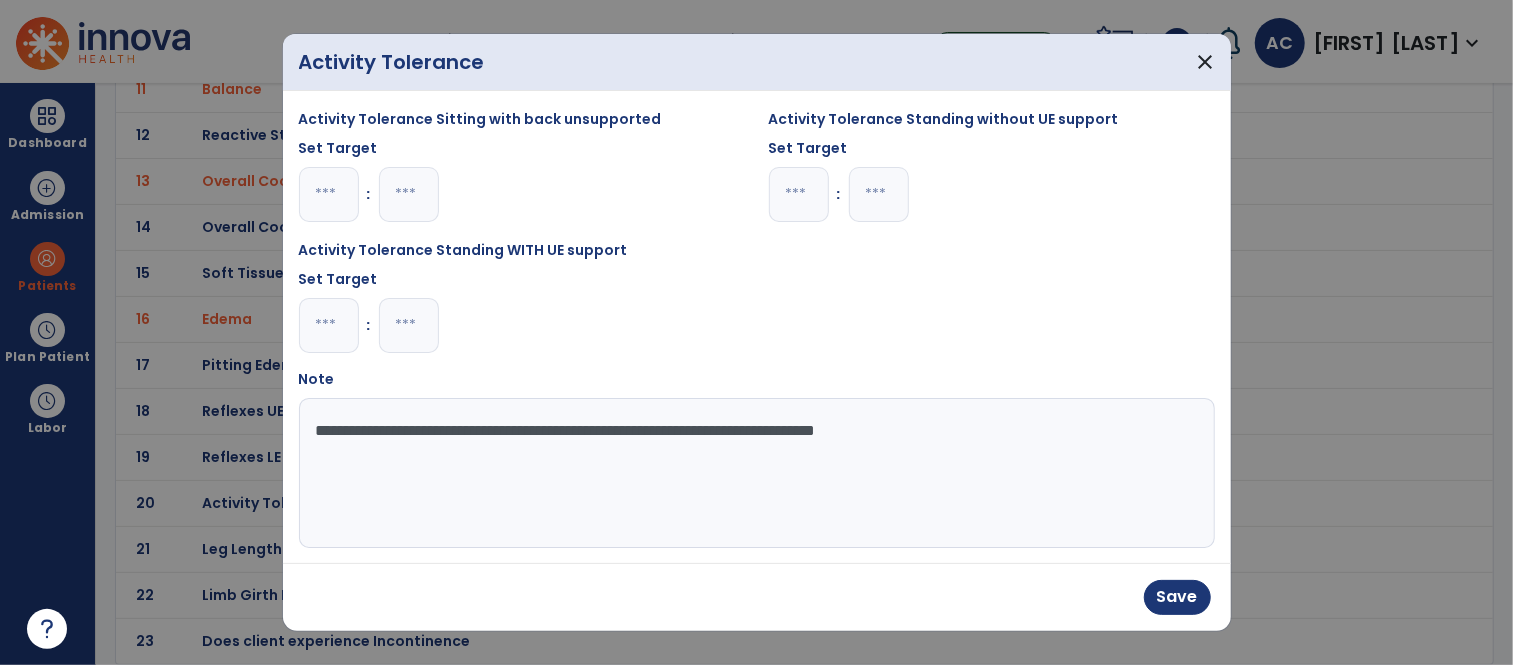 type on "**********" 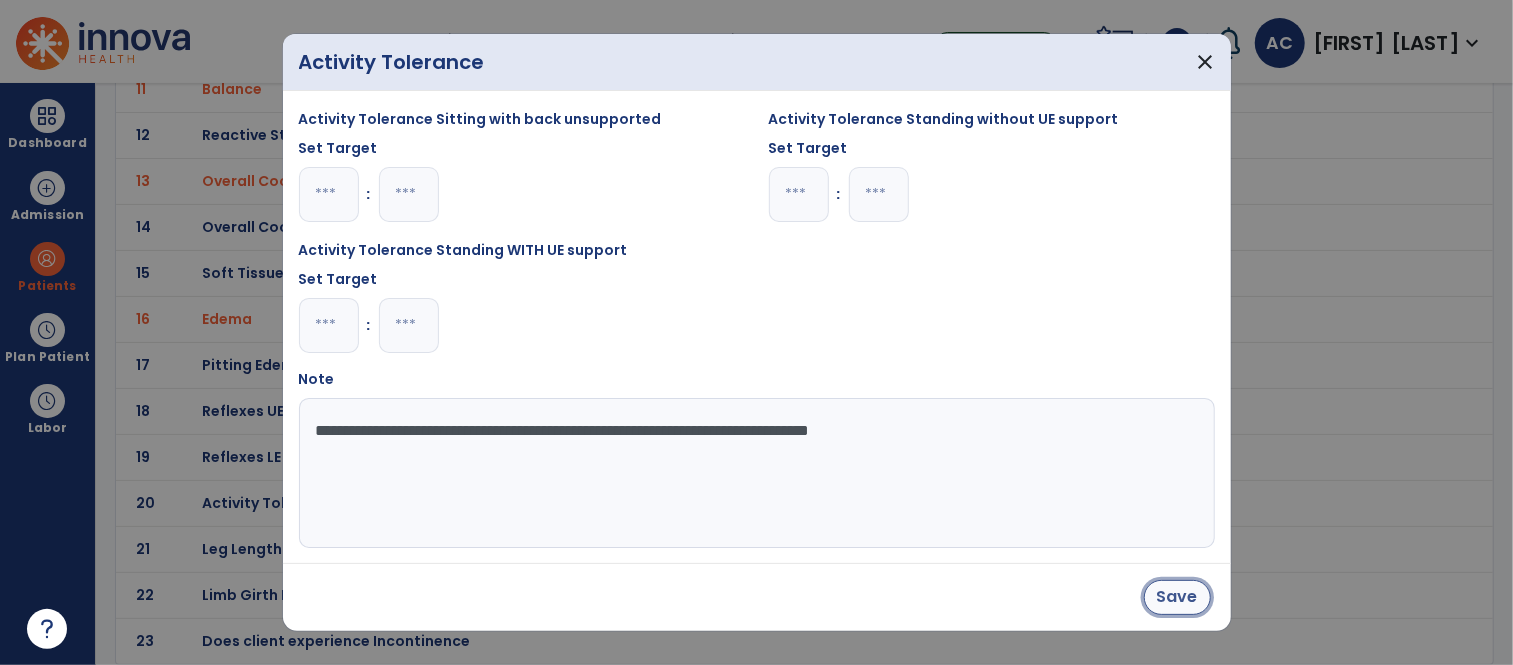 click on "Save" at bounding box center (1177, 597) 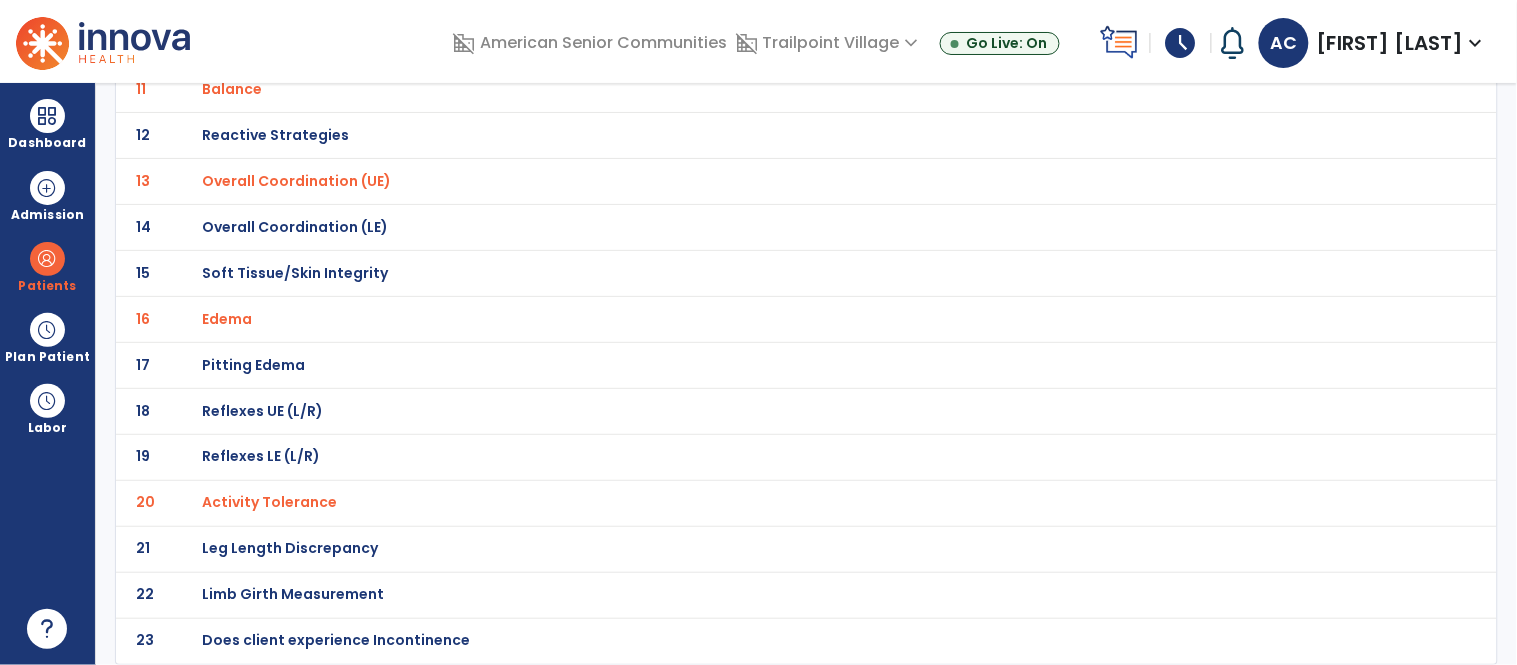 click on "15 Soft Tissue/Skin Integrity" 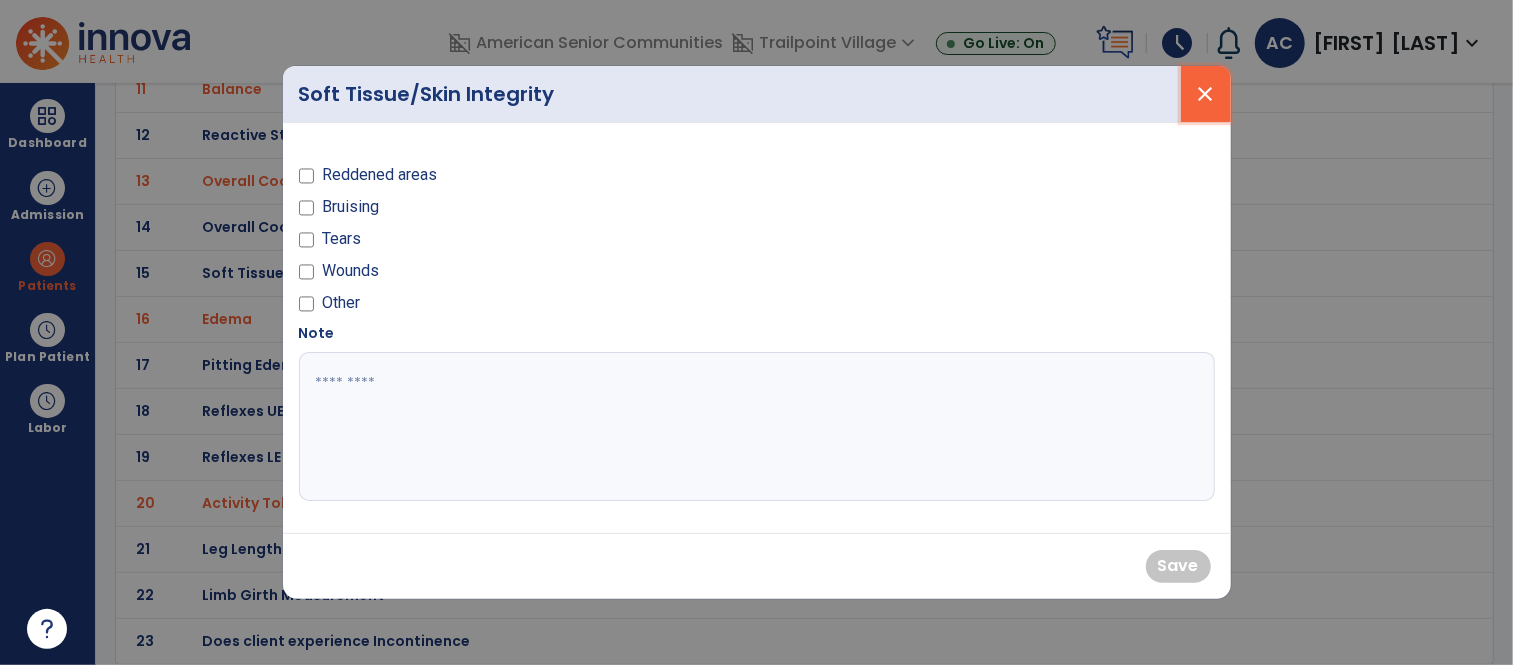 click on "close" at bounding box center (1206, 94) 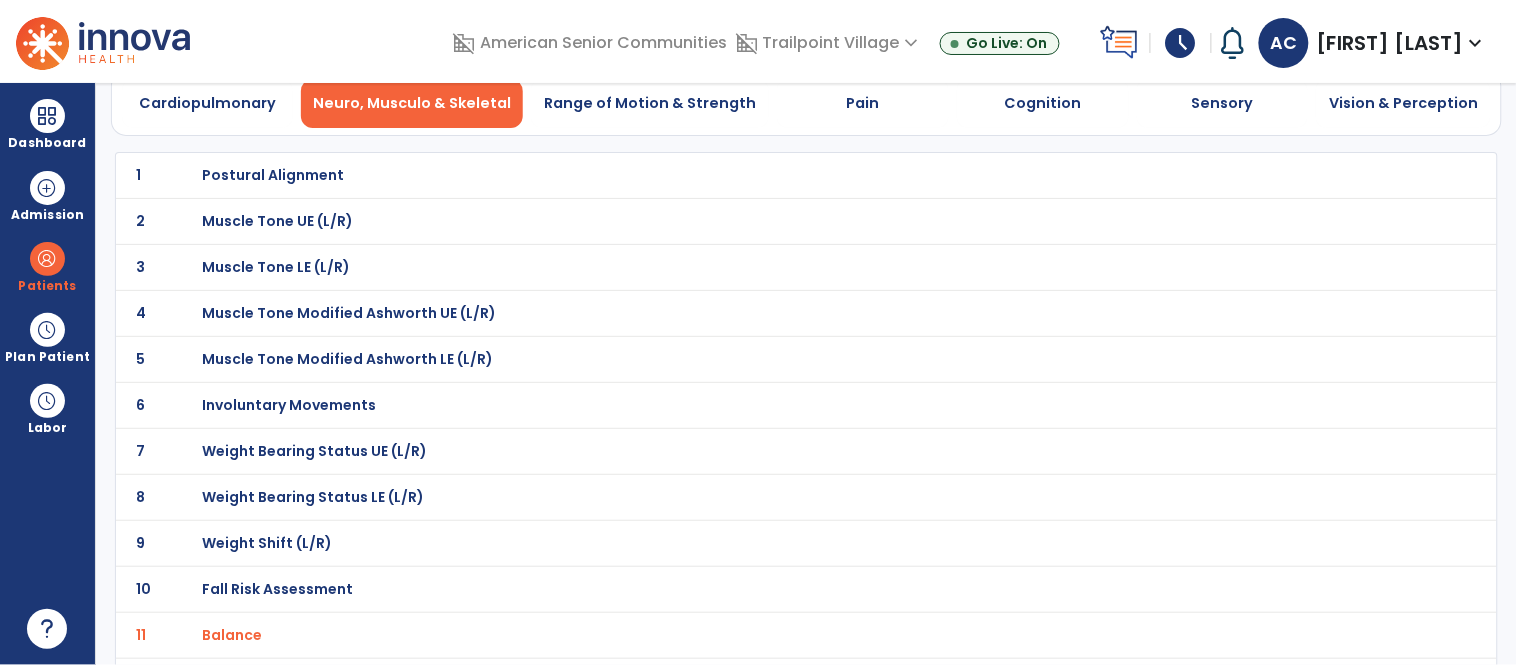 scroll, scrollTop: 84, scrollLeft: 0, axis: vertical 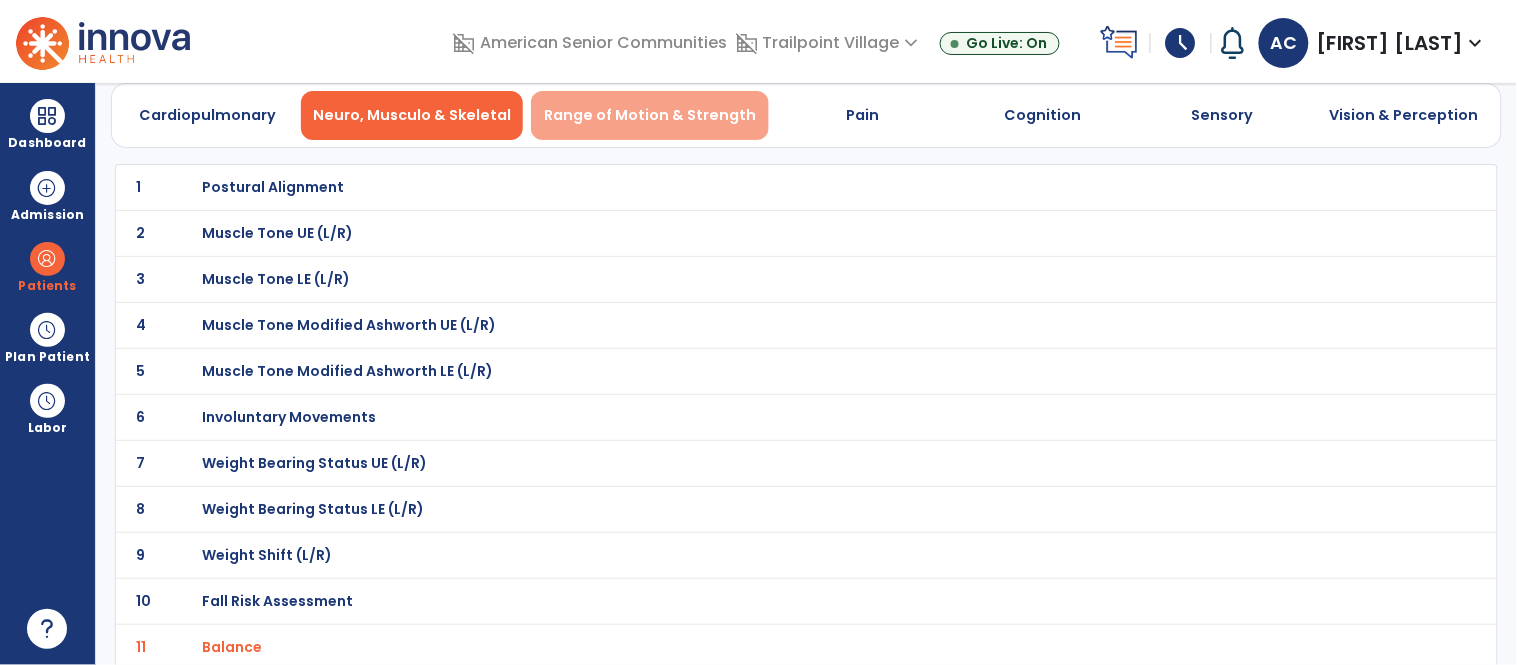 click on "Range of Motion & Strength" at bounding box center (650, 115) 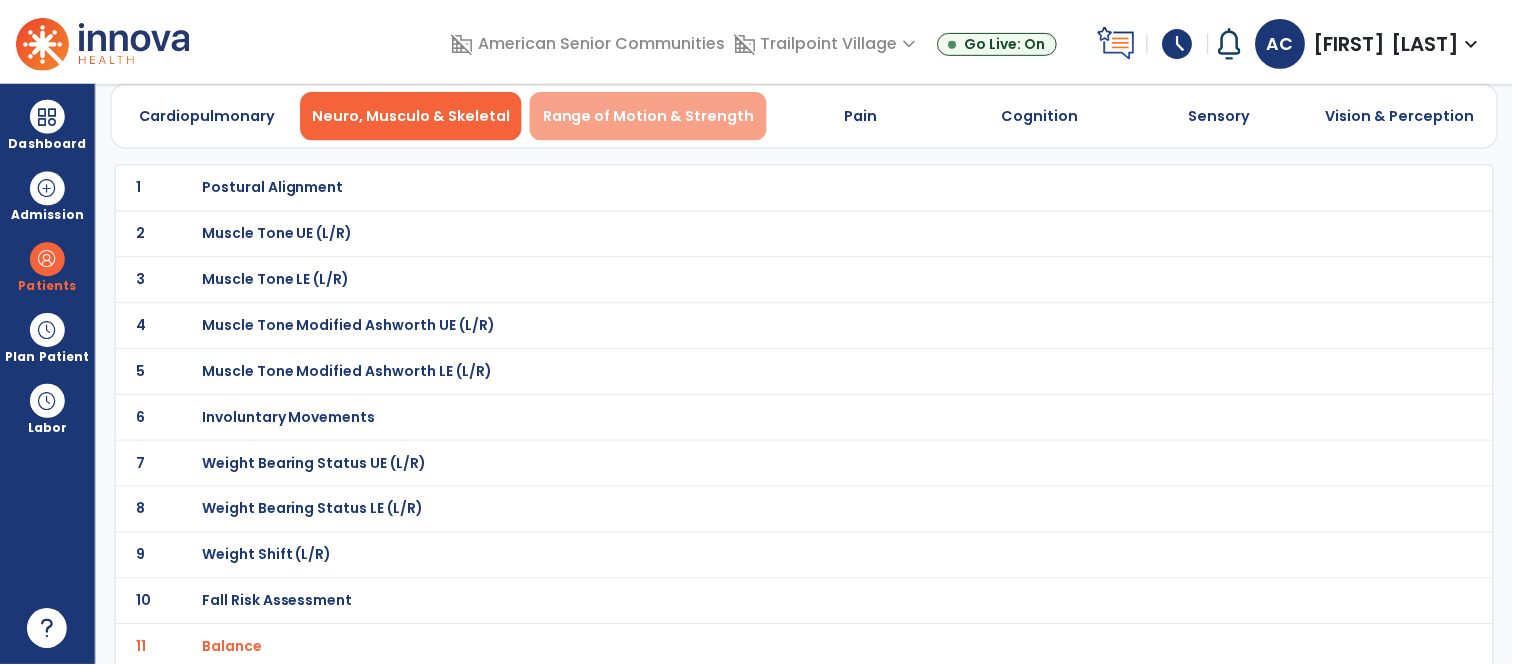 scroll, scrollTop: 0, scrollLeft: 0, axis: both 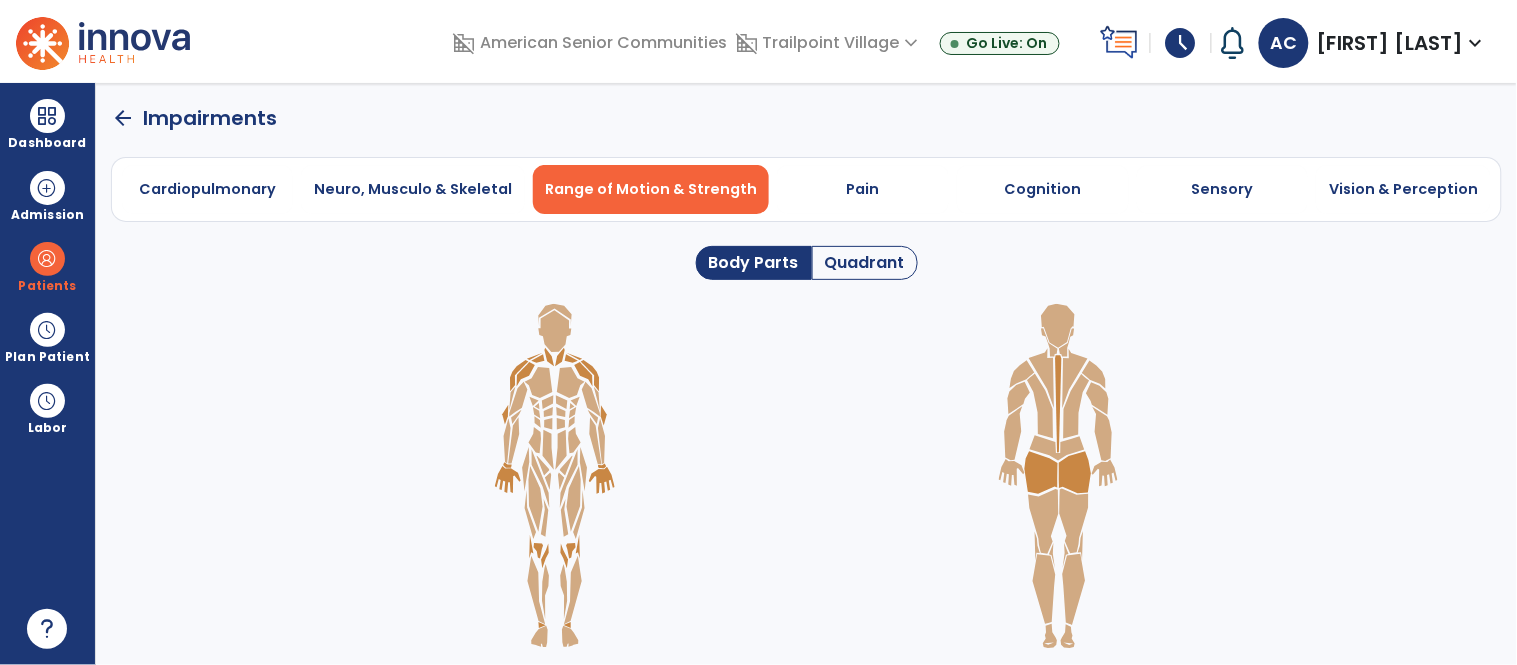 click 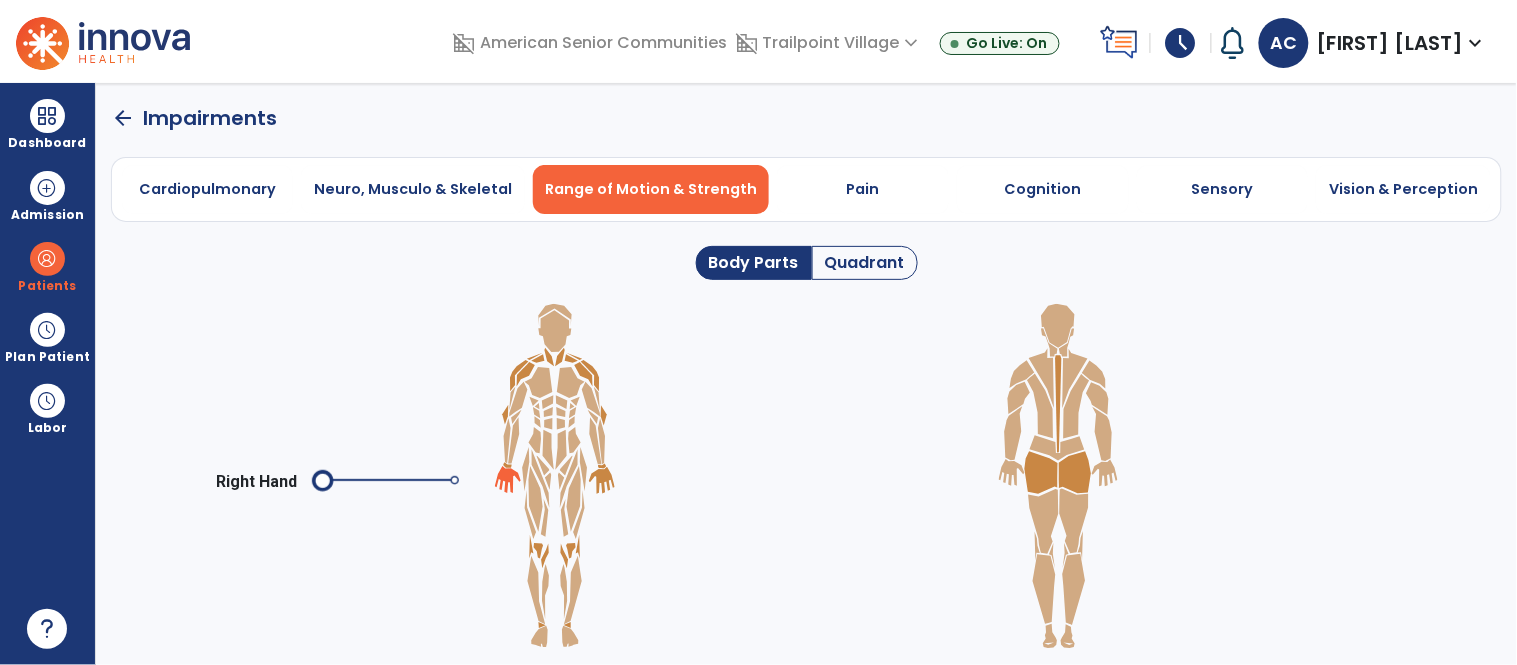 click 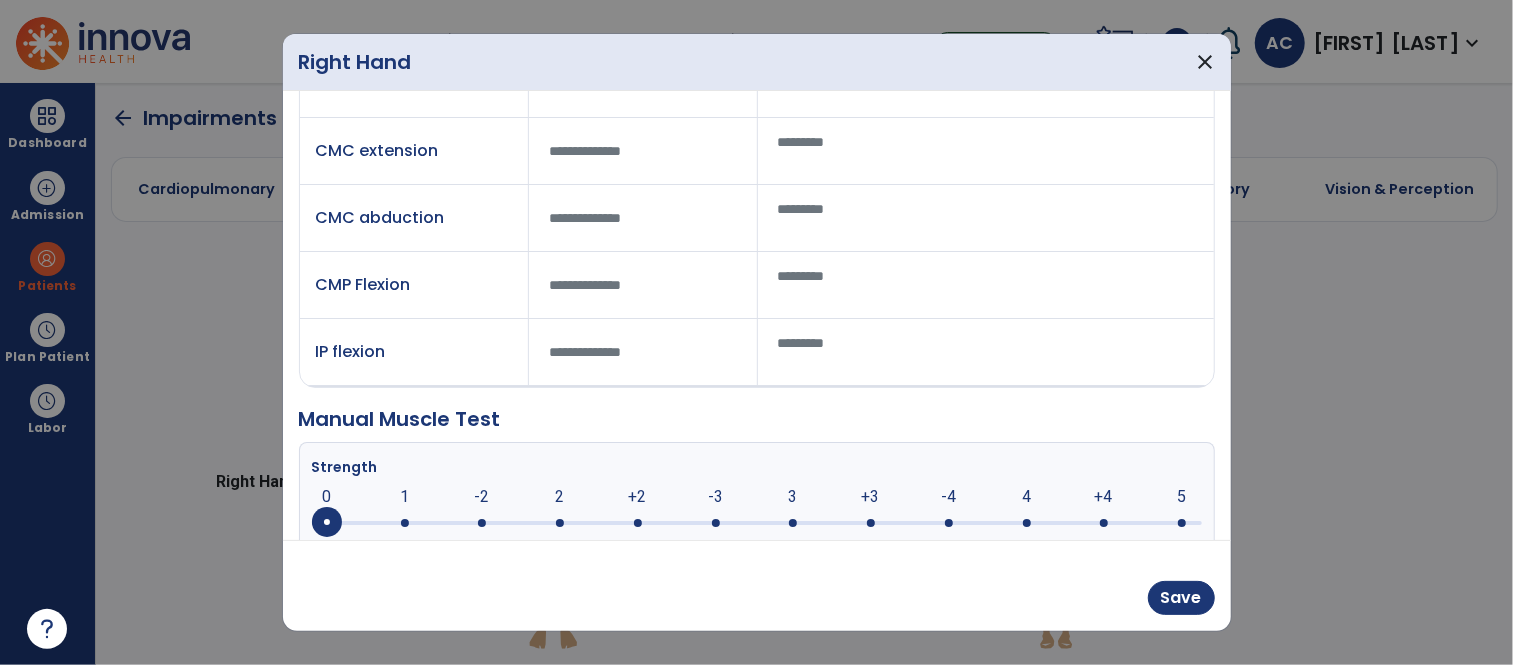 scroll, scrollTop: 168, scrollLeft: 0, axis: vertical 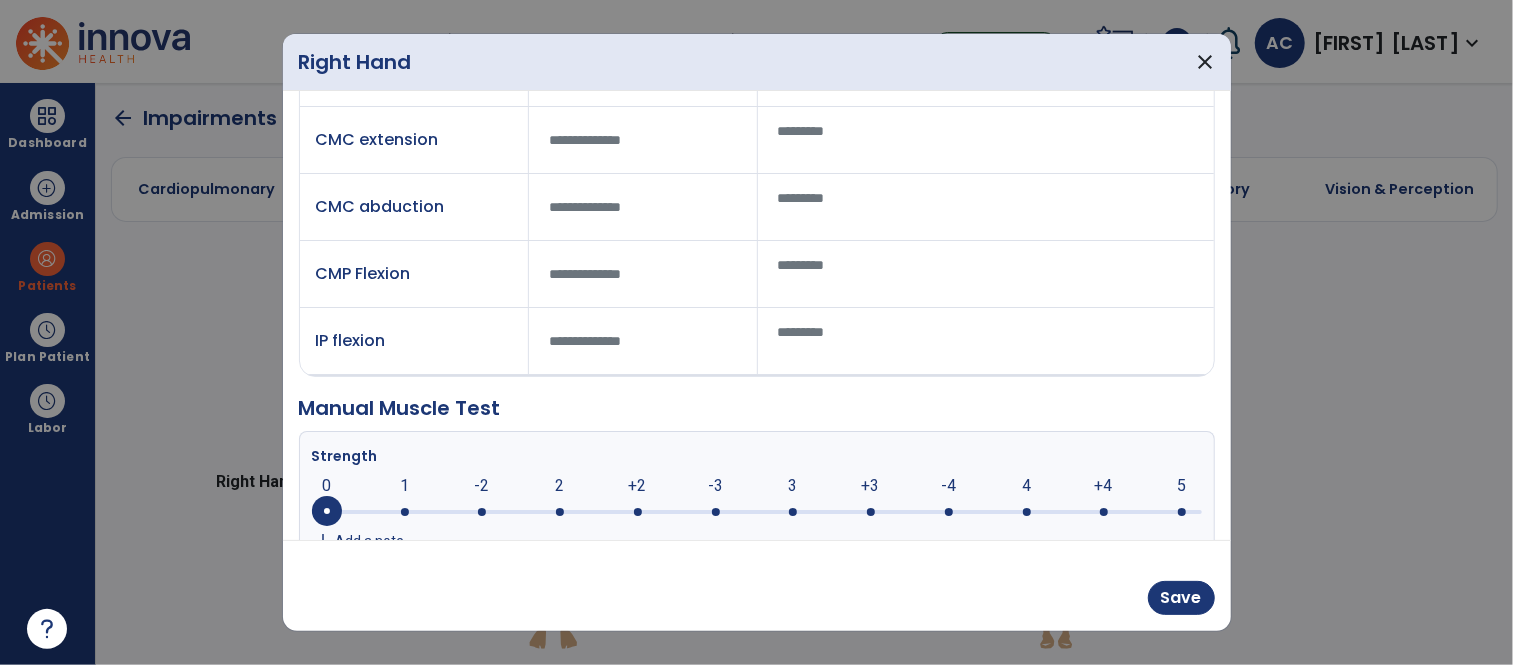 click on "Thumb Index Finger Middle Finger Ring Finger Little Finger Range of Motion Value (Degree) Notes CMC flexion CMC extension CMC abduction CMP Flexion IP flexion Manual Muscle Test Strength 0 0 -2 2 +2 -3 3 +3 -4 4 +4 5 add Add a note" at bounding box center [757, 315] 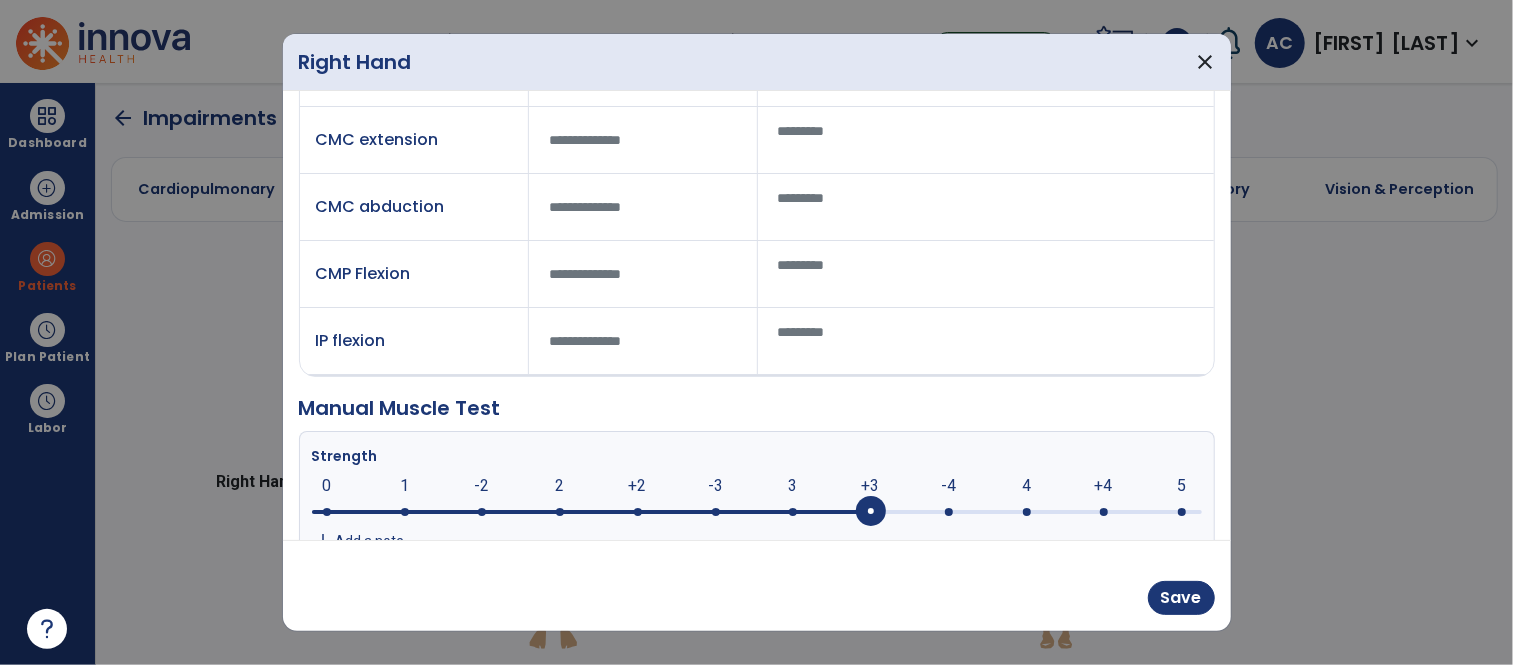 drag, startPoint x: 334, startPoint y: 516, endPoint x: 860, endPoint y: 548, distance: 526.9725 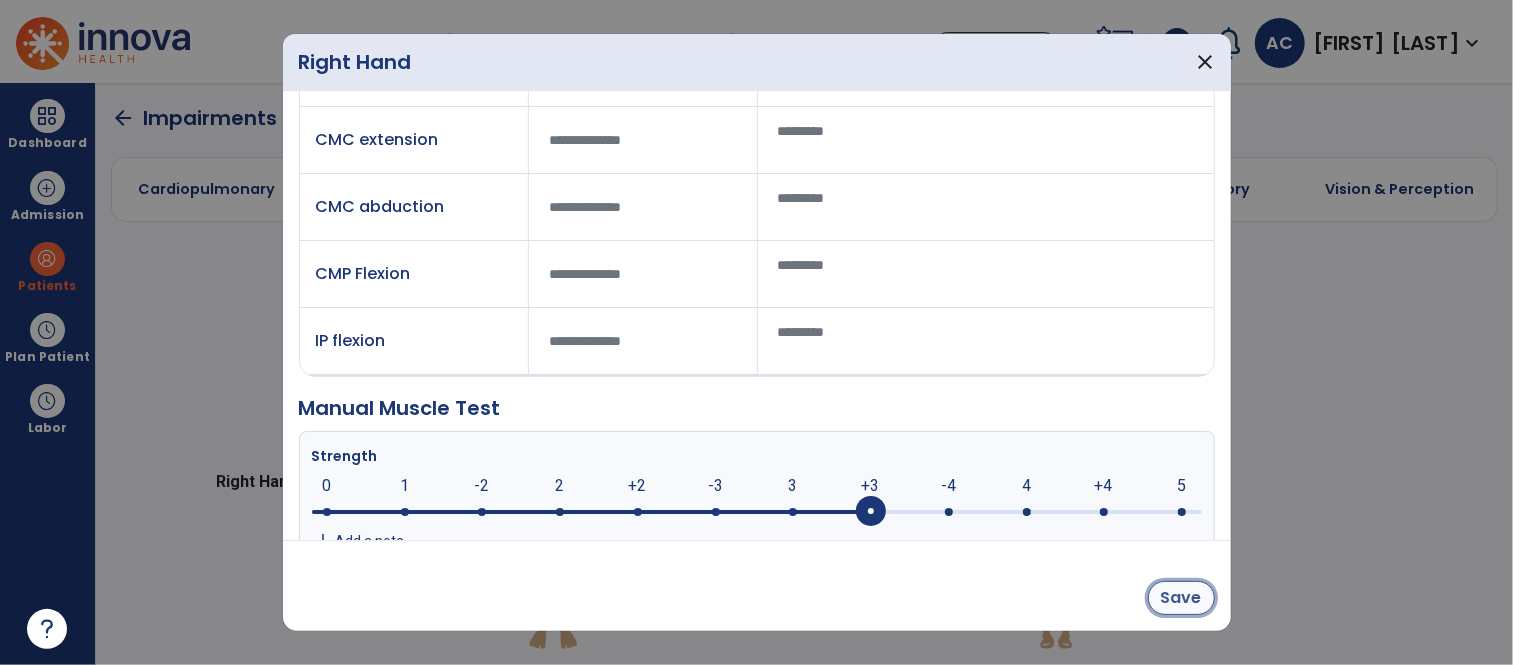 click on "Save" at bounding box center [1181, 598] 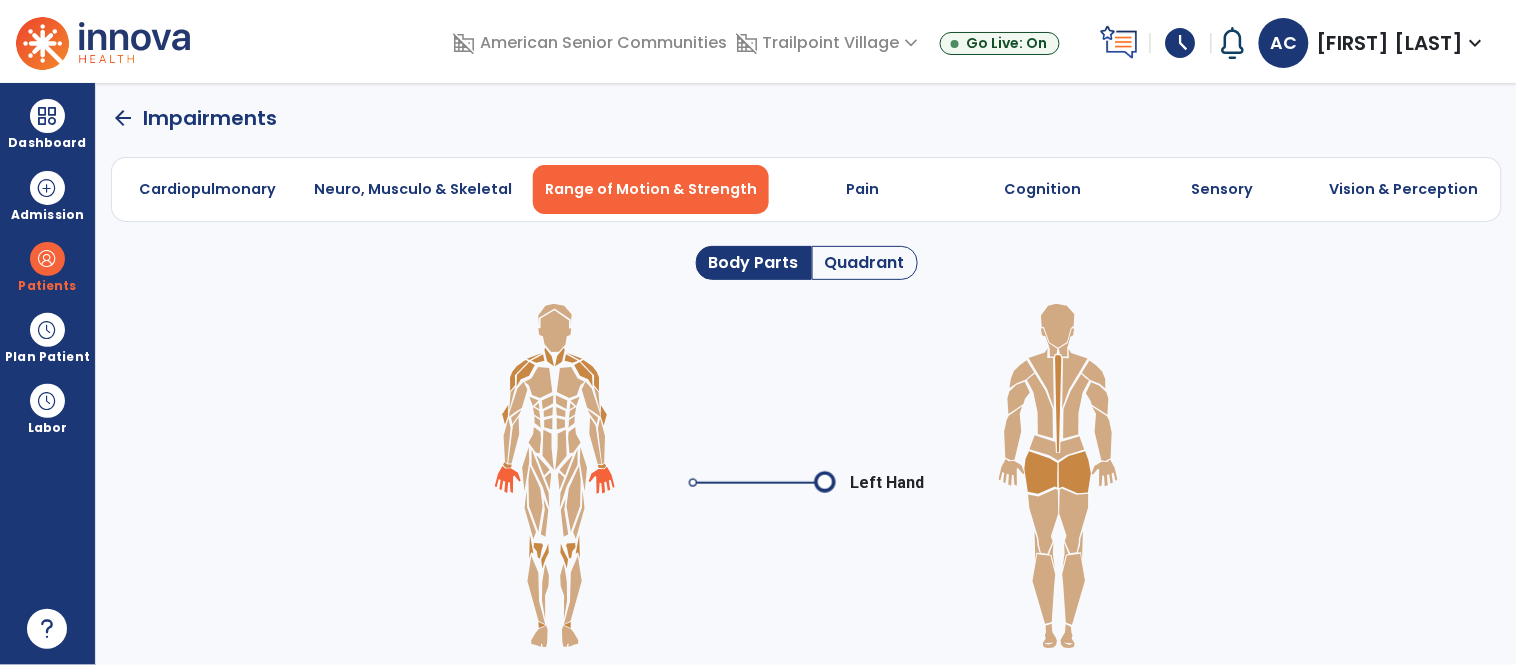 click 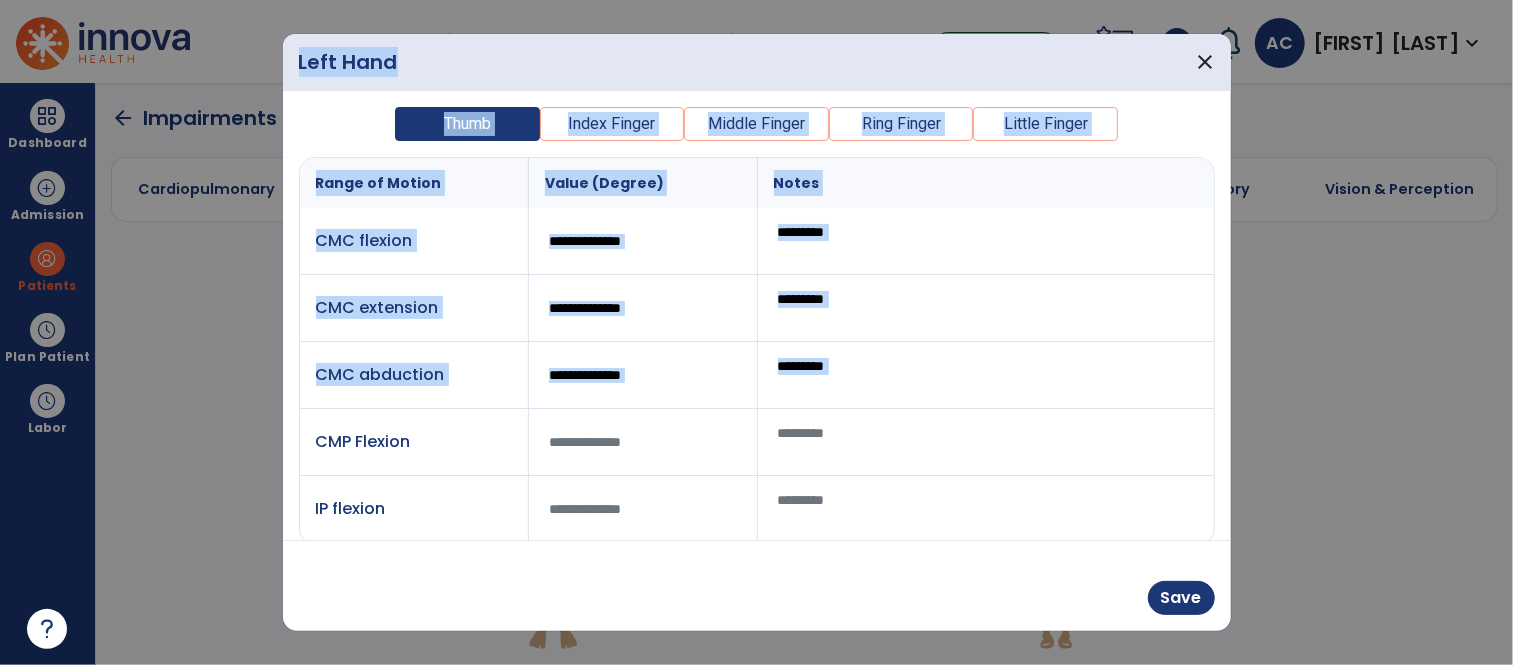 drag, startPoint x: 1232, startPoint y: 317, endPoint x: 1226, endPoint y: 399, distance: 82.219215 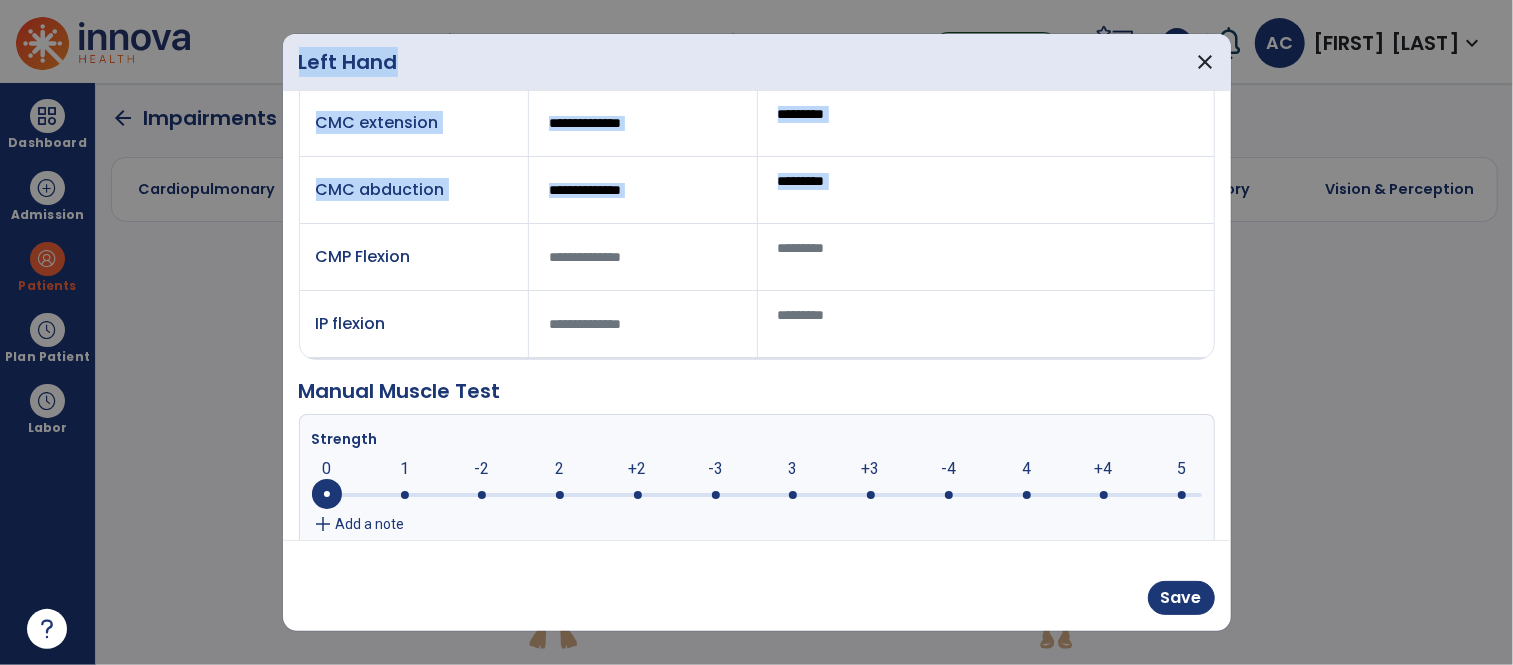 scroll, scrollTop: 195, scrollLeft: 0, axis: vertical 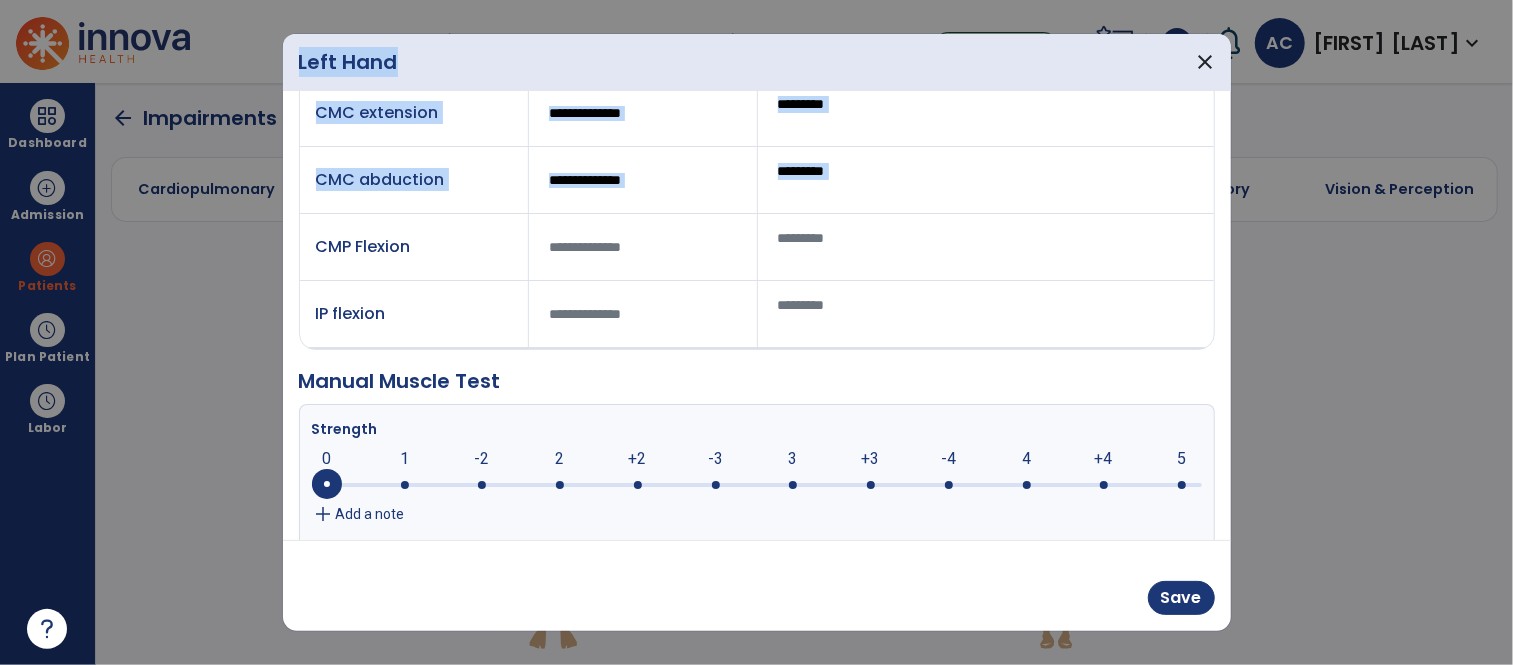 click at bounding box center (327, 484) 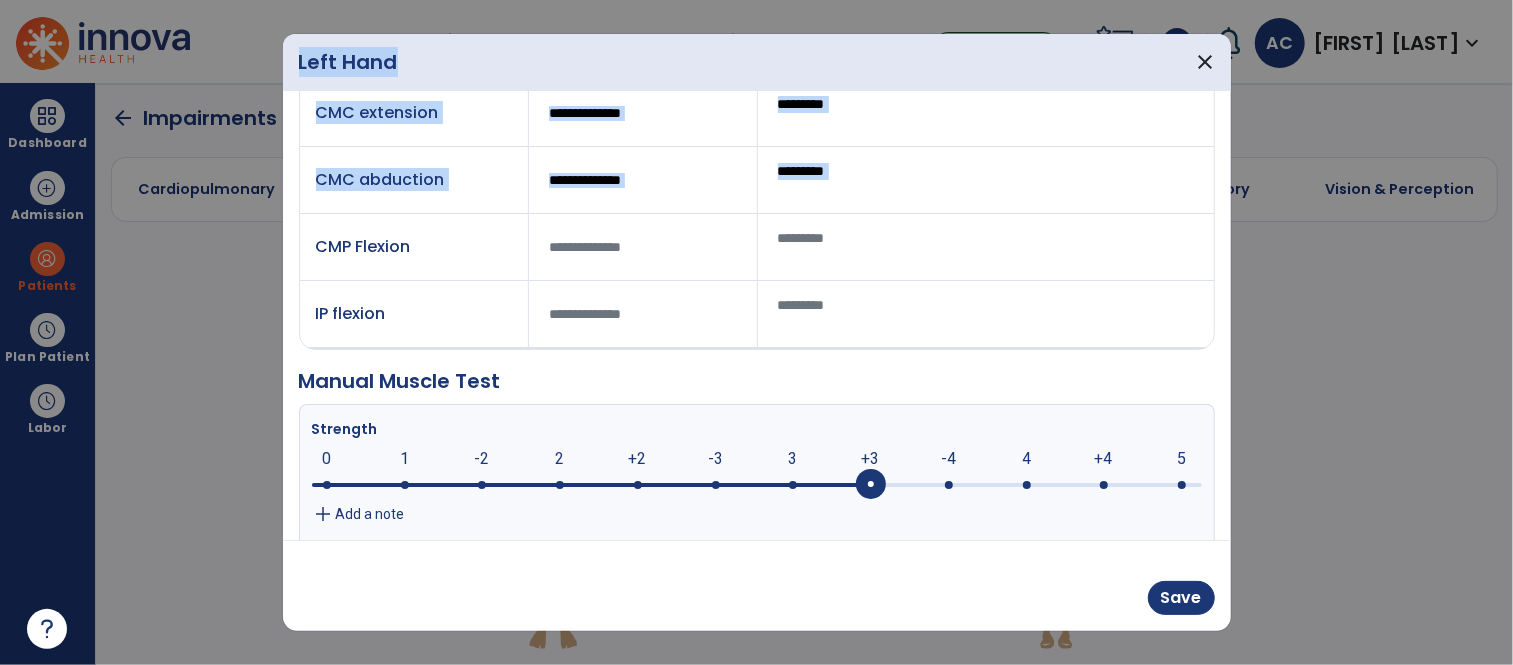 drag, startPoint x: 333, startPoint y: 493, endPoint x: 870, endPoint y: 508, distance: 537.2095 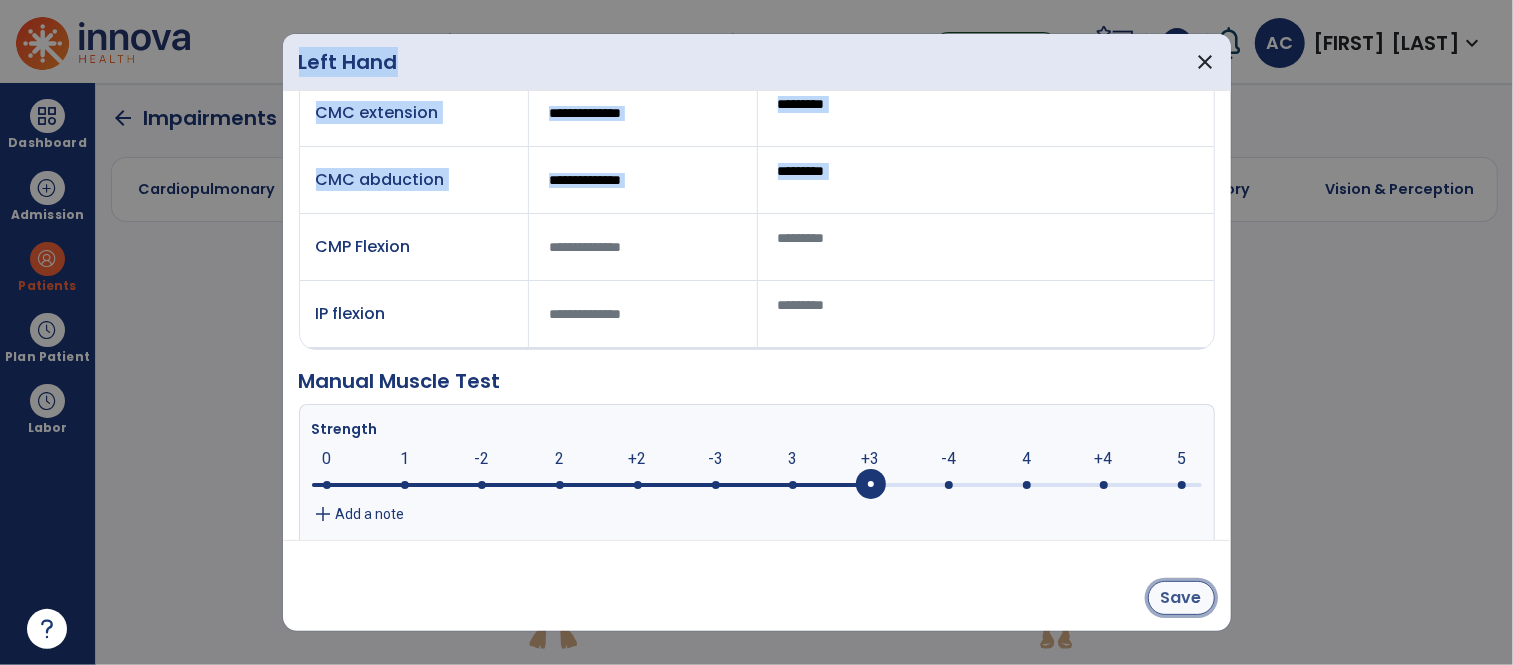 click on "Save" at bounding box center (1181, 598) 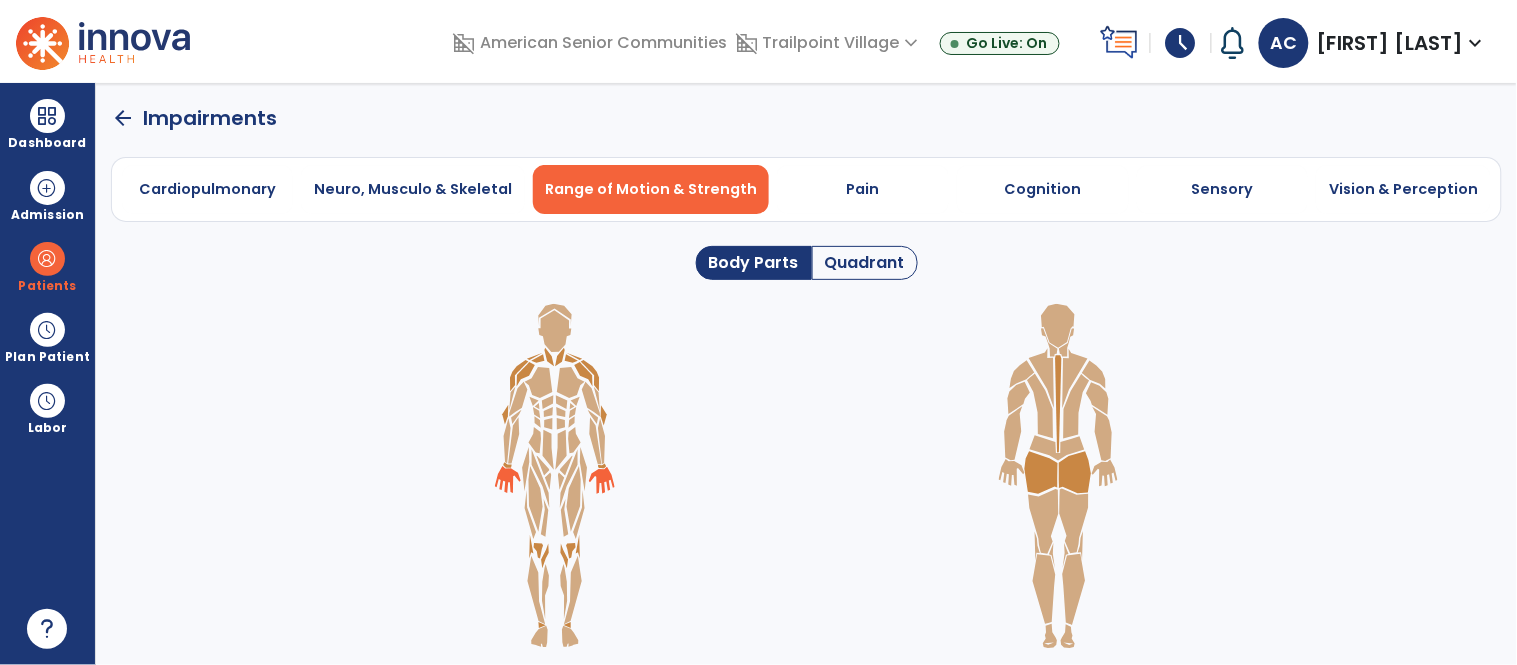 click 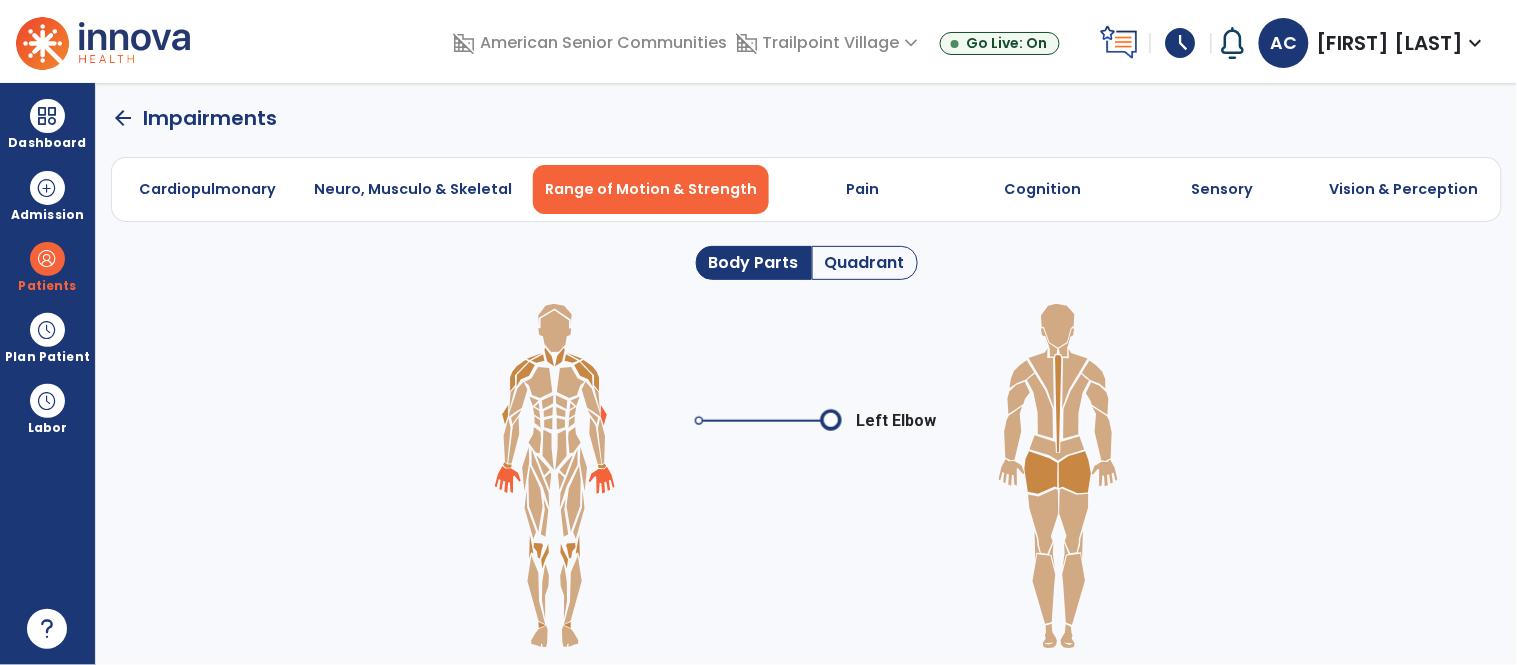 click 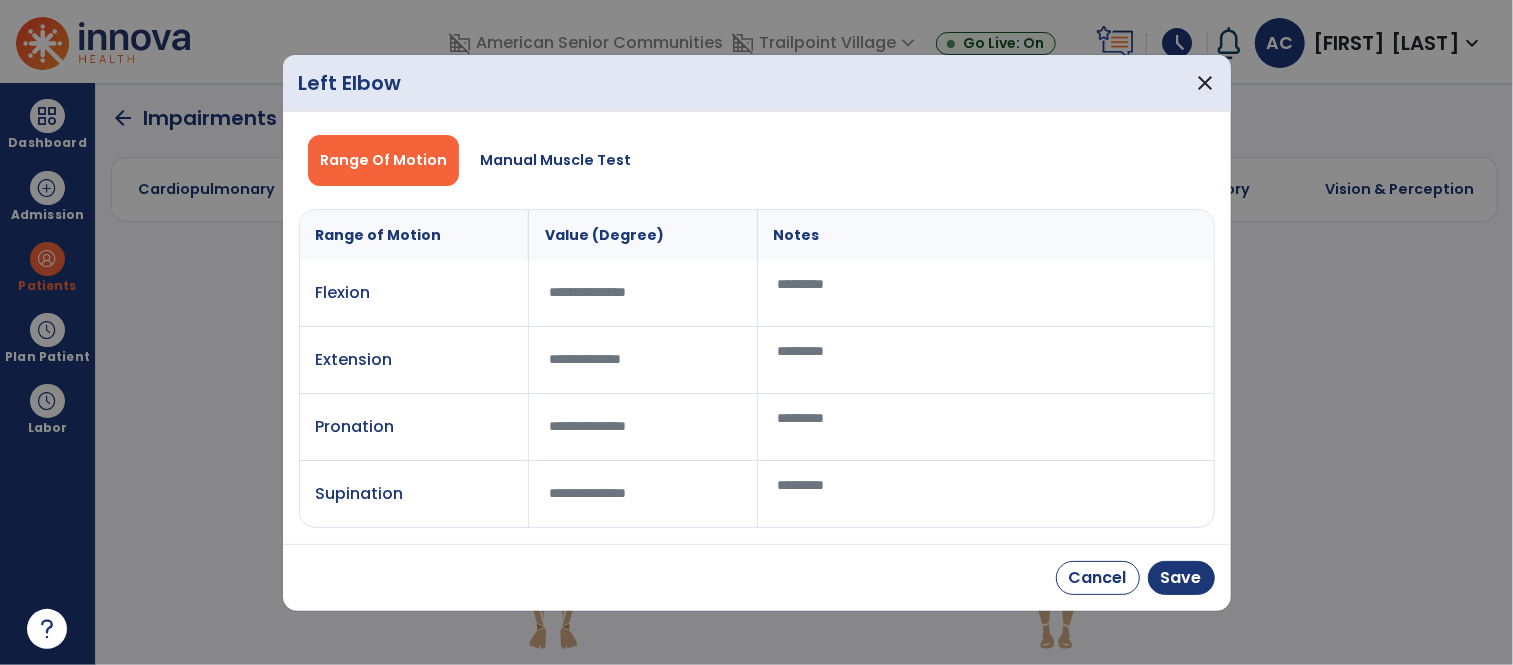 click at bounding box center (986, 293) 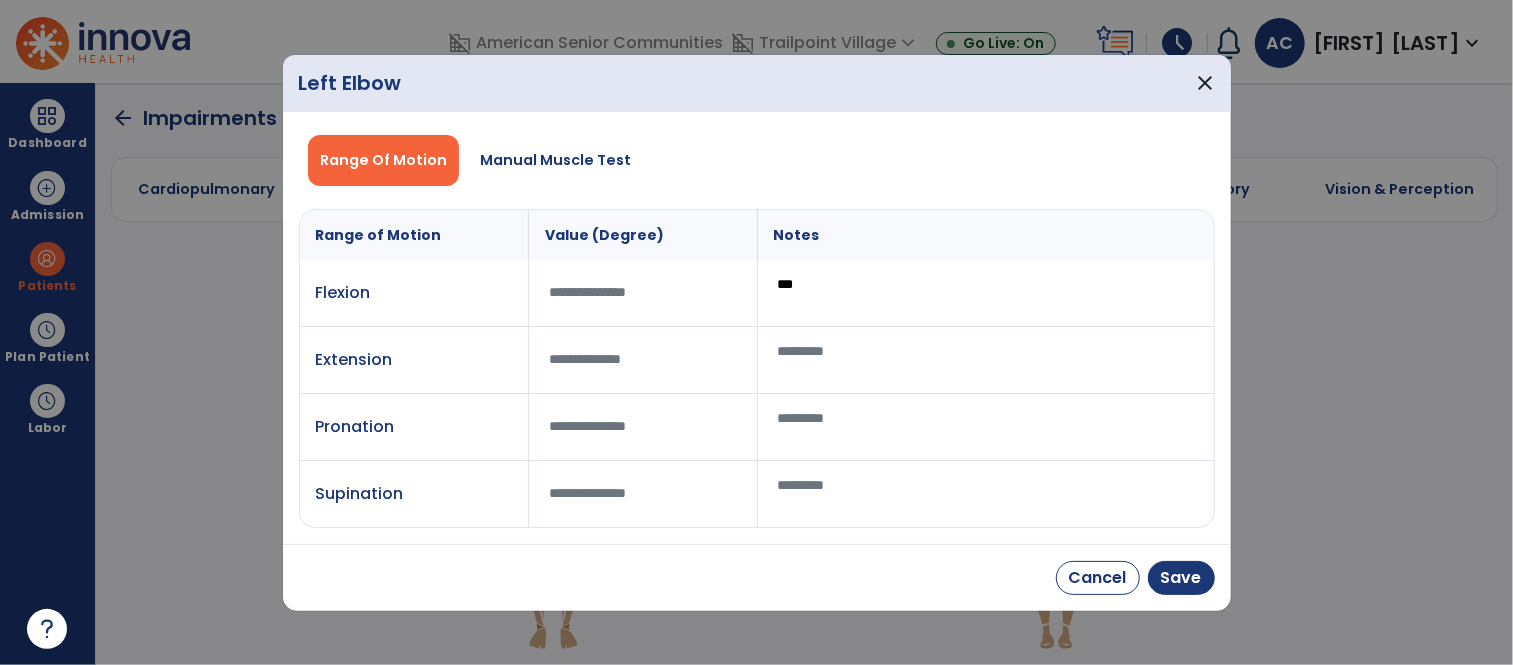 type on "***" 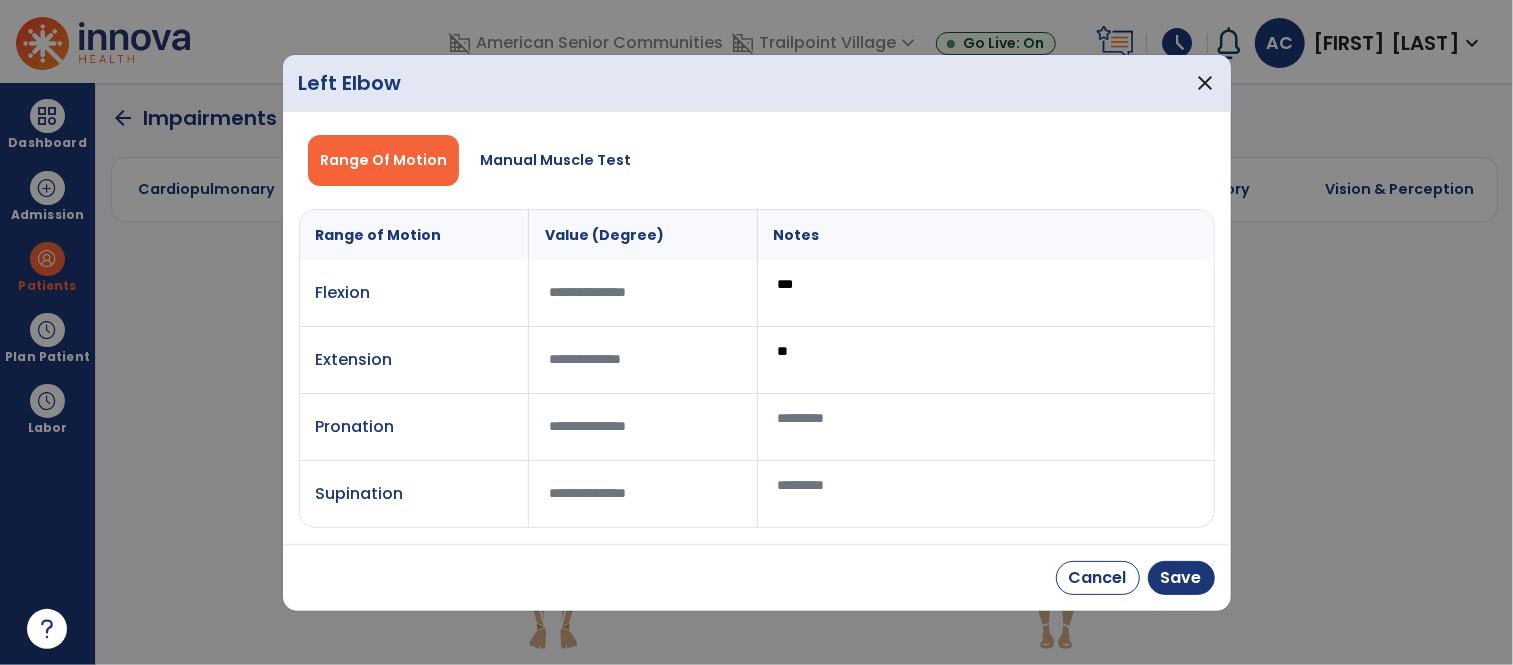type on "***" 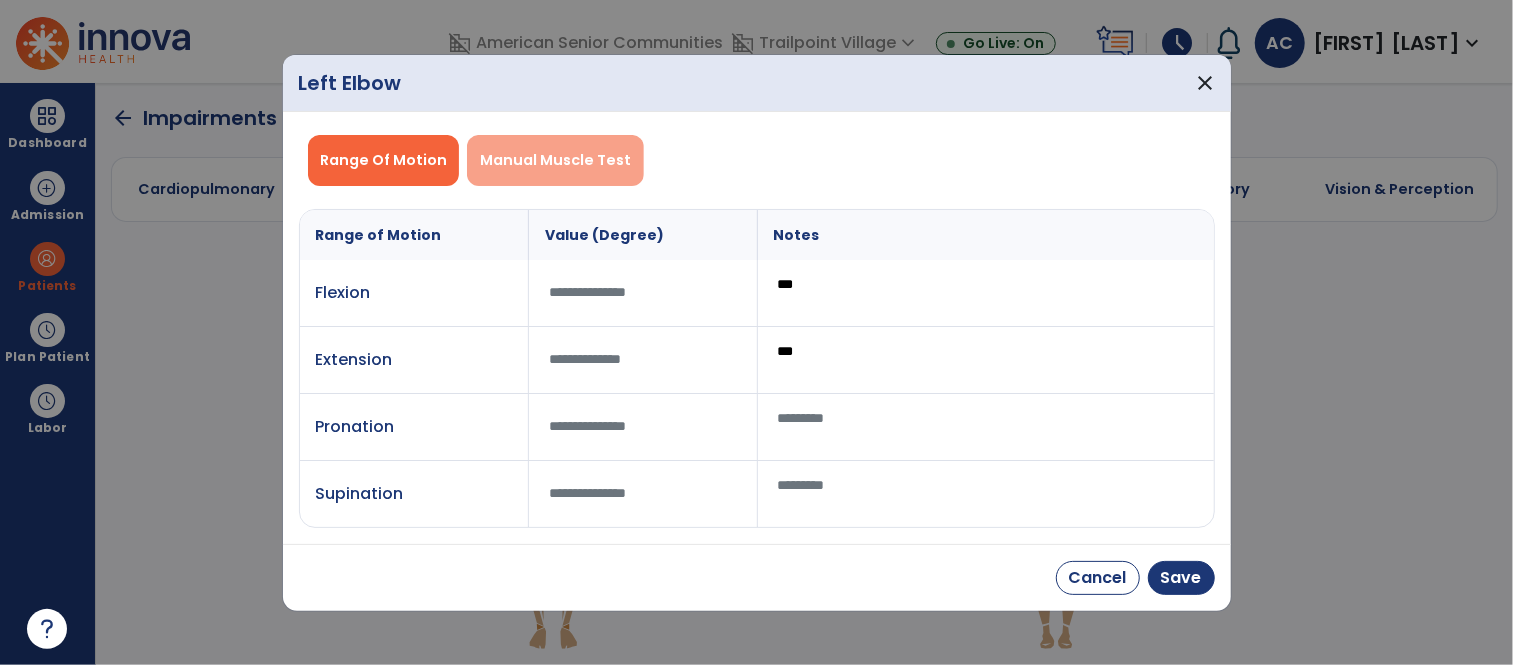 click on "Manual Muscle Test" at bounding box center [555, 160] 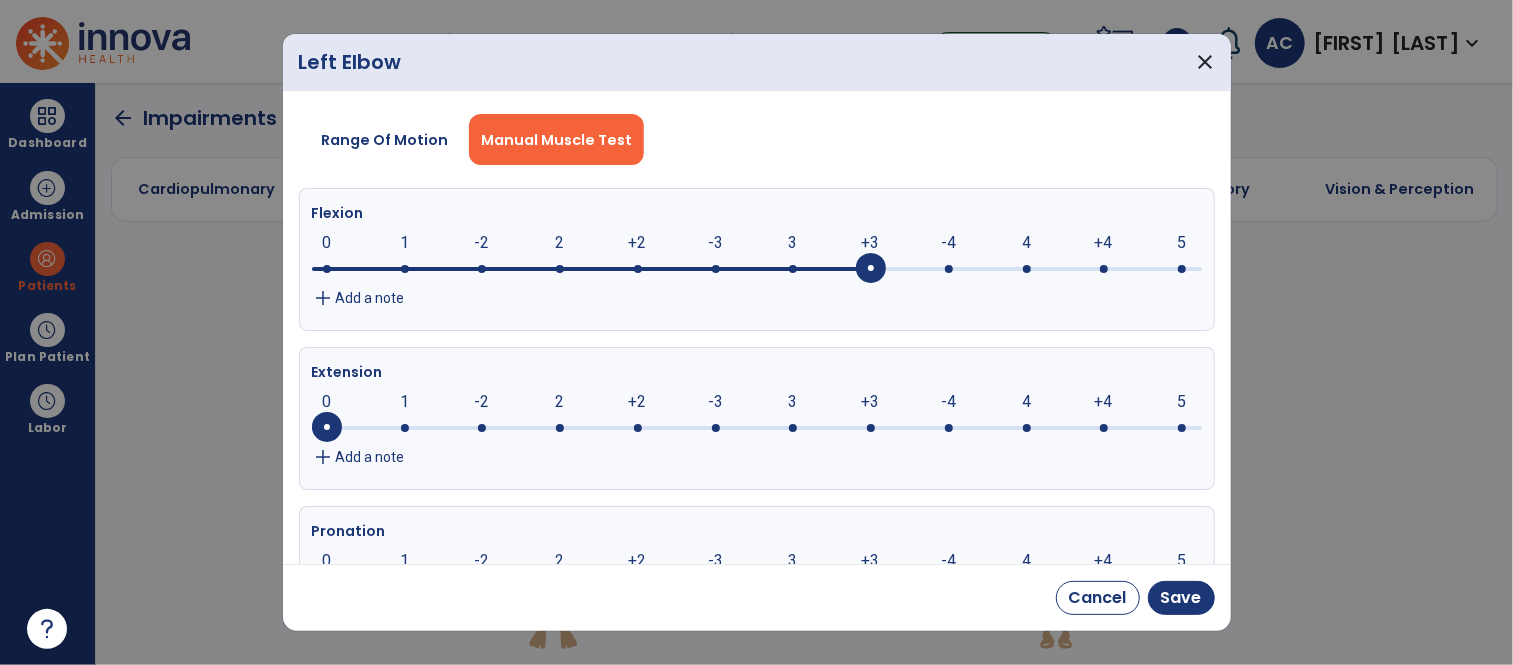 drag, startPoint x: 323, startPoint y: 271, endPoint x: 904, endPoint y: 255, distance: 581.2203 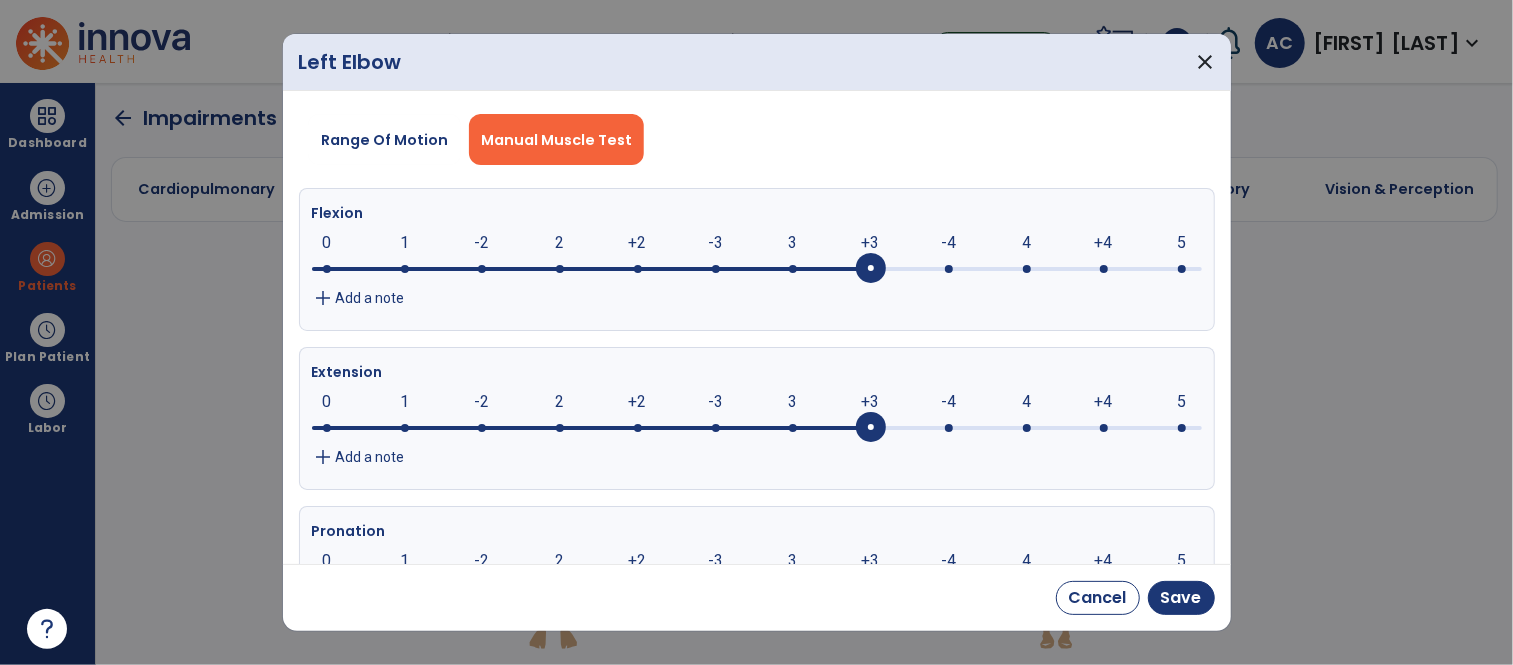 drag, startPoint x: 321, startPoint y: 435, endPoint x: 858, endPoint y: 441, distance: 537.0335 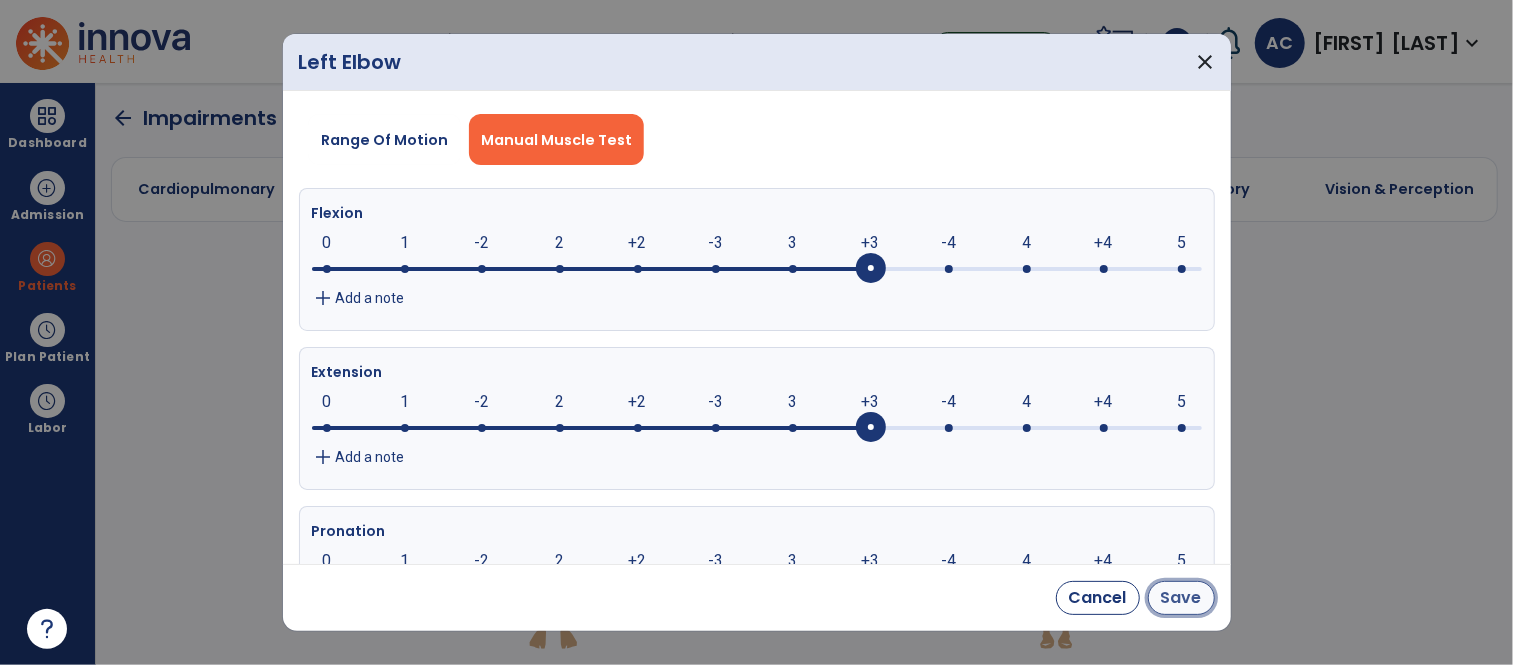 click on "Save" at bounding box center [1181, 598] 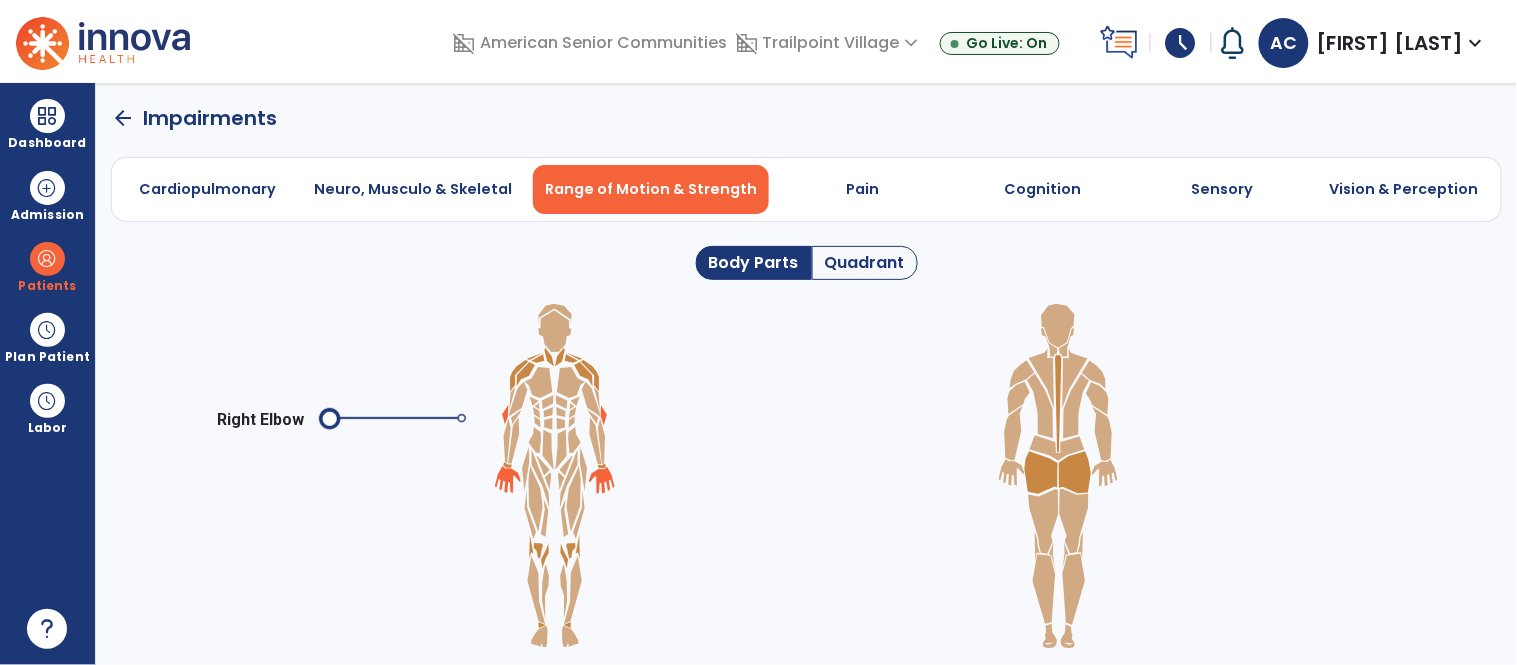 click 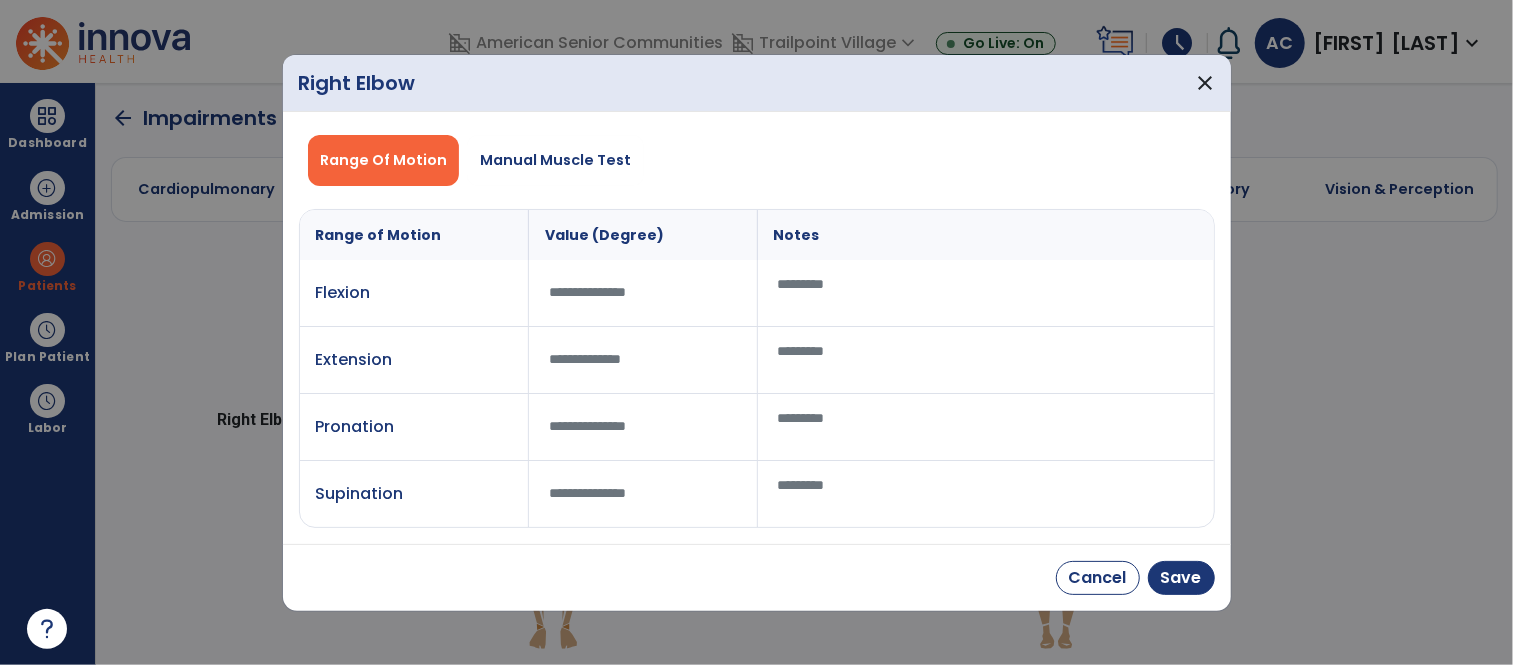 click at bounding box center [986, 293] 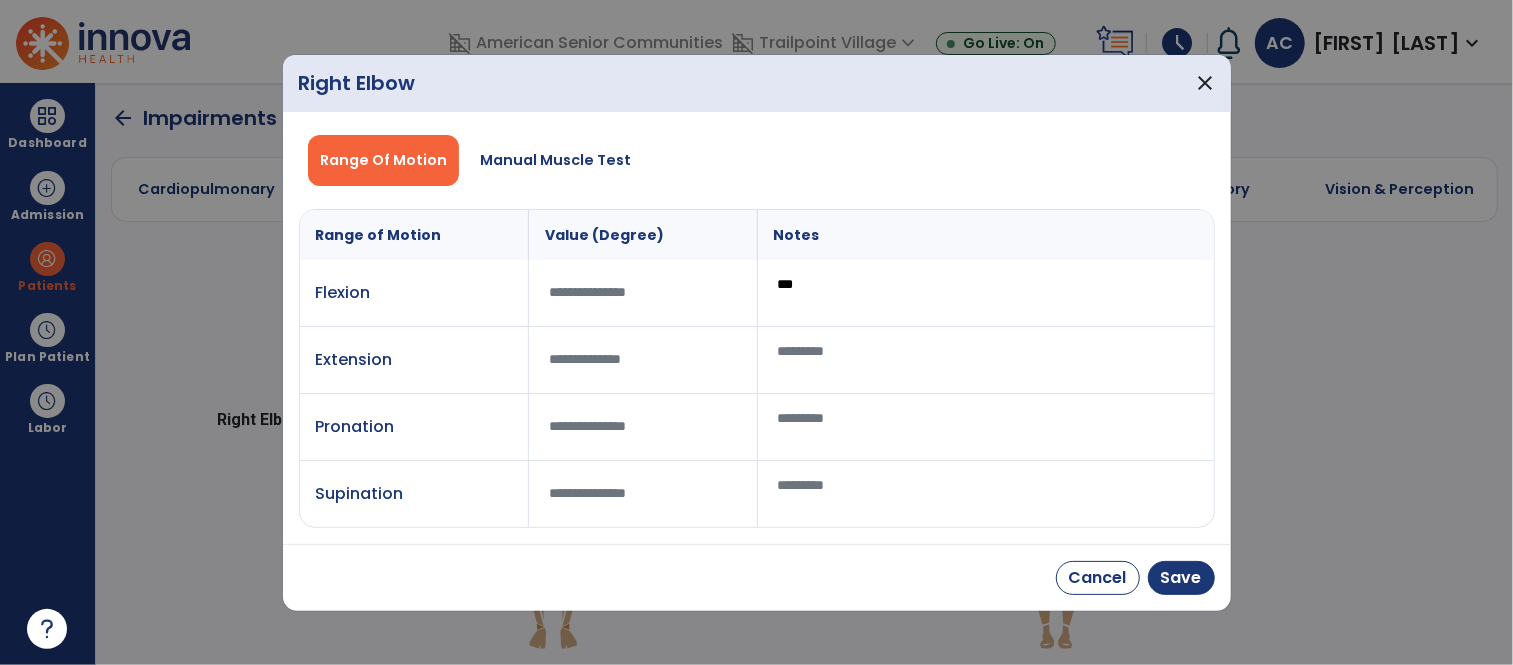 type on "***" 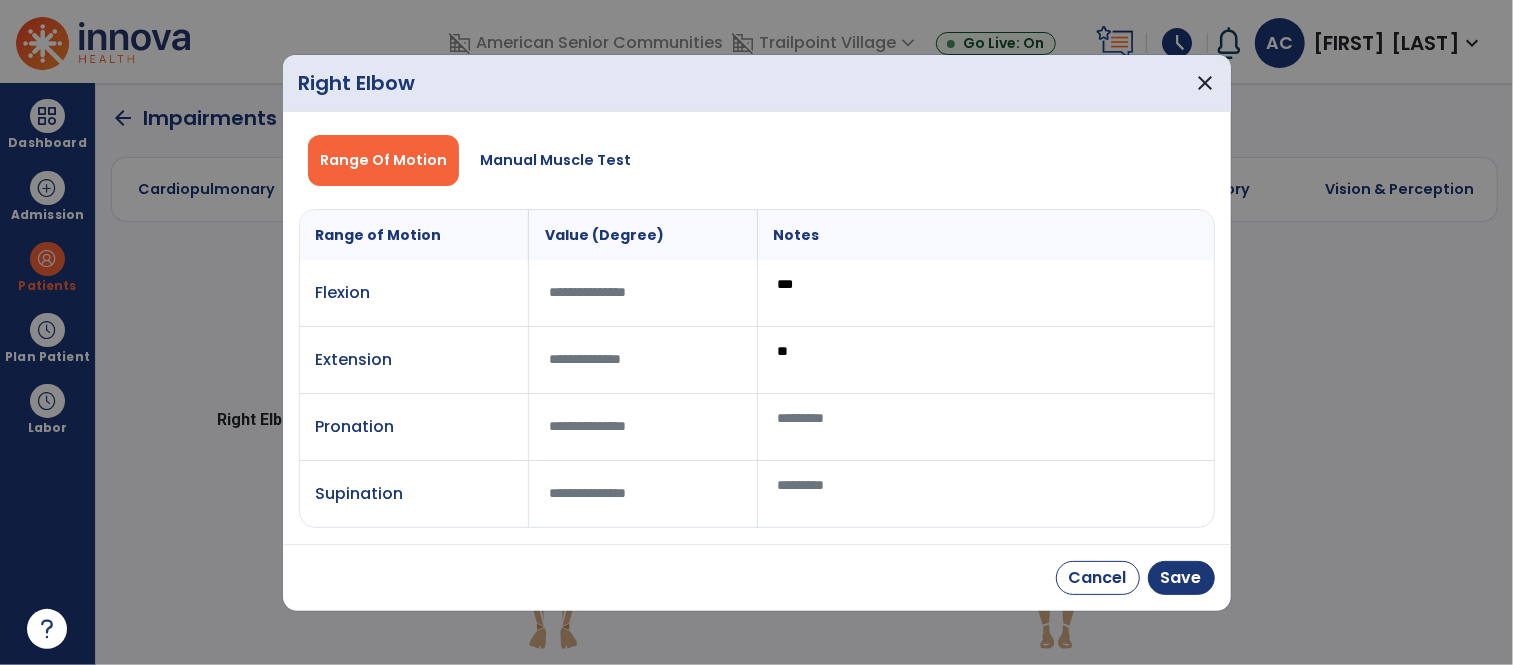 type on "***" 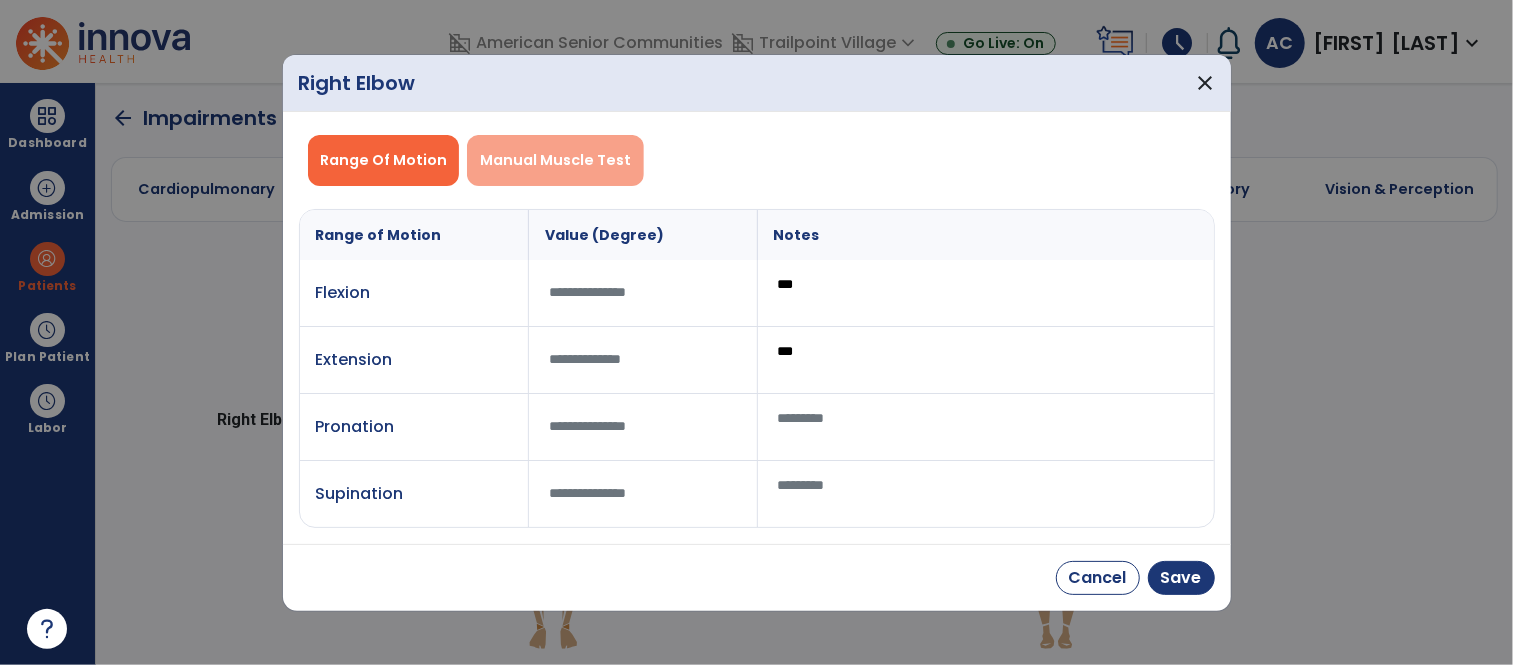 click on "Manual Muscle Test" at bounding box center [555, 160] 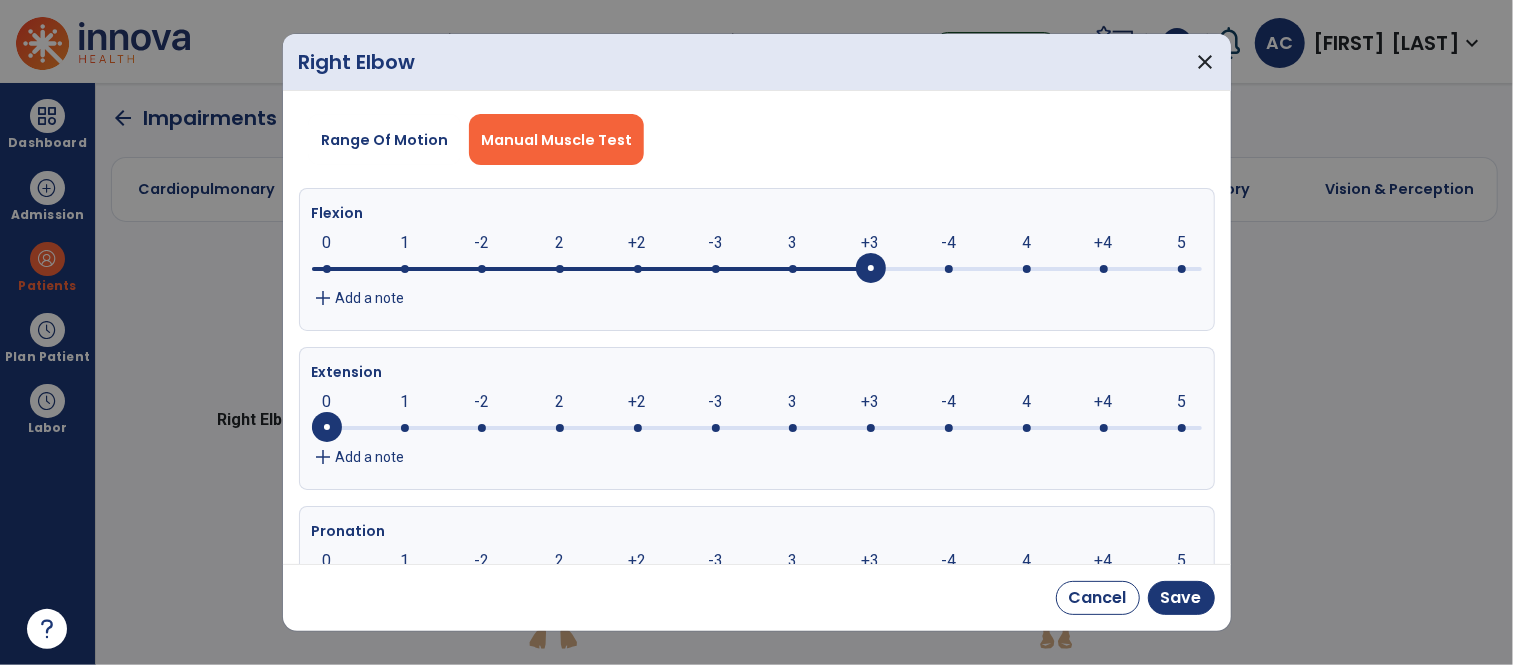 drag, startPoint x: 331, startPoint y: 264, endPoint x: 846, endPoint y: 294, distance: 515.87305 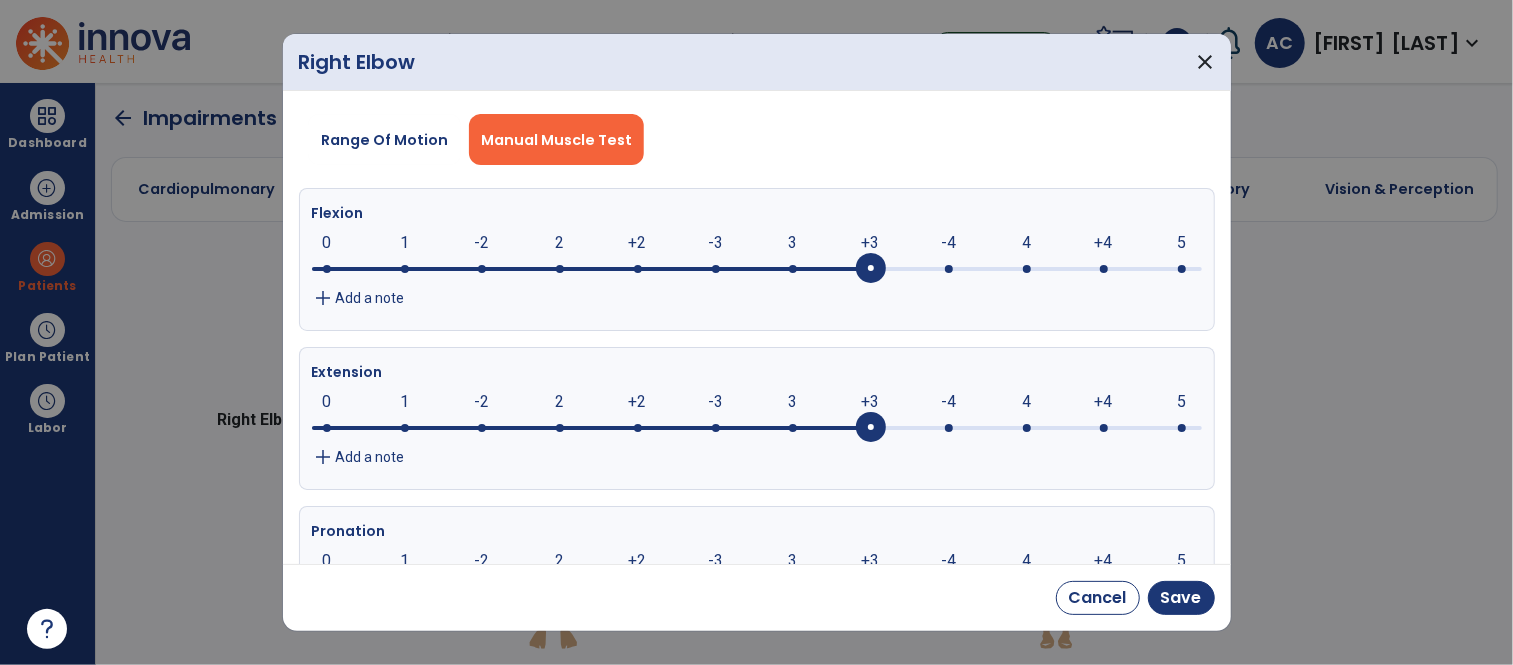 drag, startPoint x: 322, startPoint y: 430, endPoint x: 910, endPoint y: 483, distance: 590.3838 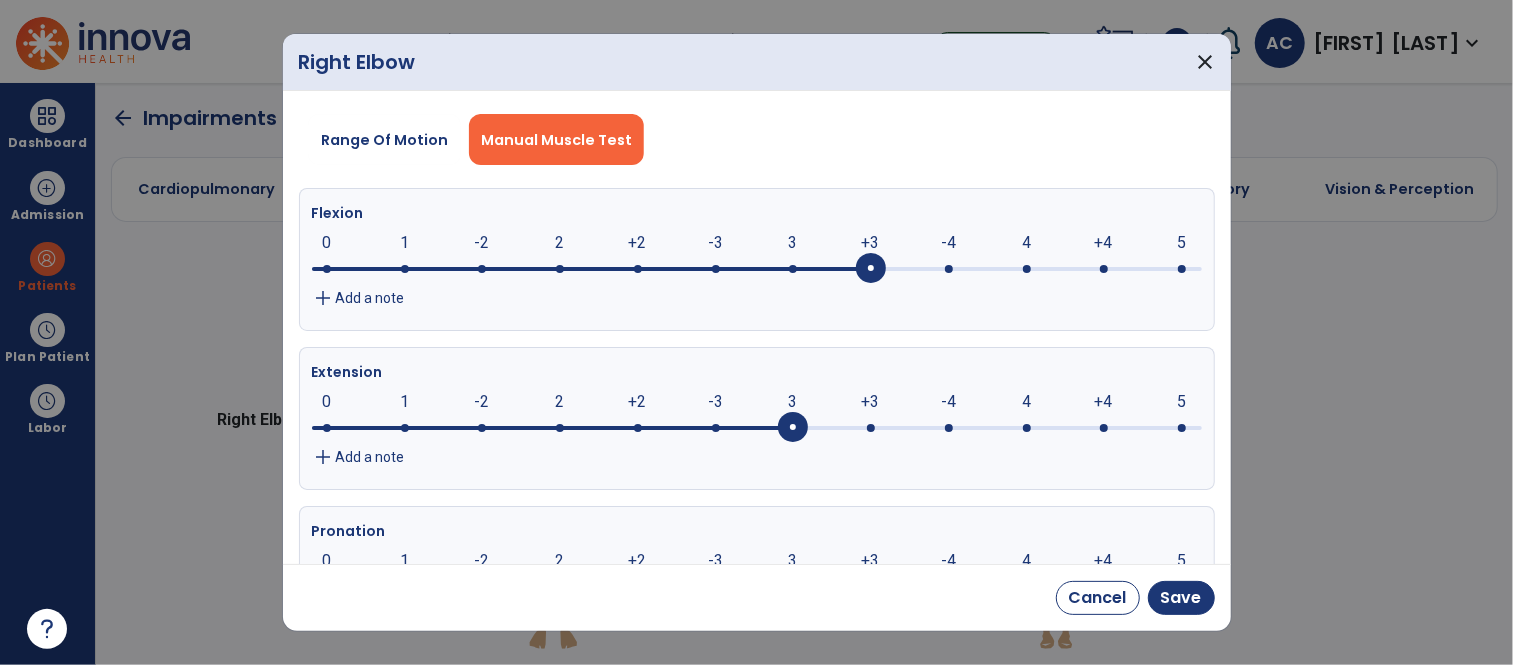 drag, startPoint x: 879, startPoint y: 428, endPoint x: 821, endPoint y: 432, distance: 58.137768 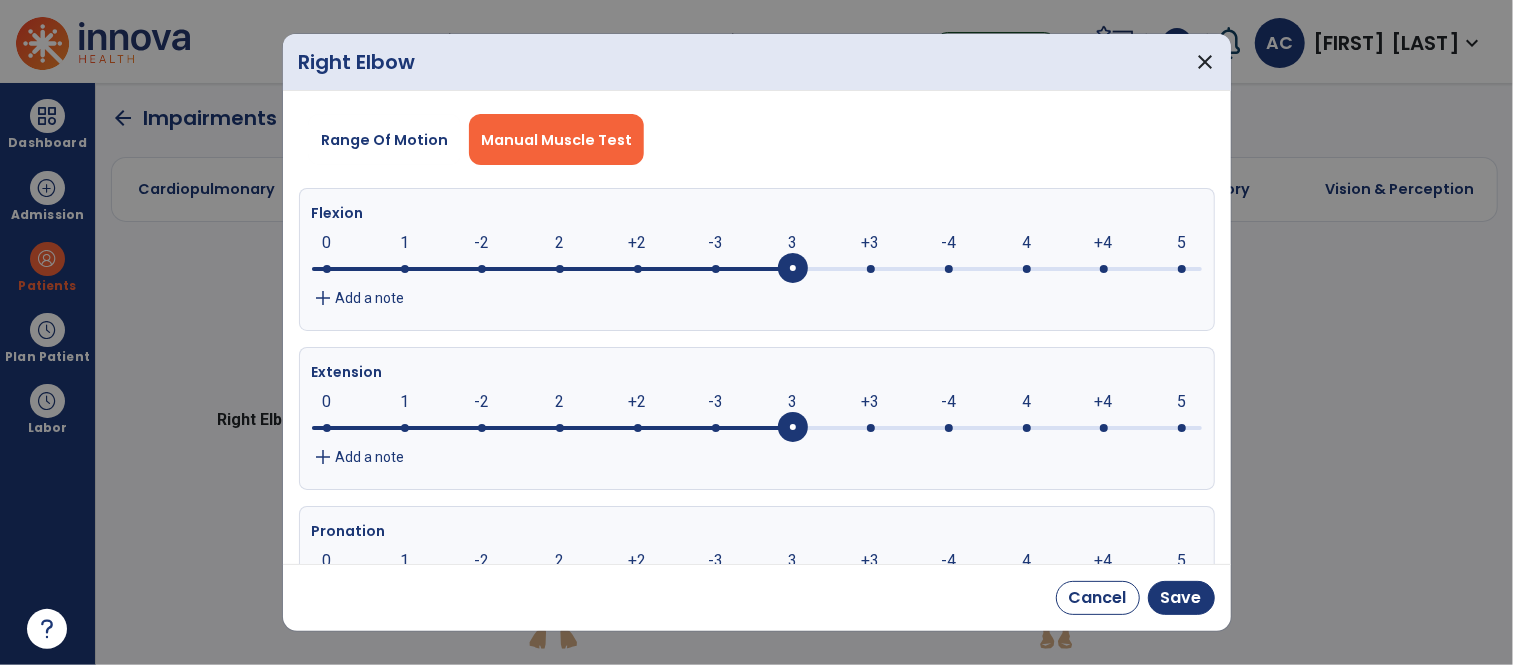 drag, startPoint x: 860, startPoint y: 277, endPoint x: 813, endPoint y: 274, distance: 47.095646 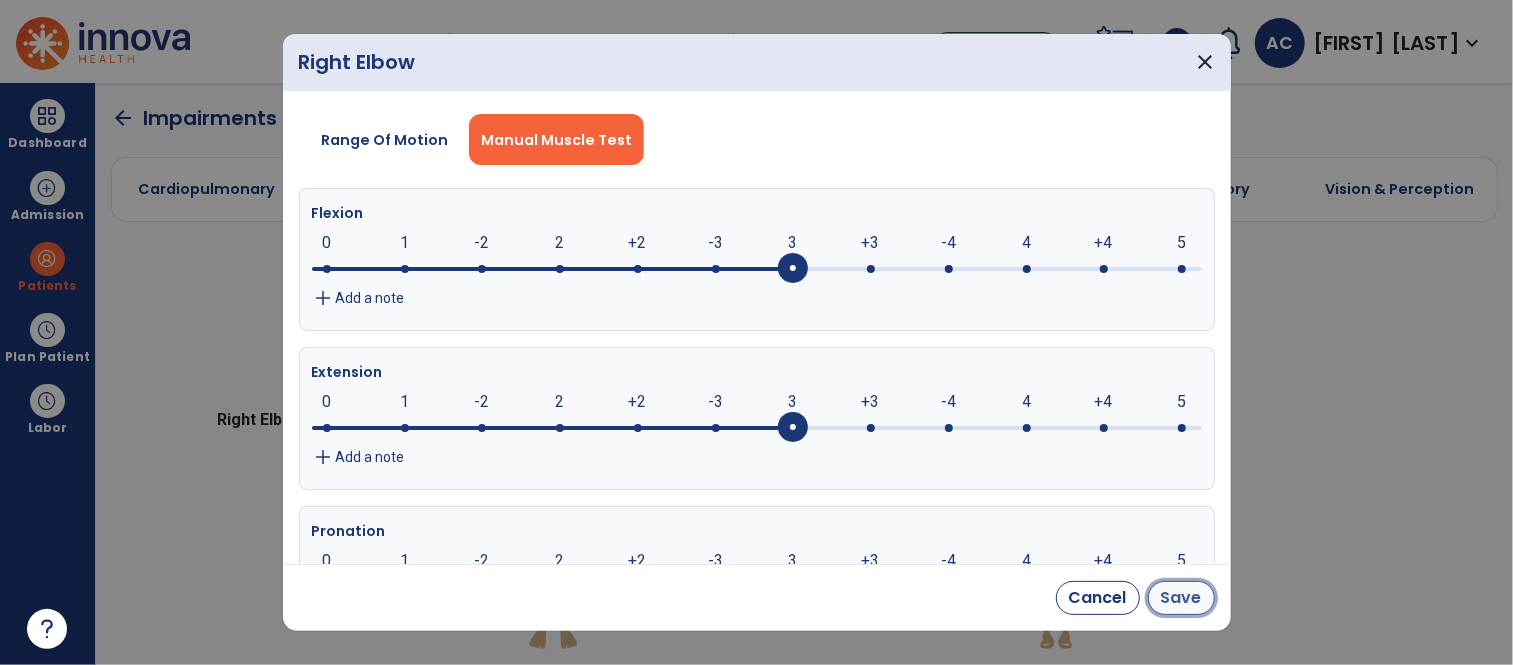 click on "Save" at bounding box center (1181, 598) 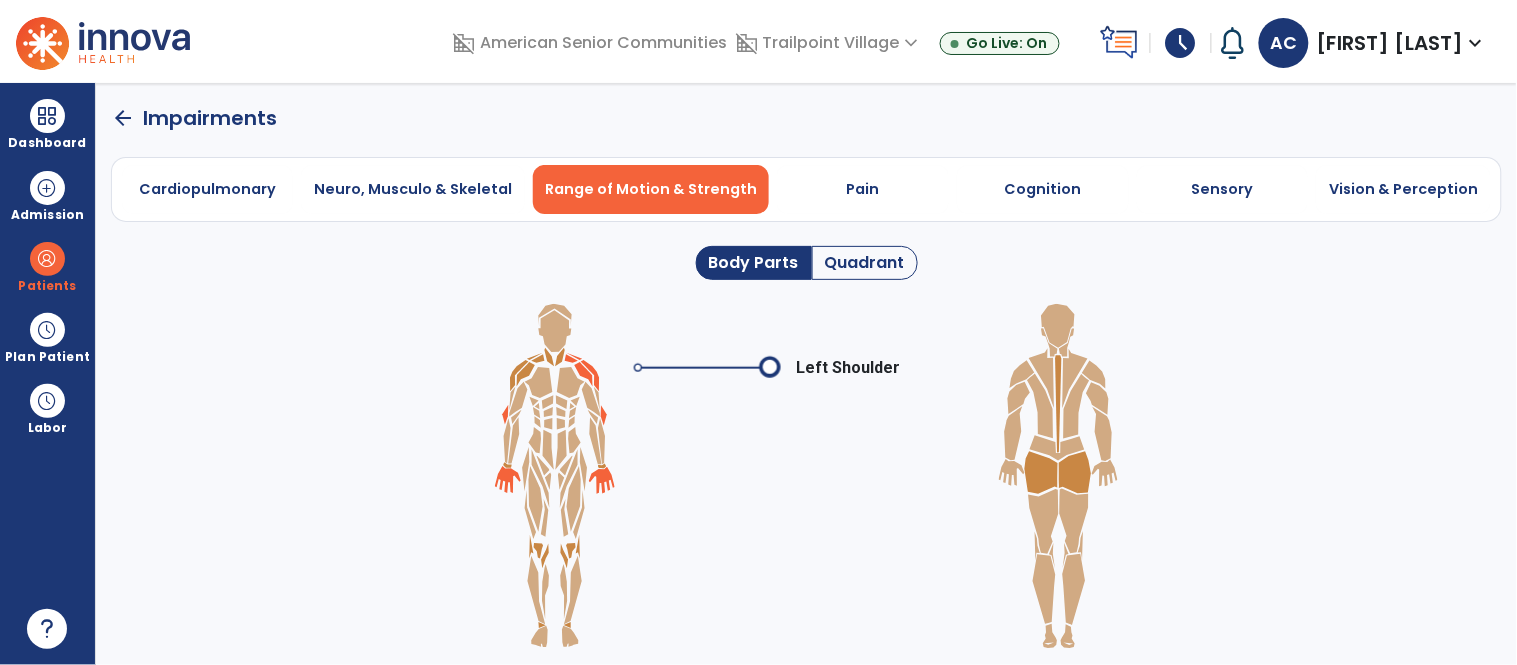 click 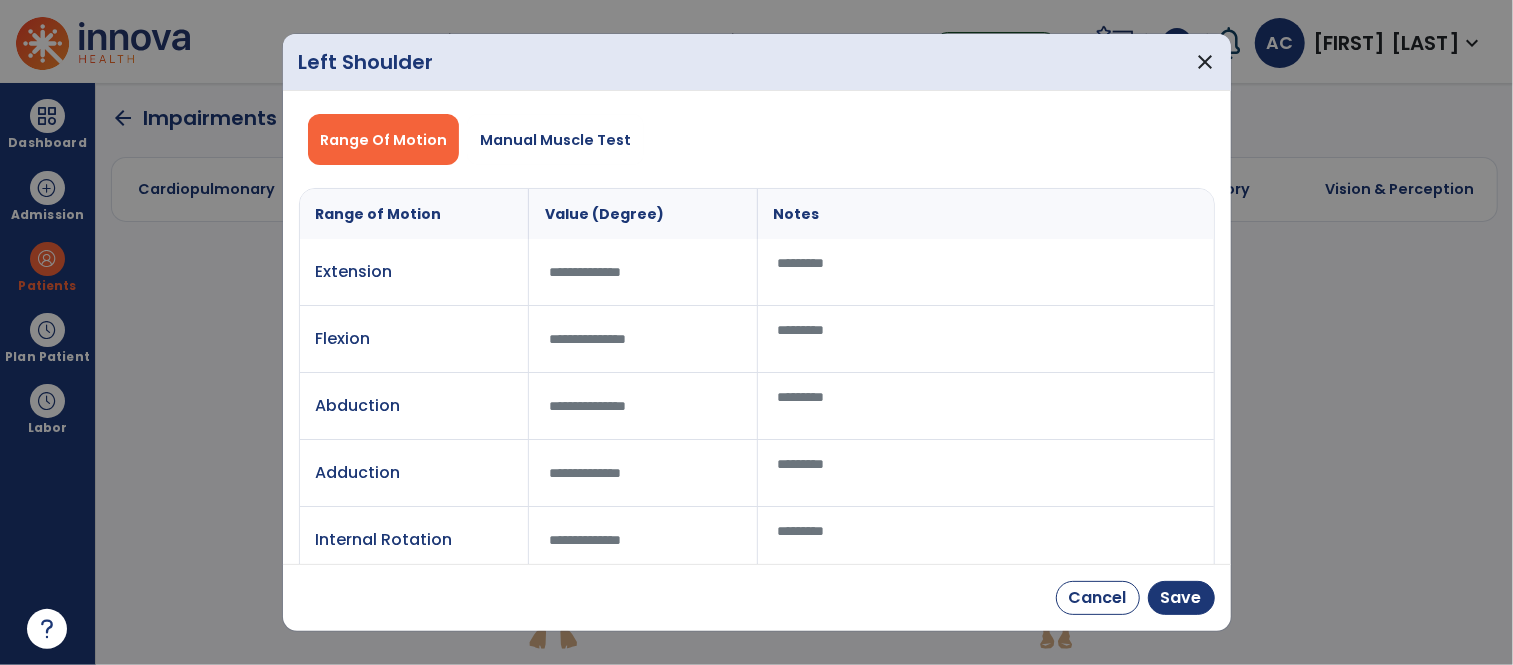click at bounding box center (986, 272) 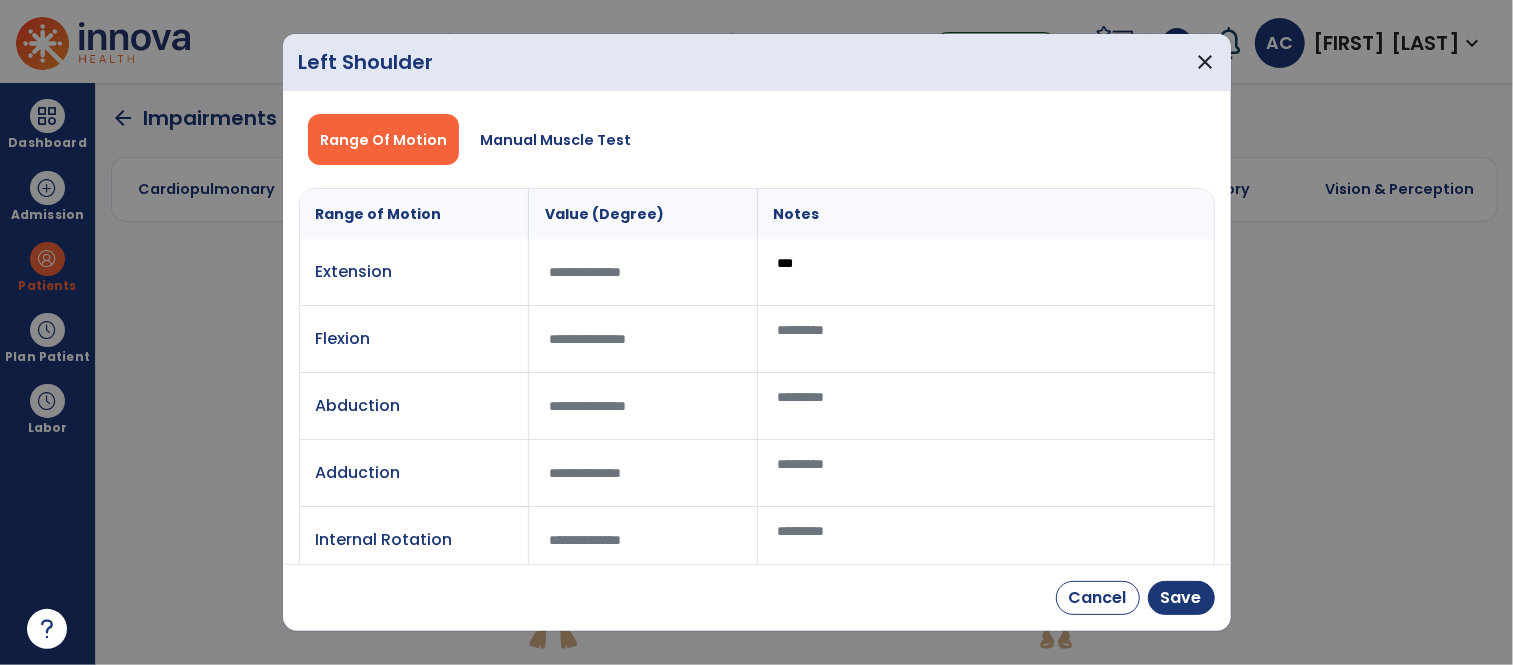 type on "***" 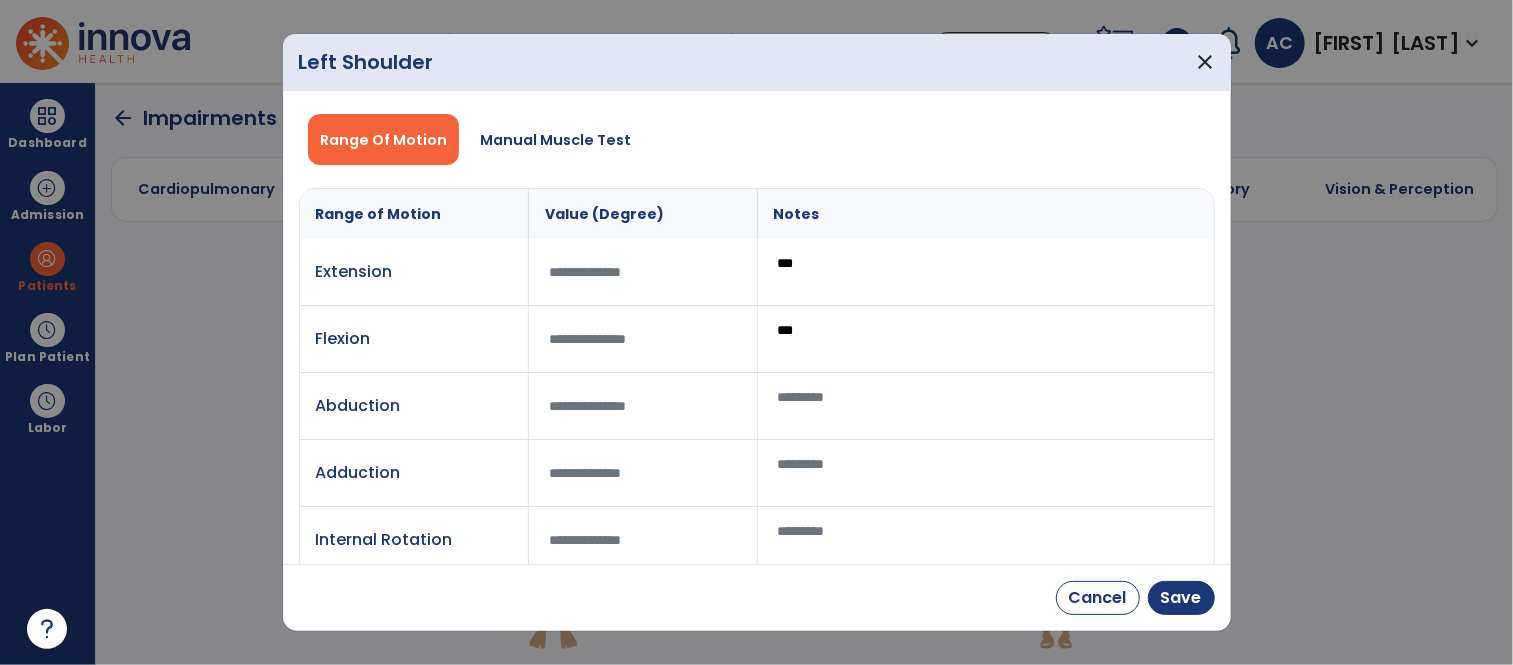 type on "***" 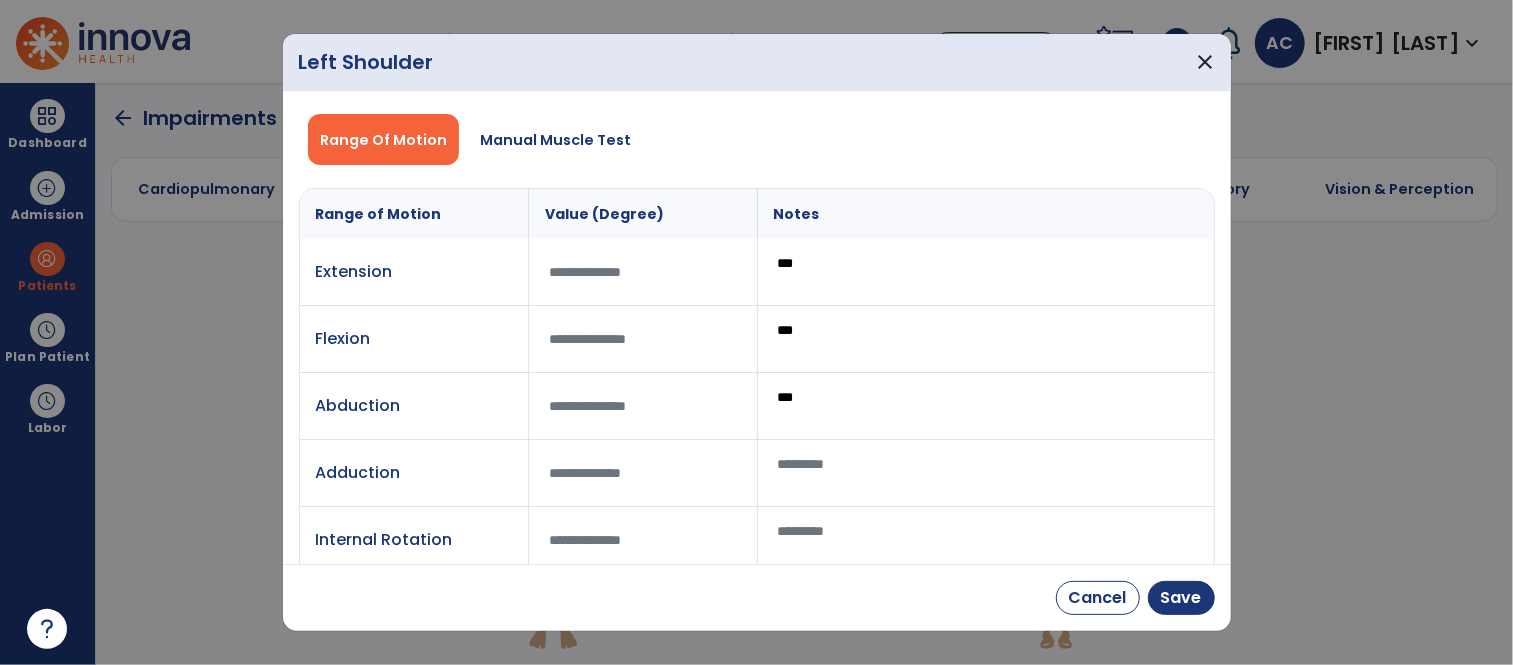type on "***" 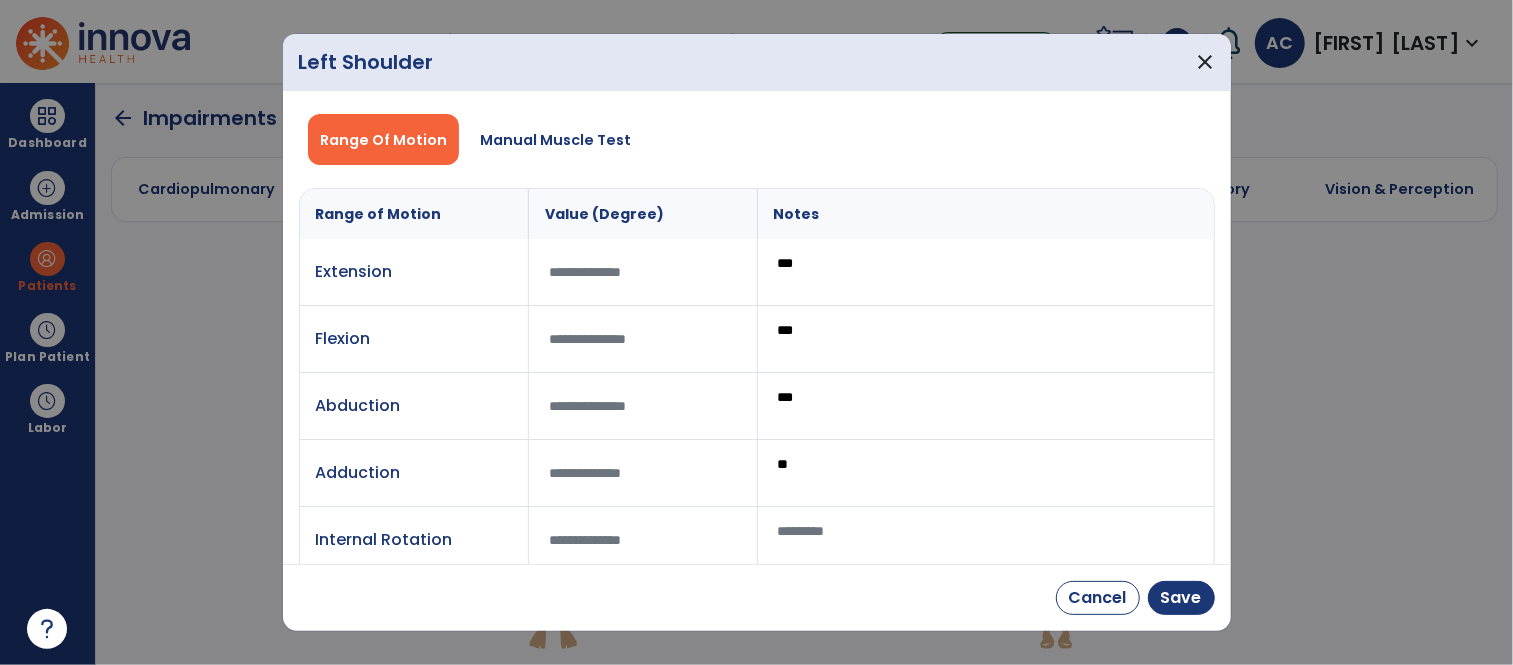 type on "***" 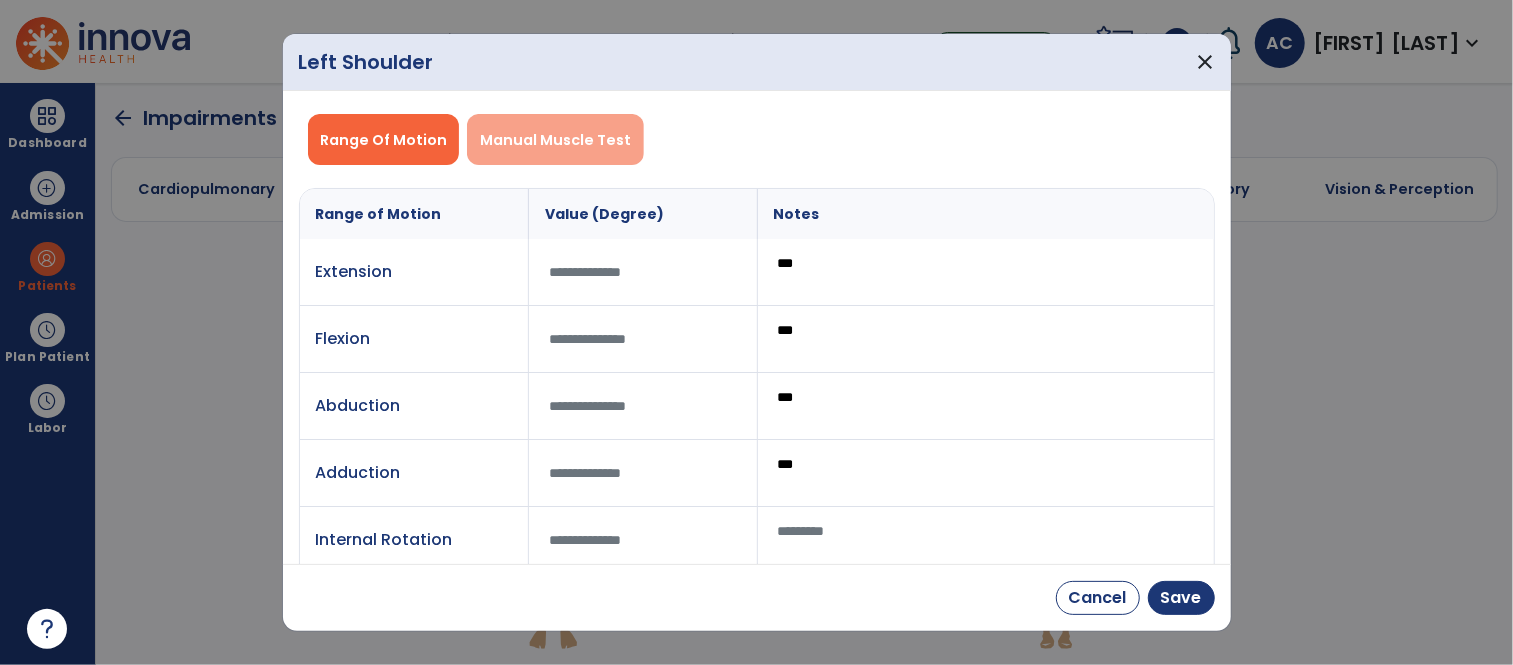 click on "Manual Muscle Test" at bounding box center [555, 140] 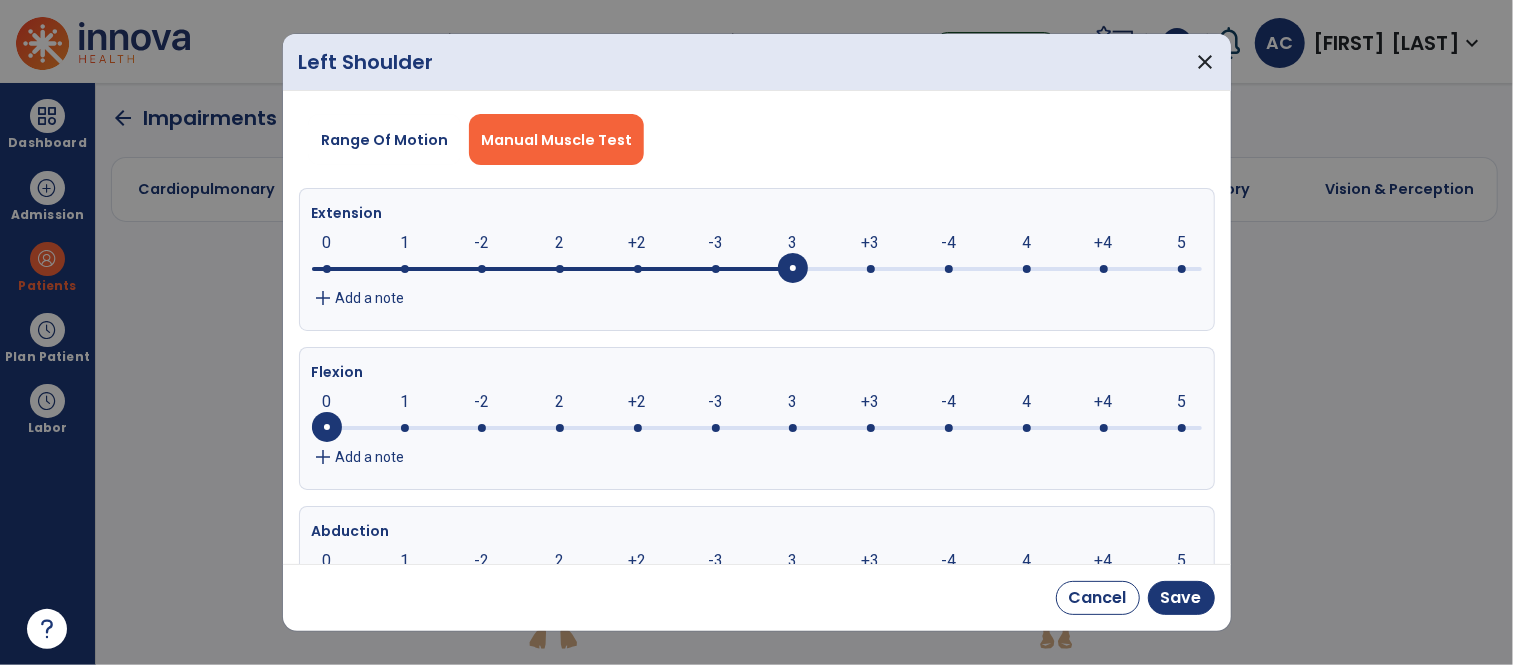 drag, startPoint x: 326, startPoint y: 264, endPoint x: 794, endPoint y: 289, distance: 468.66727 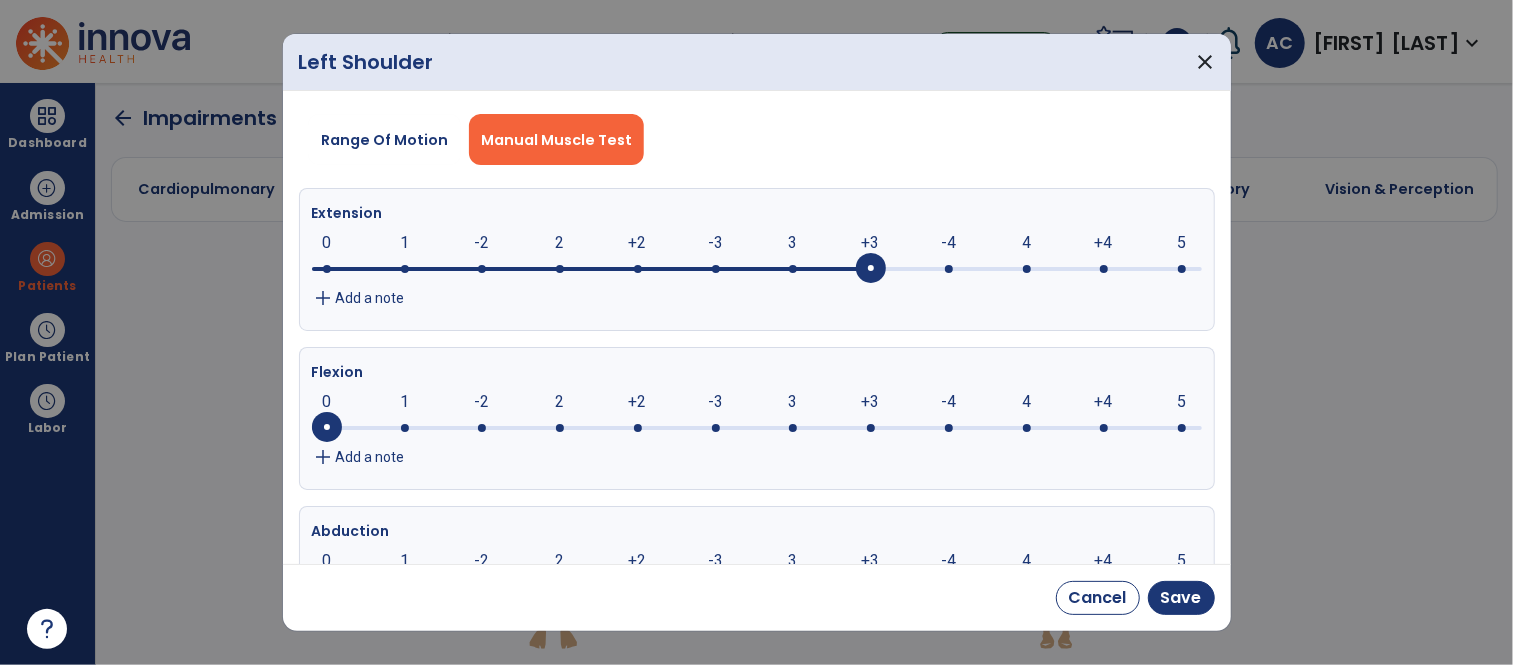 drag, startPoint x: 794, startPoint y: 280, endPoint x: 863, endPoint y: 292, distance: 70.035706 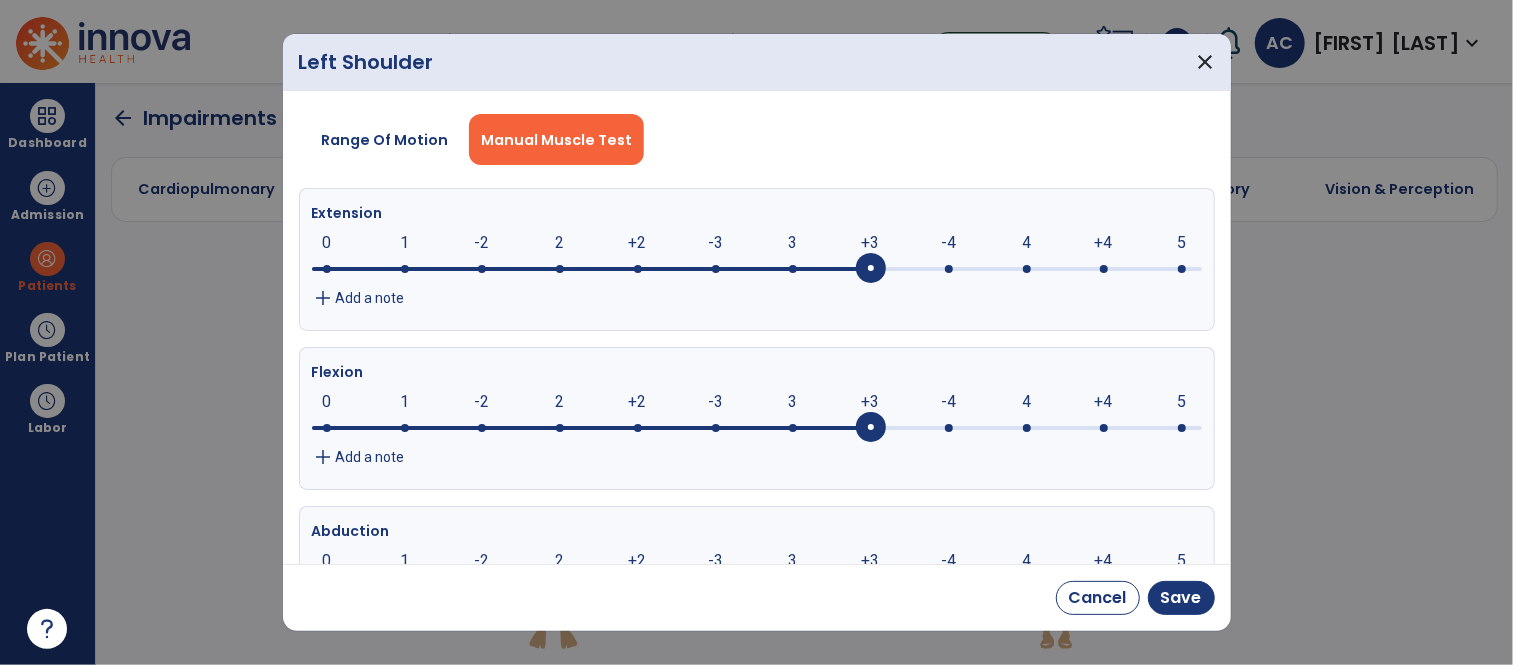 drag, startPoint x: 332, startPoint y: 437, endPoint x: 872, endPoint y: 439, distance: 540.0037 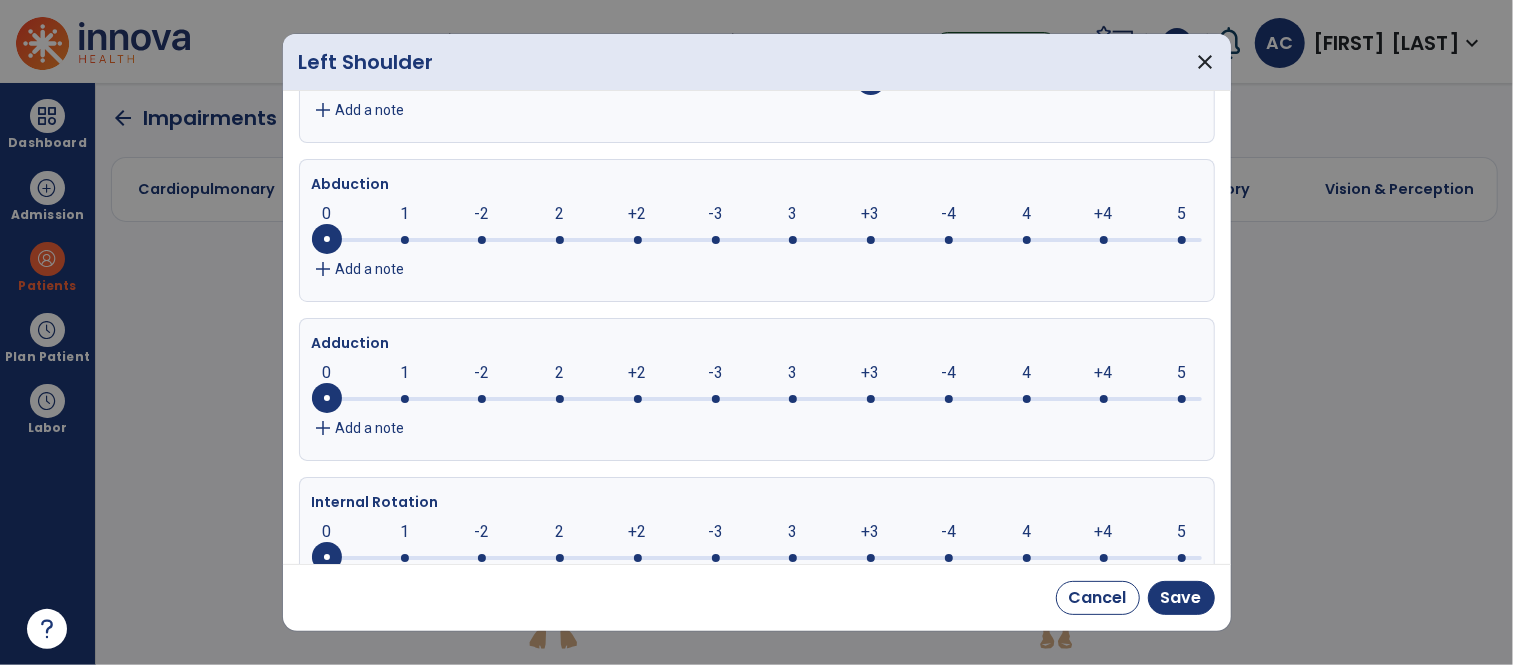 scroll, scrollTop: 370, scrollLeft: 0, axis: vertical 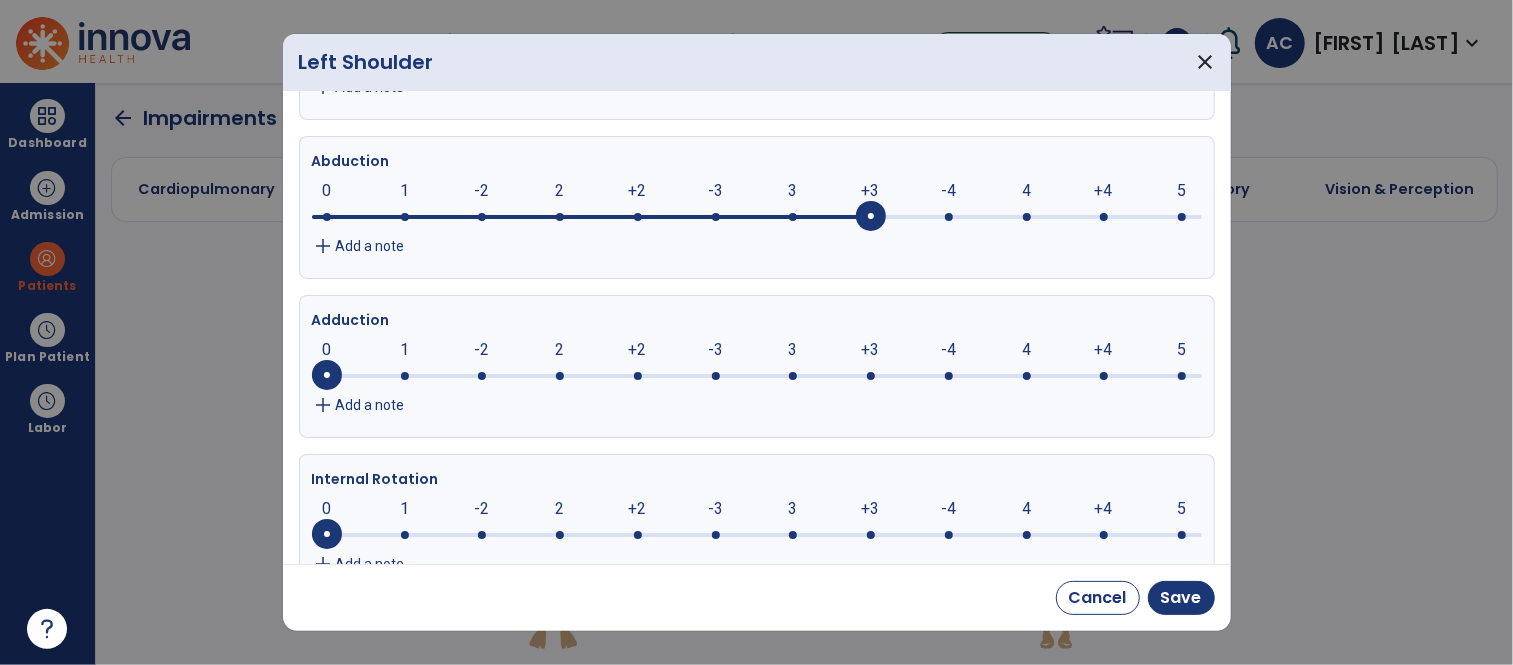 drag, startPoint x: 328, startPoint y: 224, endPoint x: 839, endPoint y: 222, distance: 511.0039 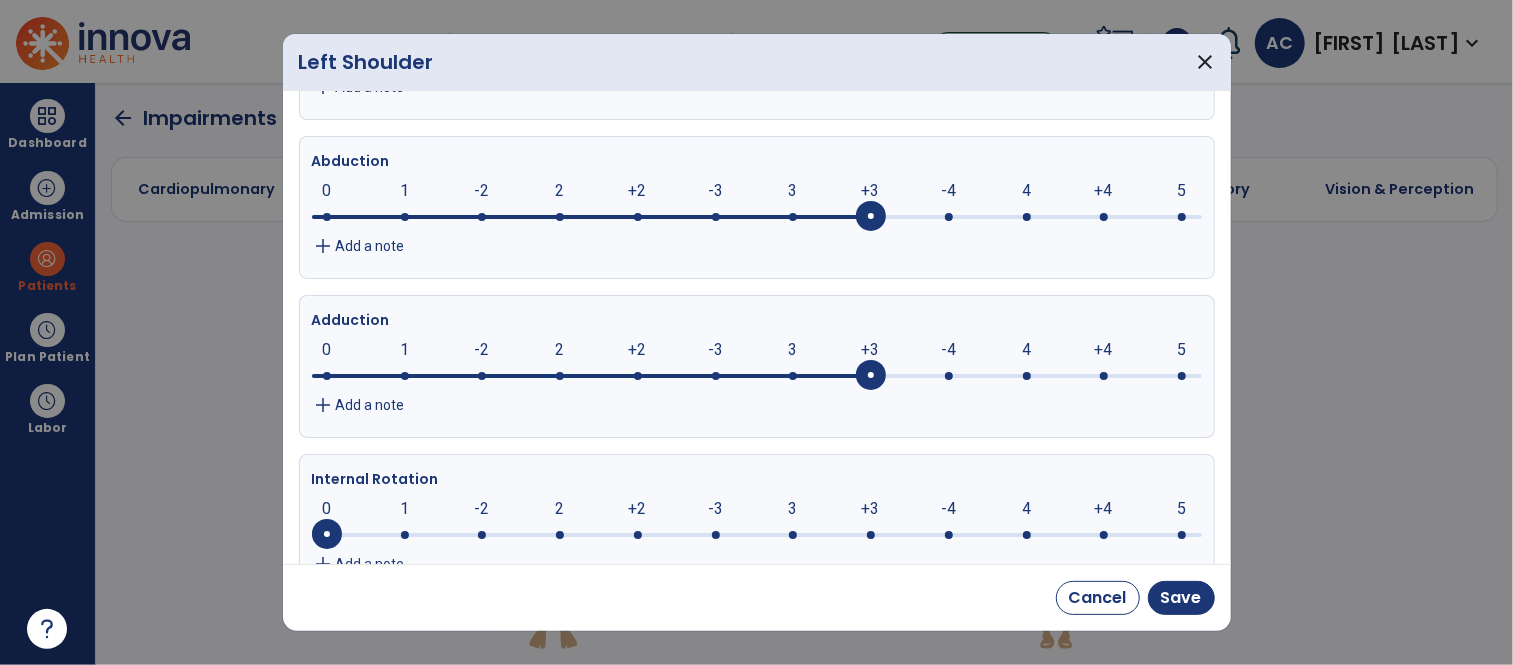drag, startPoint x: 333, startPoint y: 385, endPoint x: 888, endPoint y: 406, distance: 555.39716 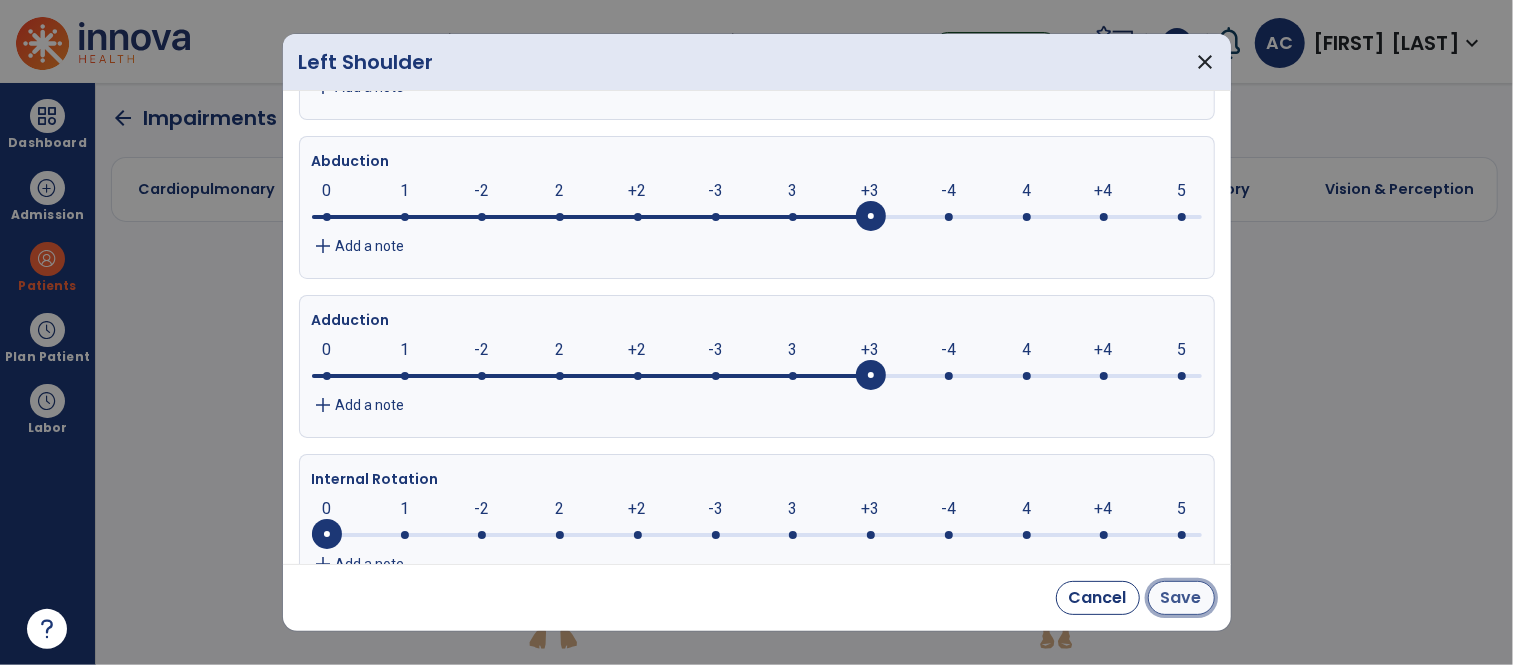 click on "Save" at bounding box center (1181, 598) 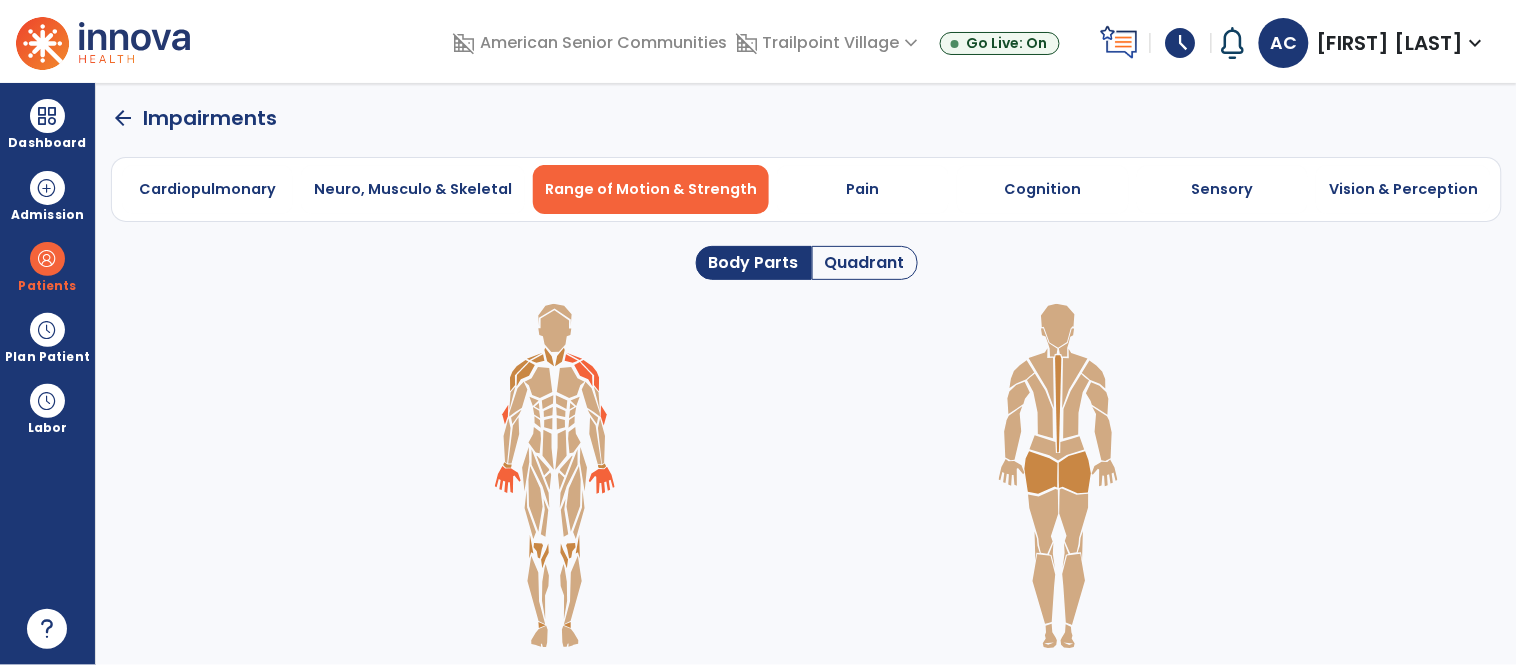 click 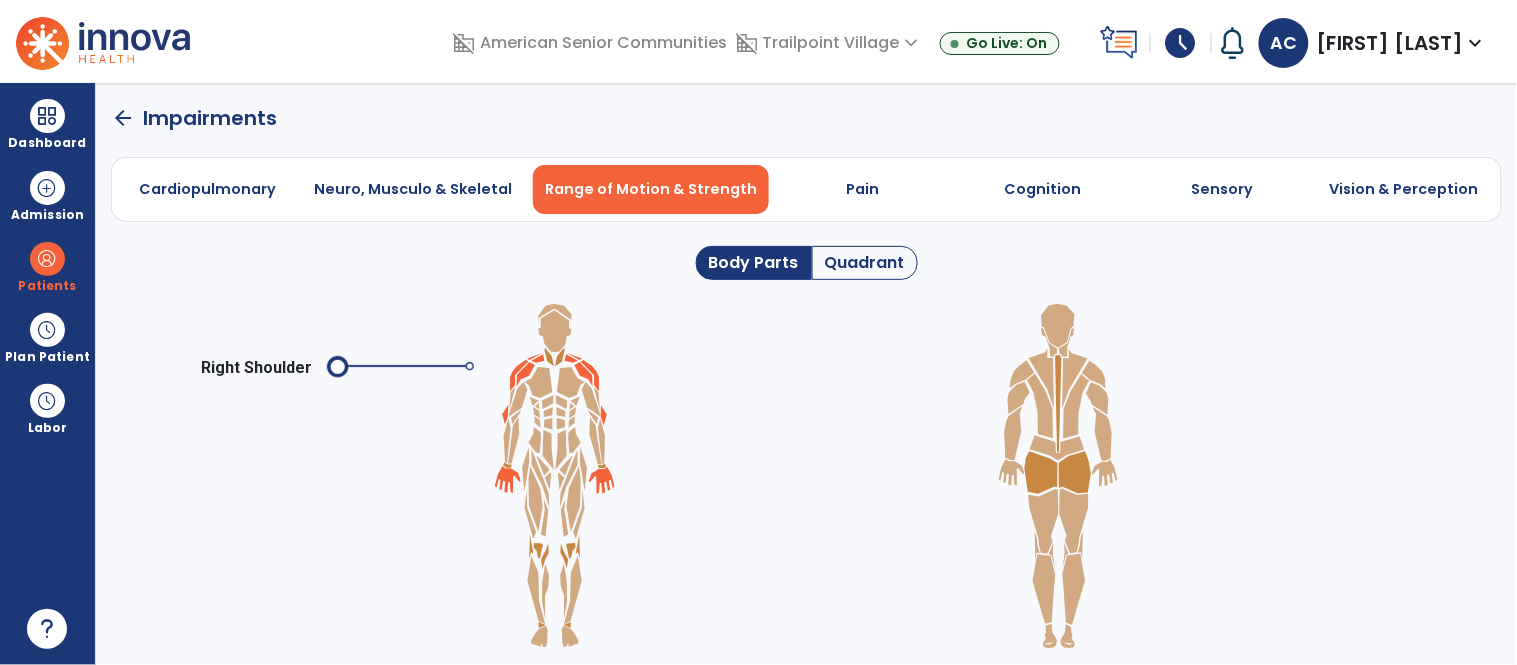 click 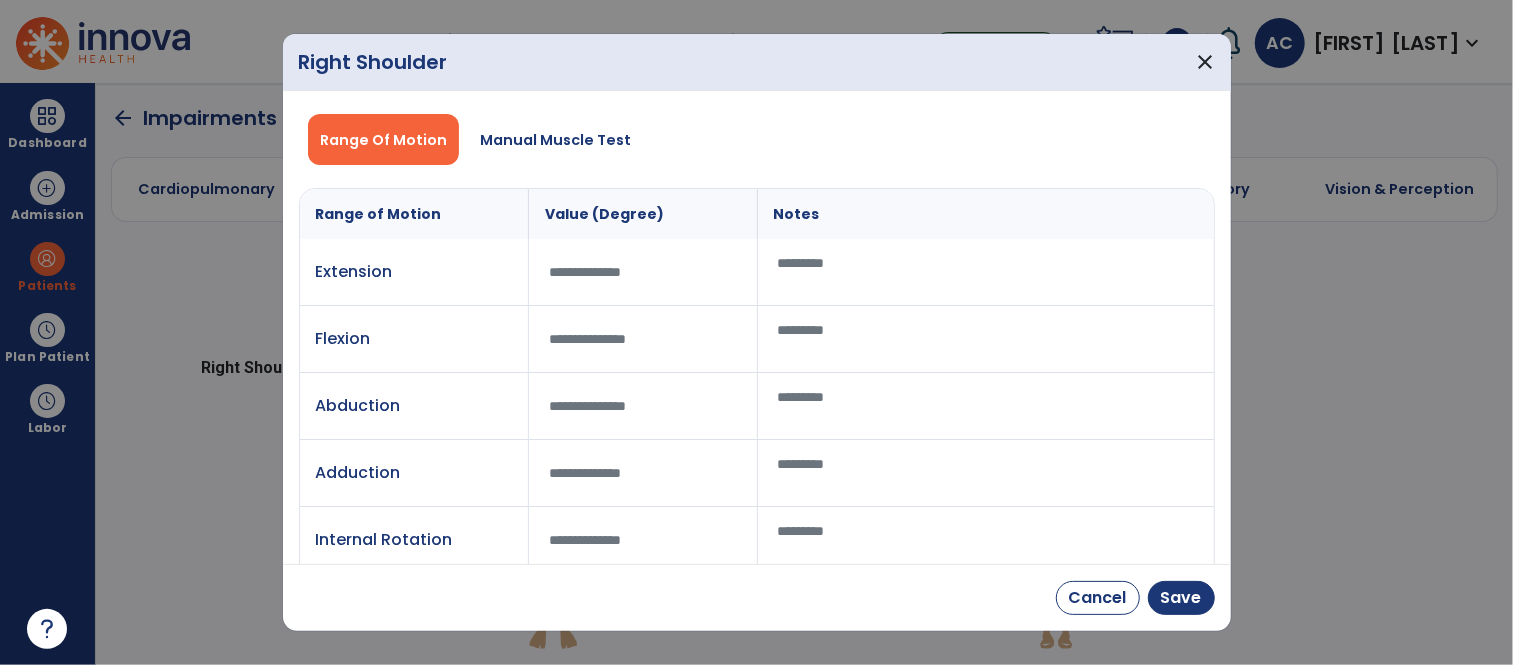 click at bounding box center [986, 272] 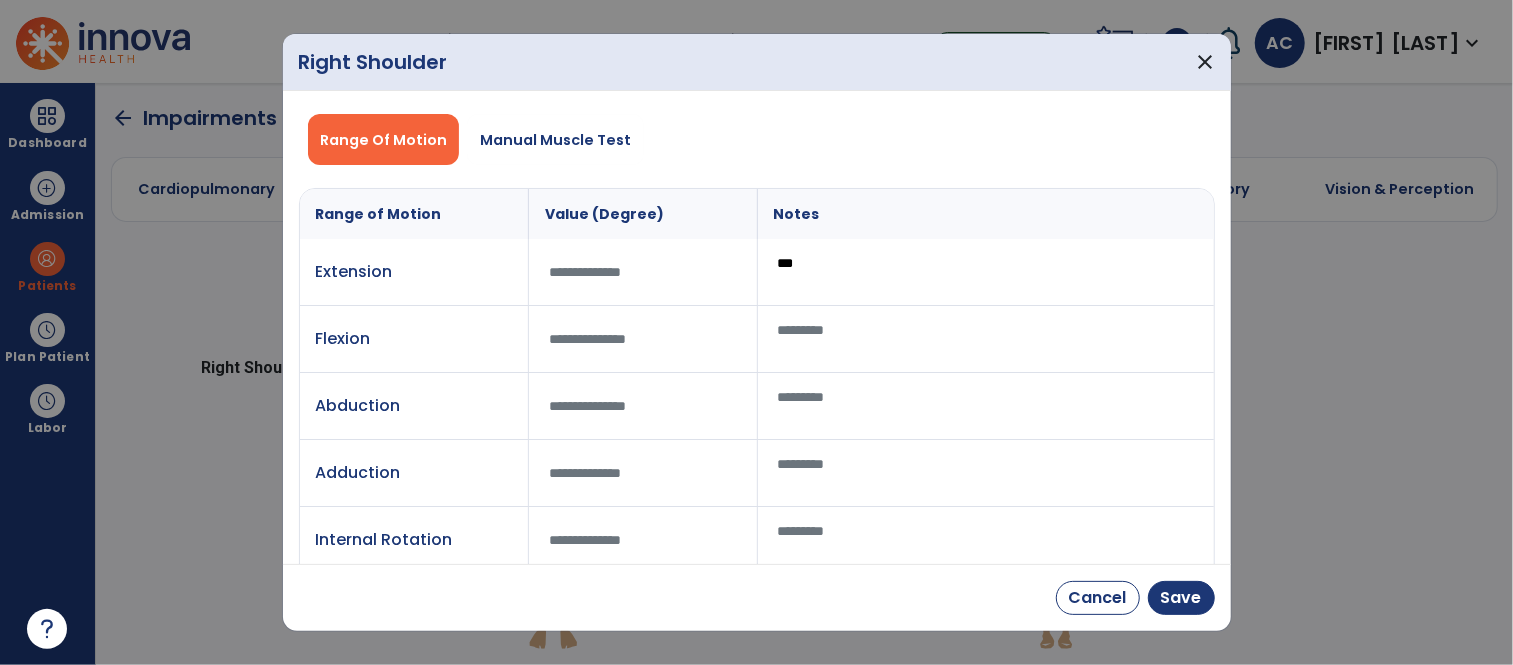 type on "***" 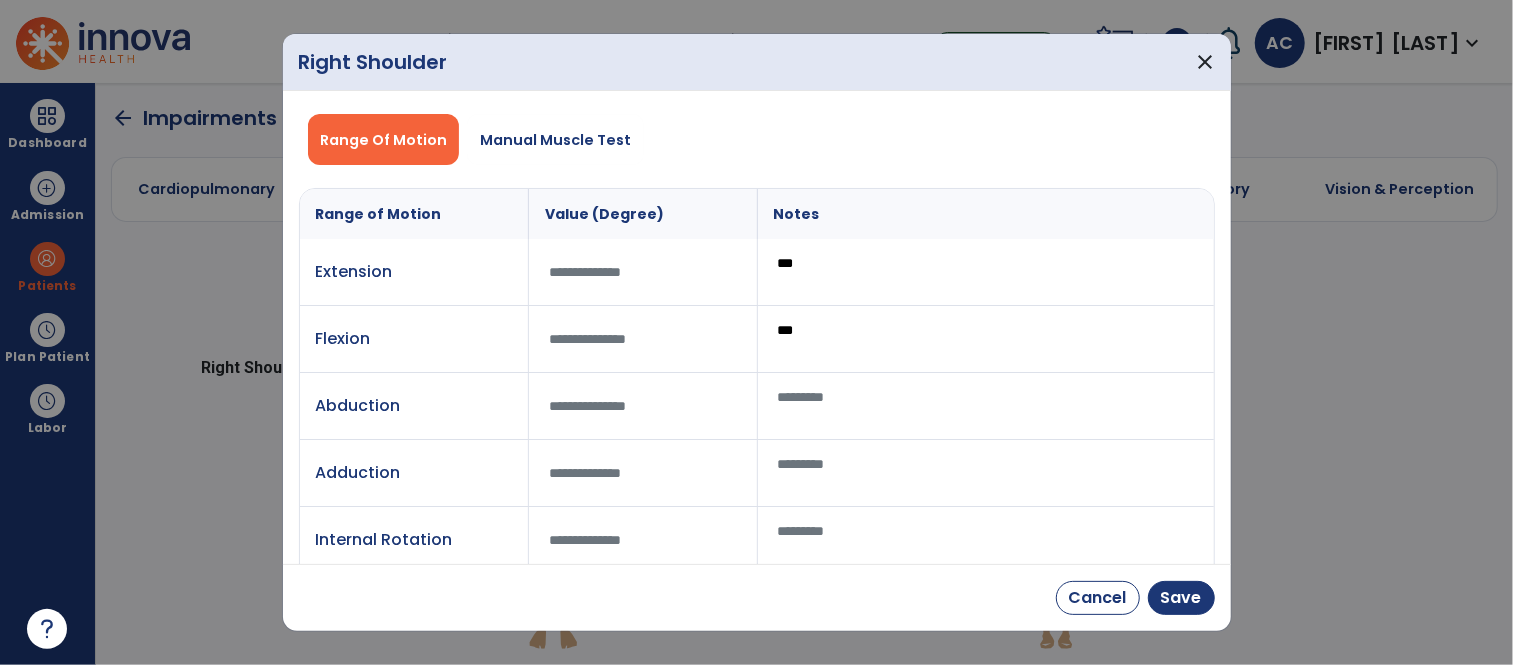 type on "***" 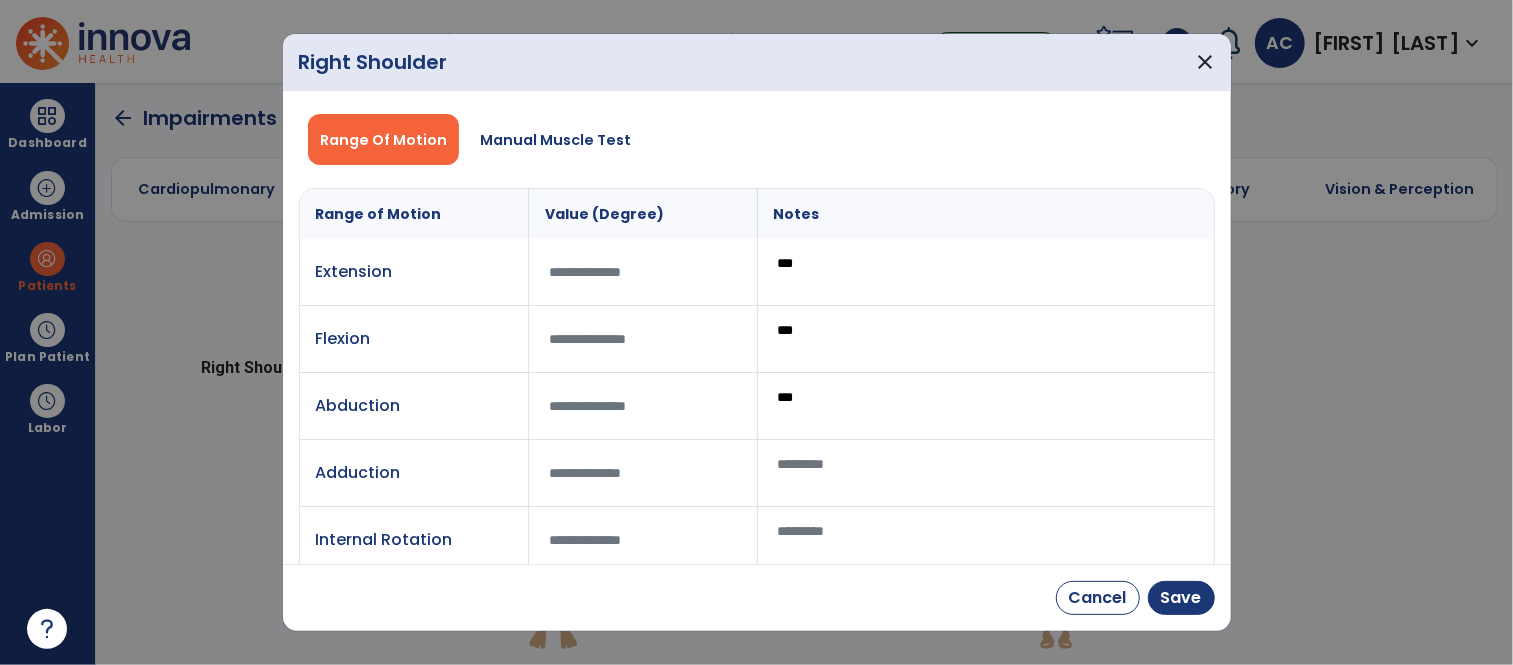 type on "***" 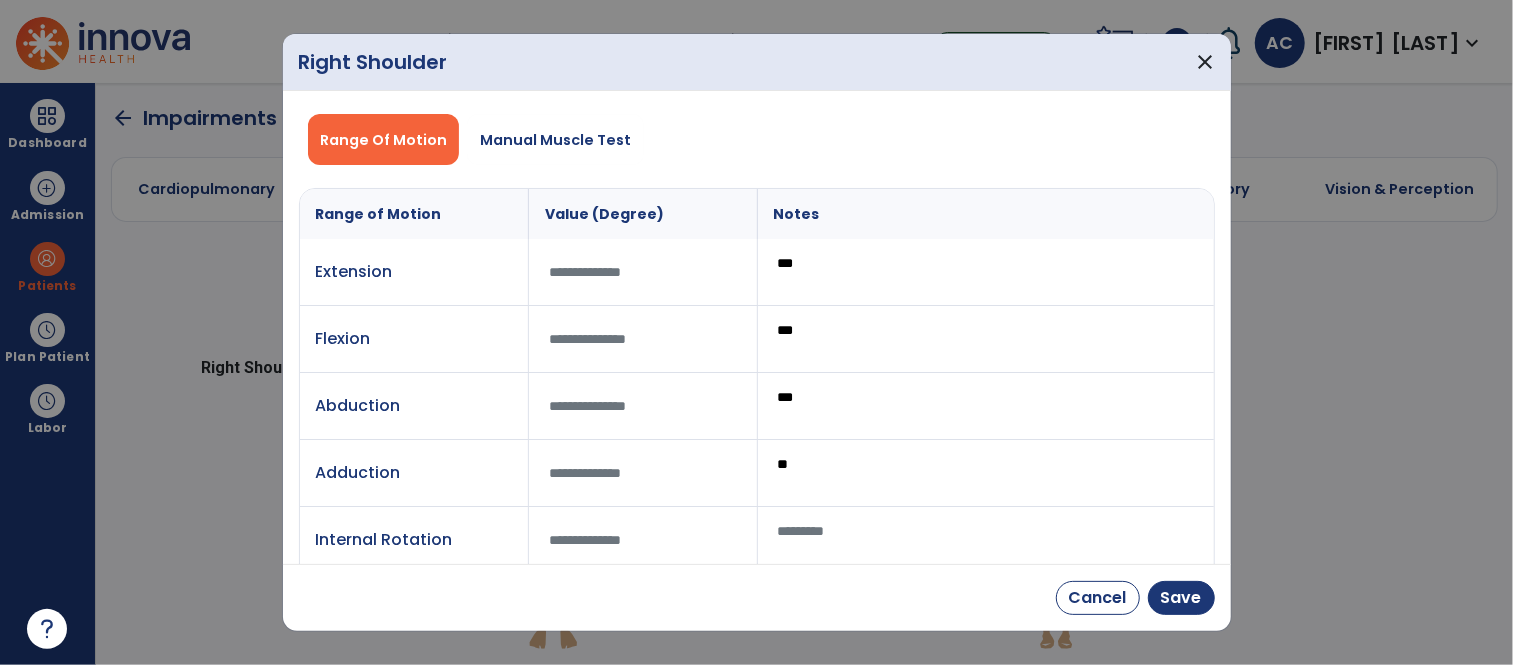 type on "***" 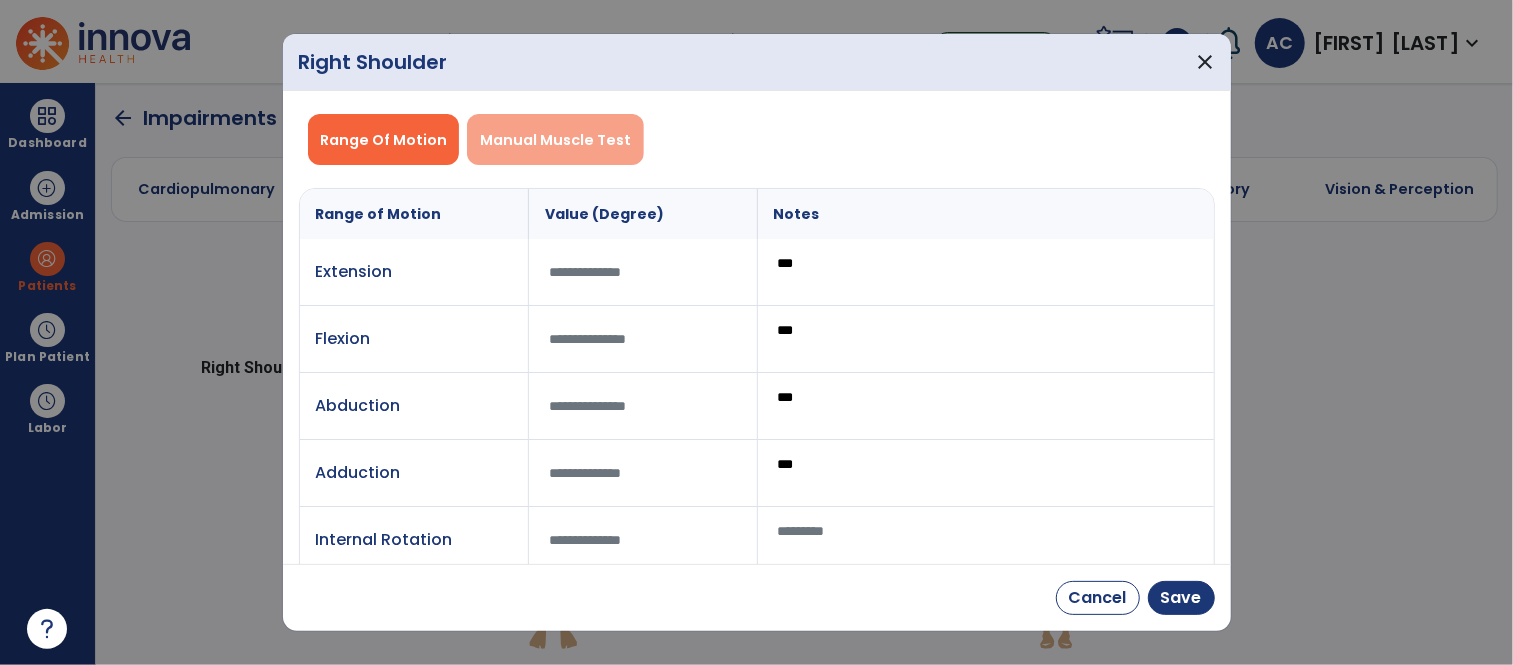 click on "Manual Muscle Test" at bounding box center [555, 140] 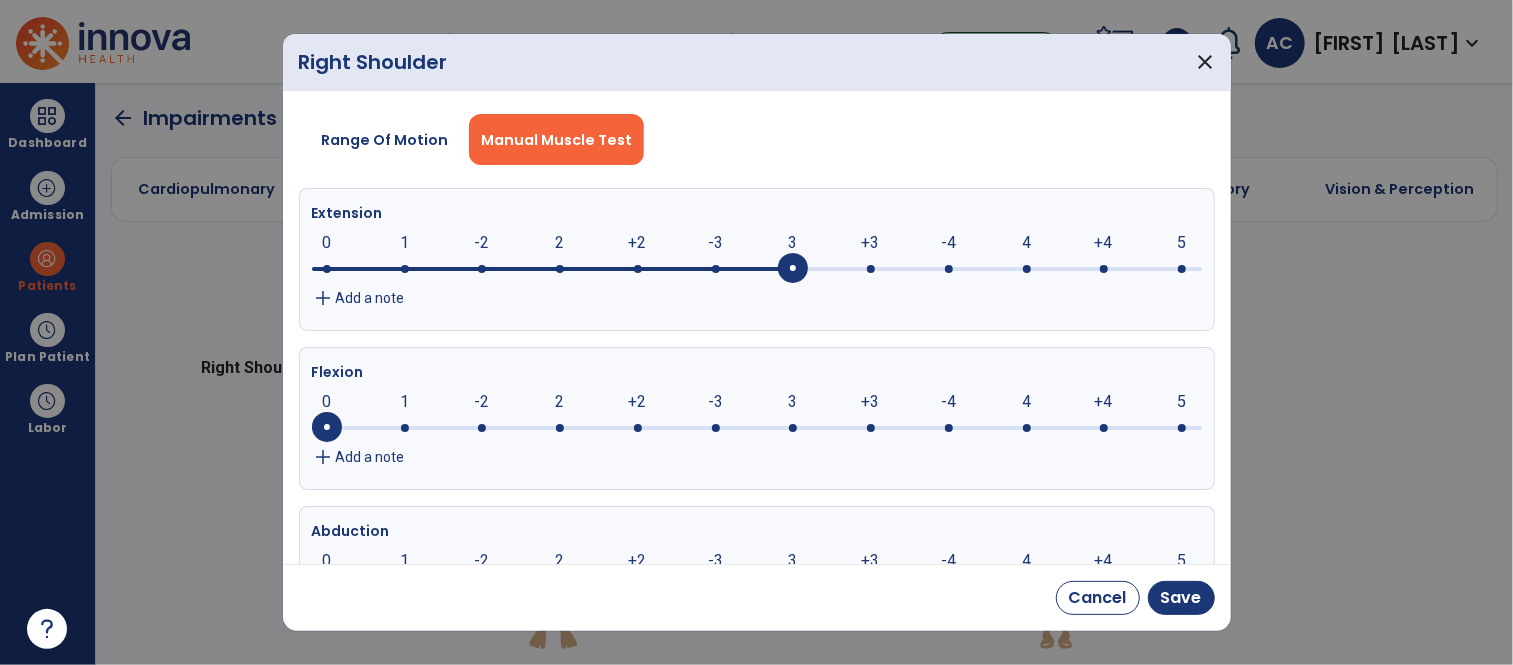 drag, startPoint x: 323, startPoint y: 275, endPoint x: 772, endPoint y: 299, distance: 449.64096 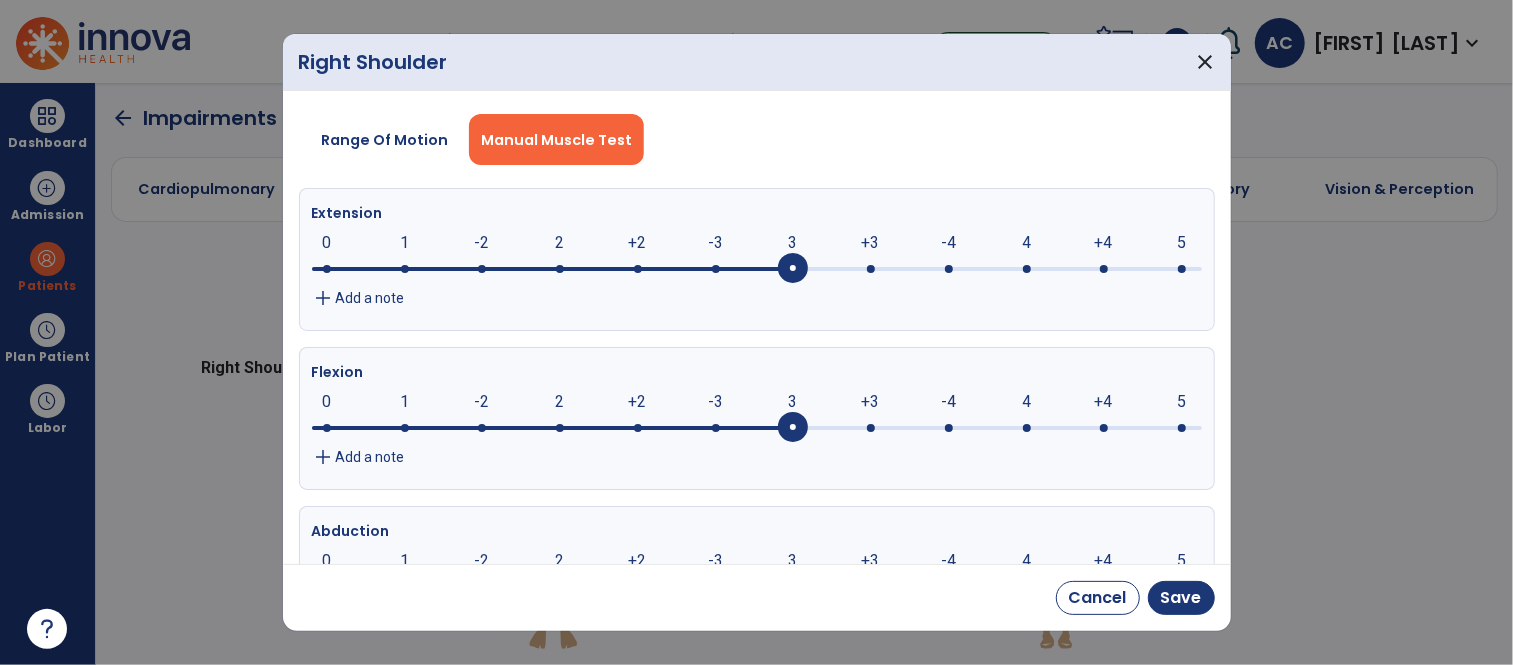 drag, startPoint x: 319, startPoint y: 441, endPoint x: 784, endPoint y: 455, distance: 465.2107 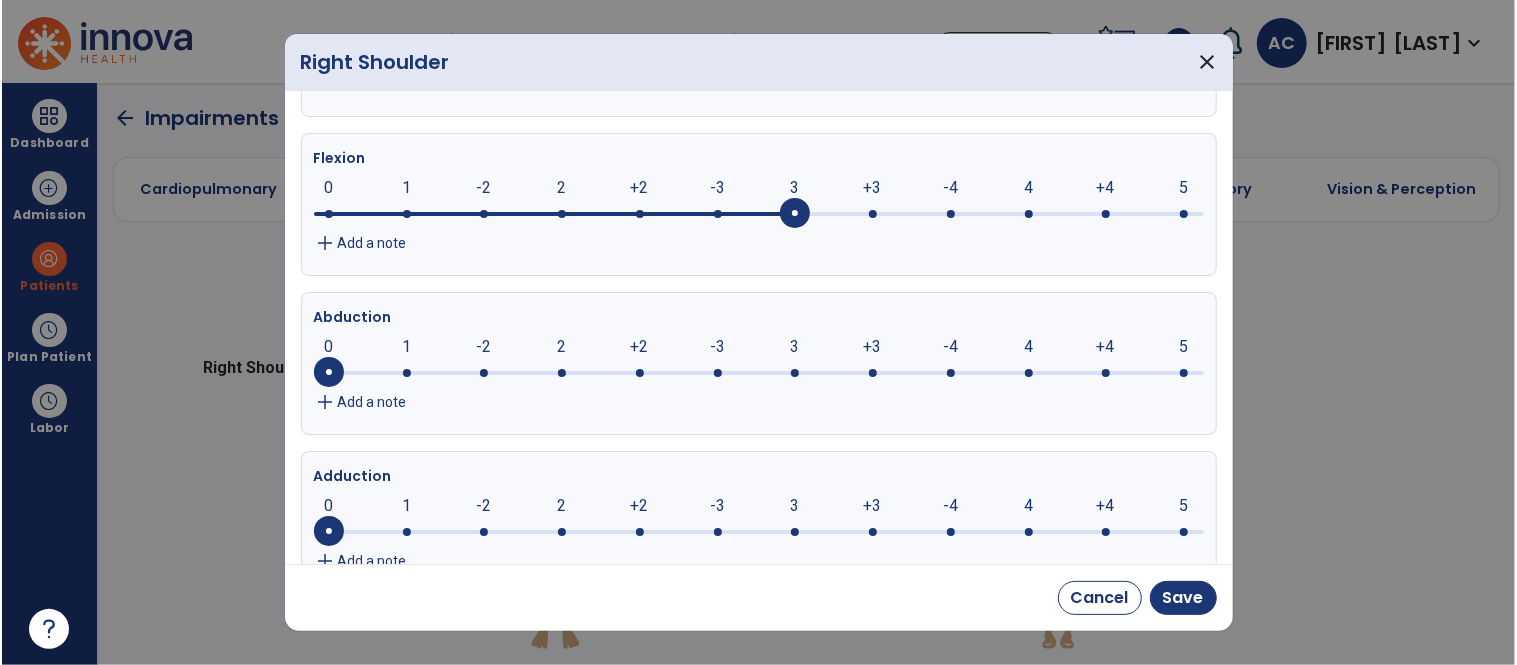 scroll, scrollTop: 223, scrollLeft: 0, axis: vertical 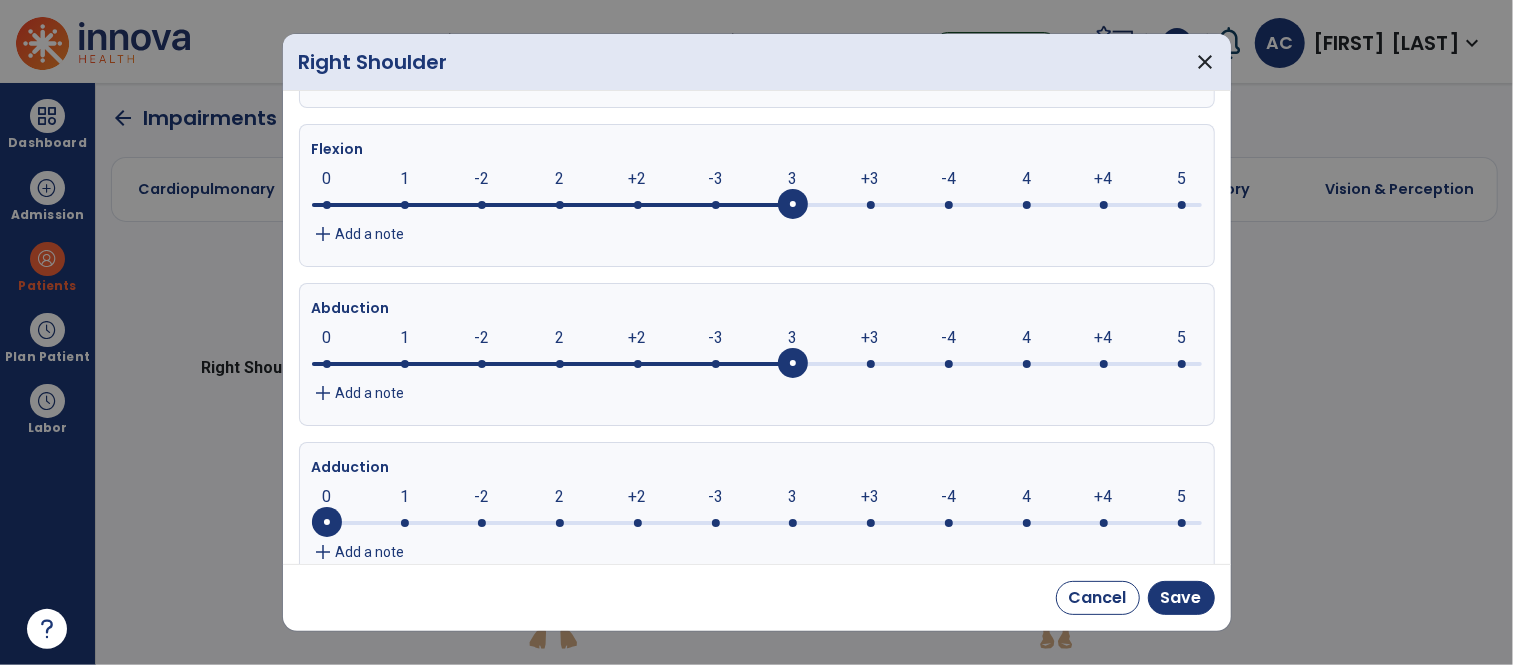 drag, startPoint x: 335, startPoint y: 365, endPoint x: 816, endPoint y: 349, distance: 481.26605 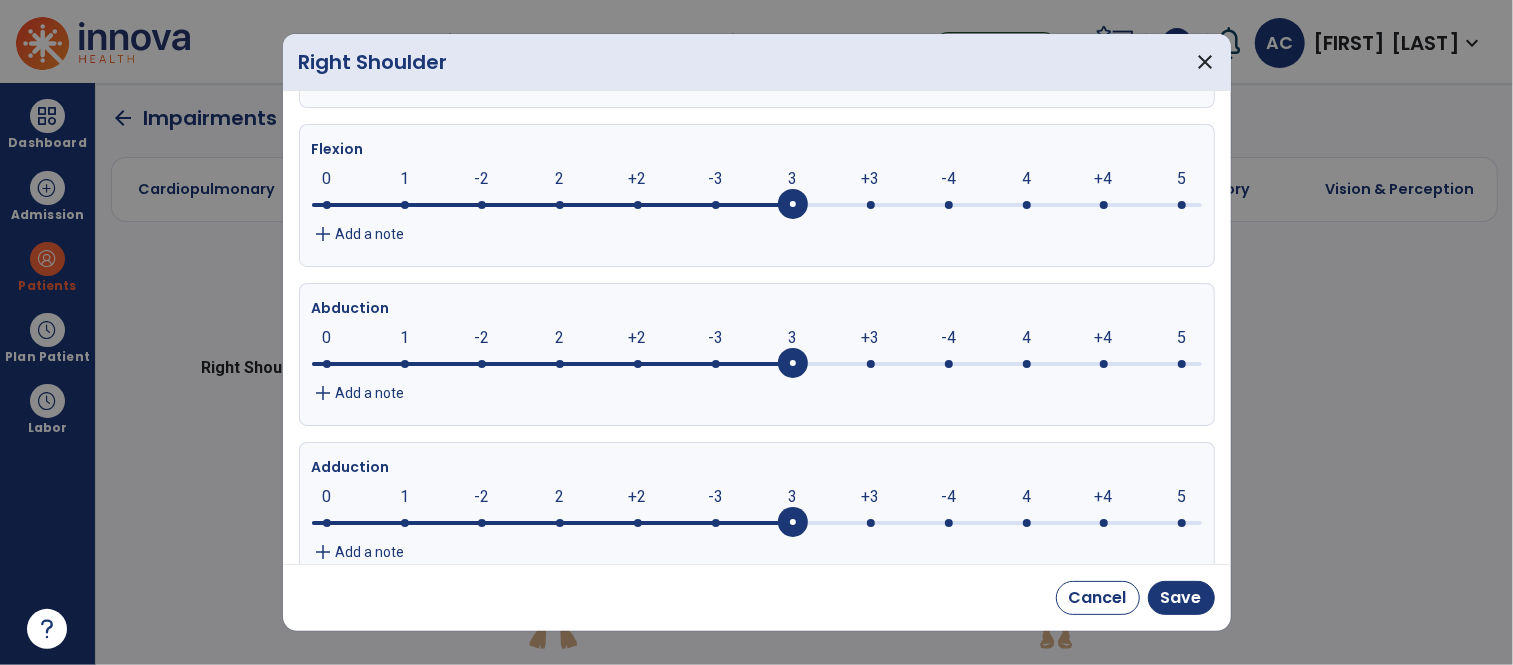 drag, startPoint x: 331, startPoint y: 530, endPoint x: 821, endPoint y: 589, distance: 493.53925 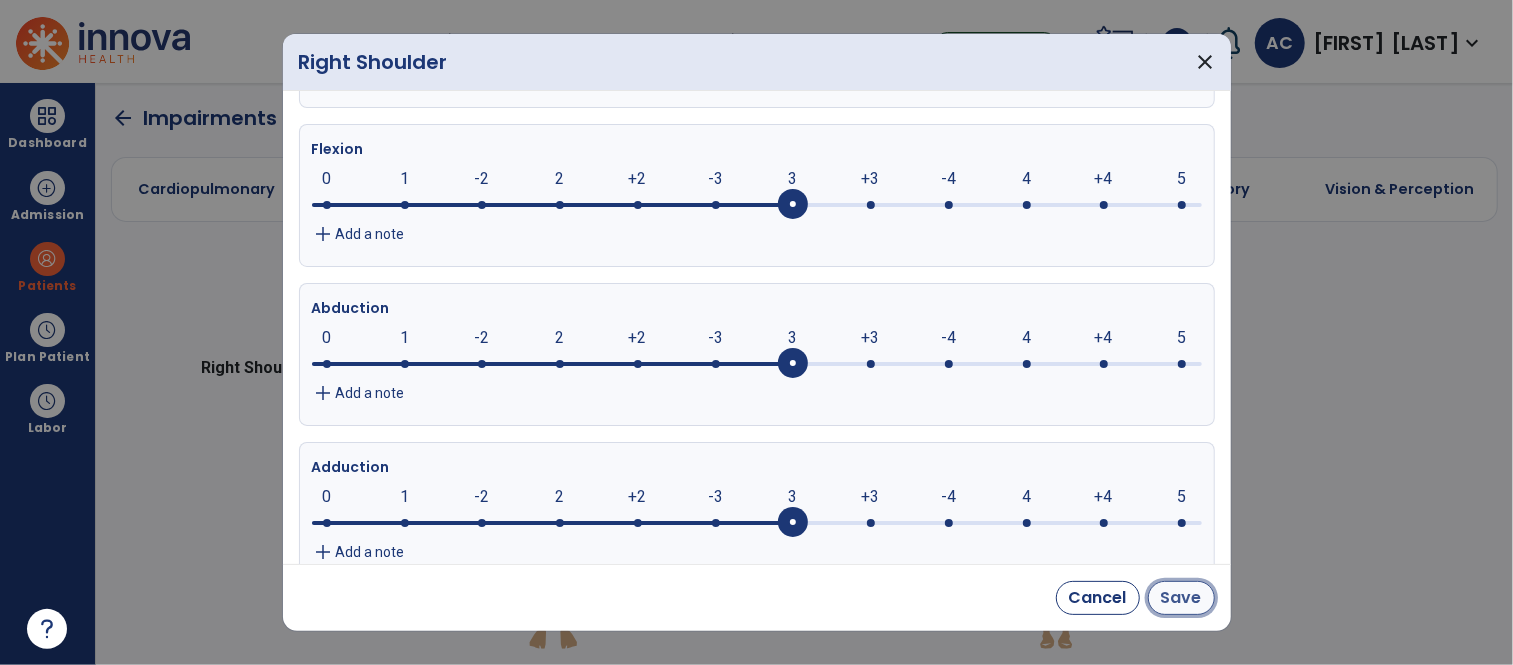 click on "Save" at bounding box center (1181, 598) 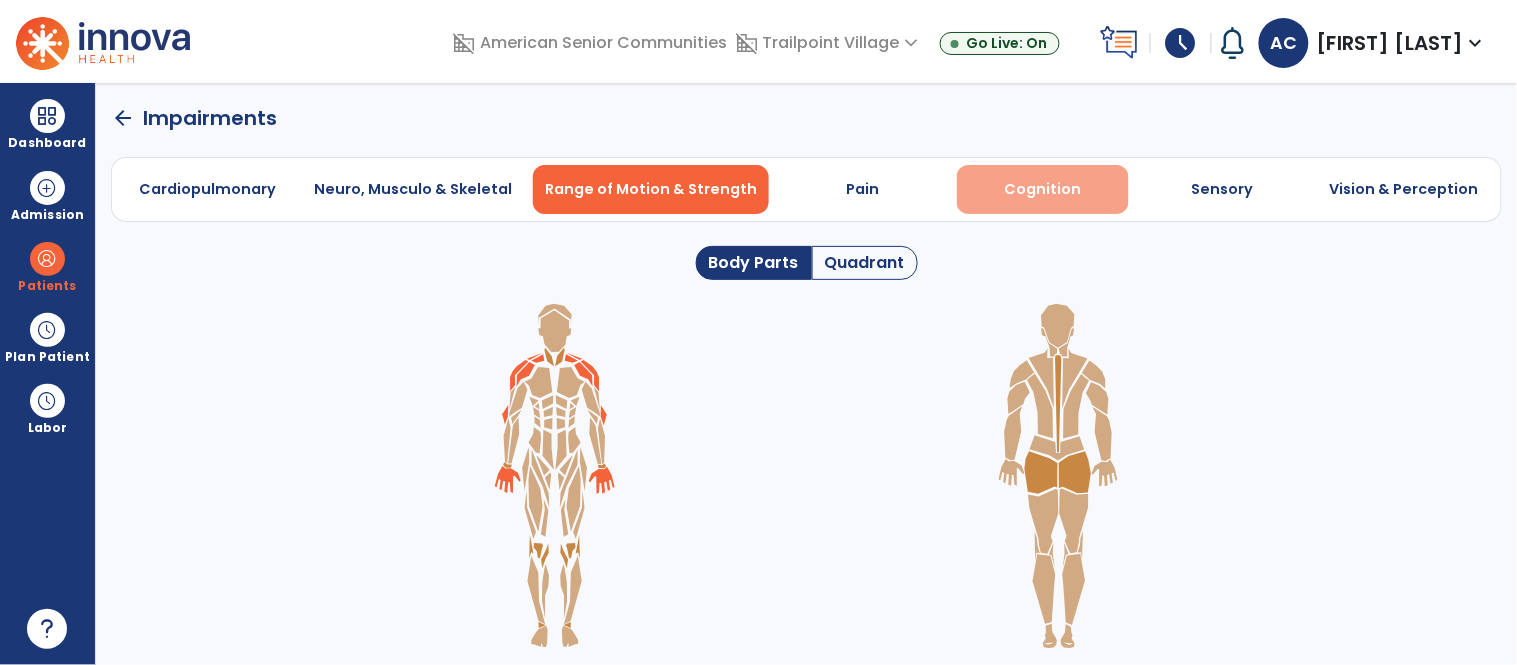 click on "Cognition" at bounding box center (1043, 189) 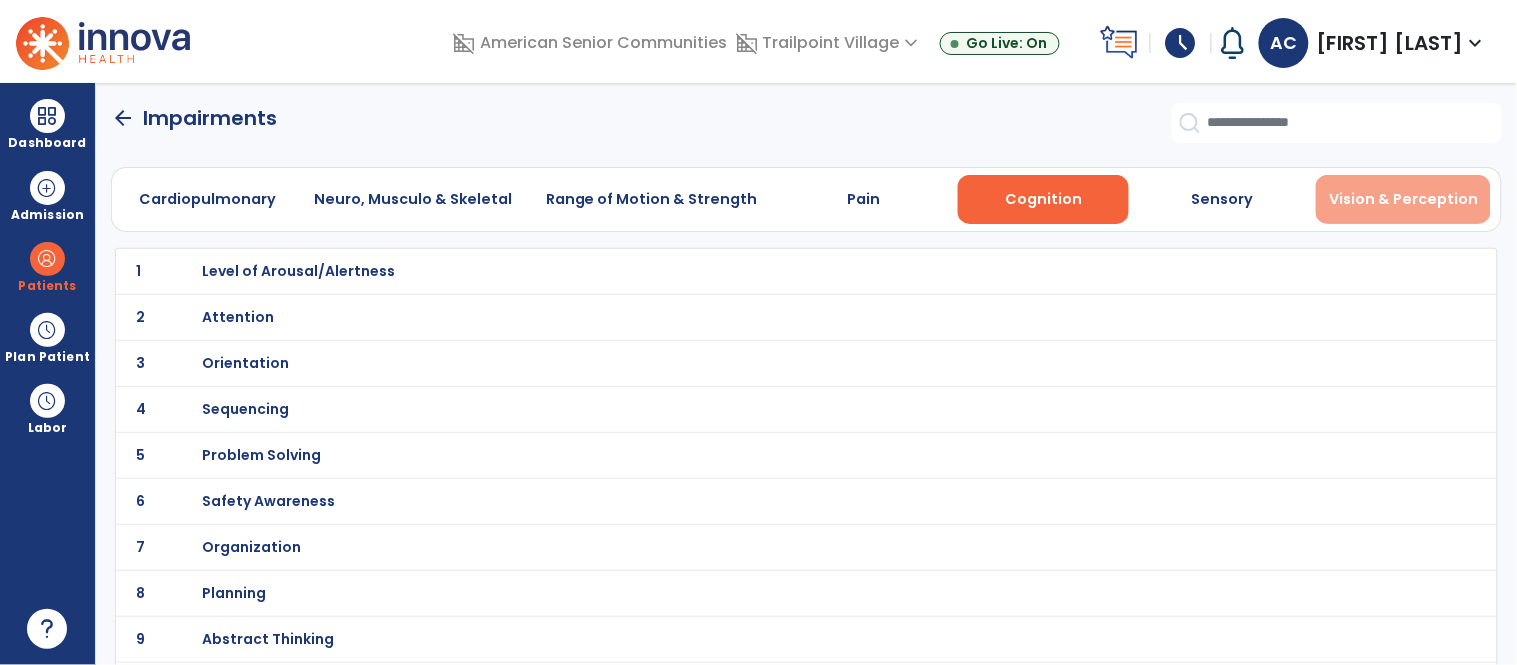 click on "Vision & Perception" at bounding box center [1403, 199] 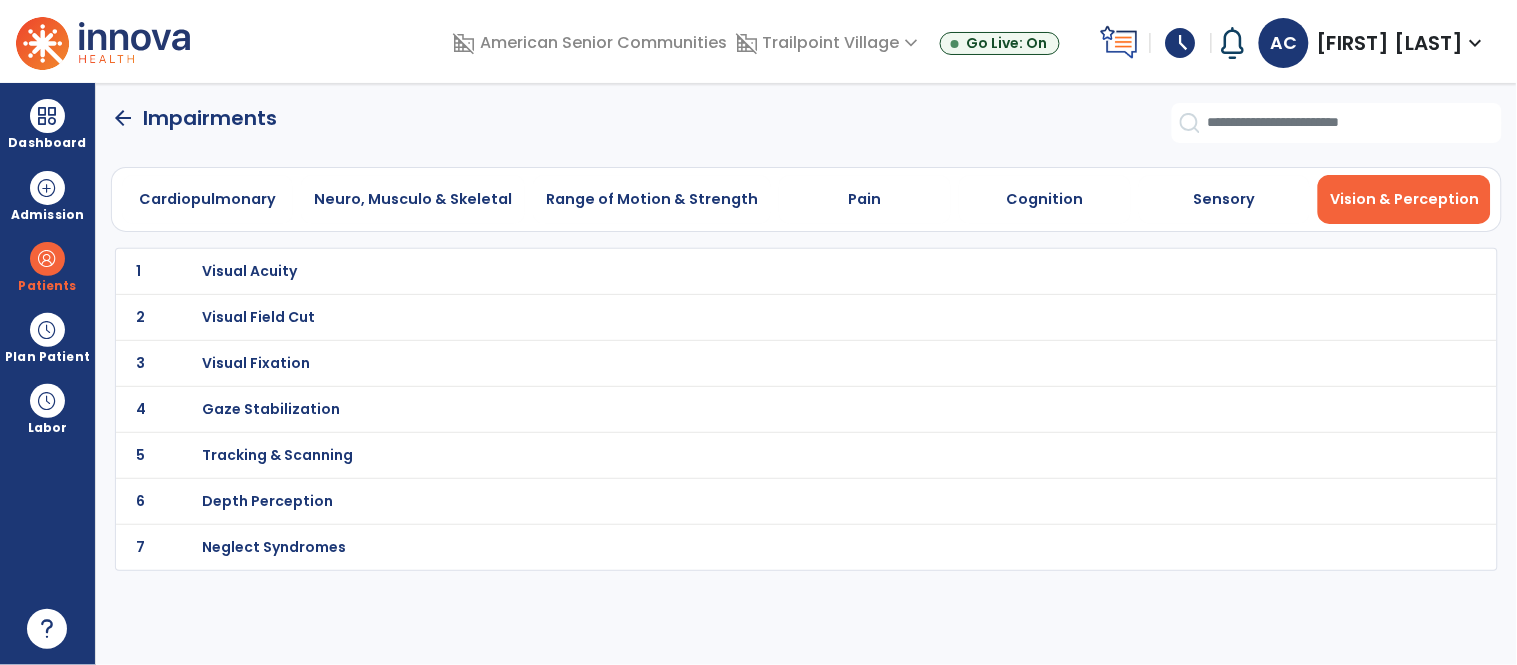 click on "Visual Acuity" at bounding box center (249, 271) 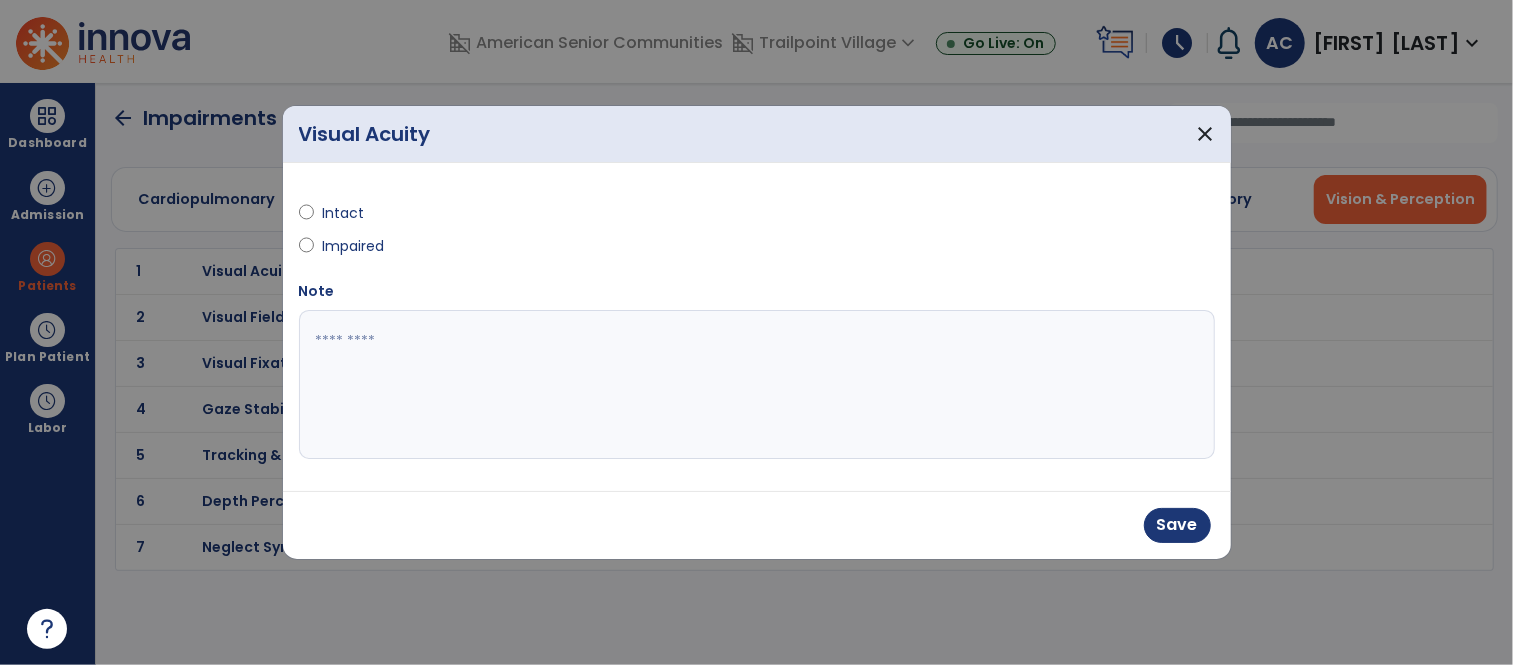 click at bounding box center (757, 385) 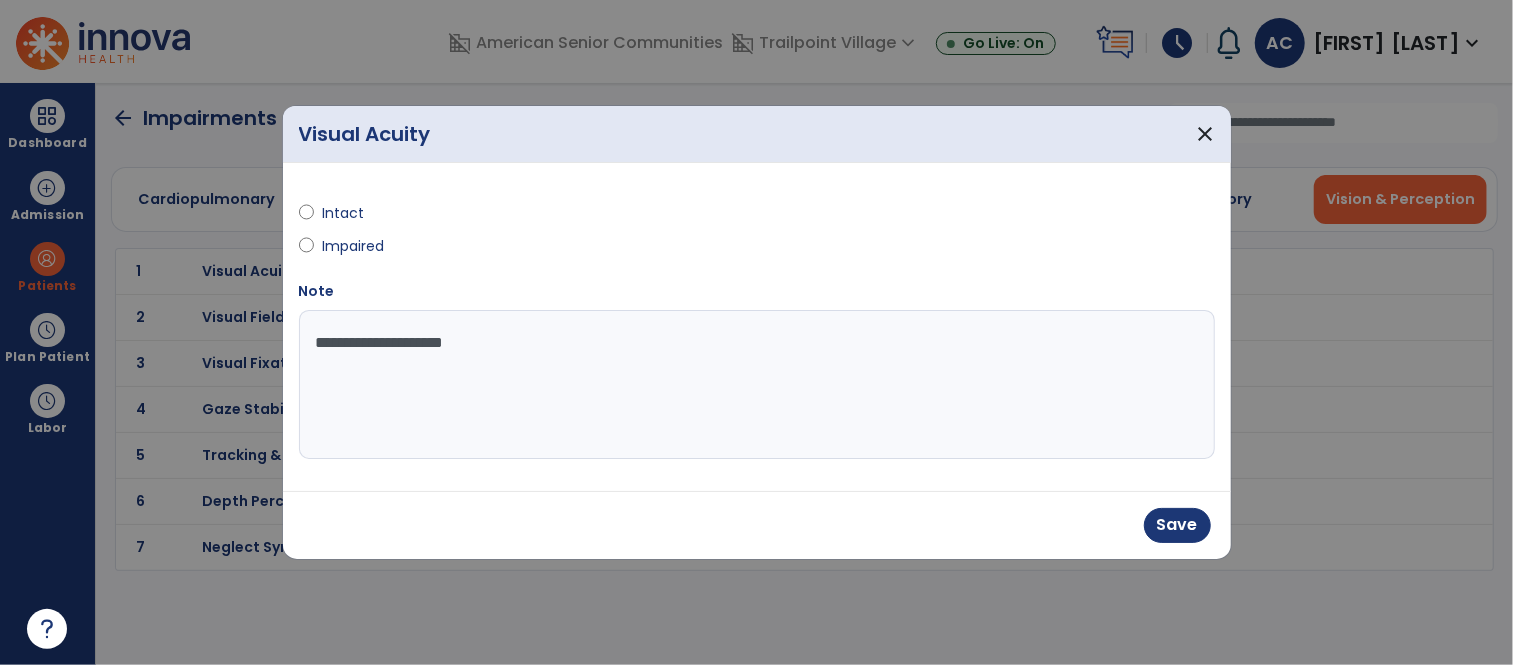type on "**********" 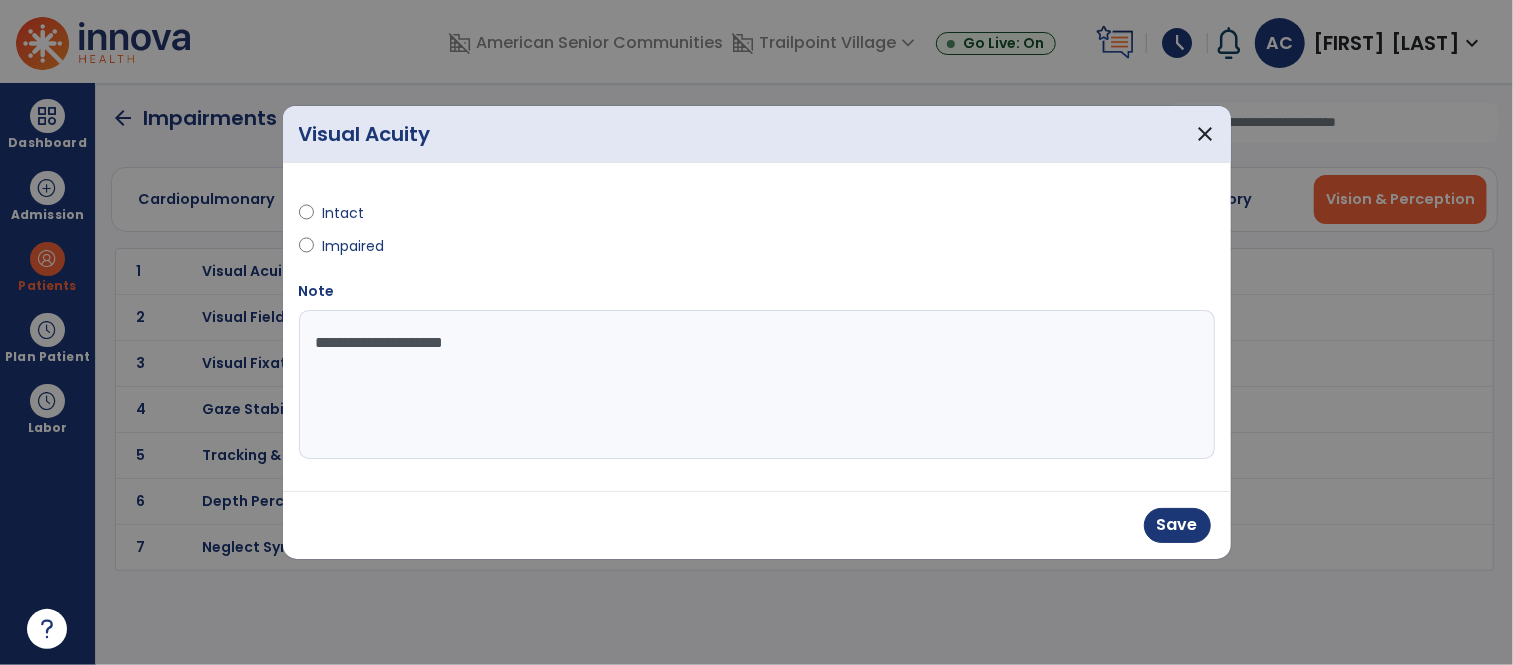 click on "Save" at bounding box center (757, 525) 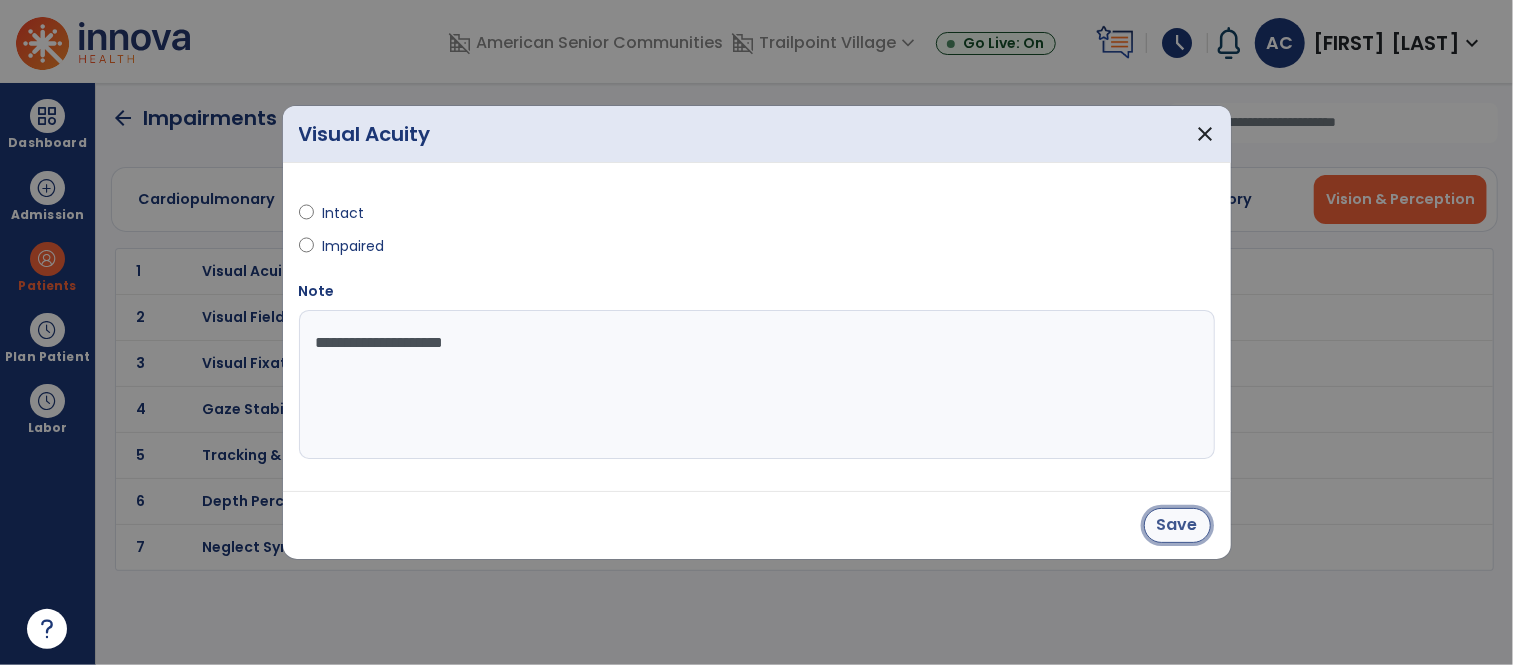 click on "Save" at bounding box center [1177, 525] 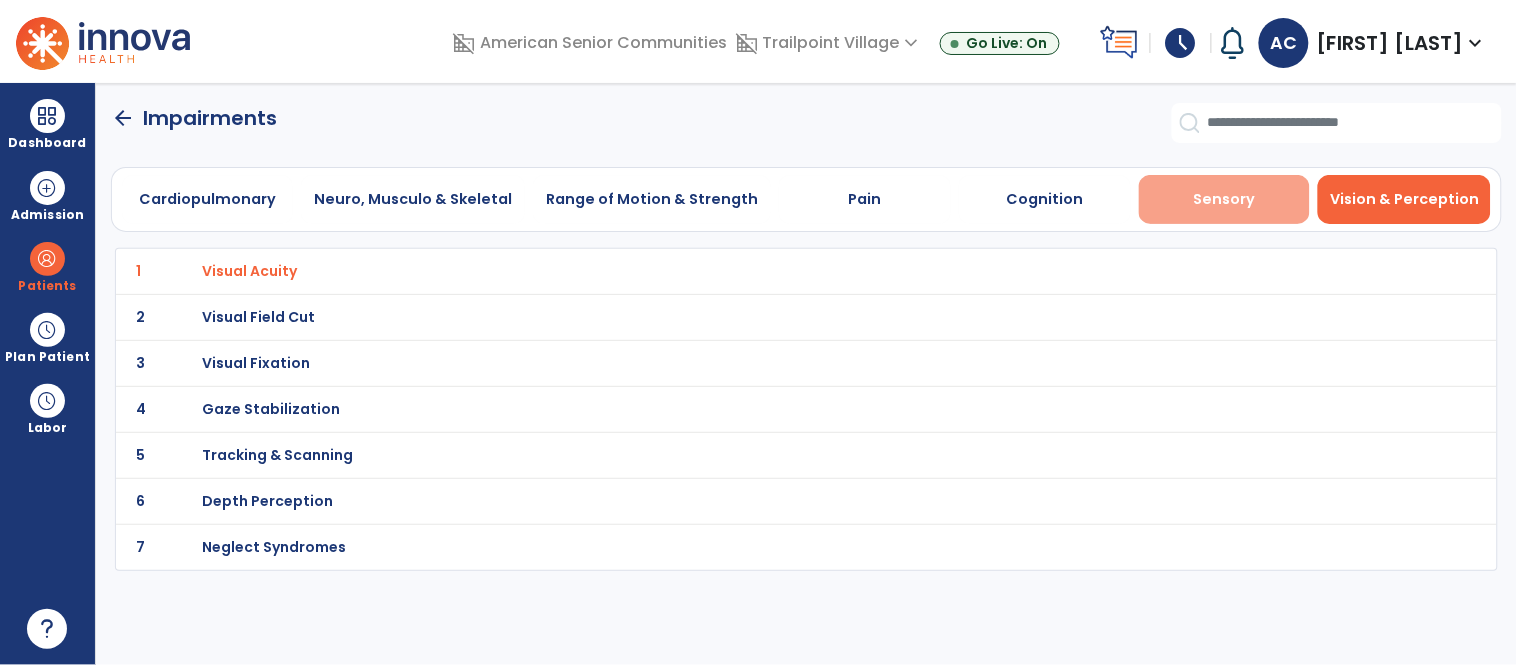 click on "Sensory" at bounding box center [1225, 199] 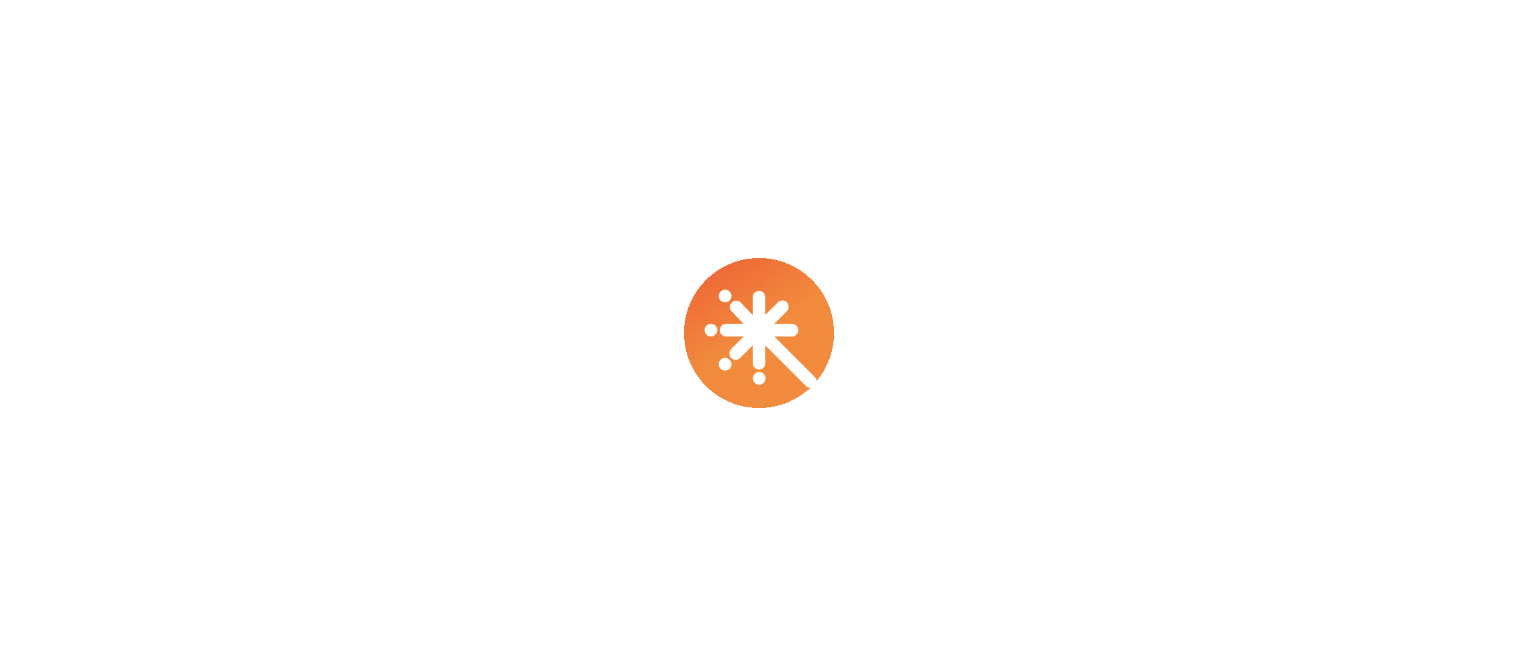 scroll, scrollTop: 0, scrollLeft: 0, axis: both 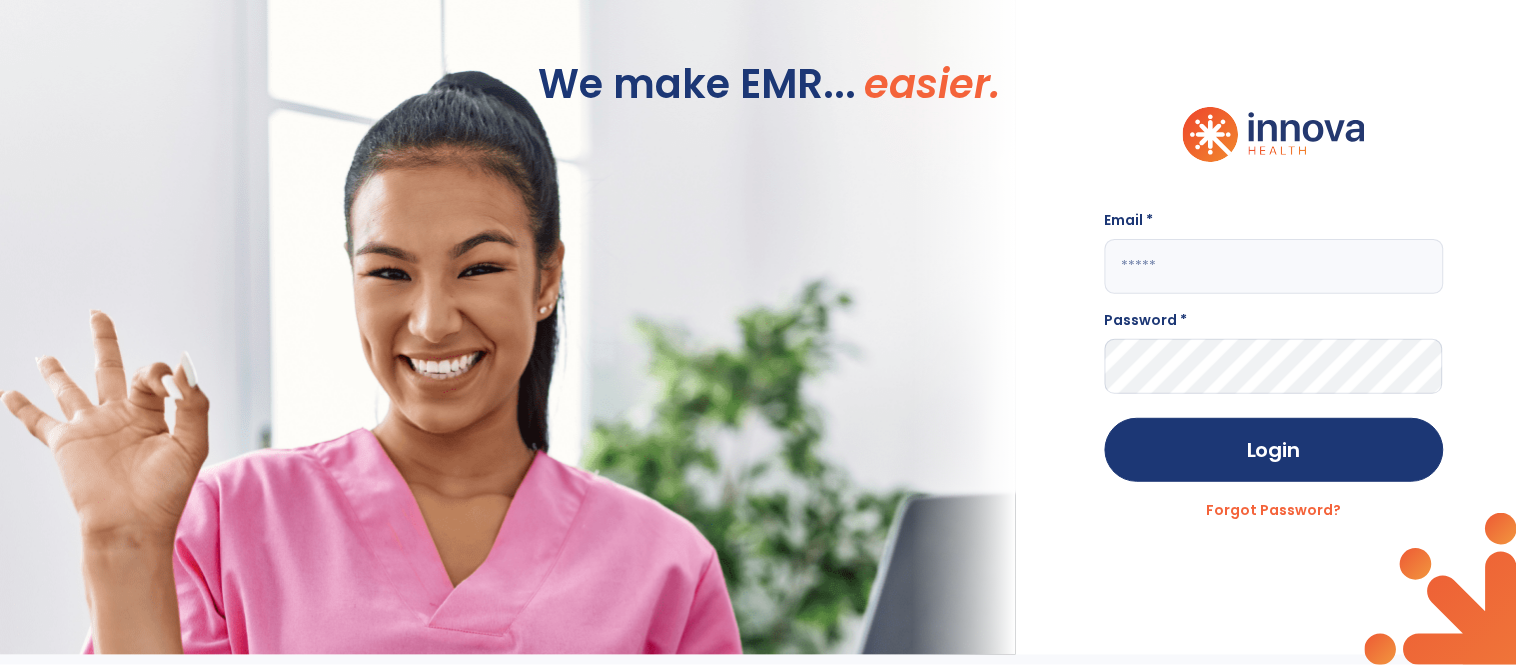 click 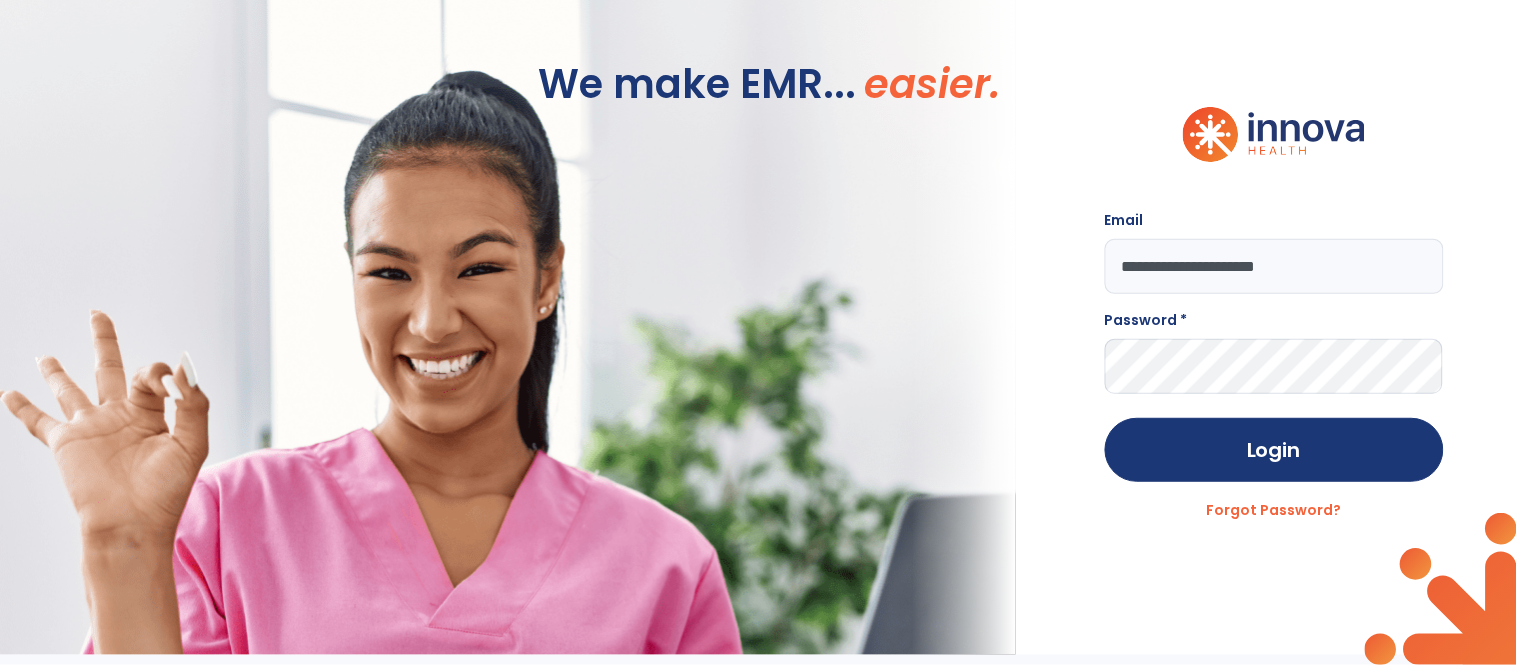 type on "**********" 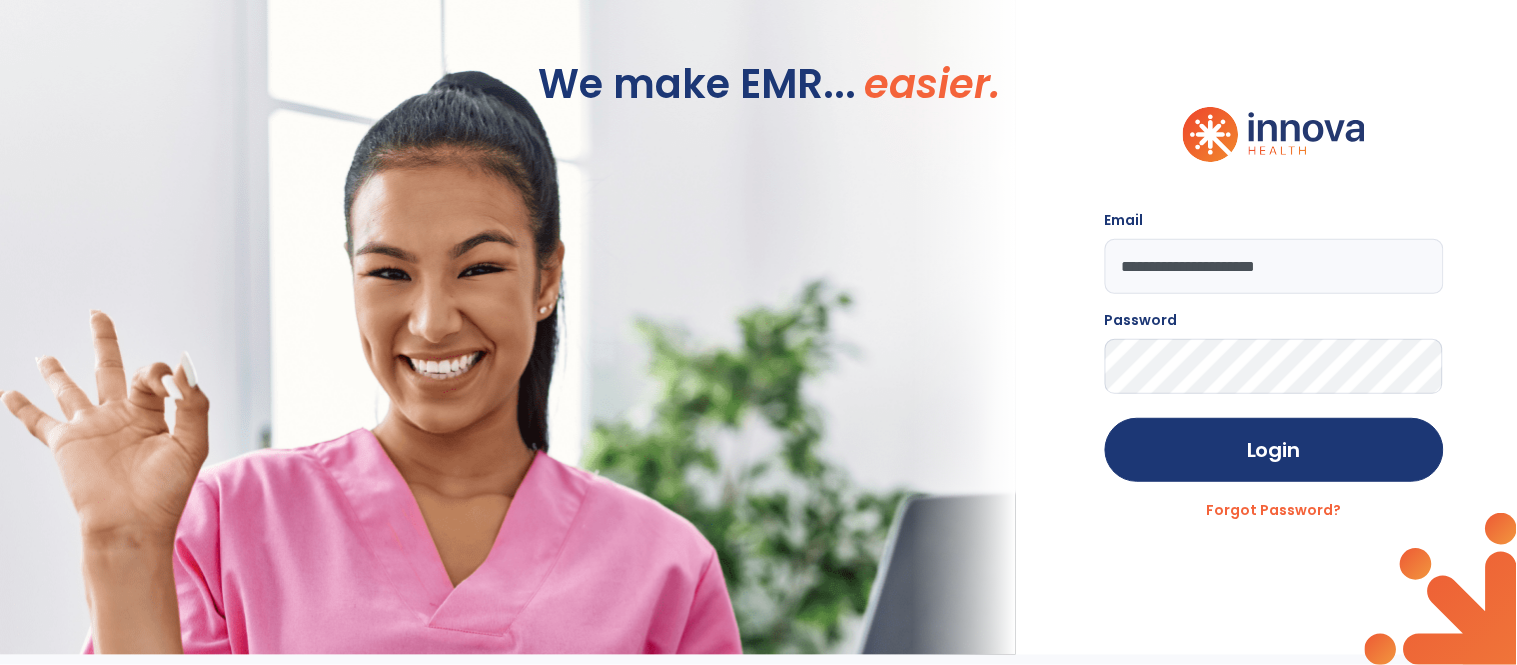 click on "Login" 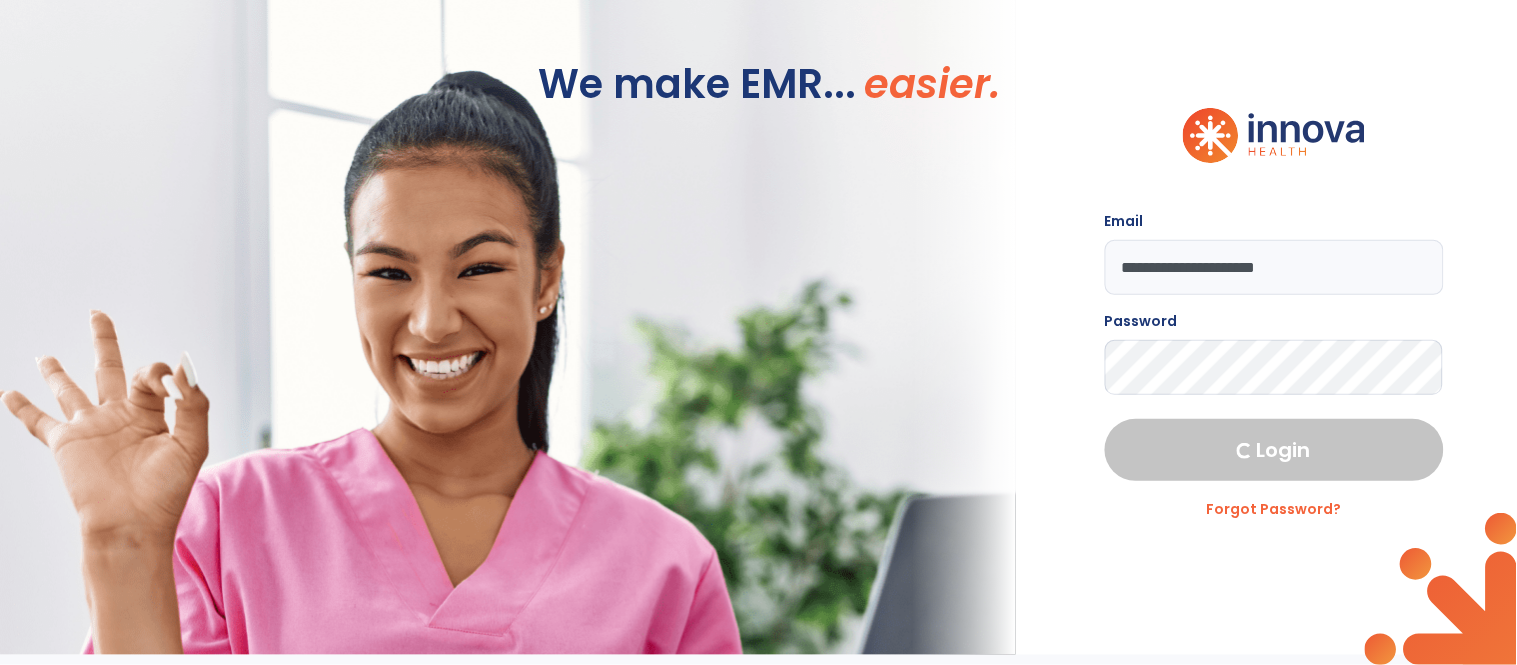 select on "****" 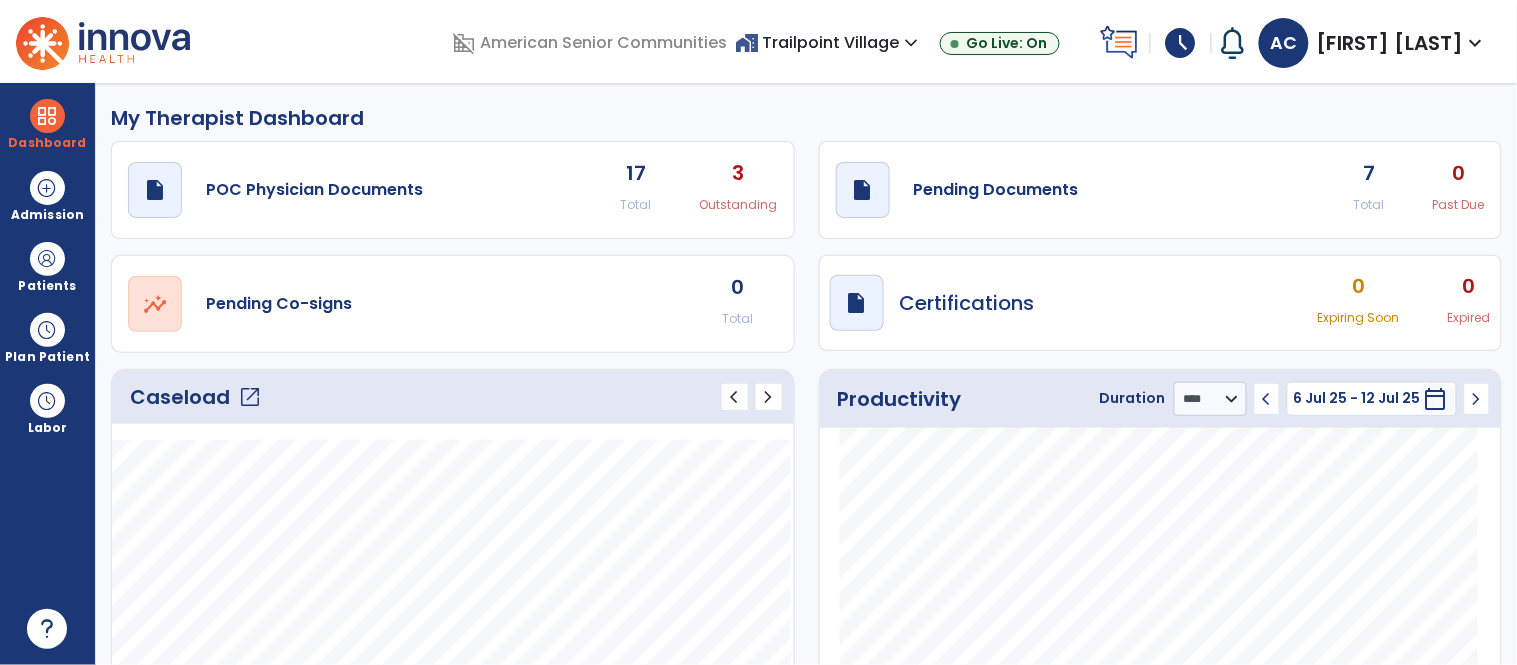 click on "open_in_new" 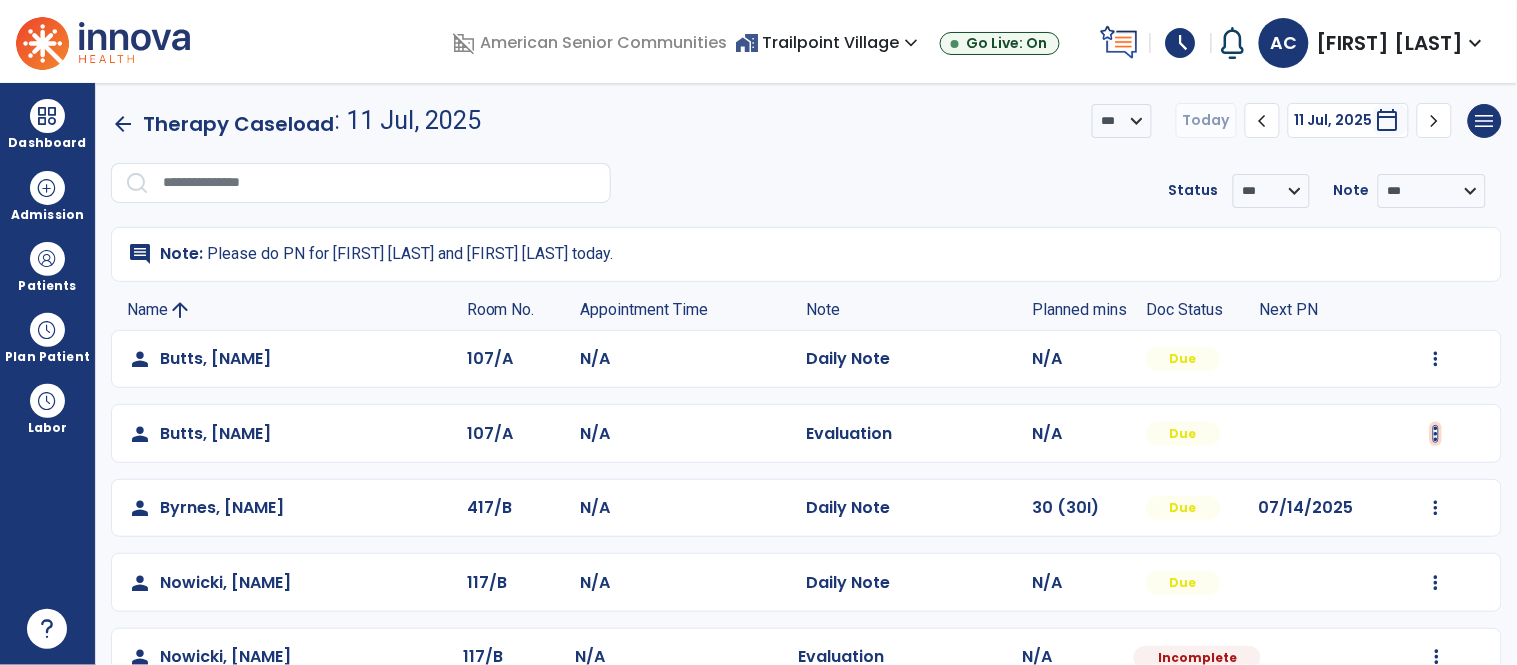 click at bounding box center (1436, 359) 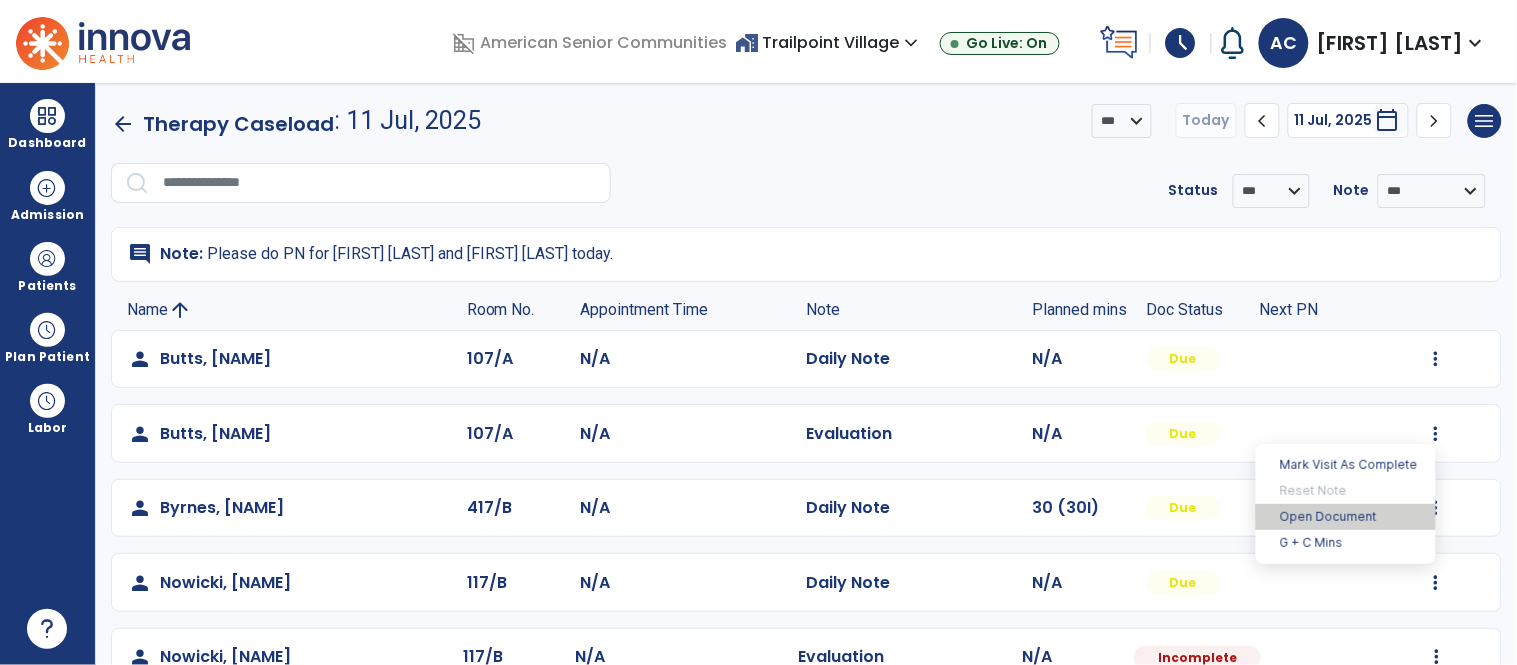 click on "Open Document" at bounding box center [1346, 517] 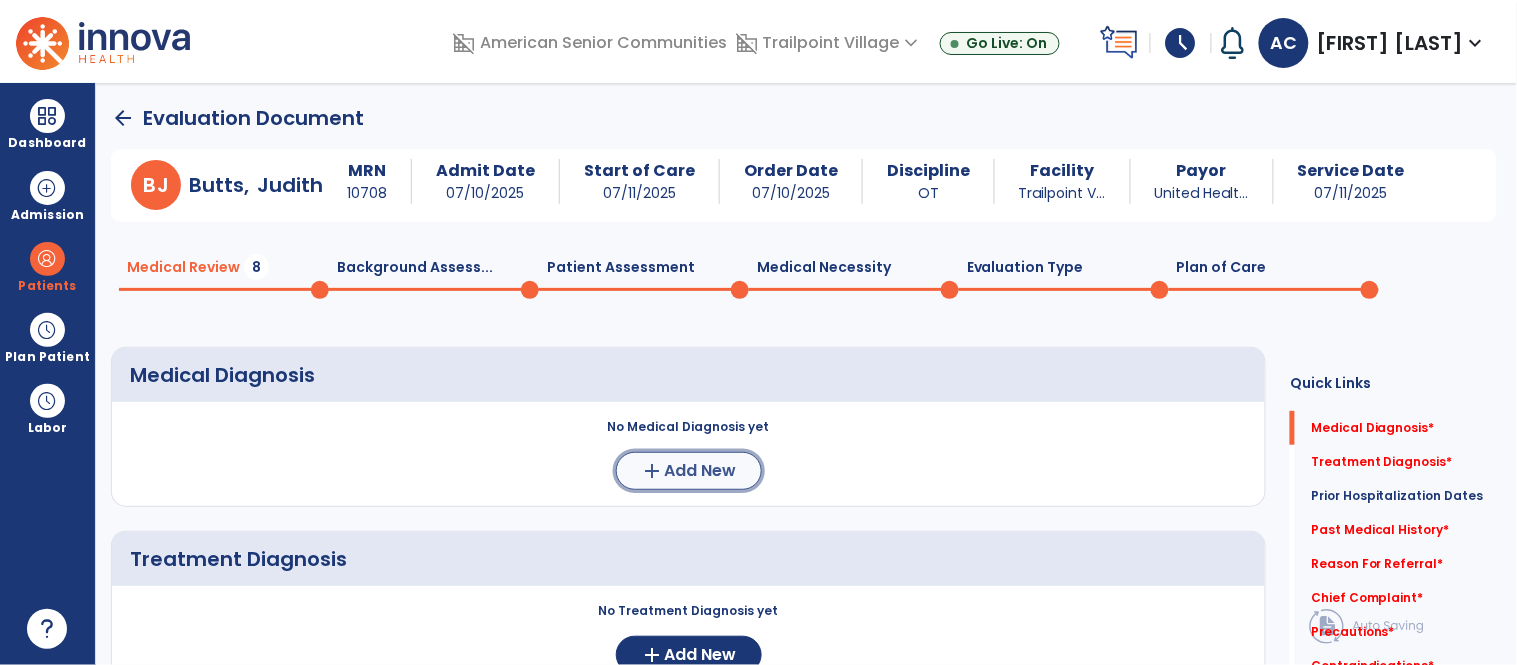 click on "add  Add New" 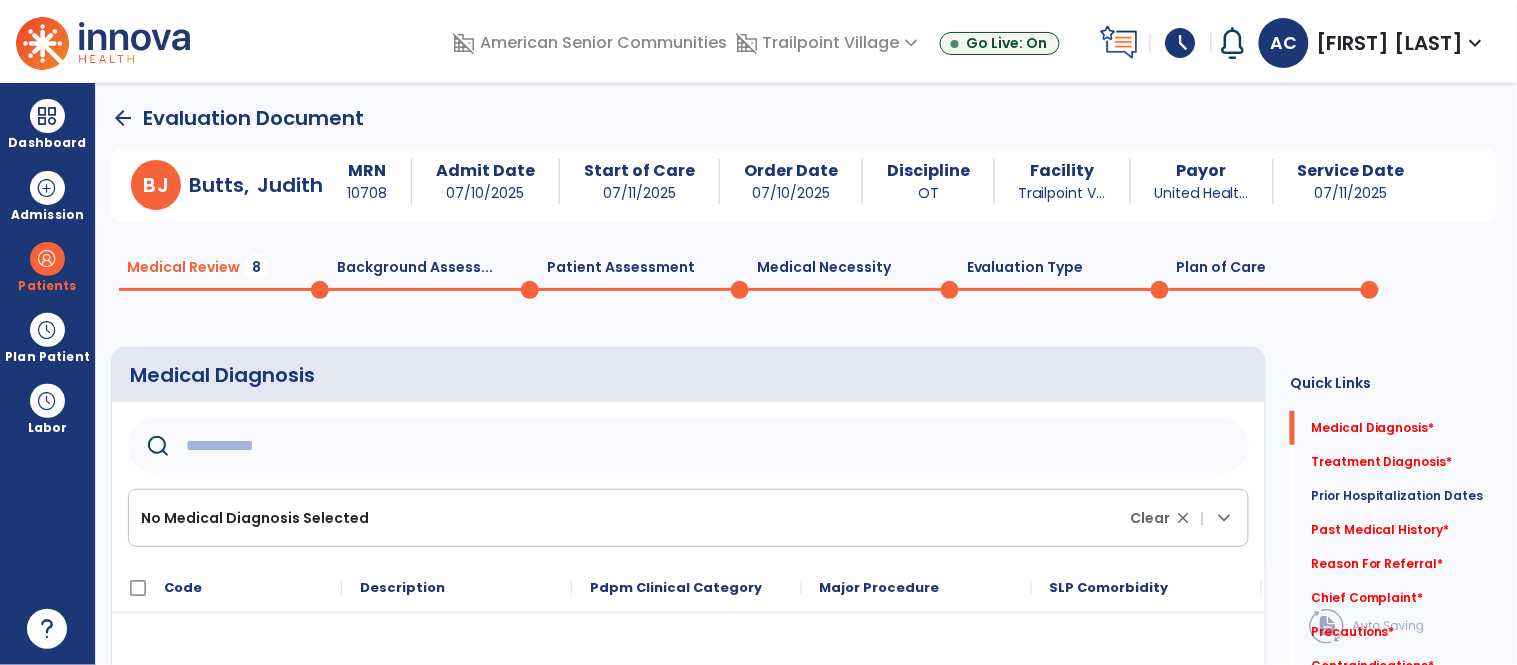 click 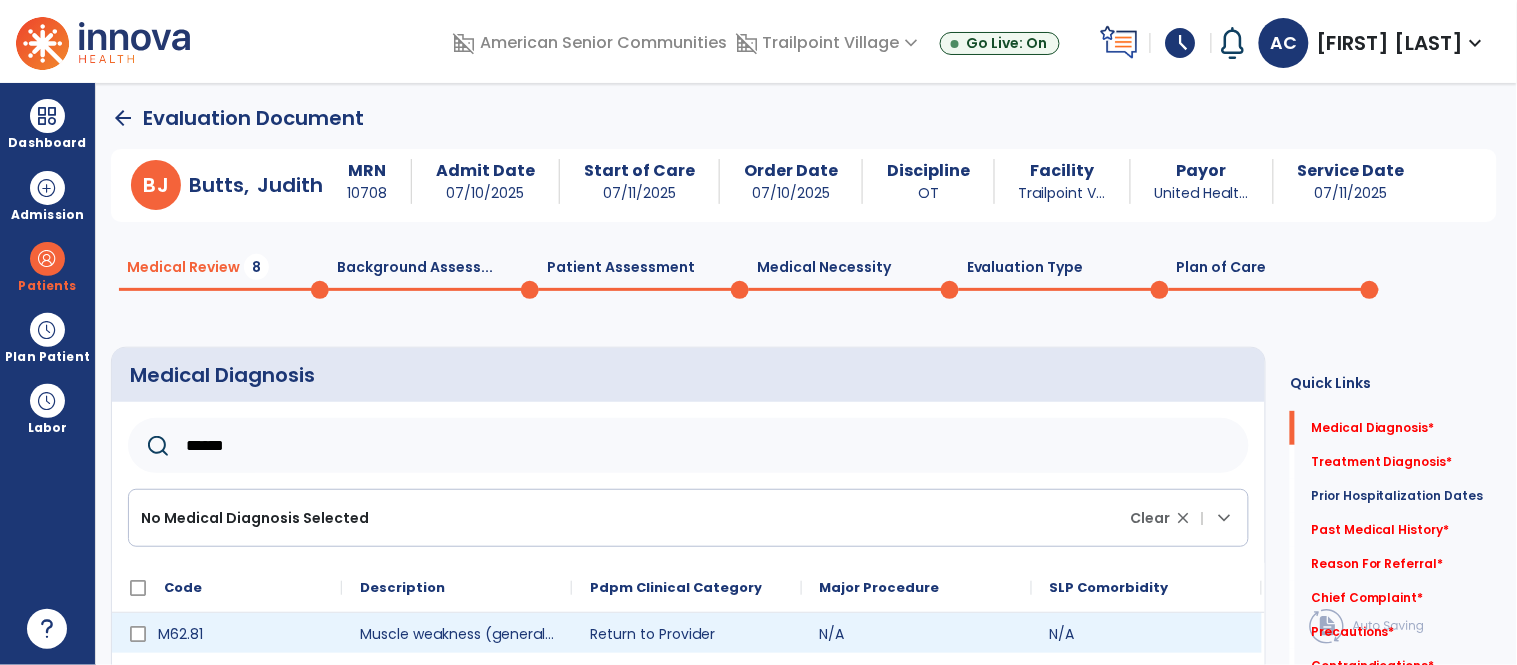 type on "******" 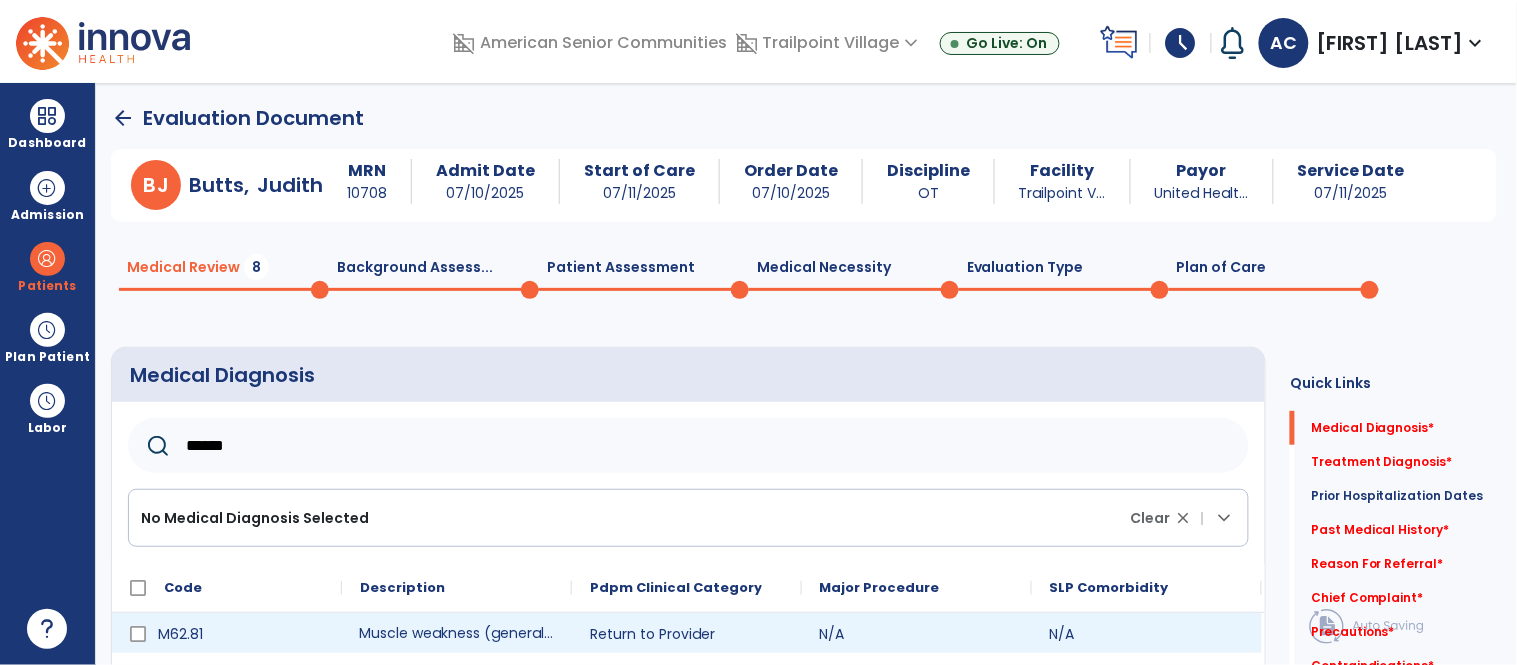 click on "Muscle weakness (generalized)" 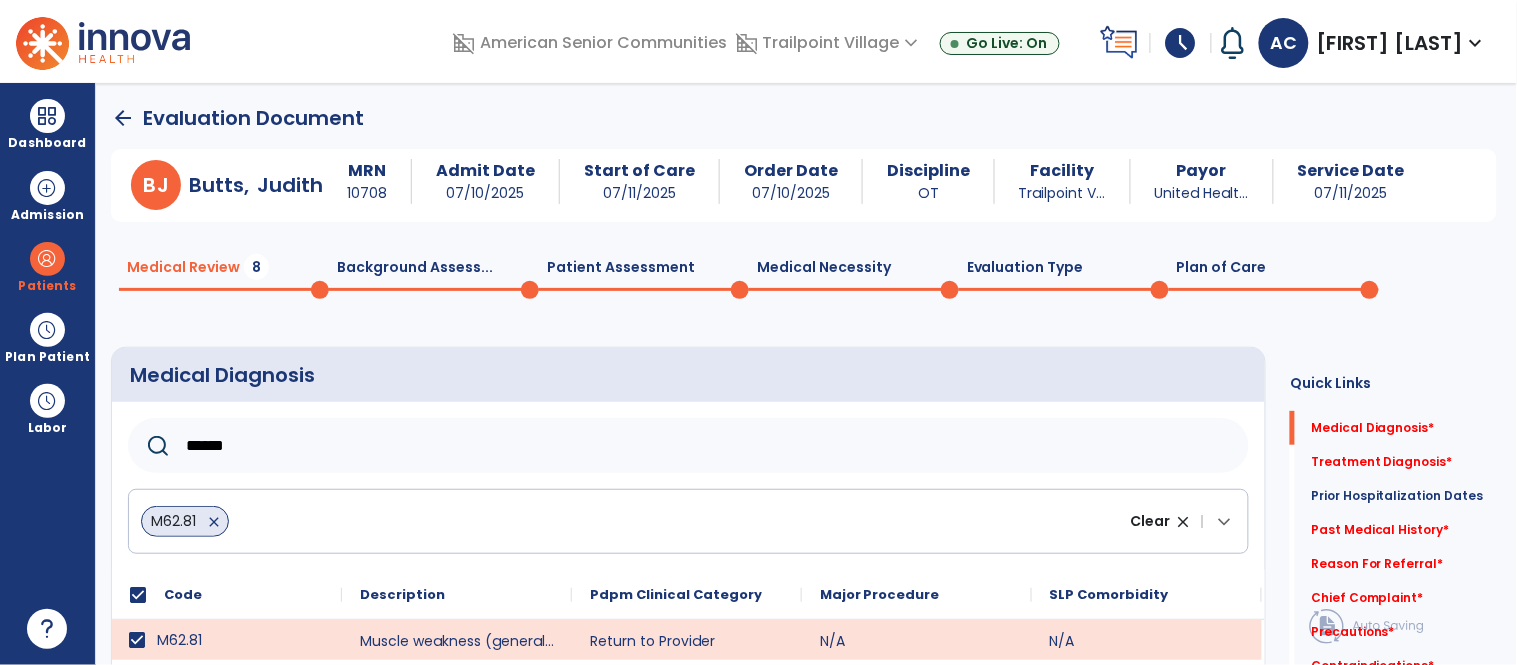 click on "Medical Diagnosis" 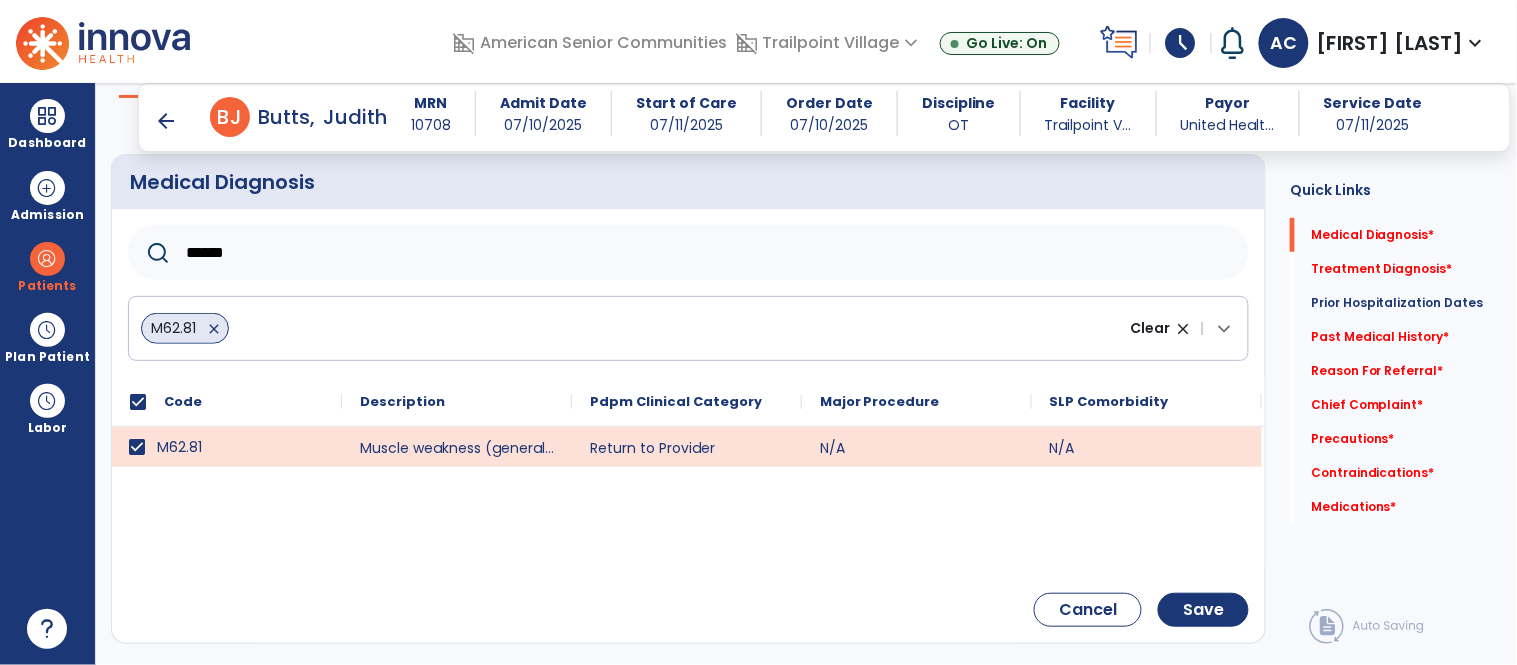 scroll, scrollTop: 222, scrollLeft: 0, axis: vertical 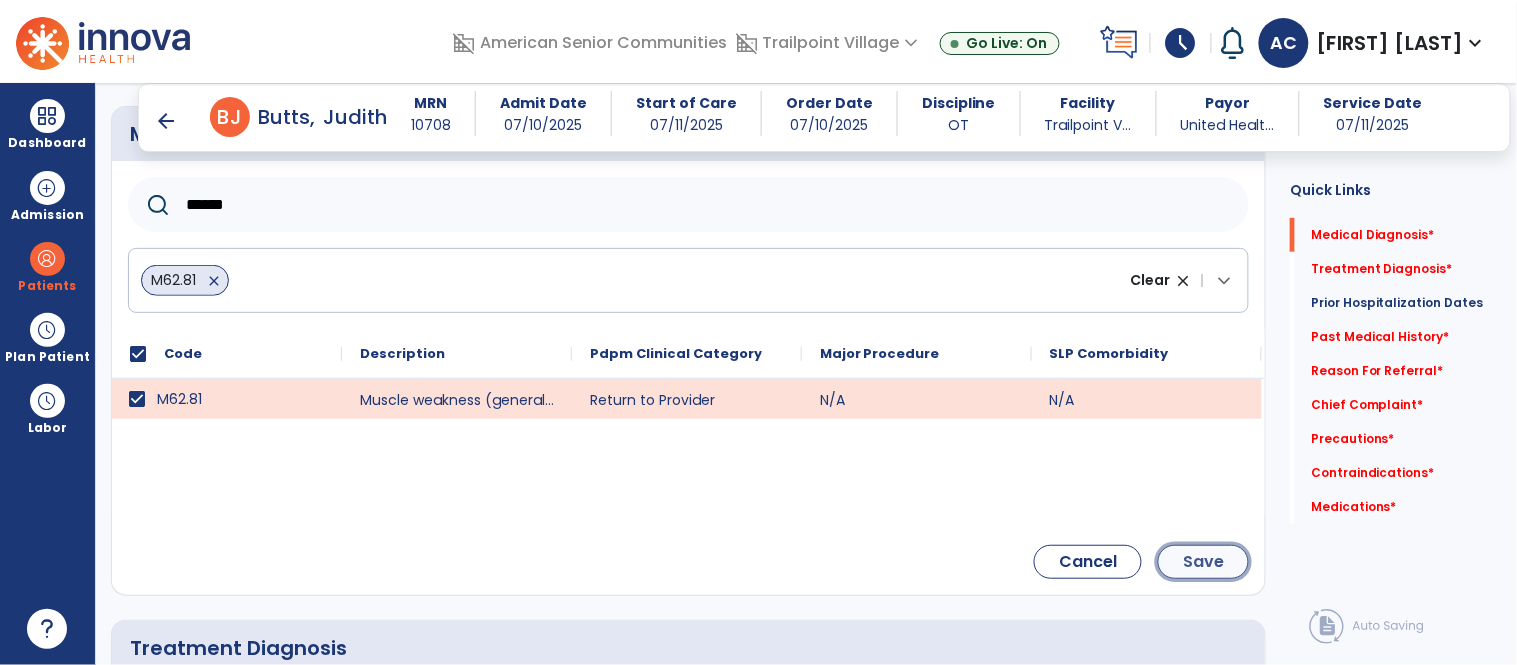 click on "Save" 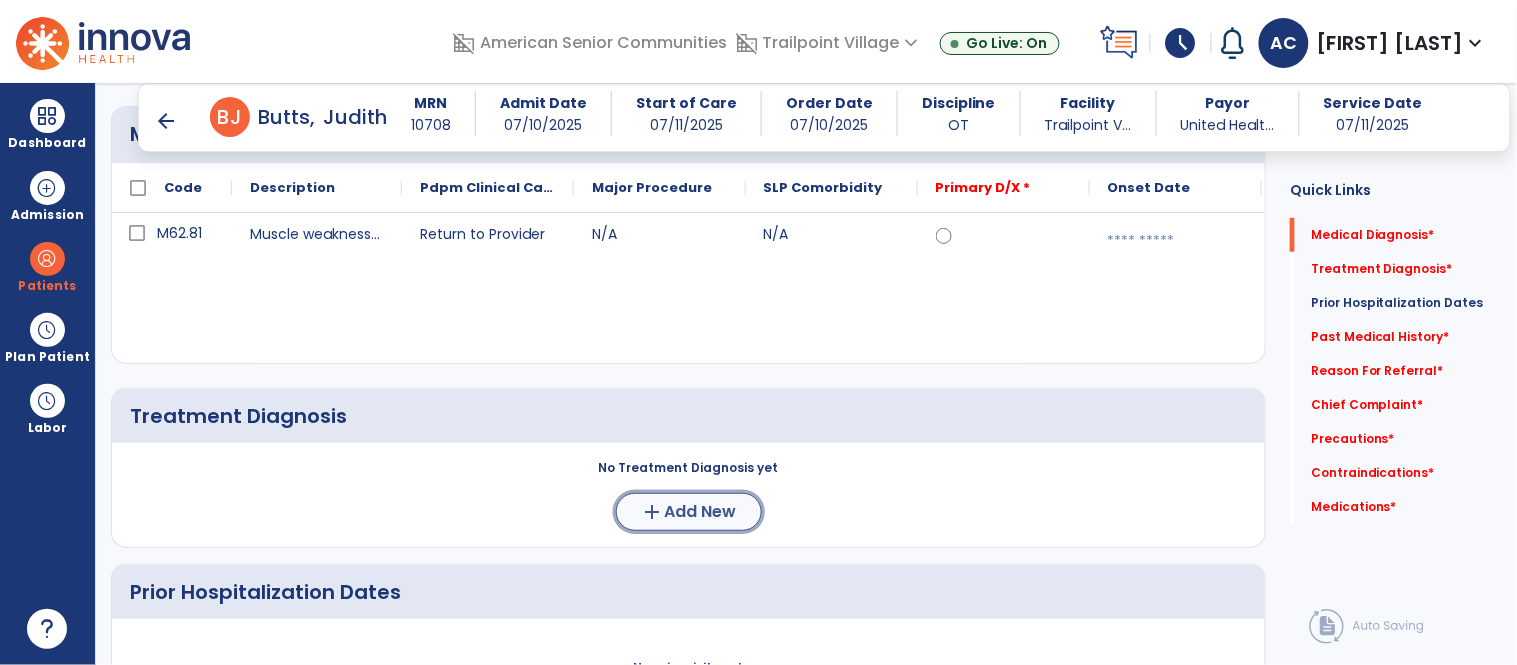 click on "add" 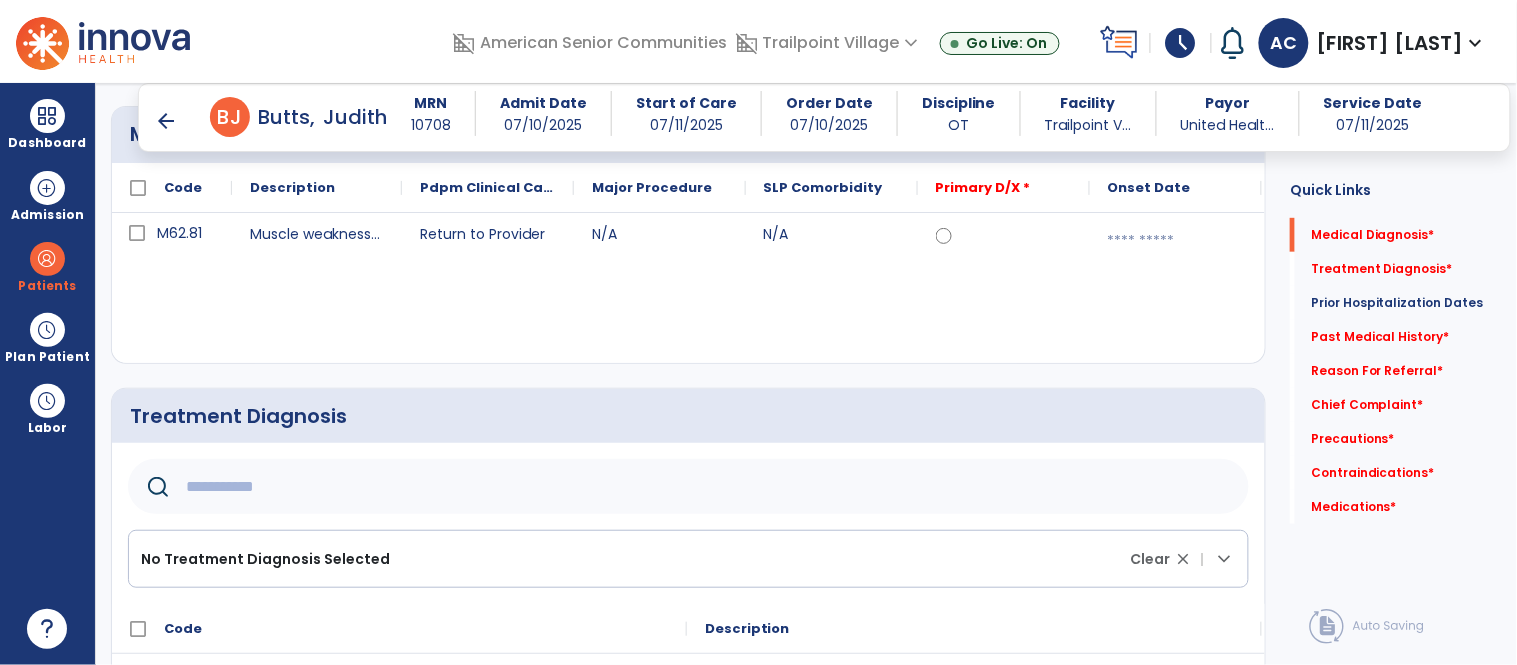 click 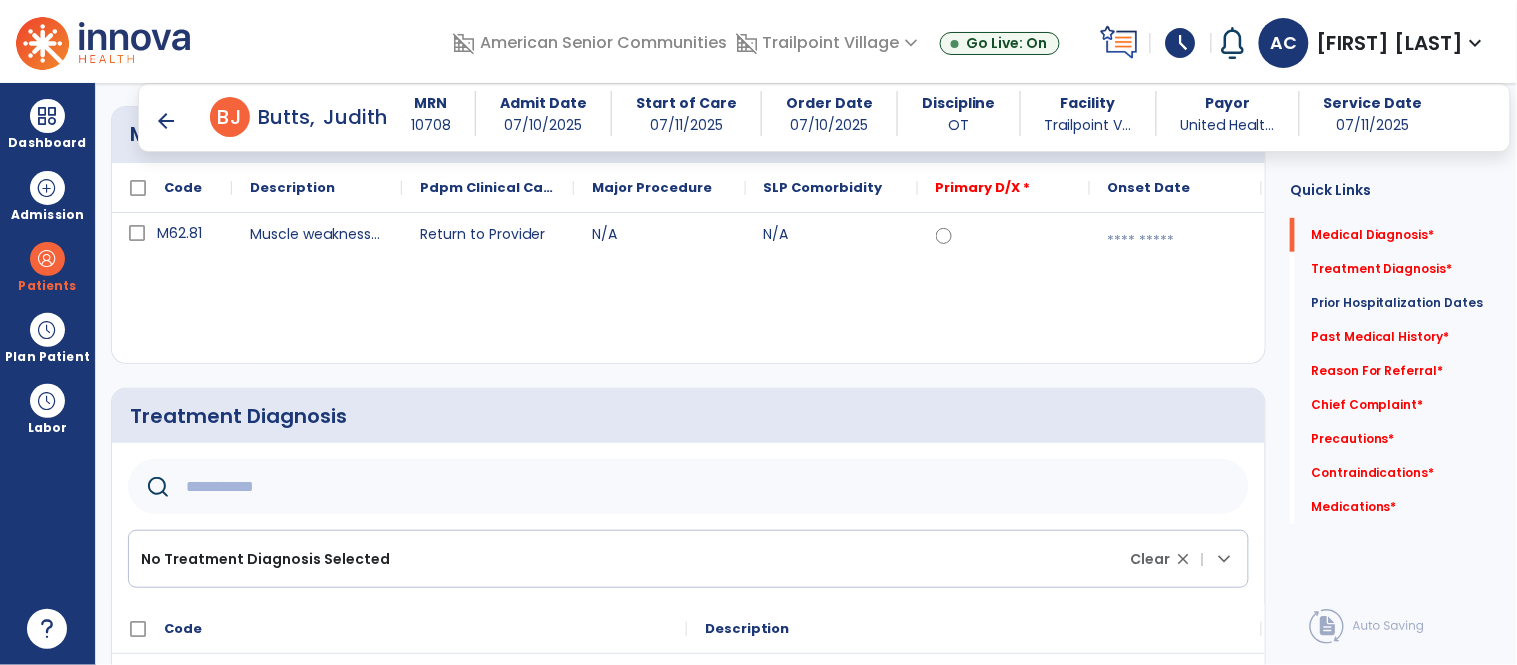 drag, startPoint x: 1288, startPoint y: 239, endPoint x: 1286, endPoint y: 192, distance: 47.042534 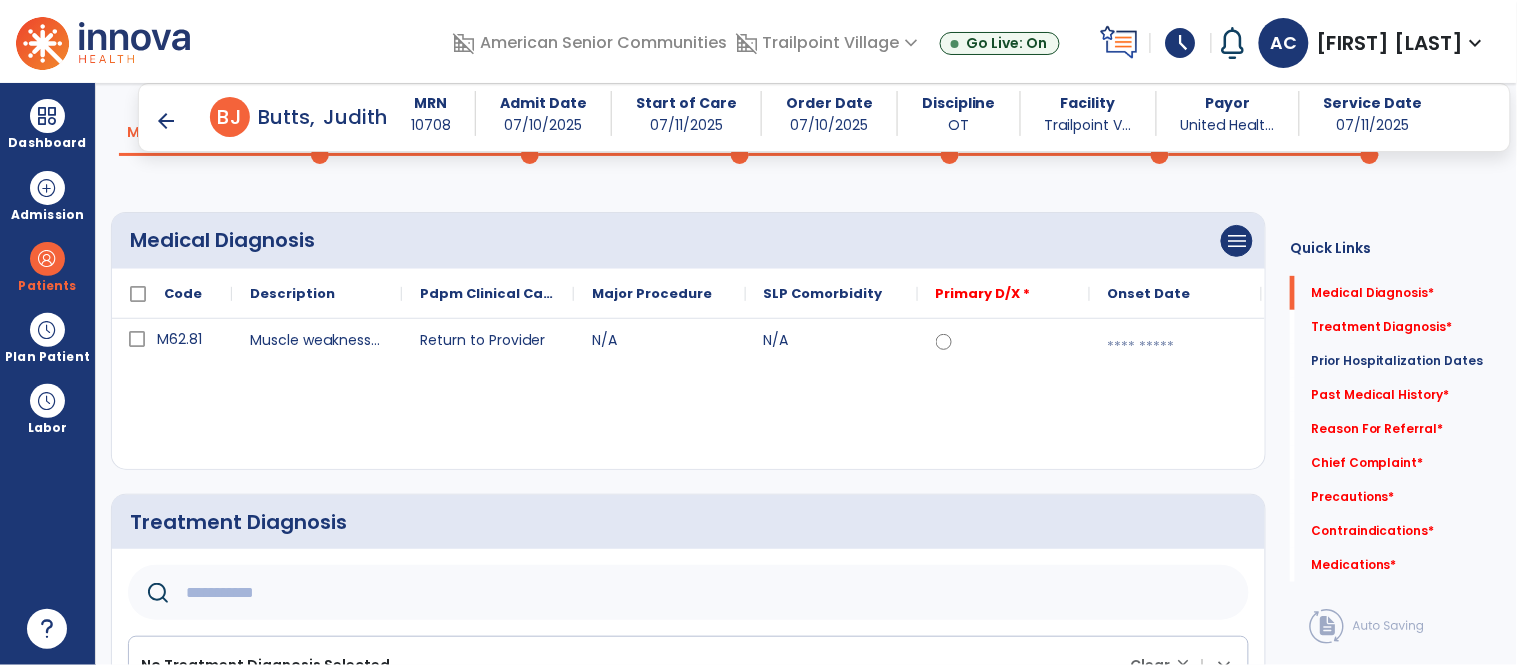 scroll, scrollTop: 88, scrollLeft: 0, axis: vertical 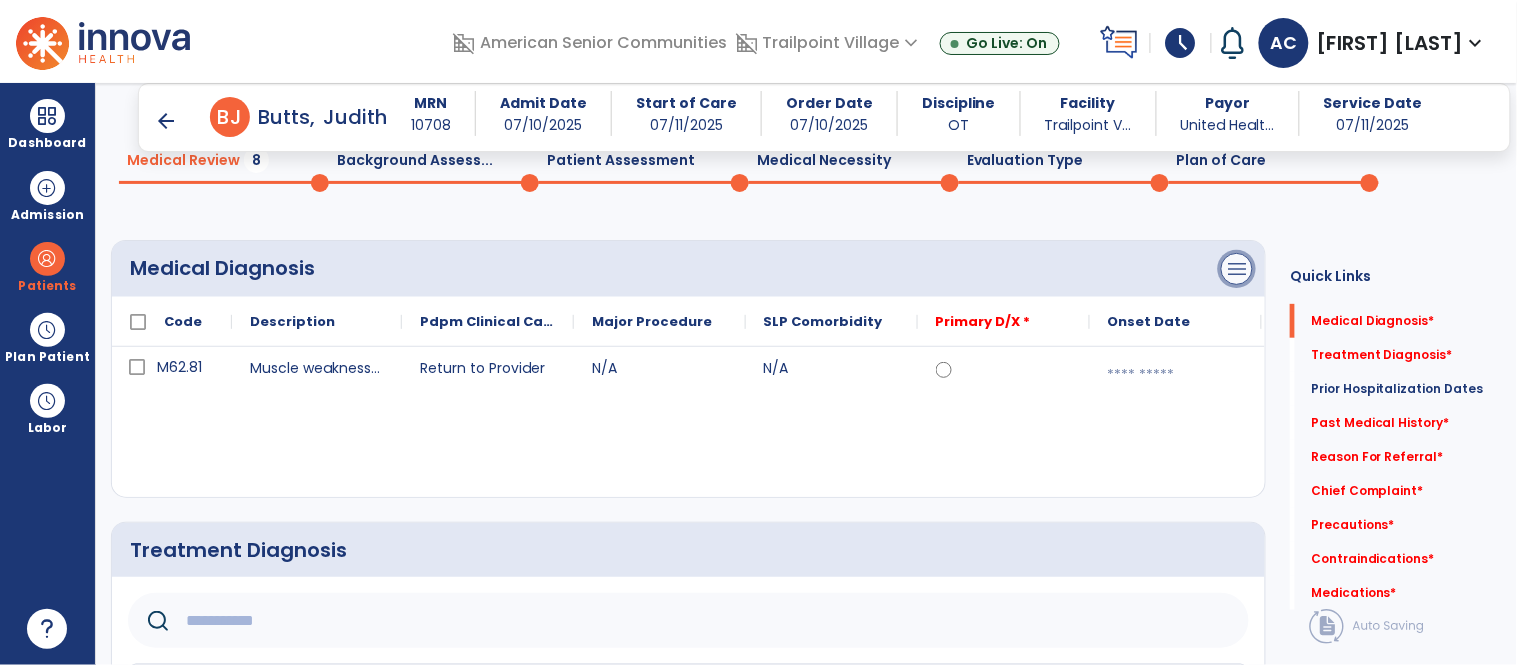 click on "menu" at bounding box center (1237, 269) 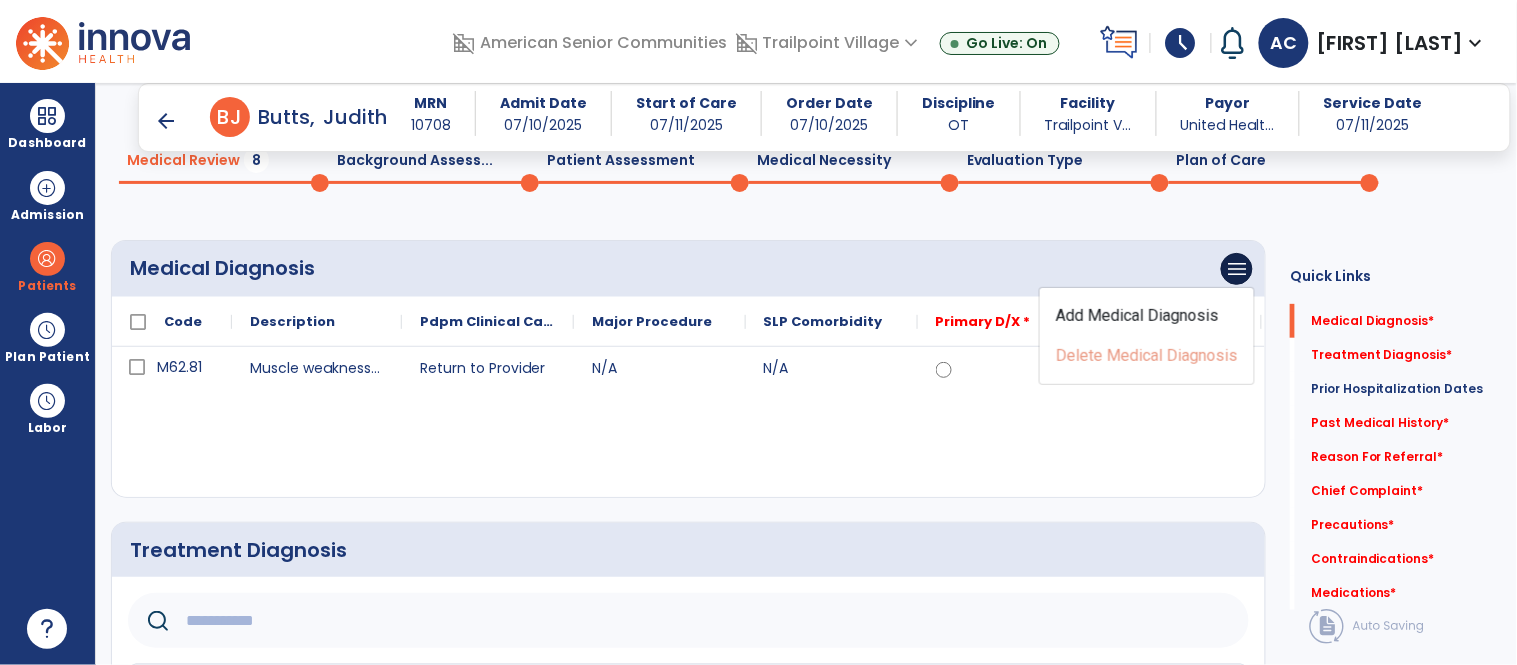 click on "Add Medical Diagnosis   Delete Medical Diagnosis" 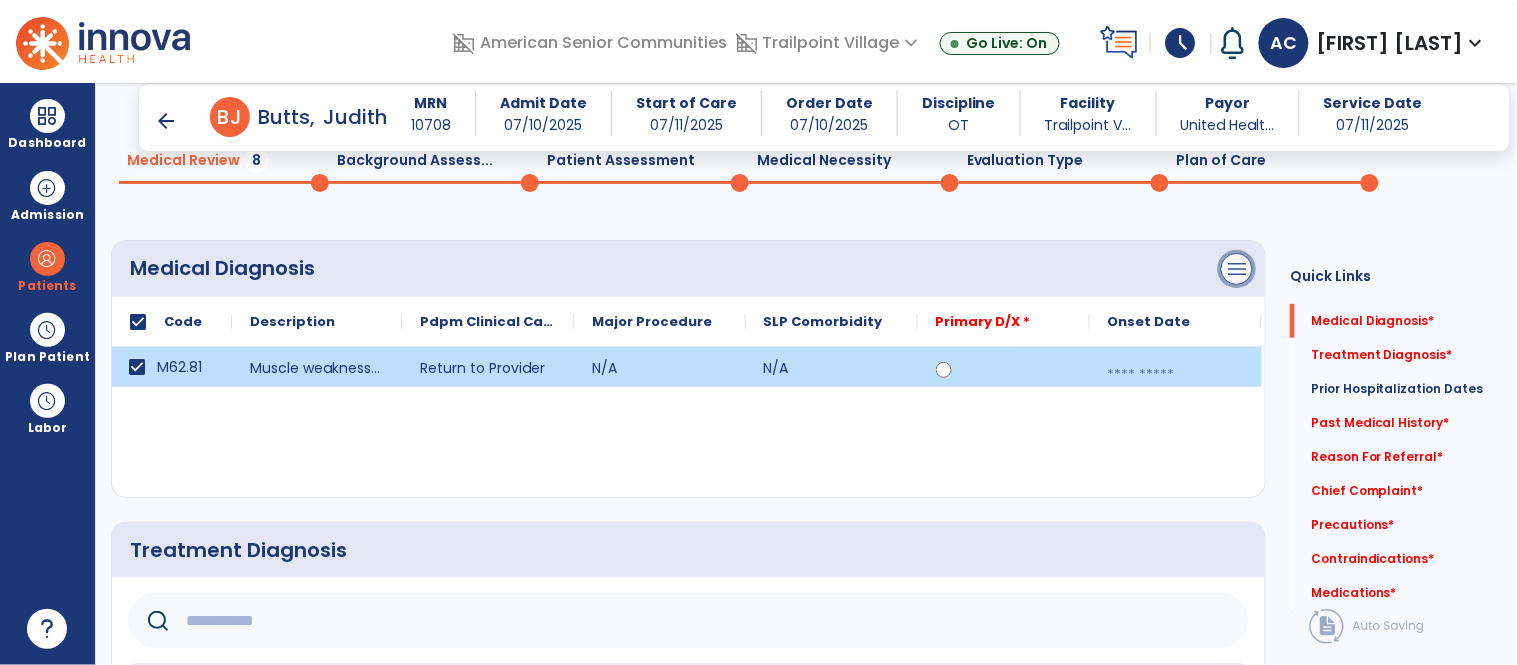 click on "menu" at bounding box center (1237, 269) 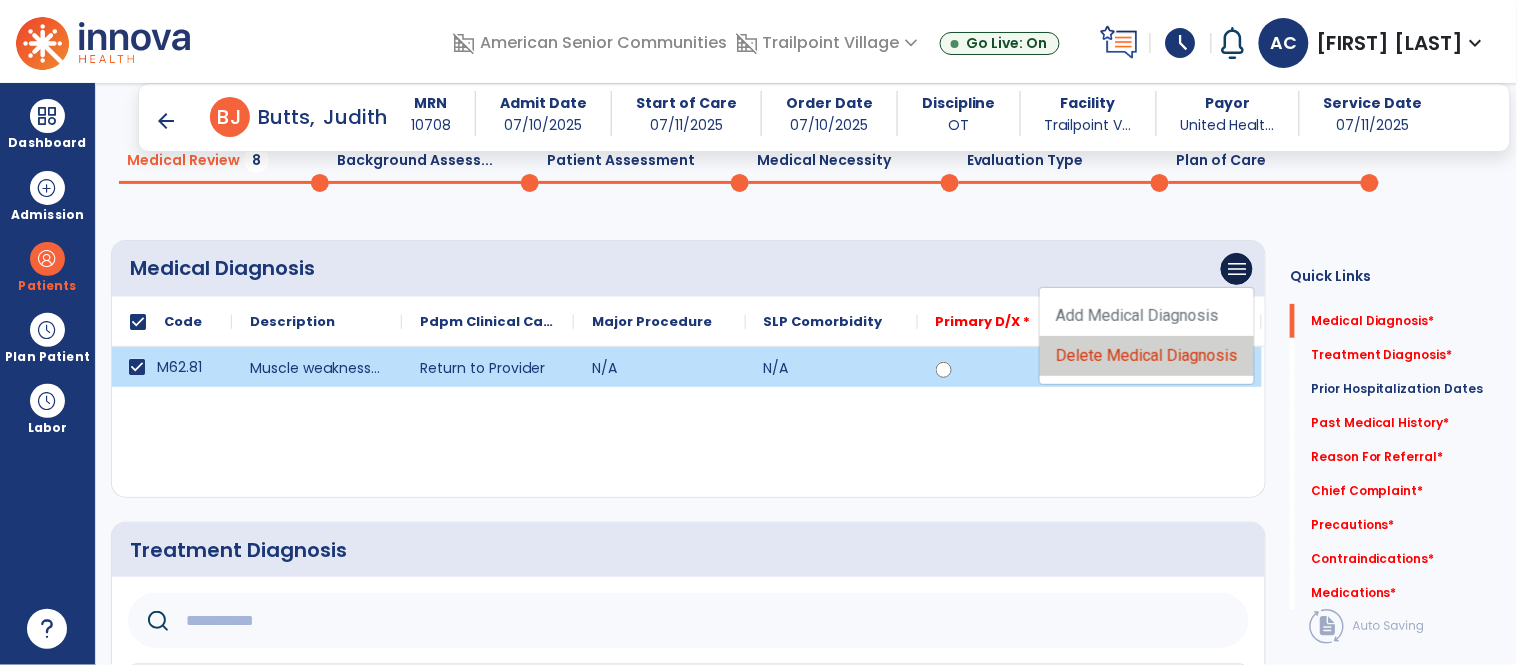 click on "Delete Medical Diagnosis" 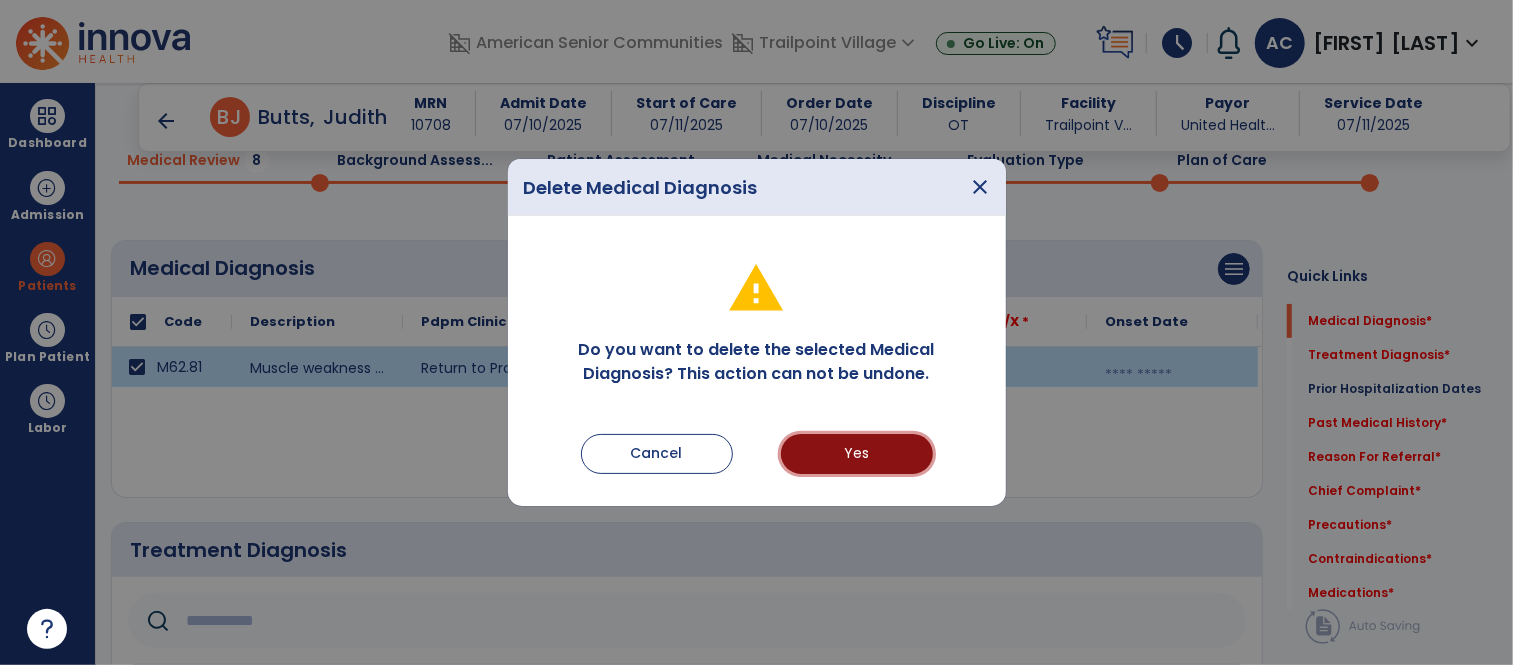 click on "Yes" at bounding box center [857, 454] 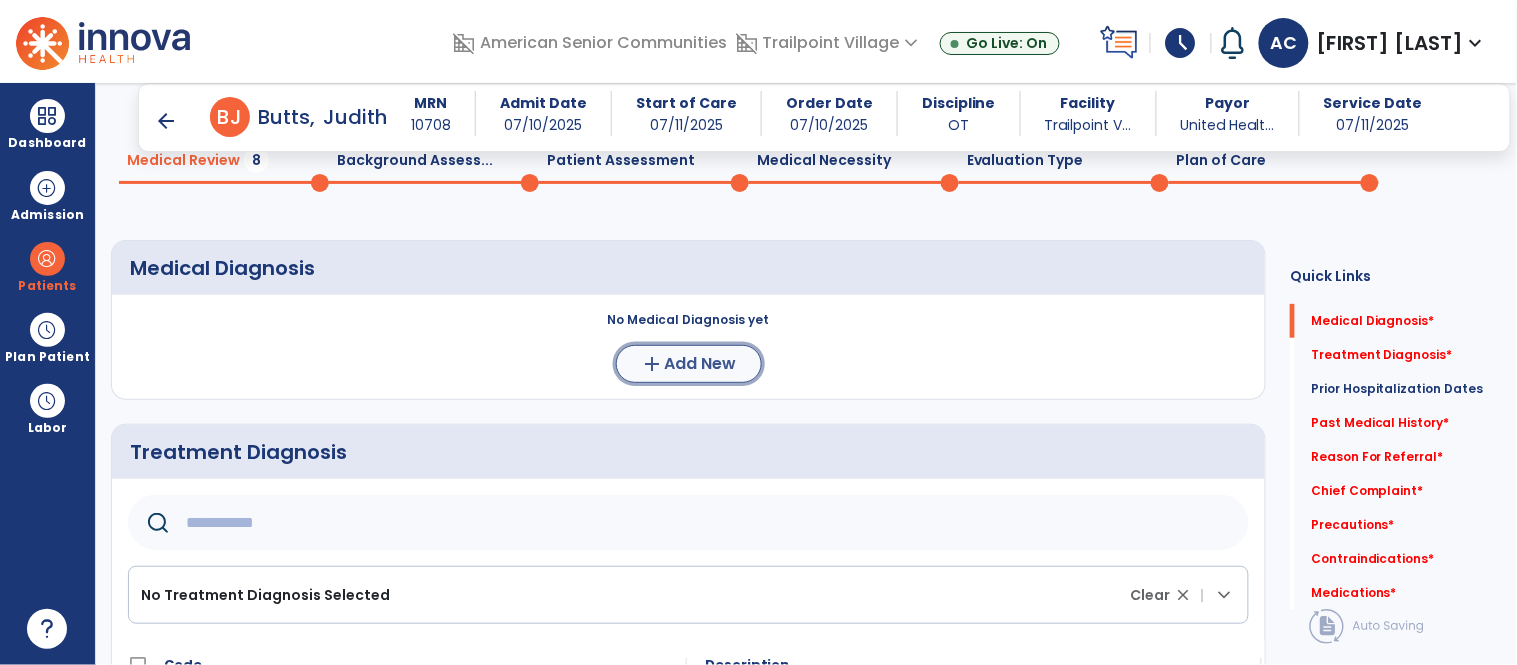 click on "Add New" 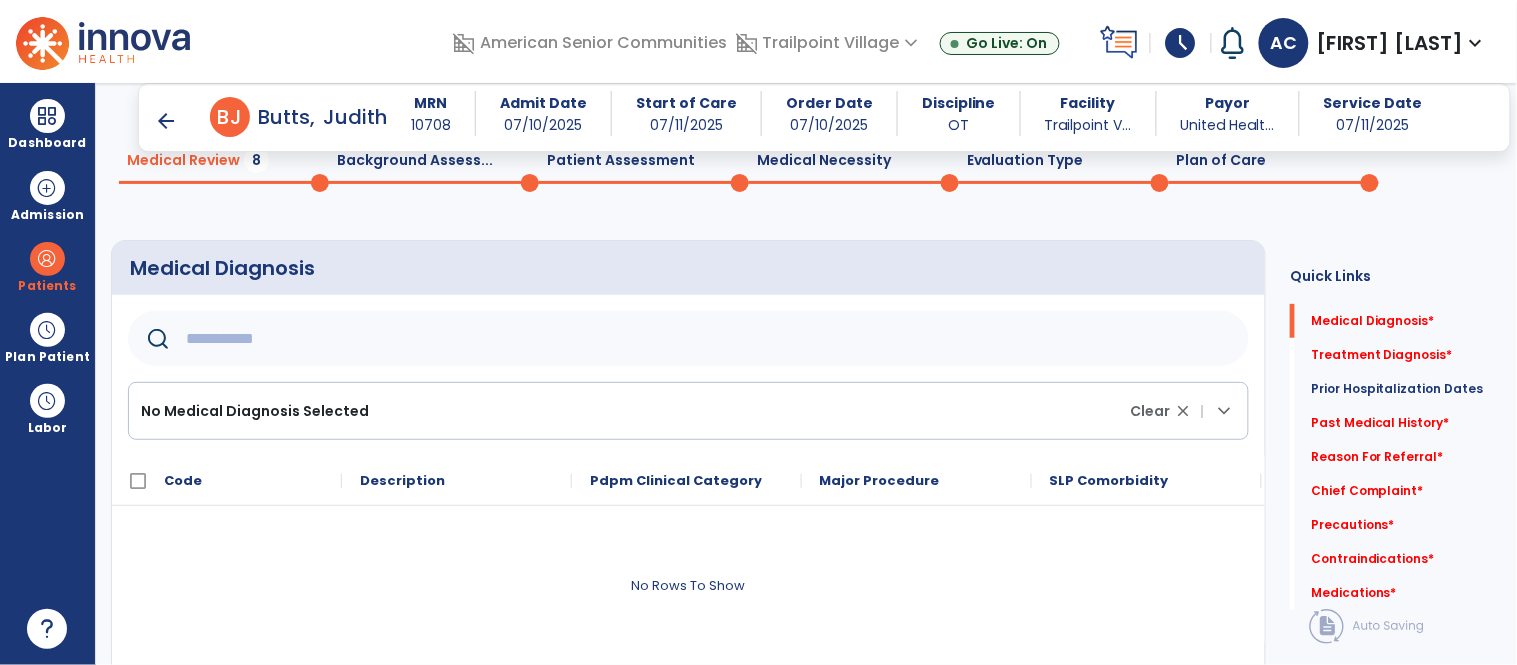 click on "No Medical Diagnosis Selected Clear close |  keyboard_arrow_down" 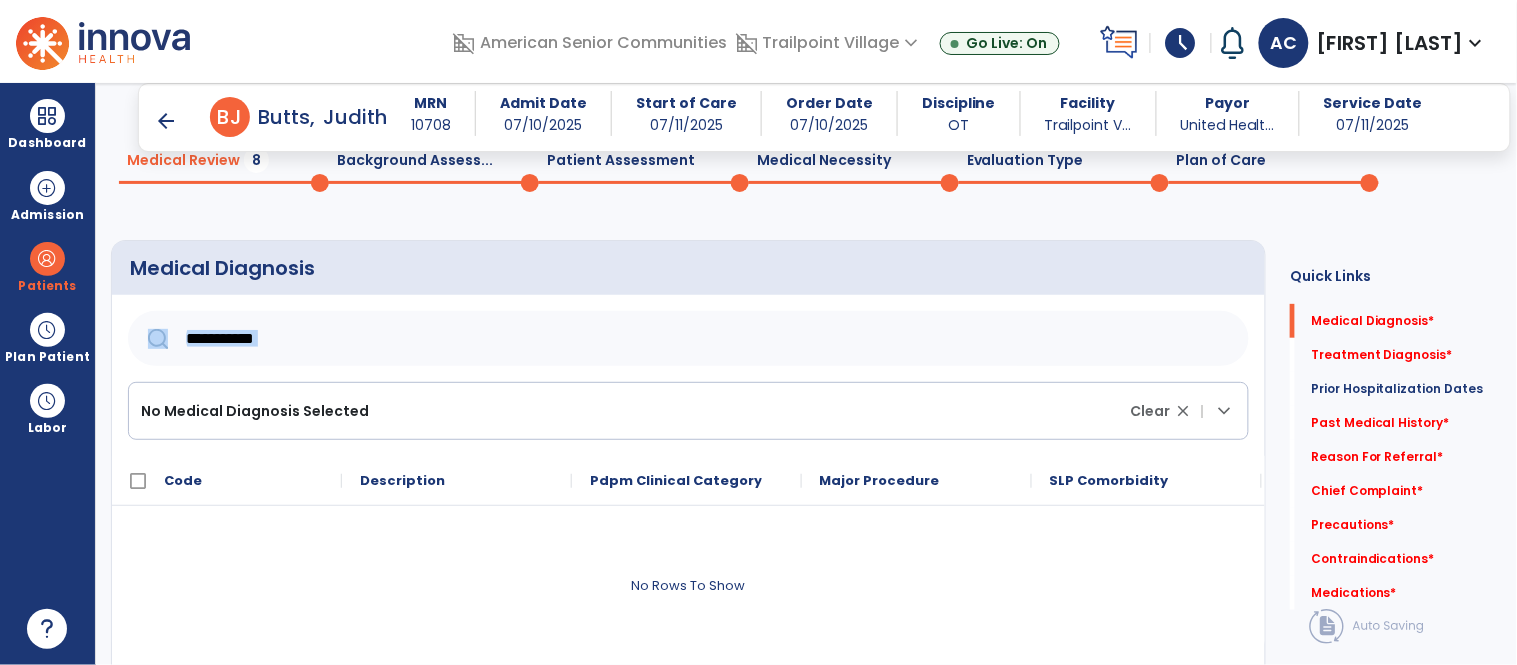 click 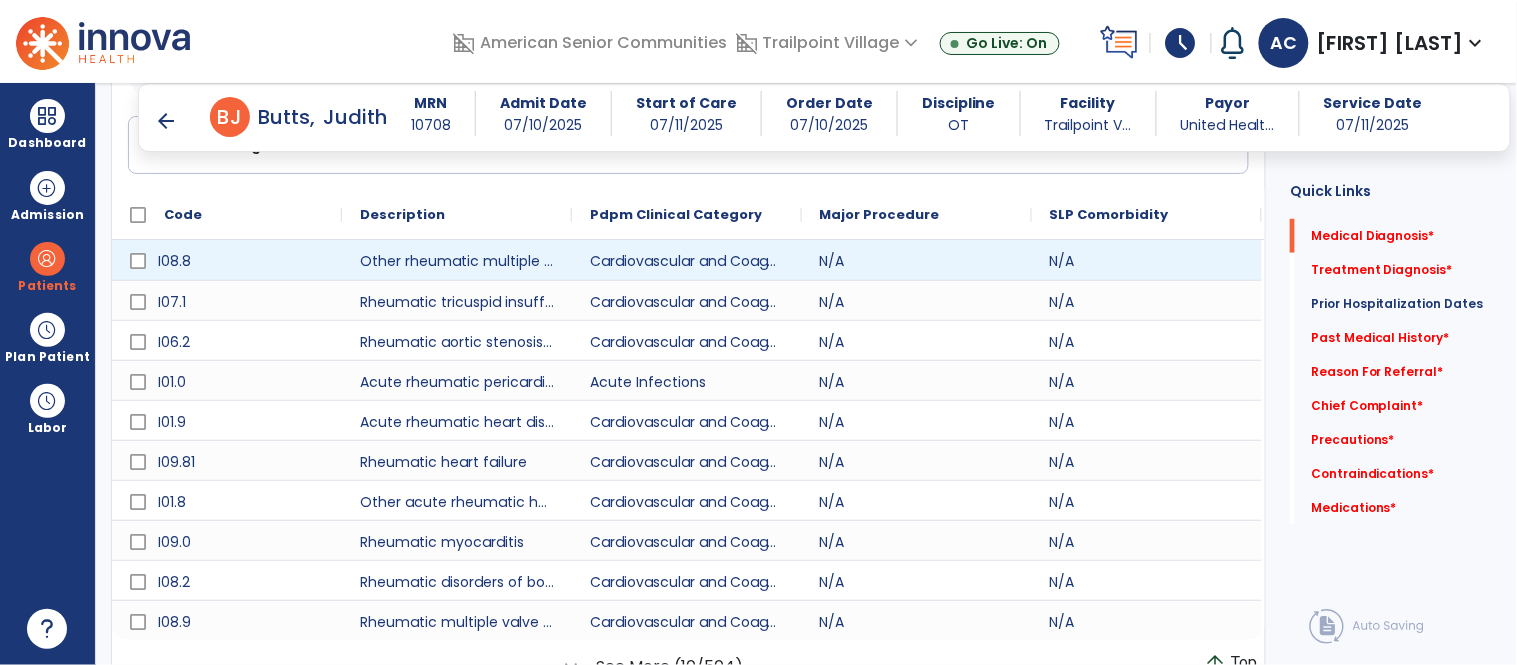 scroll, scrollTop: 375, scrollLeft: 0, axis: vertical 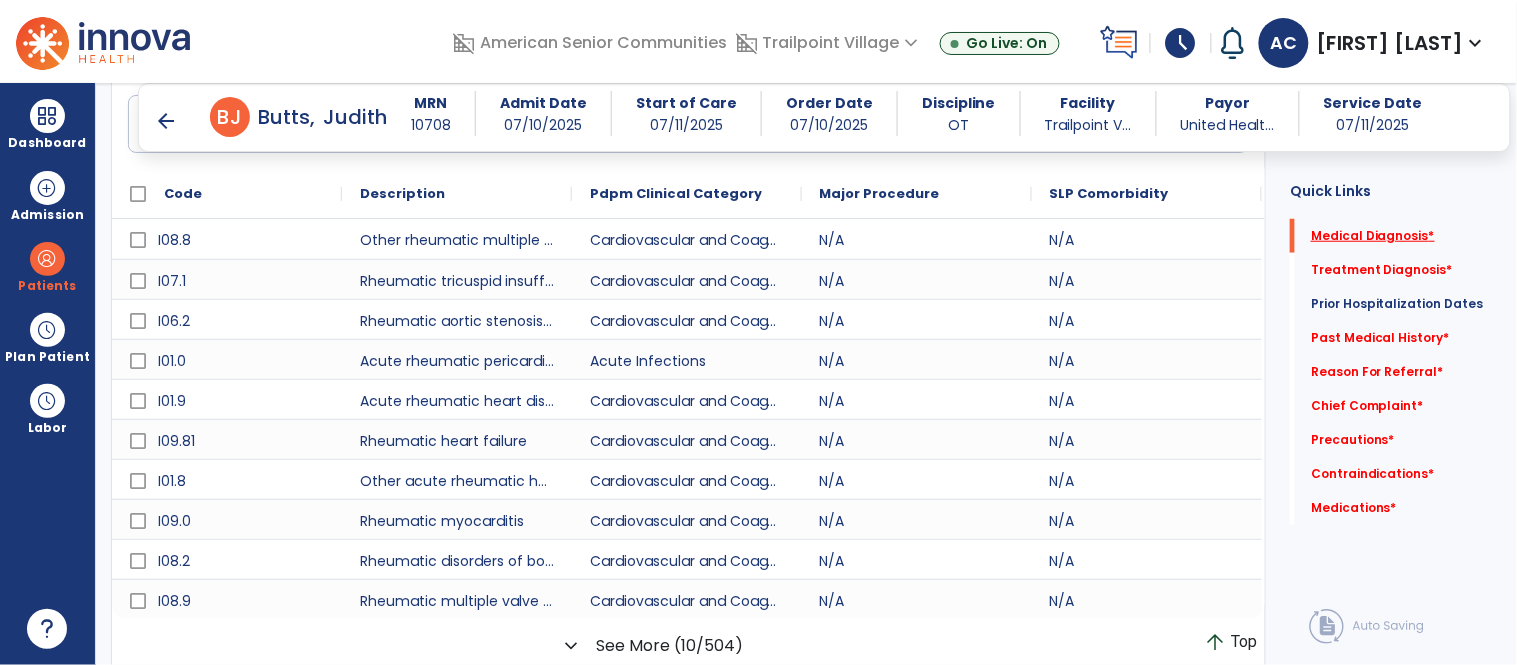 click on "Medical Diagnosis   *" 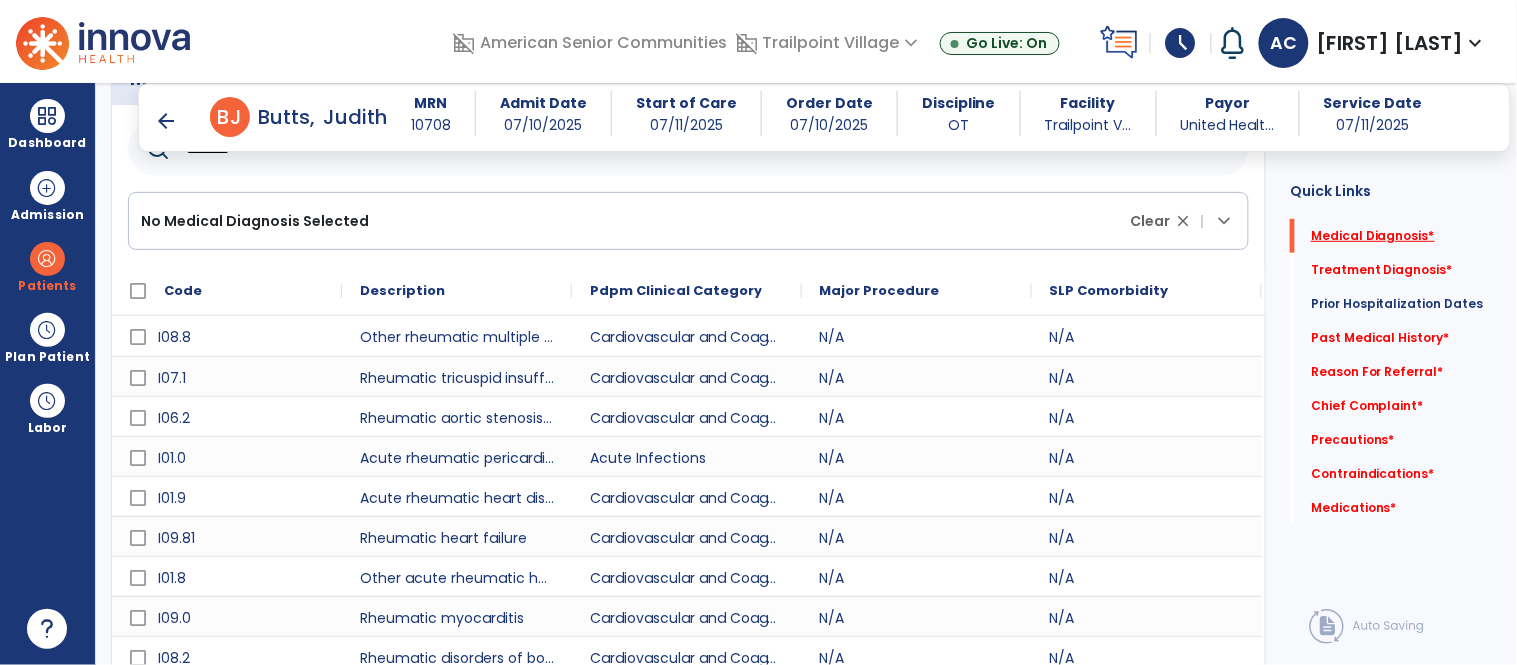 scroll, scrollTop: 245, scrollLeft: 0, axis: vertical 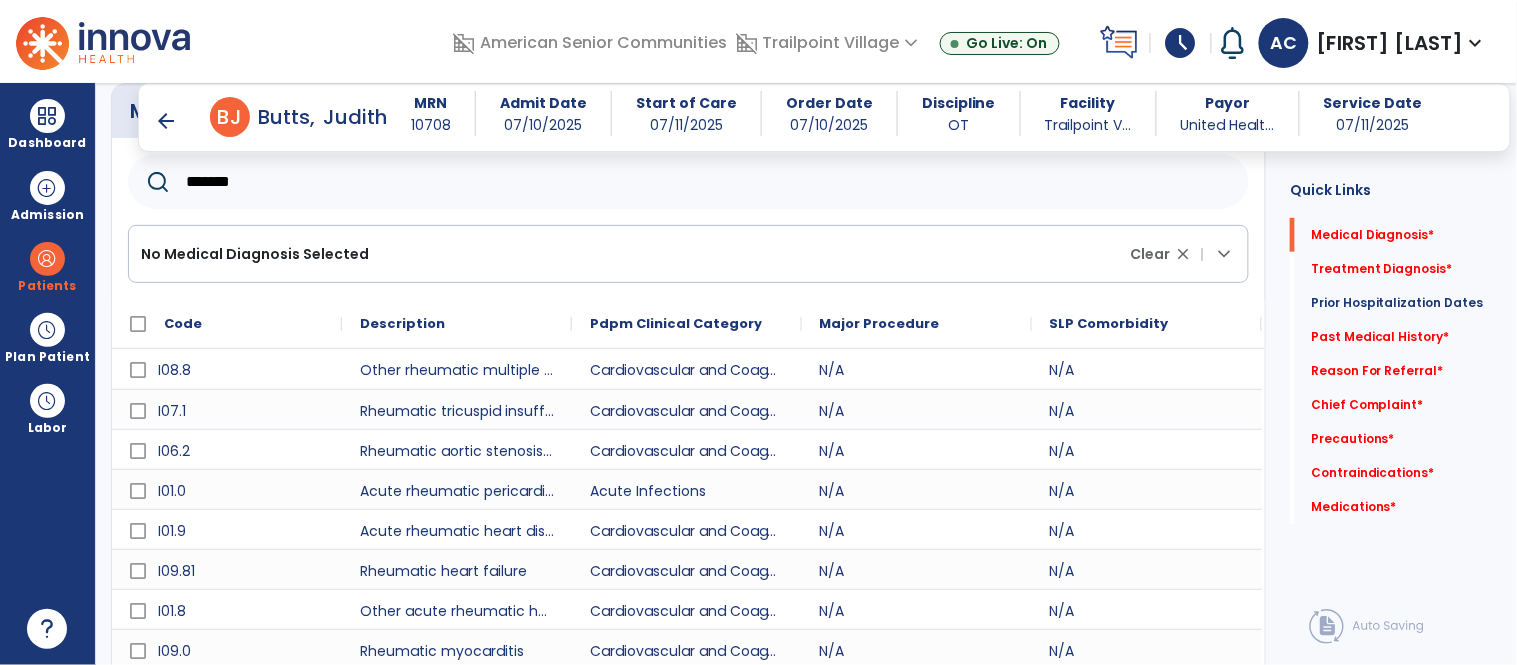 click on "*******" 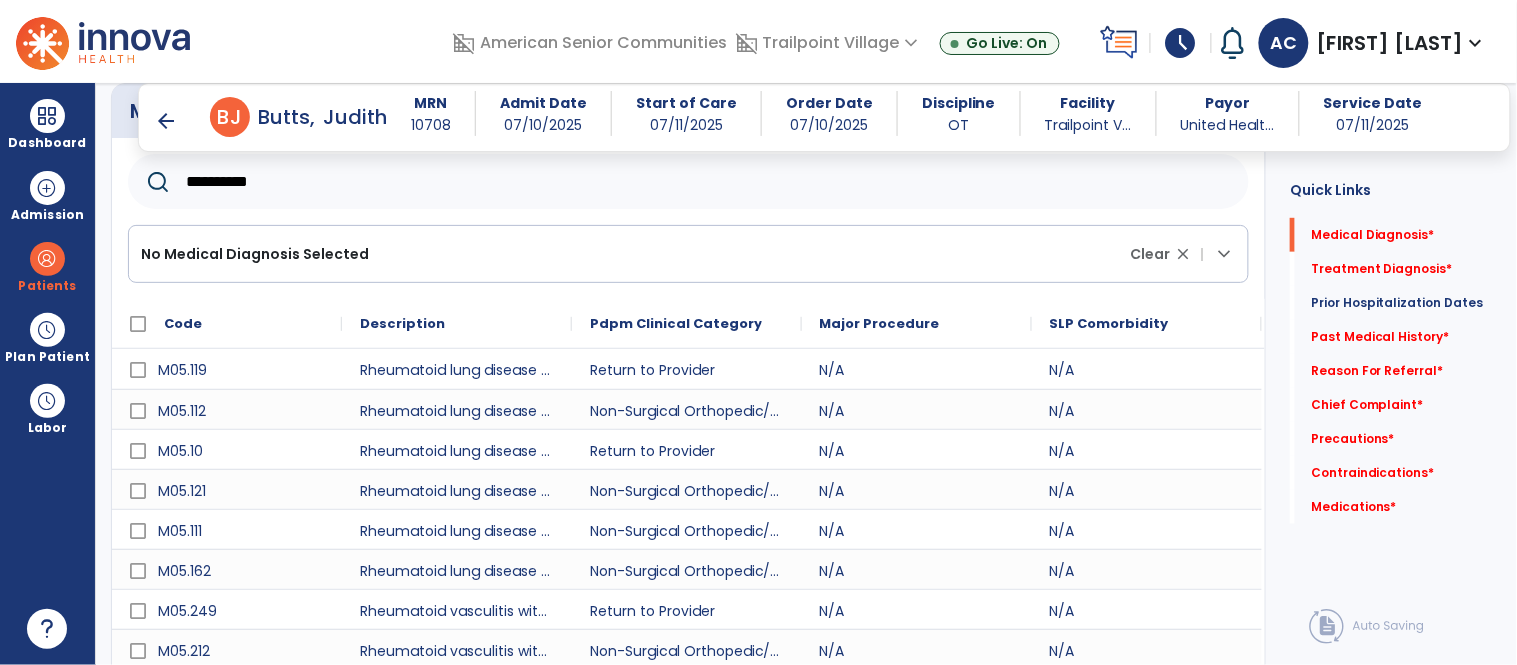 scroll, scrollTop: 375, scrollLeft: 0, axis: vertical 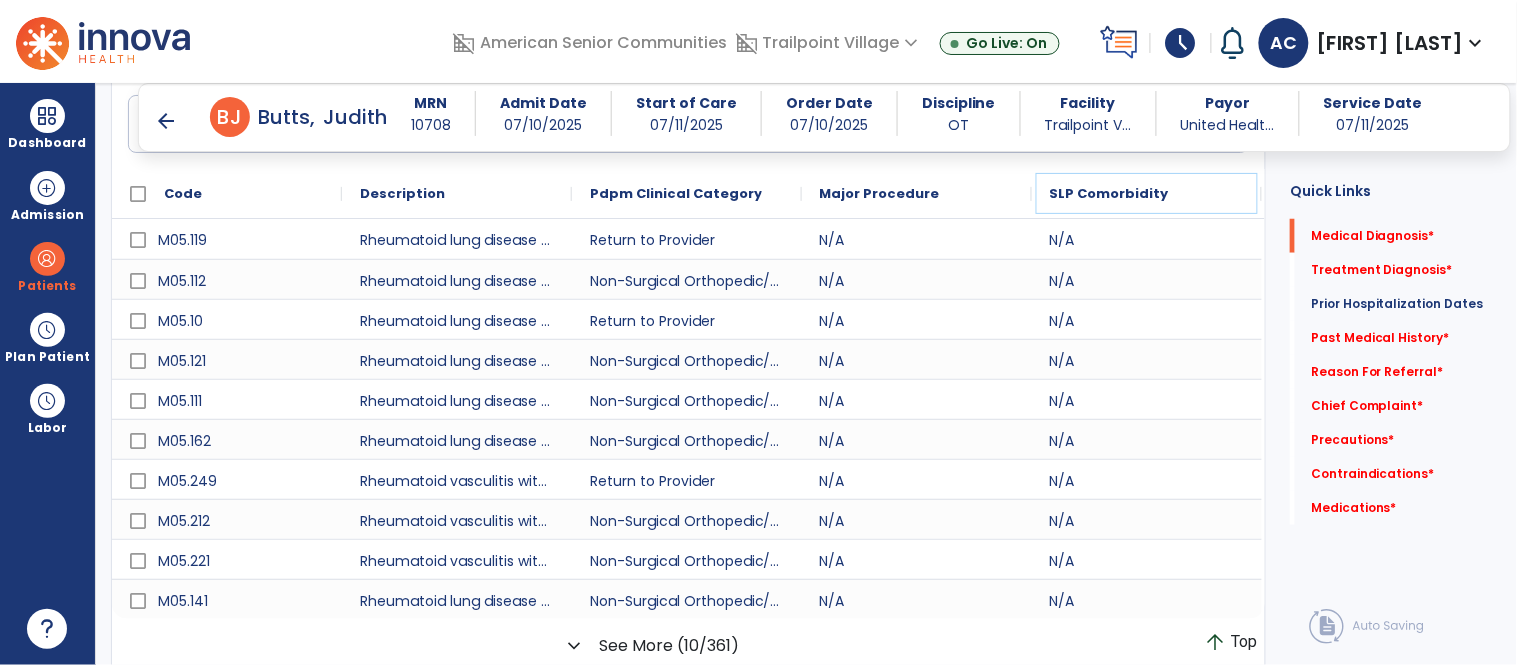 click on "SLP Comorbidity" 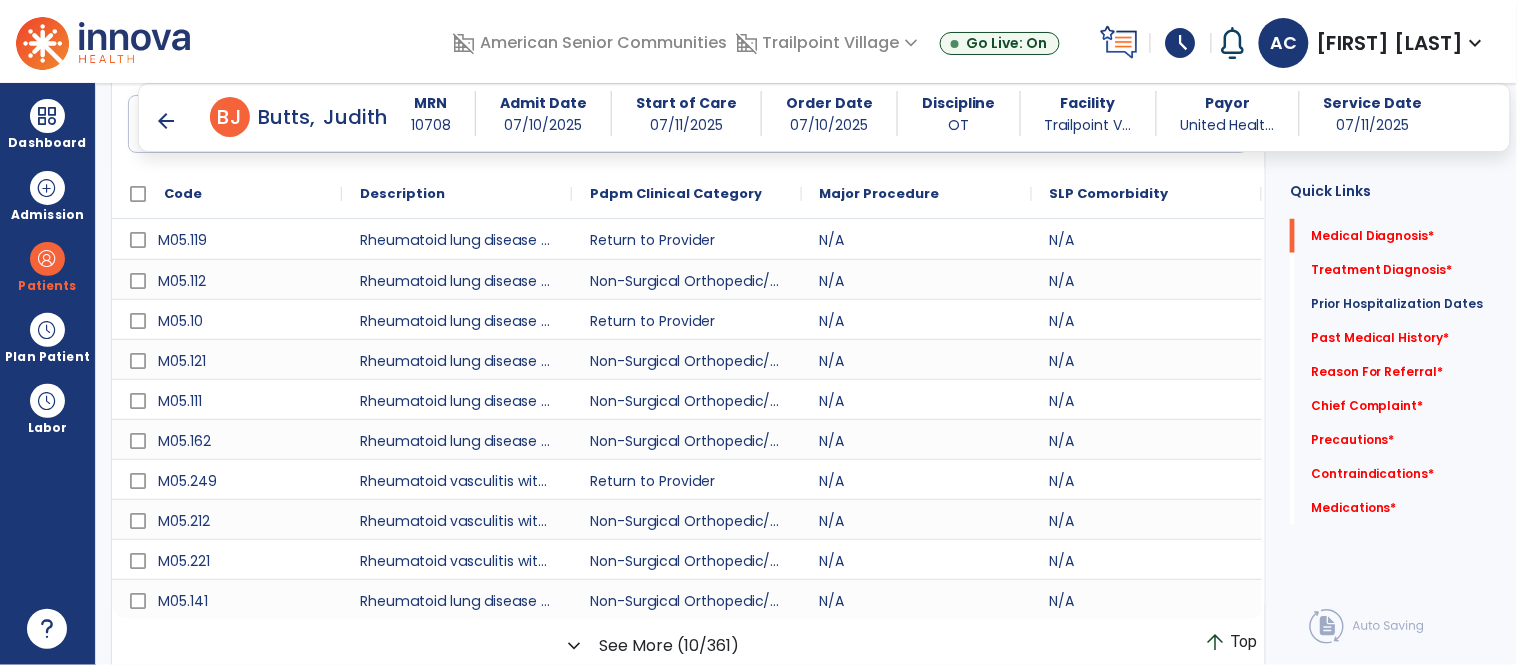 click on "**********" 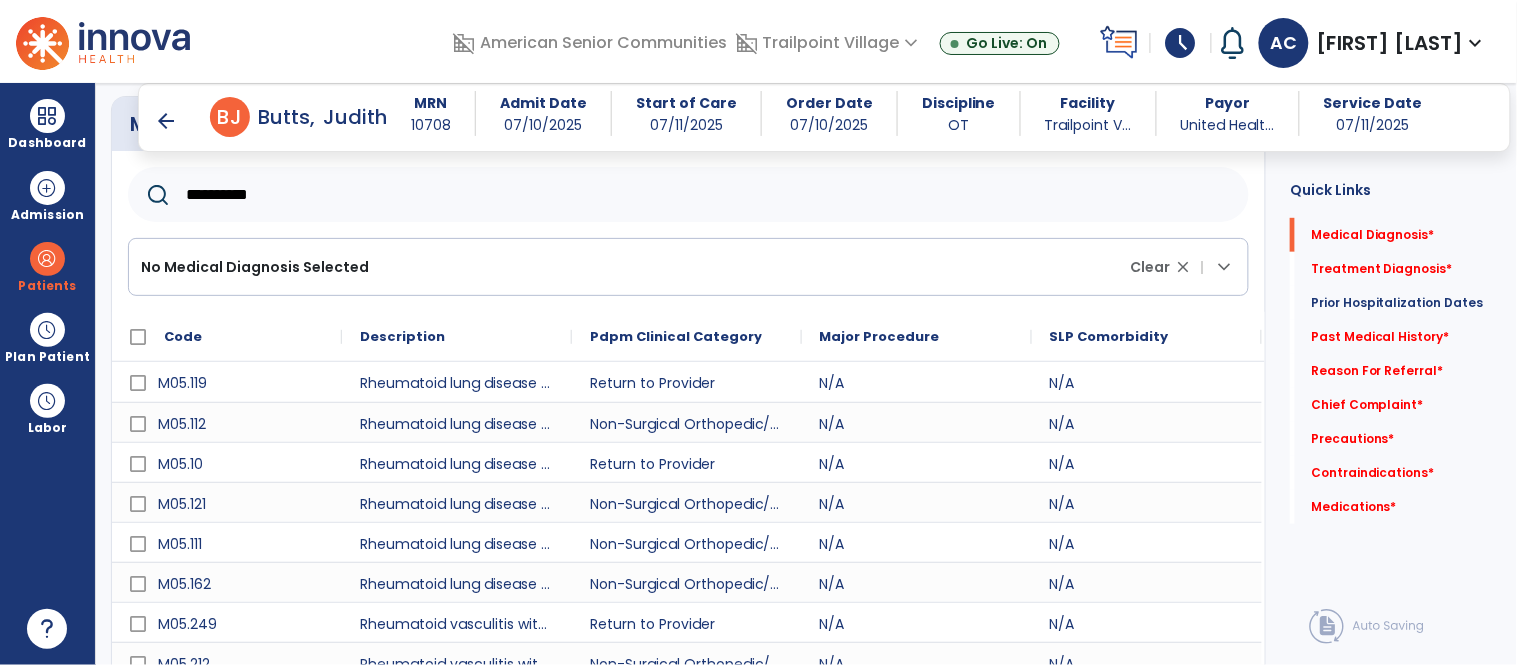 scroll, scrollTop: 197, scrollLeft: 0, axis: vertical 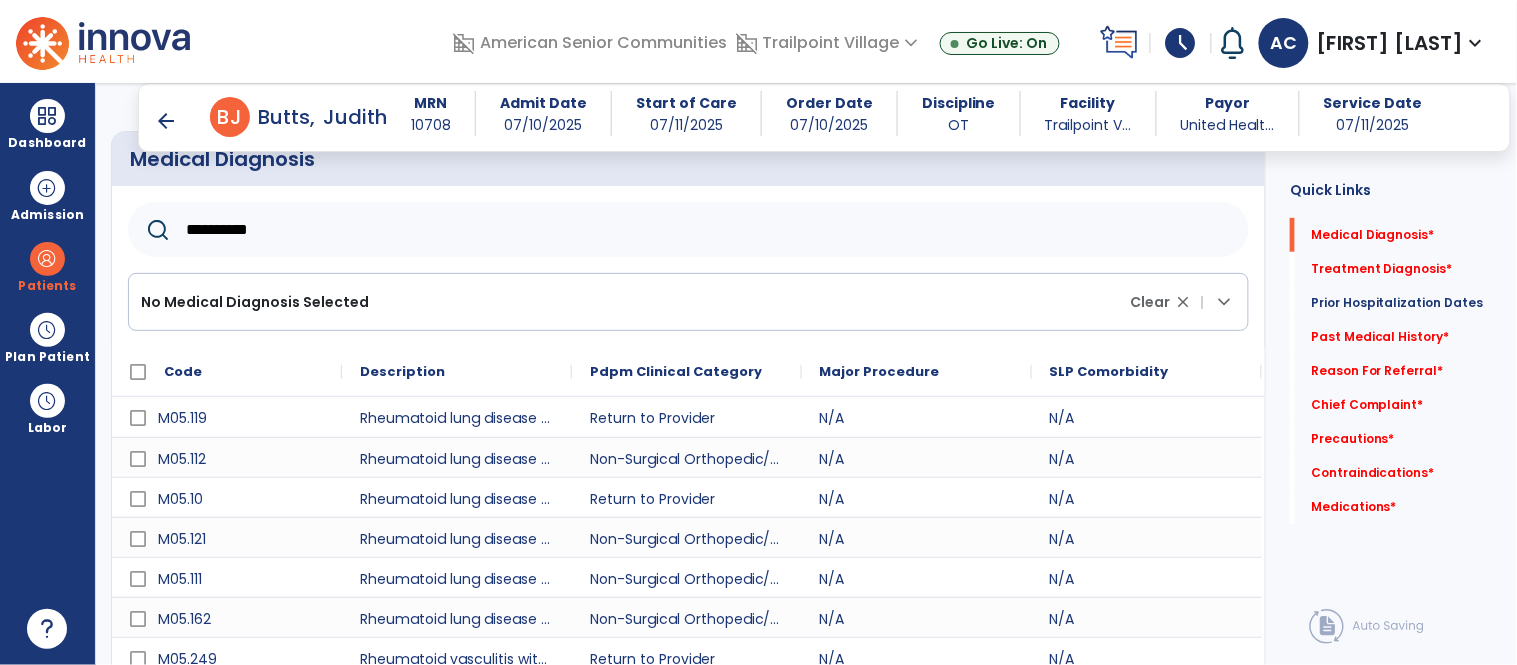 click on "**********" 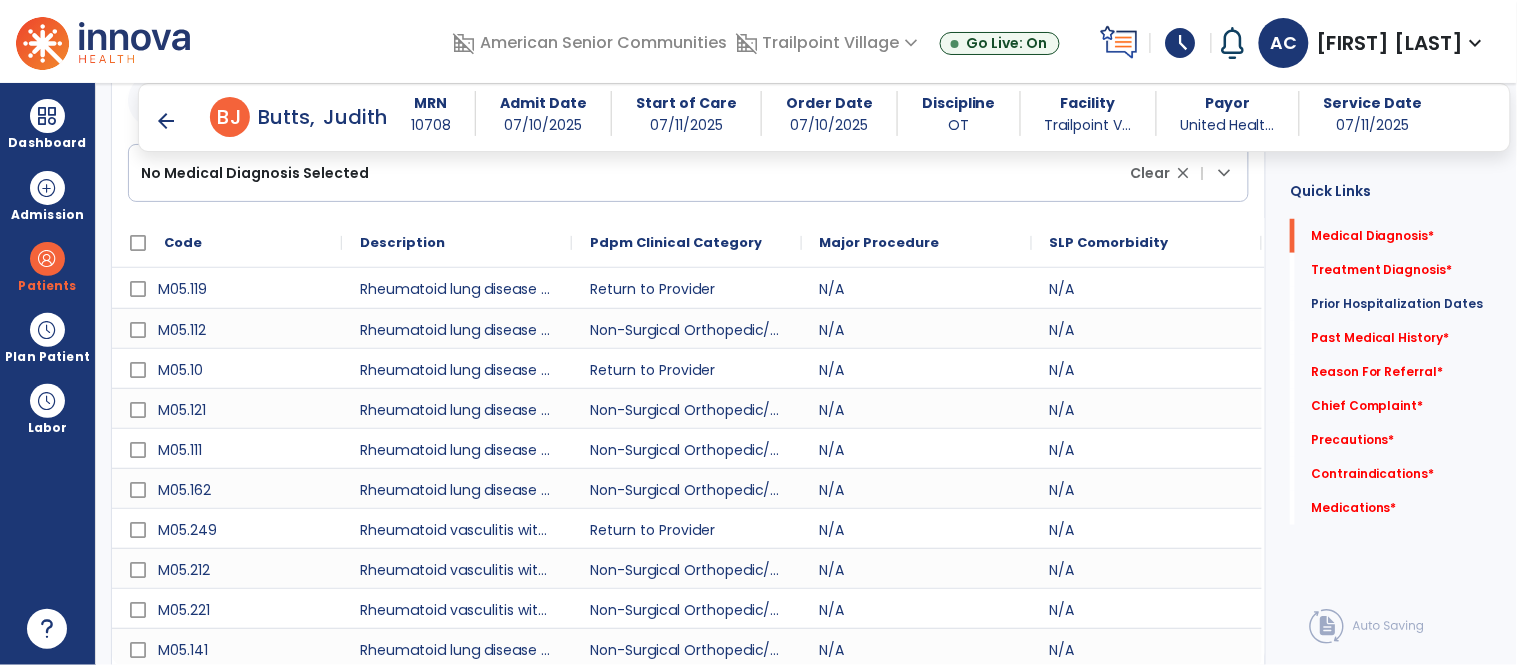 scroll, scrollTop: 375, scrollLeft: 0, axis: vertical 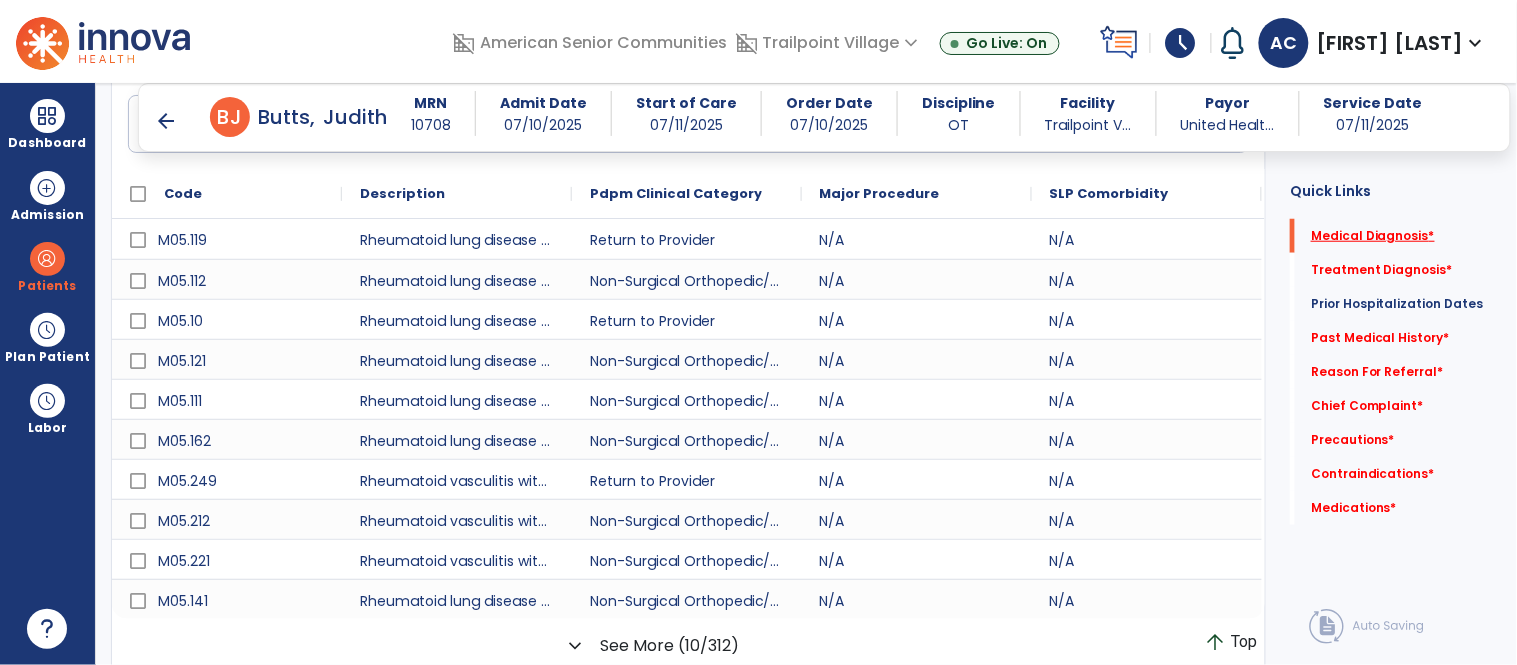 click on "Medical Diagnosis   *" 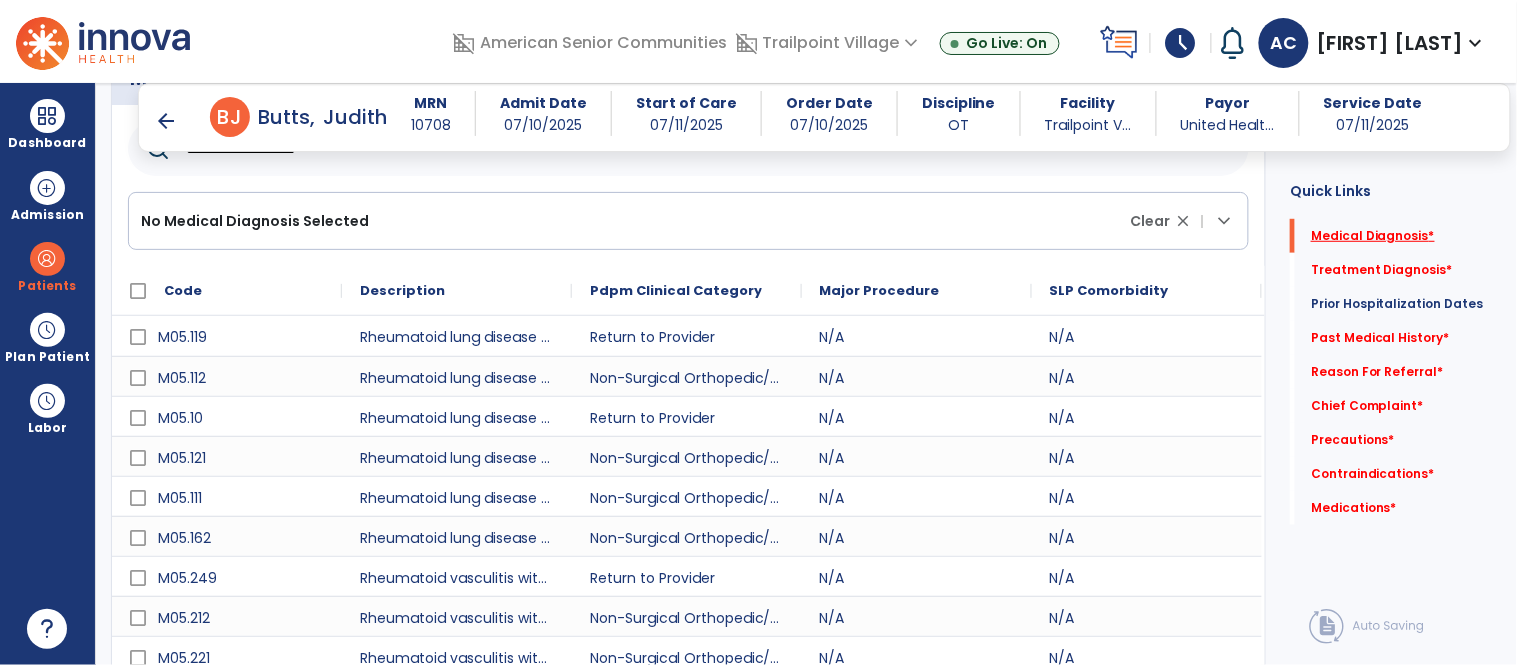 scroll, scrollTop: 245, scrollLeft: 0, axis: vertical 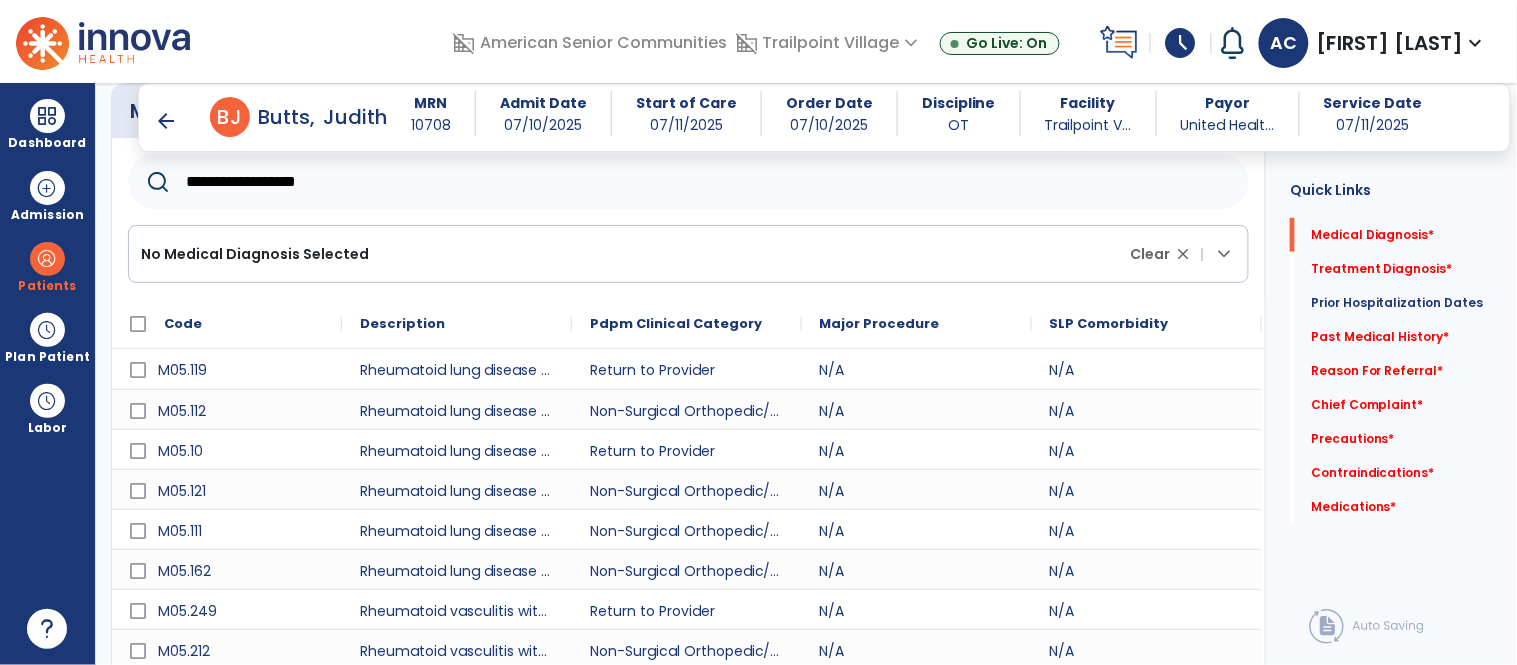 click on "**********" 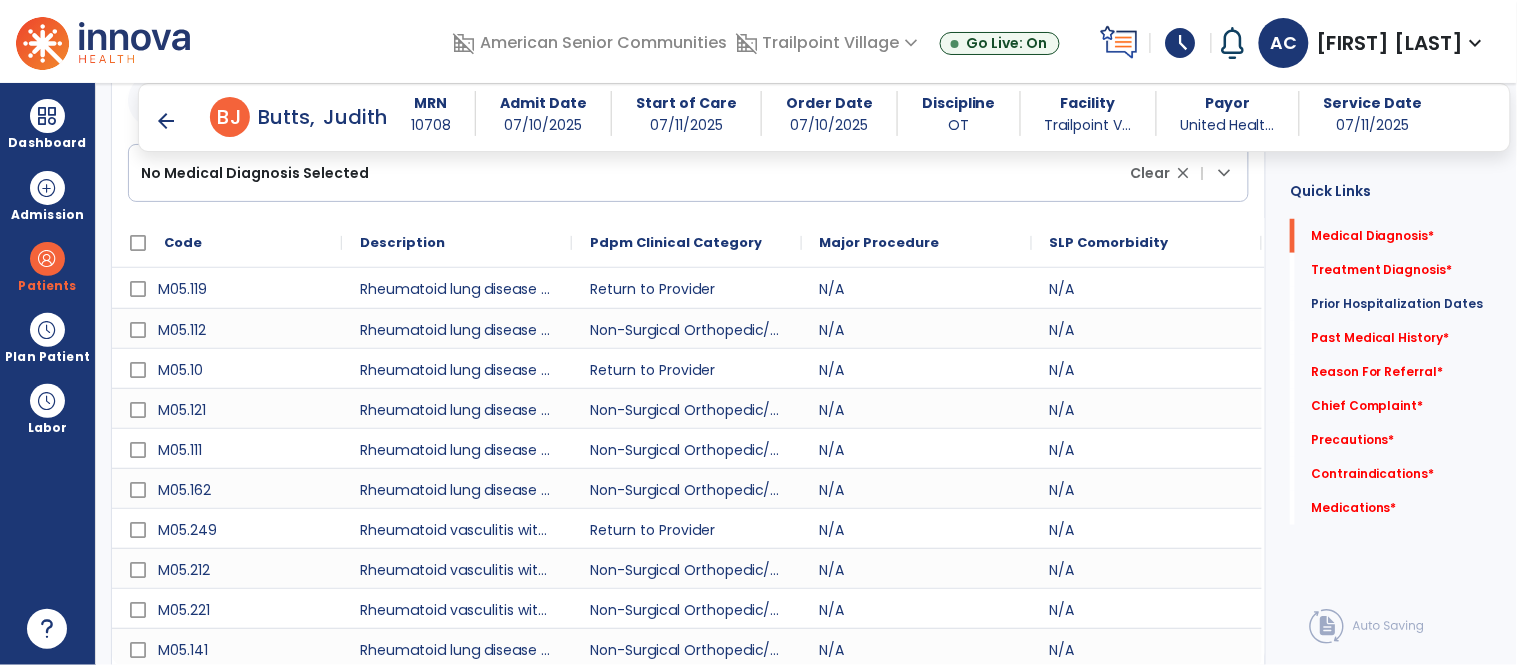 scroll, scrollTop: 375, scrollLeft: 0, axis: vertical 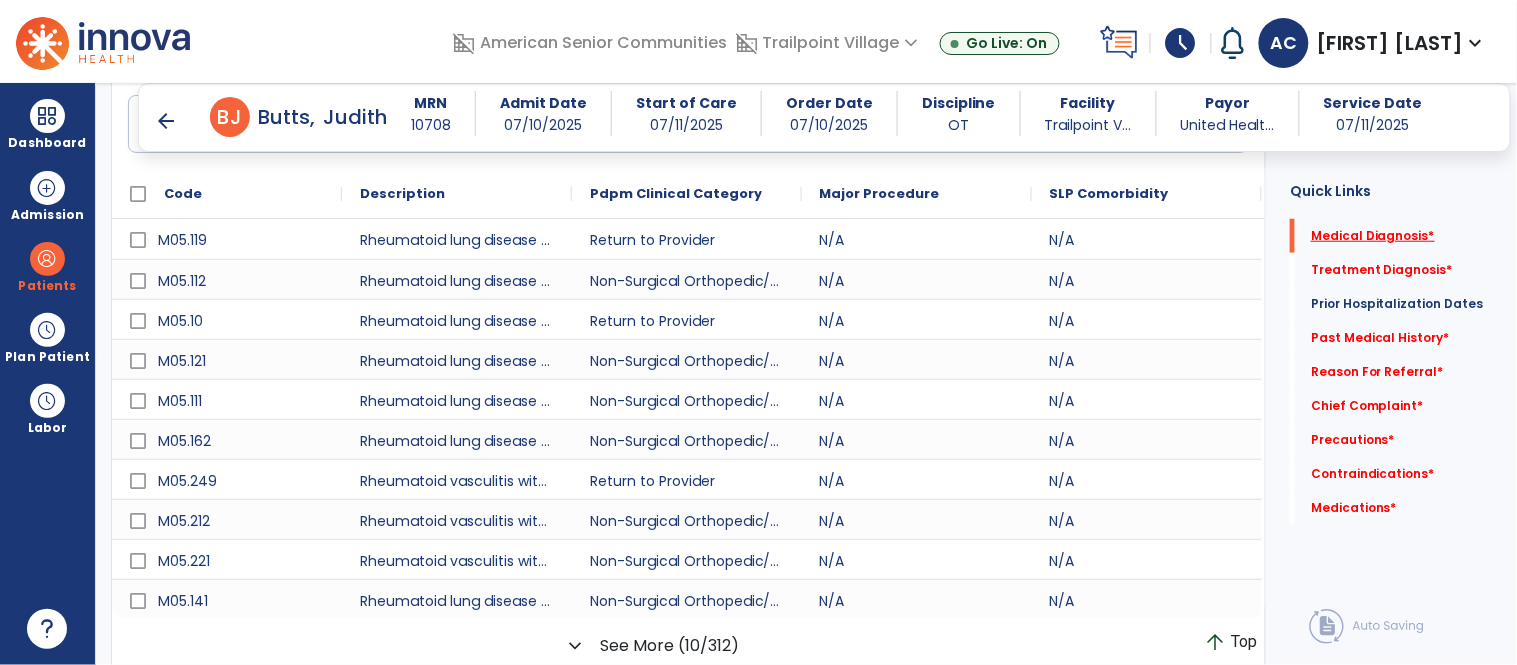 click on "Medical Diagnosis   *" 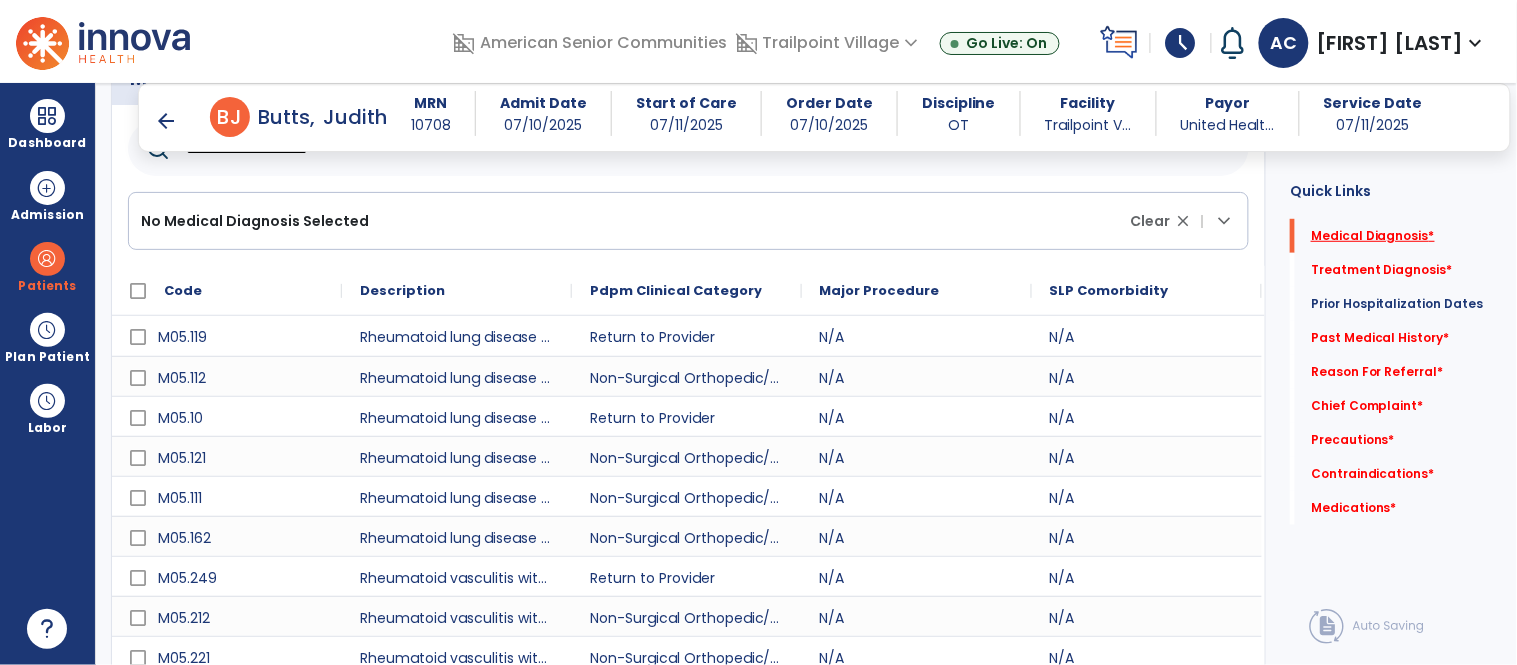 scroll, scrollTop: 245, scrollLeft: 0, axis: vertical 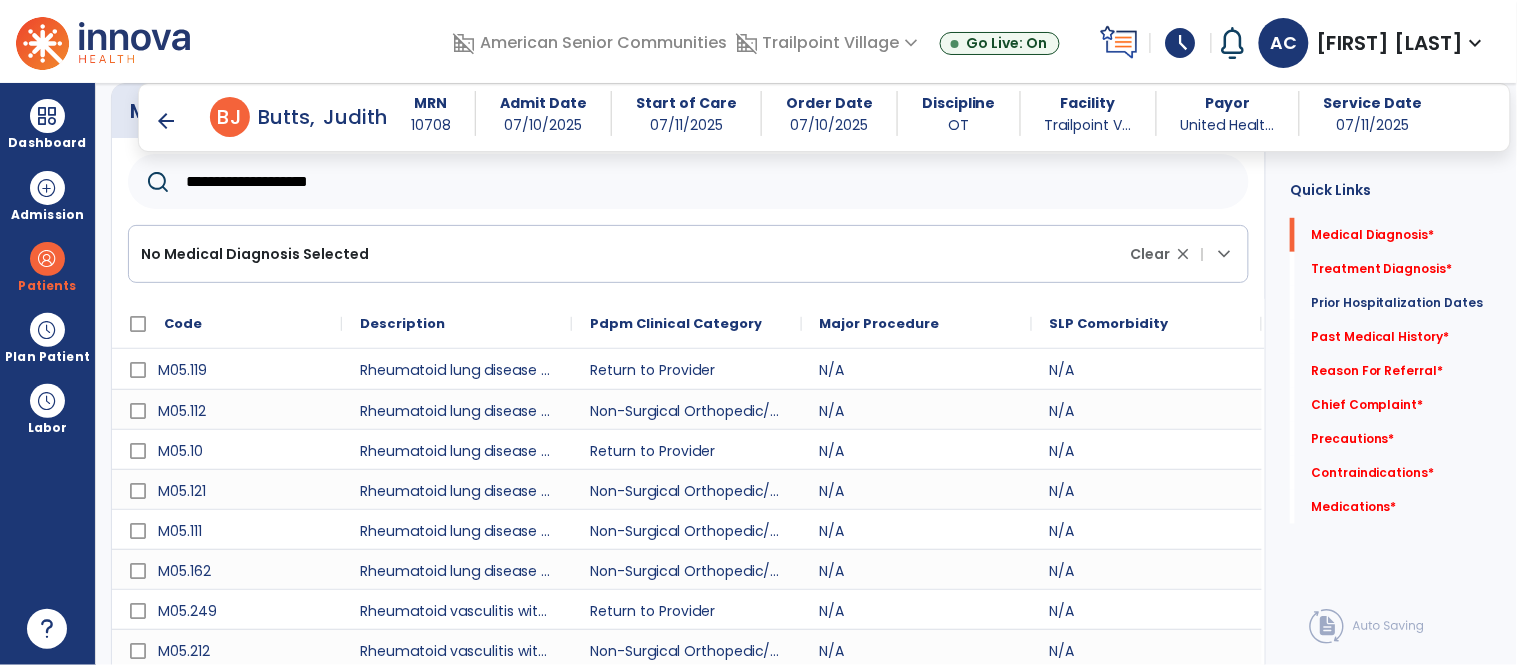 drag, startPoint x: 371, startPoint y: 176, endPoint x: 129, endPoint y: 165, distance: 242.24988 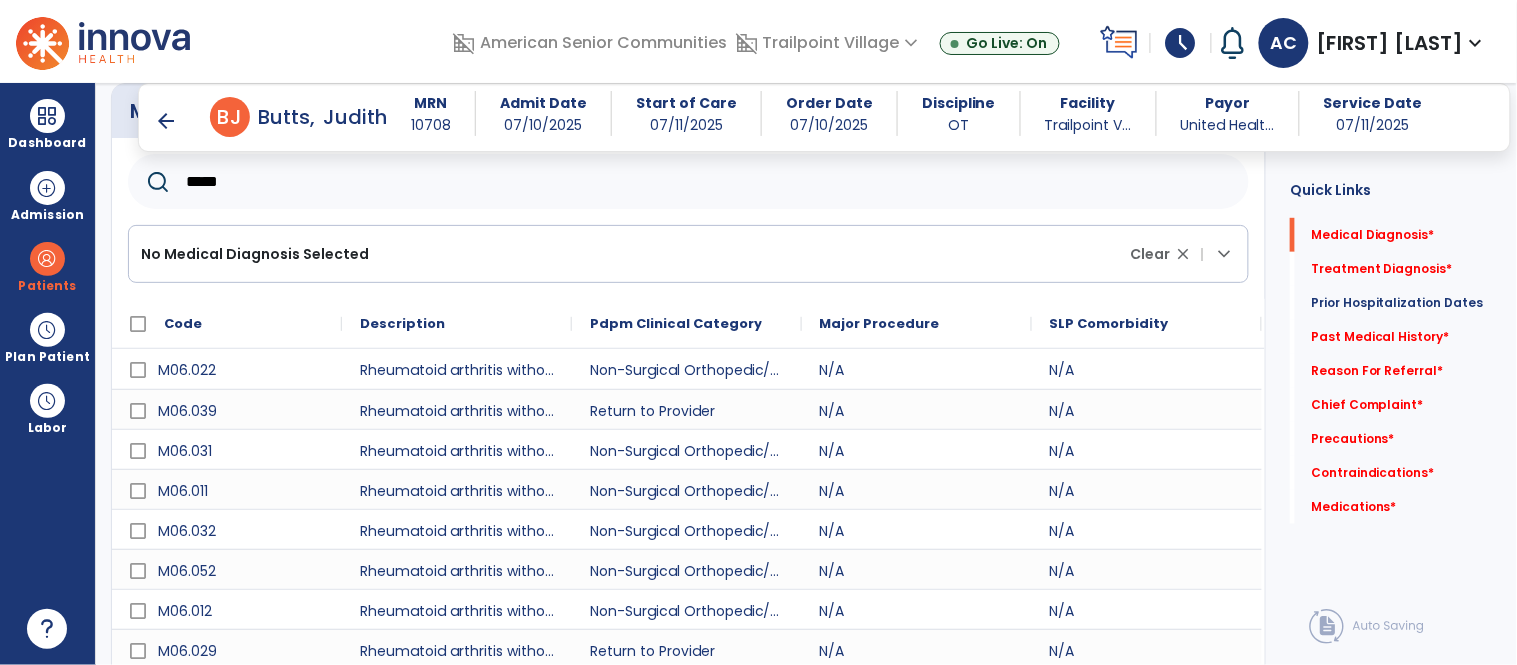 scroll, scrollTop: 282, scrollLeft: 0, axis: vertical 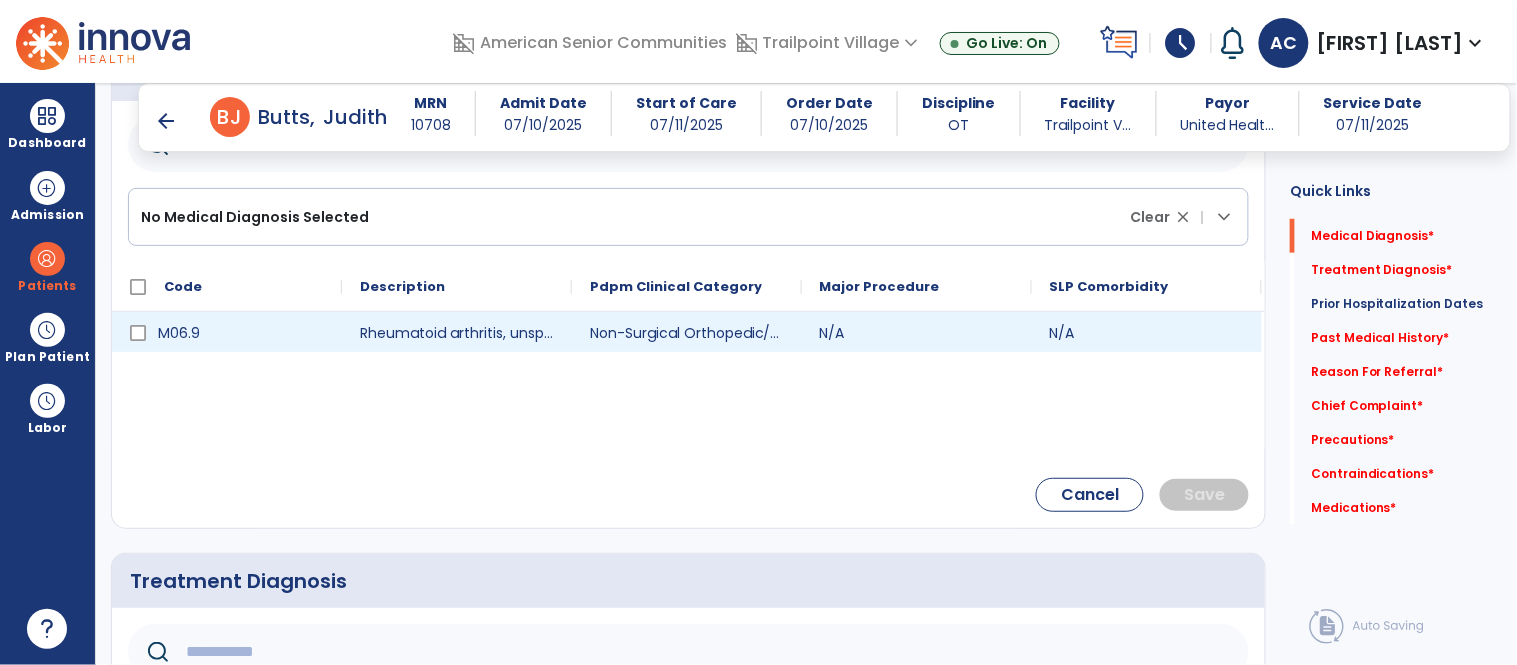 type on "*****" 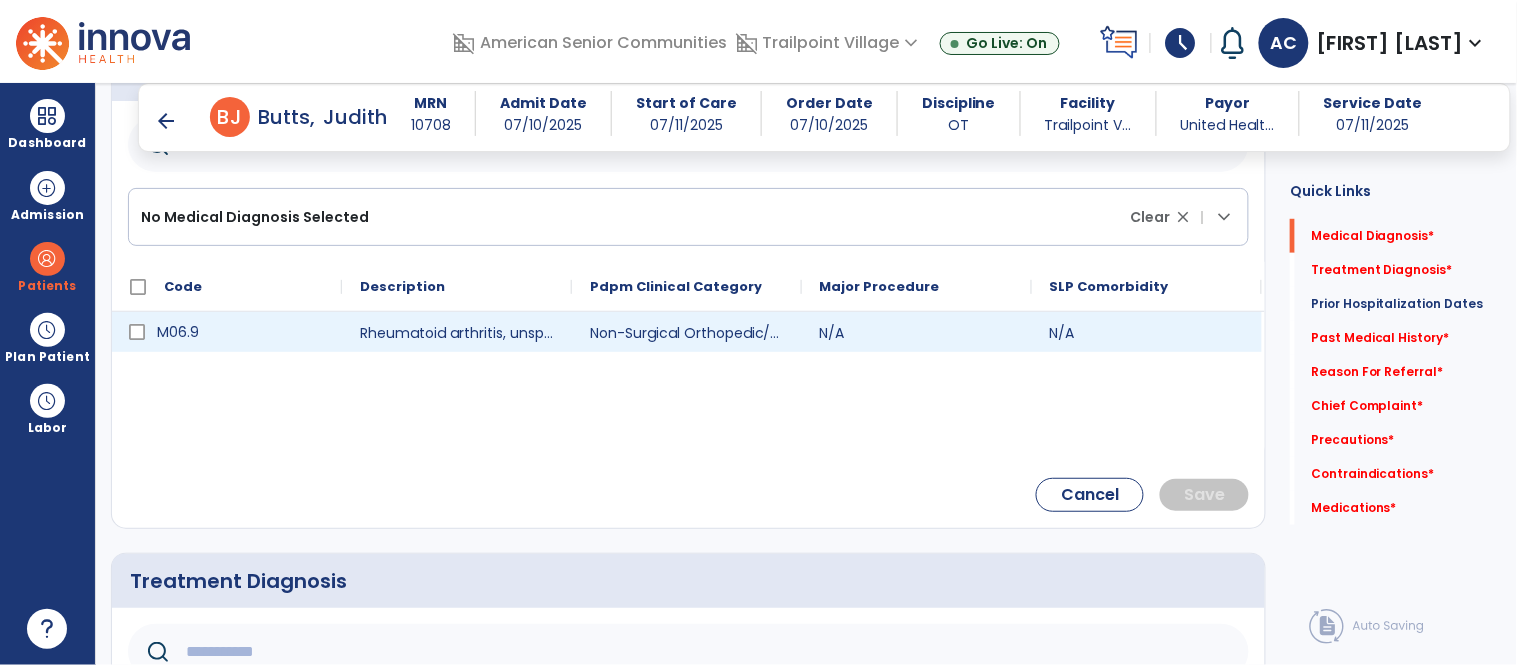 click 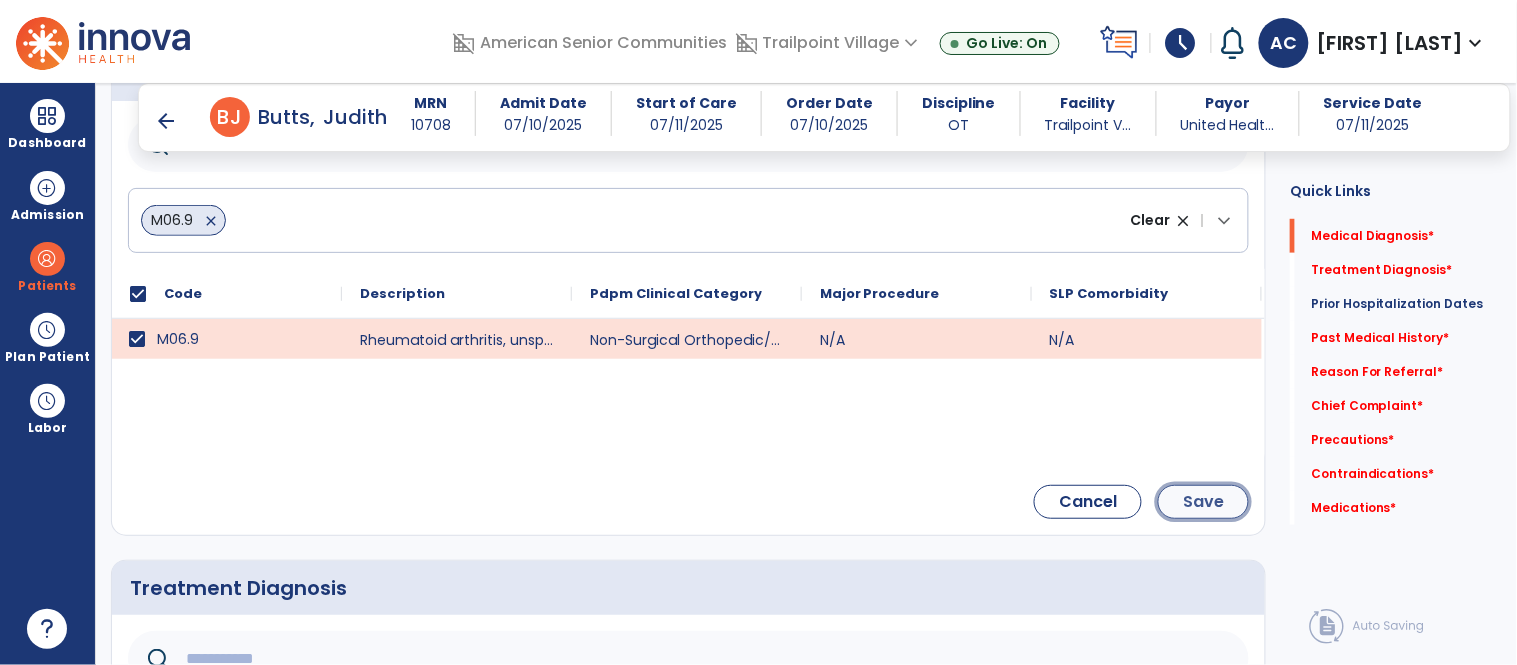 click on "Save" 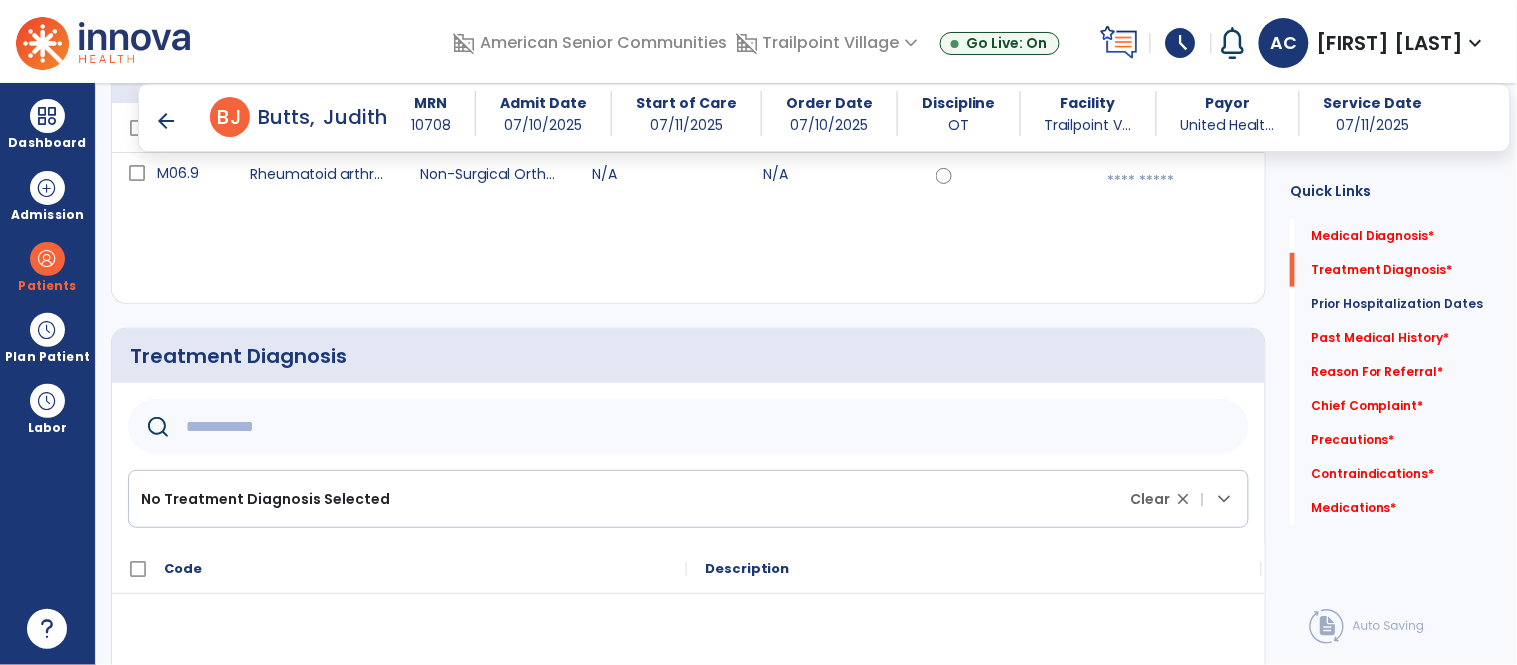 click 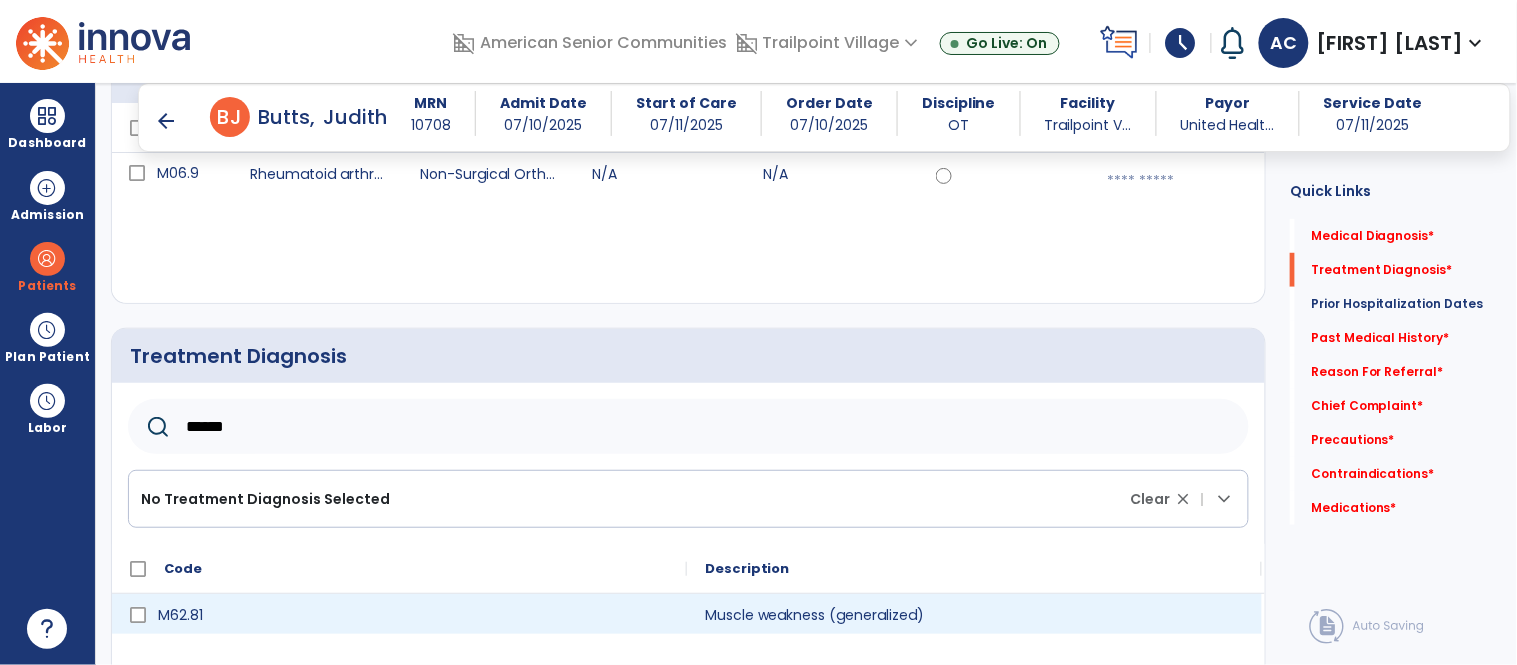 type on "******" 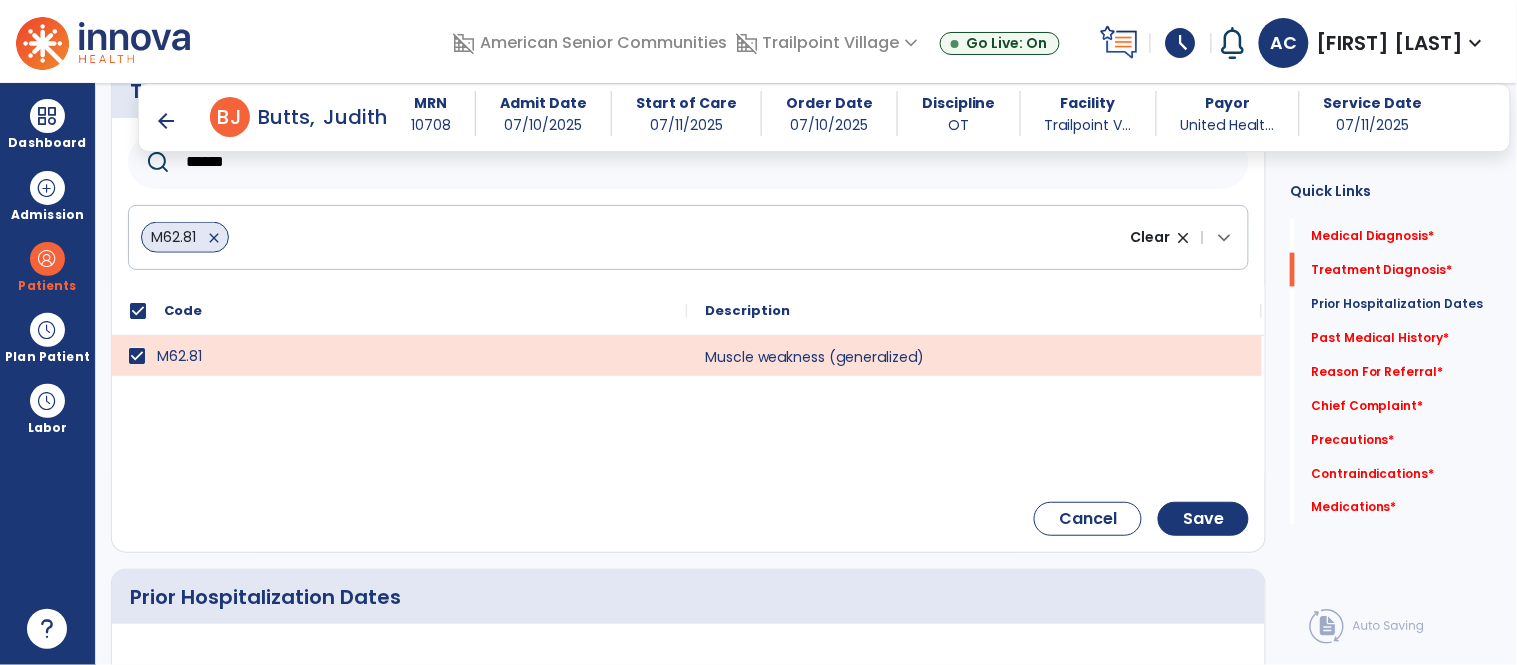 scroll, scrollTop: 548, scrollLeft: 0, axis: vertical 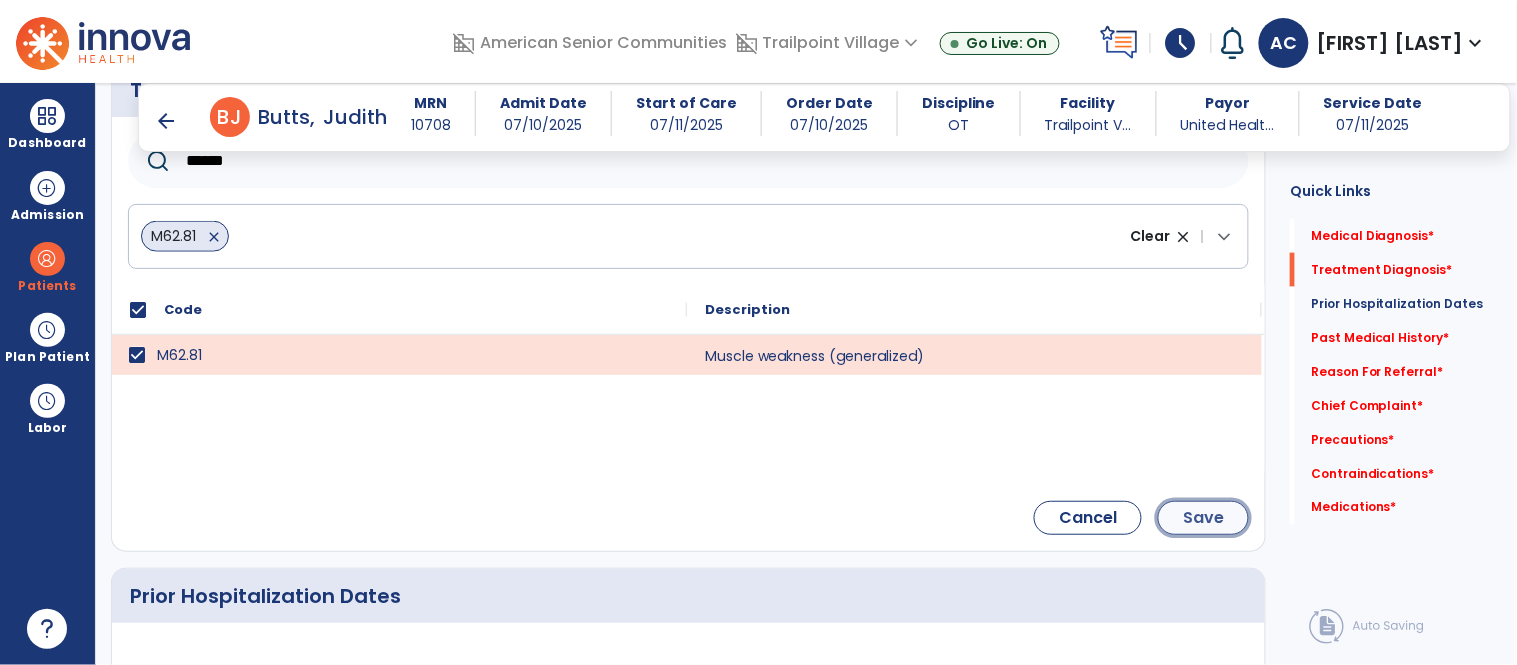 click on "Save" 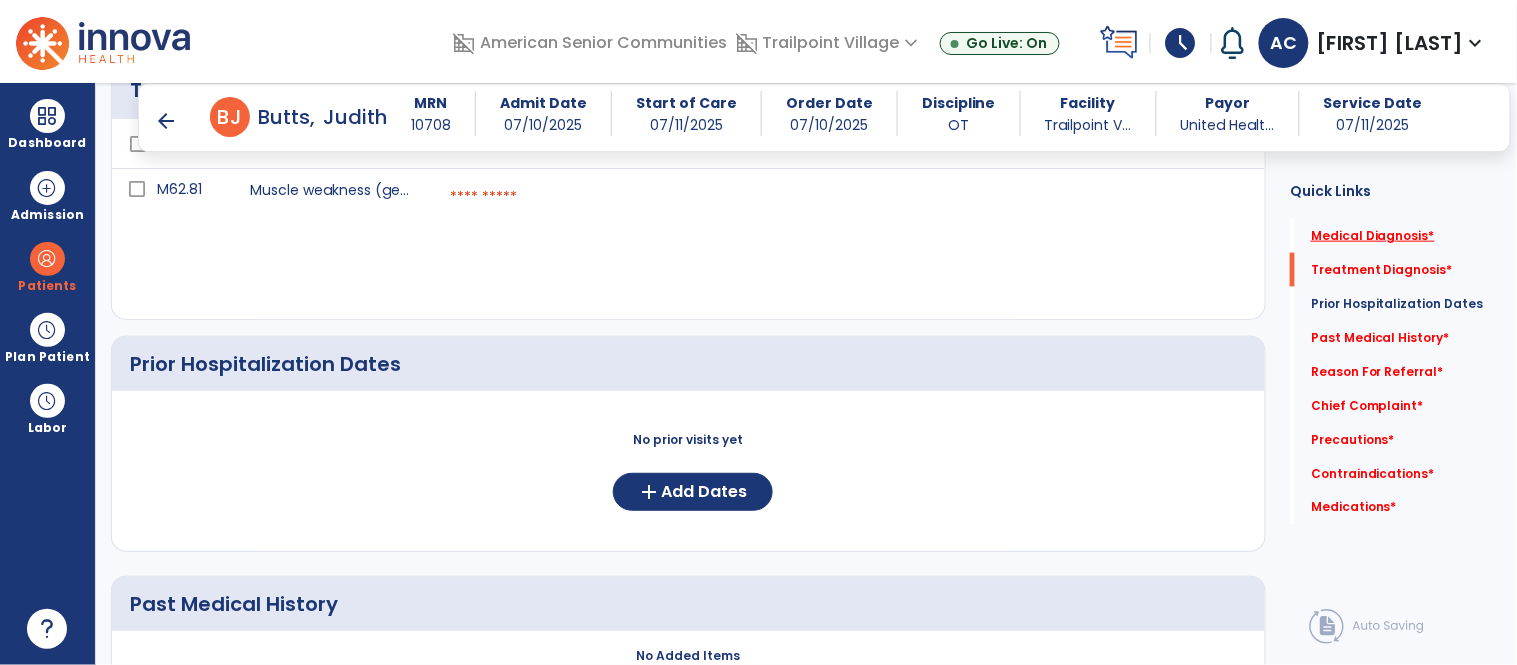 click on "Medical Diagnosis   *" 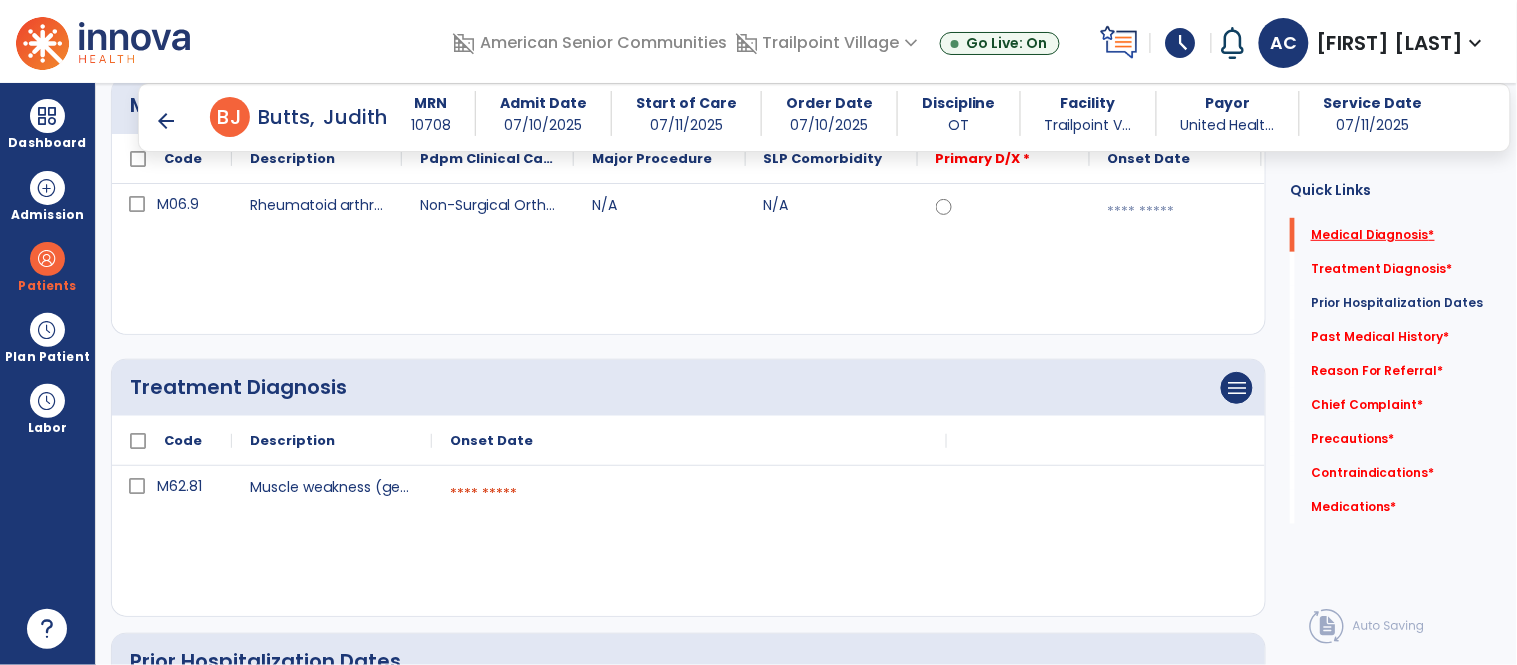 scroll, scrollTop: 245, scrollLeft: 0, axis: vertical 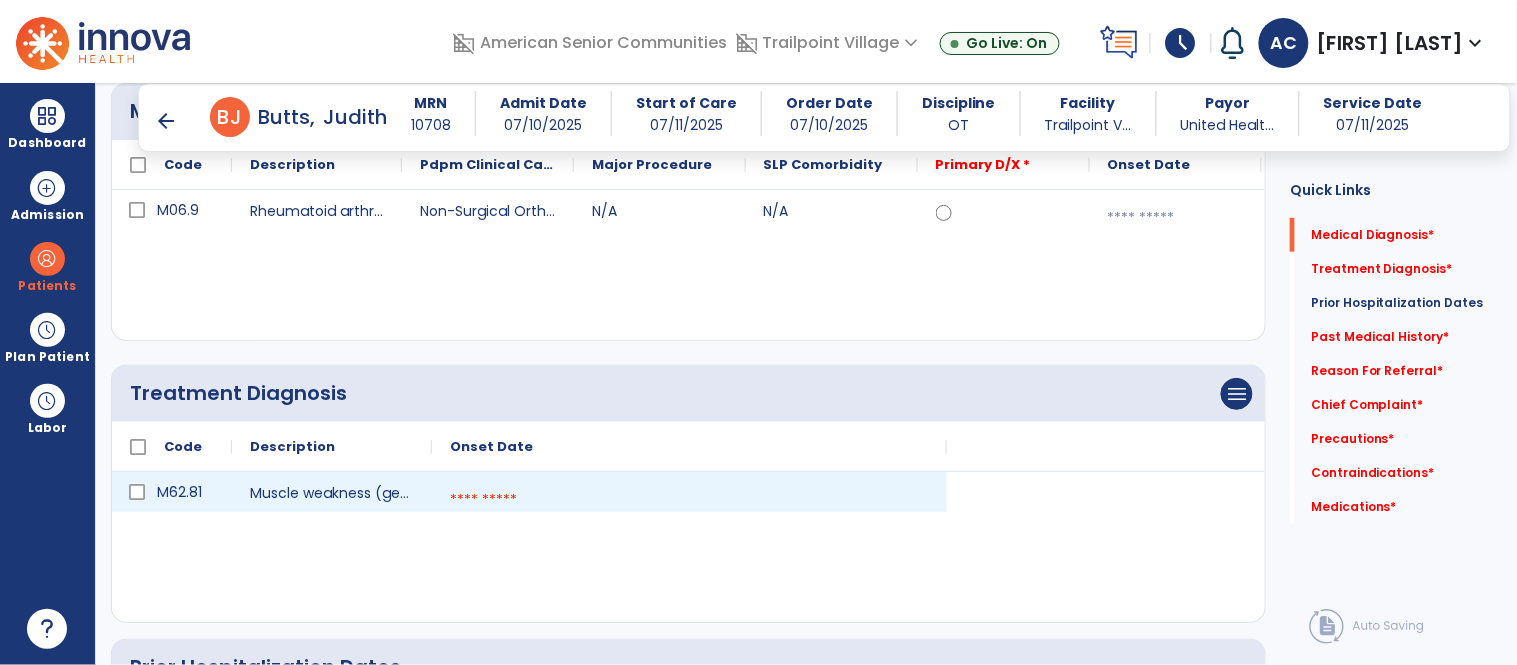 click at bounding box center (689, 500) 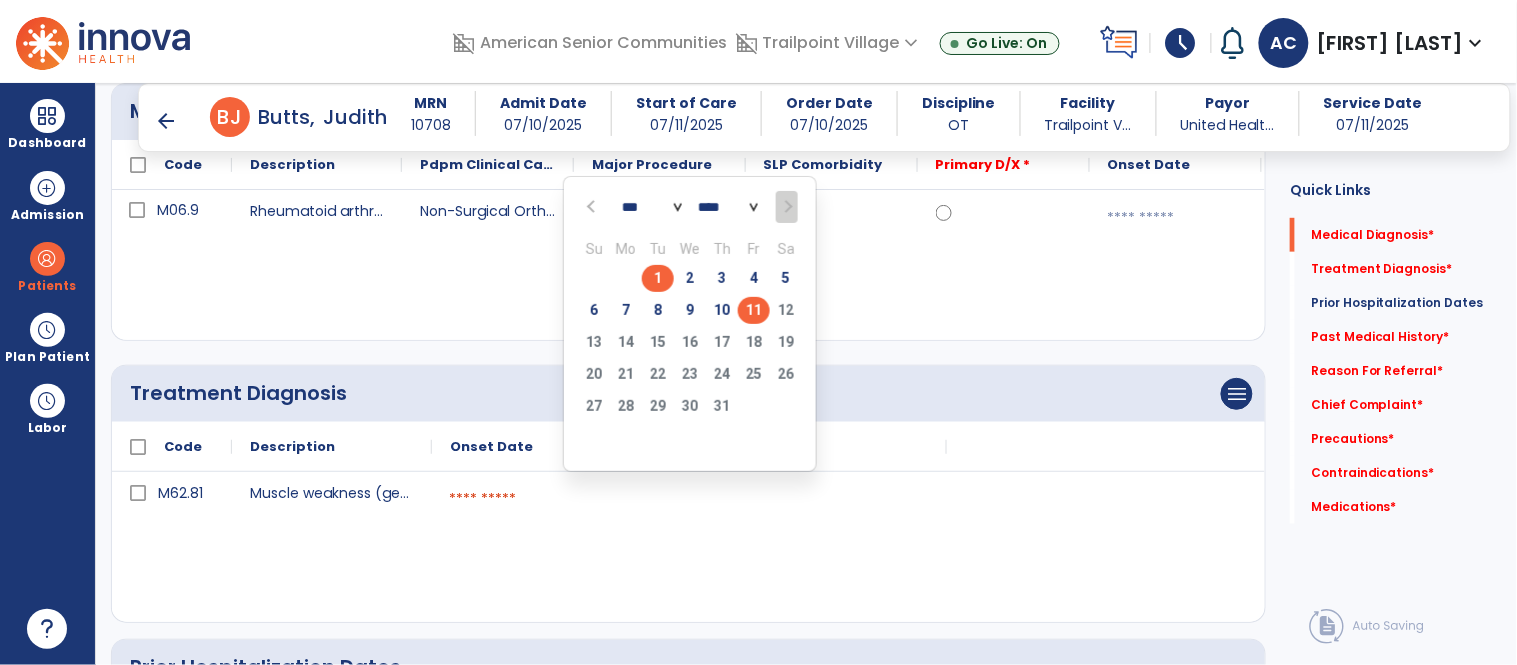 click on "1" 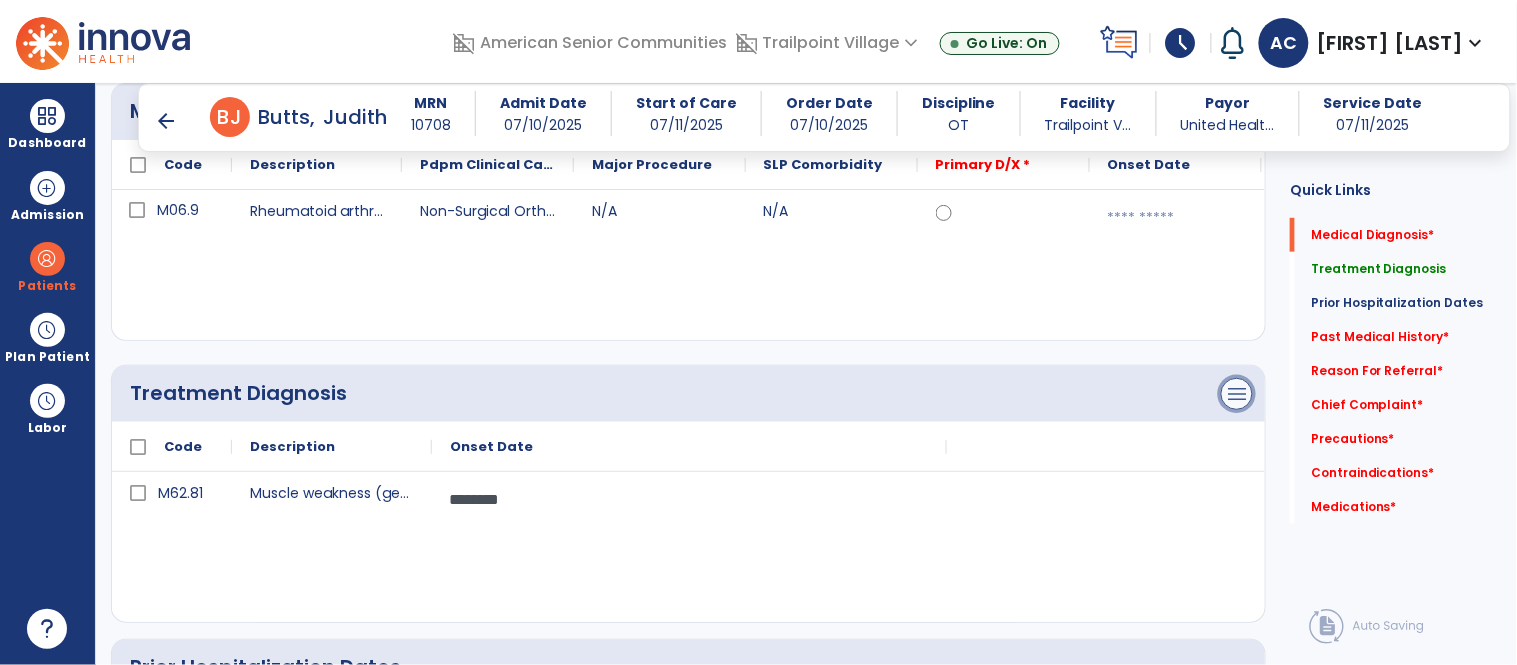 click on "menu" at bounding box center [1237, 112] 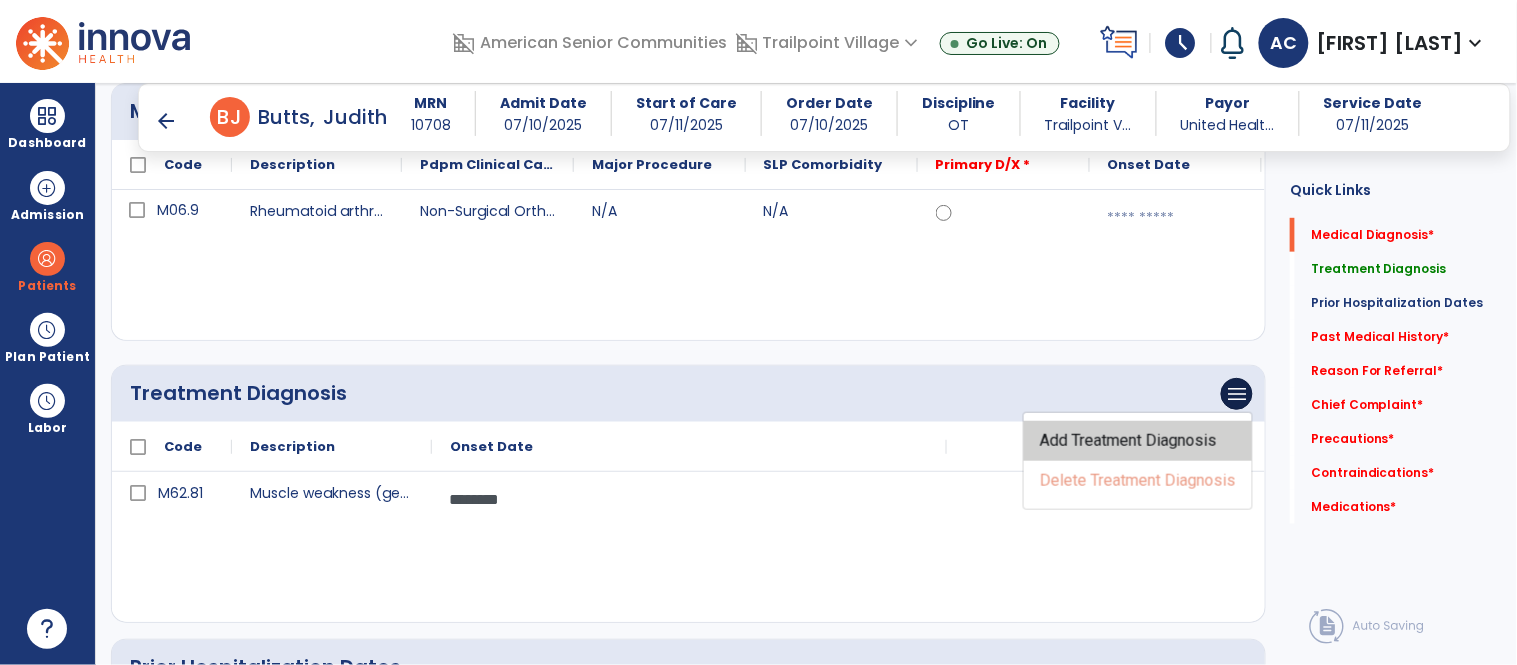 click on "Add Treatment Diagnosis" 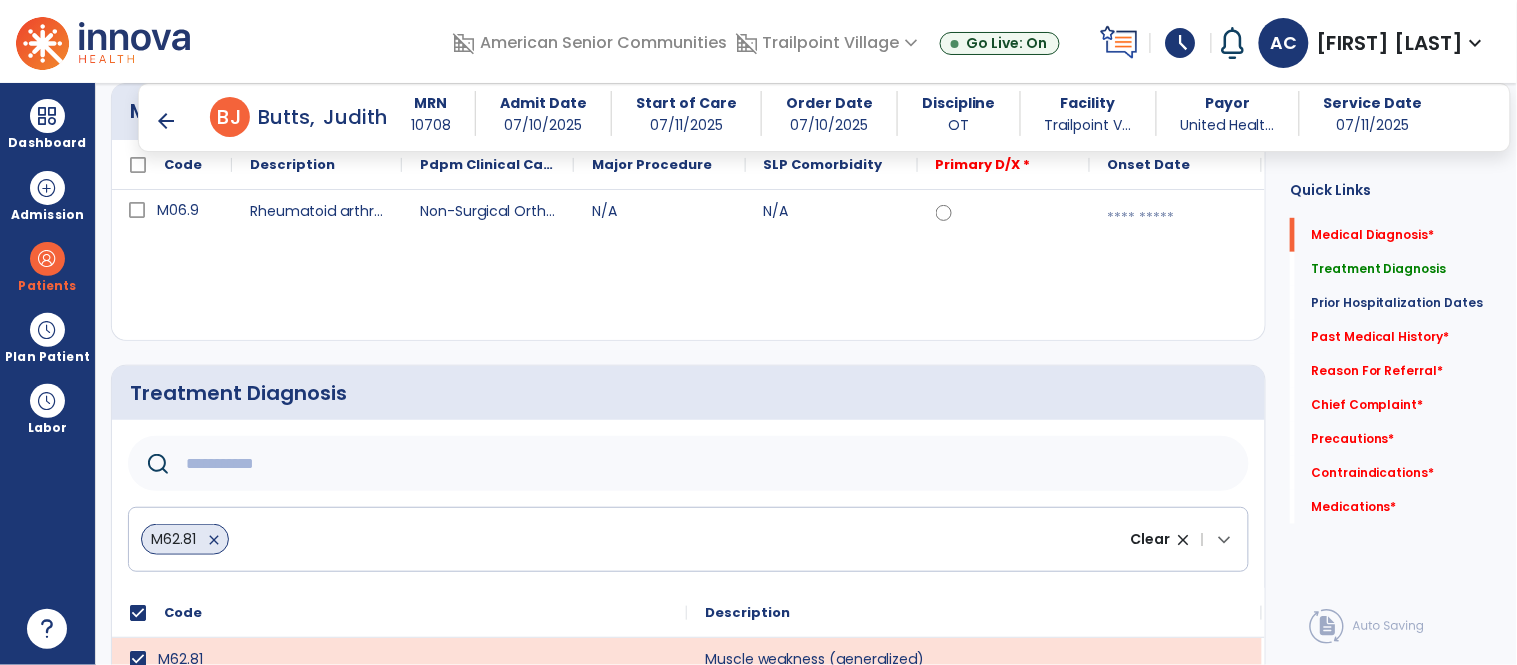 click 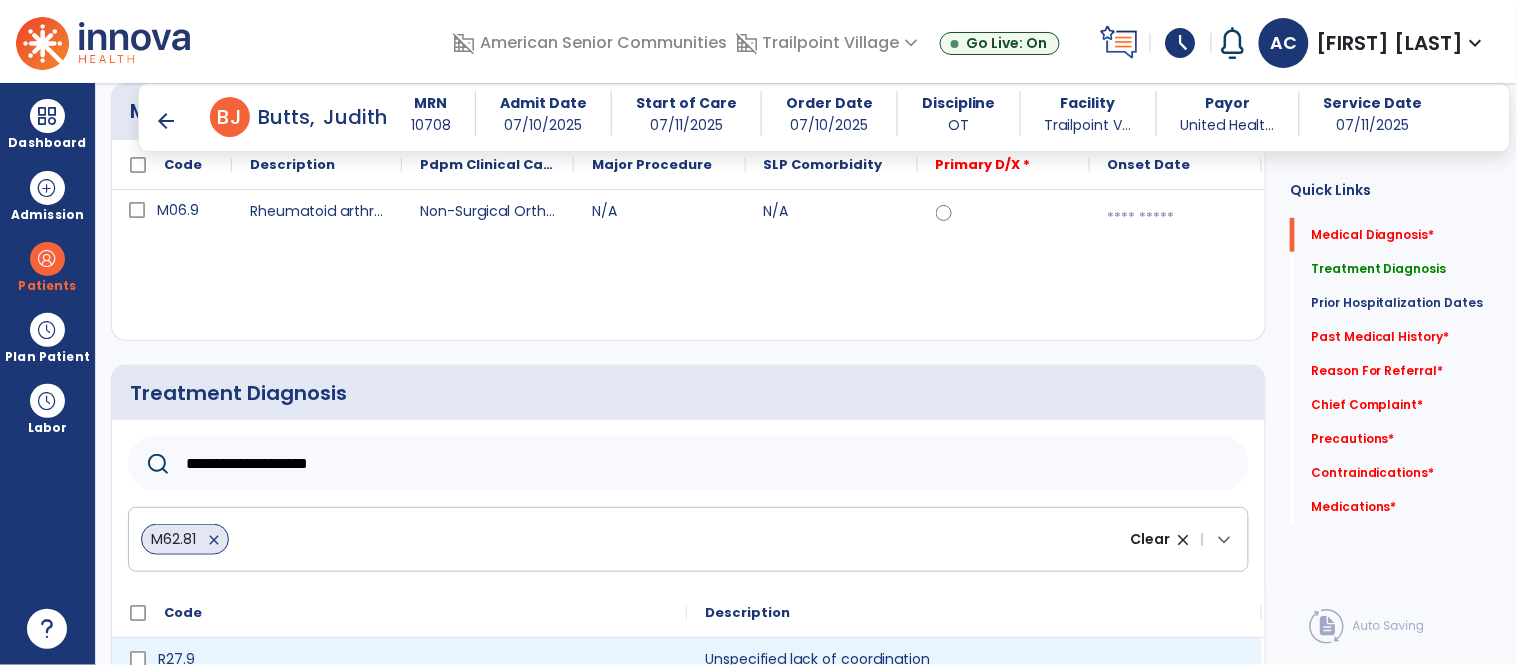 type on "**********" 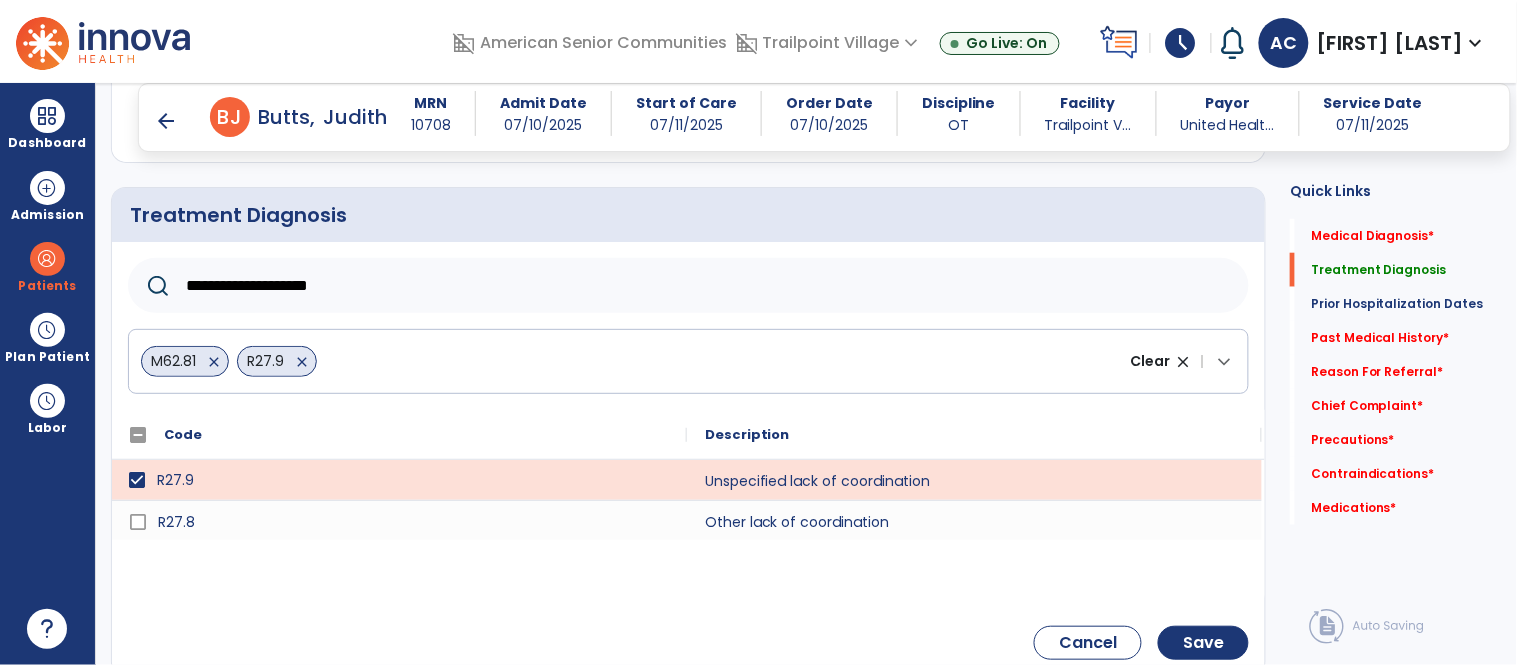 scroll, scrollTop: 467, scrollLeft: 0, axis: vertical 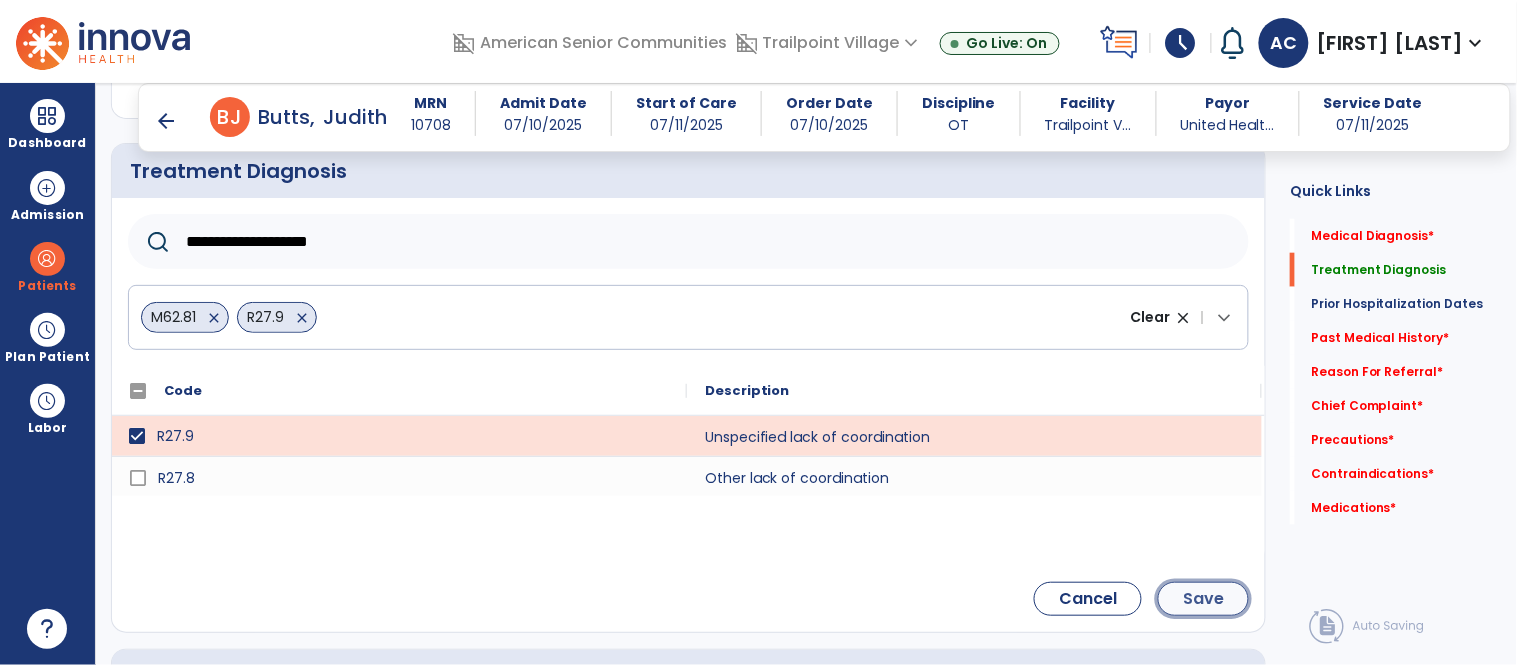 click on "Save" 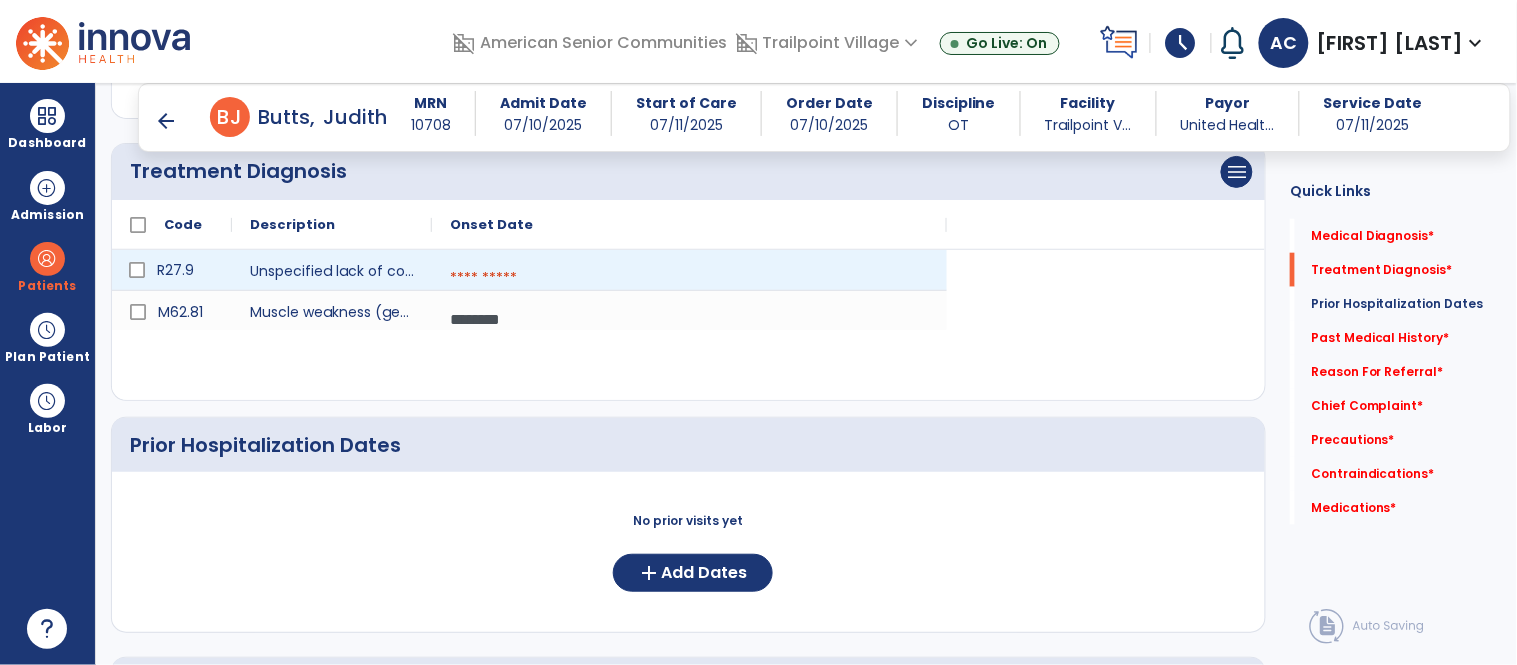 click at bounding box center [689, 278] 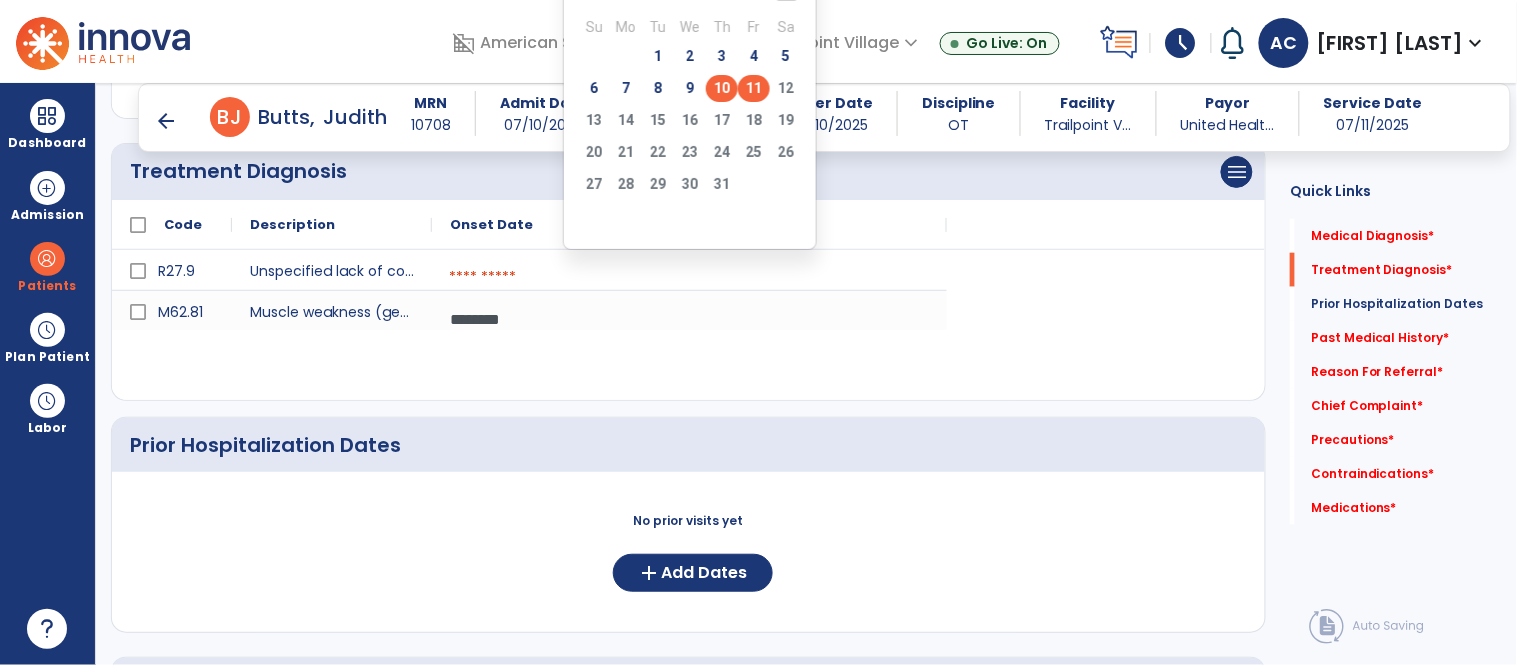 click on "10" 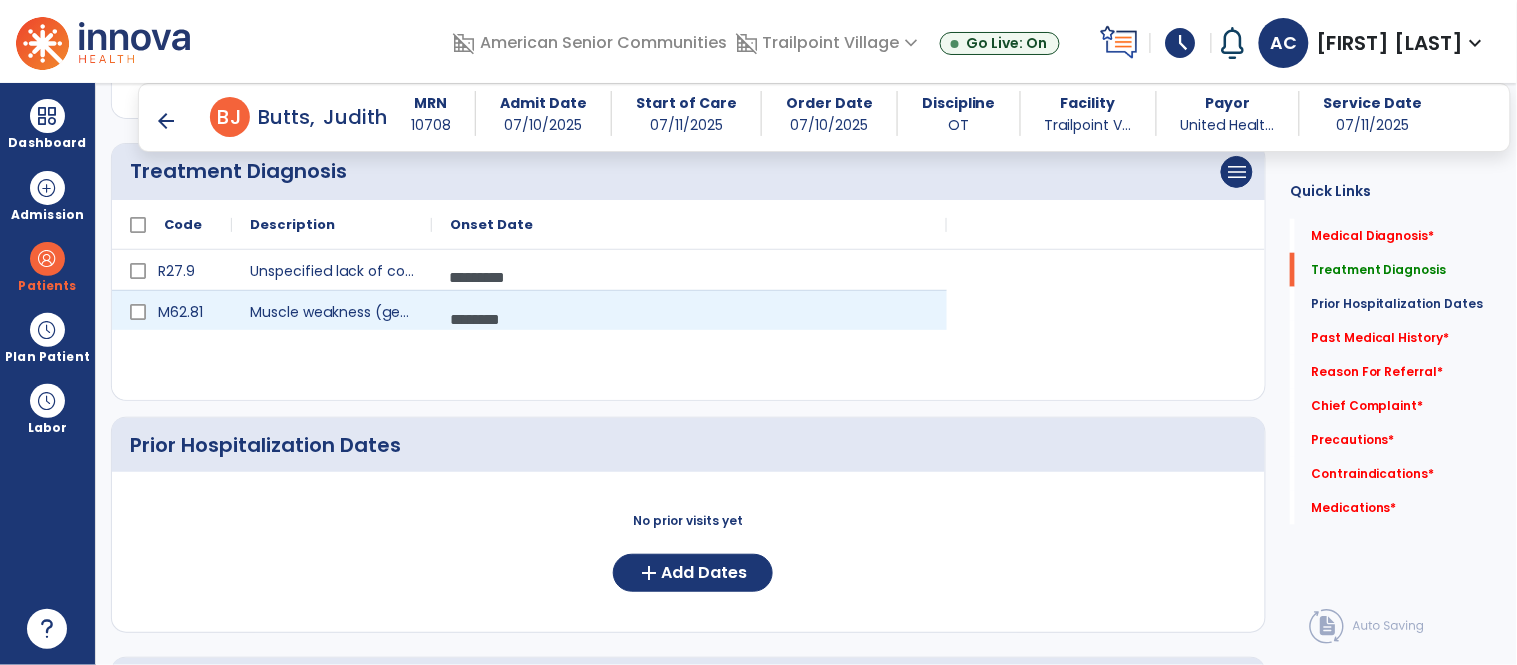 click on "********" at bounding box center (689, 319) 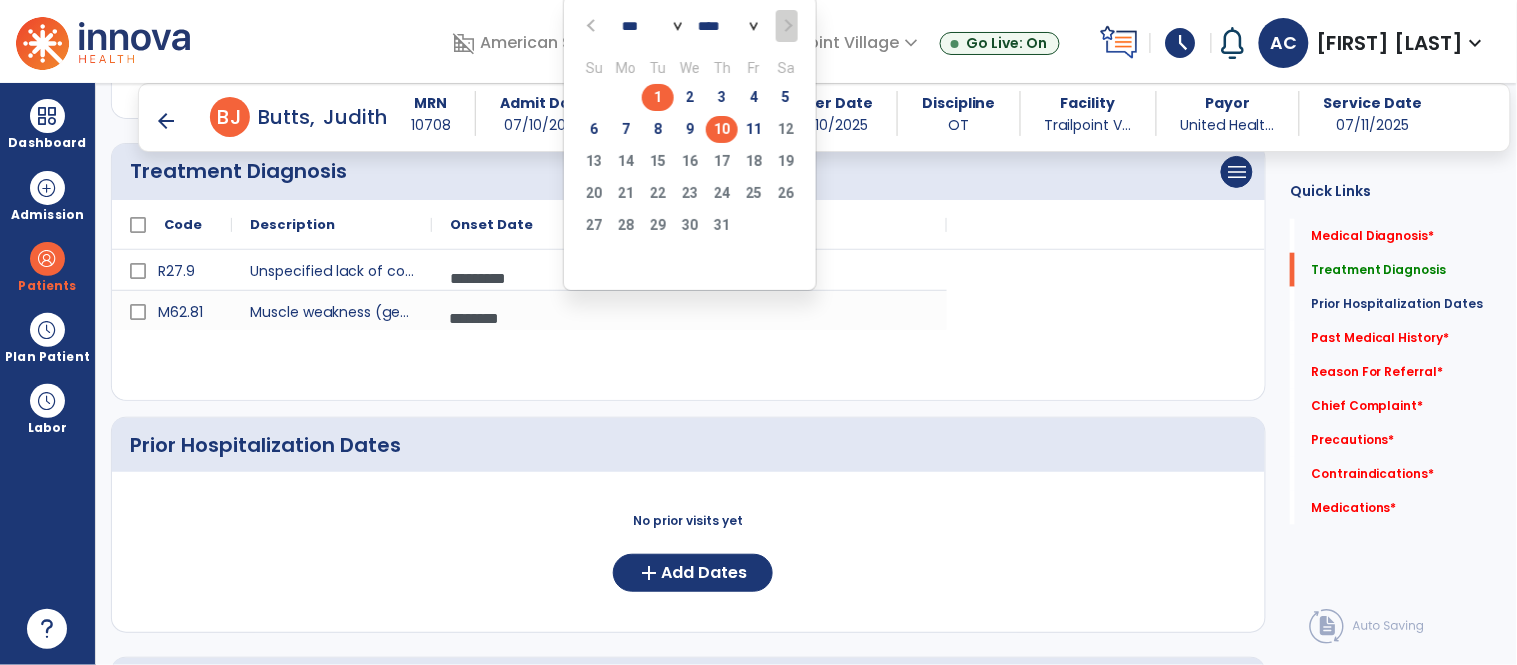 click on "10" 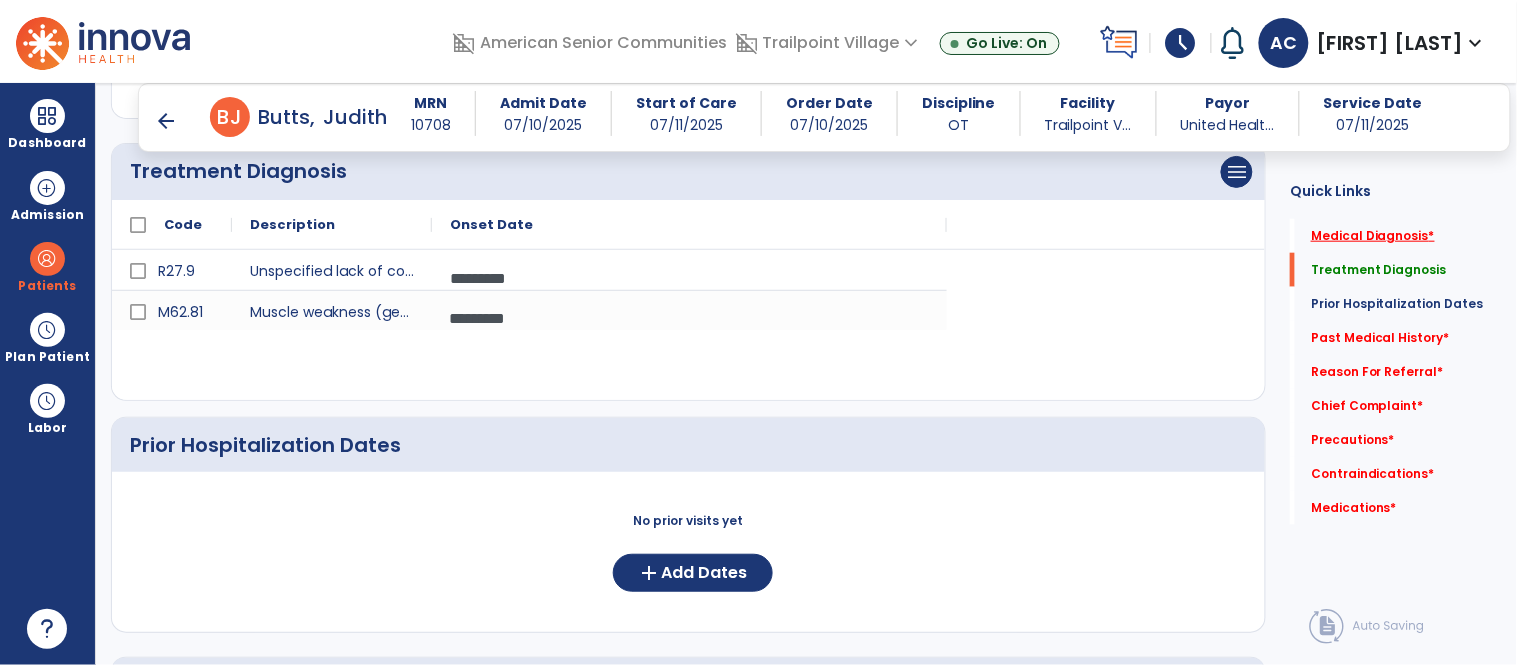 click on "Medical Diagnosis   *" 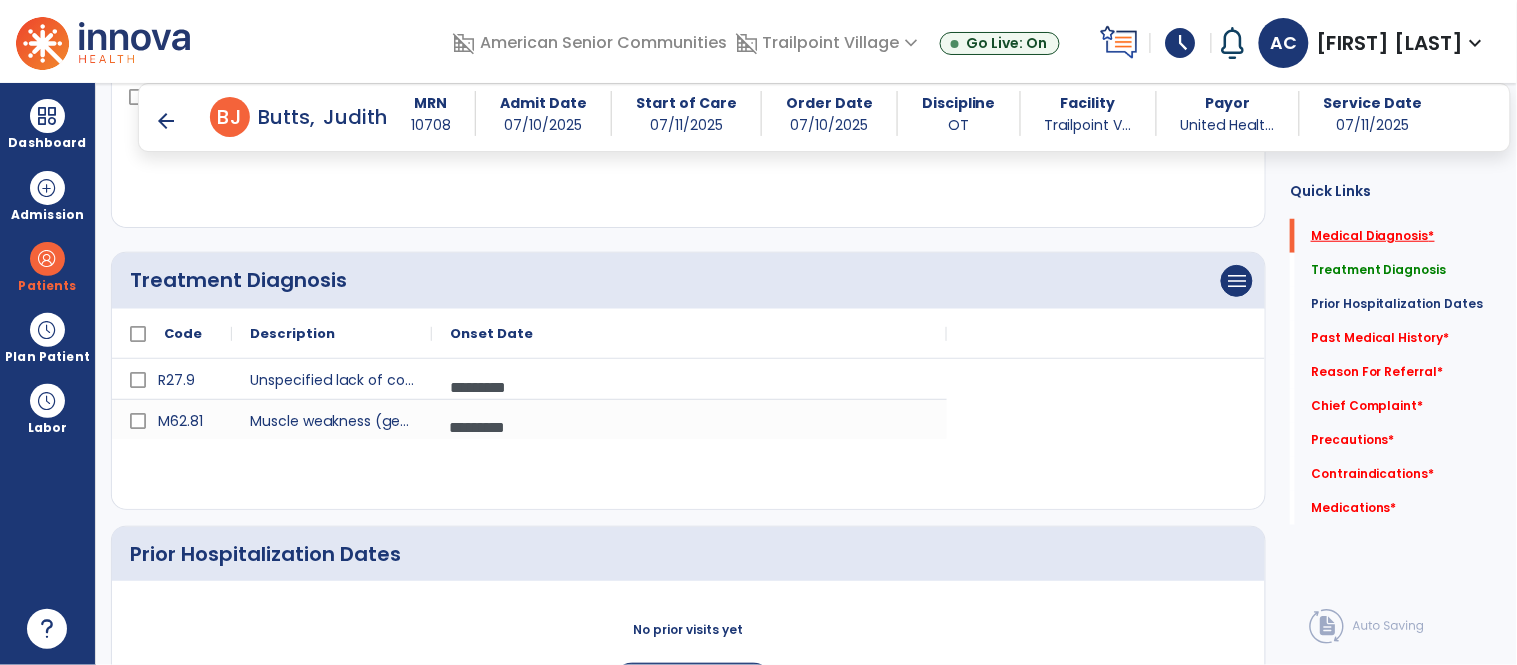 scroll, scrollTop: 245, scrollLeft: 0, axis: vertical 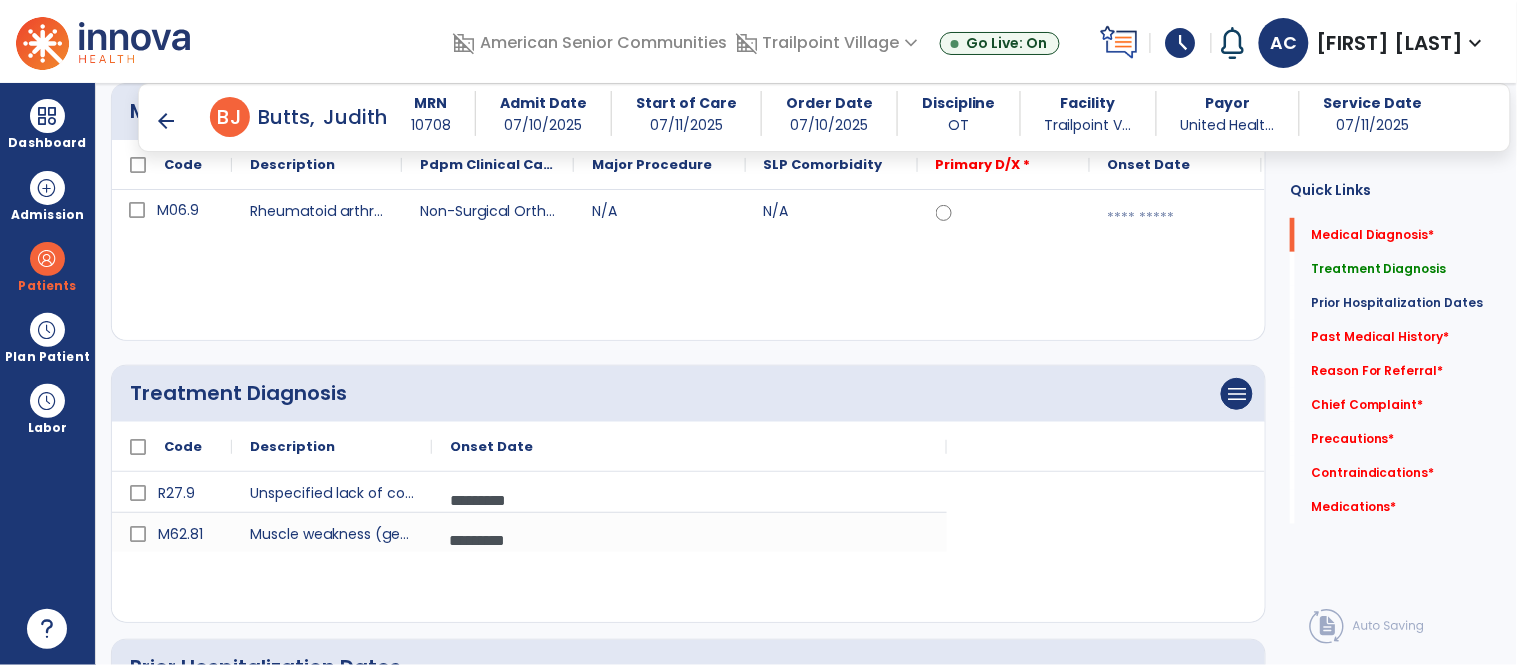 click on "Quick Links  Medical Diagnosis   *  Medical Diagnosis   *  Treatment Diagnosis   Treatment Diagnosis   Prior Hospitalization Dates   Prior Hospitalization Dates   Past Medical History   *  Past Medical History   *  Reason For Referral   *  Reason For Referral   *  Chief Complaint   *  Chief Complaint   *  Precautions   *  Precautions   *  Contraindications   *  Contraindications   *  Medications   *  Medications   *" 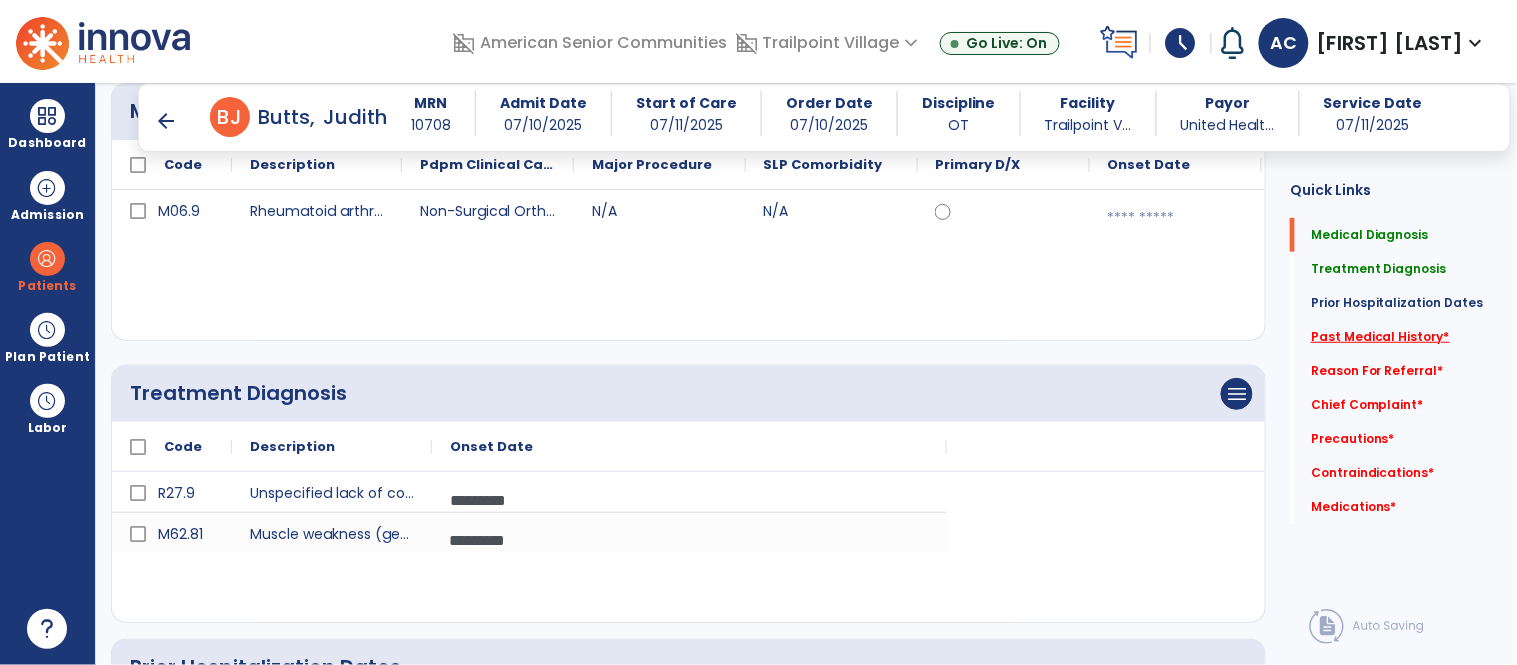 click on "Past Medical History   *" 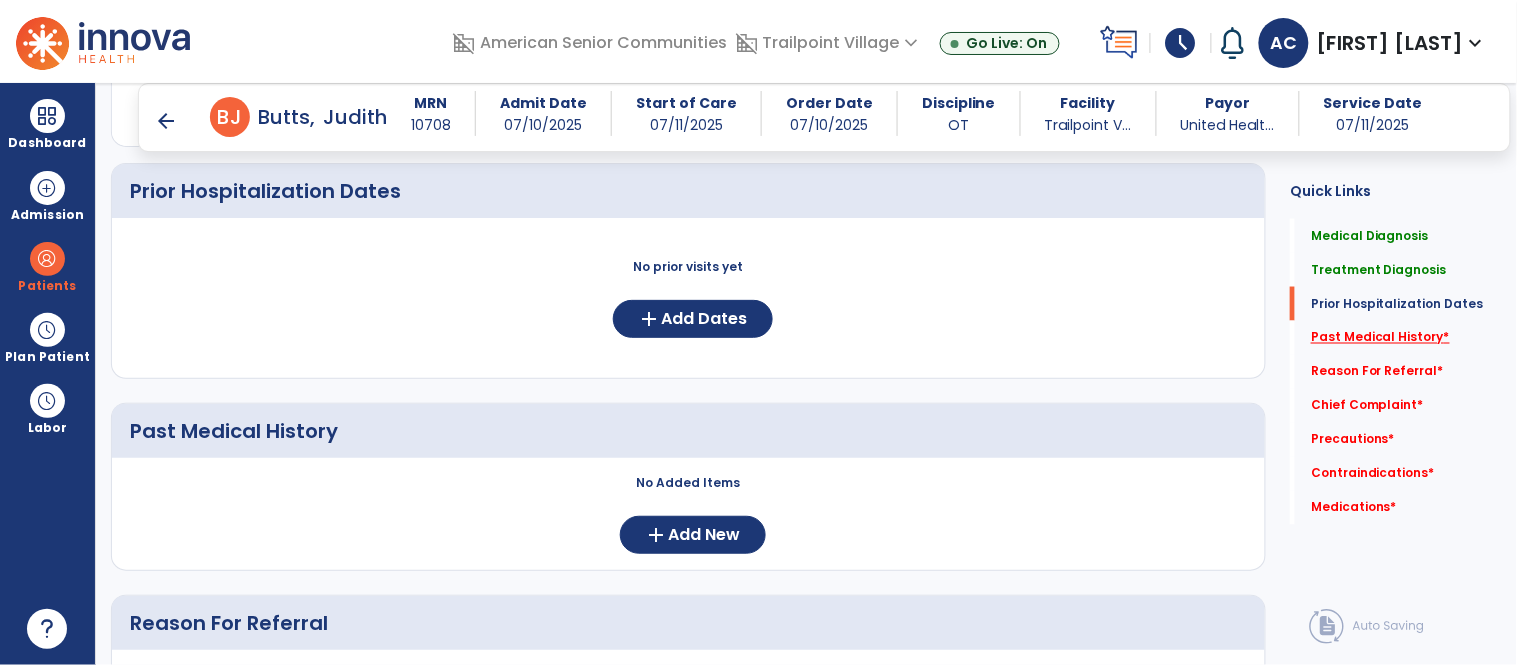 scroll, scrollTop: 835, scrollLeft: 0, axis: vertical 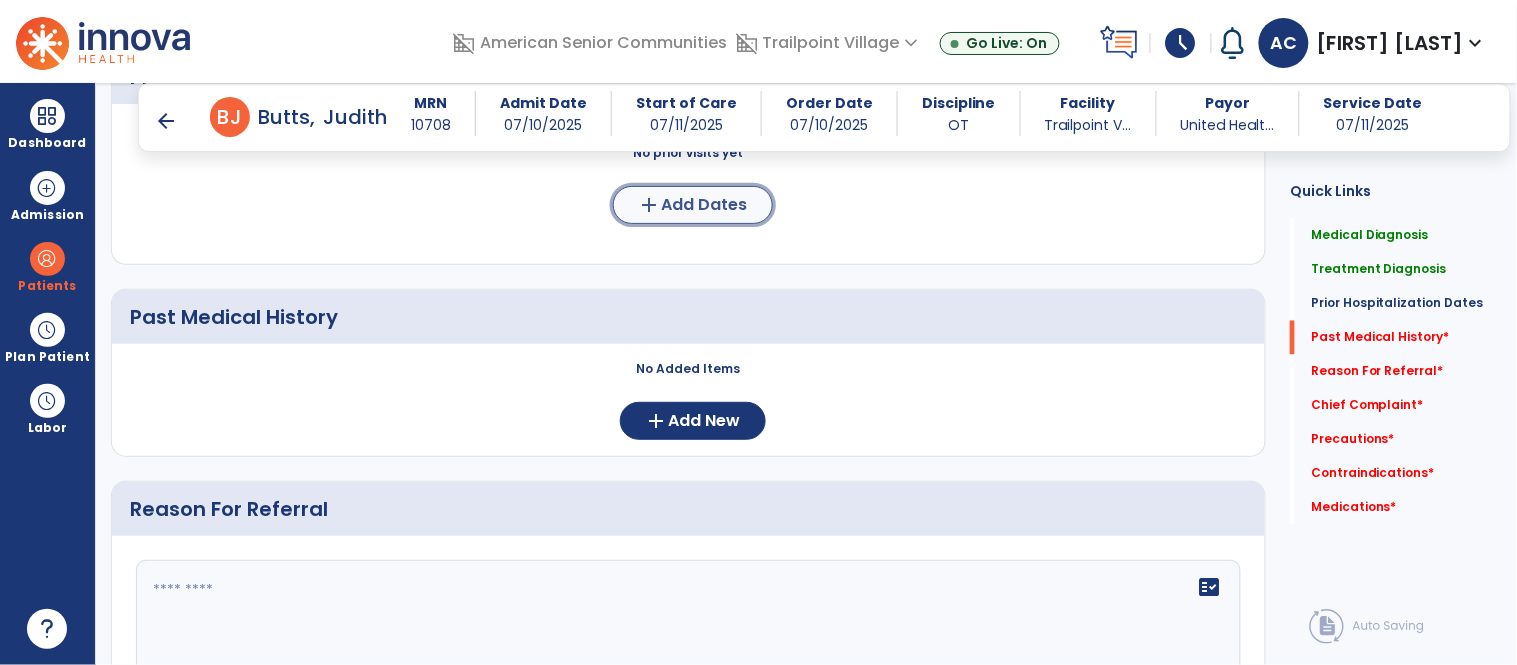 click on "Add Dates" 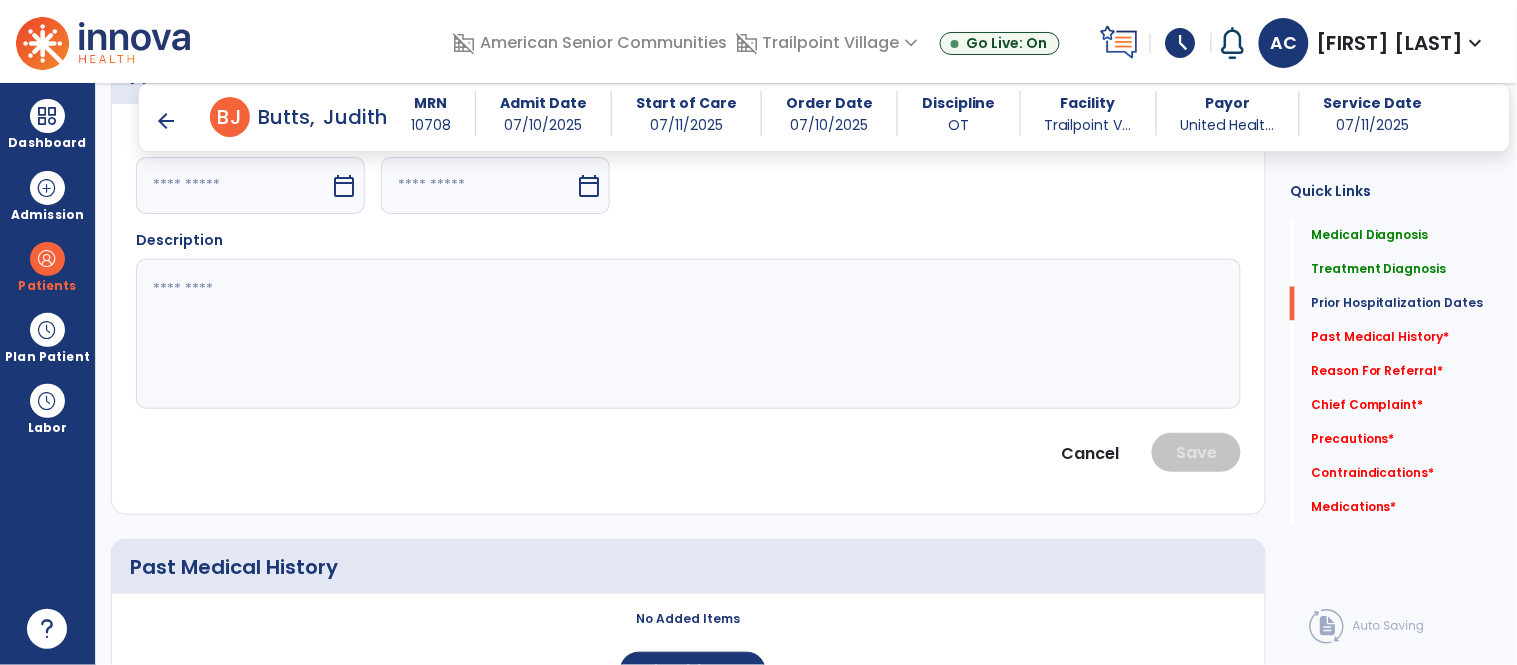click on "calendar_today" at bounding box center [346, 185] 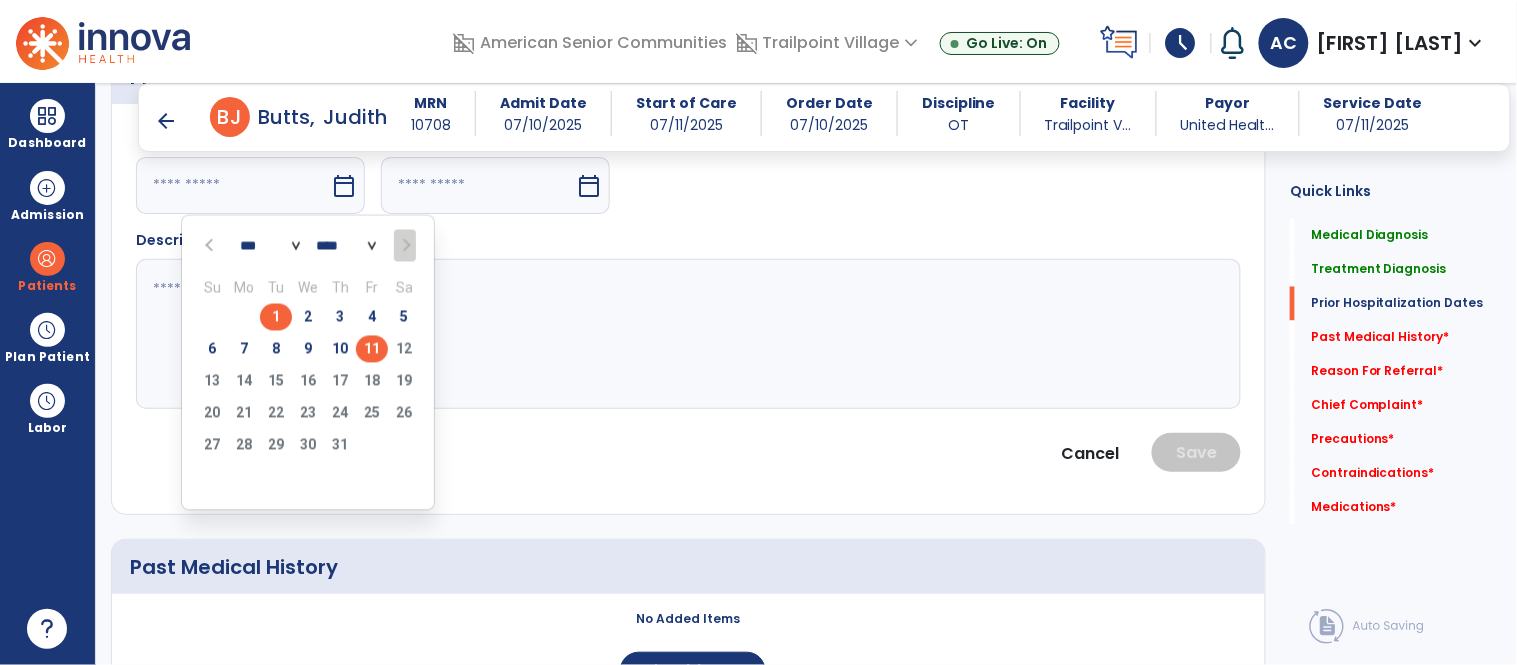 click on "1" at bounding box center [276, 317] 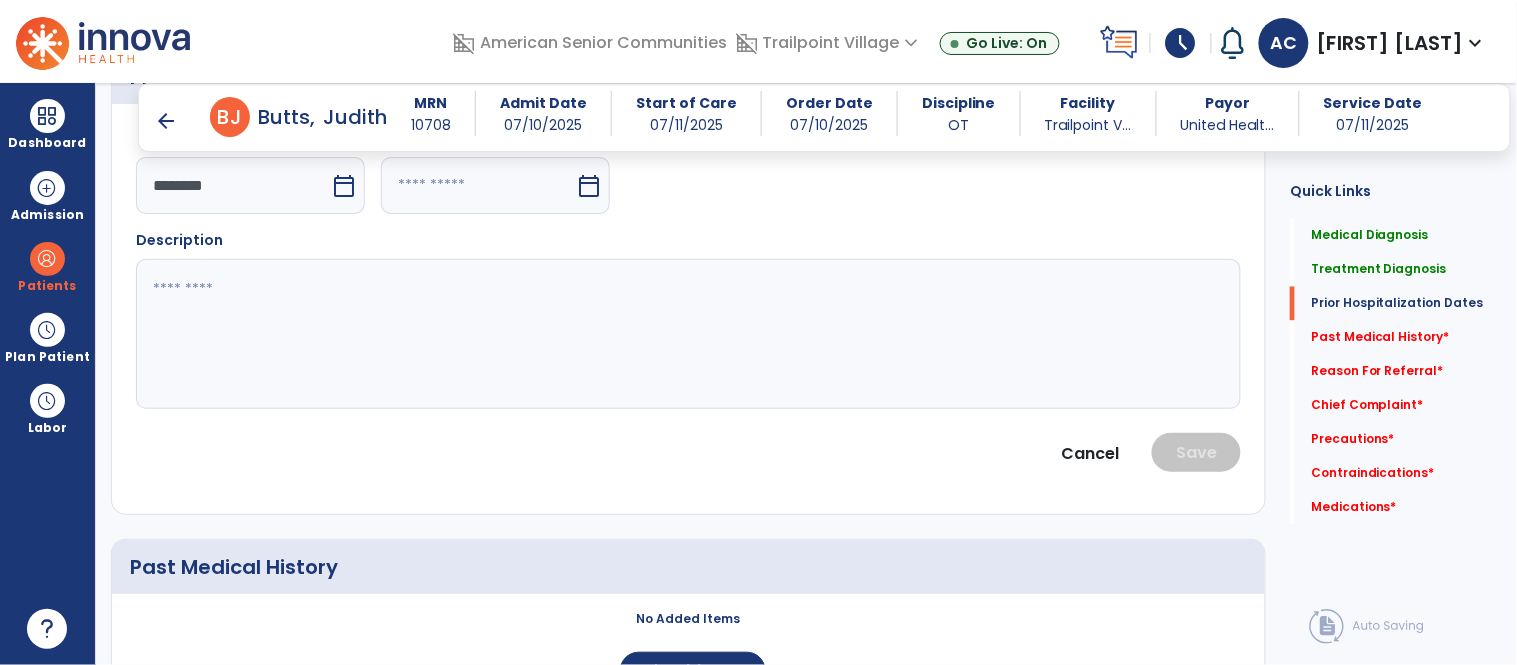 click at bounding box center (478, 185) 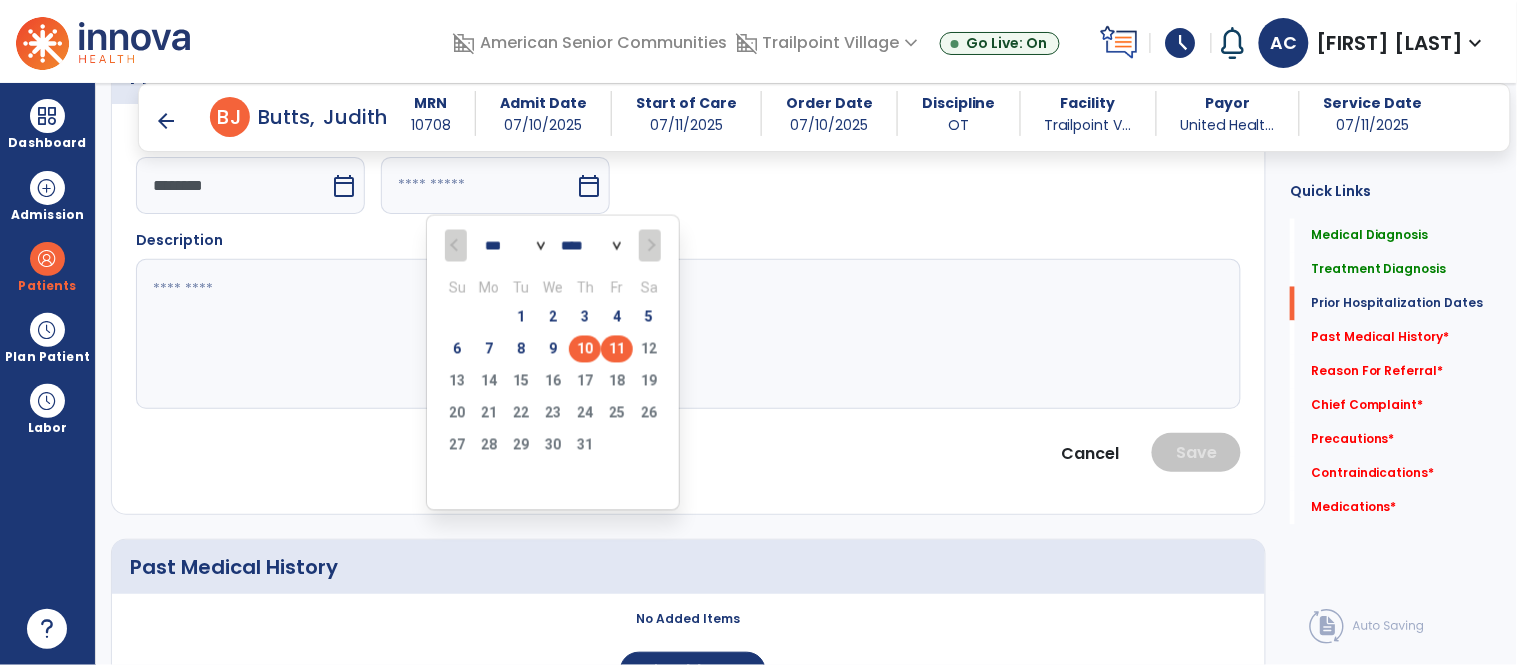 click on "10" at bounding box center (585, 349) 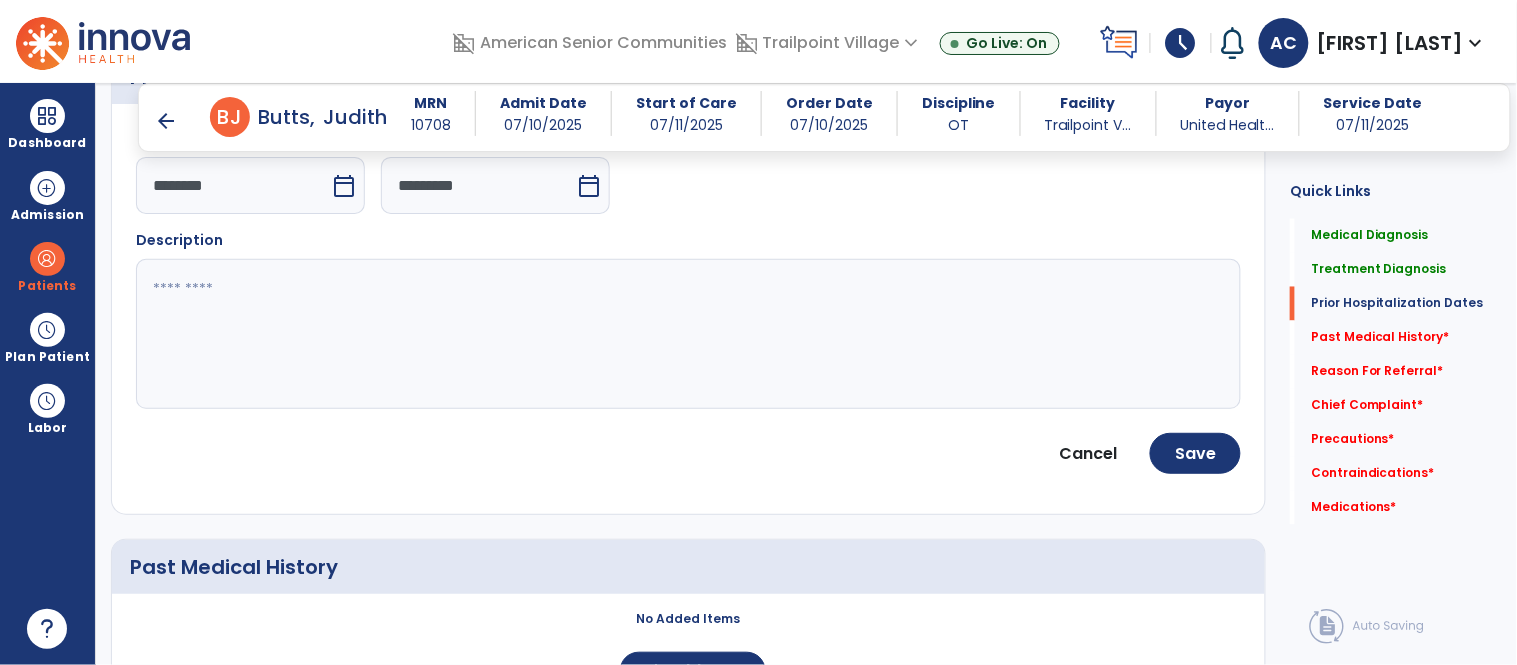 click 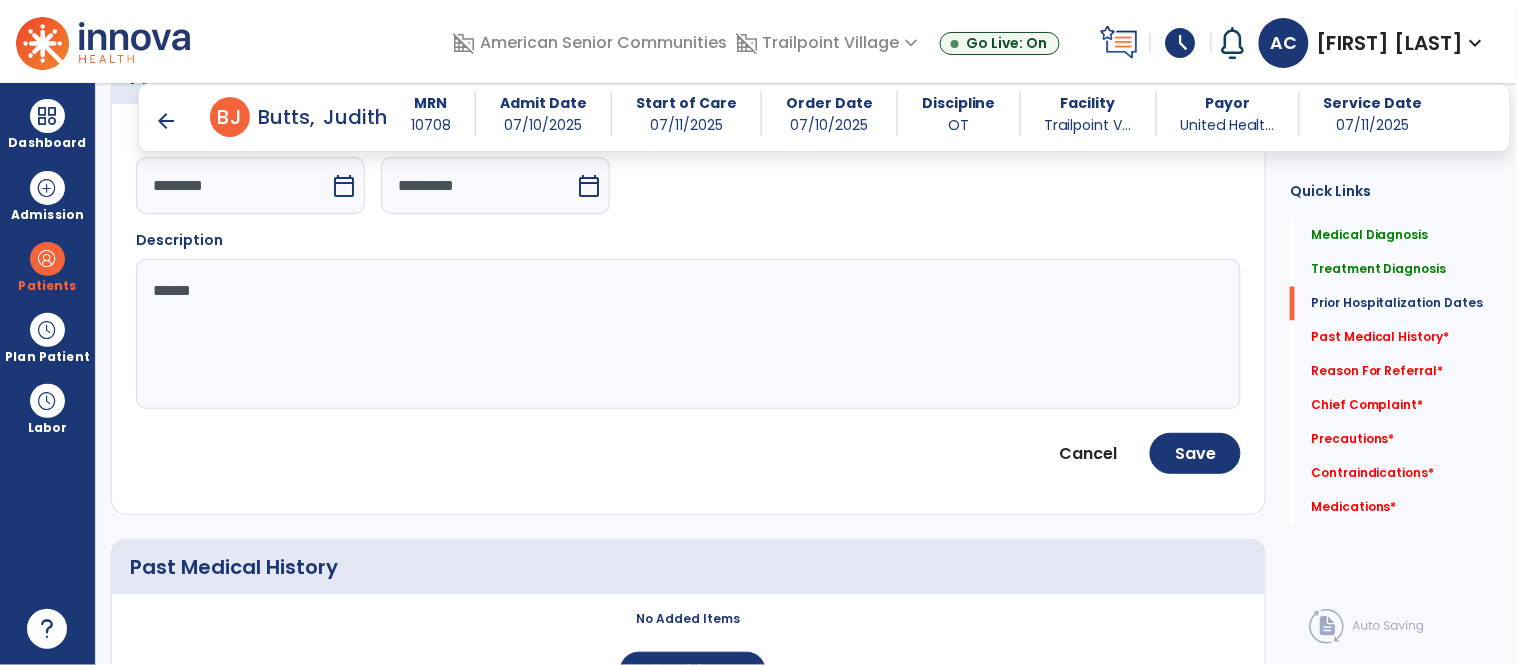 type on "*******" 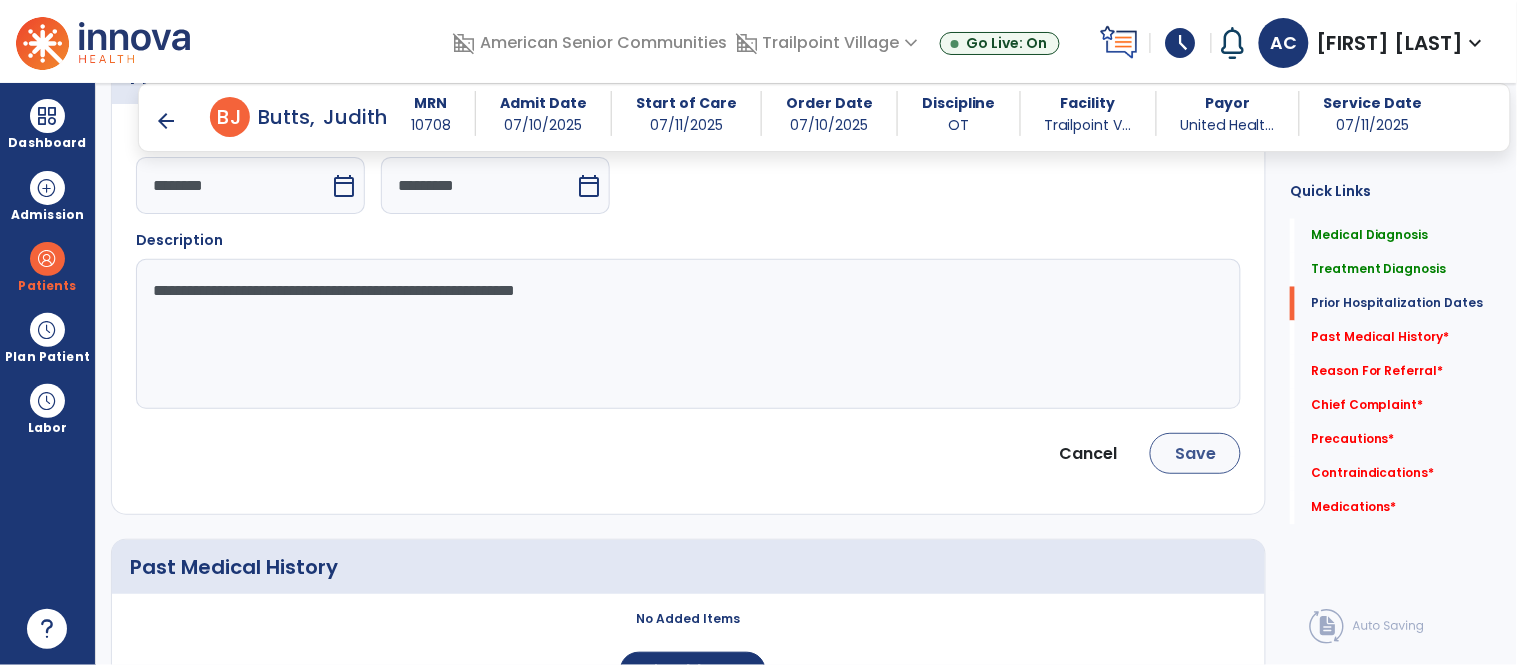 type on "**********" 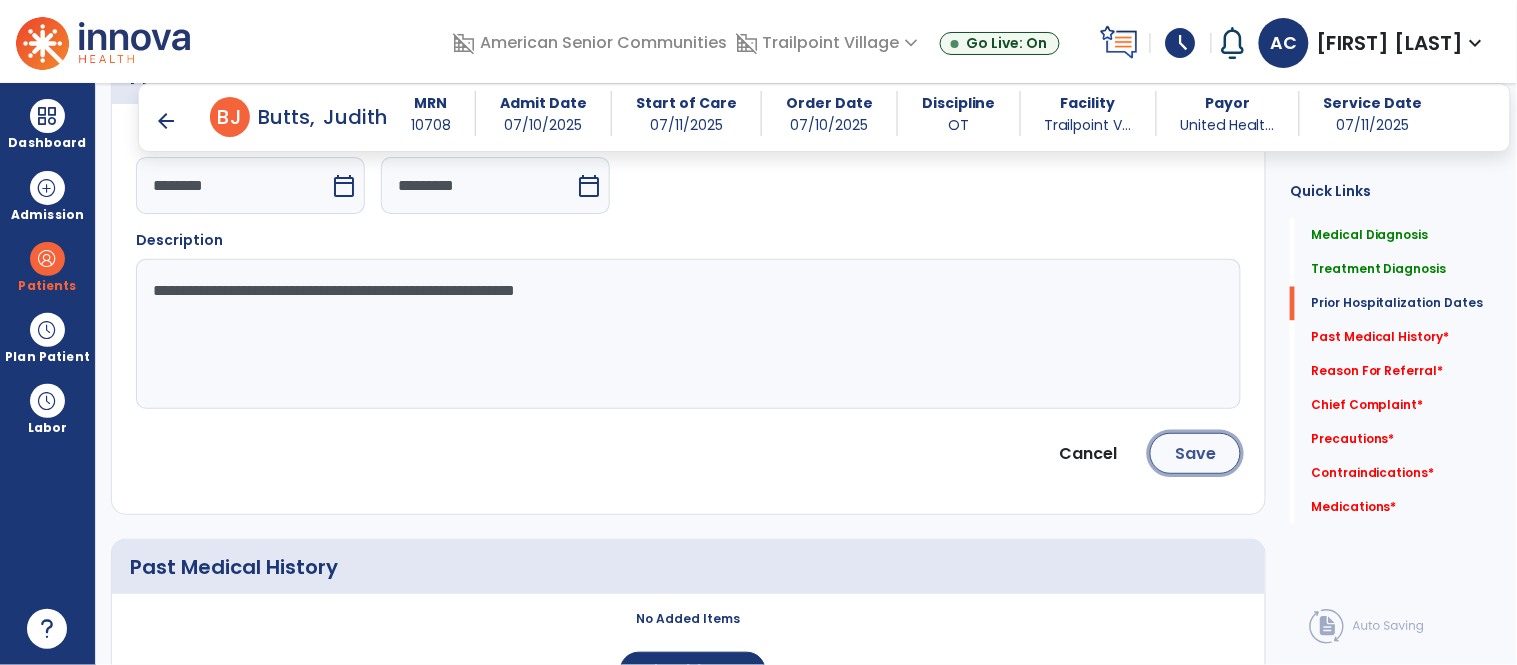click on "Save" 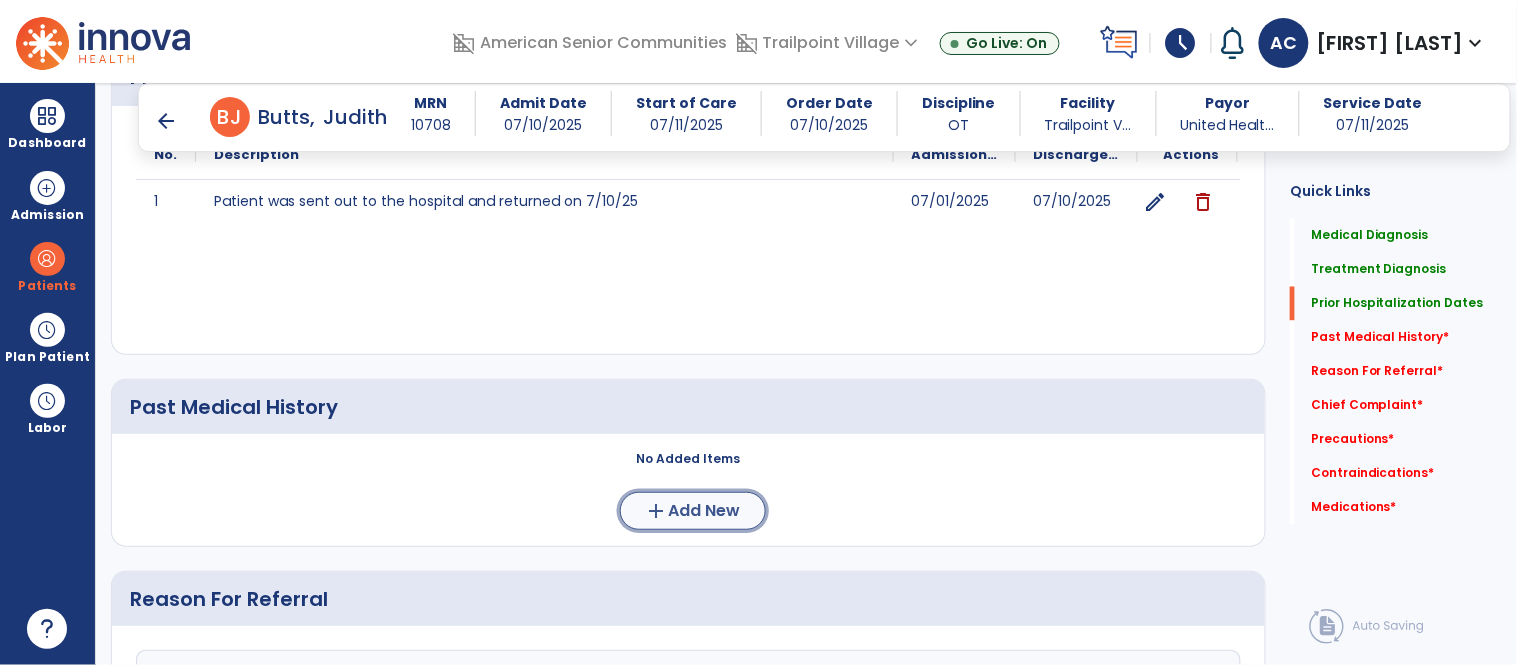 click on "add" 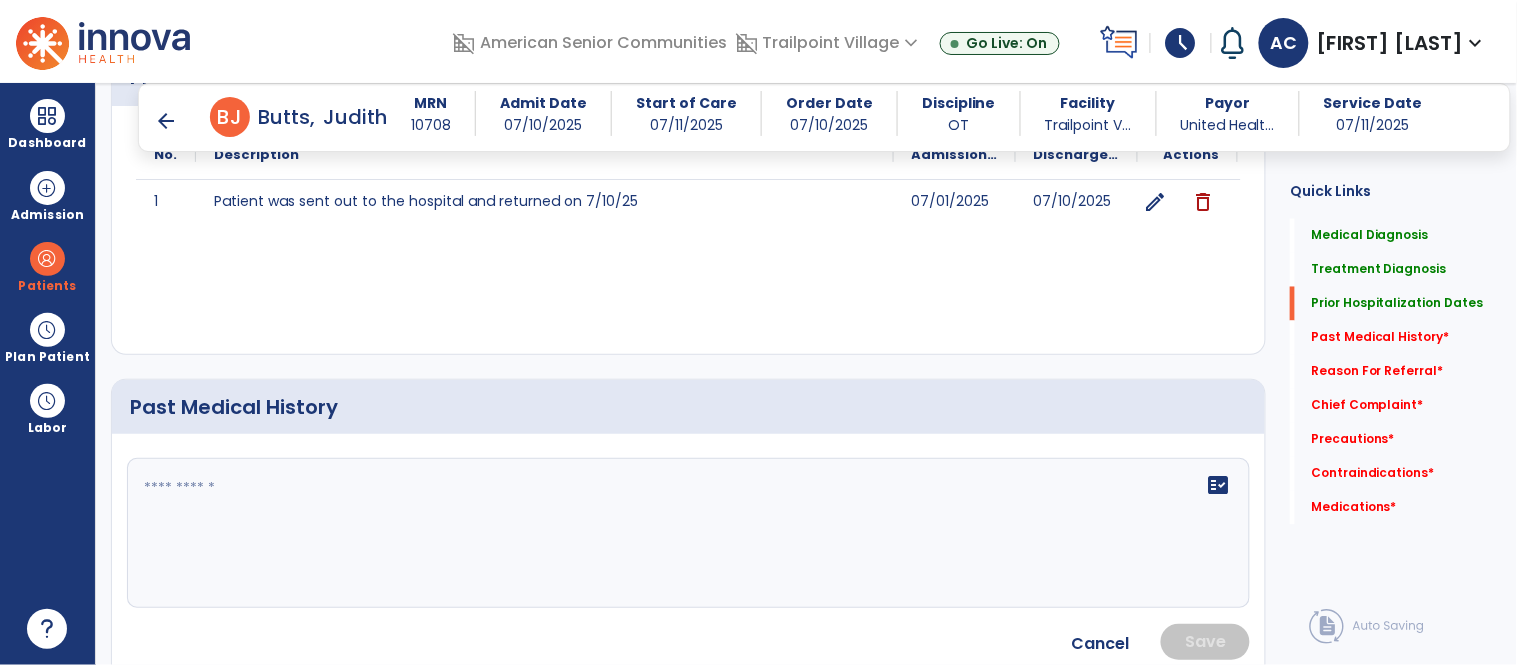 click 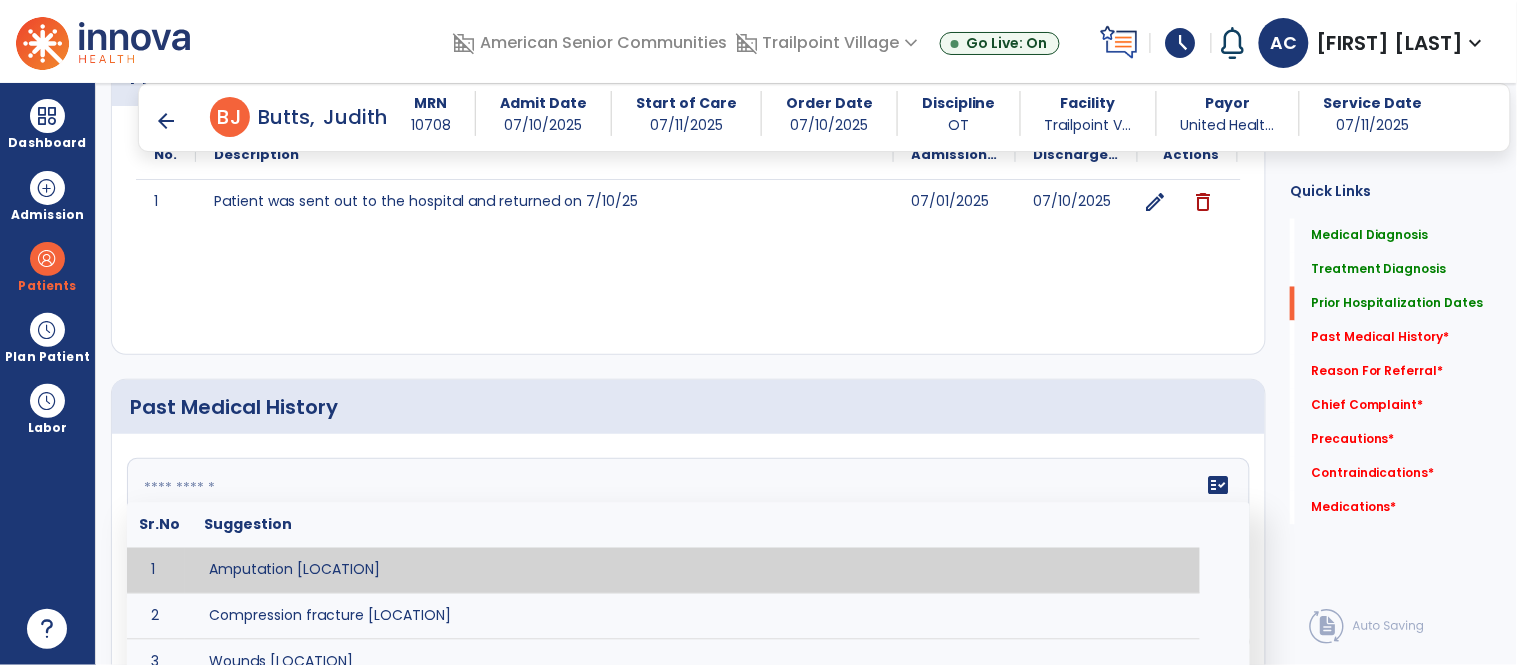 click 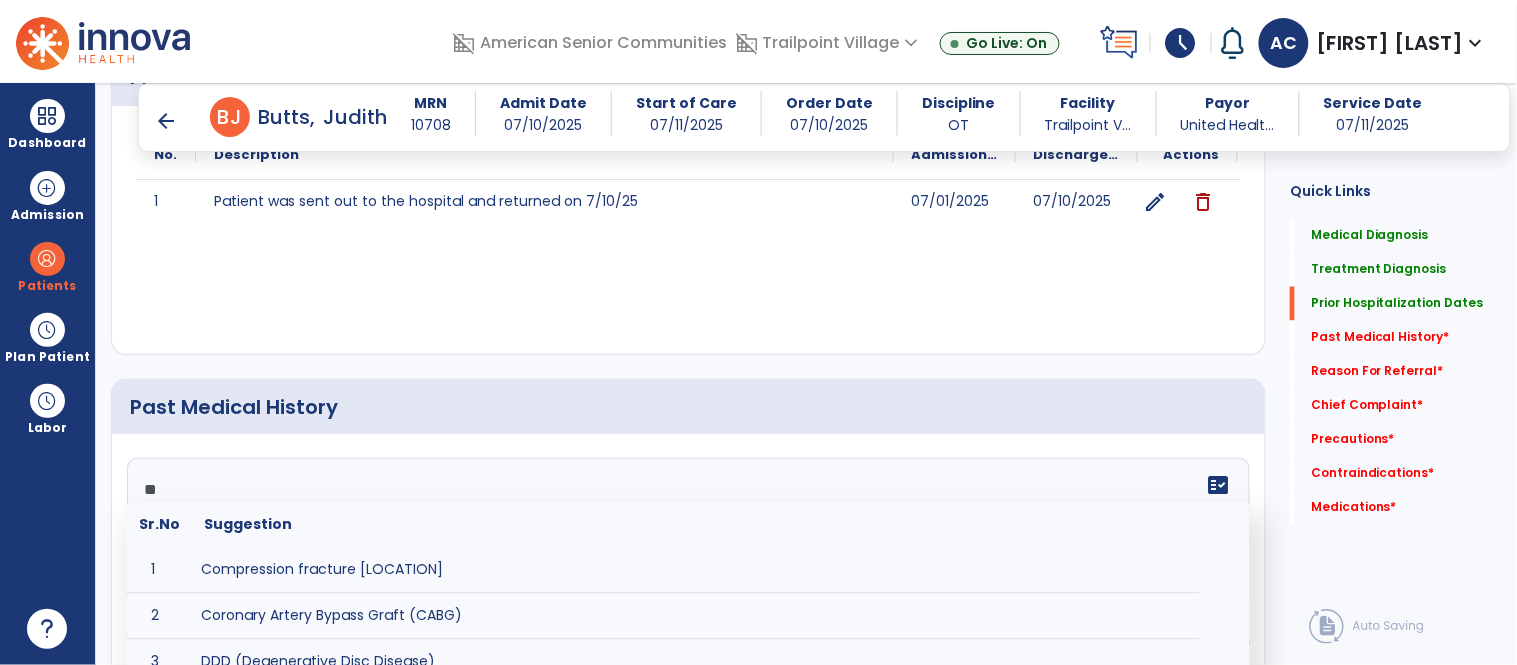 type on "*" 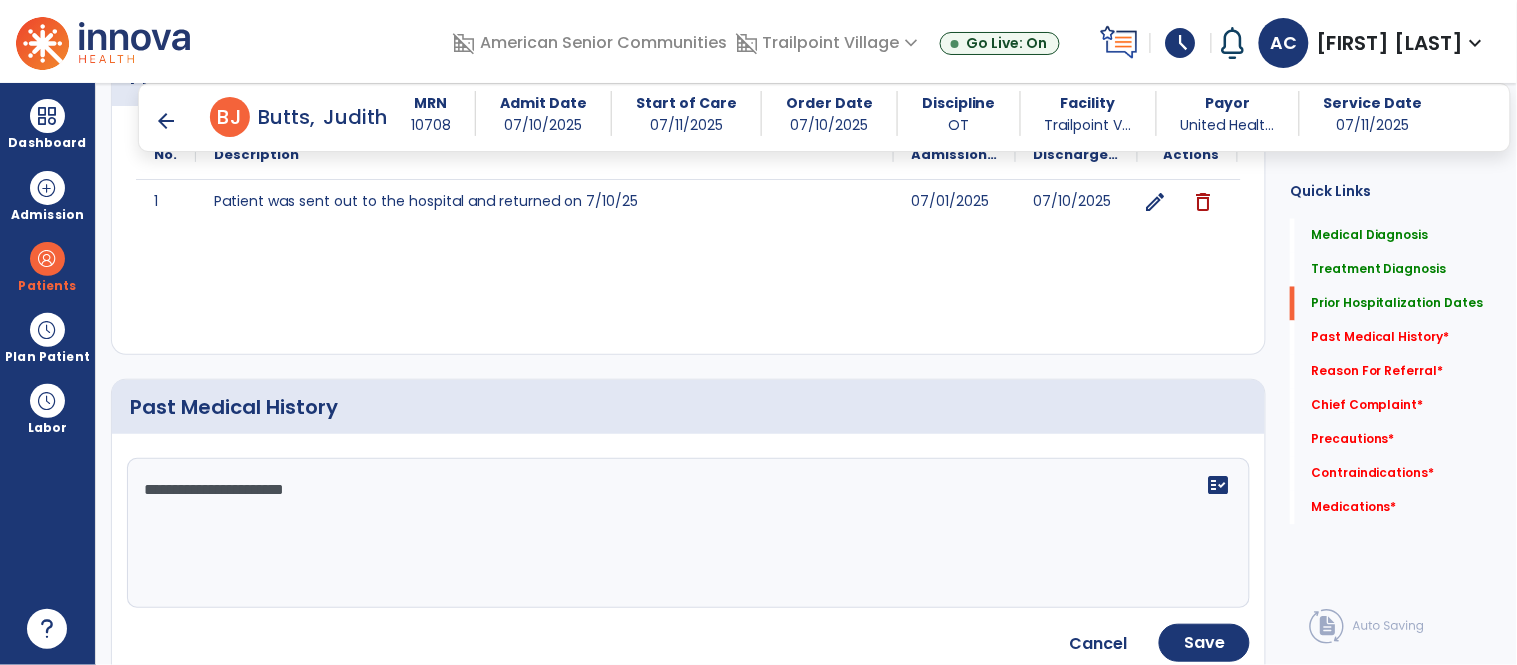 click on "**********" 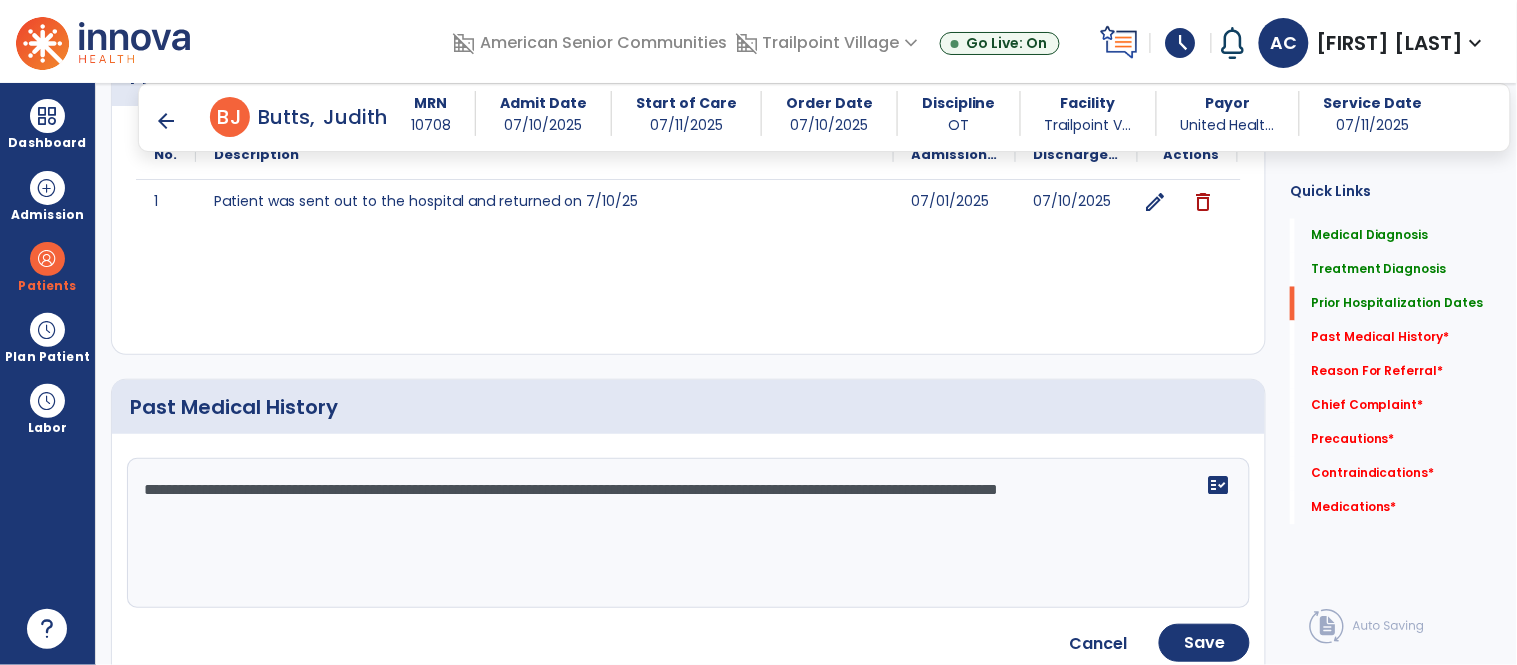 click on "**********" 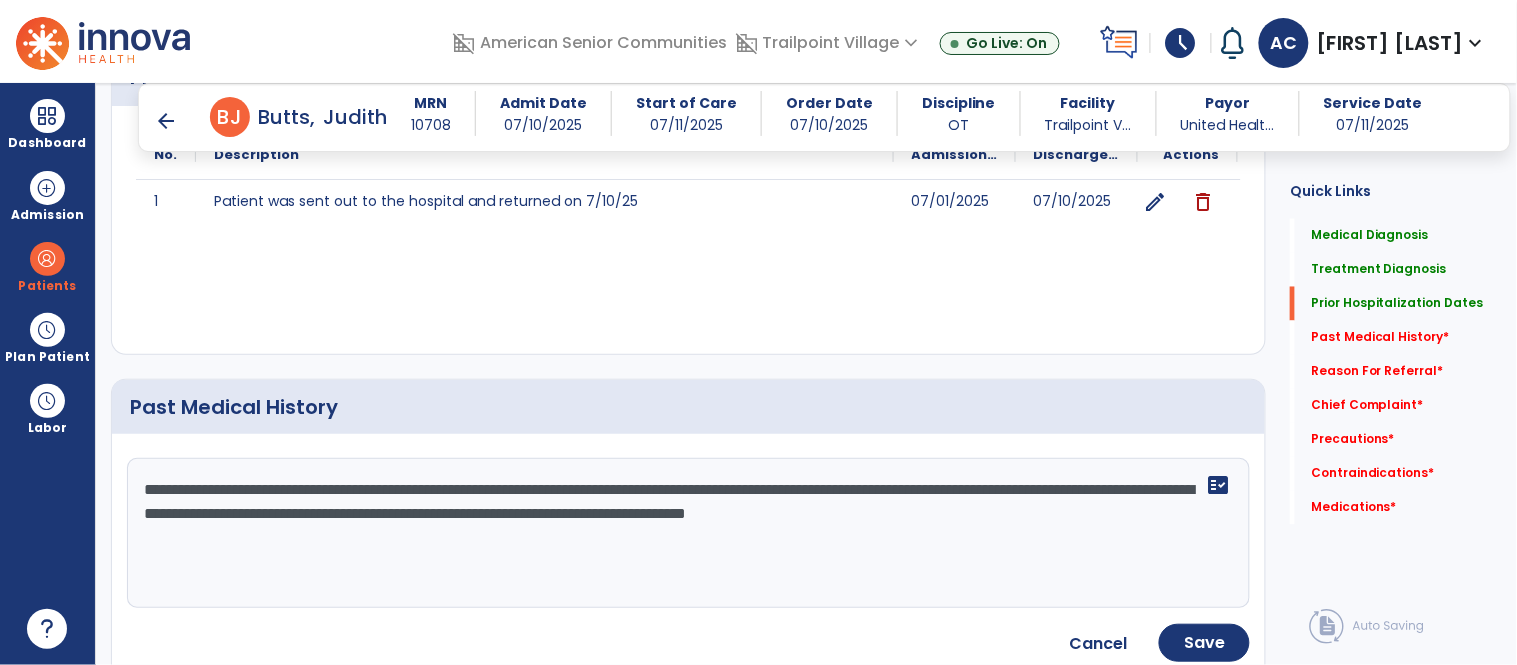 type on "**********" 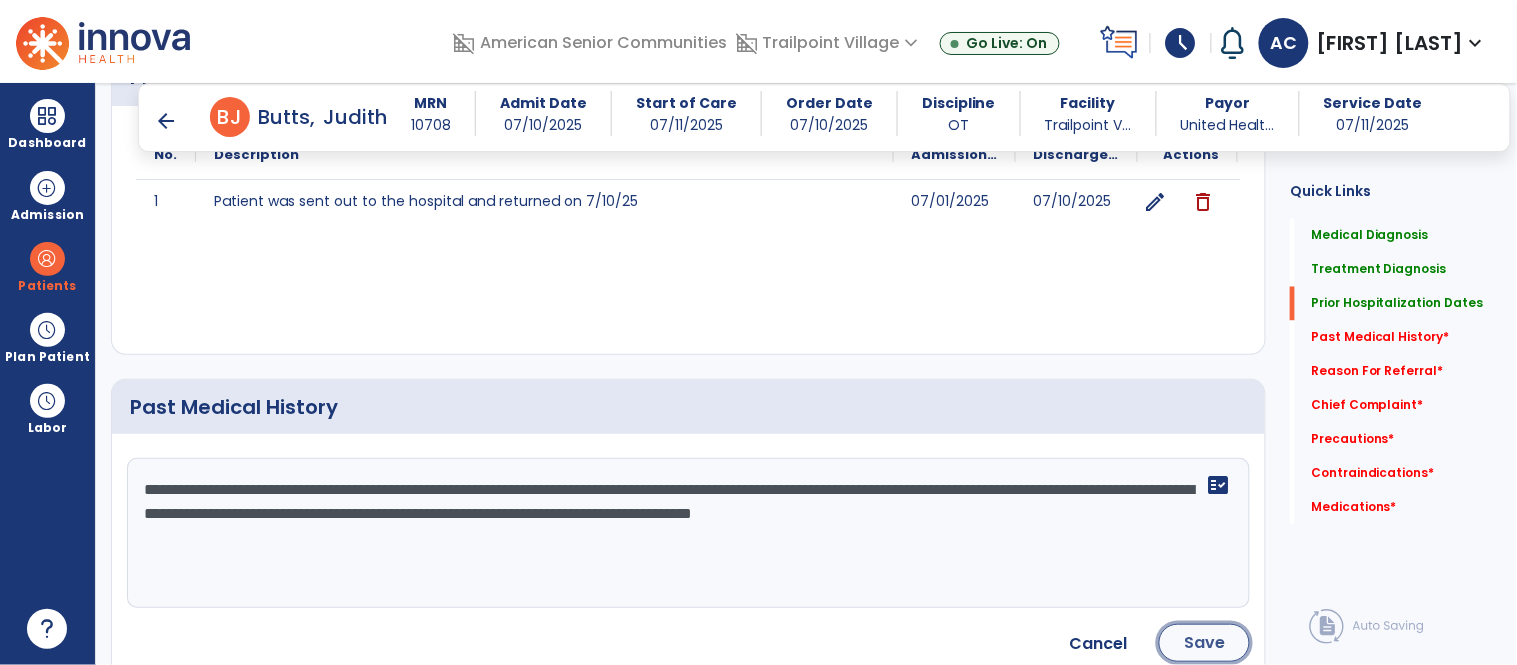 click on "Save" 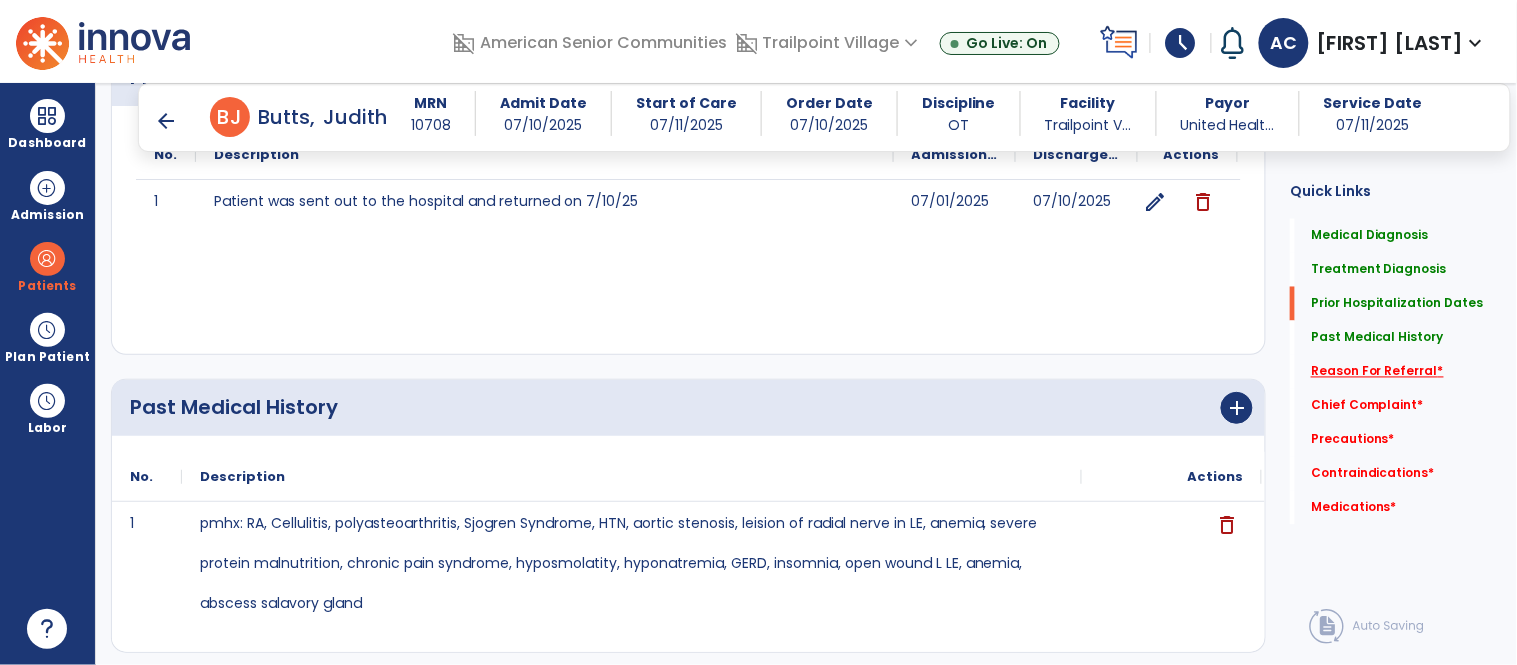 click on "Reason For Referral   *" 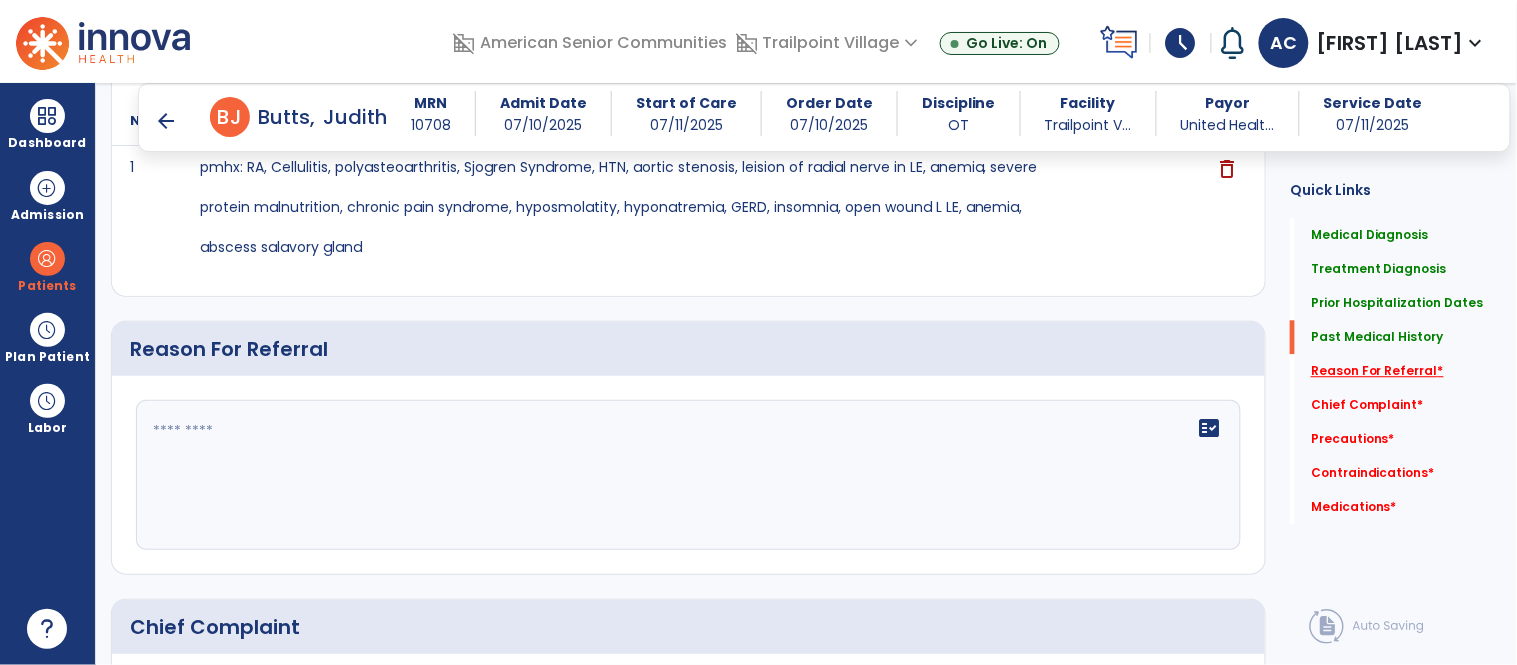 scroll, scrollTop: 1265, scrollLeft: 0, axis: vertical 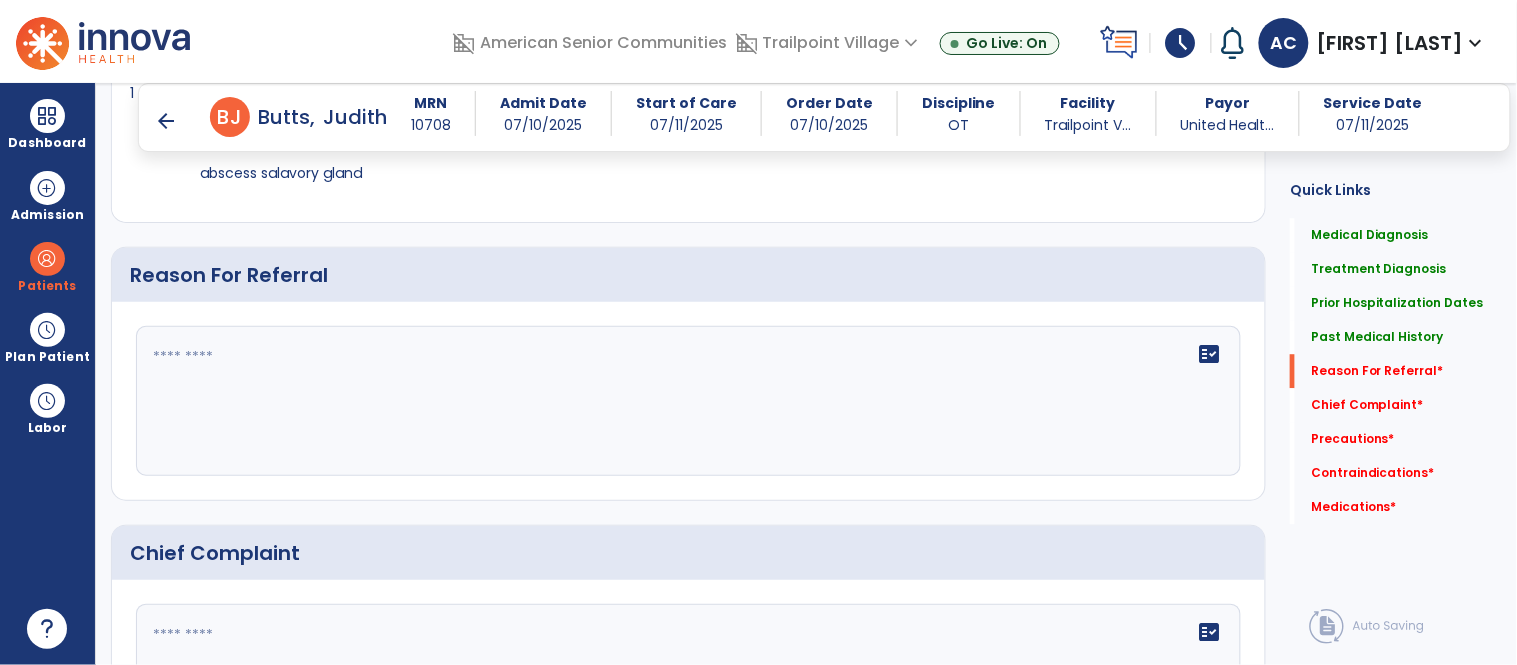 click 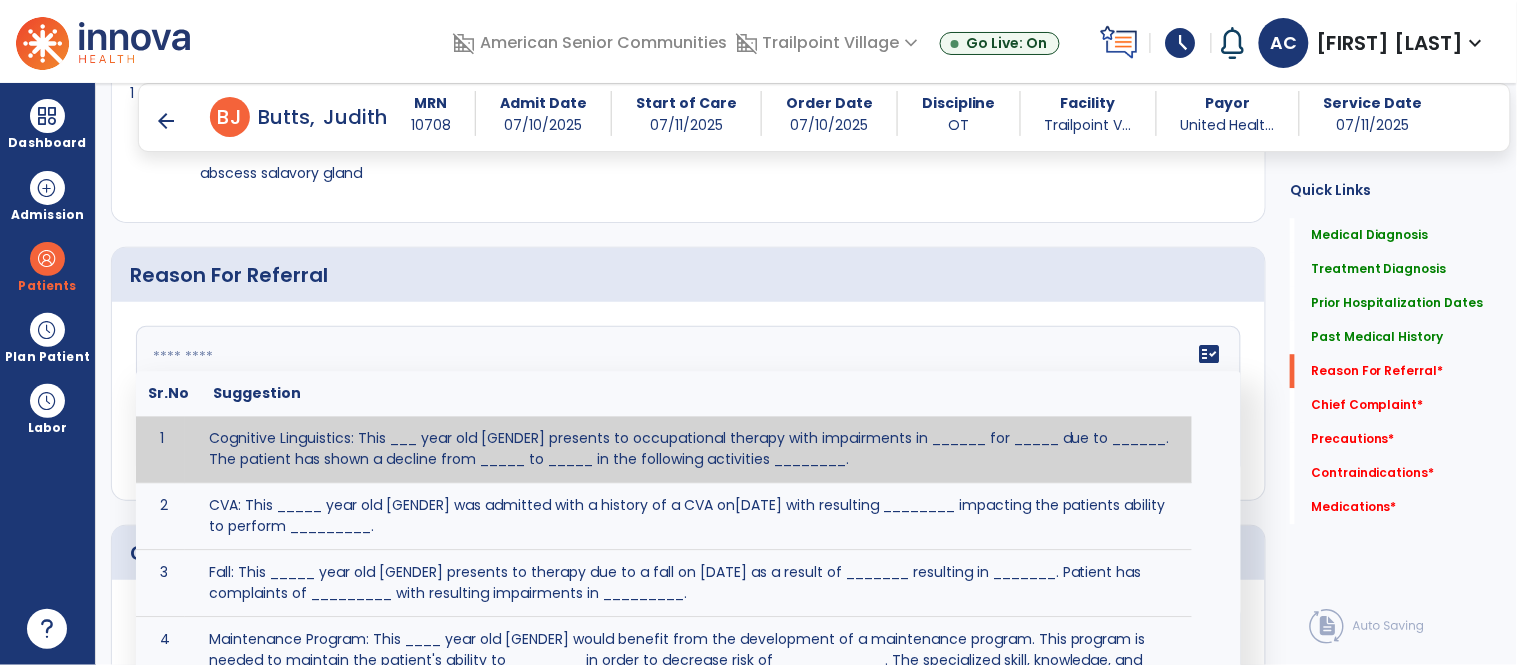 click 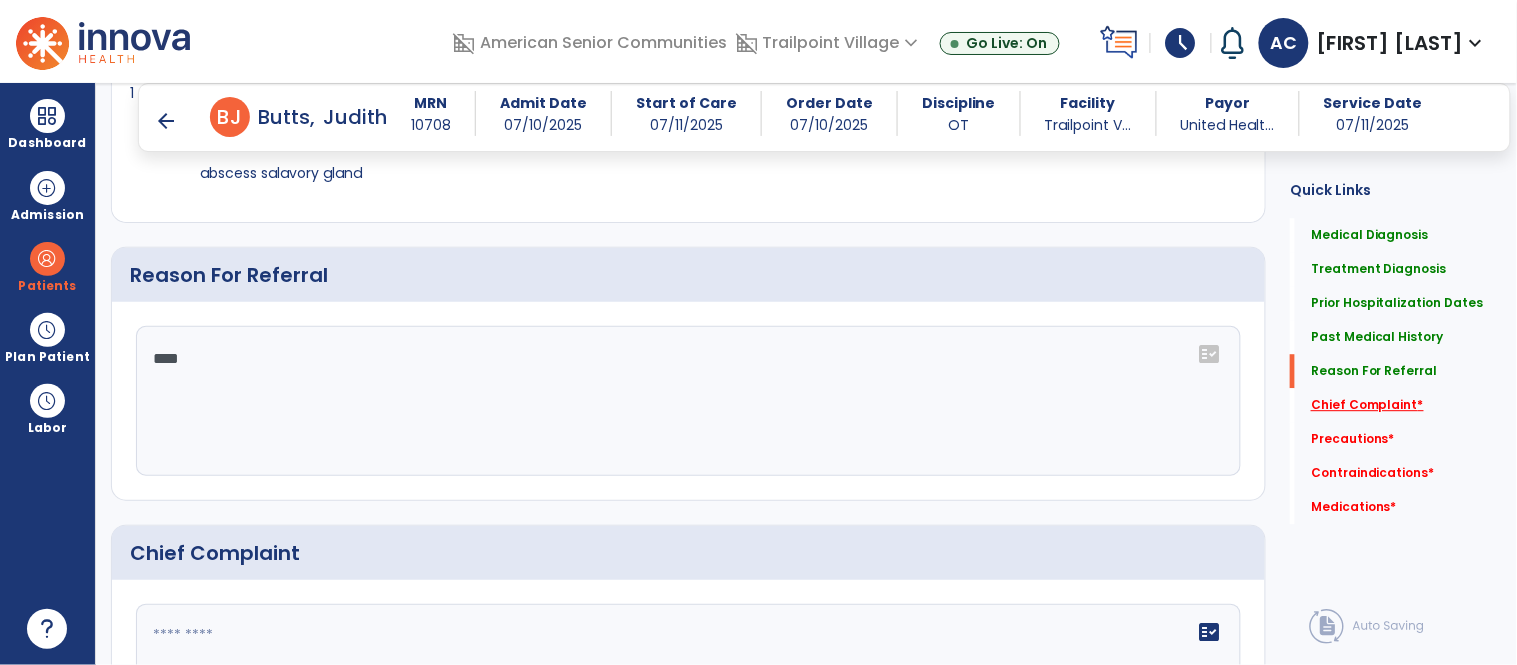 type on "****" 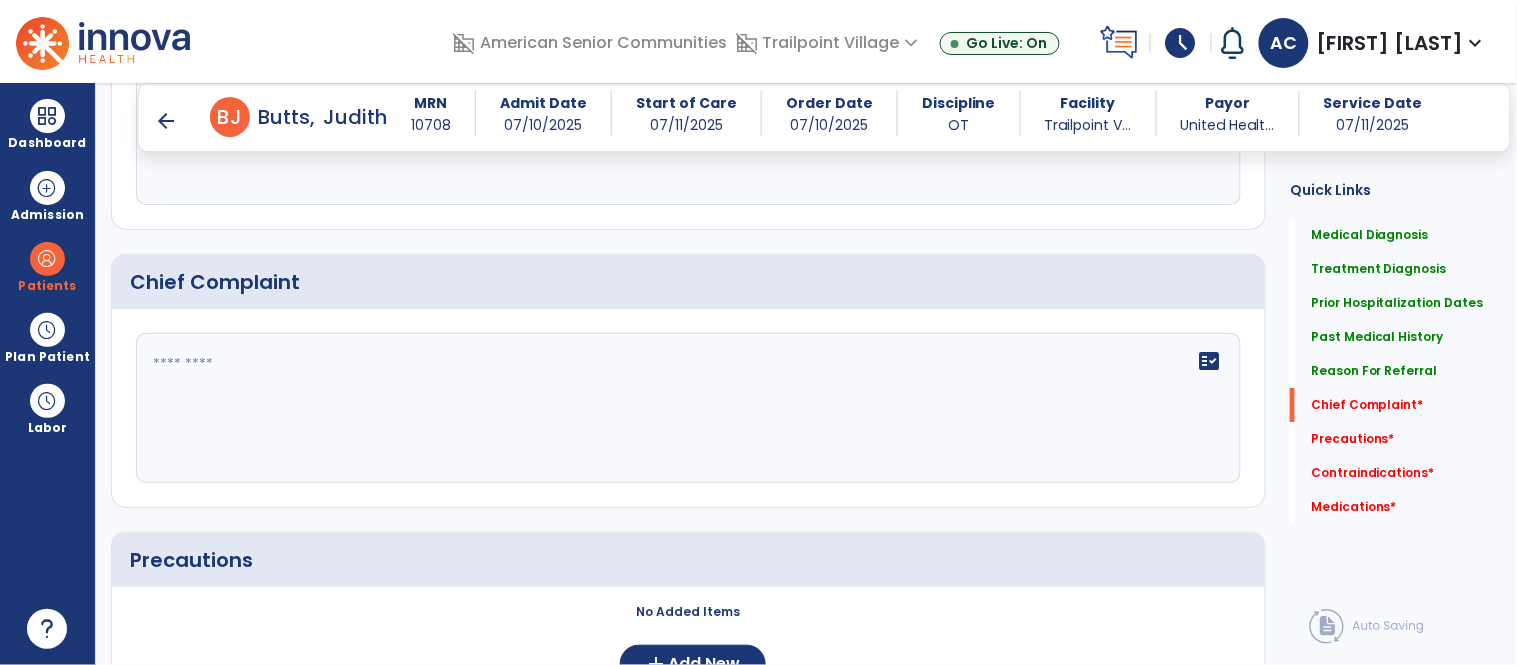 scroll, scrollTop: 1544, scrollLeft: 0, axis: vertical 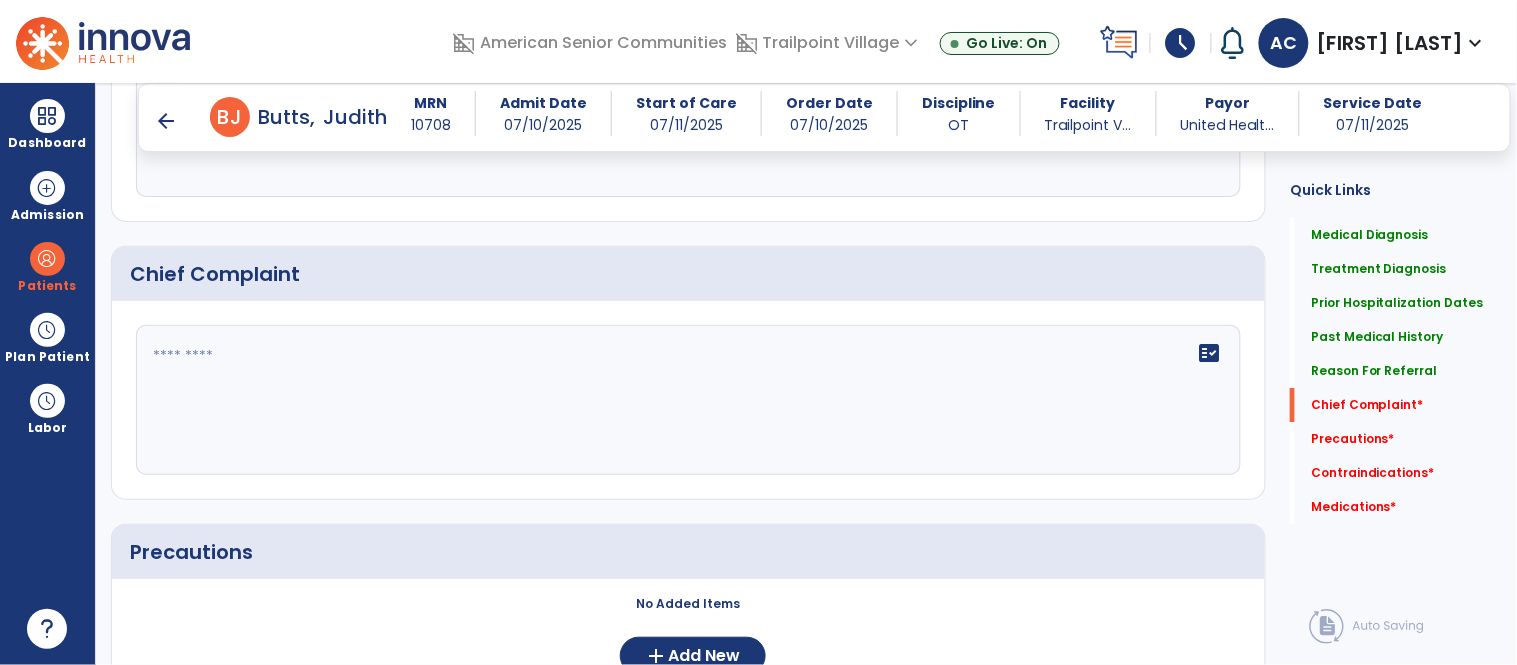 click on "fact_check" 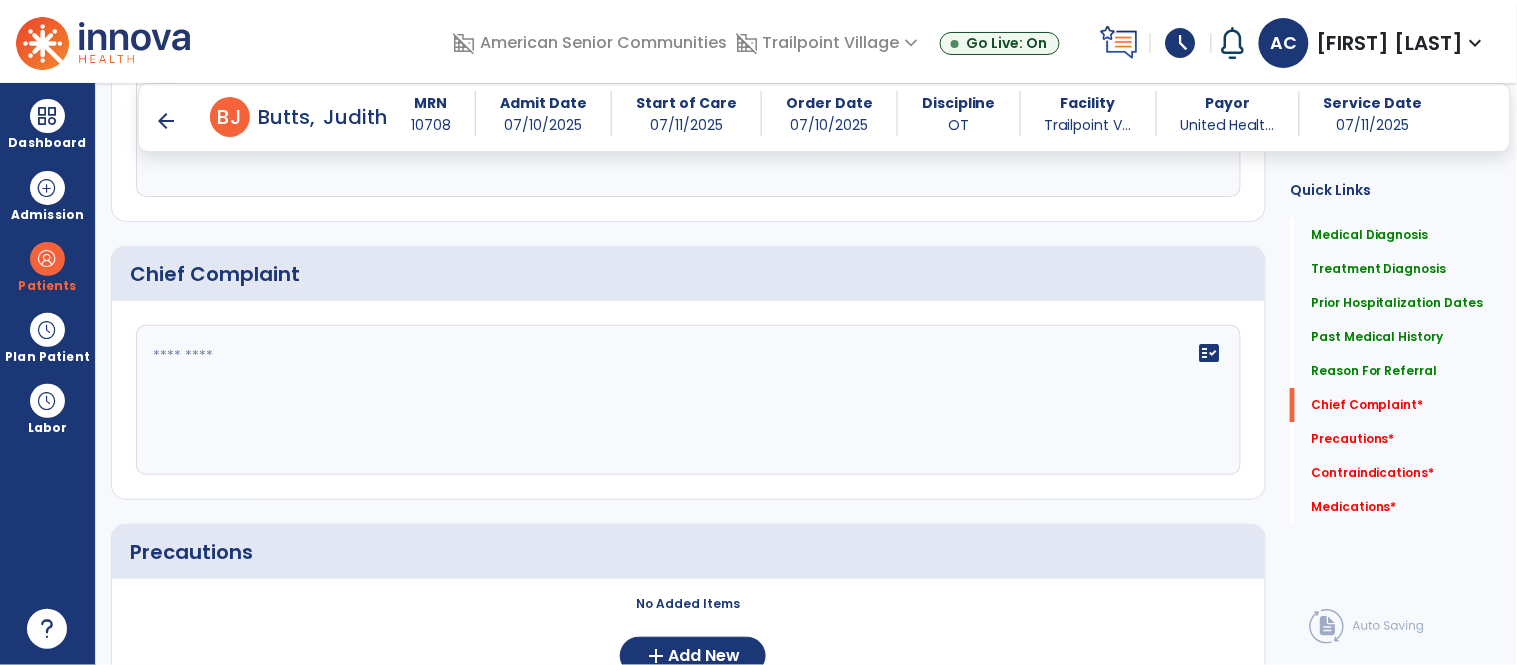 click on "fact_check" 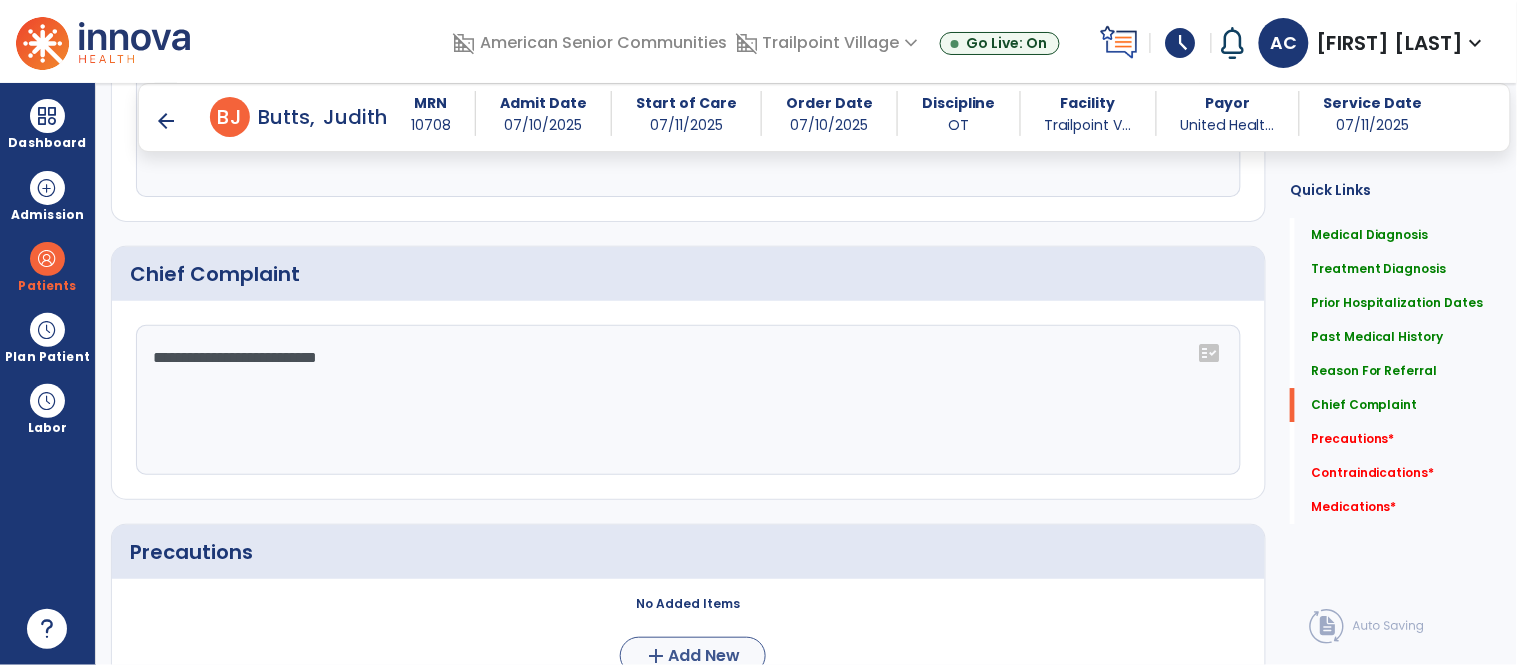 type on "**********" 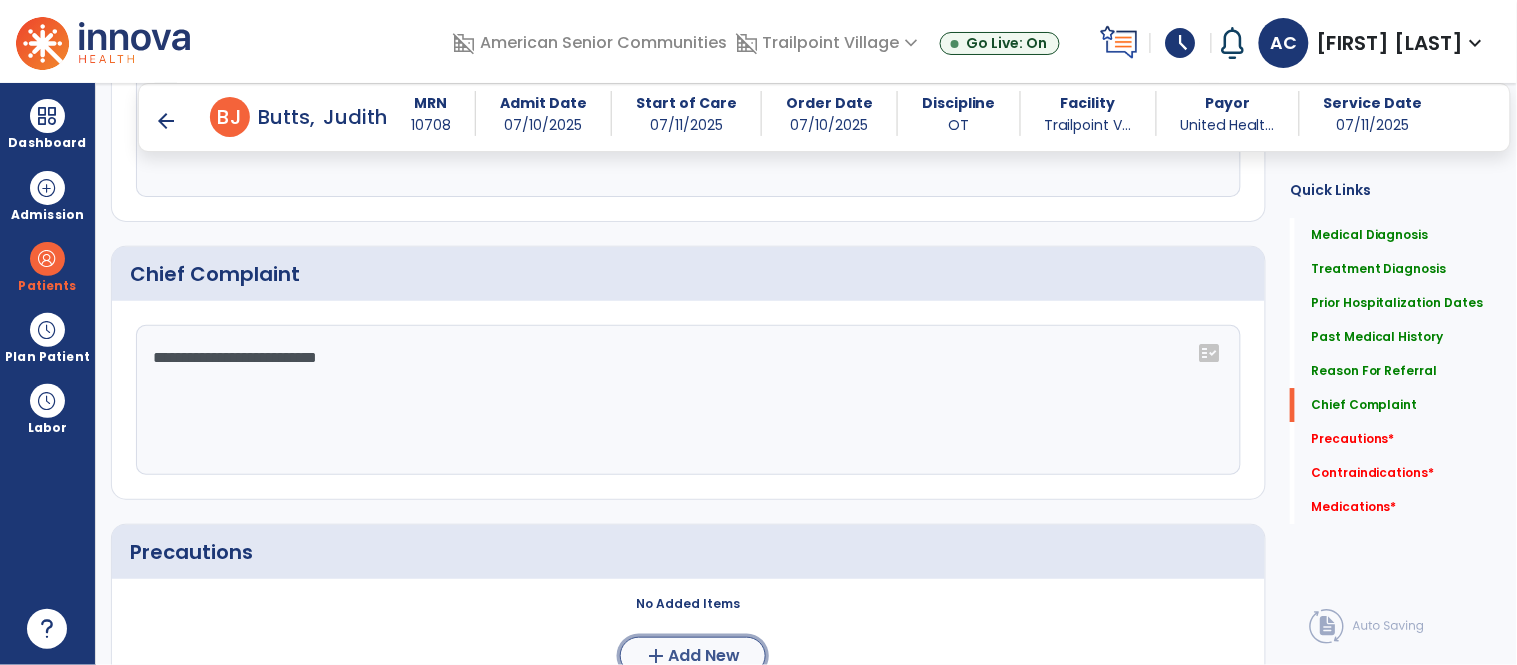 click on "Add New" 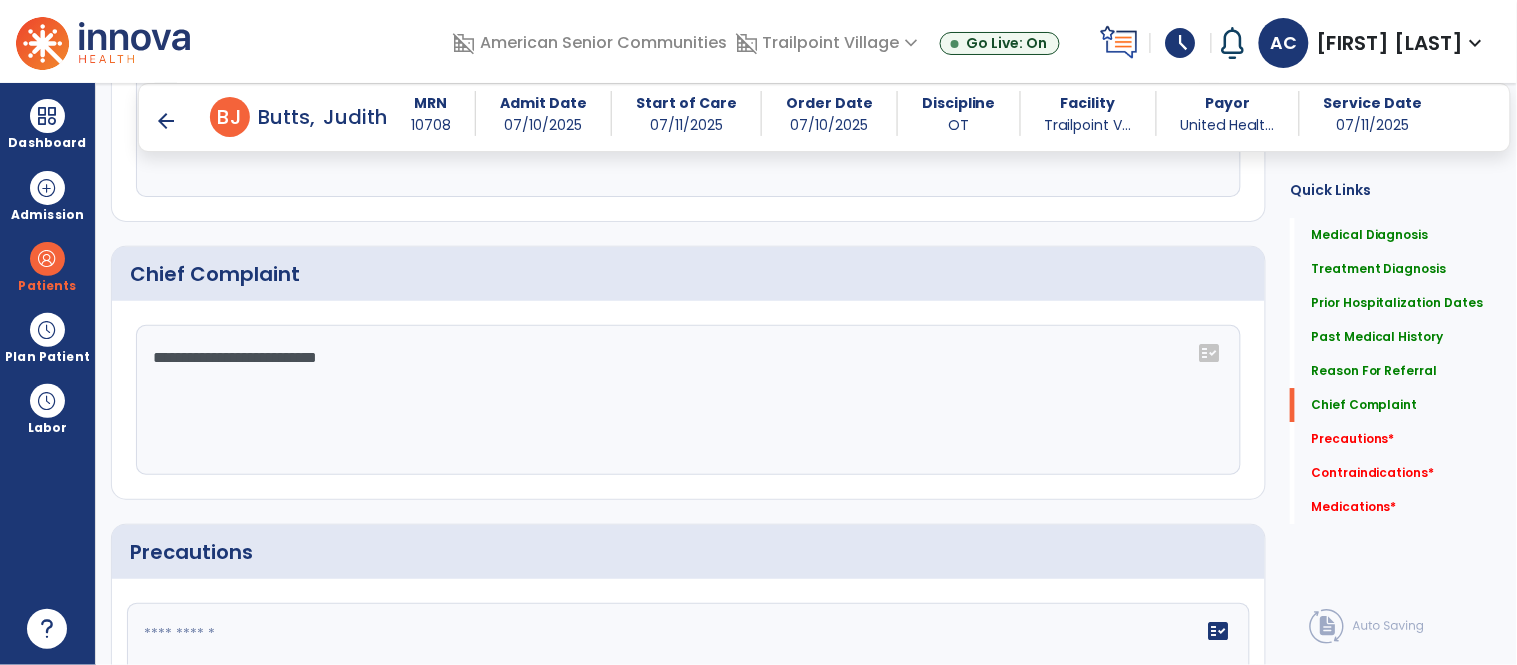 click 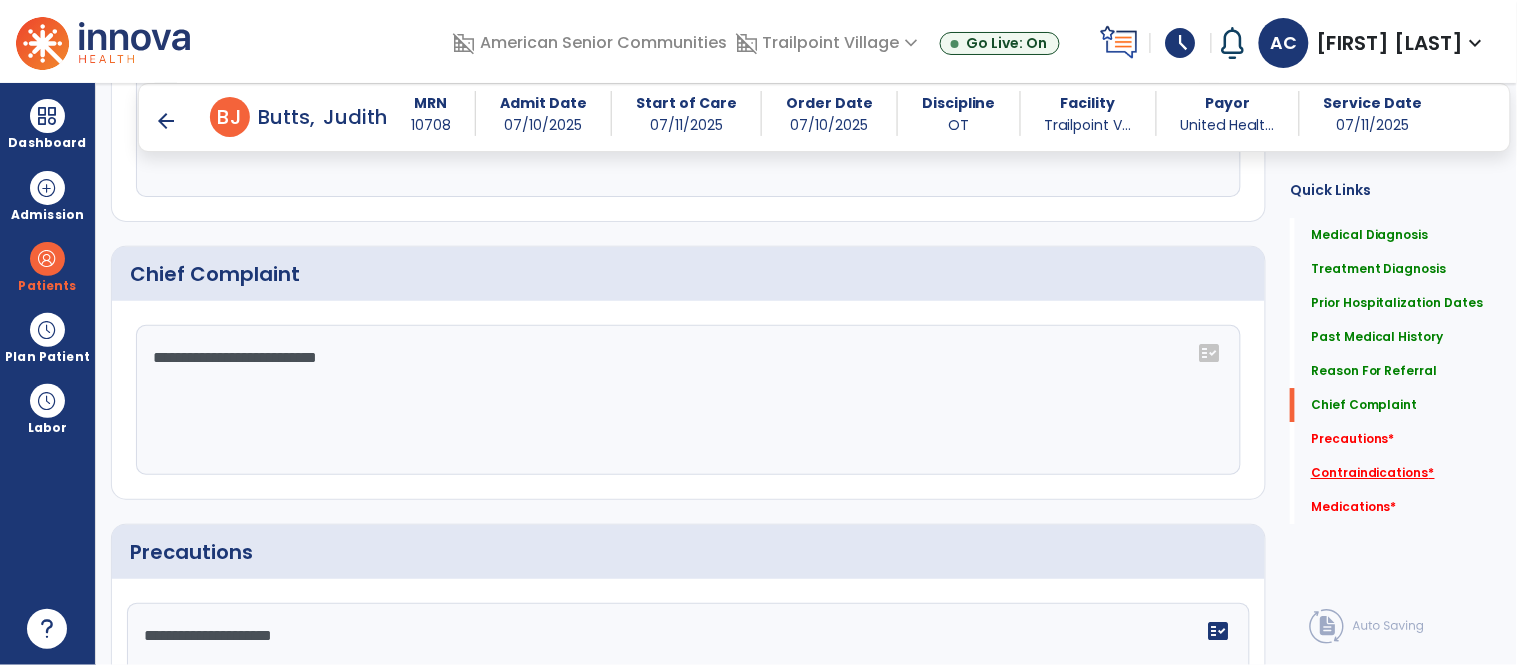 type on "**********" 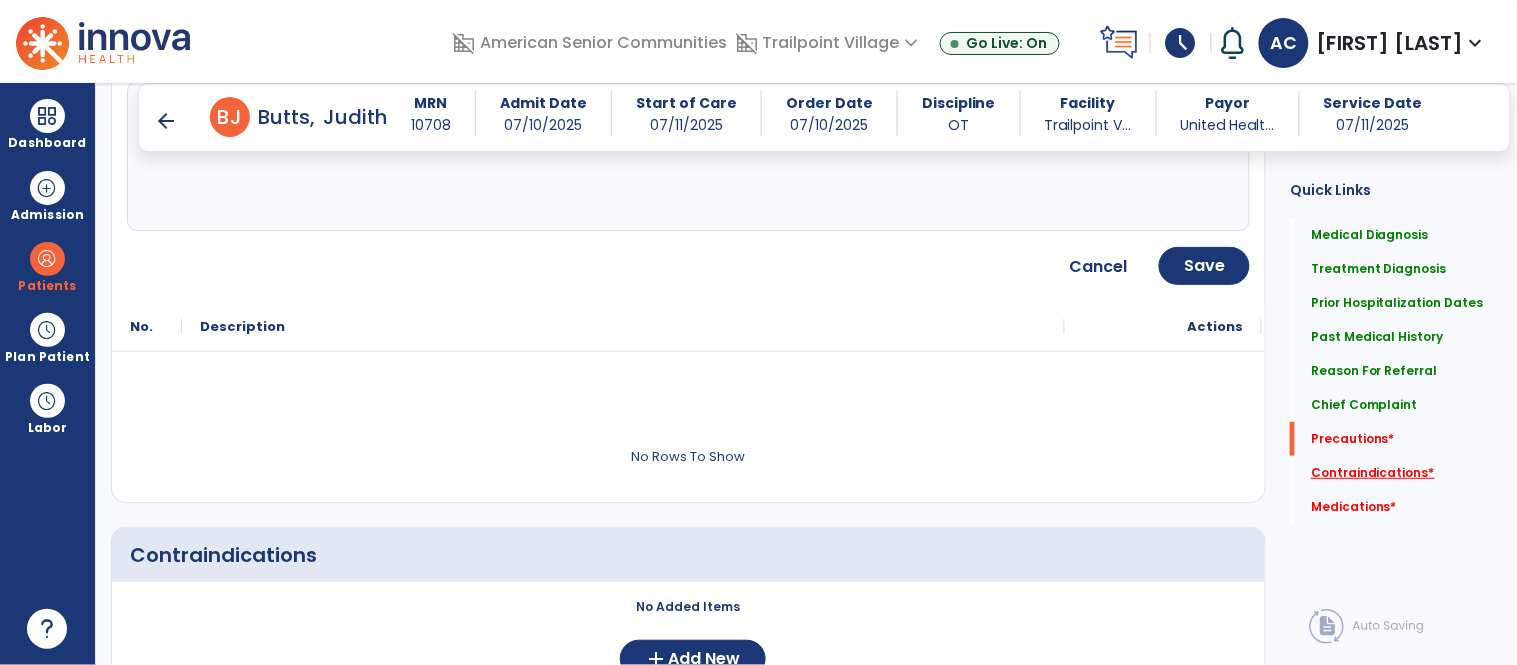 scroll, scrollTop: 2305, scrollLeft: 0, axis: vertical 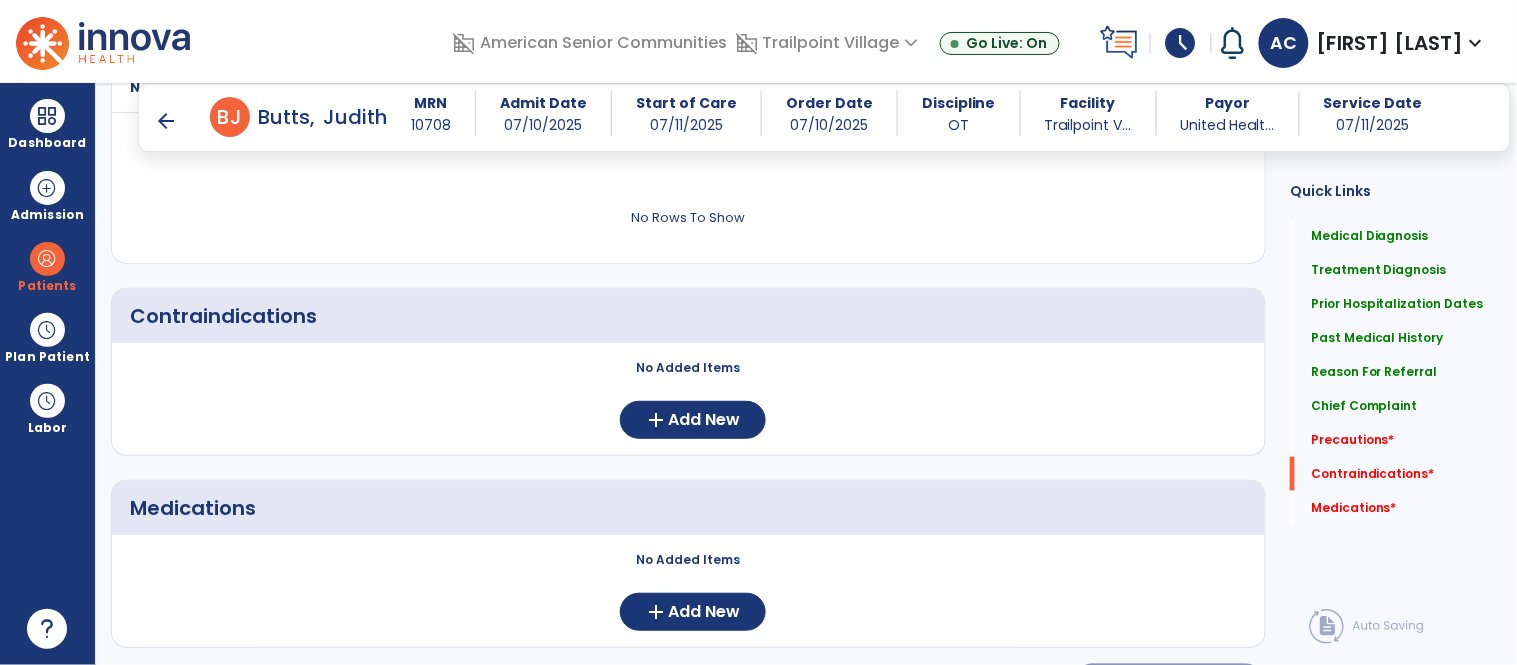 click 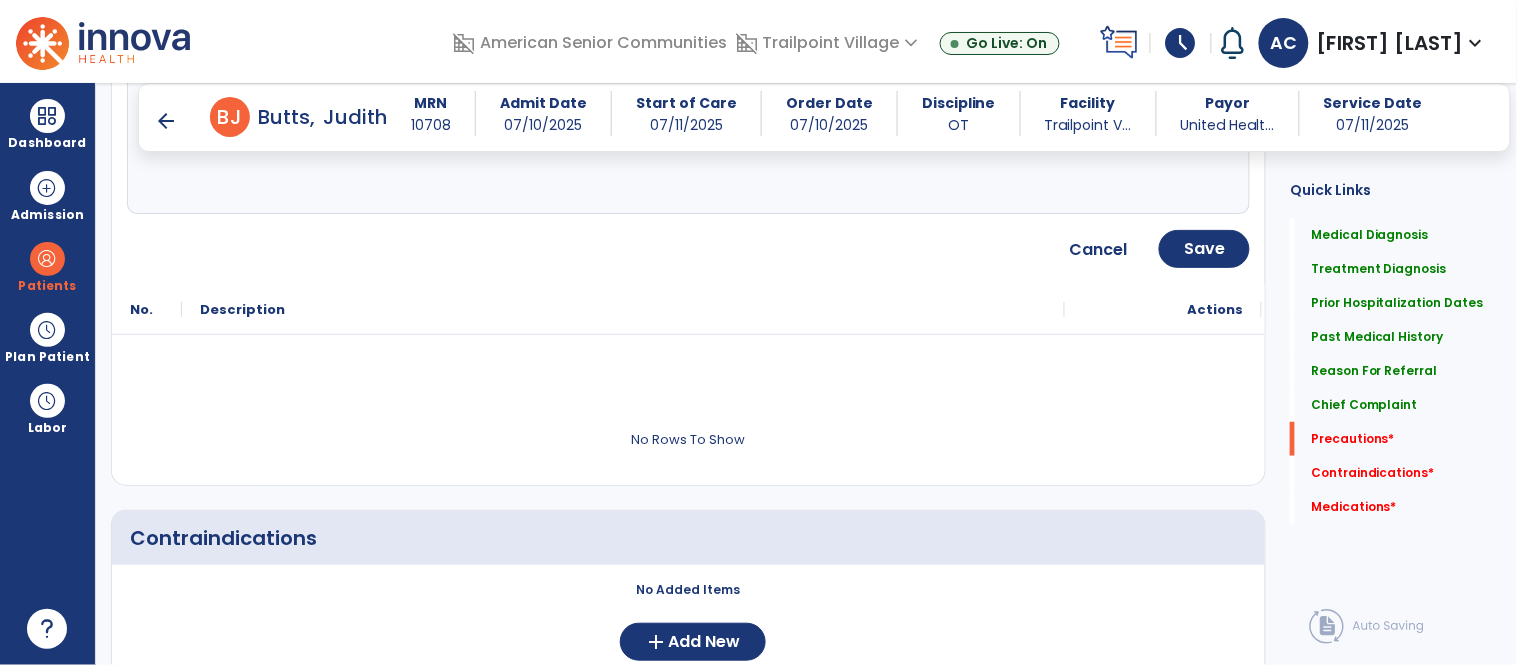 scroll, scrollTop: 2038, scrollLeft: 0, axis: vertical 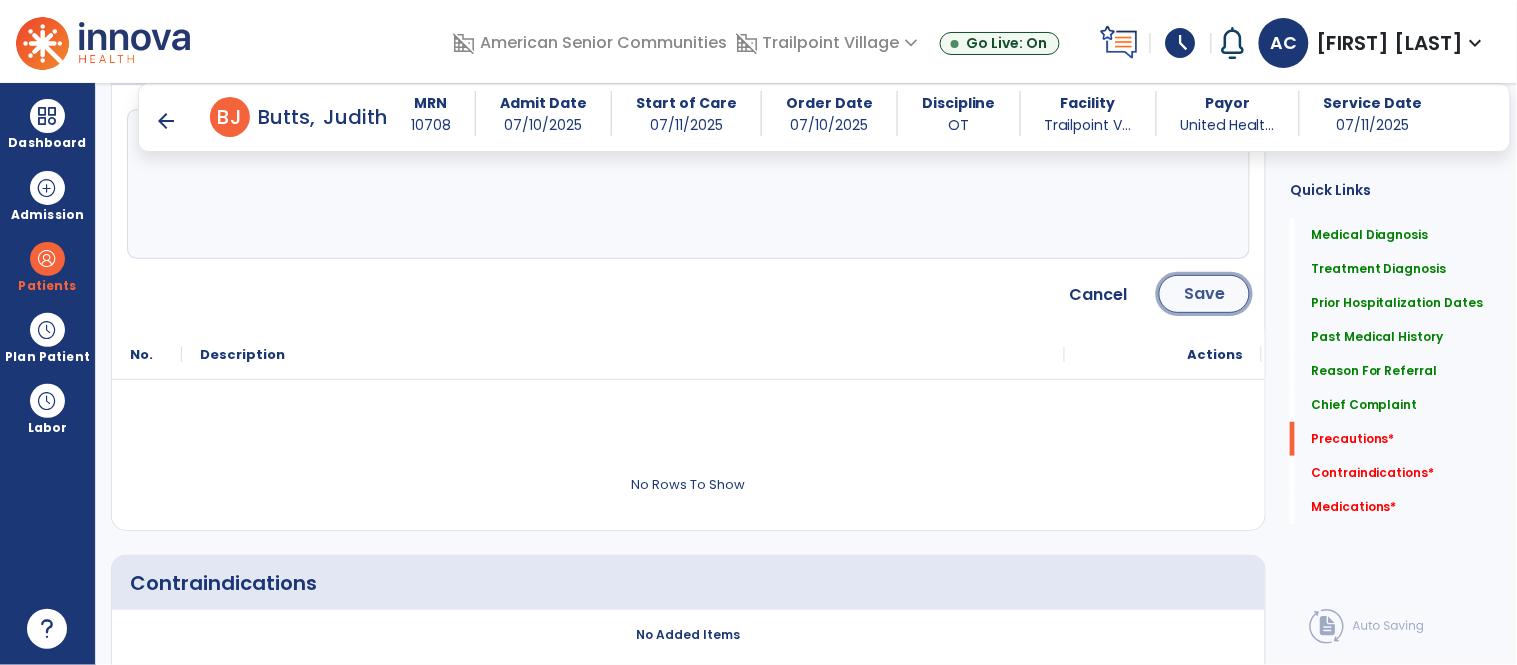 click on "Save" 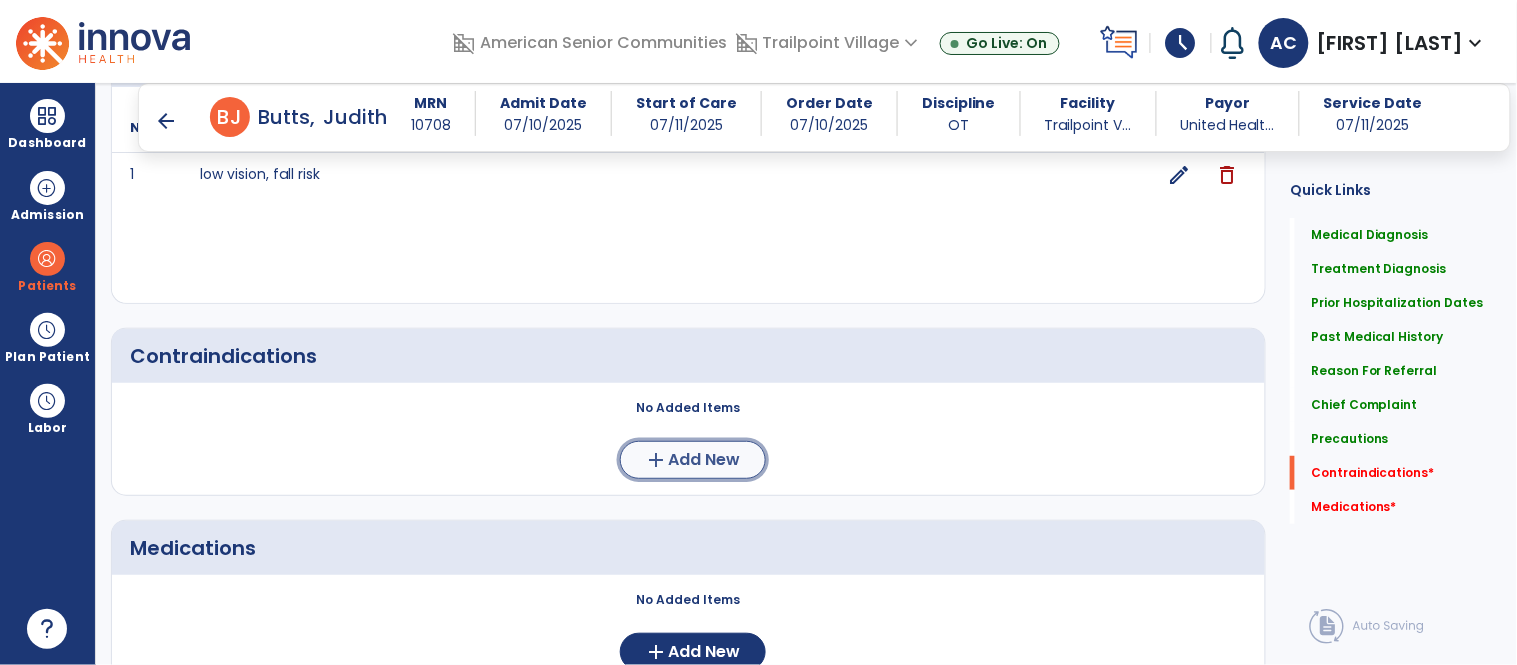 click on "add  Add New" 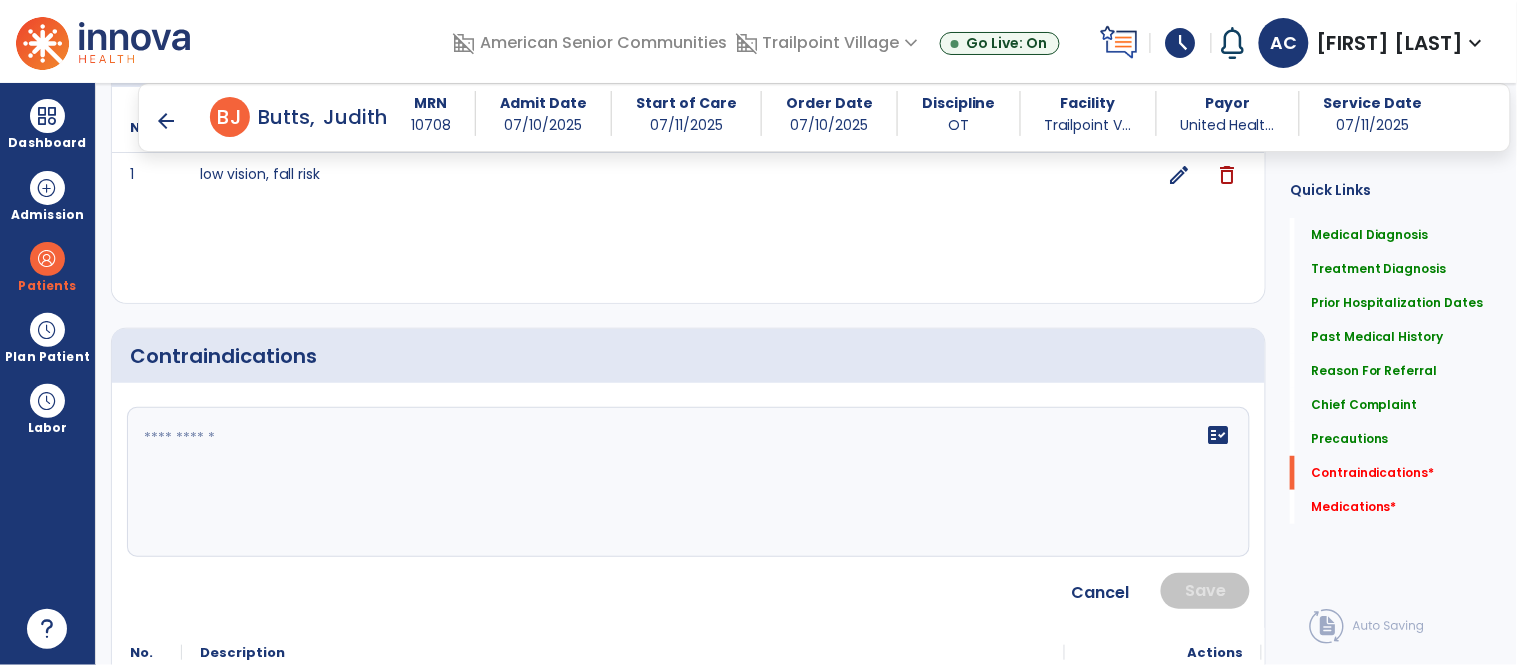 click on "fact_check" 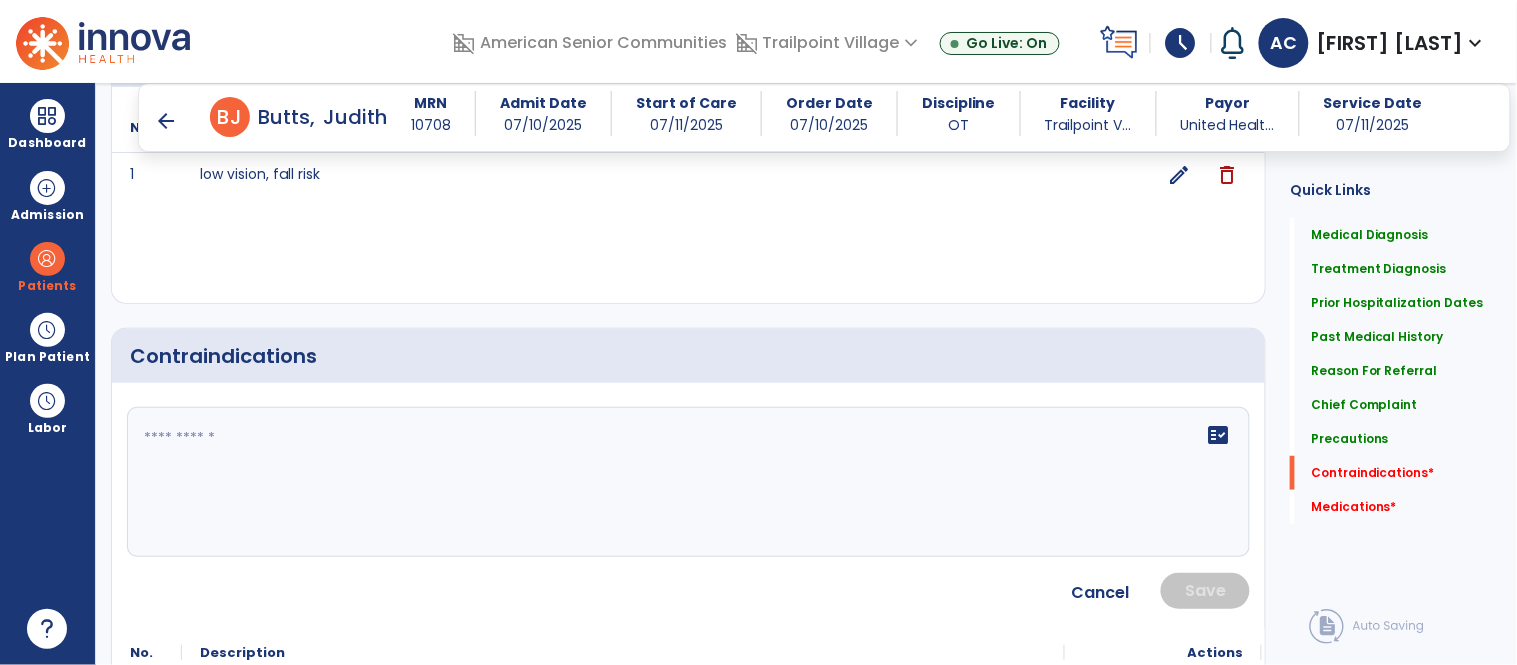 click on "fact_check" 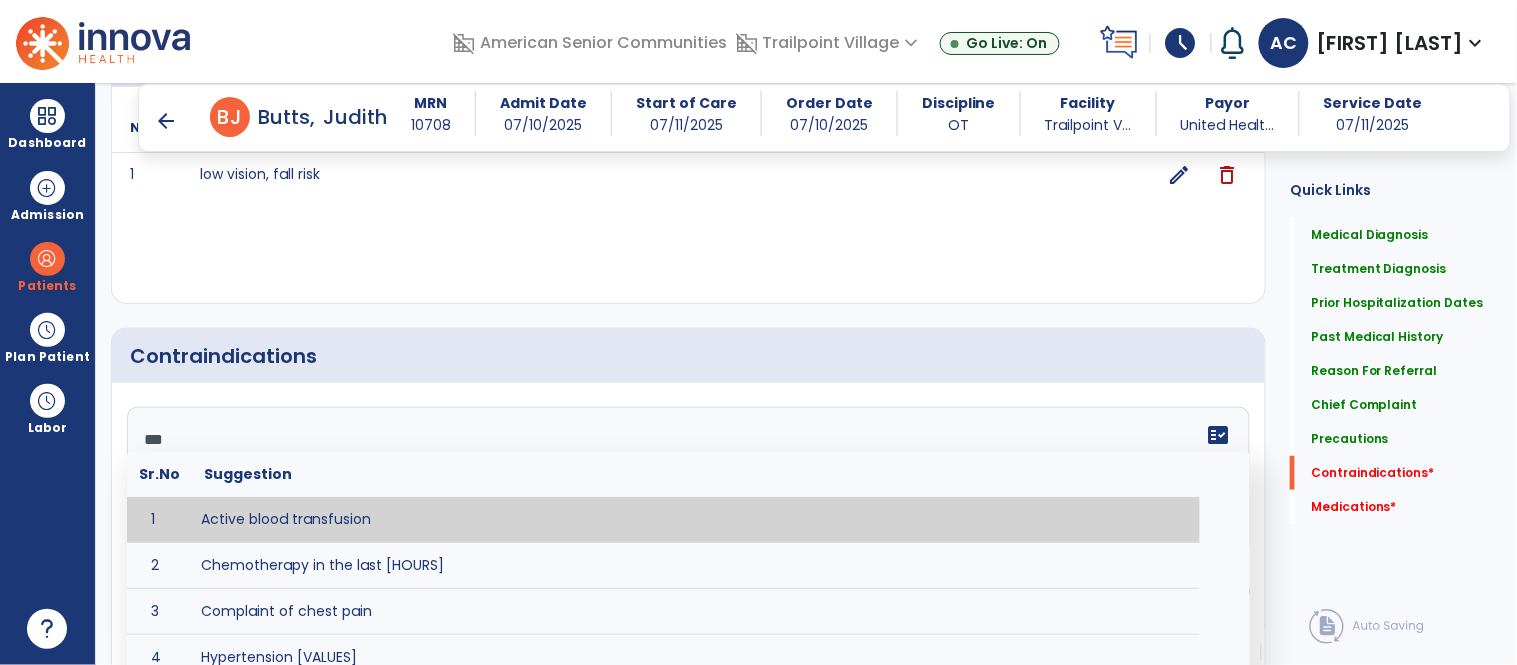 type on "****" 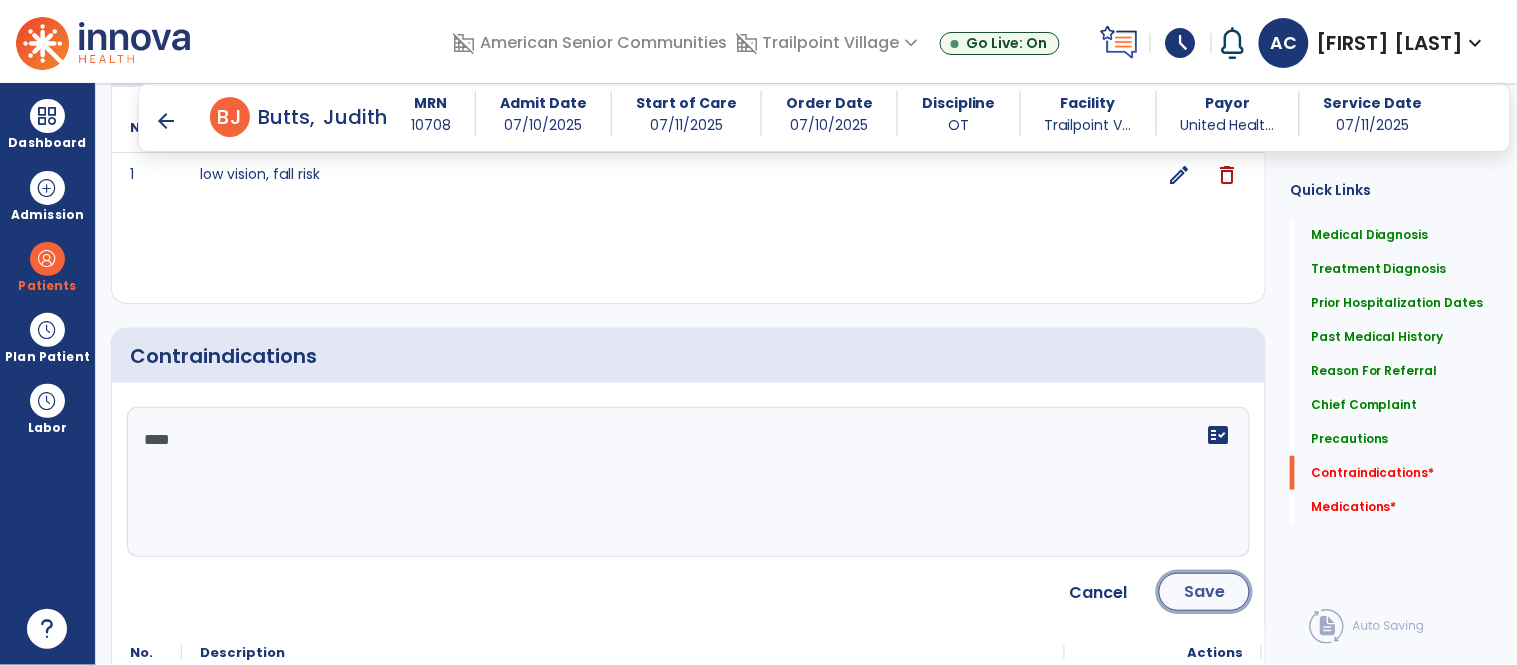 click on "Save" 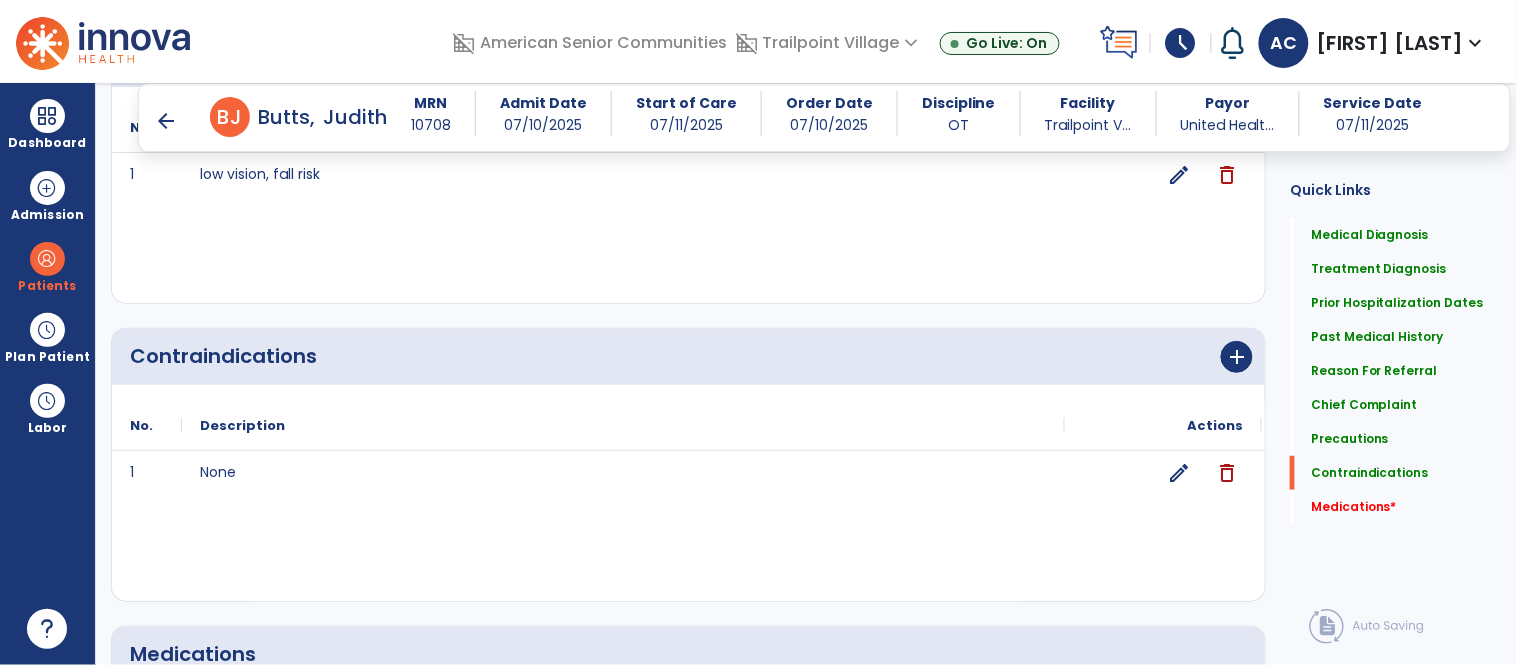 click on "Medications   *  Medications   *" 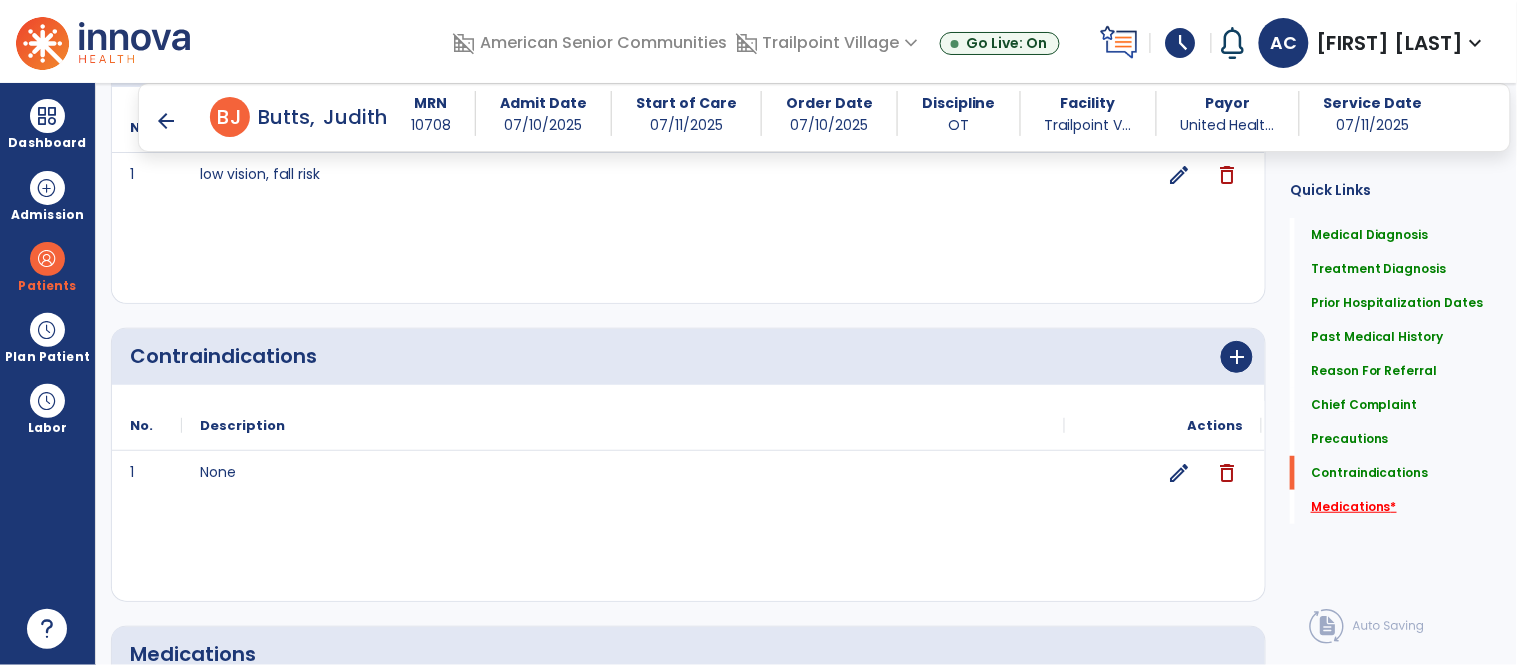 click on "Medications   *" 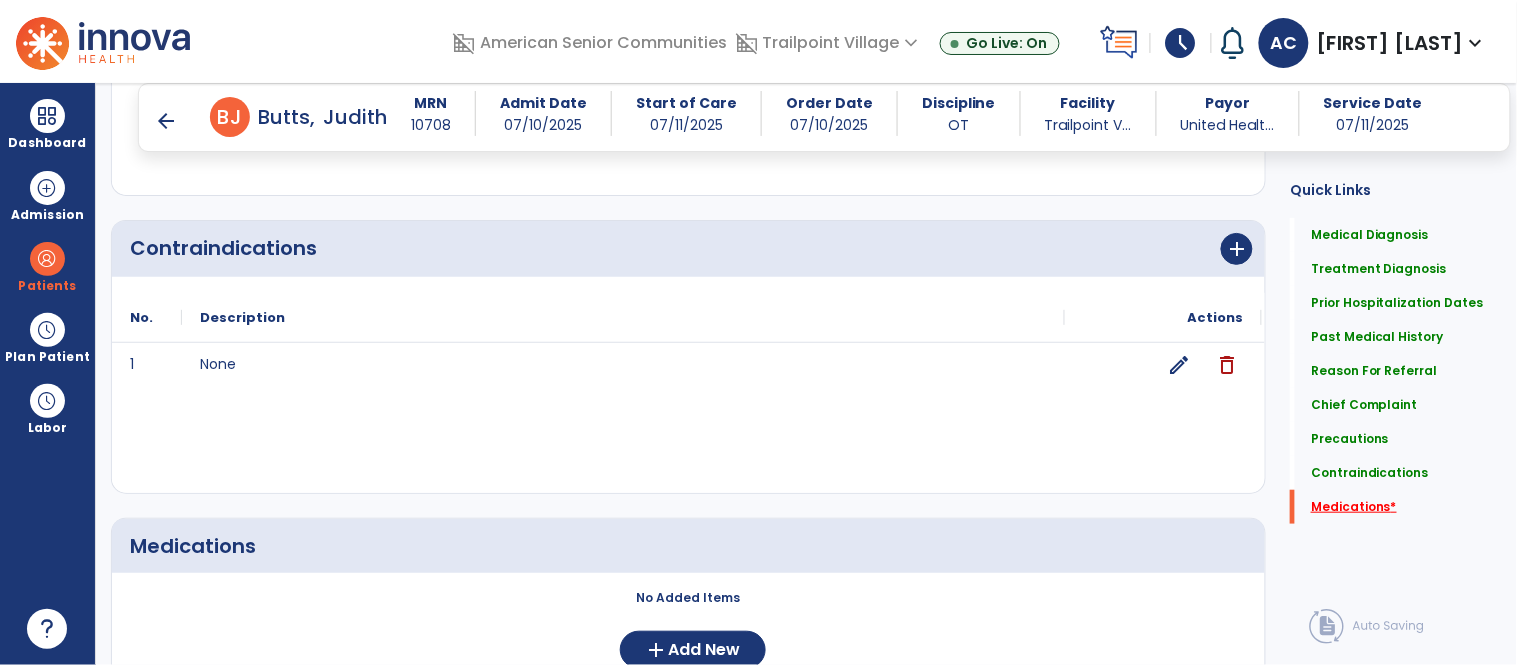 scroll, scrollTop: 2238, scrollLeft: 0, axis: vertical 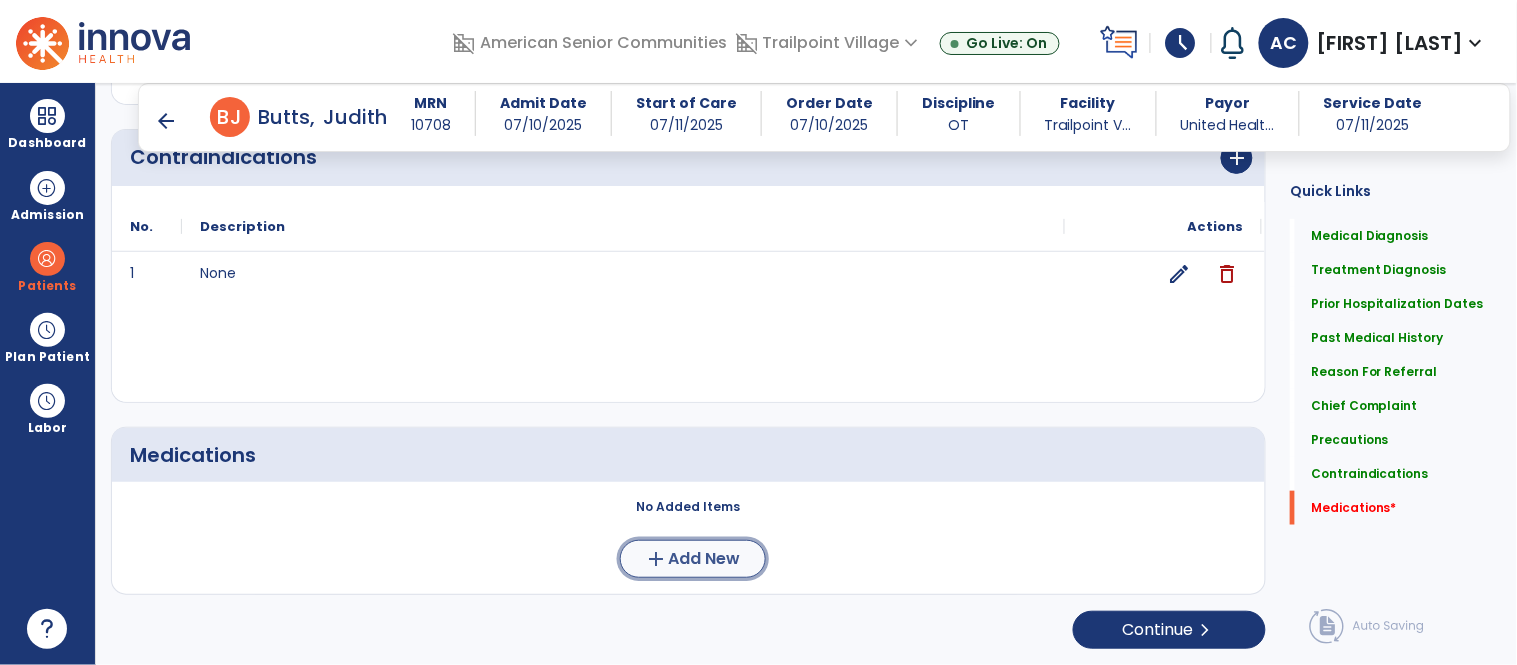 click on "add  Add New" 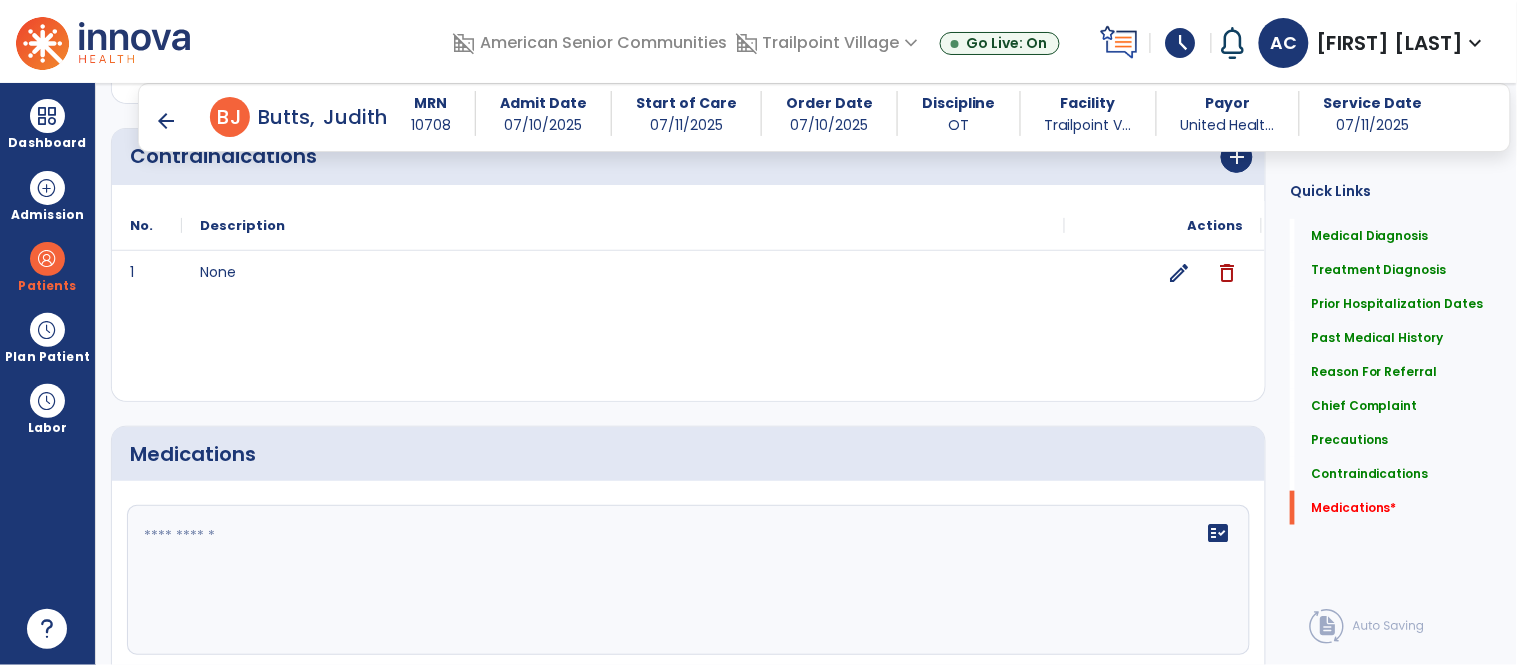 click on "fact_check" 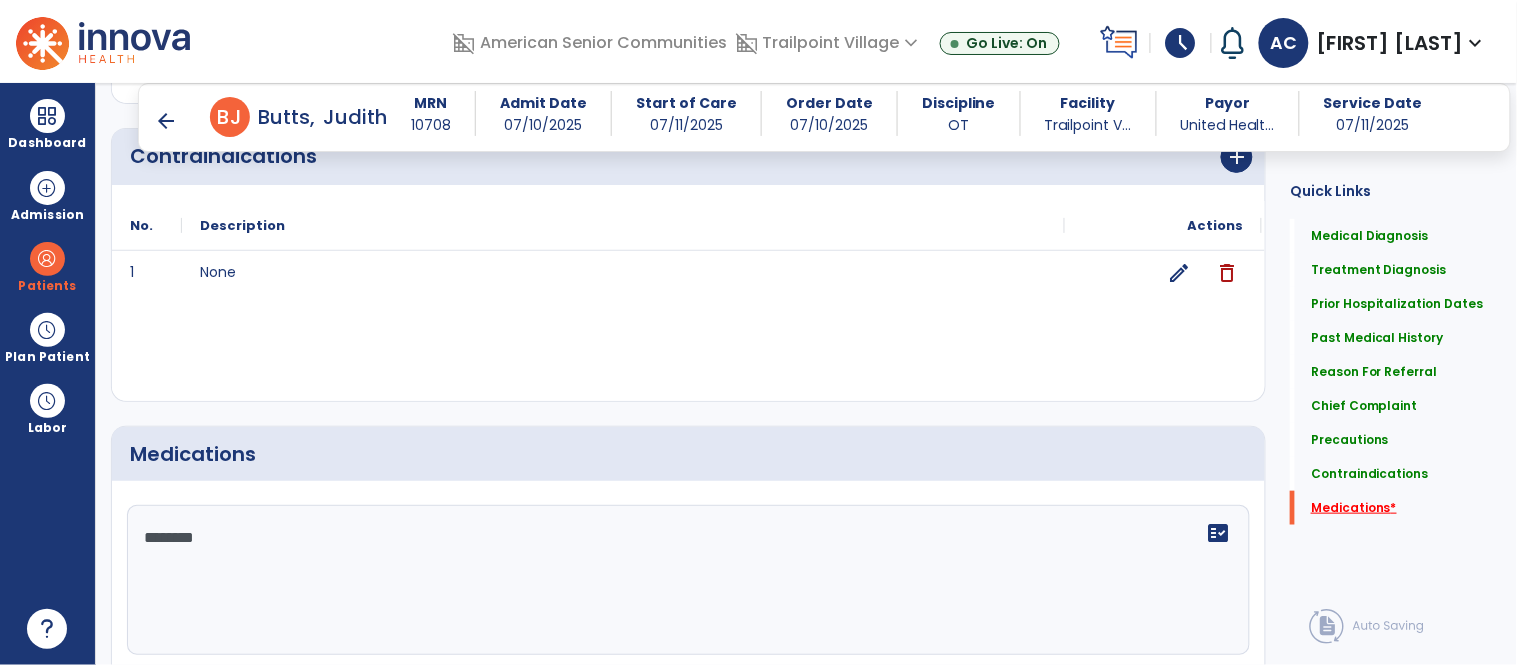 type on "********" 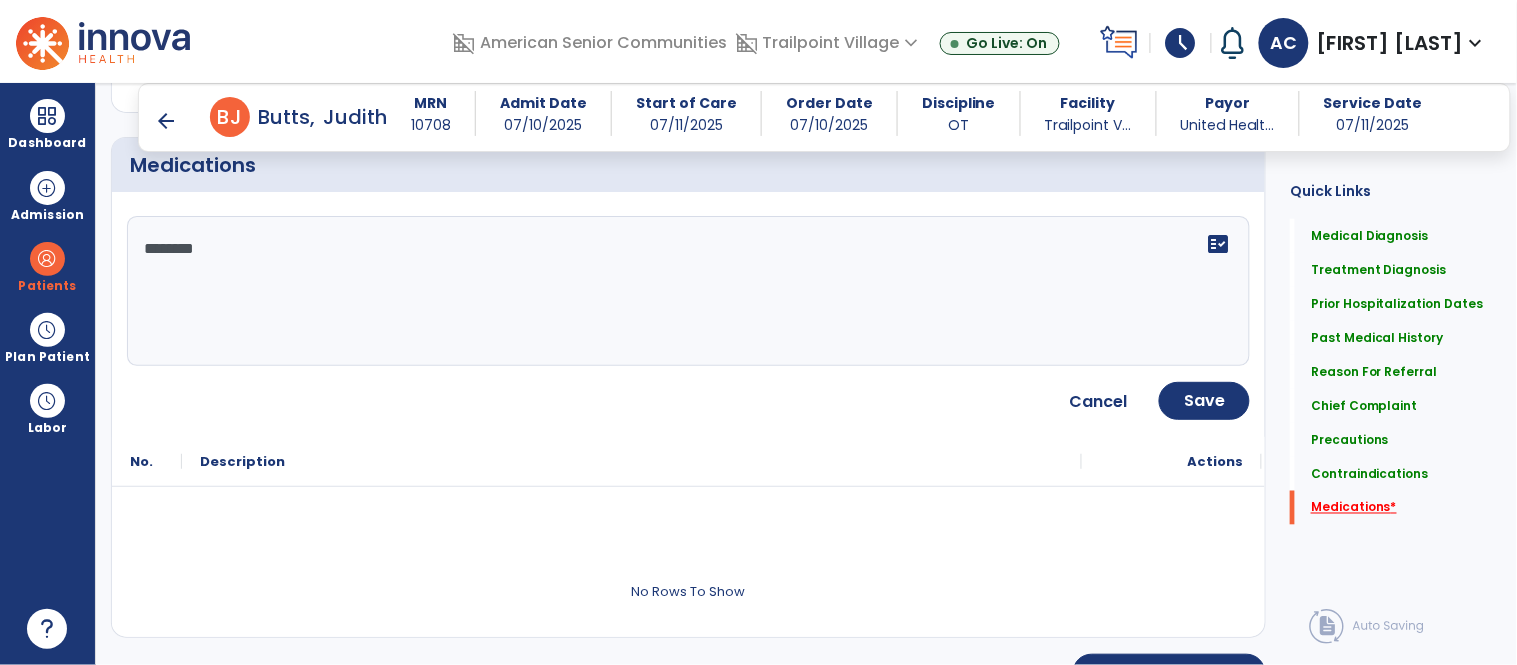 scroll, scrollTop: 2542, scrollLeft: 0, axis: vertical 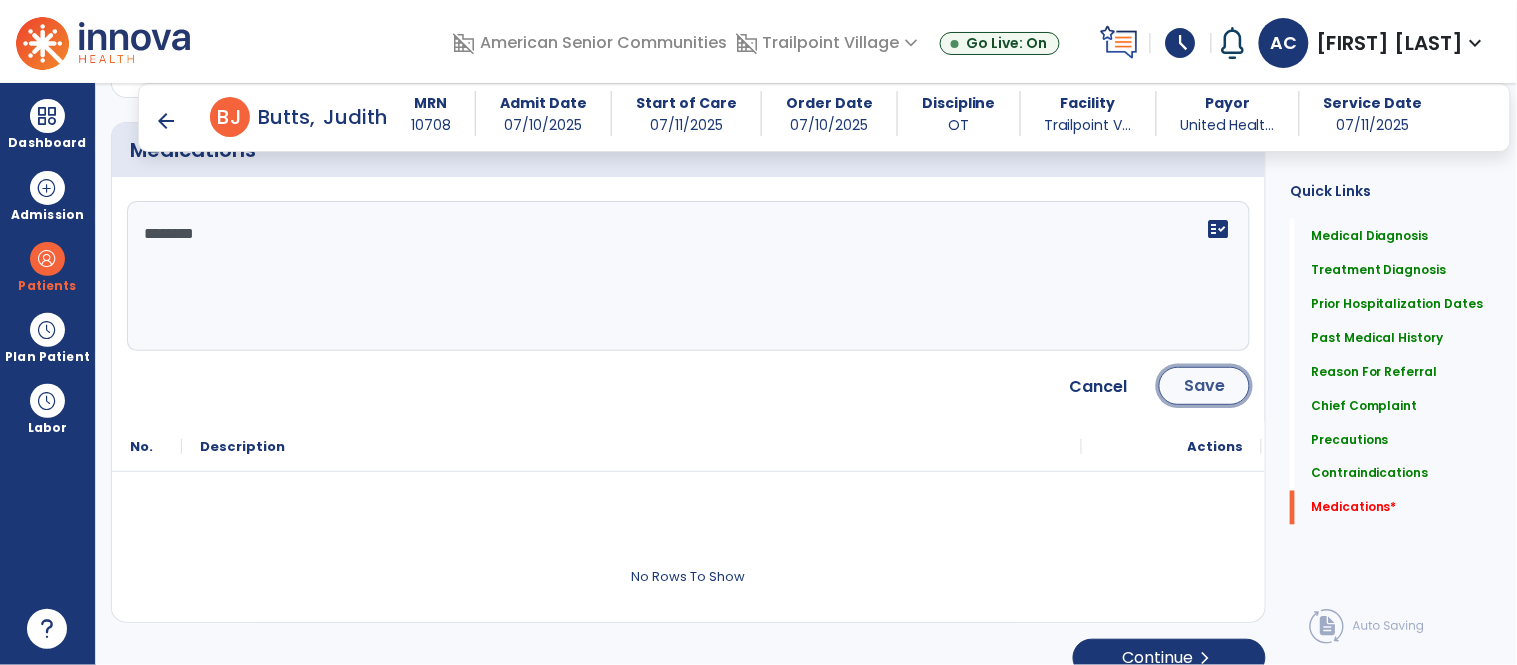 click on "Save" 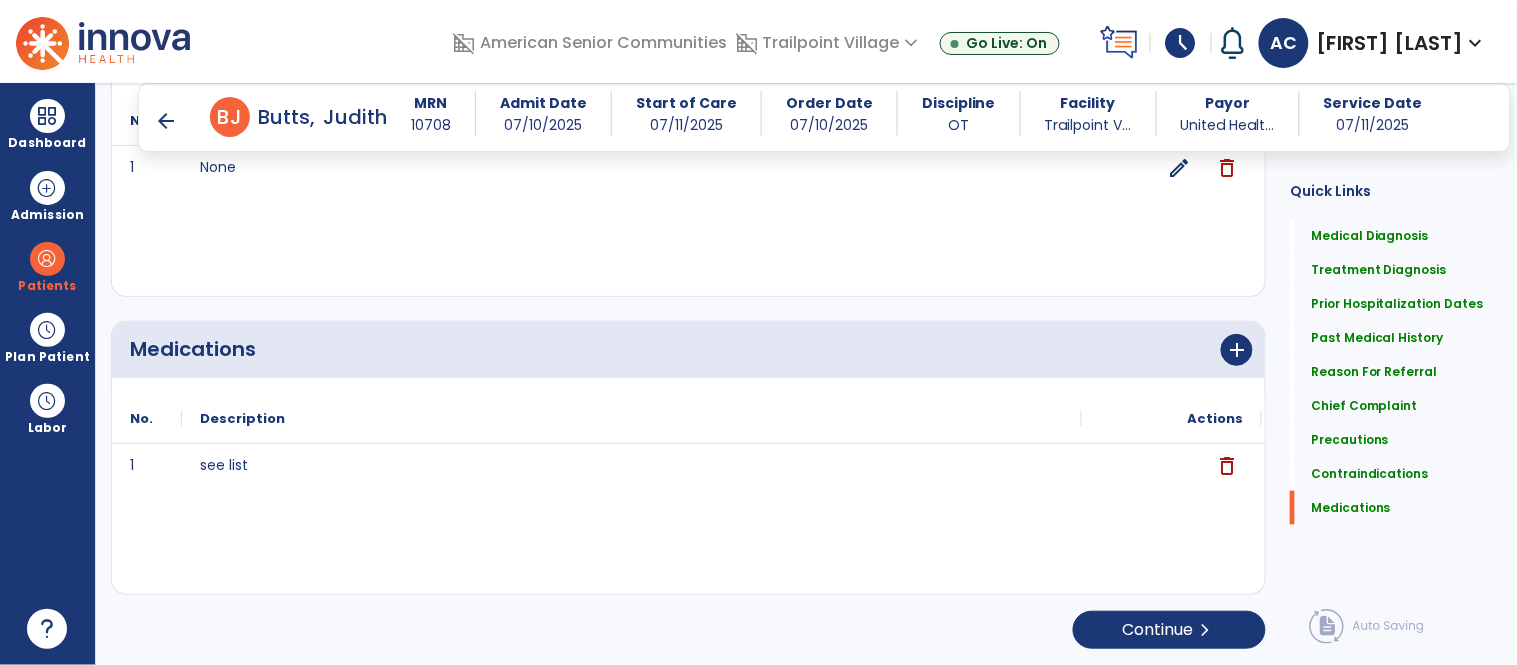 scroll, scrollTop: 2345, scrollLeft: 0, axis: vertical 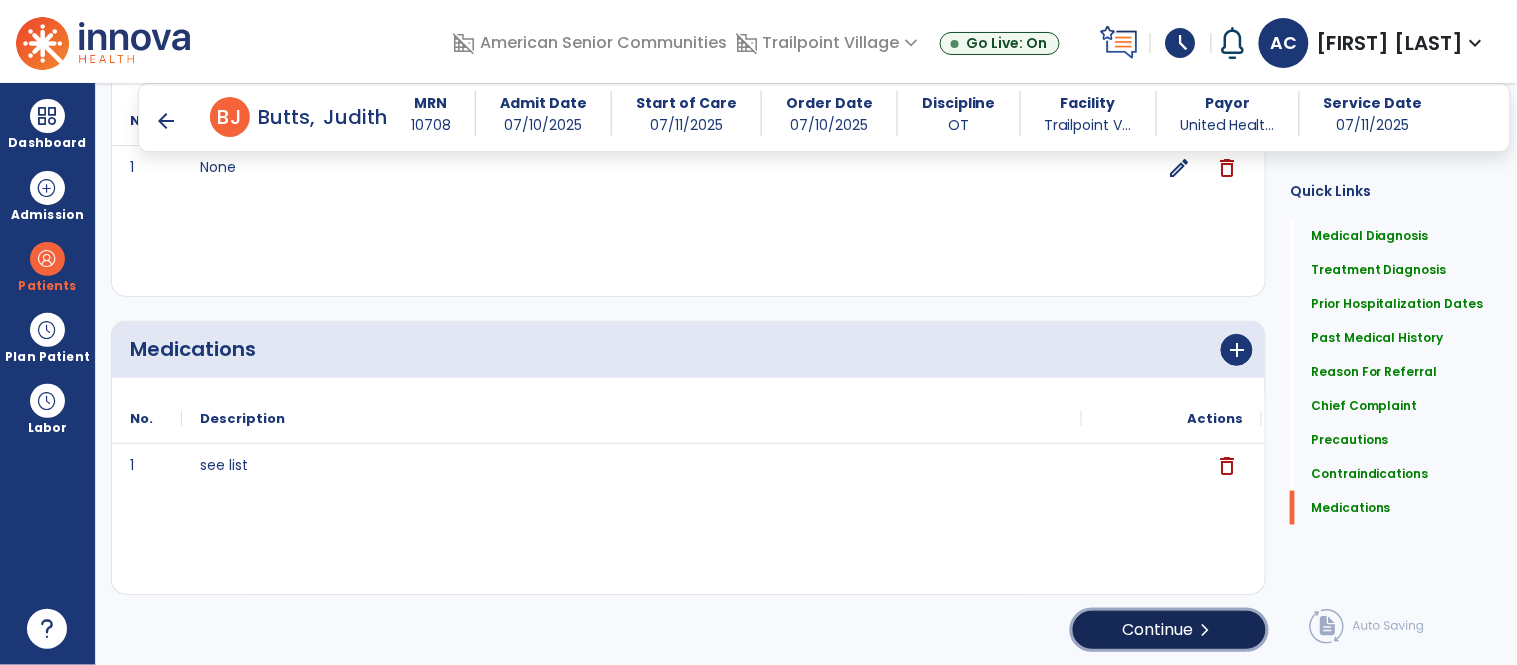 click on "Continue  chevron_right" 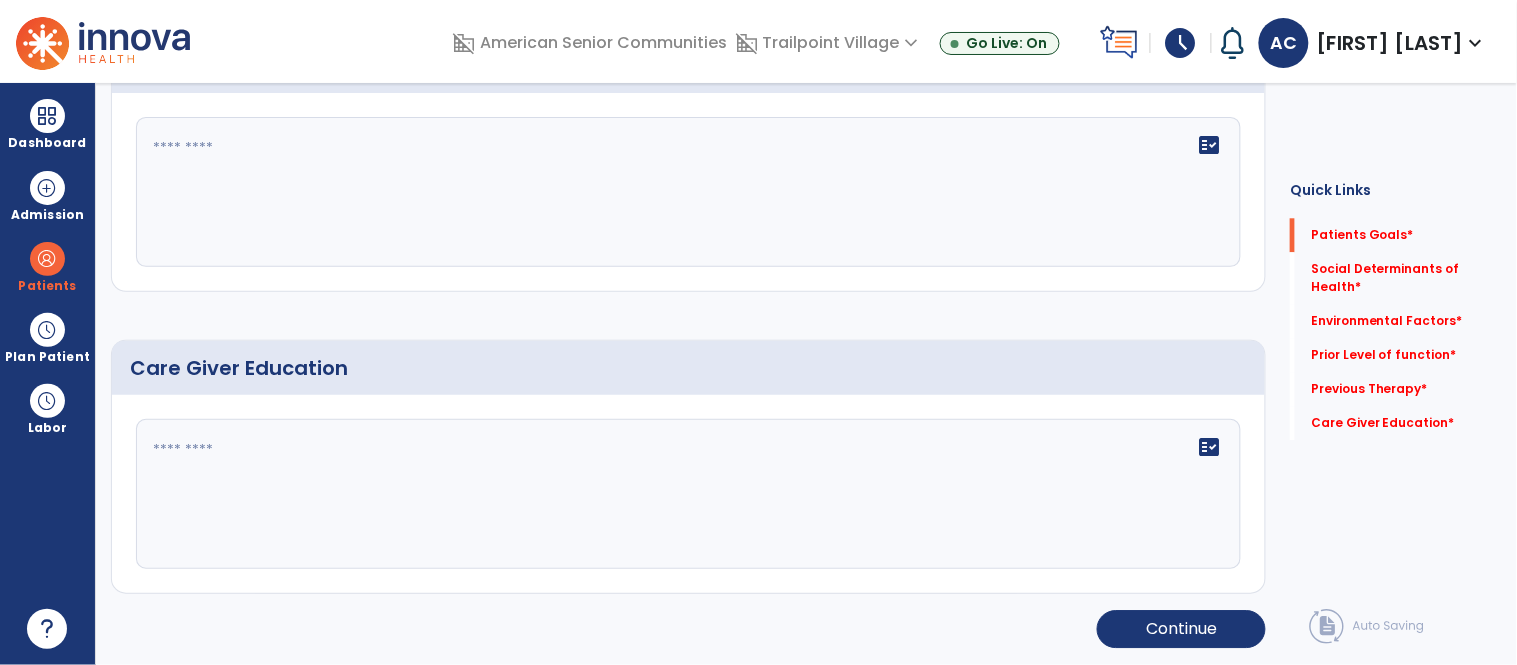 scroll, scrollTop: 38, scrollLeft: 0, axis: vertical 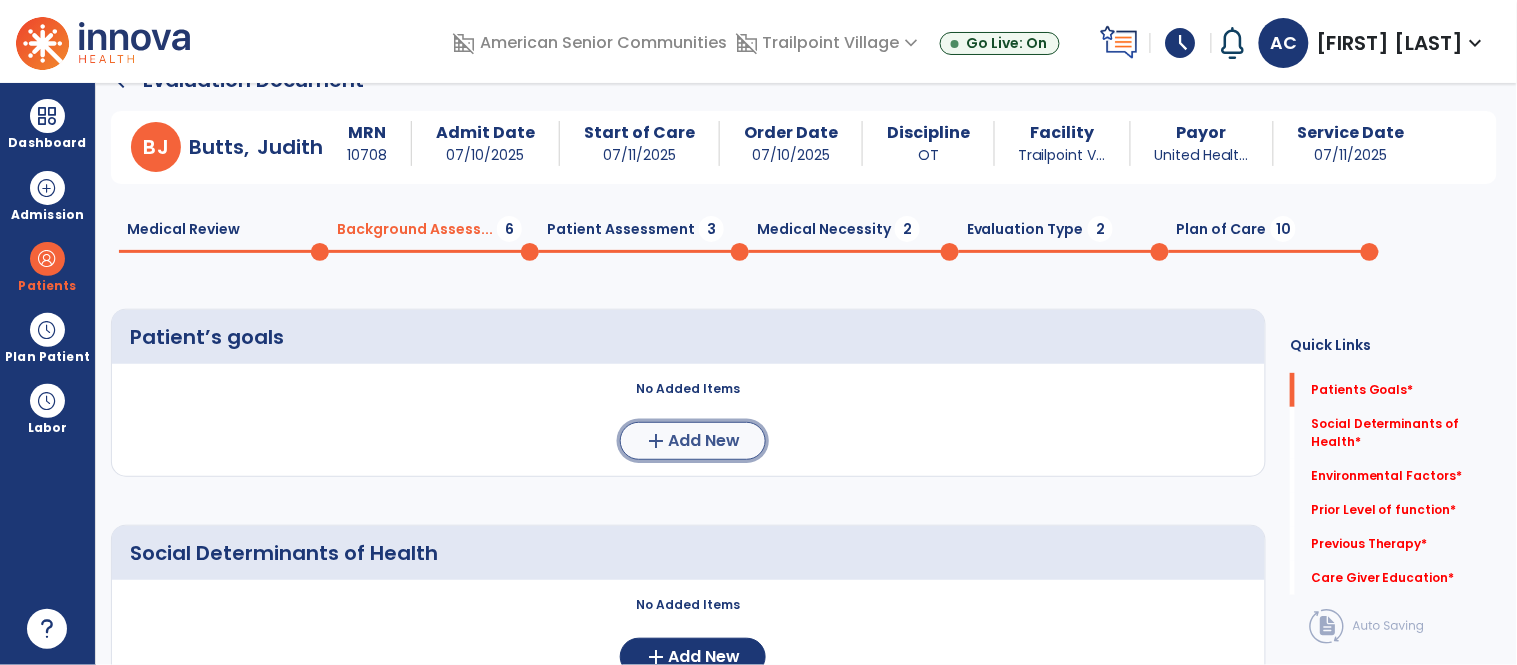 click on "add  Add New" 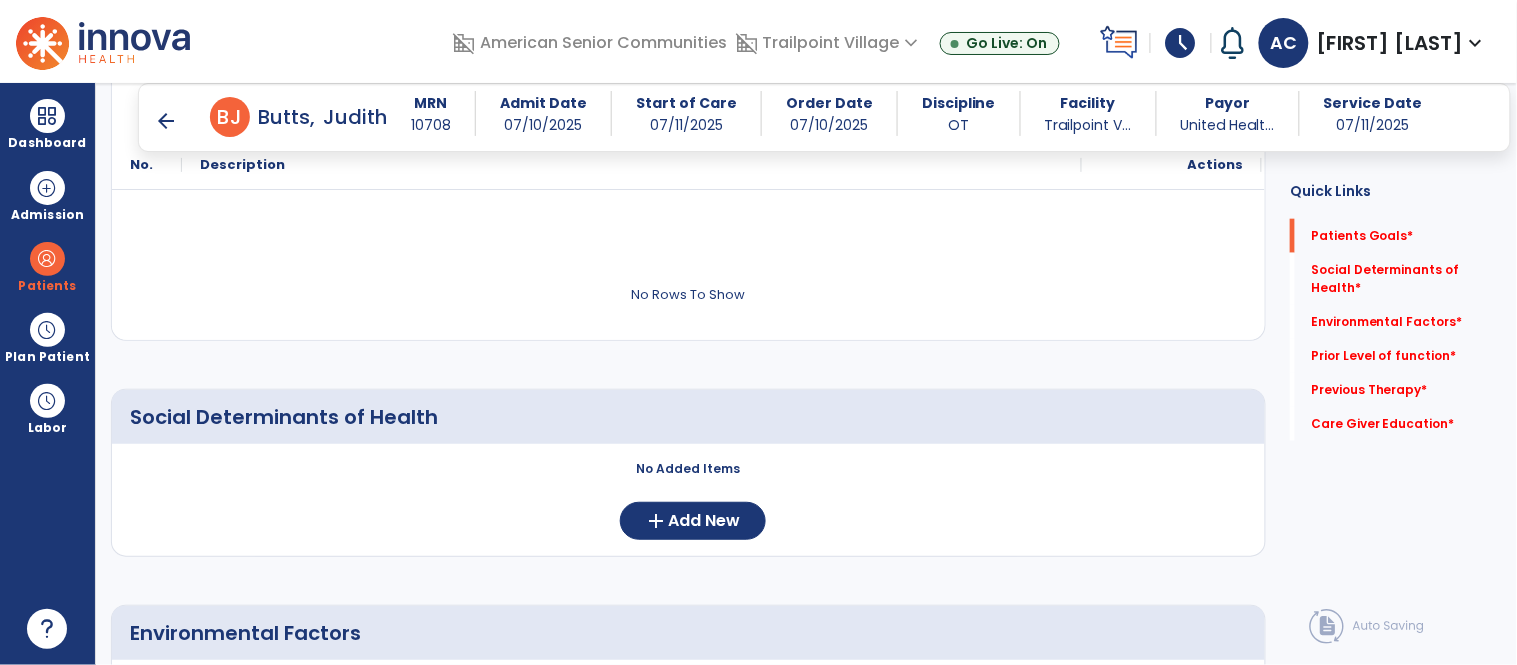 scroll, scrollTop: 547, scrollLeft: 0, axis: vertical 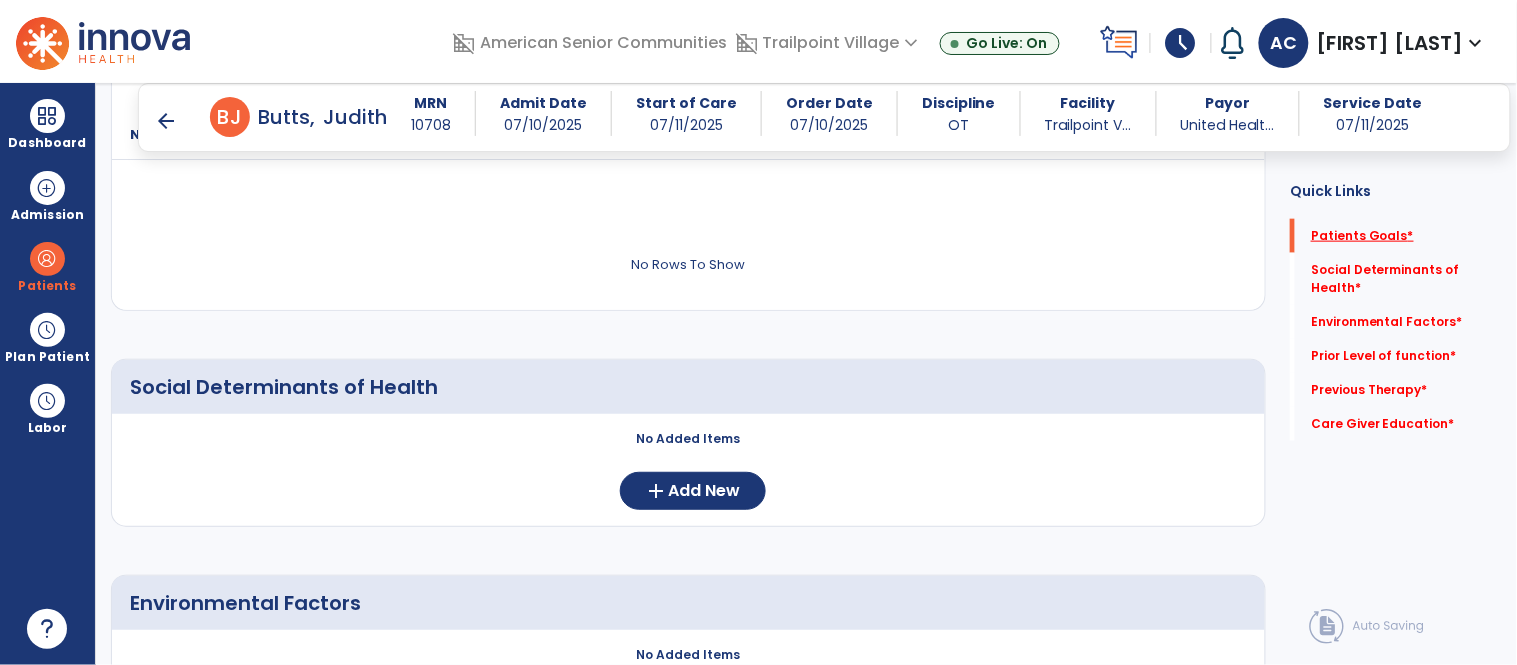 click on "Patients Goals   *" 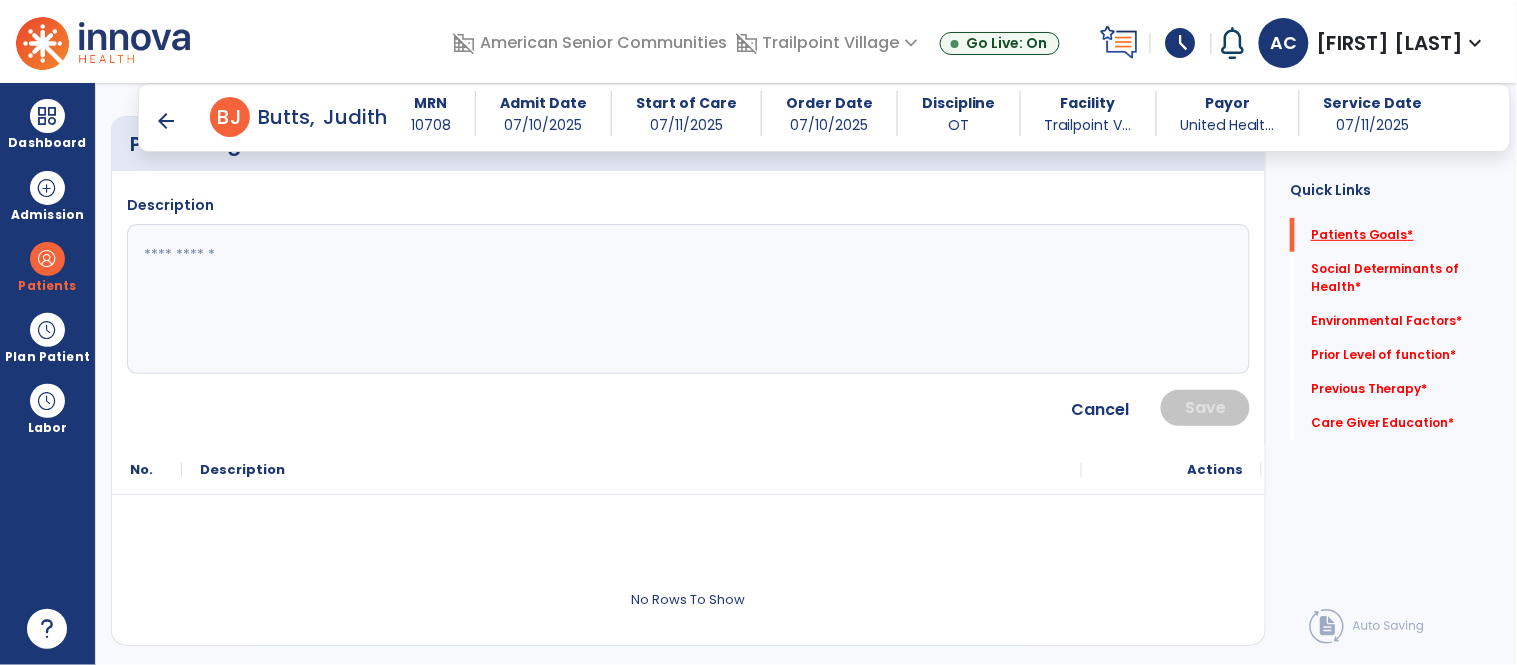 scroll, scrollTop: 207, scrollLeft: 0, axis: vertical 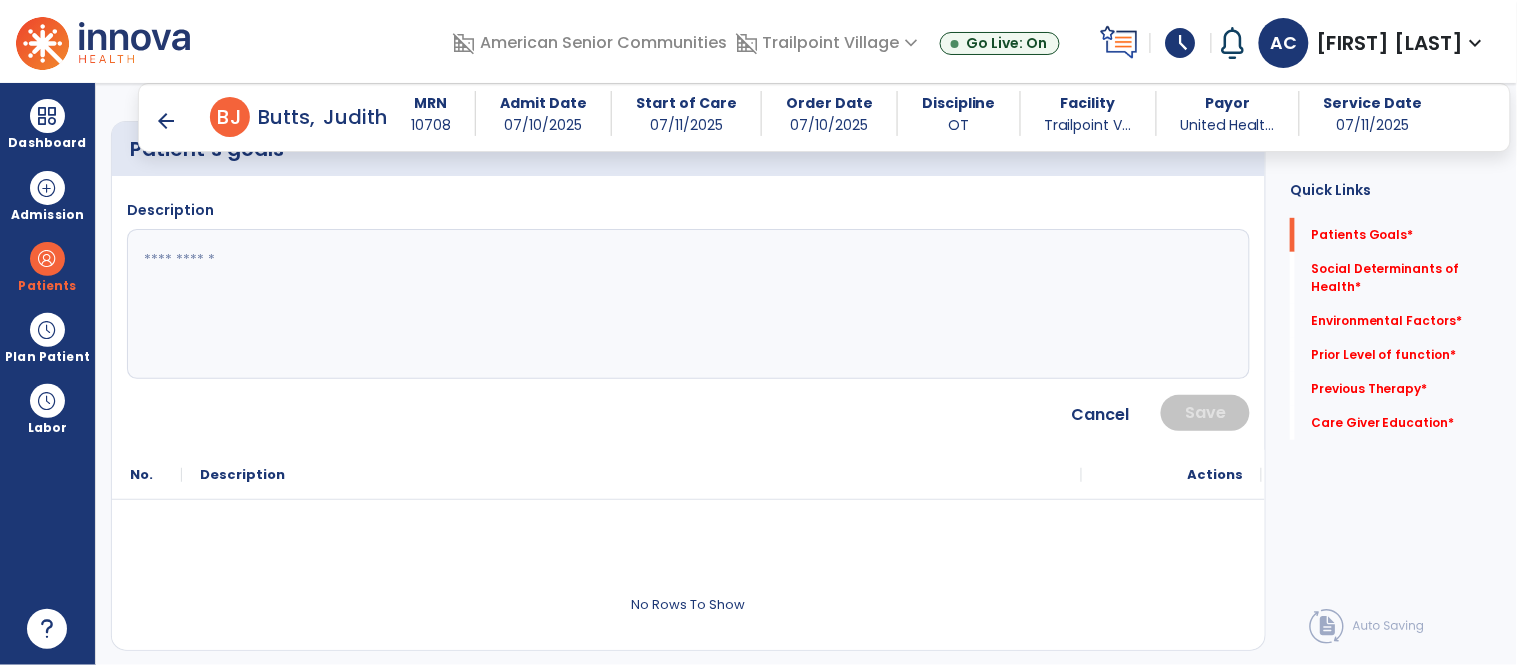 click 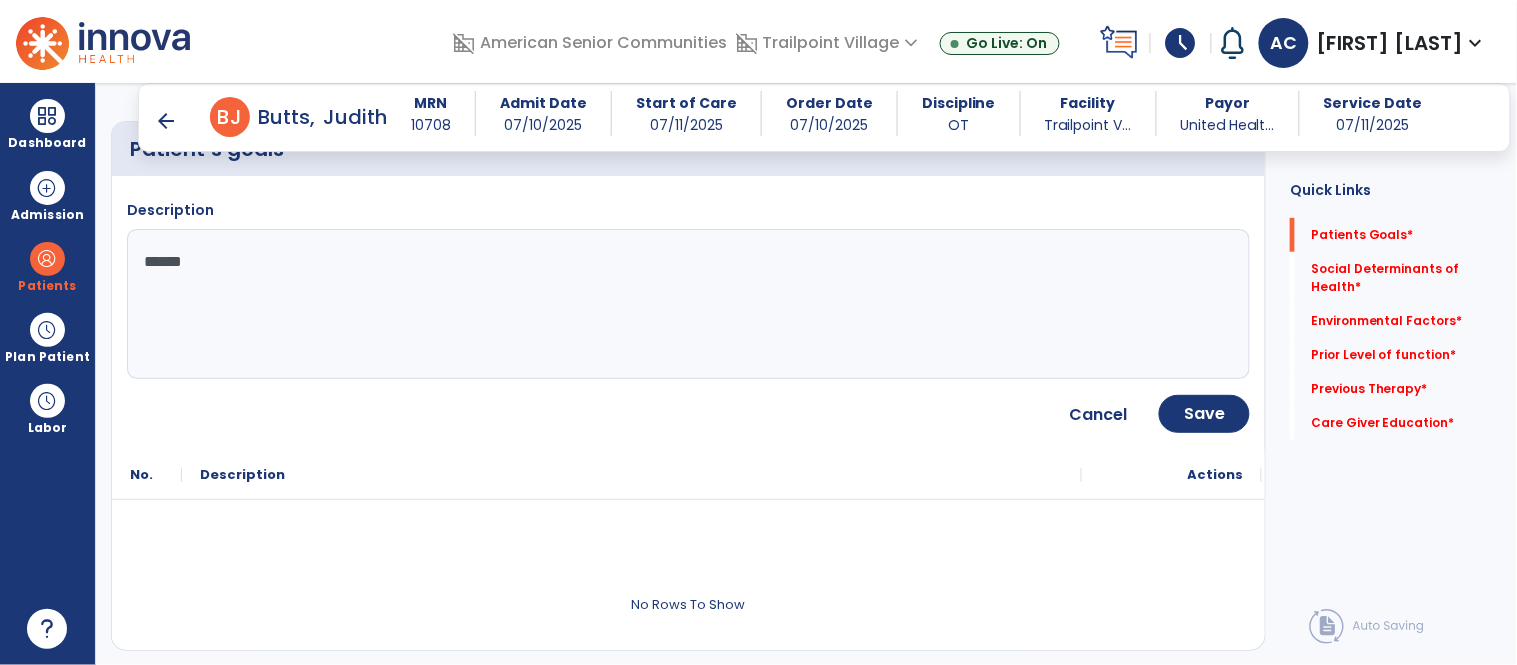type on "*******" 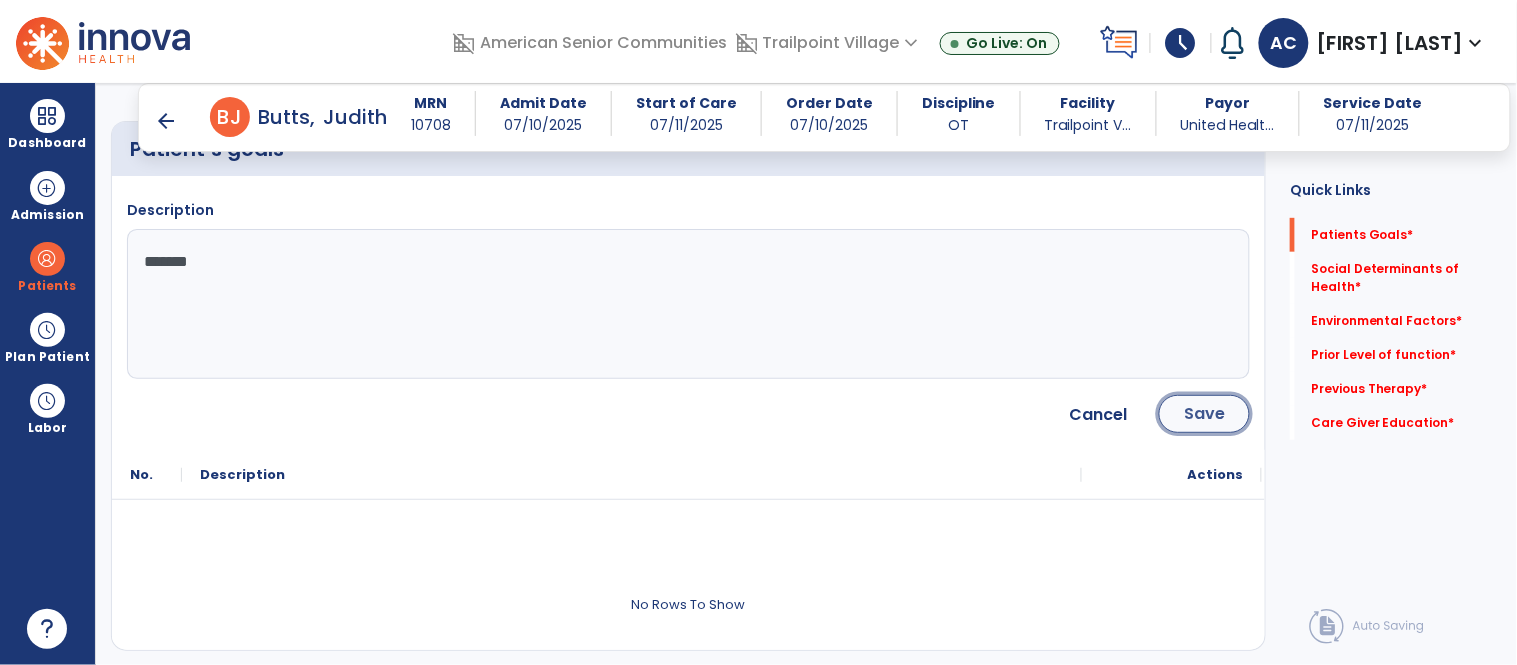 click on "Save" 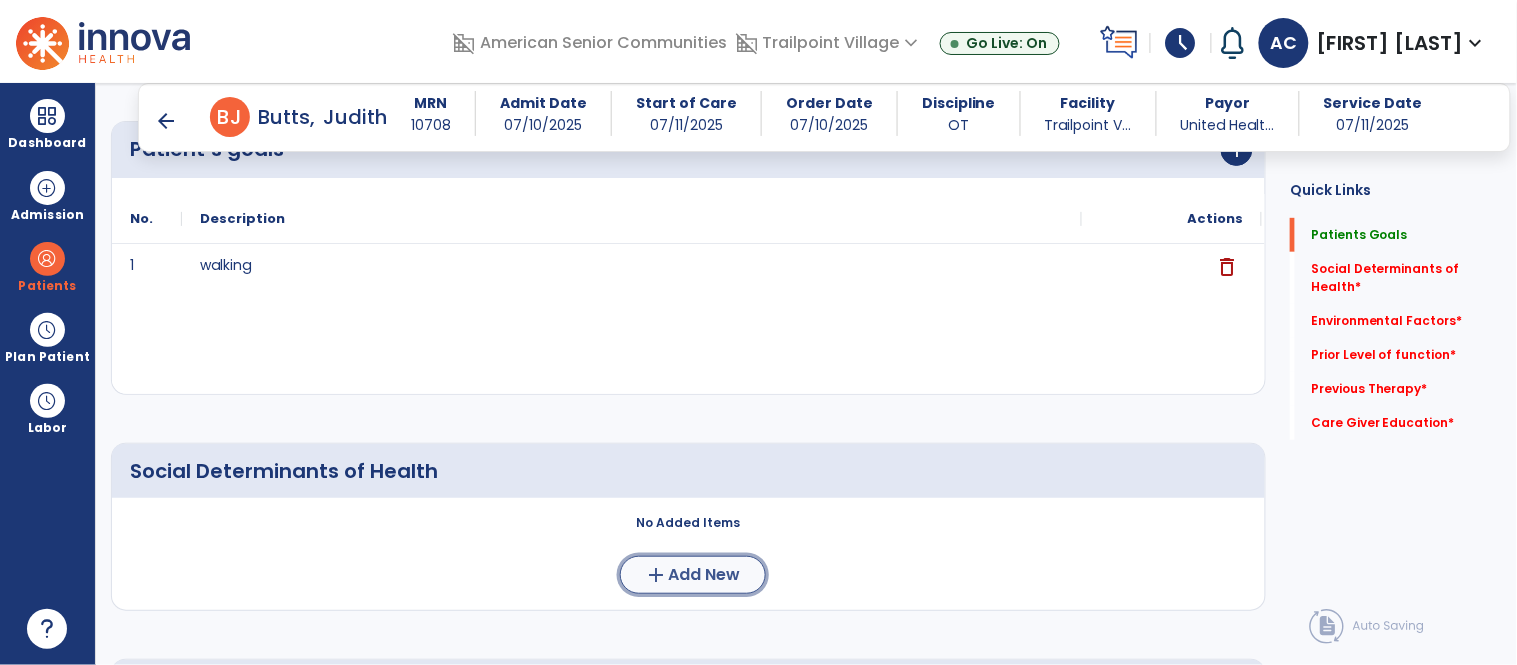 click on "Add New" 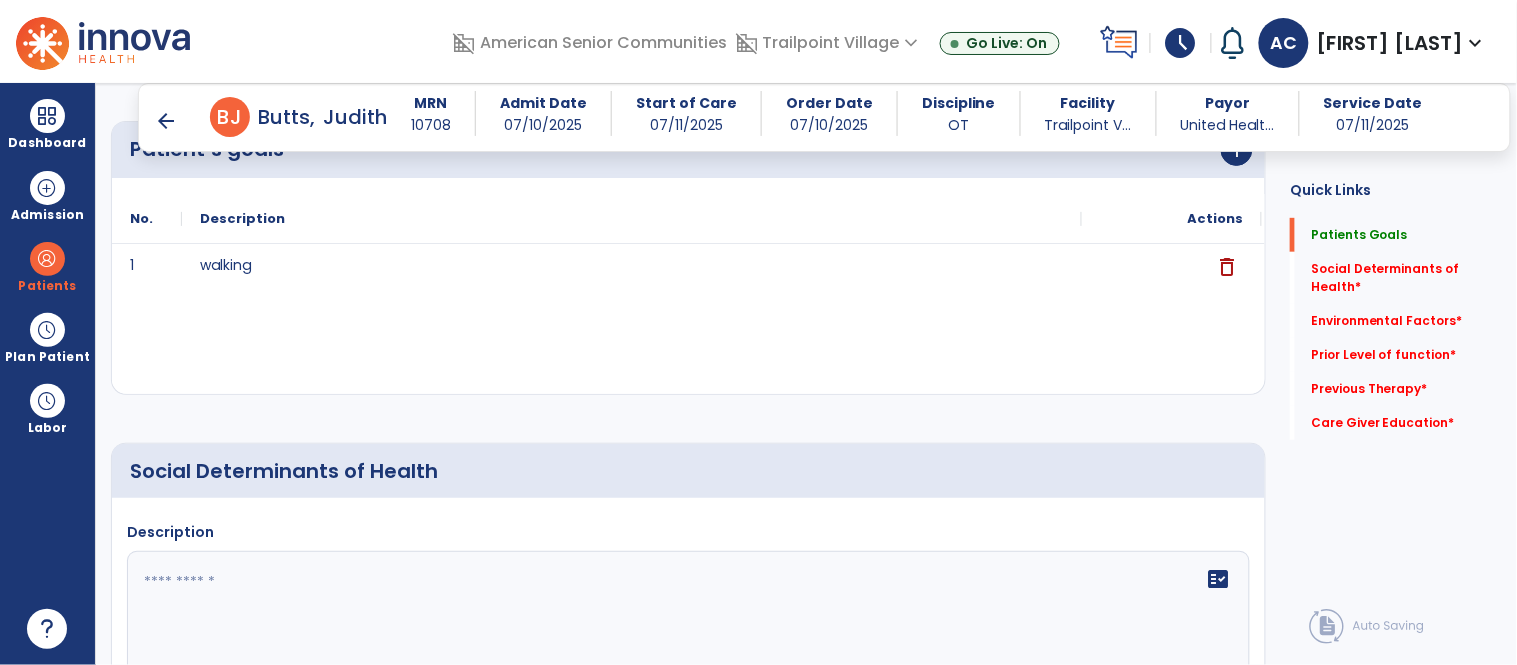 click 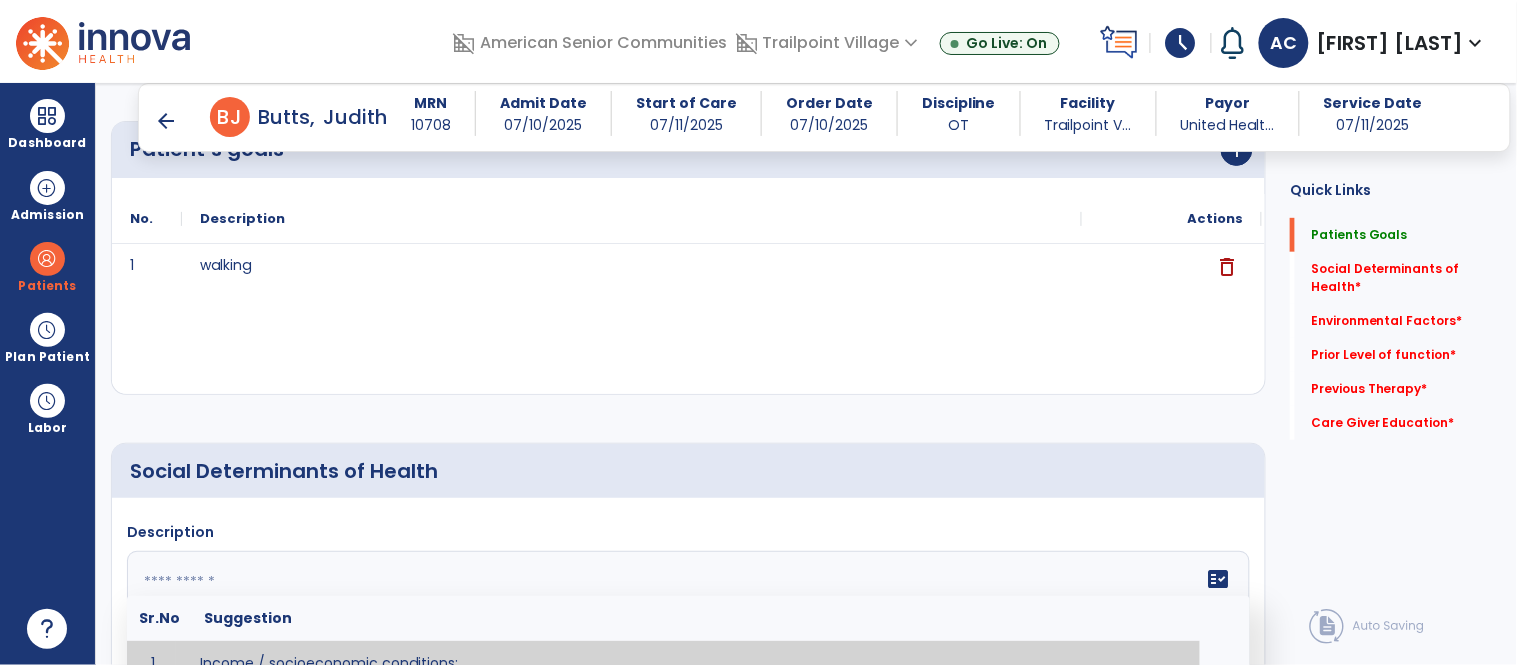 click 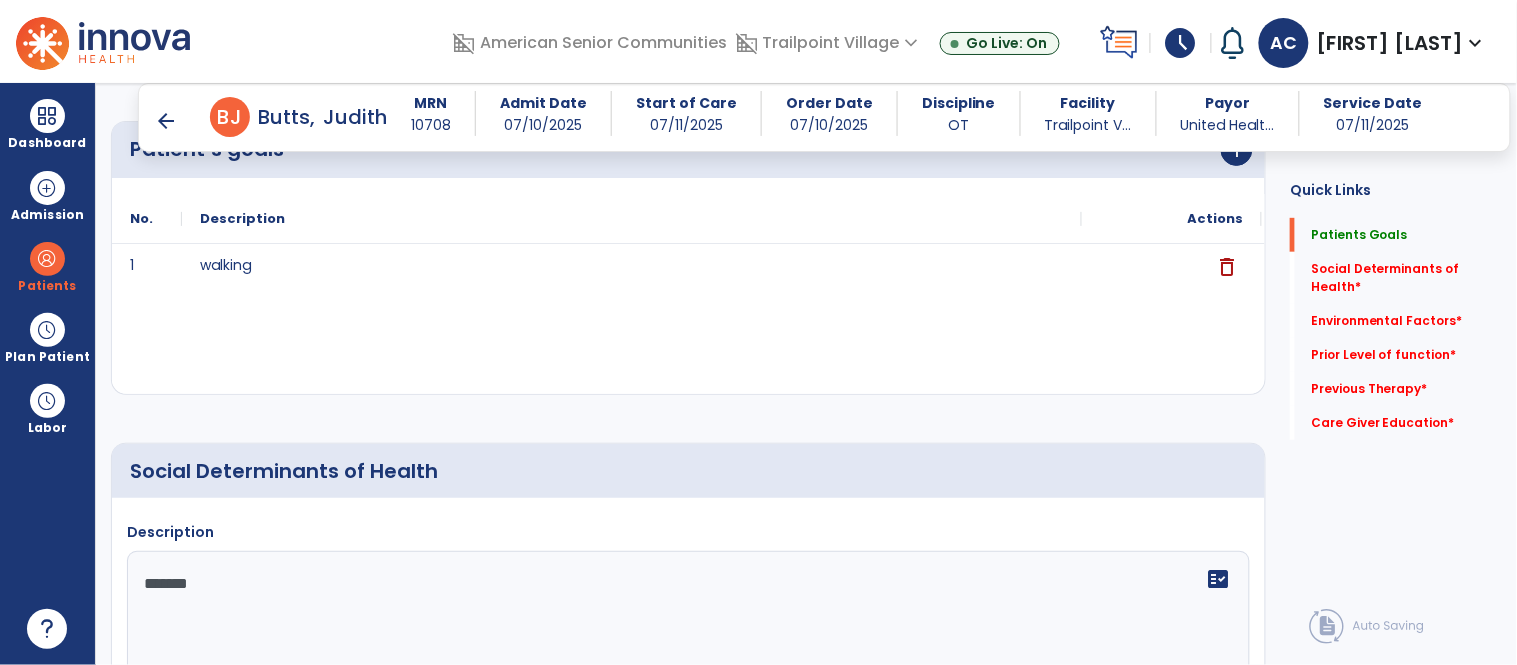 type on "*******" 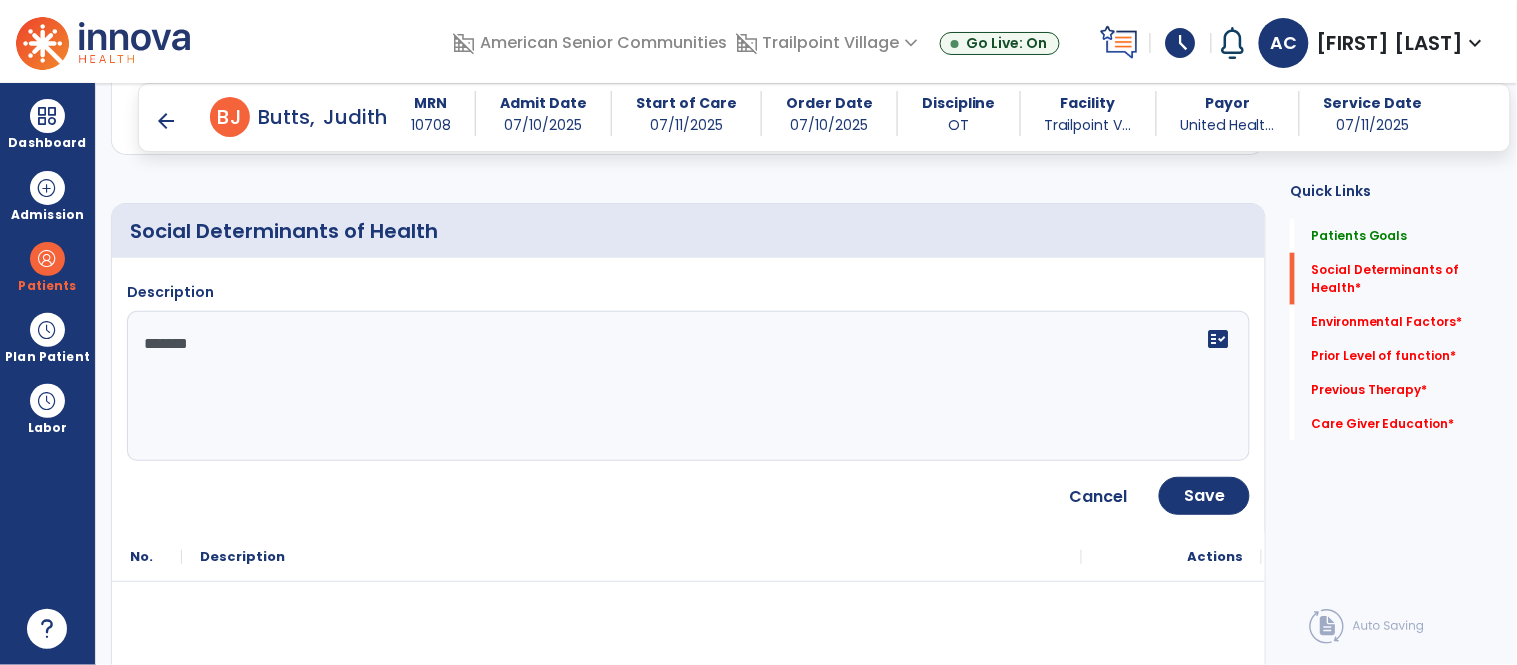 scroll, scrollTop: 474, scrollLeft: 0, axis: vertical 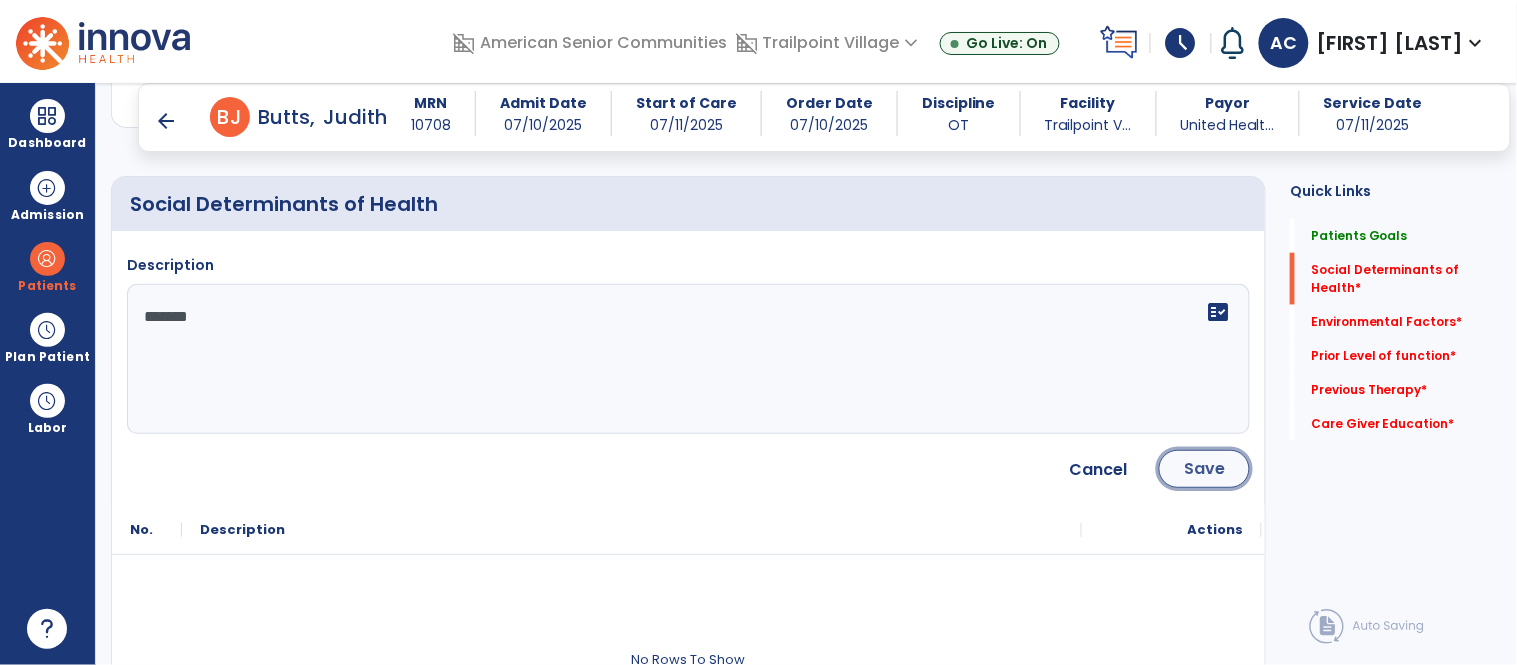 click on "Save" 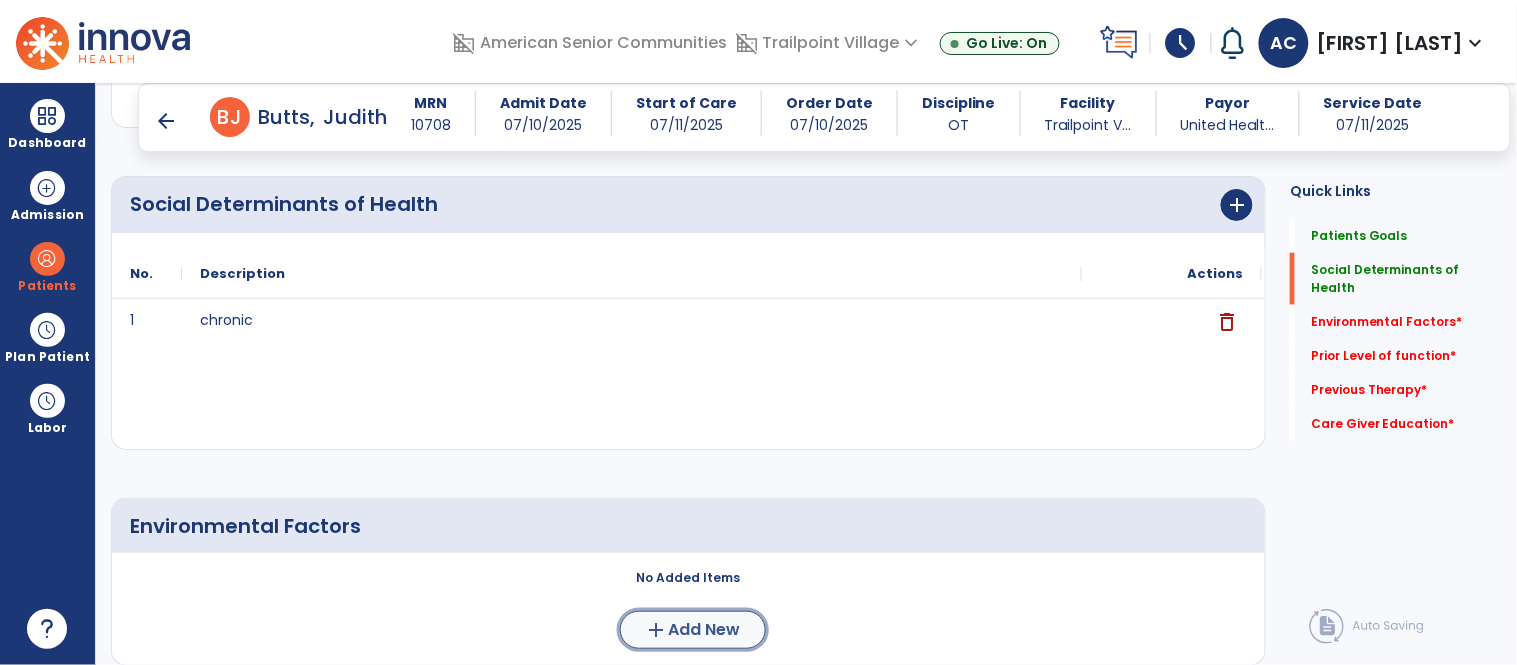 click on "Add New" 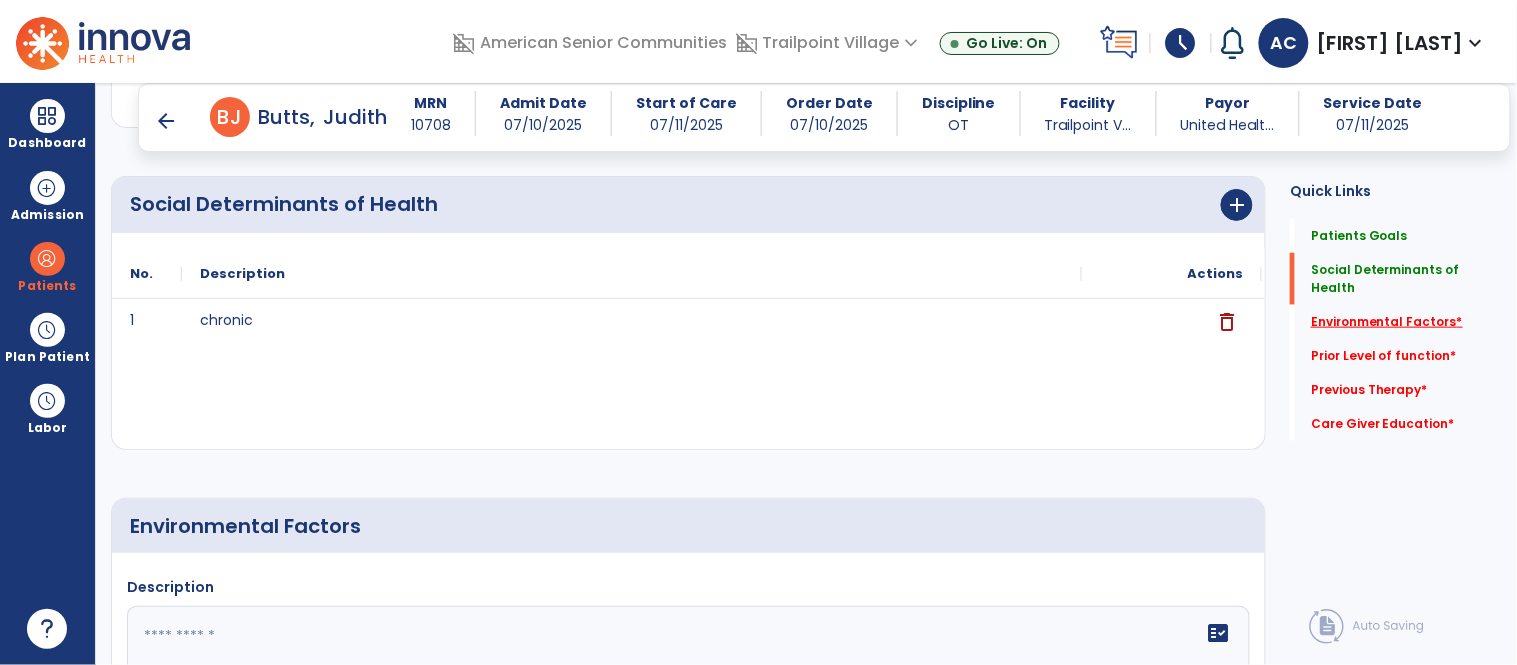 click on "Environmental Factors   *" 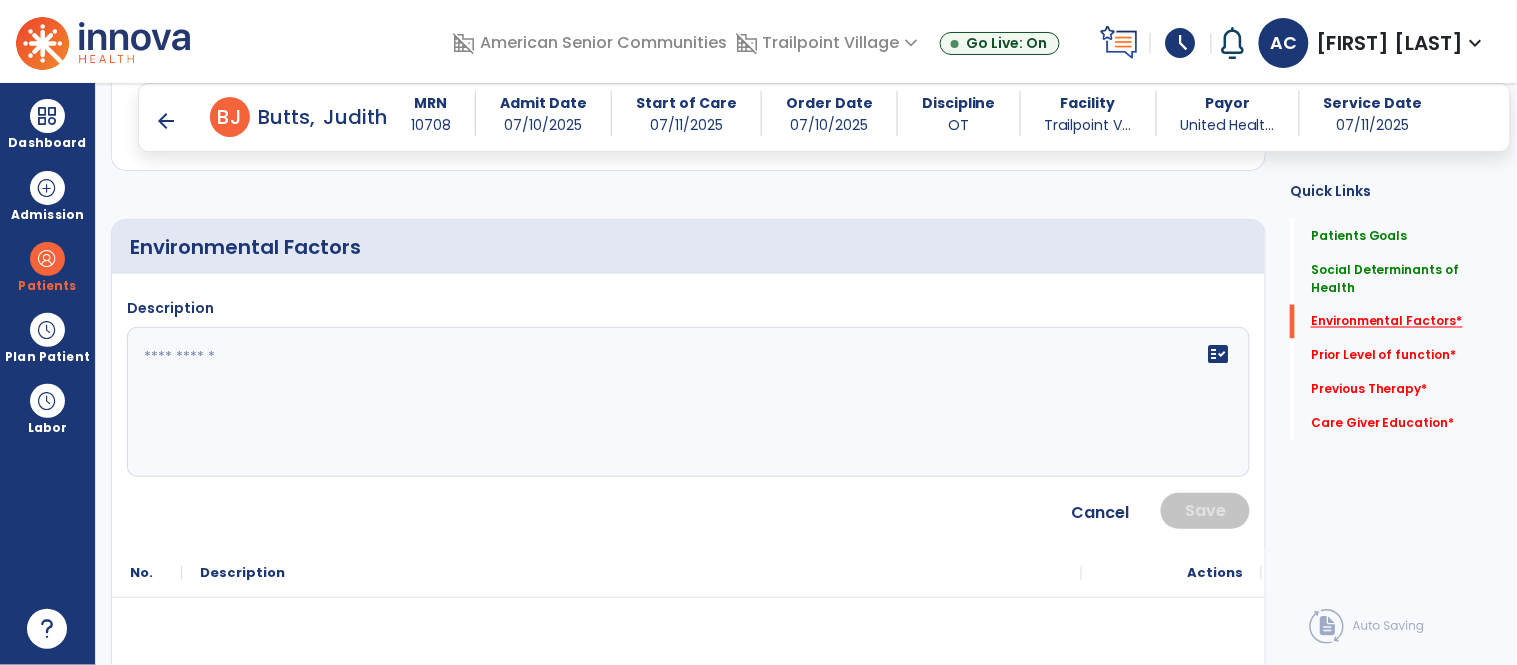 scroll, scrollTop: 840, scrollLeft: 0, axis: vertical 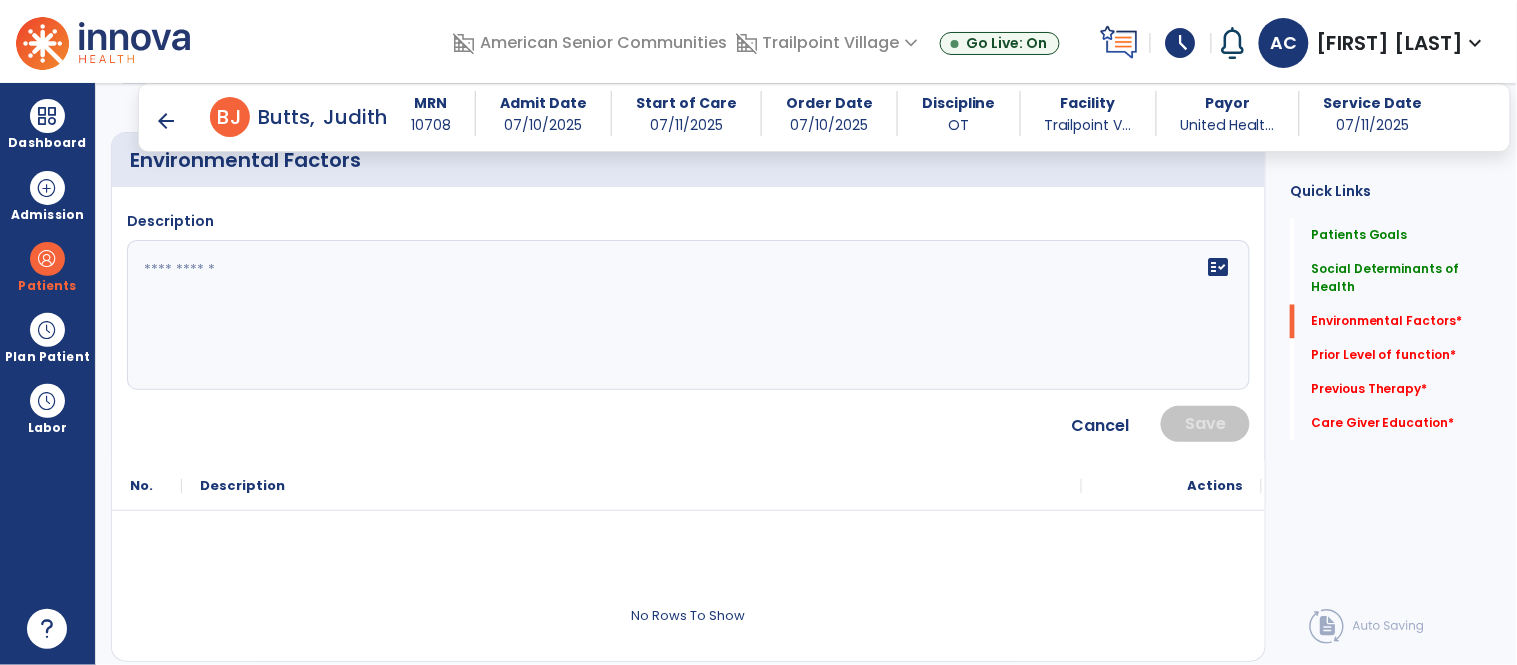 click on "fact_check" 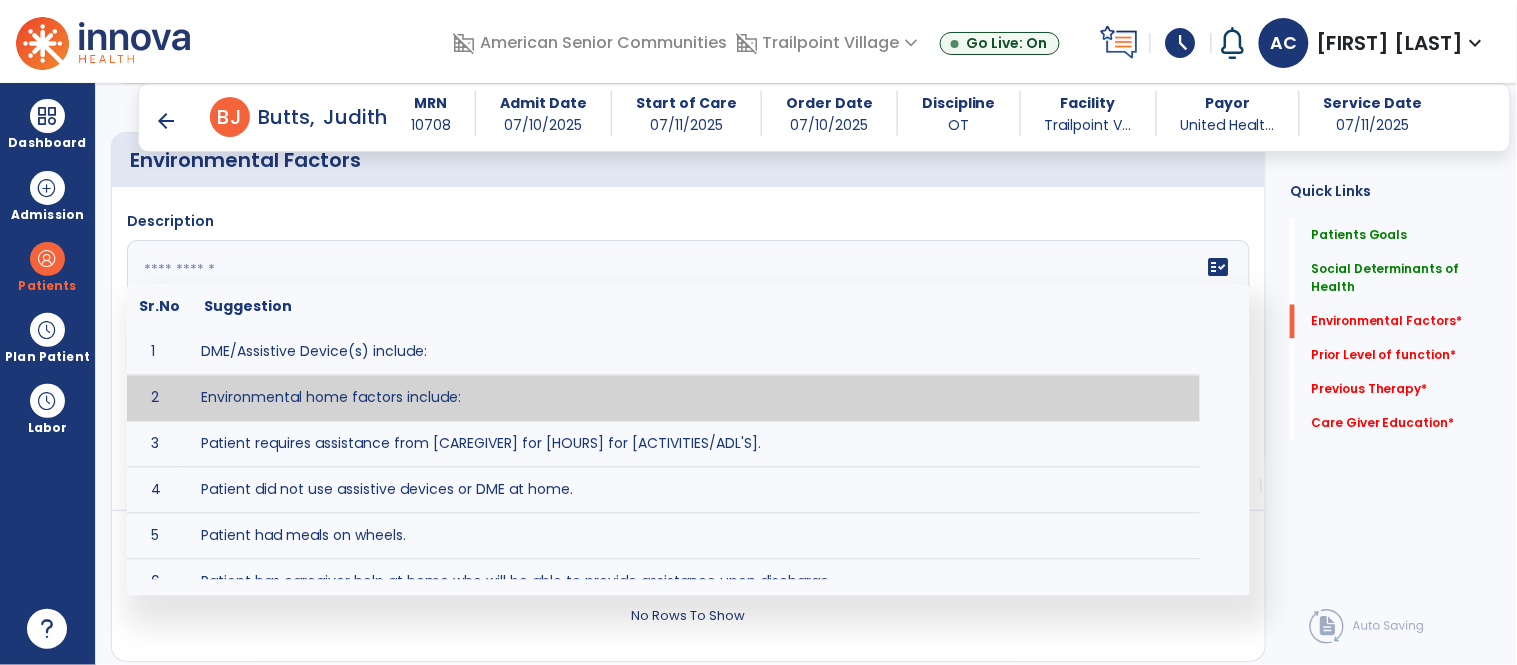 type on "**********" 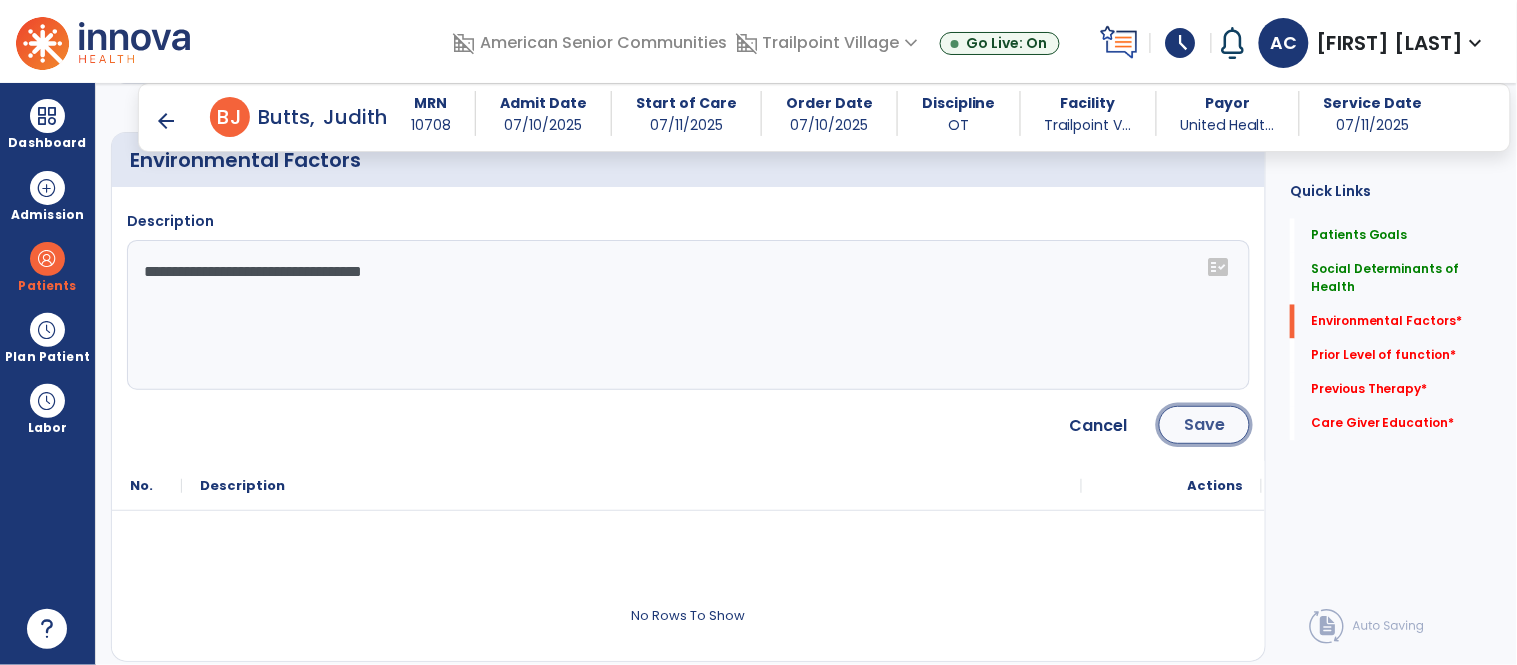 click on "Save" 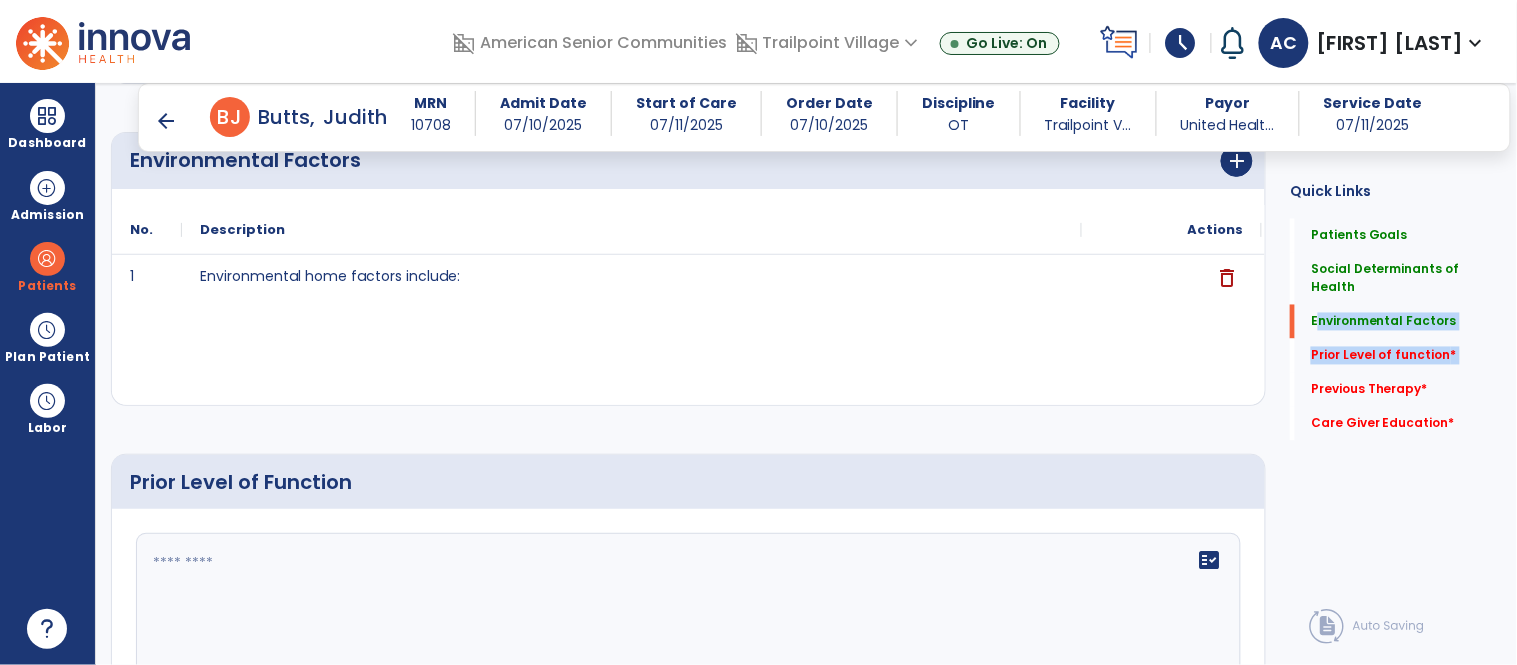 drag, startPoint x: 1288, startPoint y: 325, endPoint x: 1290, endPoint y: 391, distance: 66.0303 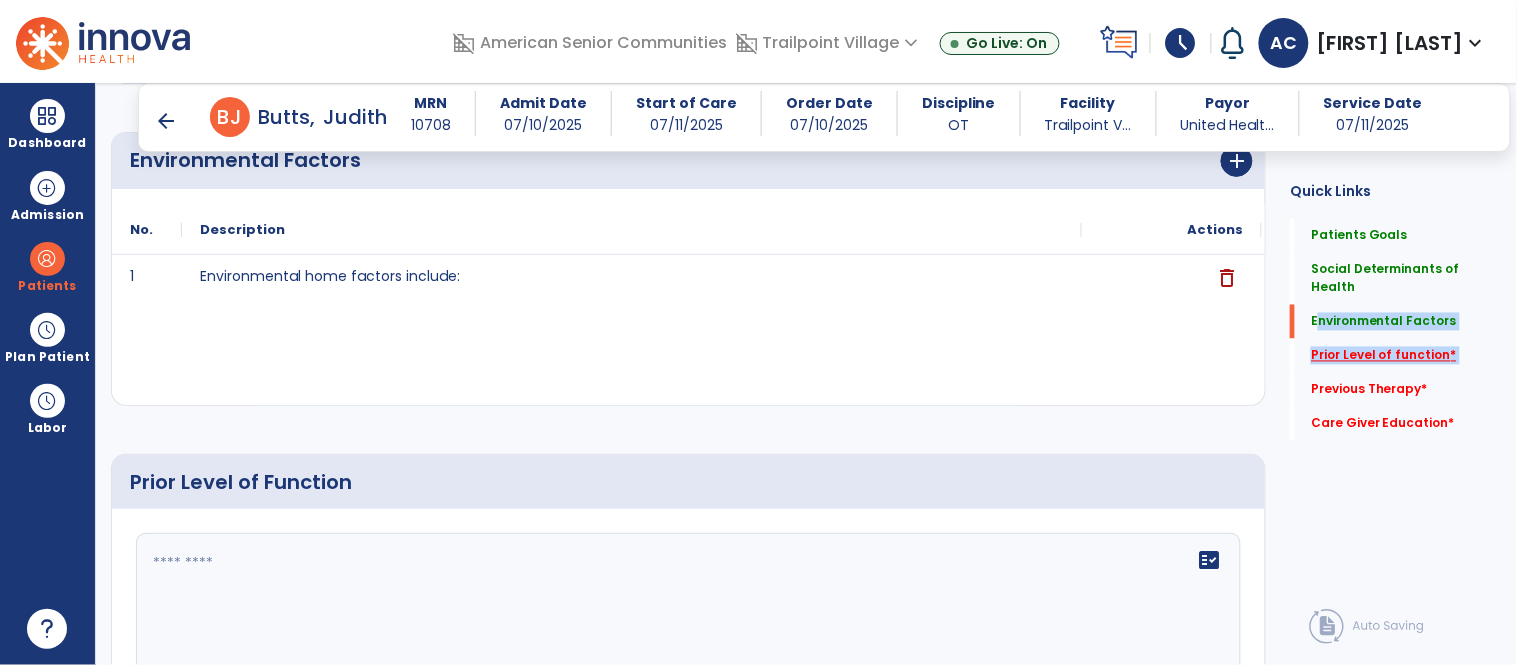 click on "Prior Level of function   *" 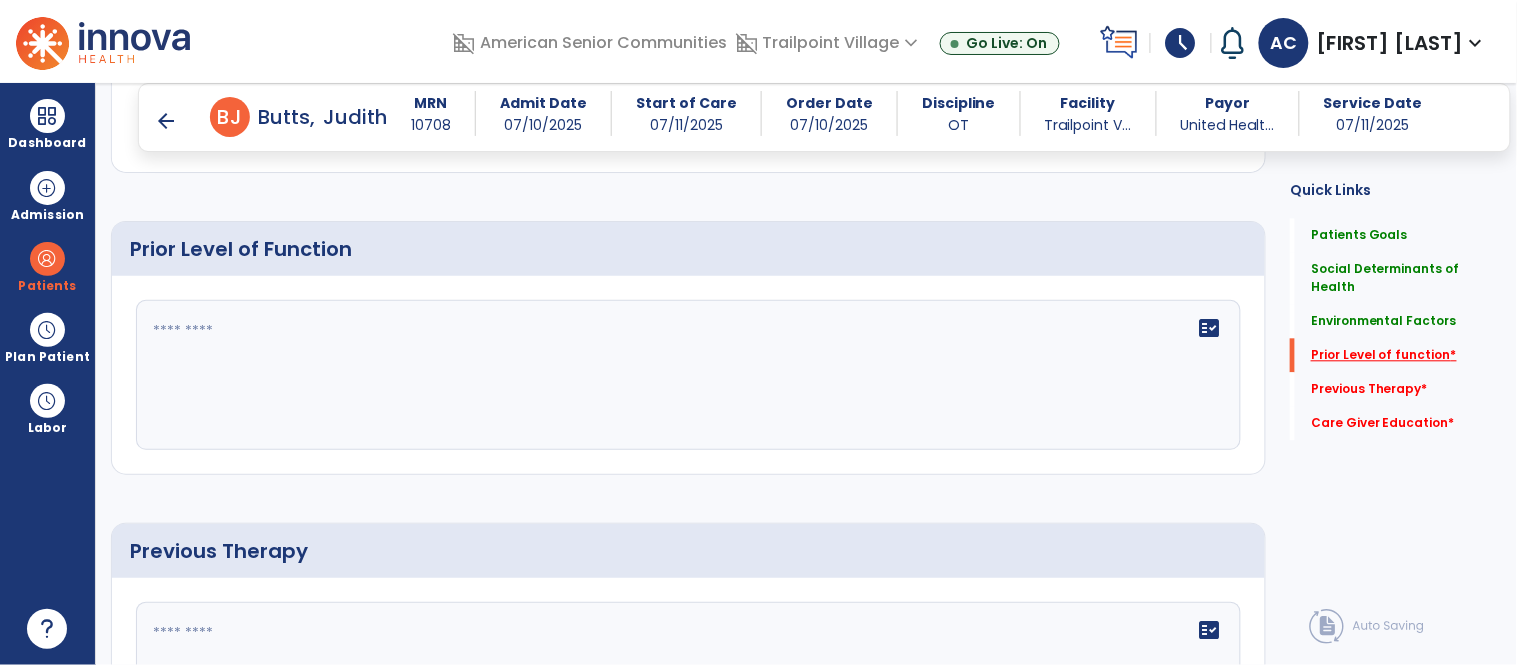 scroll, scrollTop: 1074, scrollLeft: 0, axis: vertical 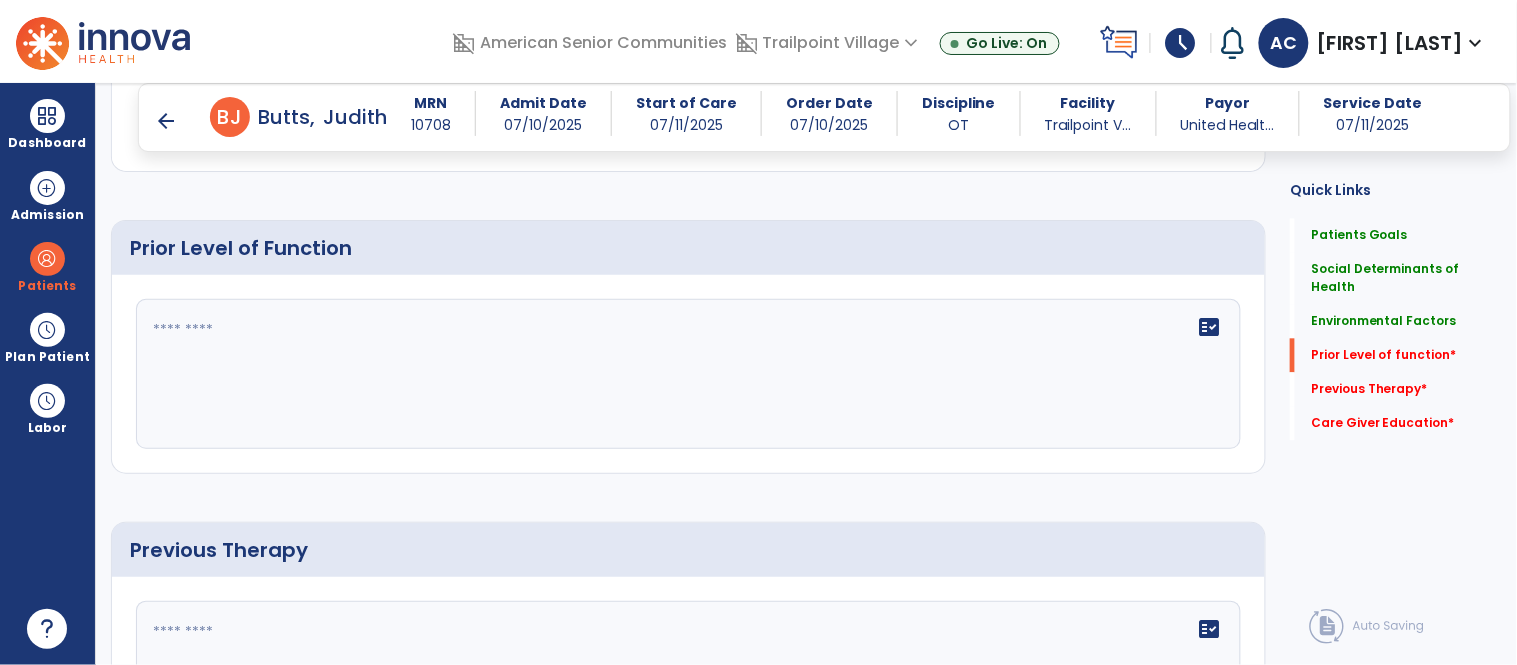 click on "fact_check" 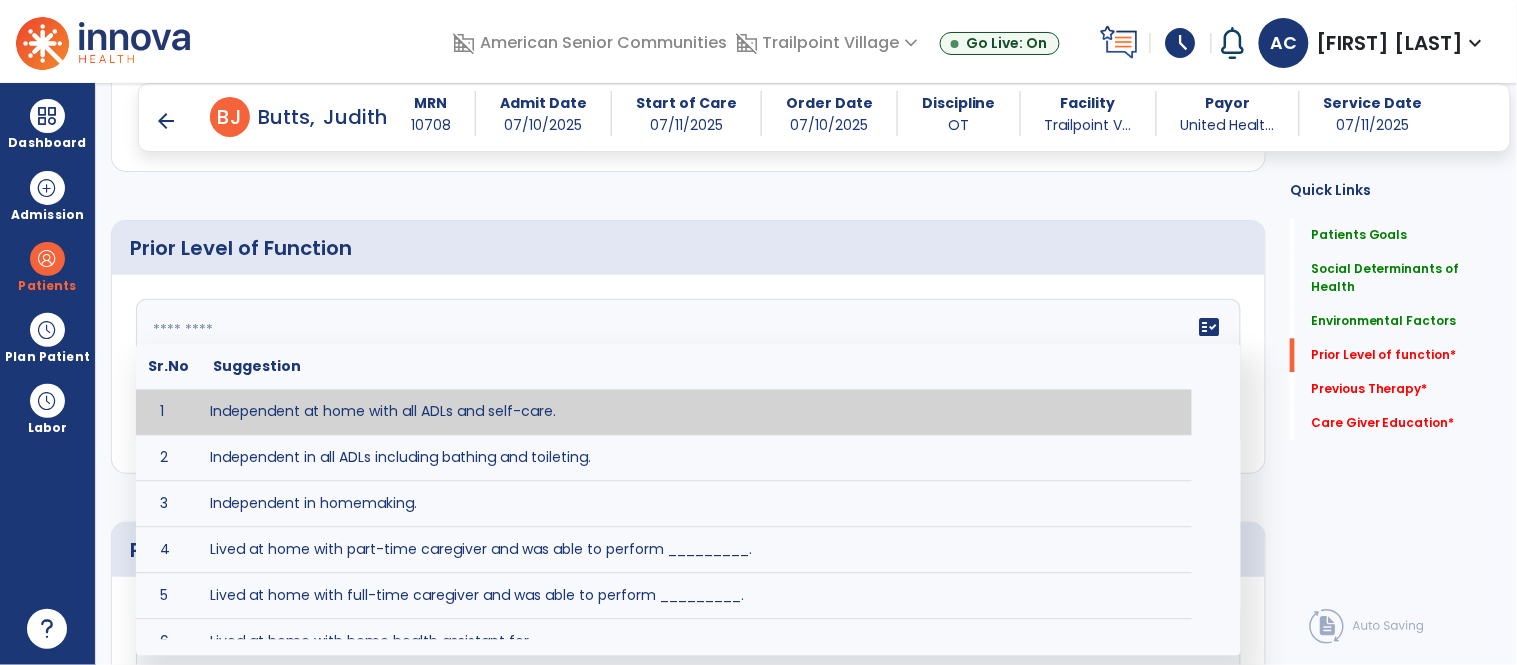 click 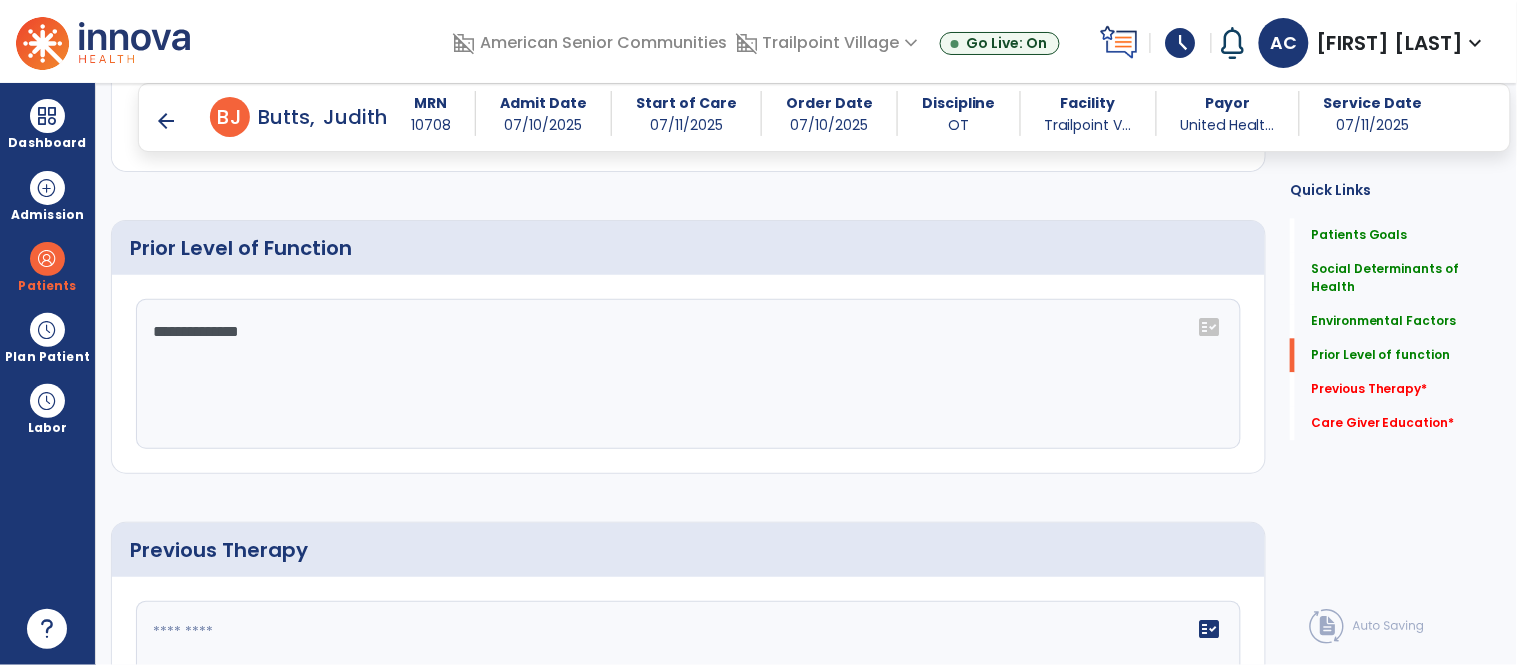 click on "**********" 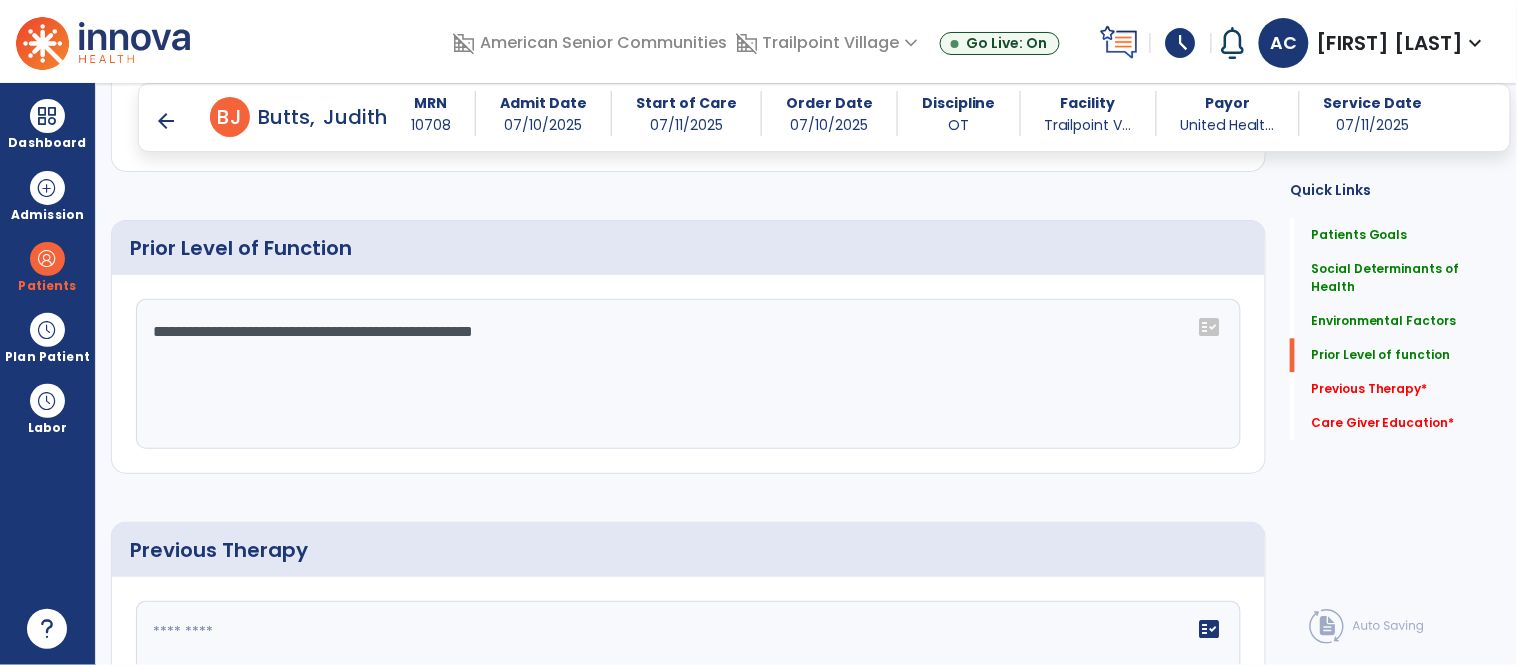 click on "**********" 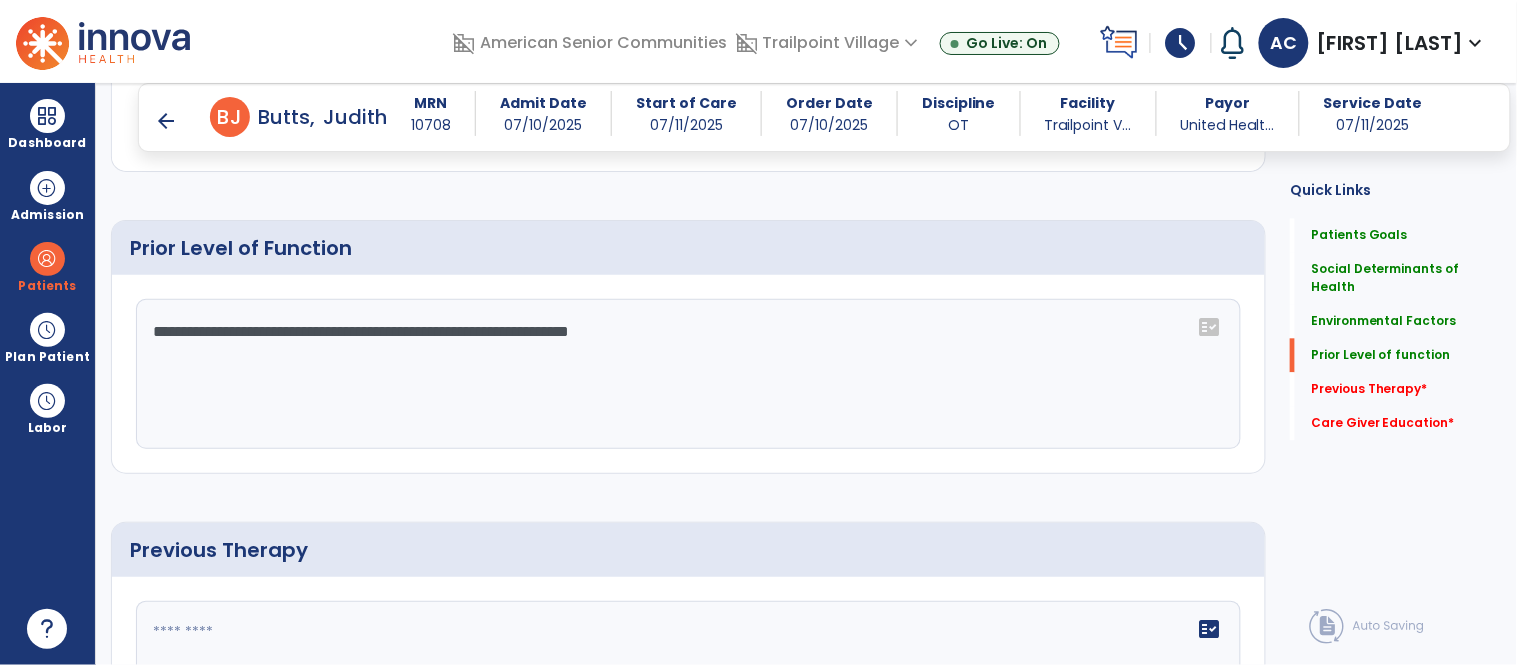 click on "**********" 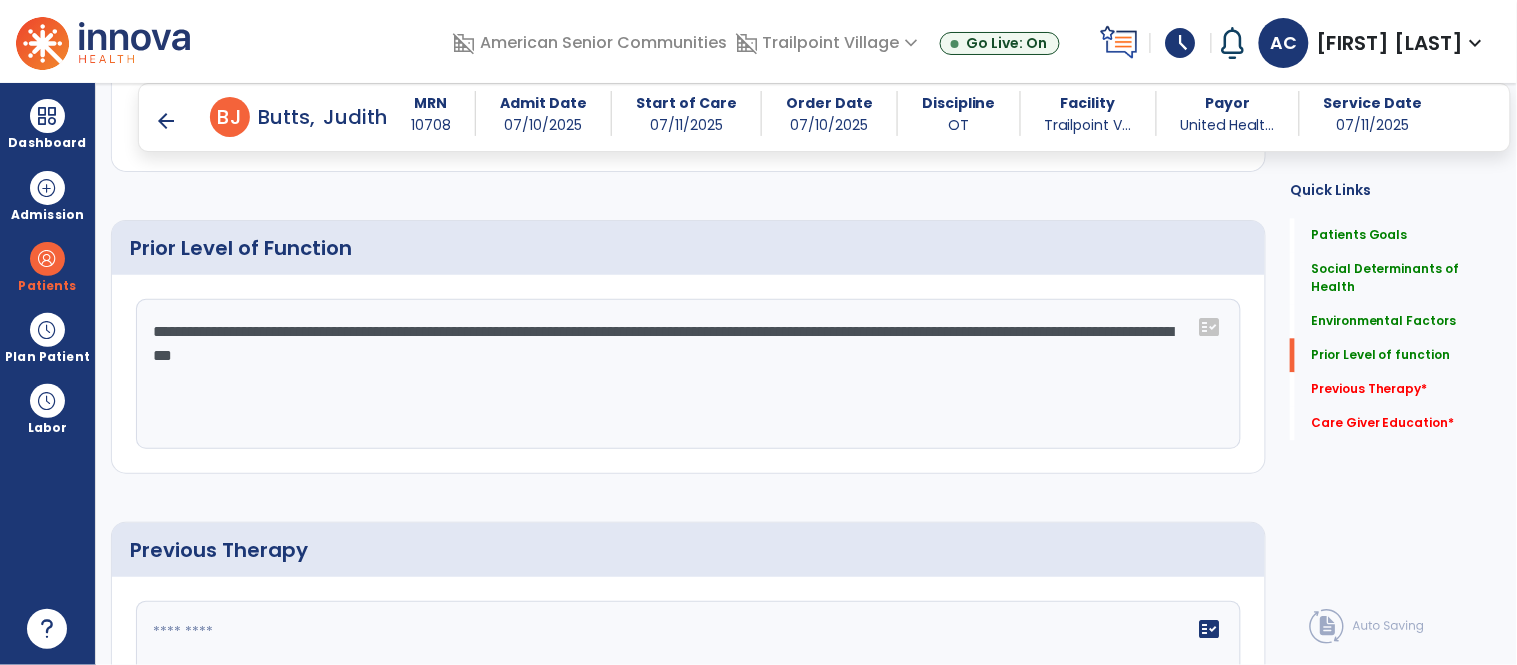 click on "**********" 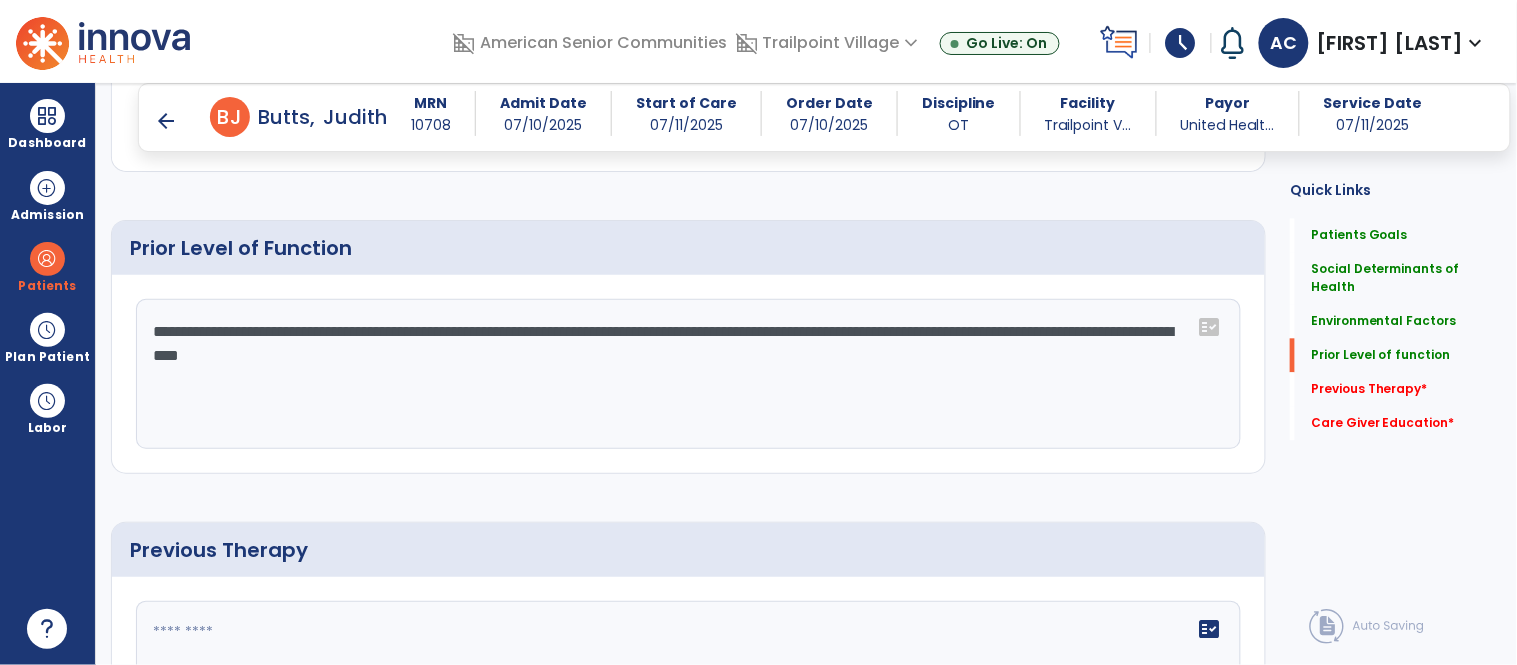 click on "**********" 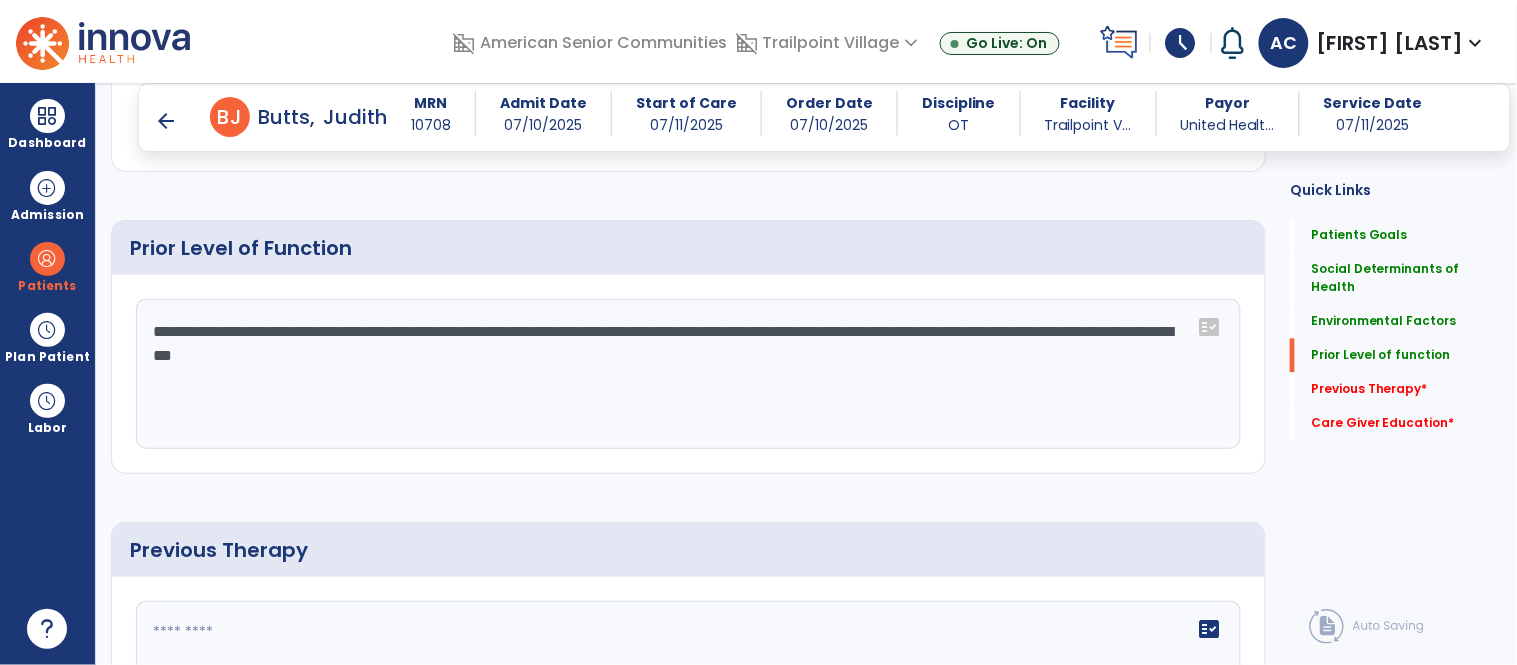 click on "**********" 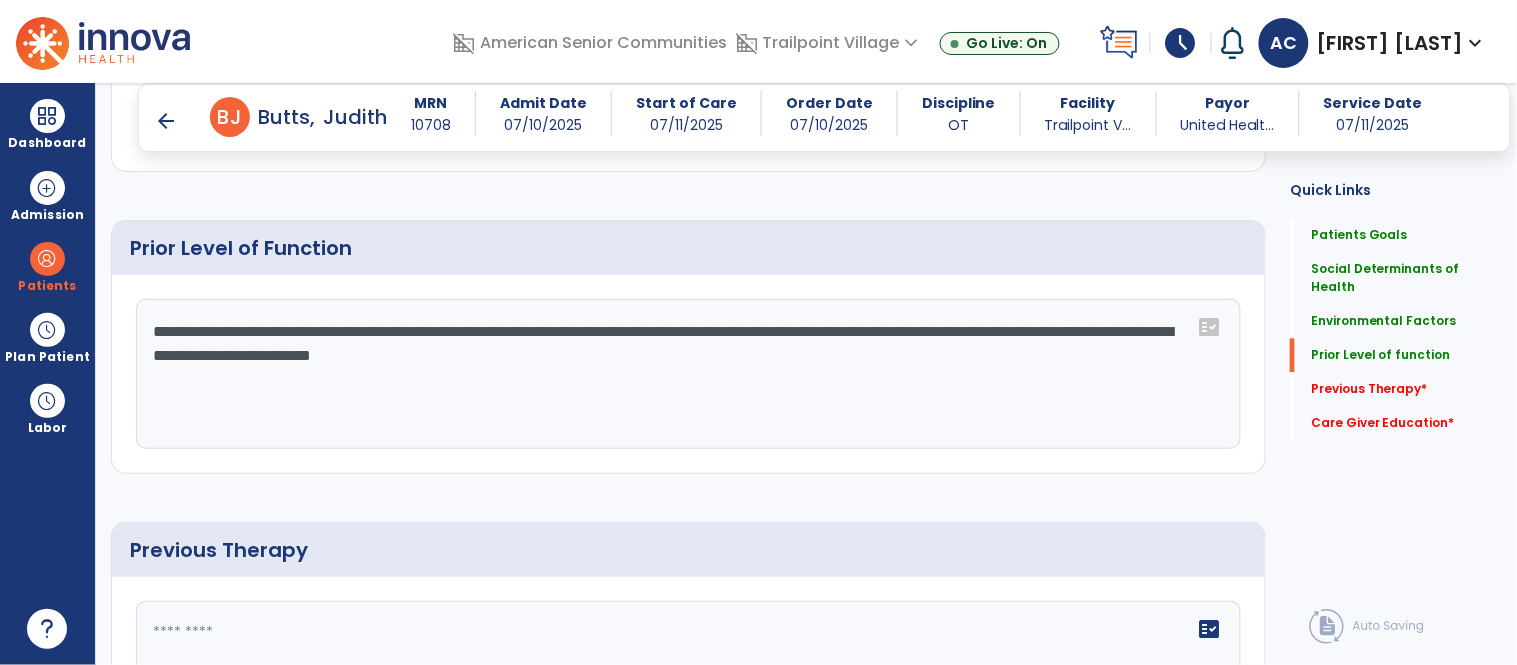 click on "**********" 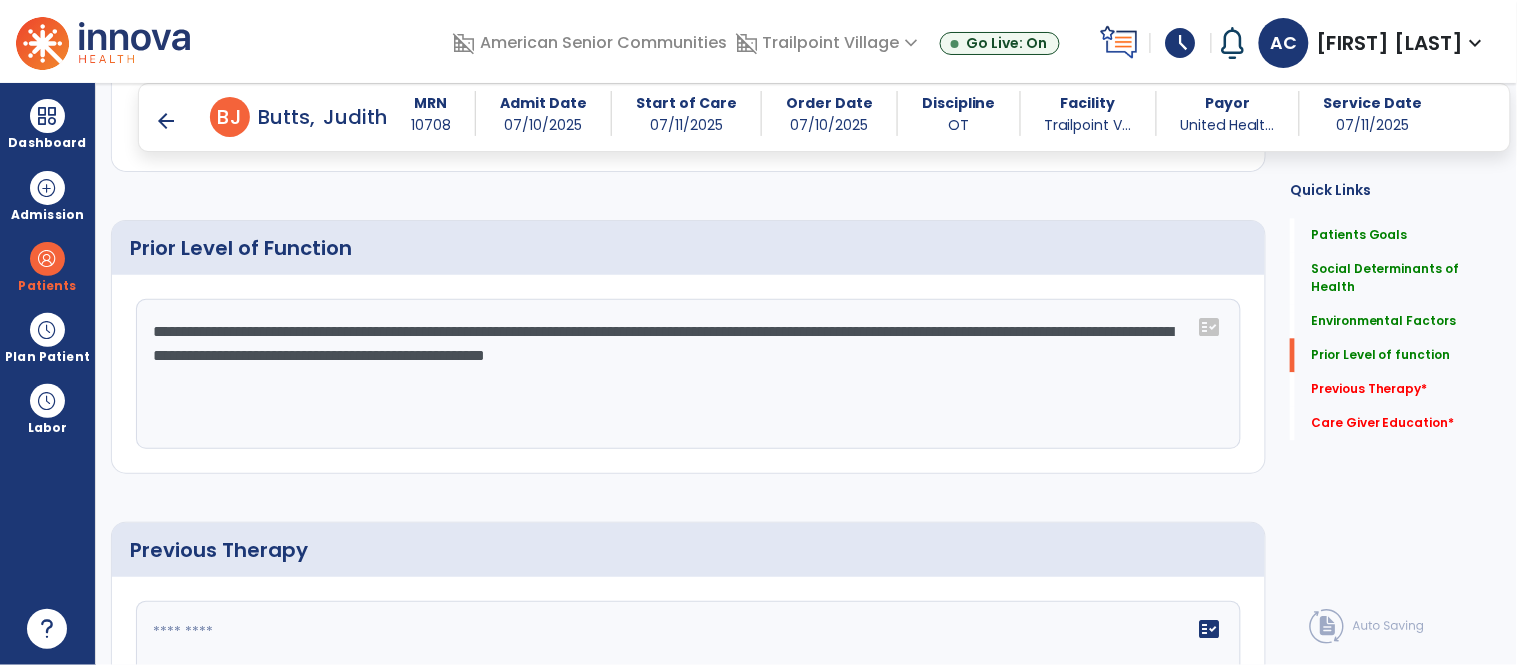 click on "**********" 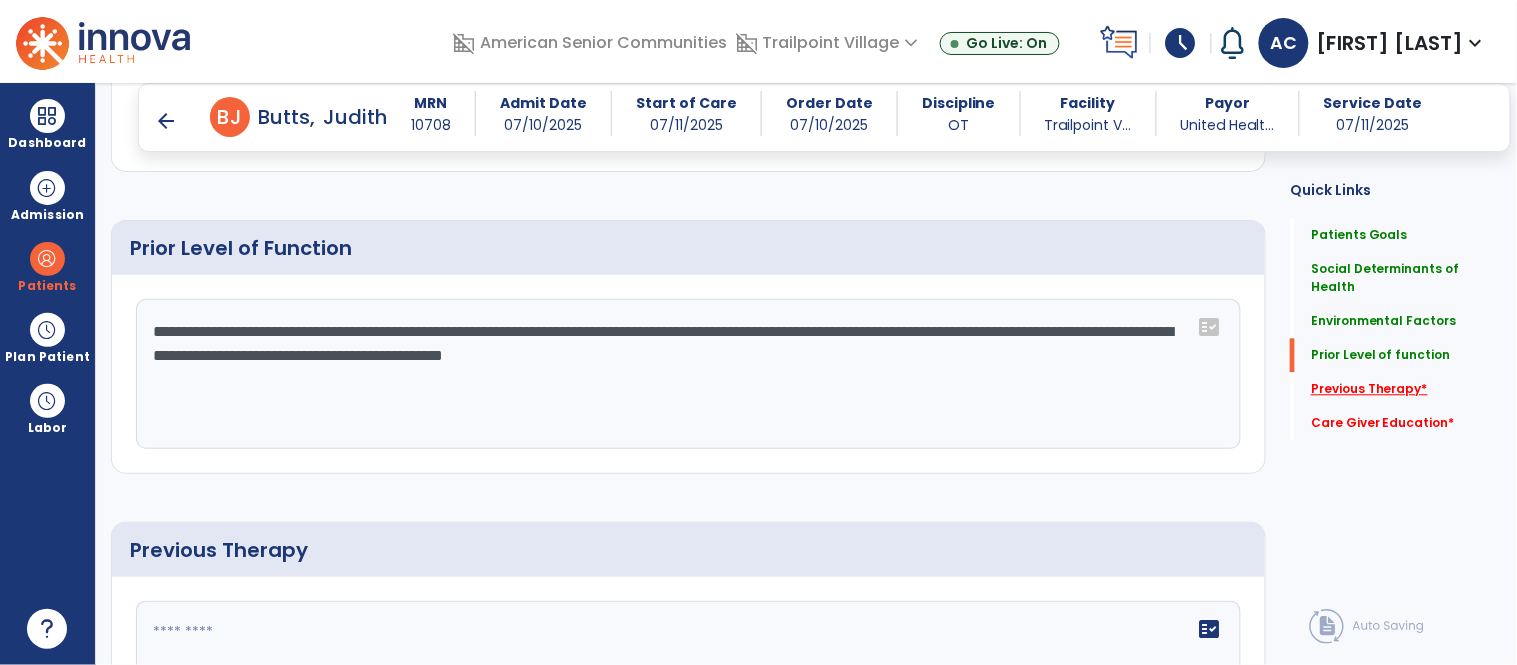 type on "**********" 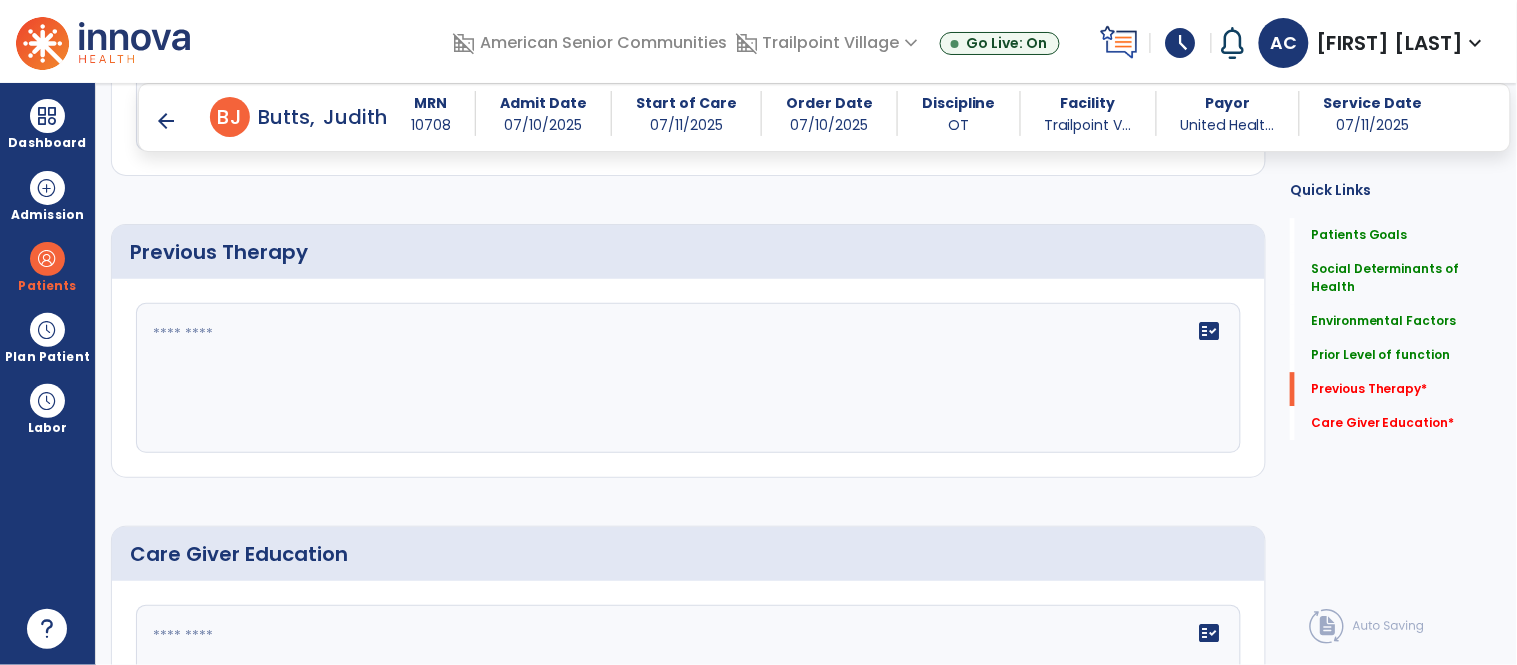 scroll, scrollTop: 1376, scrollLeft: 0, axis: vertical 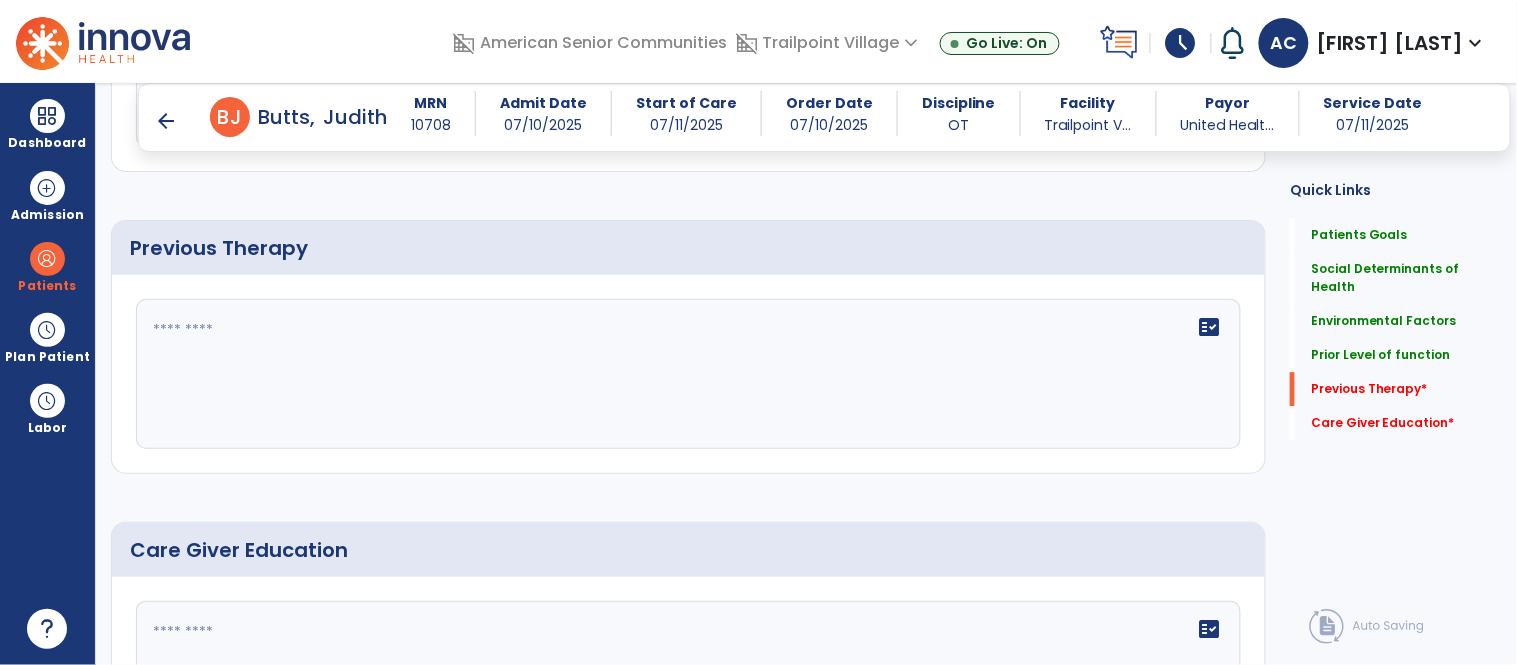 click on "fact_check" 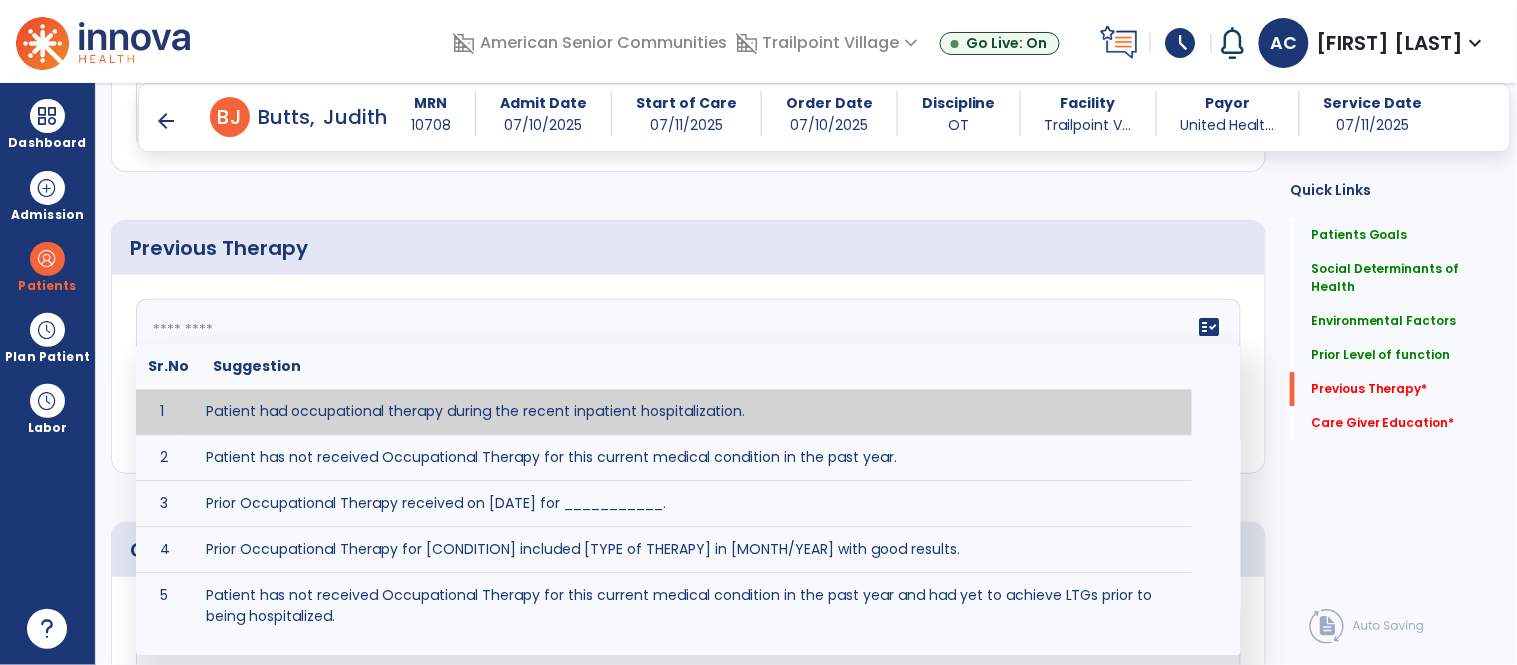 type on "**********" 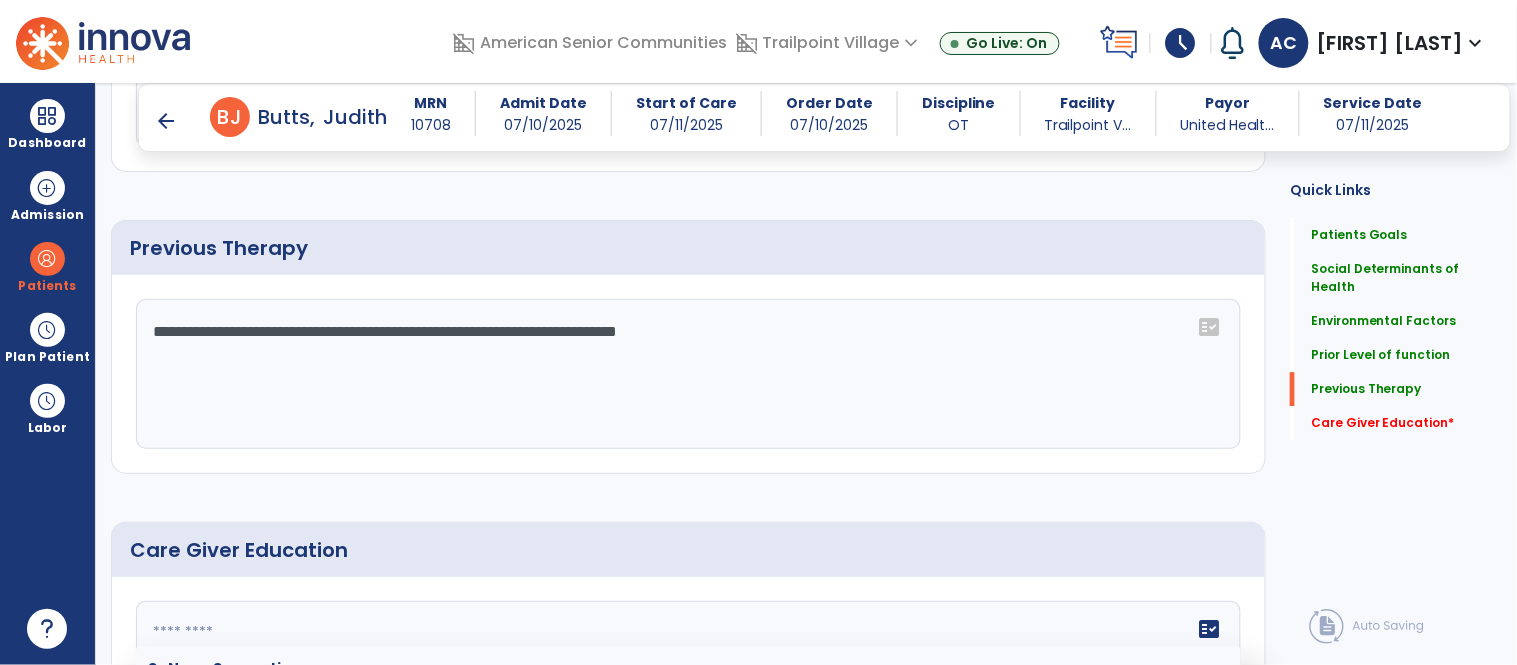 click on "fact_check  Sr.No Suggestion 1 Caregiver able to demonstrate _______ with competency. 2 Caregiver educated in precautions and is able to recount information with accuracy. 3 Caregiver education initiated with _______ focusing on the following tasks/activities __________. 4 Home exercise program initiated with caregiver focusing on __________. 5 Patient educated in precautions and is able to recount information with [VALUE]% accuracy." 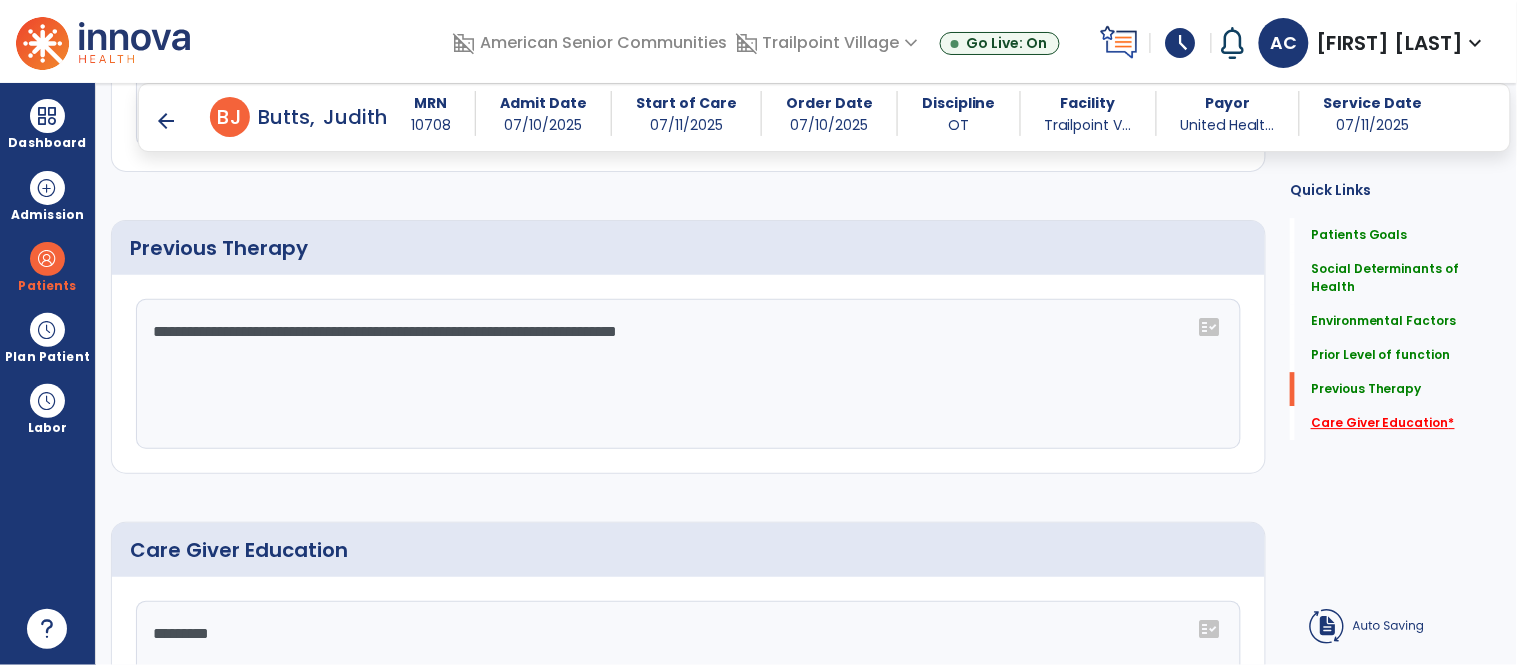 type on "*********" 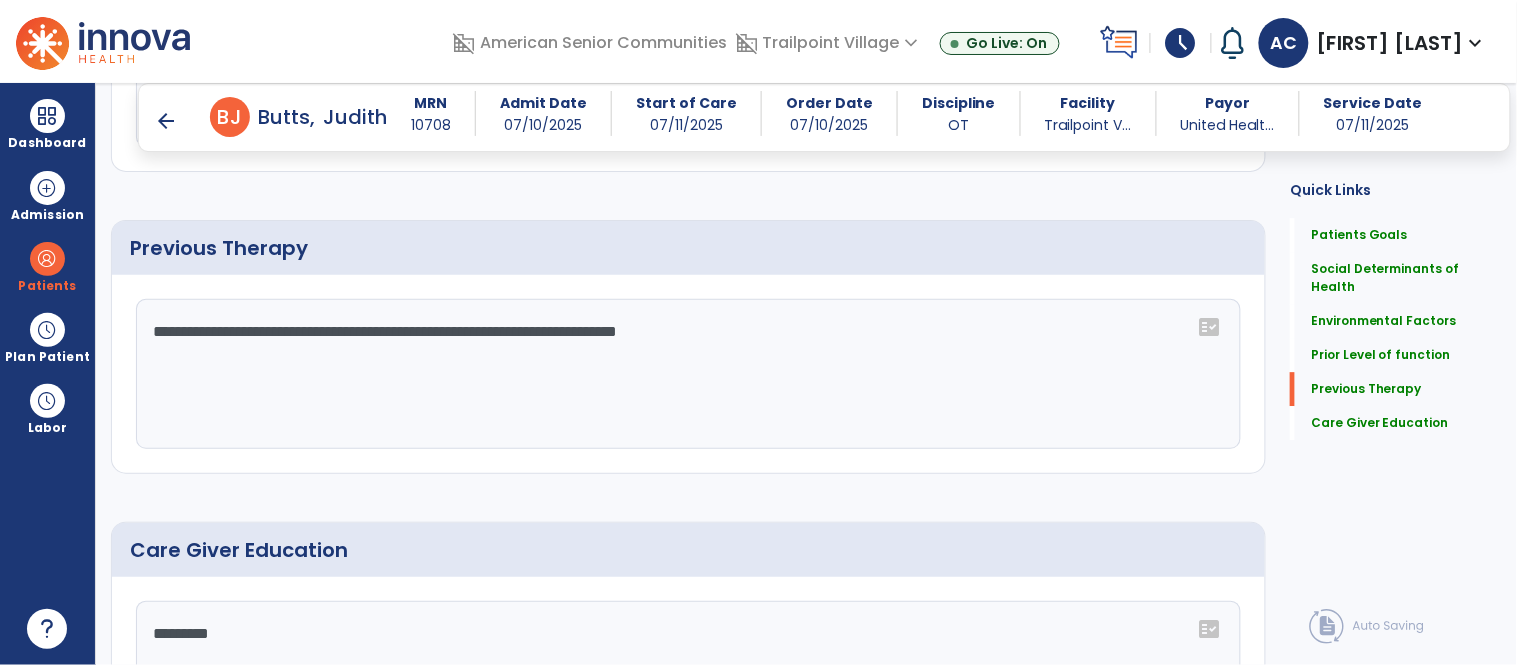 click on "Care Giver Education" 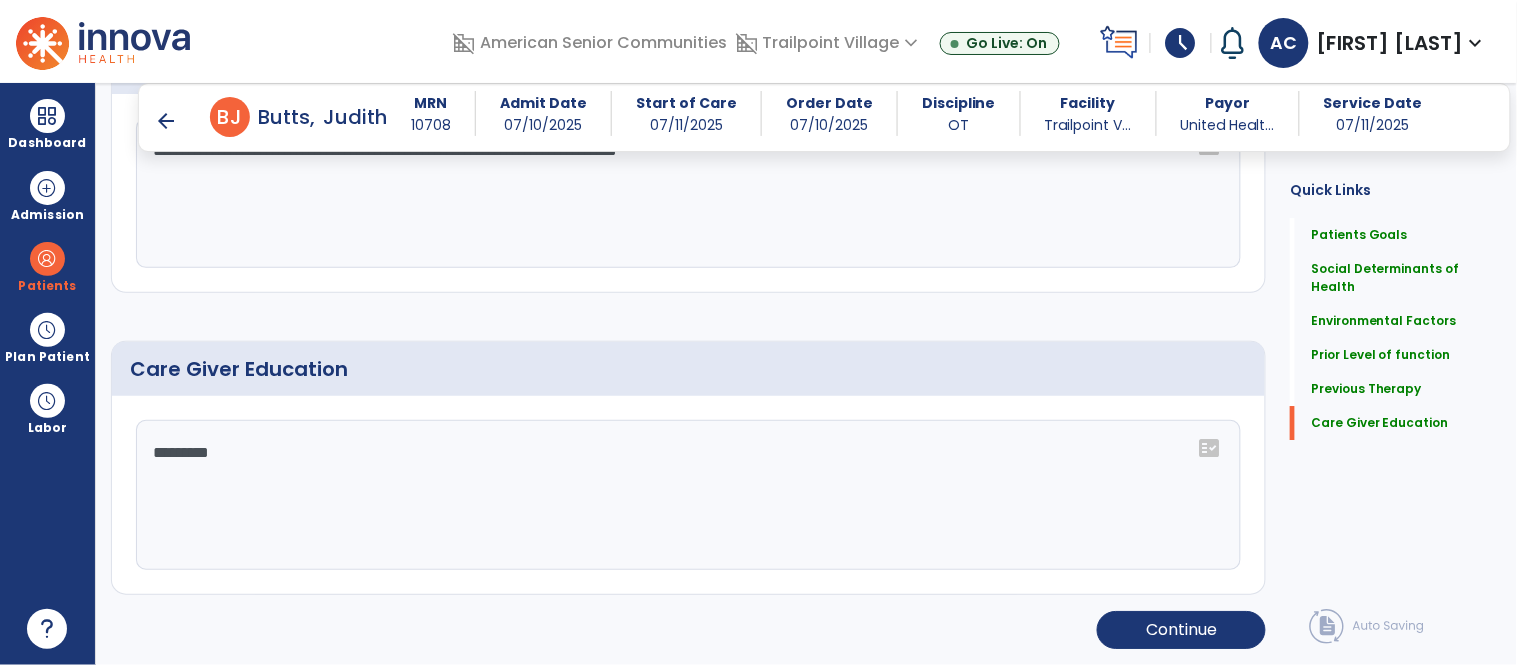 scroll, scrollTop: 1558, scrollLeft: 0, axis: vertical 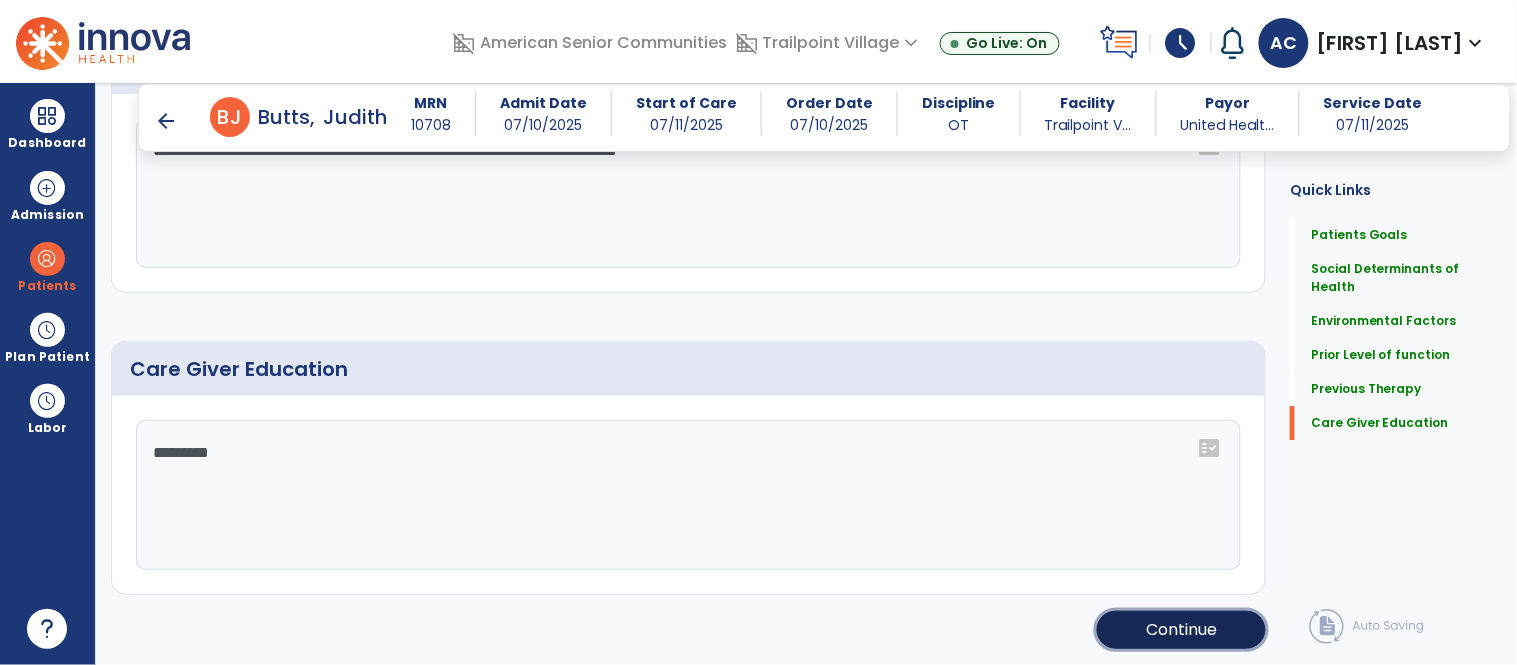 click on "Continue" 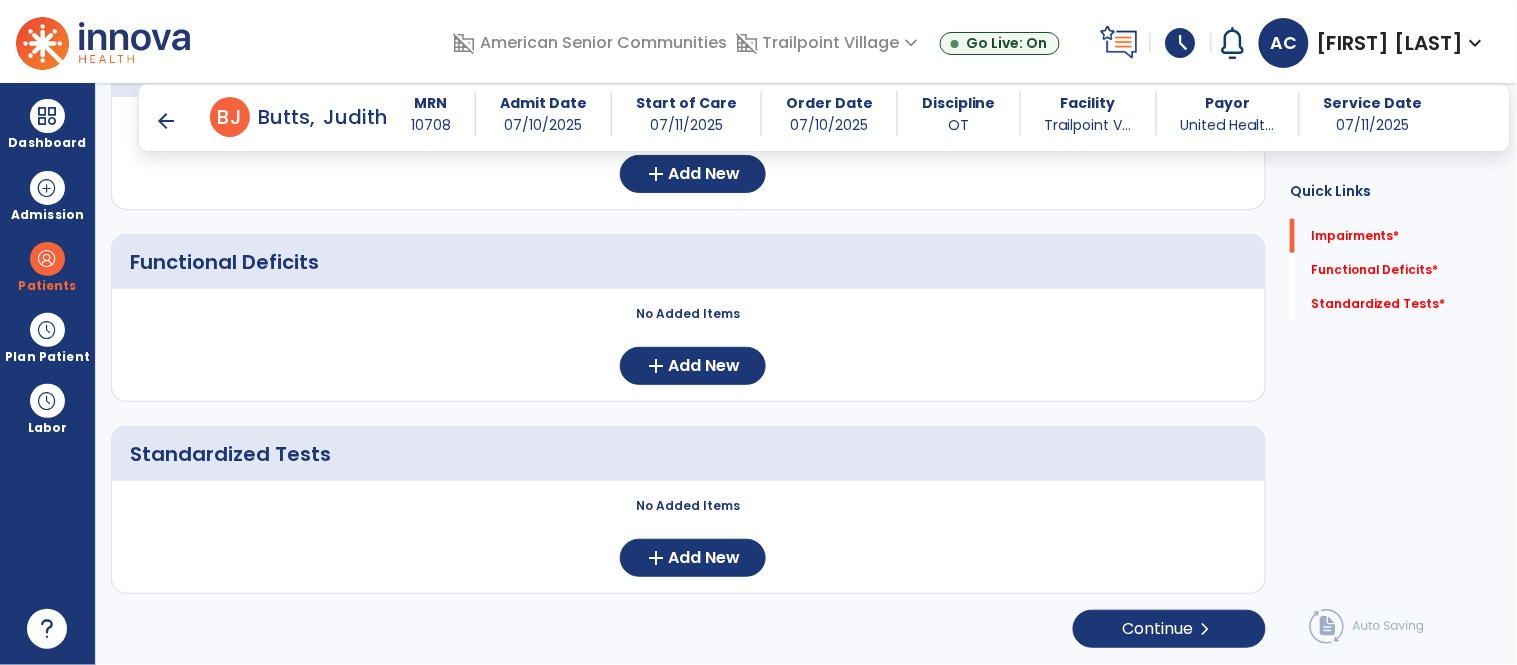 scroll, scrollTop: 286, scrollLeft: 0, axis: vertical 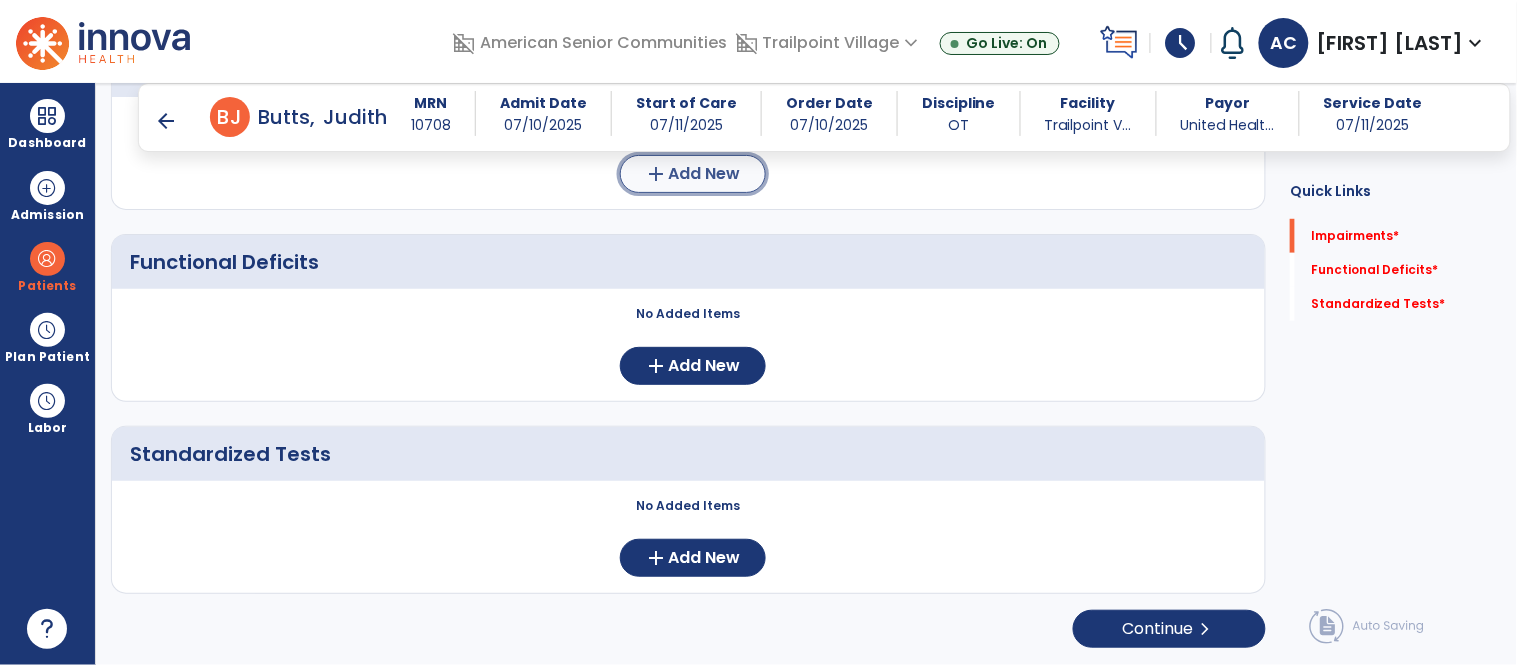 click on "Add New" 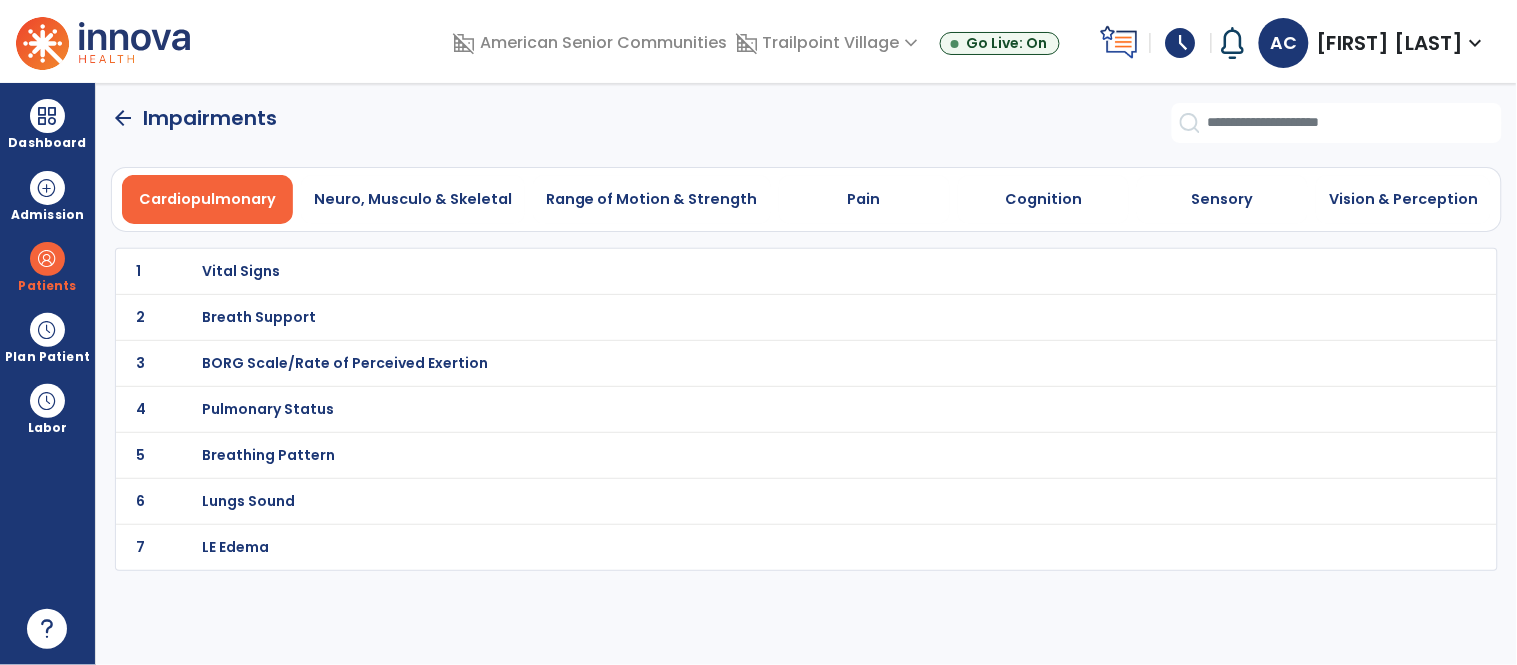 scroll, scrollTop: 0, scrollLeft: 0, axis: both 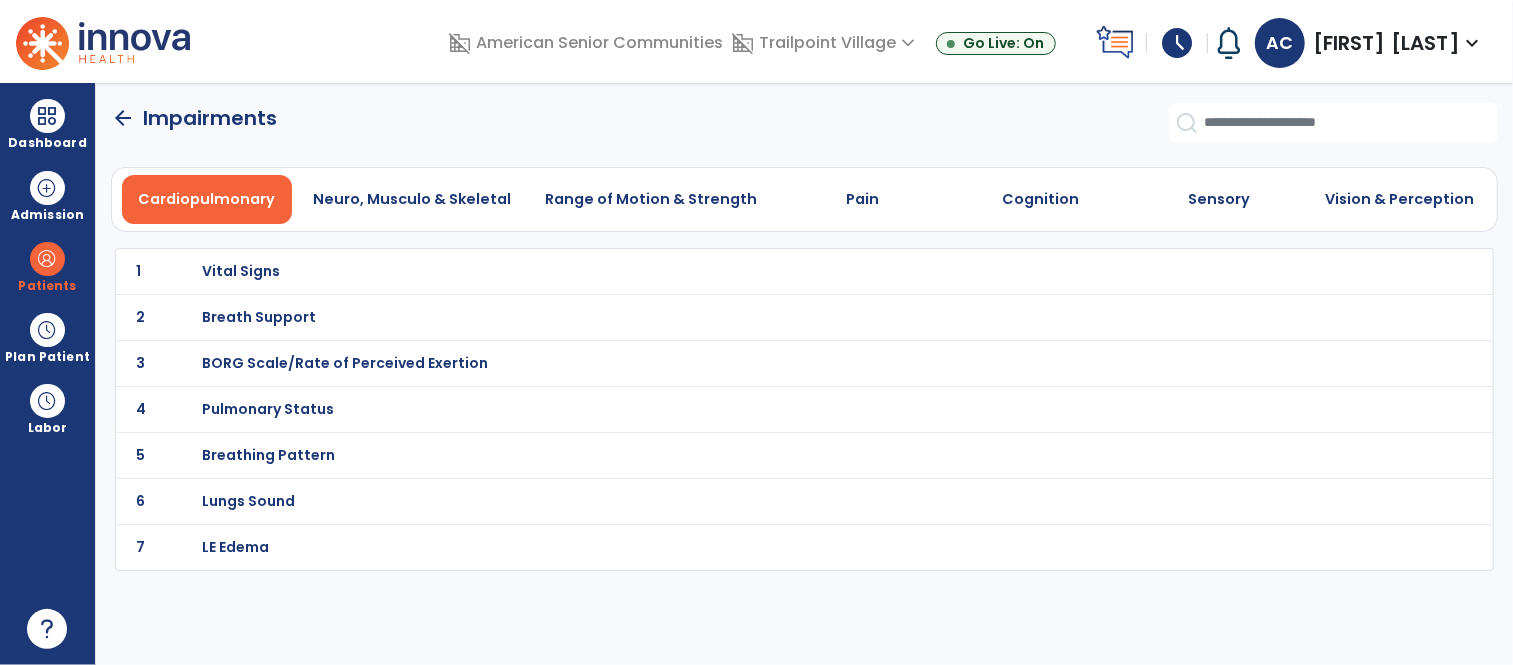 select on "*" 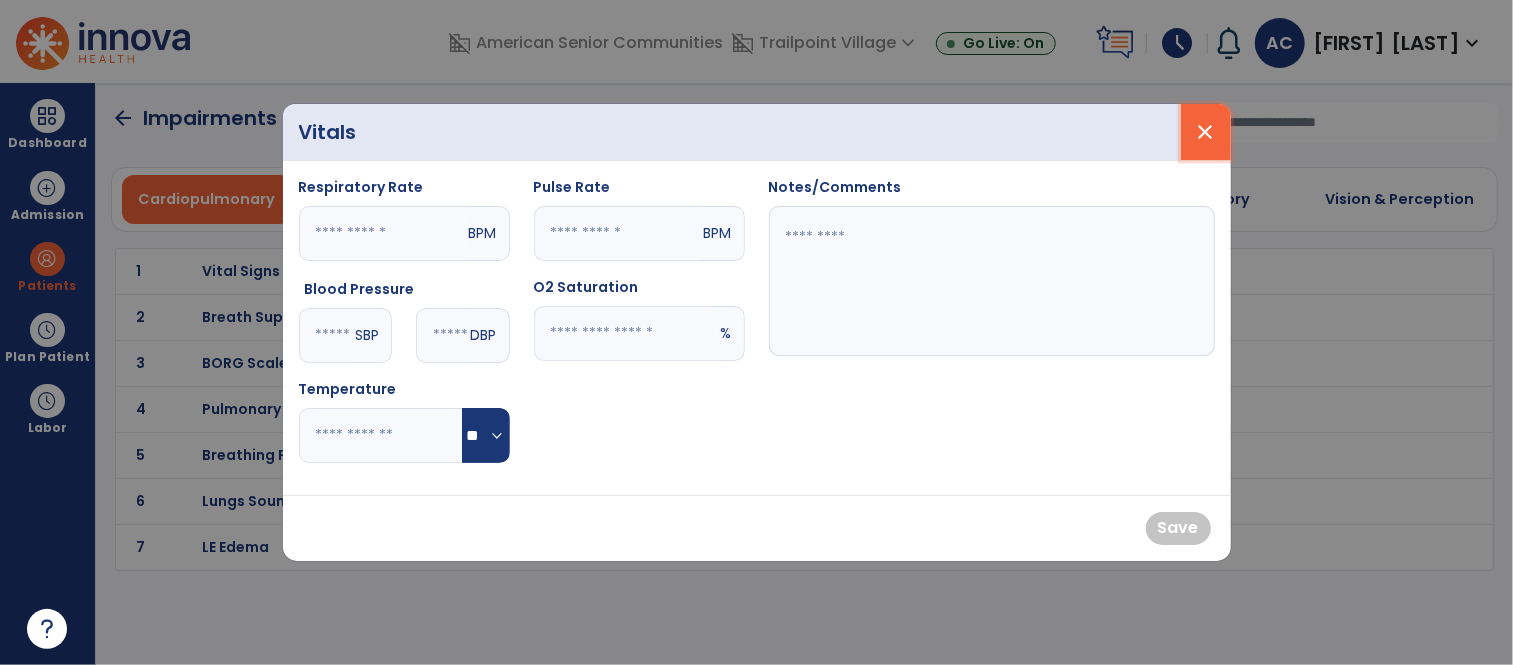 click on "close" at bounding box center (1206, 132) 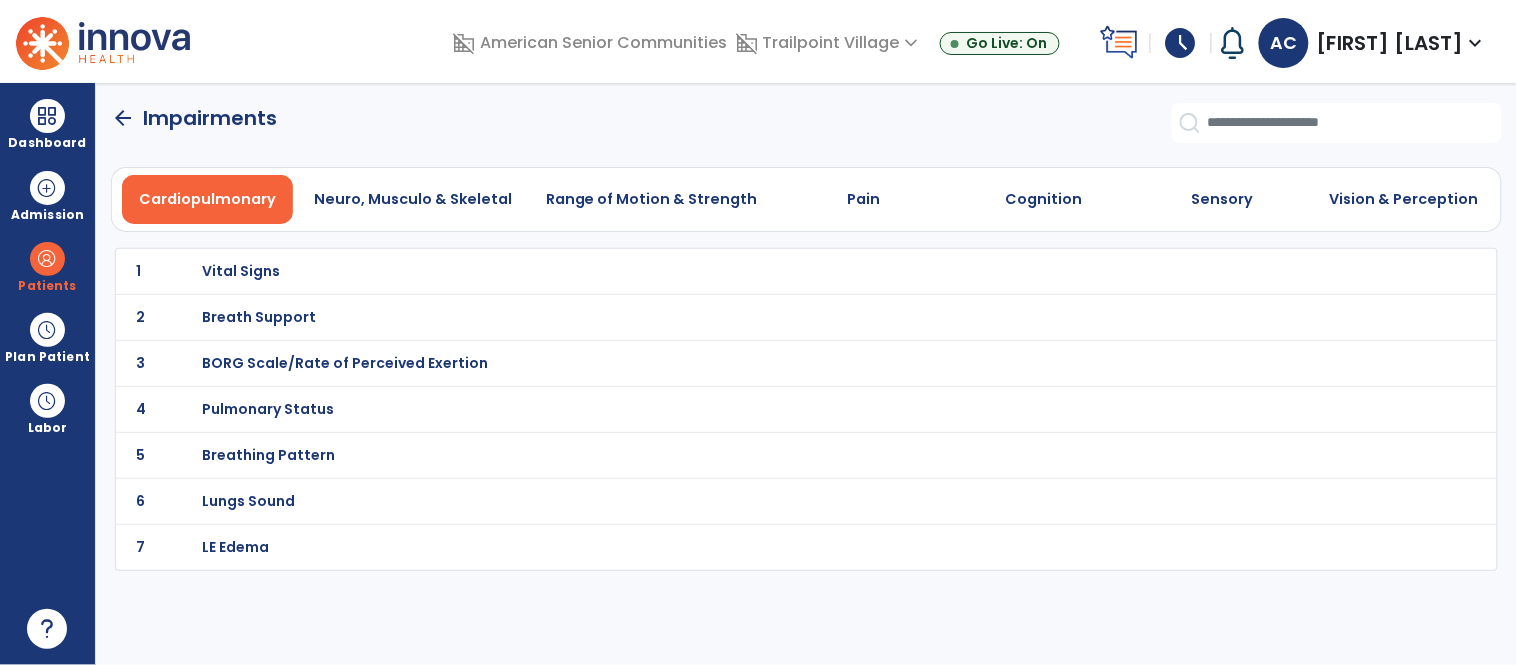 click on "arrow_back" 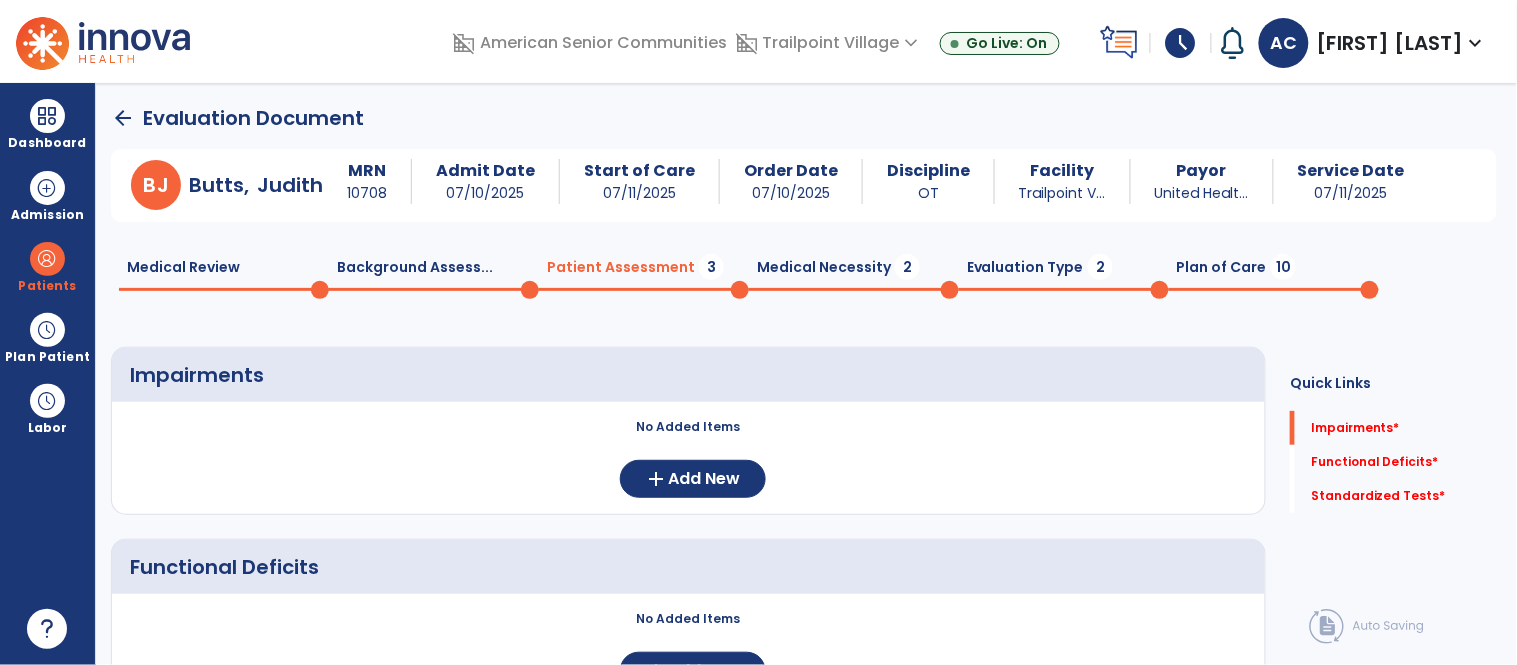 click on "Medical Necessity  2" 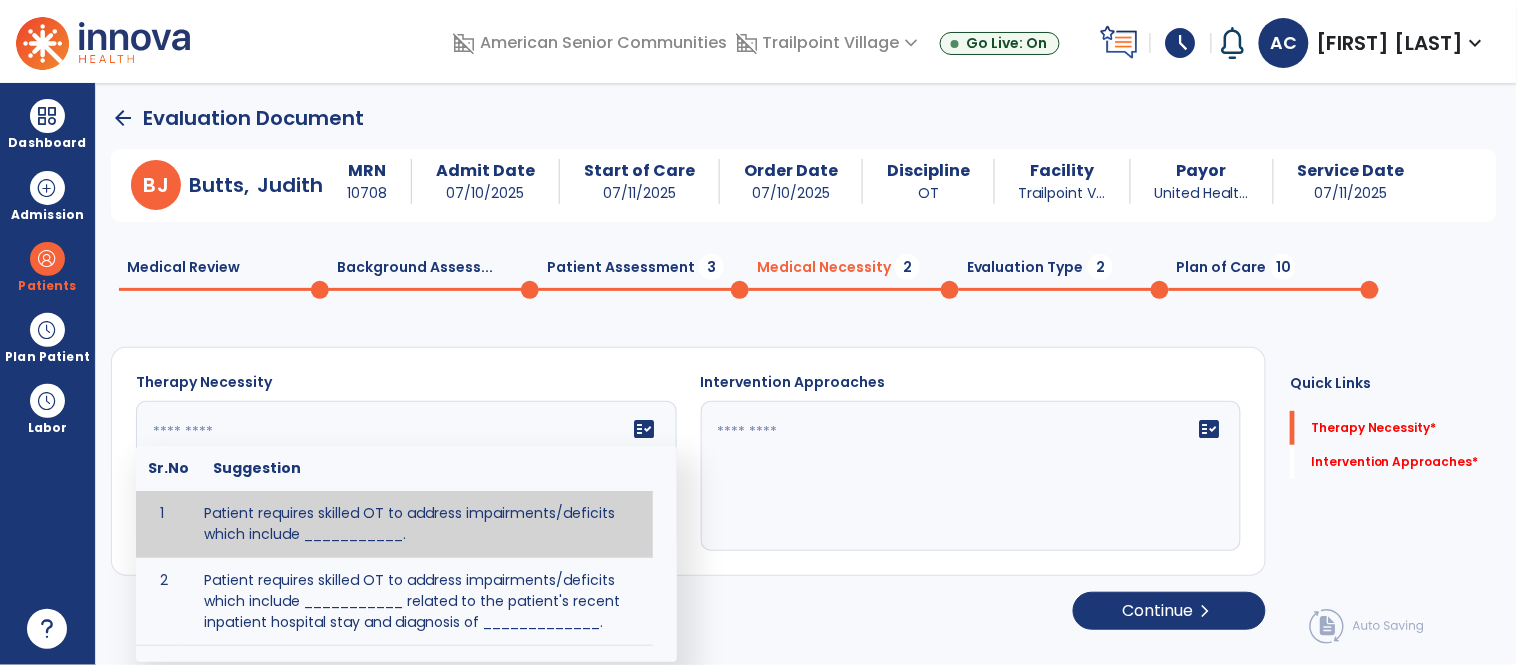 click on "fact_check  Sr.No Suggestion 1 Patient requires skilled OT to address impairments/deficits which include ___________. 2 Patient requires skilled OT to address impairments/deficits which include ___________ related to the patient's recent inpatient hospital stay and diagnosis of _____________." 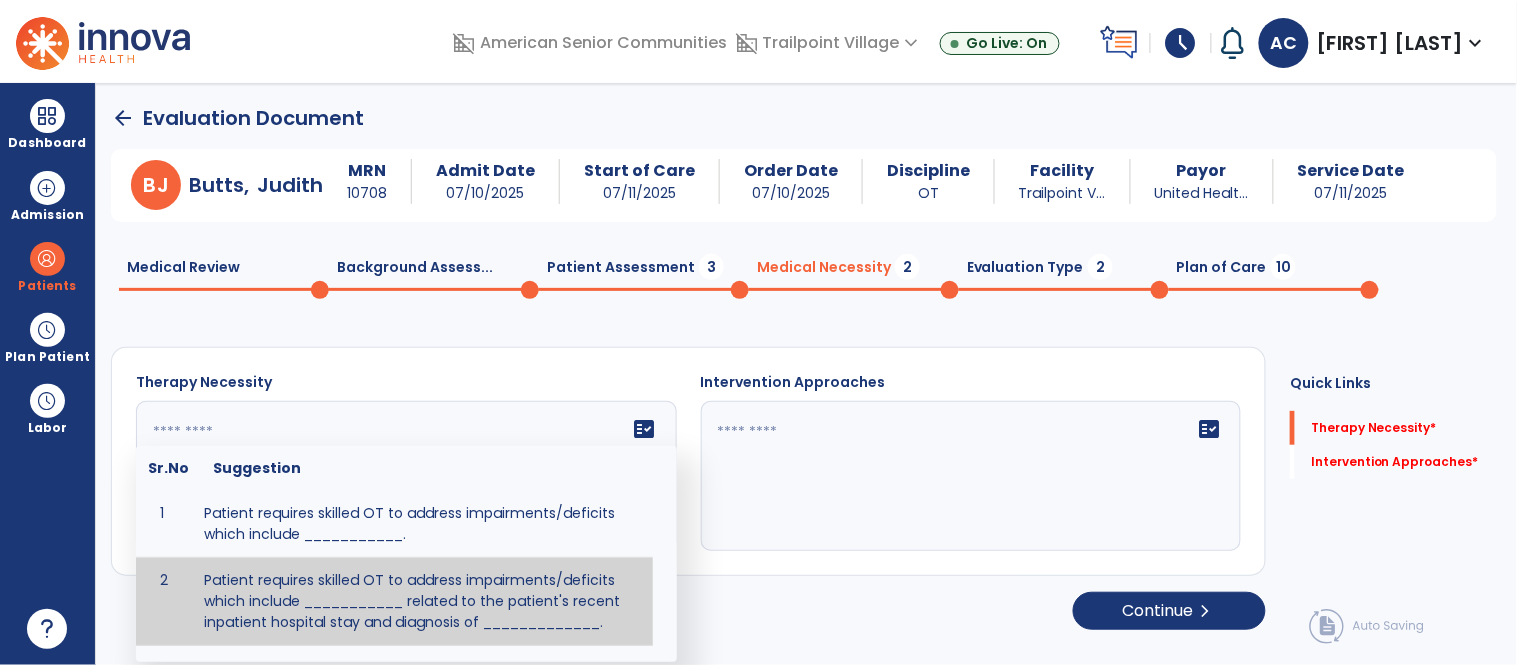 type on "**********" 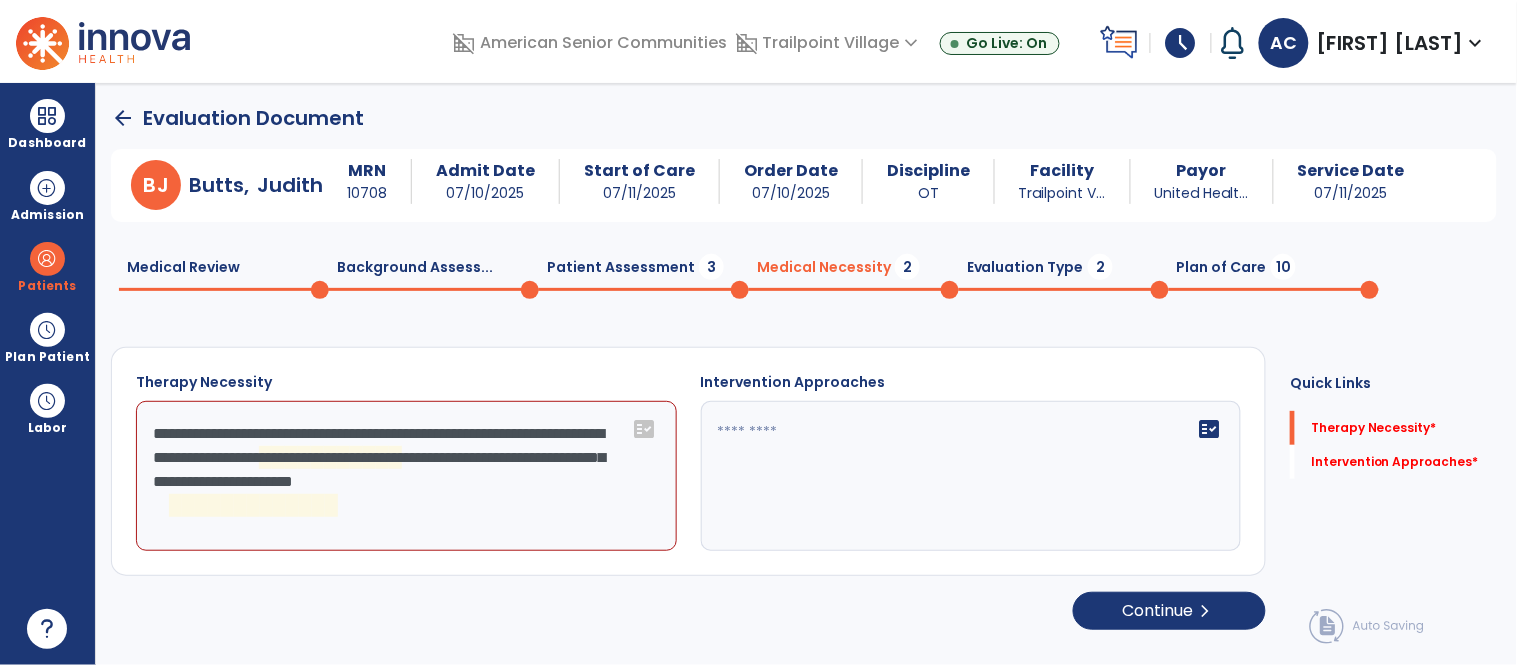 click 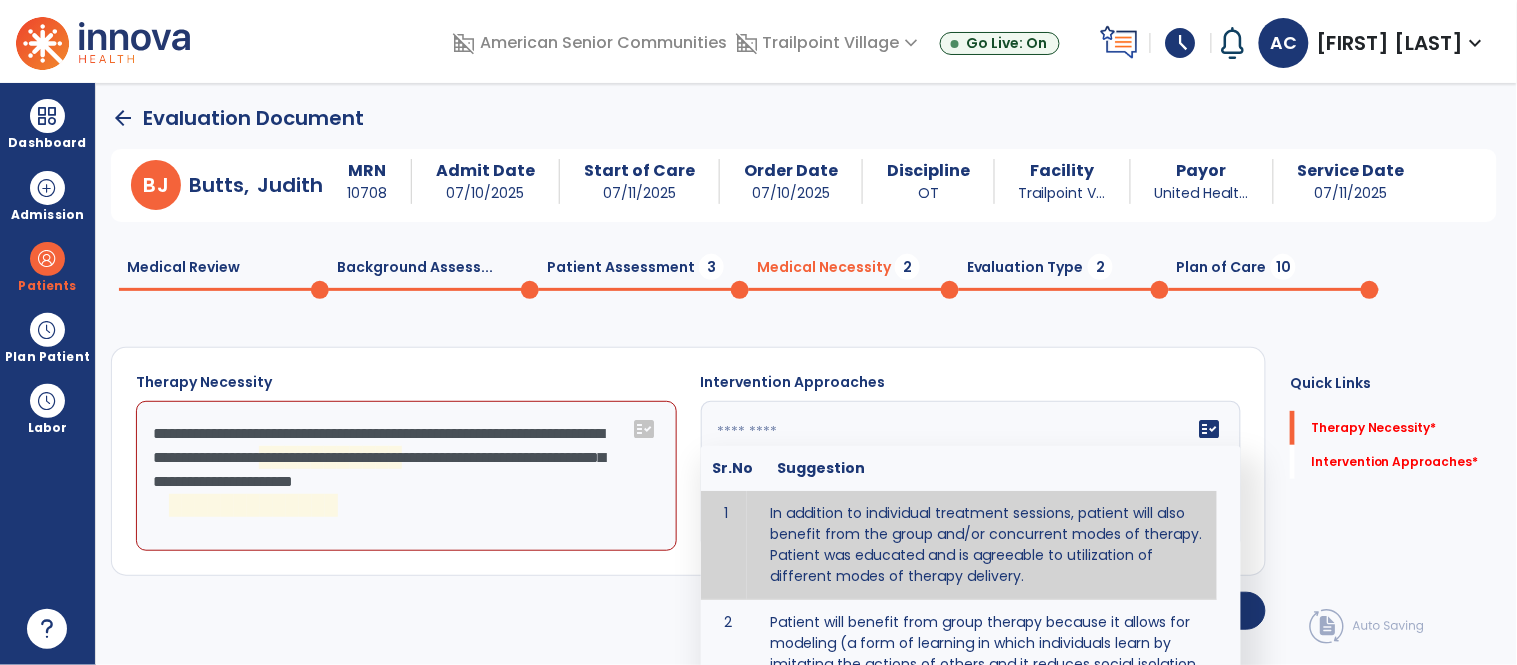 type on "**********" 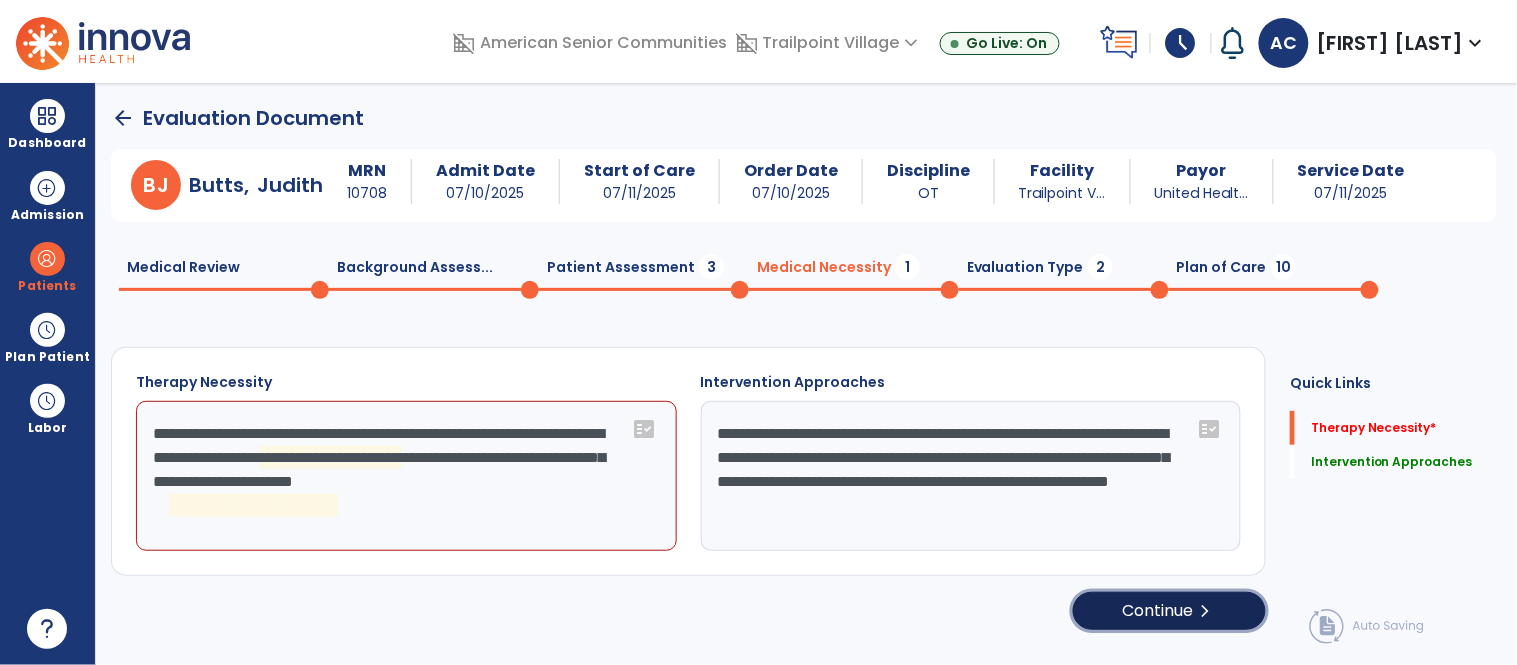 click on "Continue  chevron_right" 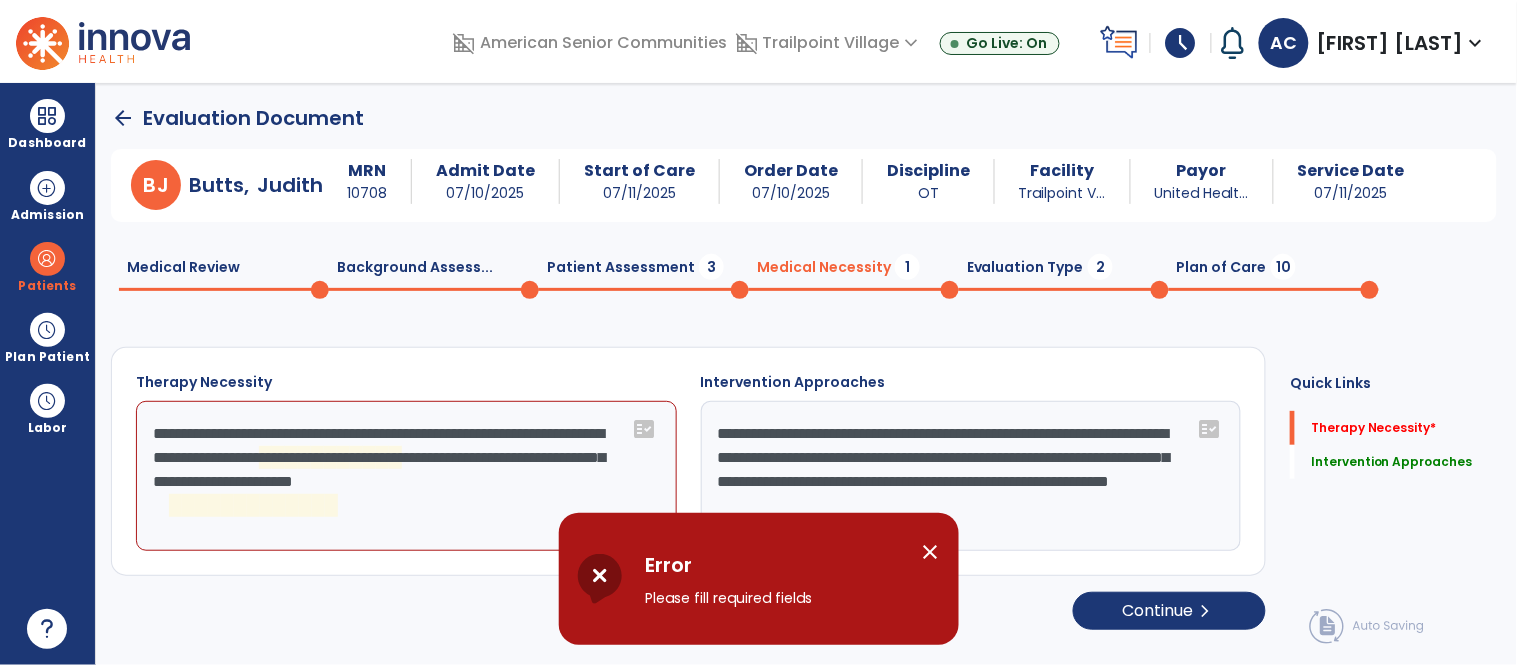 click on "close" at bounding box center [931, 552] 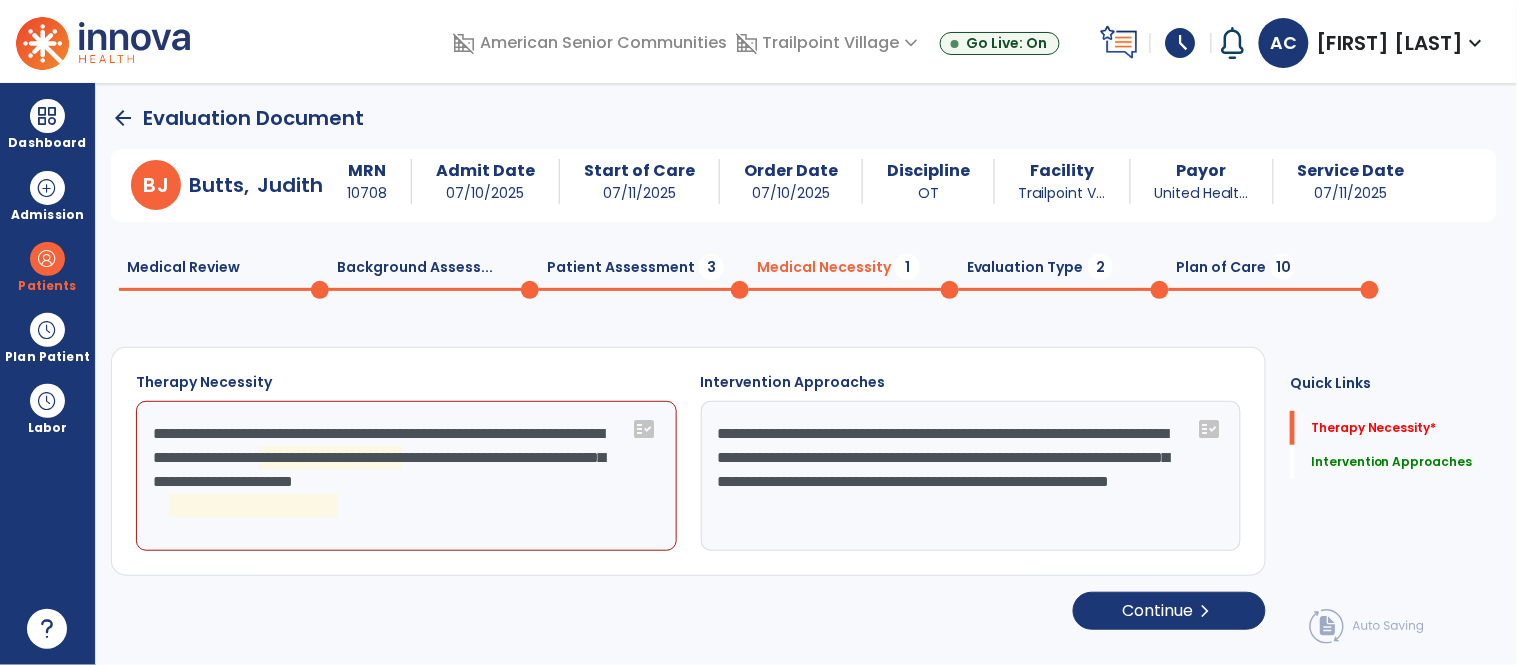 click on "**********" 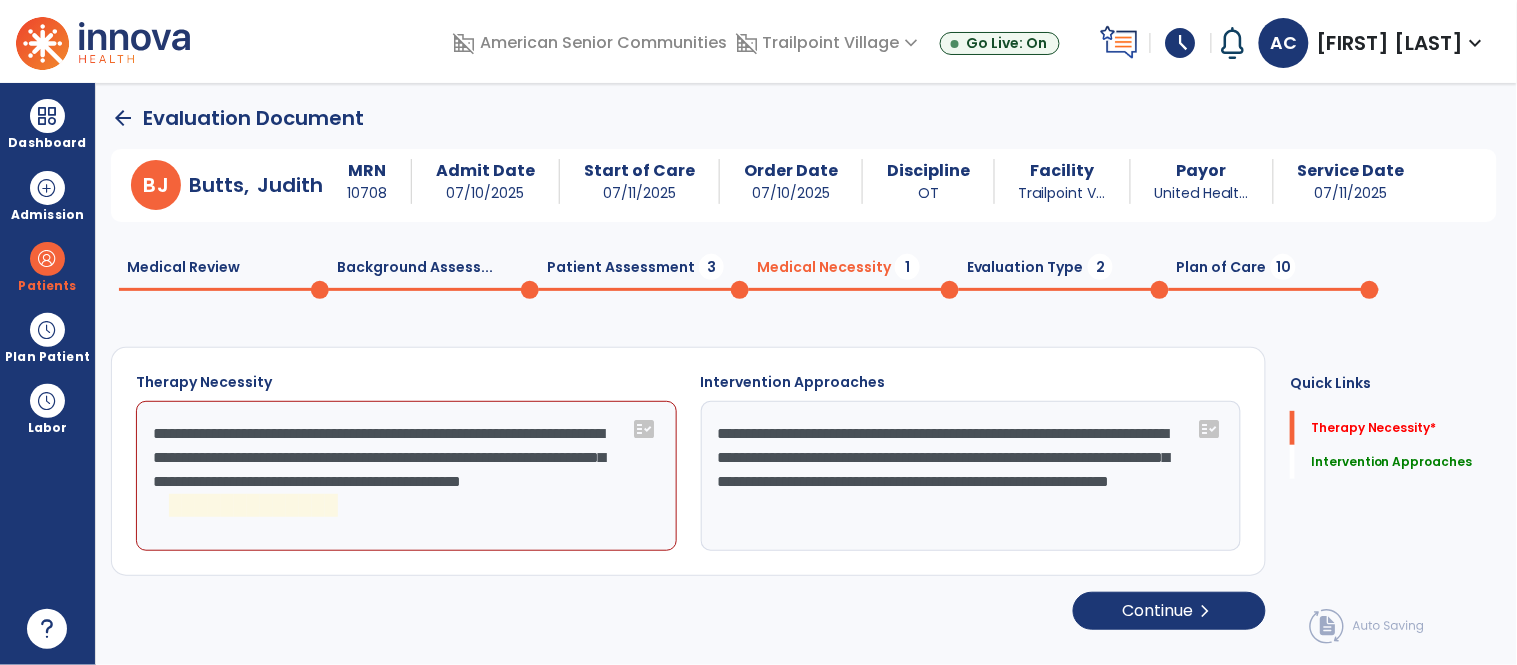type on "**********" 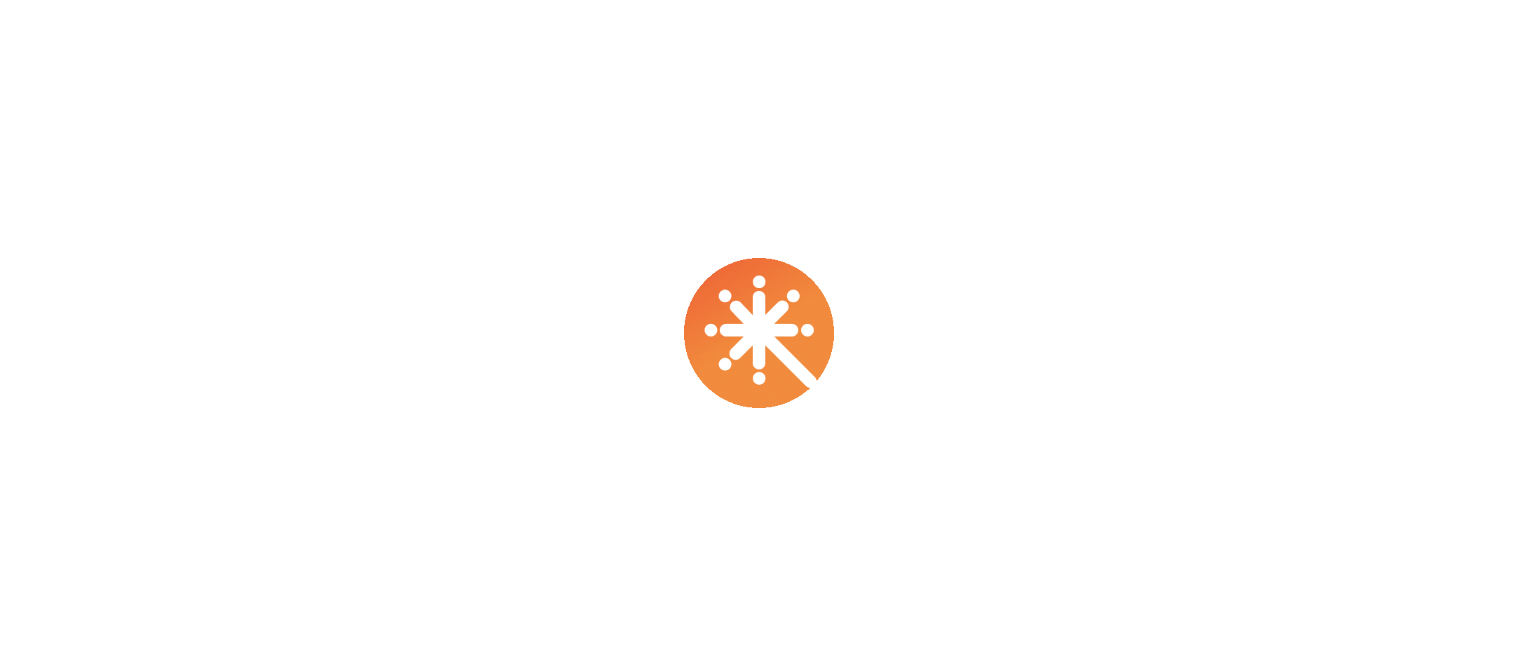 scroll, scrollTop: 0, scrollLeft: 0, axis: both 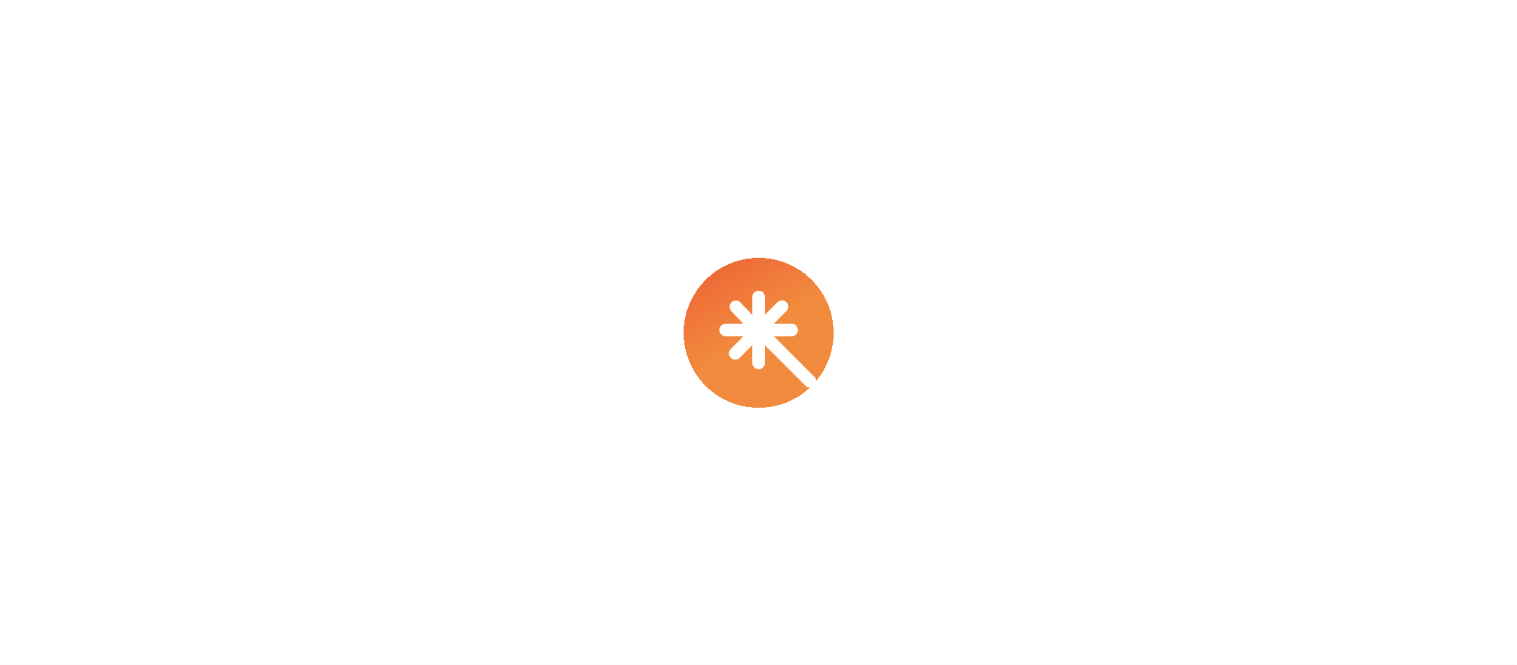 click at bounding box center [758, 332] 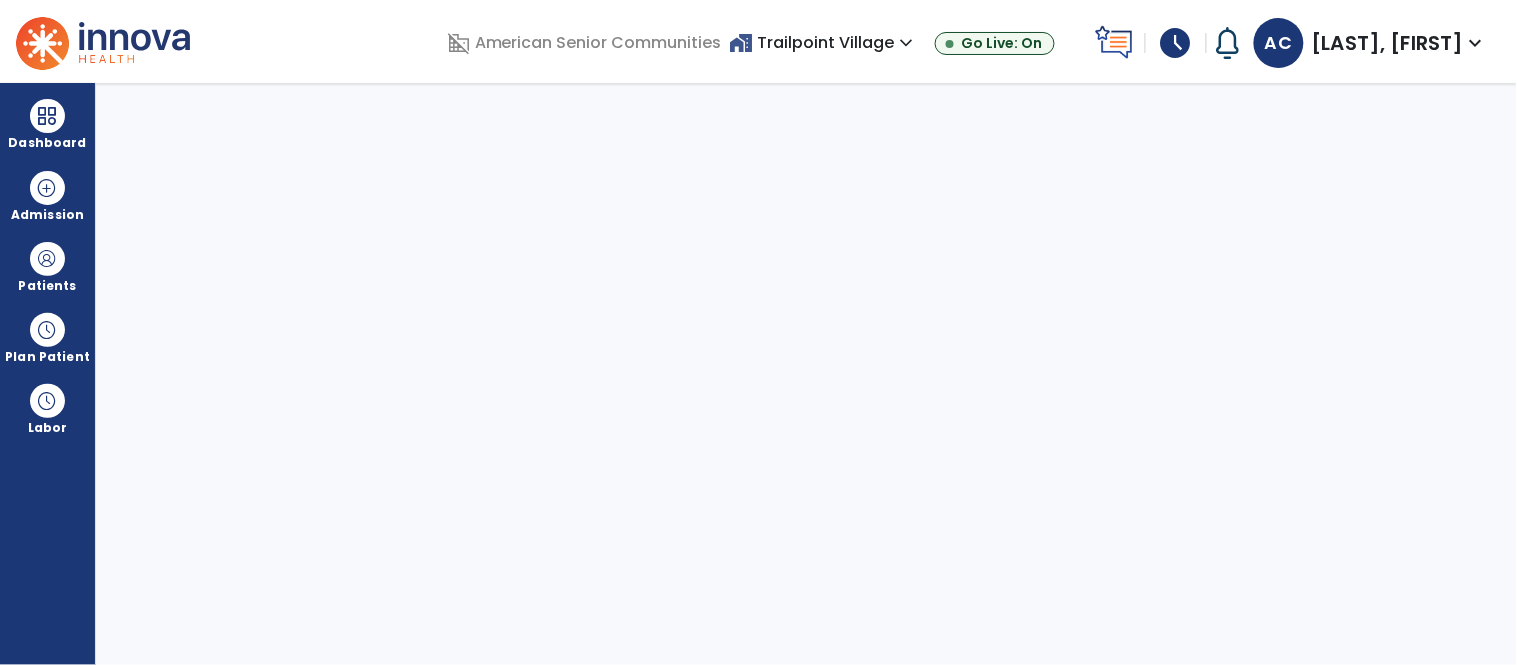 select on "****" 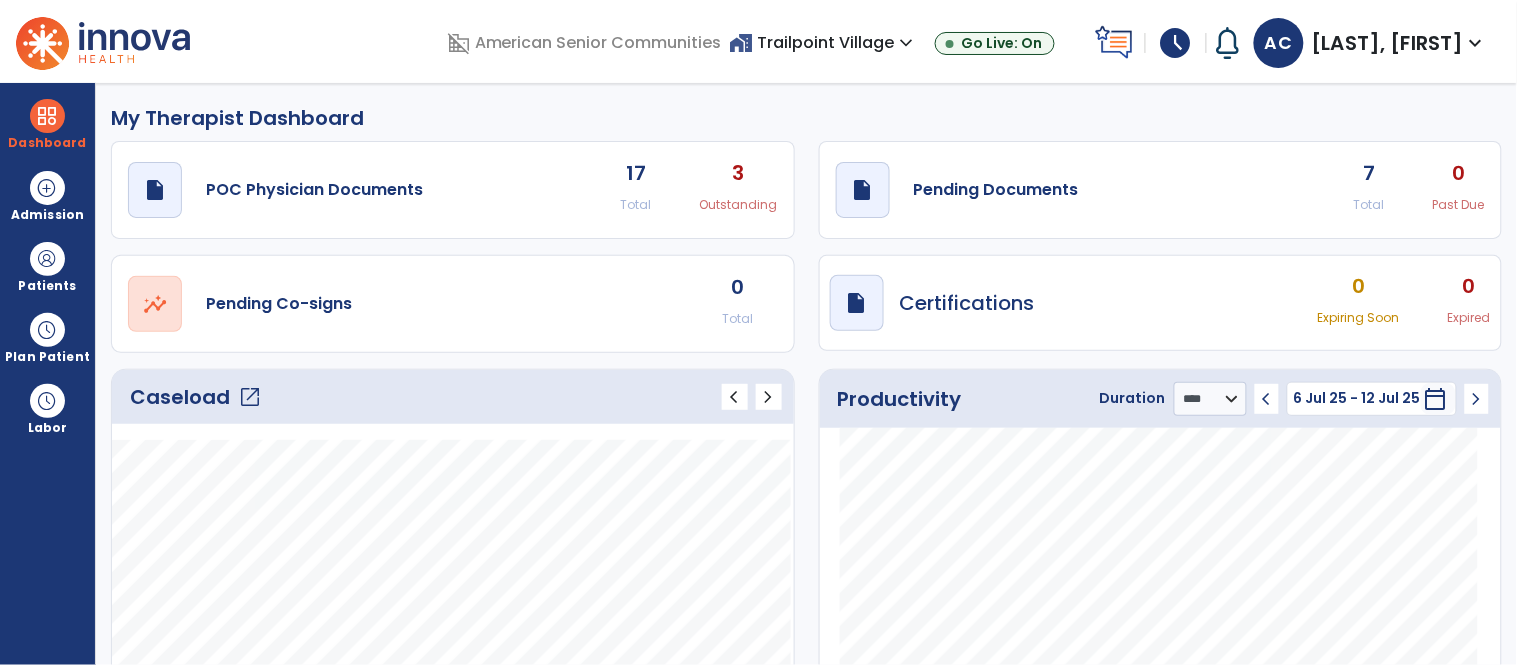 click on "open_in_new" 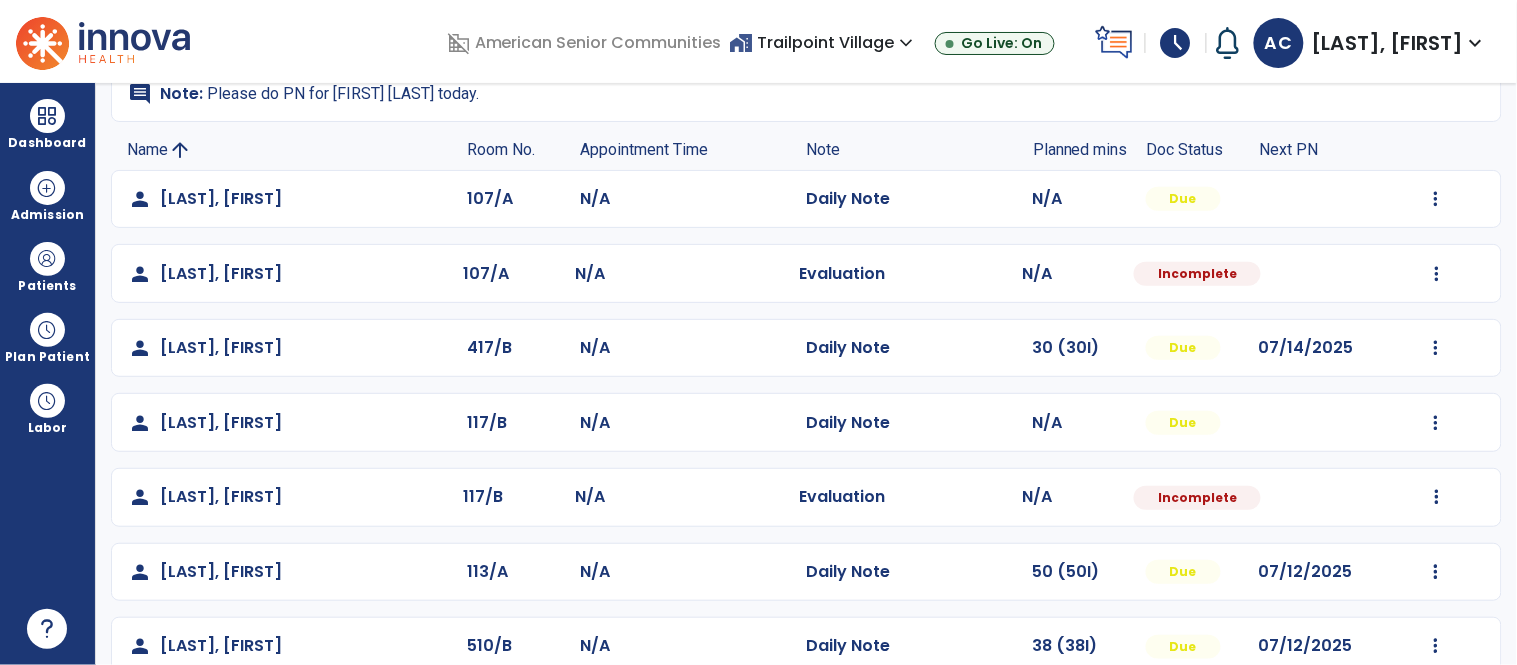 scroll, scrollTop: 193, scrollLeft: 0, axis: vertical 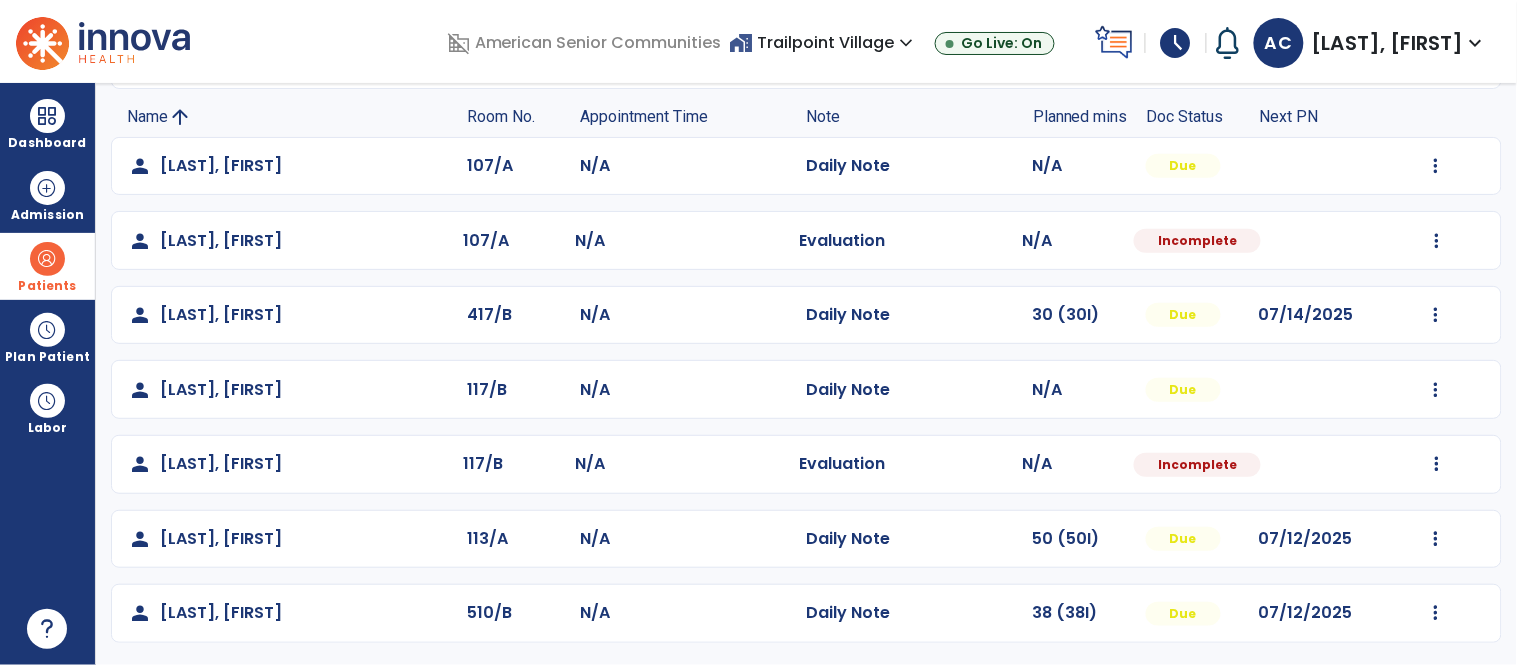 click at bounding box center (47, 259) 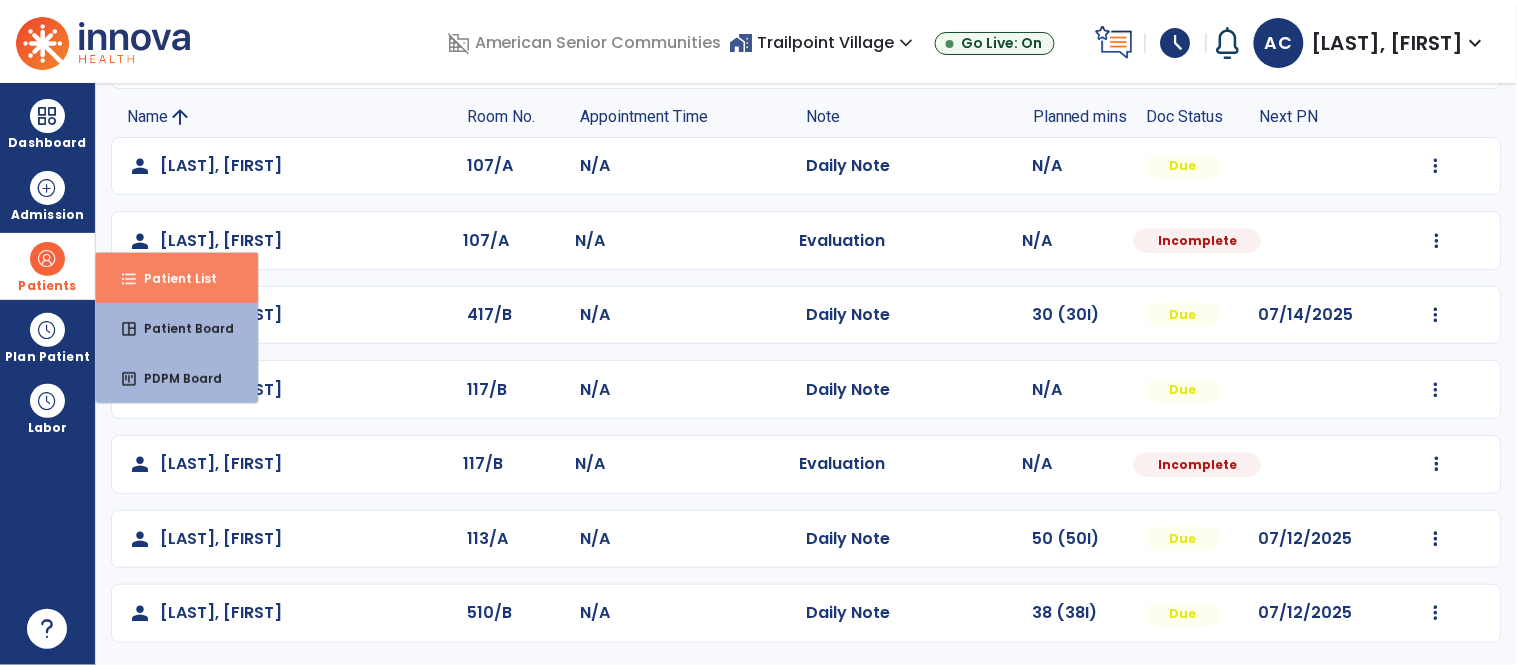 click on "format_list_bulleted  Patient List" at bounding box center (177, 278) 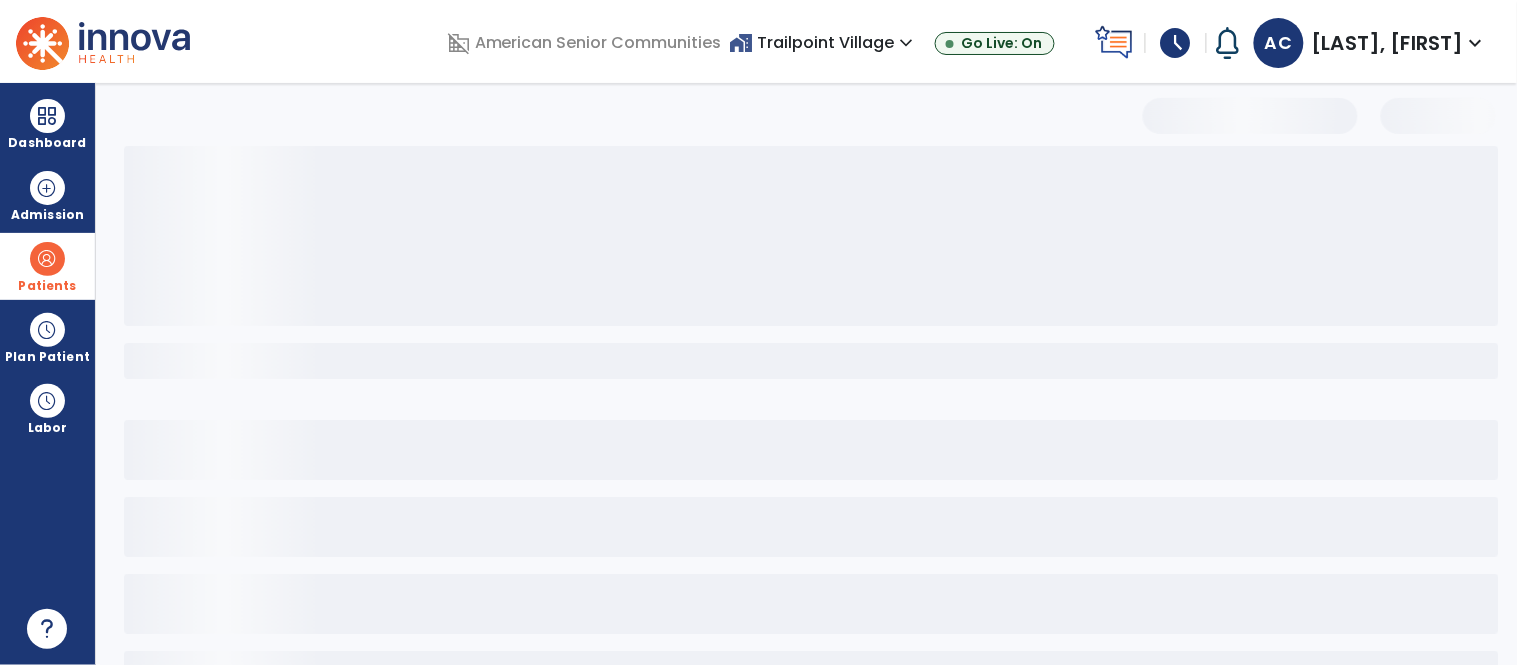 scroll, scrollTop: 0, scrollLeft: 0, axis: both 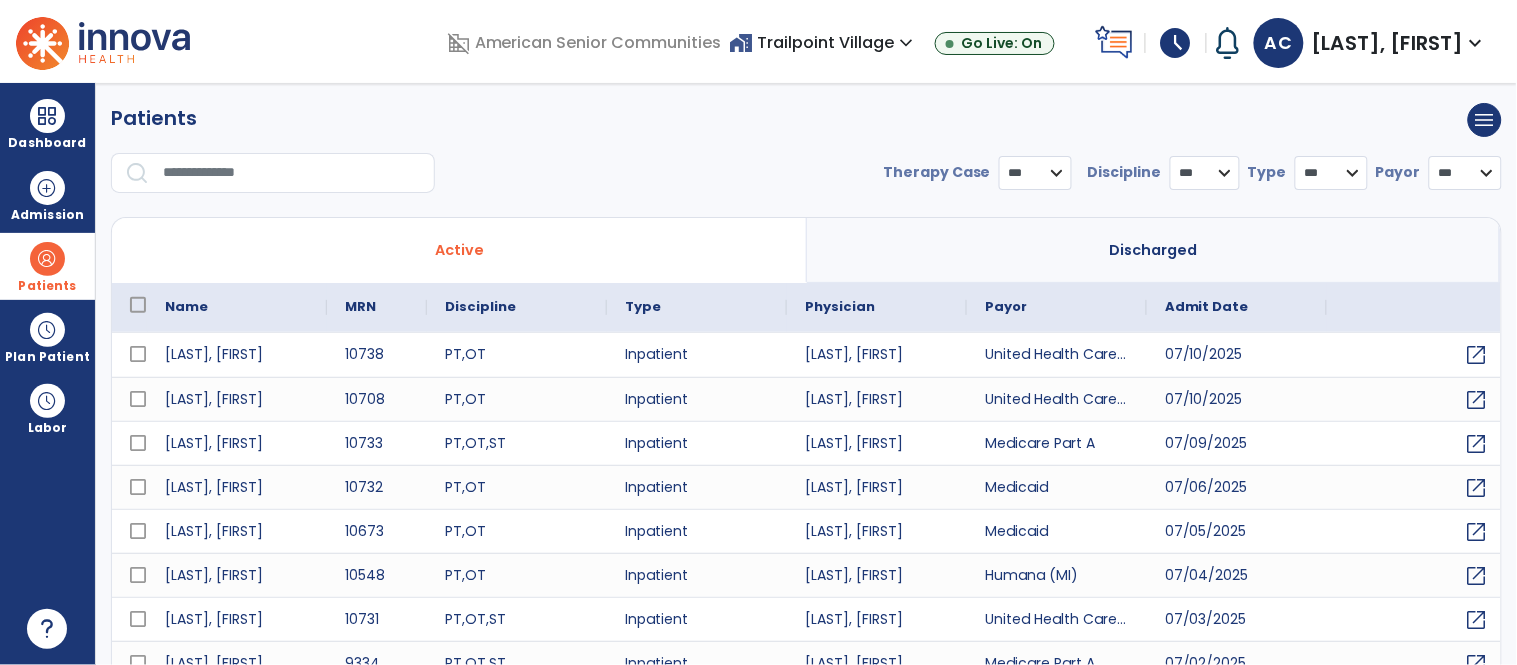 select on "***" 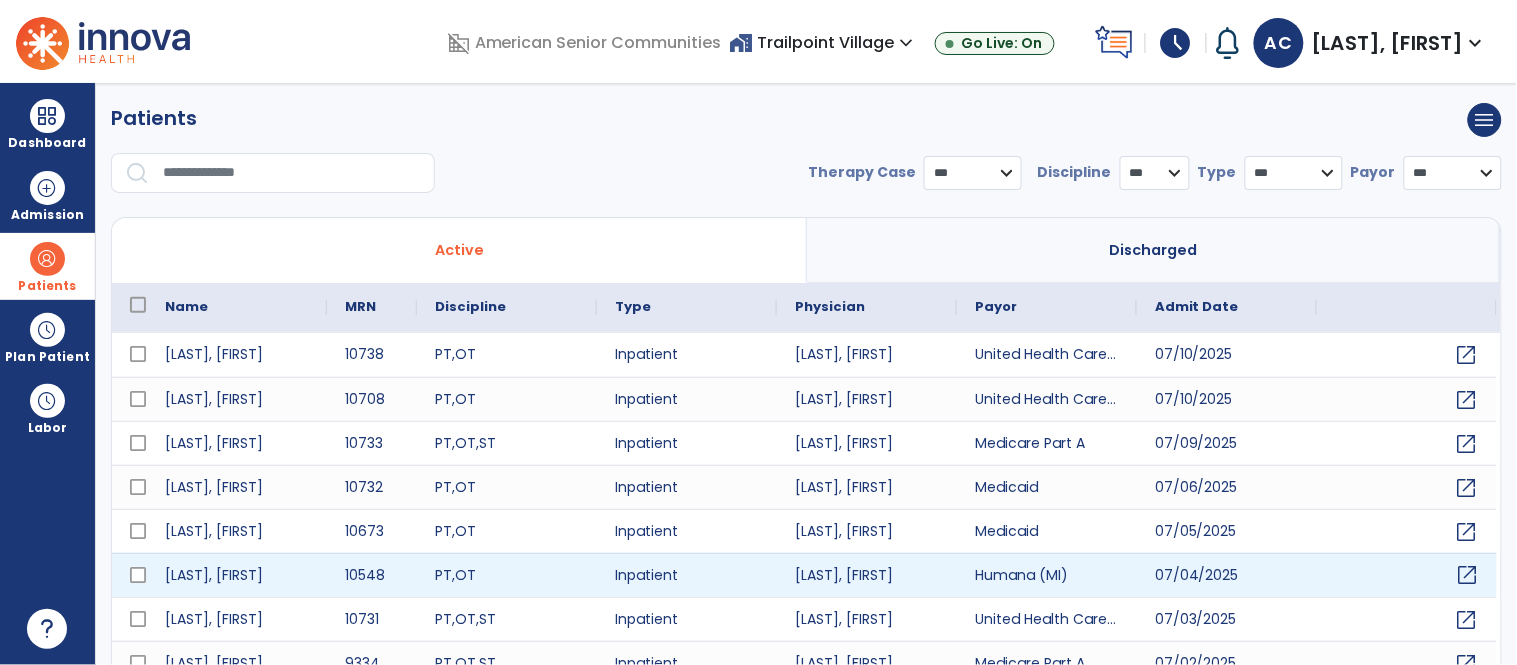 click on "open_in_new" at bounding box center (1468, 575) 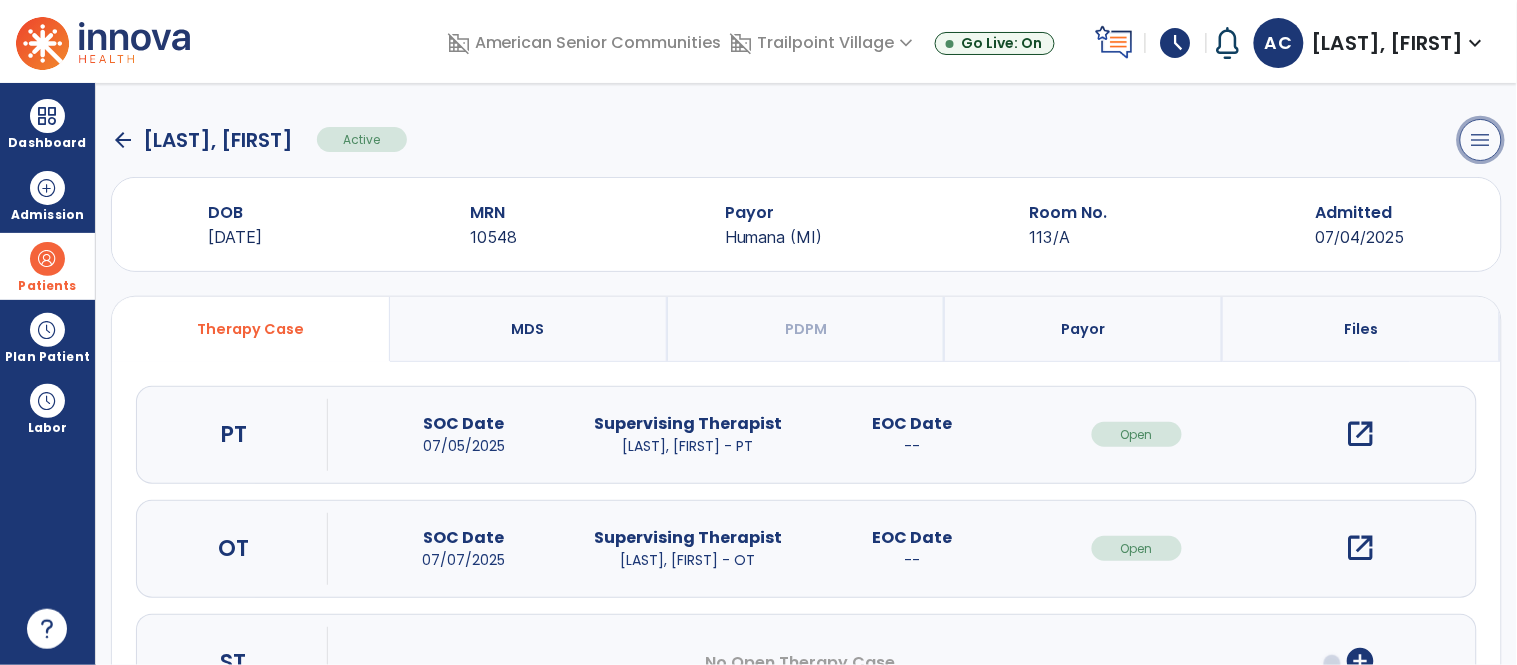 click on "menu" at bounding box center [1481, 140] 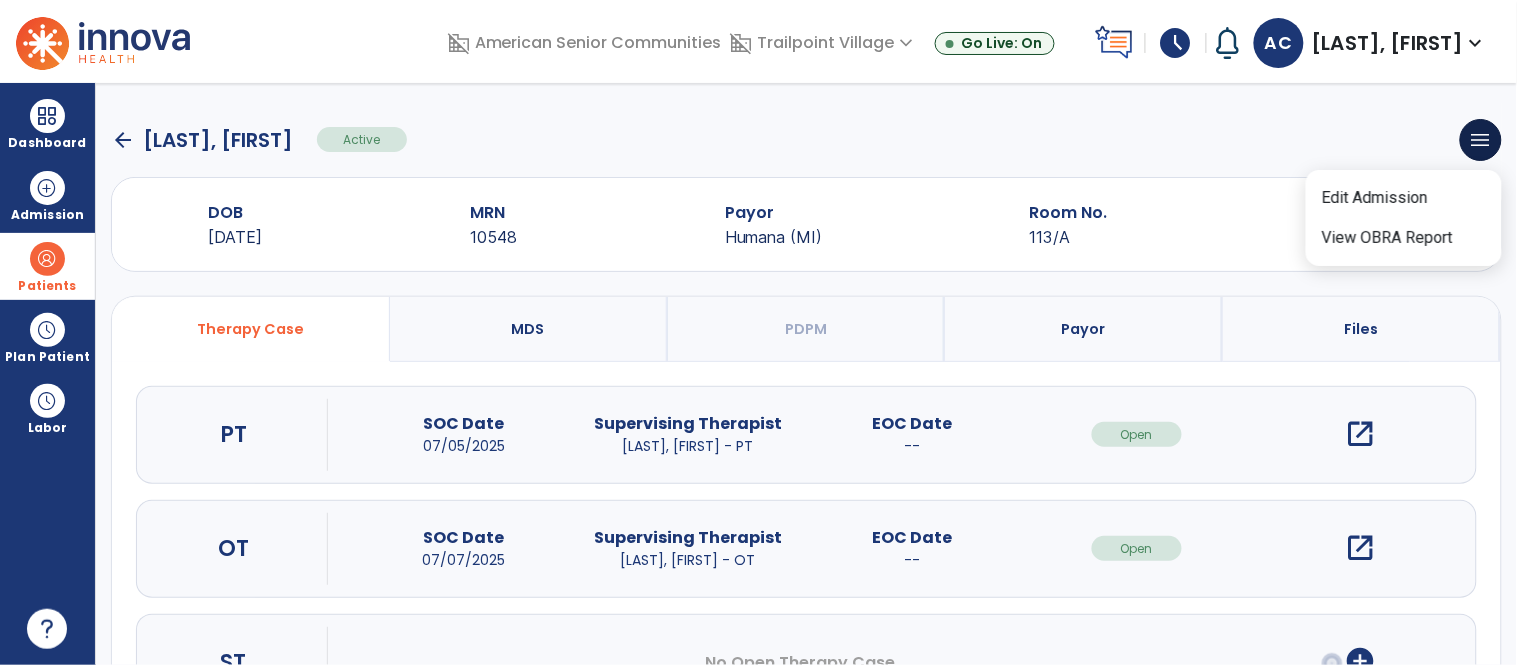 click on "arrow_back   Sanderson, Eugene  Active  menu   Edit Admission   View OBRA Report" 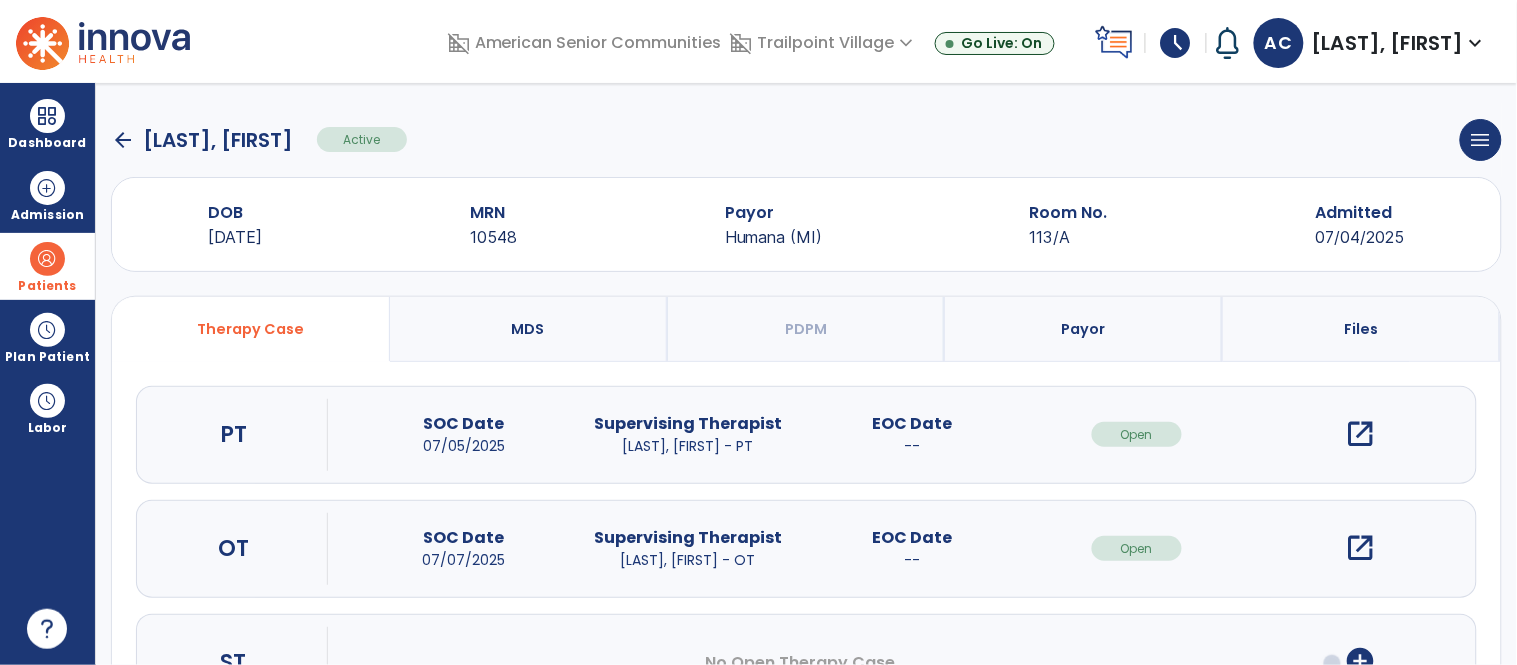 click on "open_in_new" at bounding box center [1361, 548] 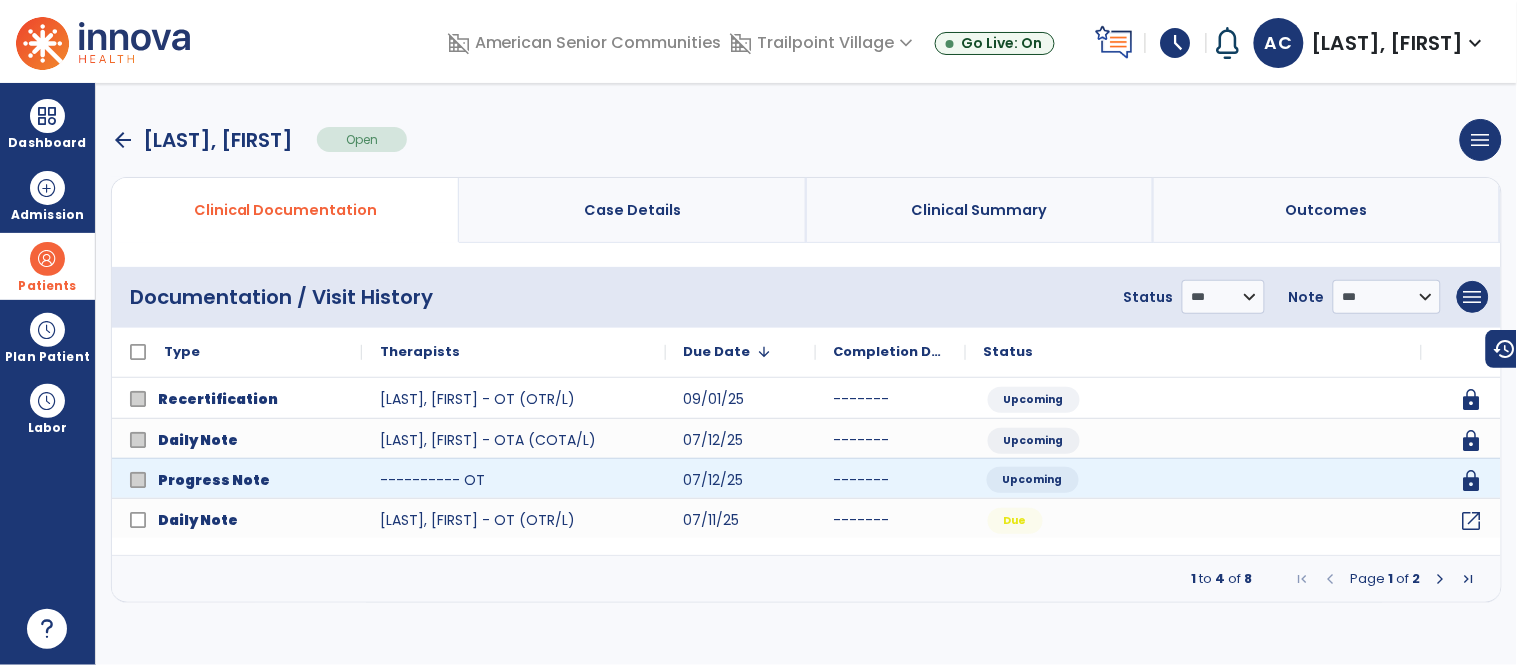 click on "Upcoming" 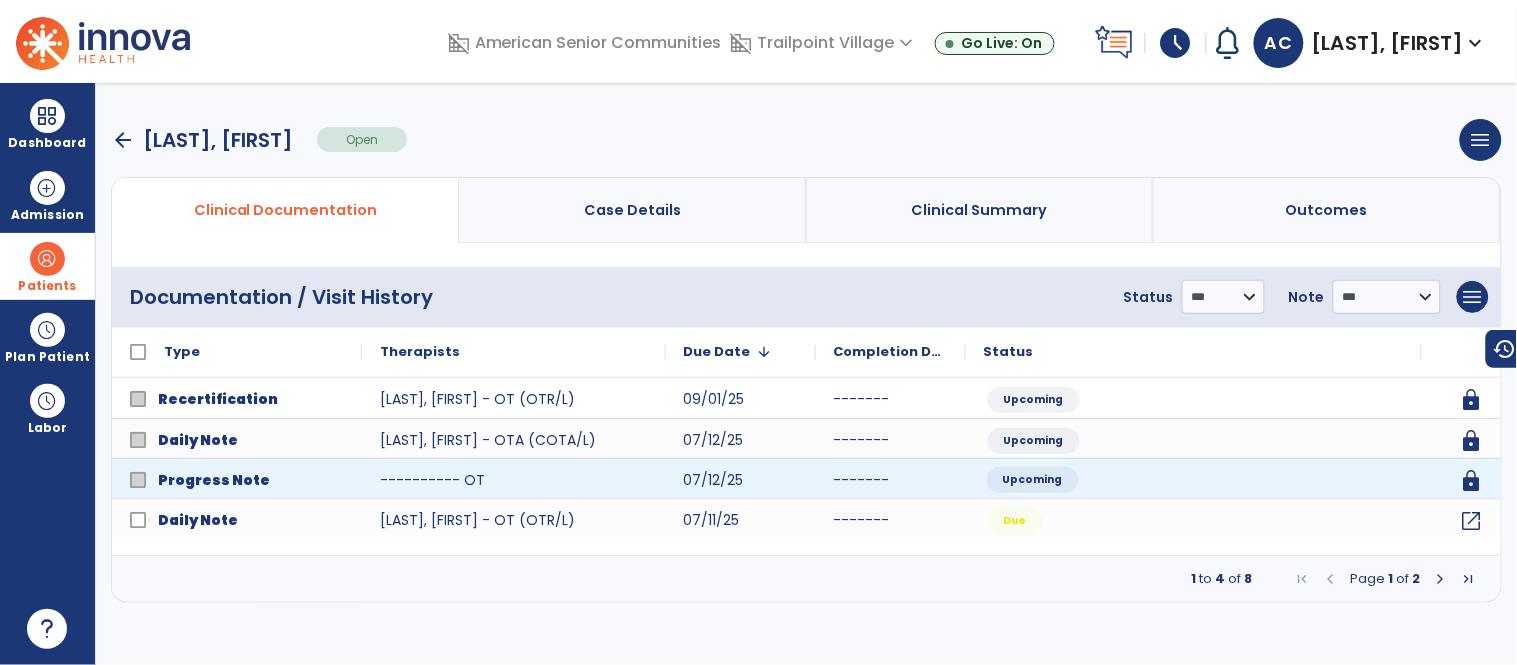 click on "Progress Note ---------- OT 07/12/25 ------- Upcoming lock" 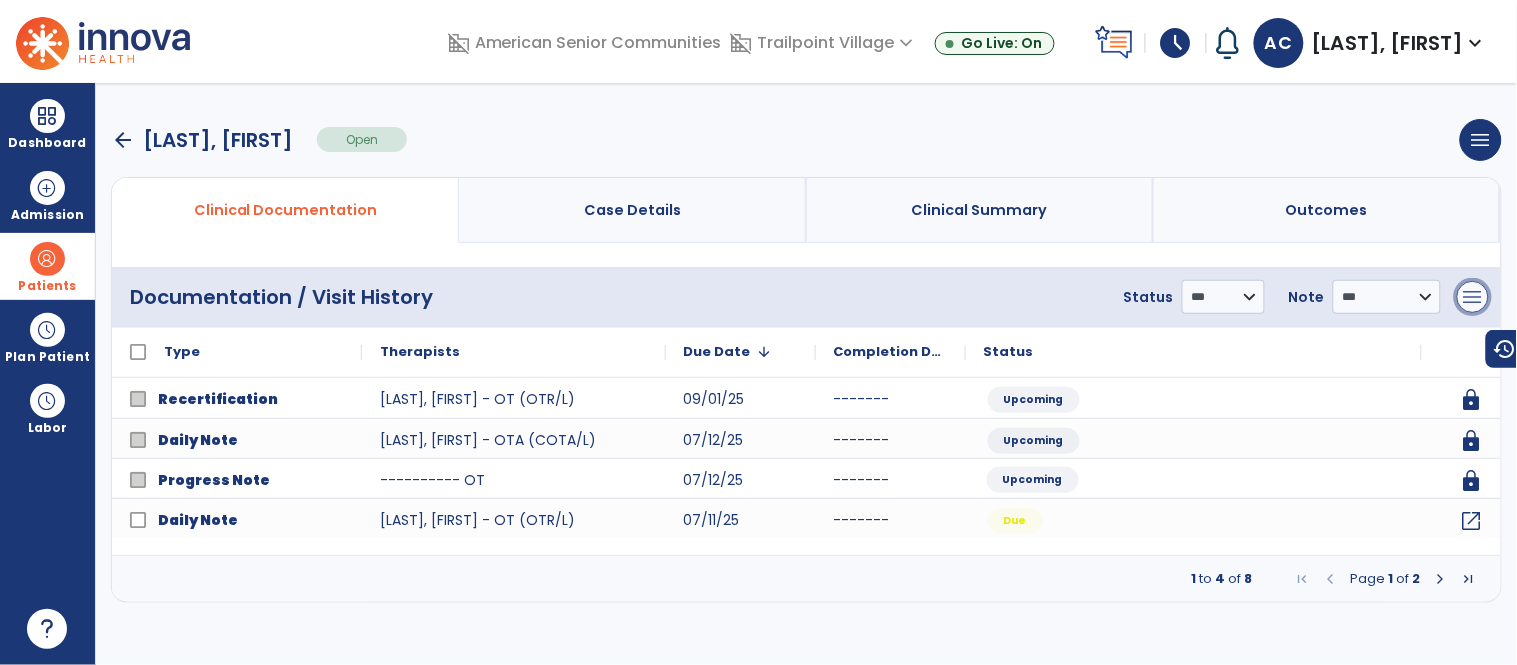 click on "menu" at bounding box center (1473, 297) 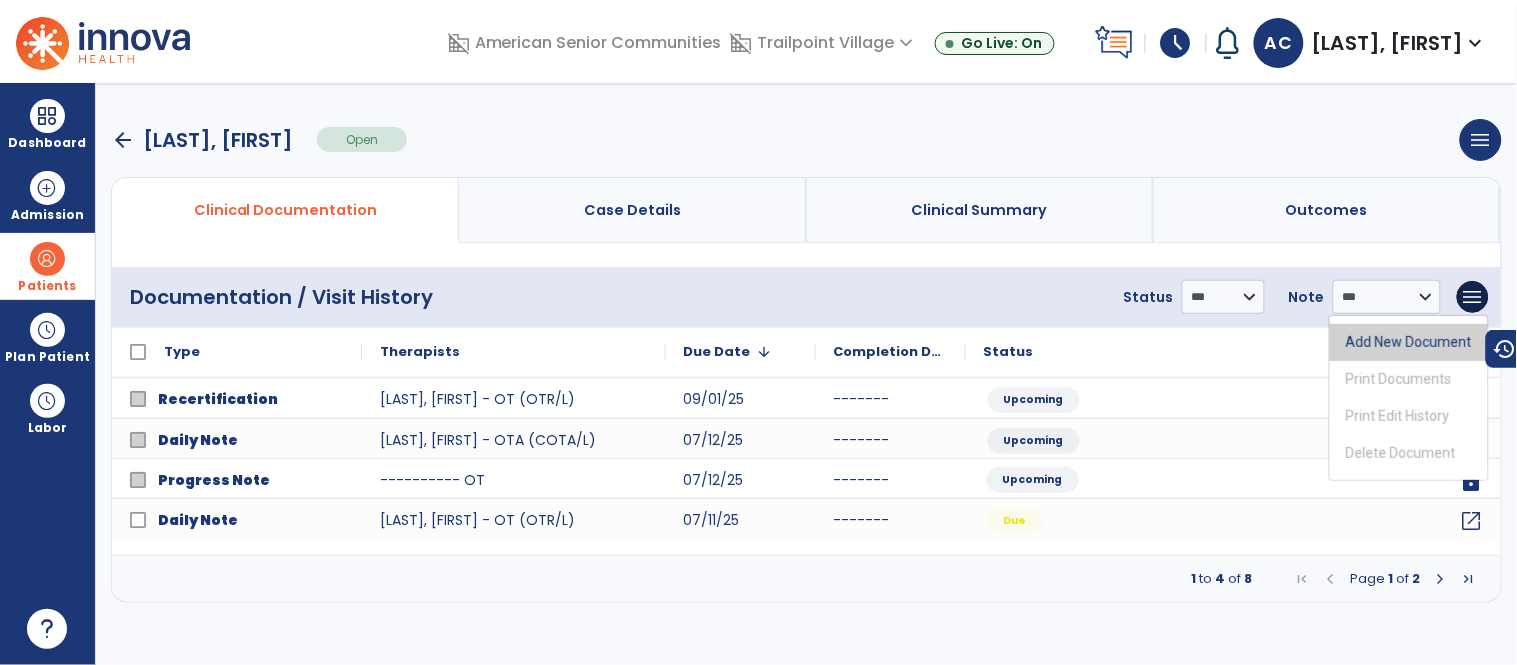 click on "Add New Document" at bounding box center (1409, 342) 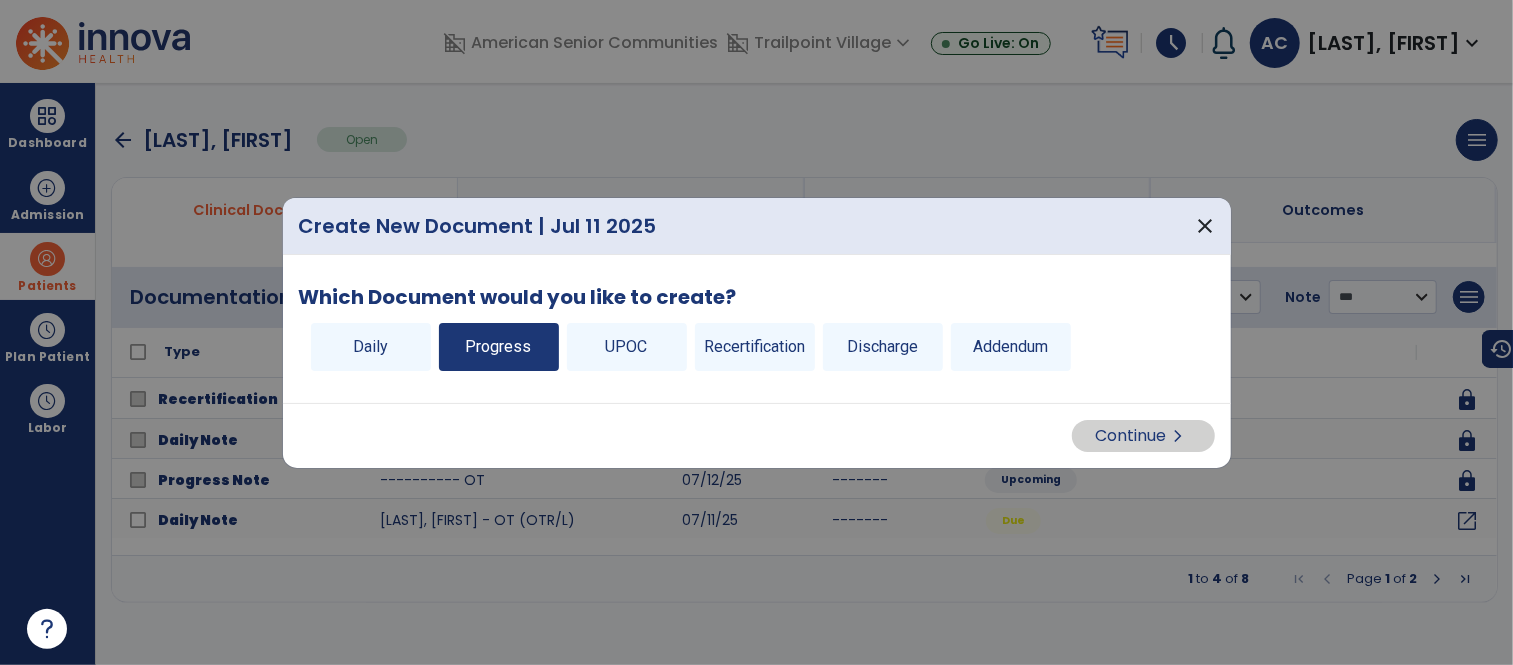 click on "Progress" at bounding box center [499, 347] 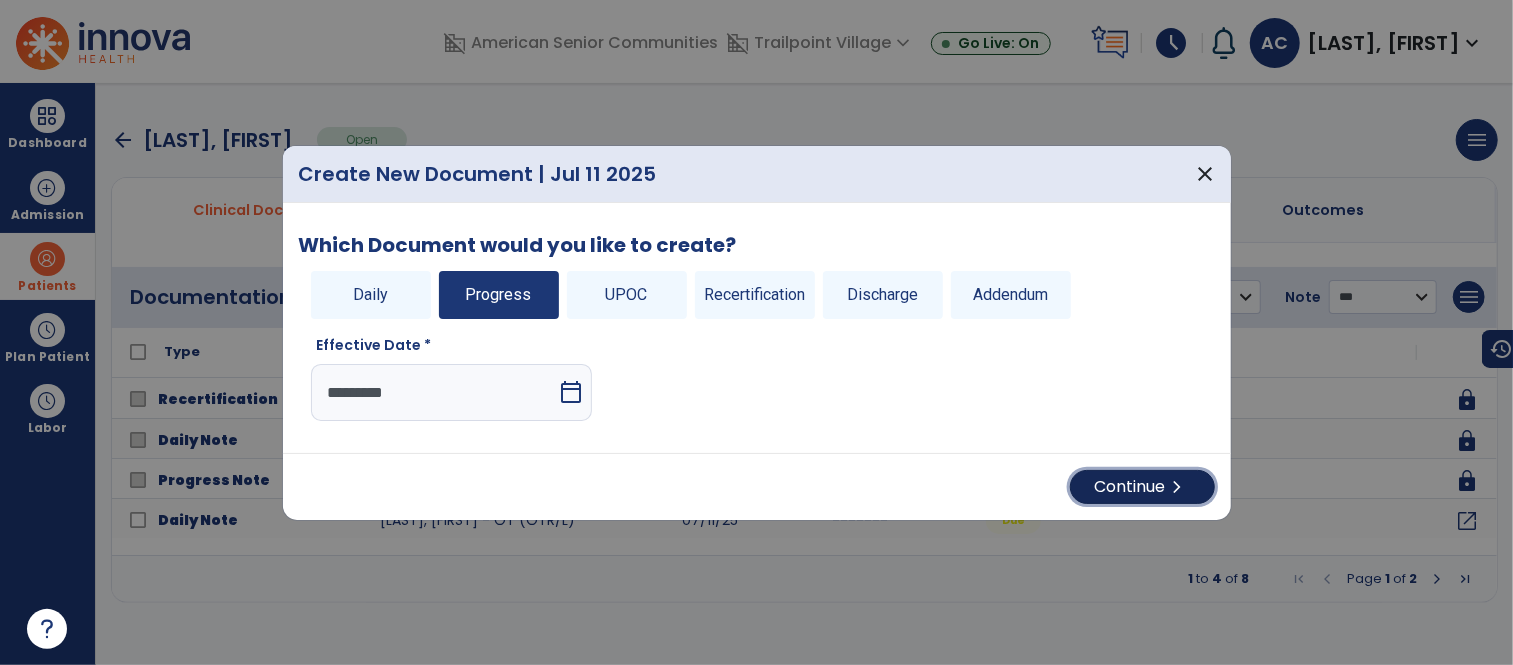 click on "chevron_right" at bounding box center (1178, 487) 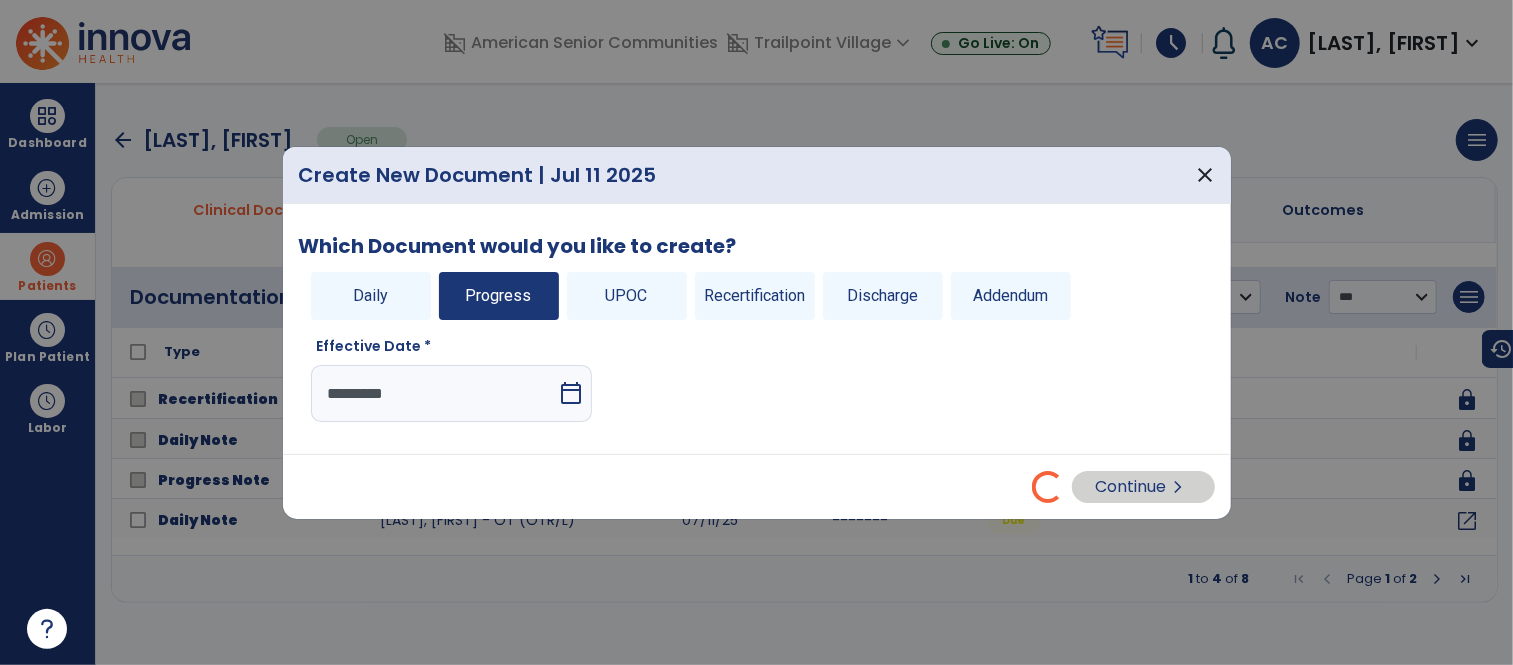 click on "Continue   chevron_right" at bounding box center [757, 487] 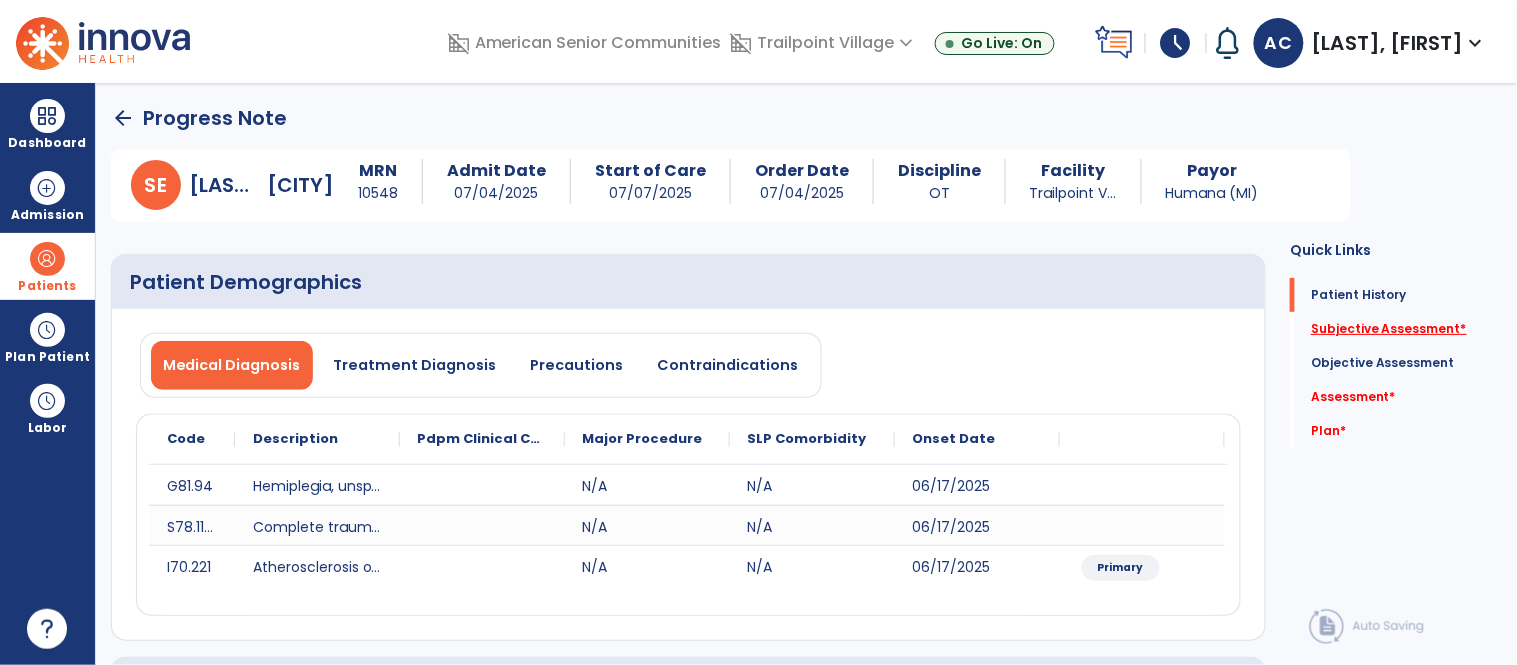 click on "Subjective Assessment   *" 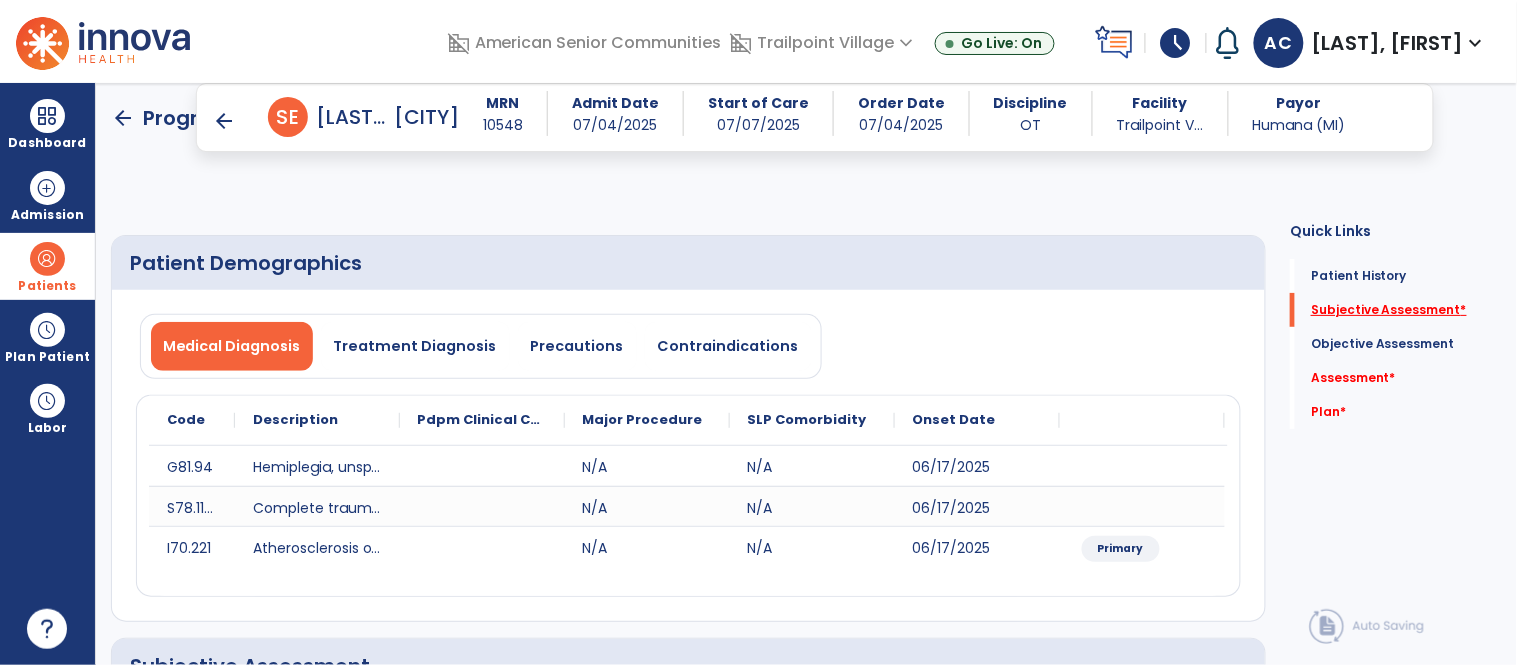 scroll, scrollTop: 424, scrollLeft: 0, axis: vertical 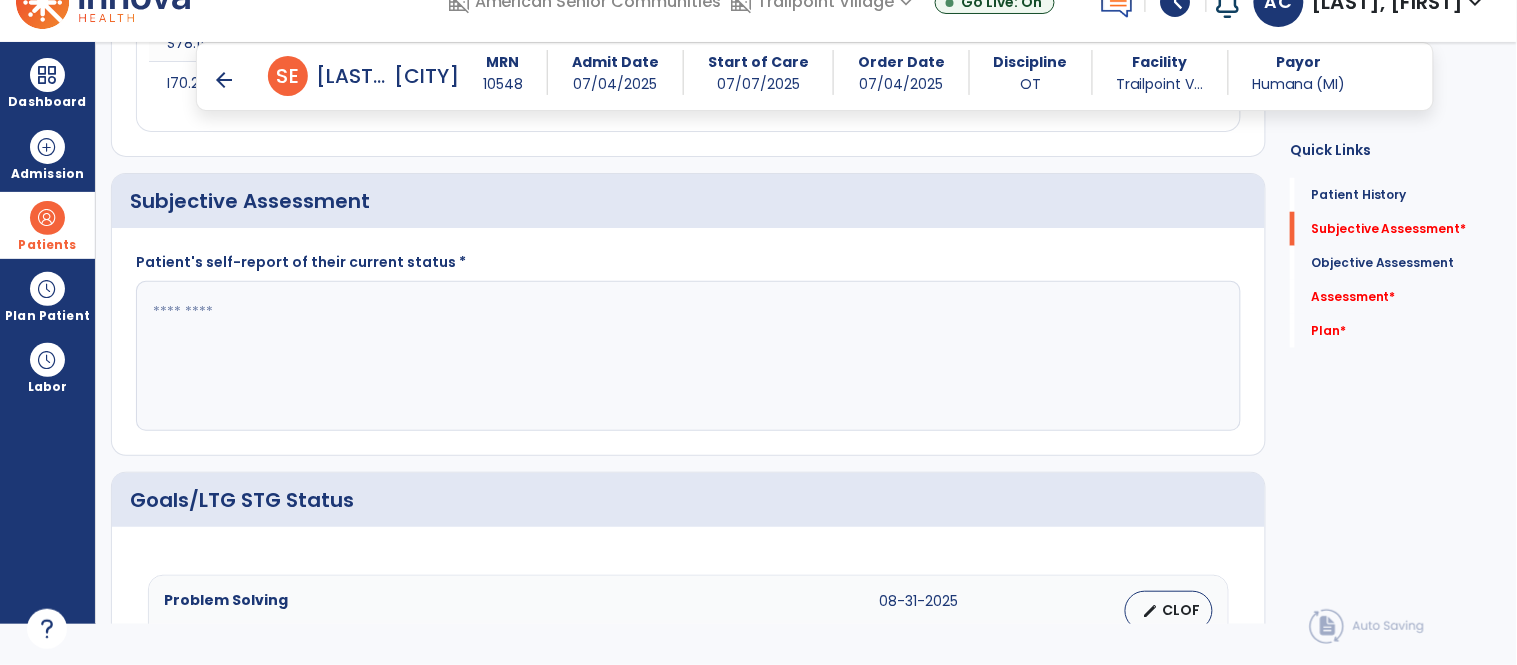 click 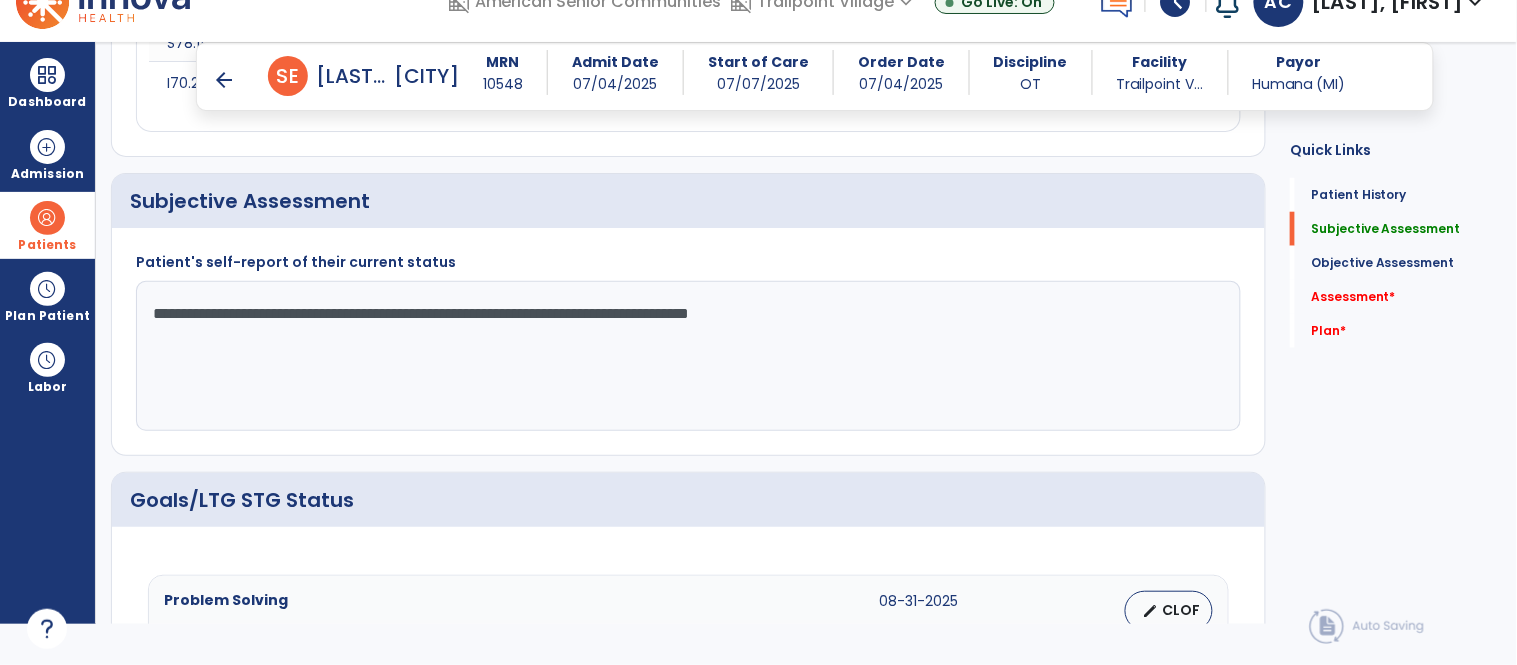 click on "**********" 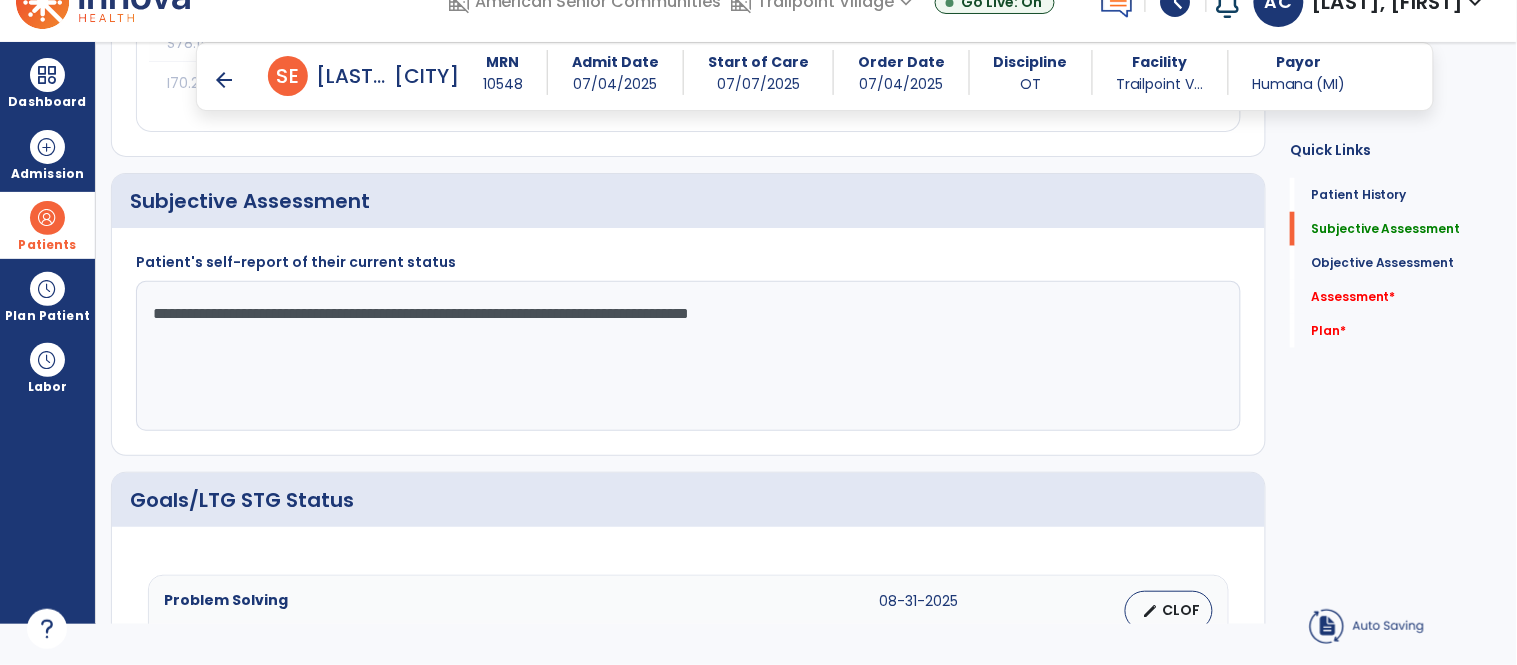 click on "**********" 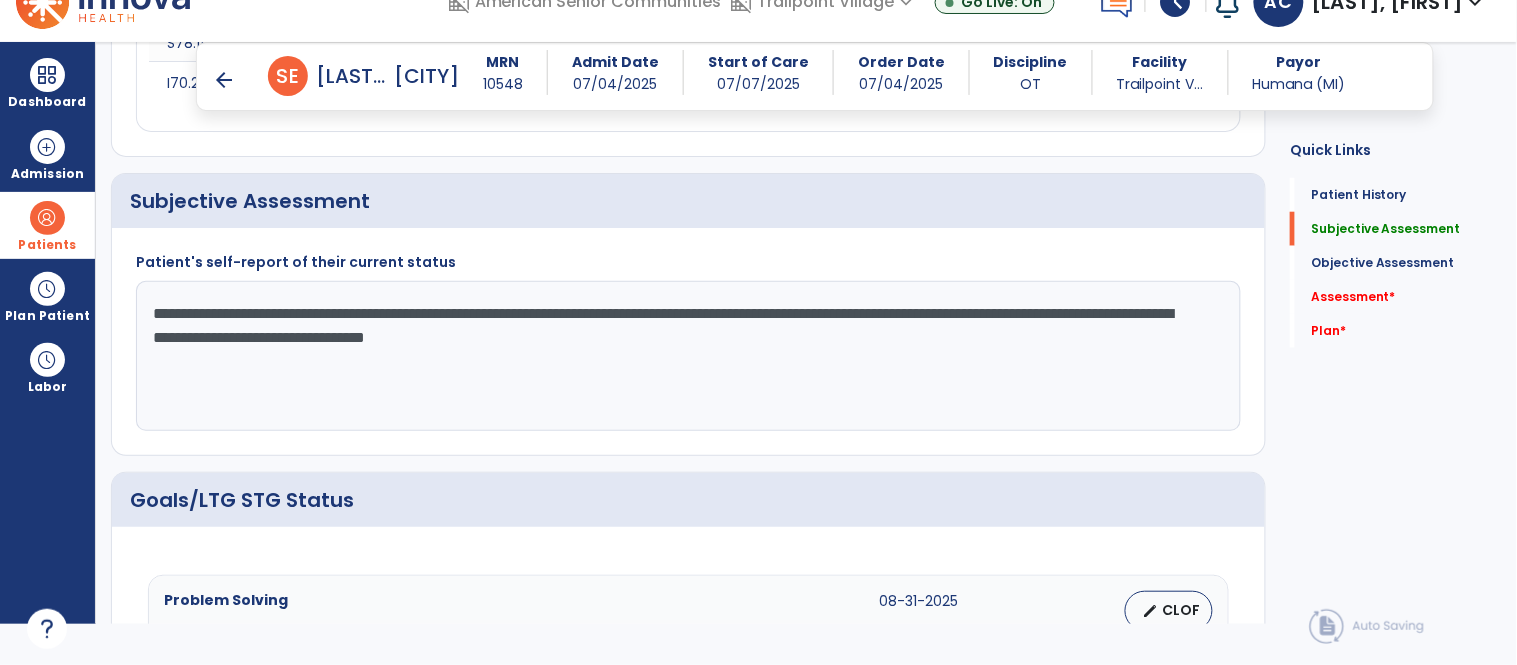 type on "**********" 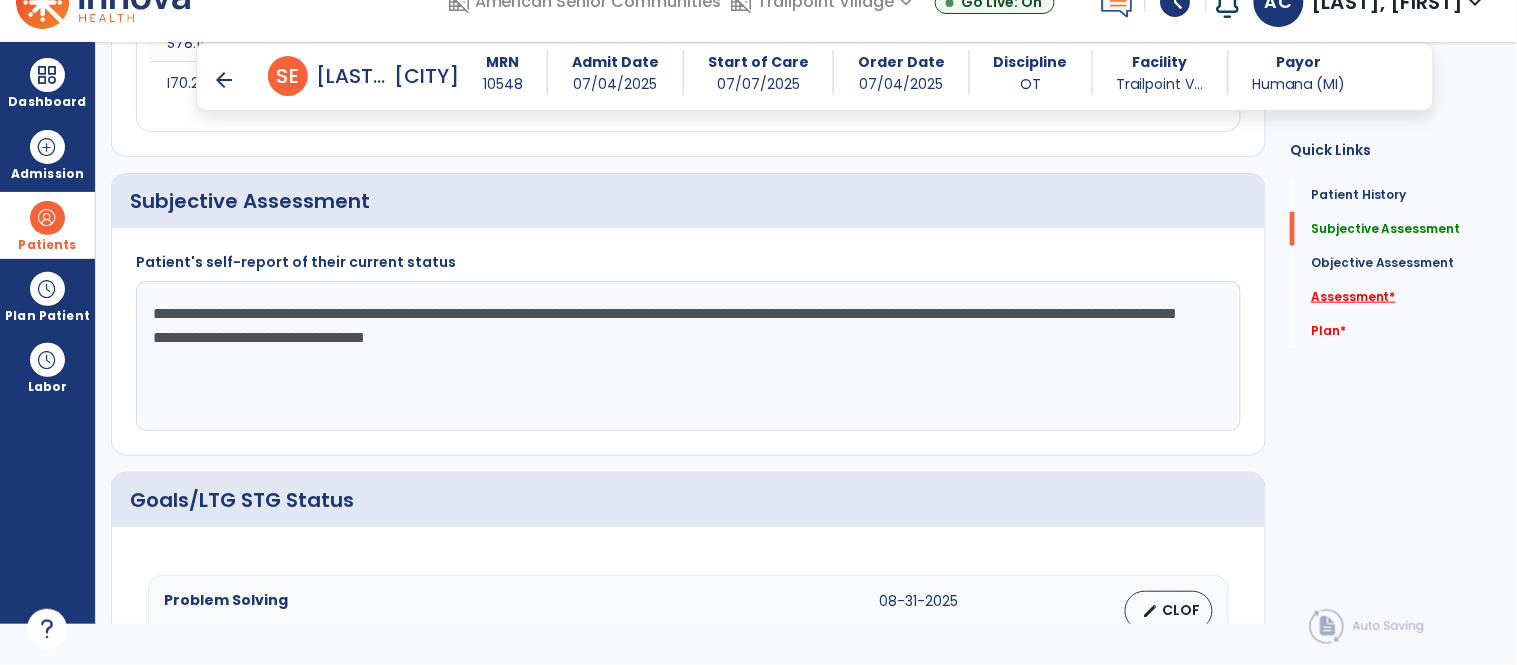 click on "Assessment   *" 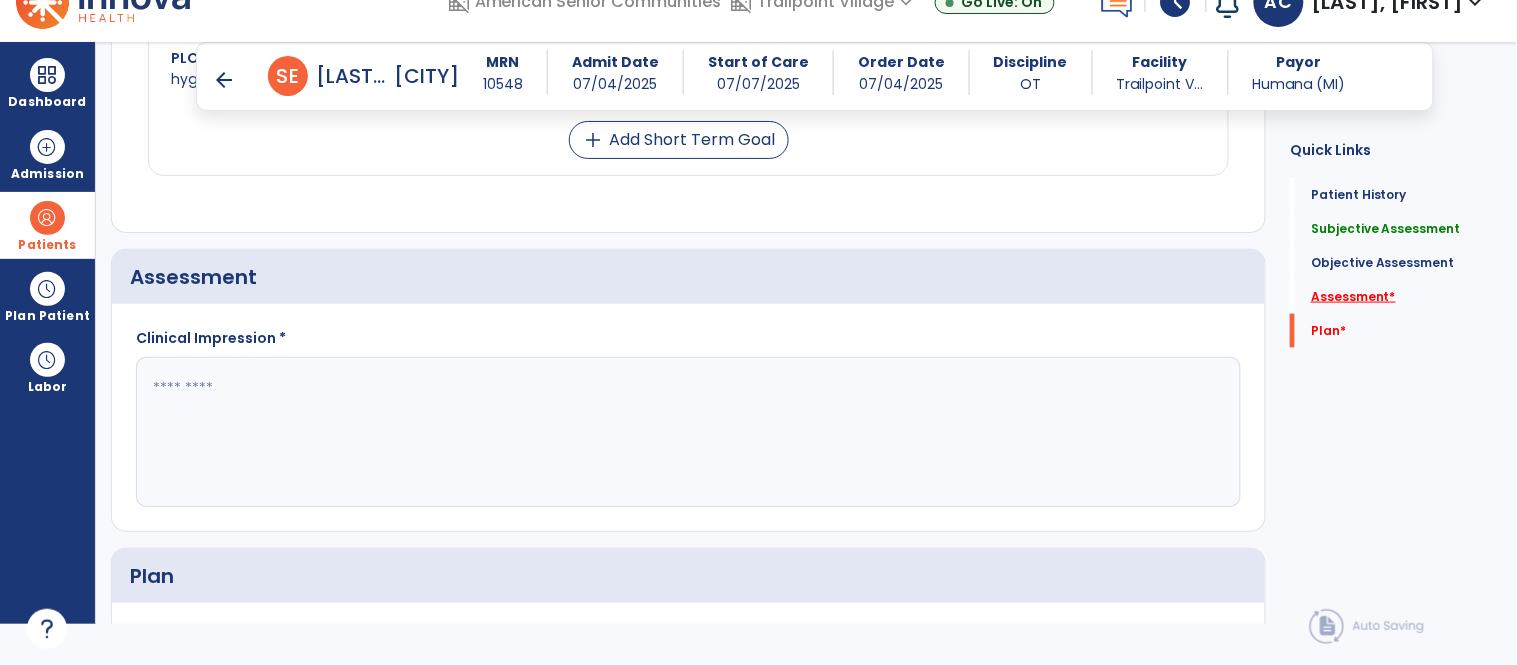 scroll, scrollTop: 2553, scrollLeft: 0, axis: vertical 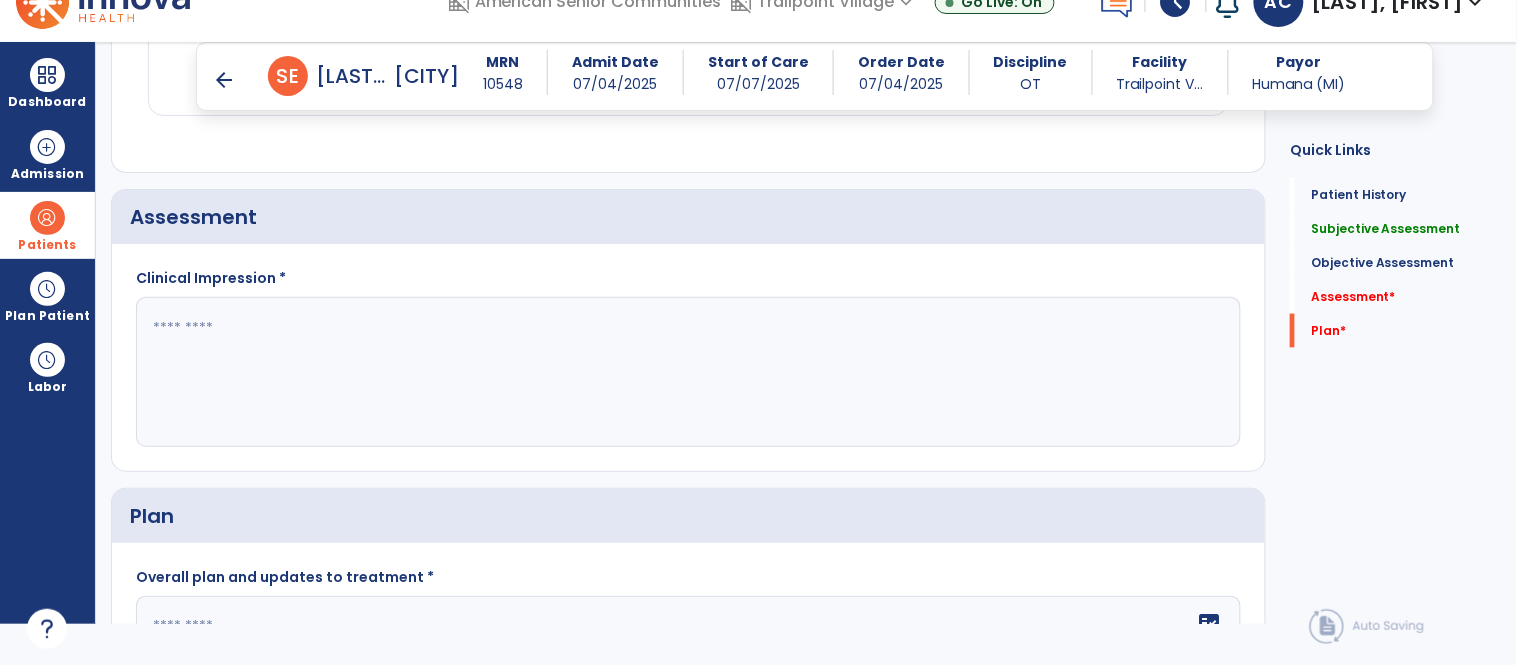 click 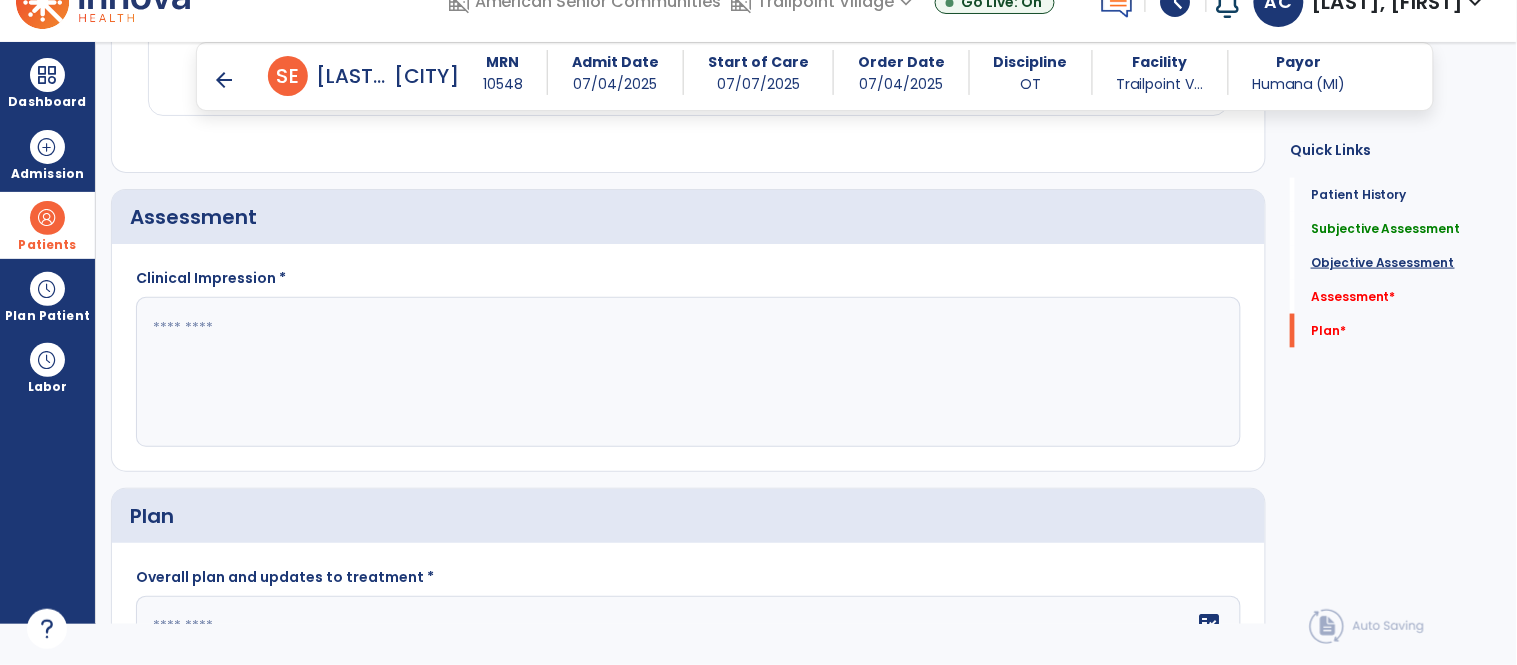 click on "Objective Assessment" 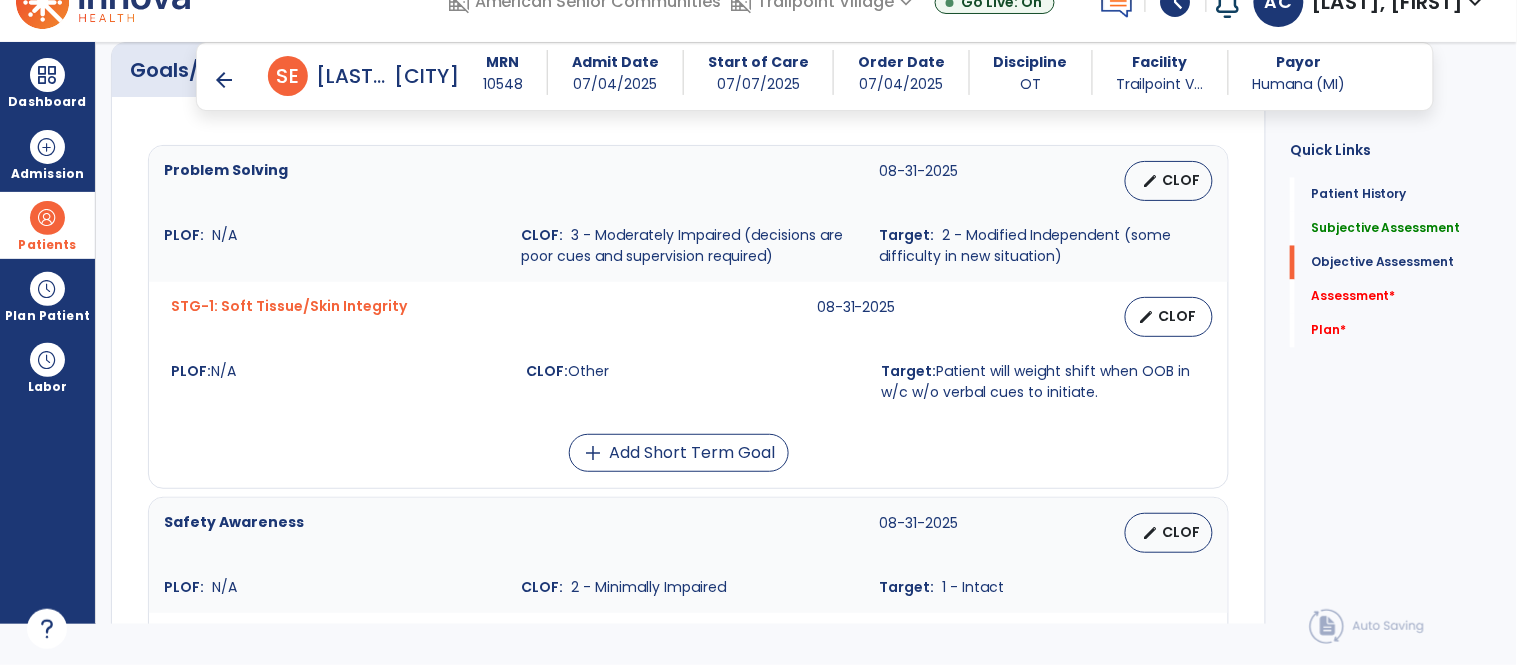 scroll, scrollTop: 856, scrollLeft: 0, axis: vertical 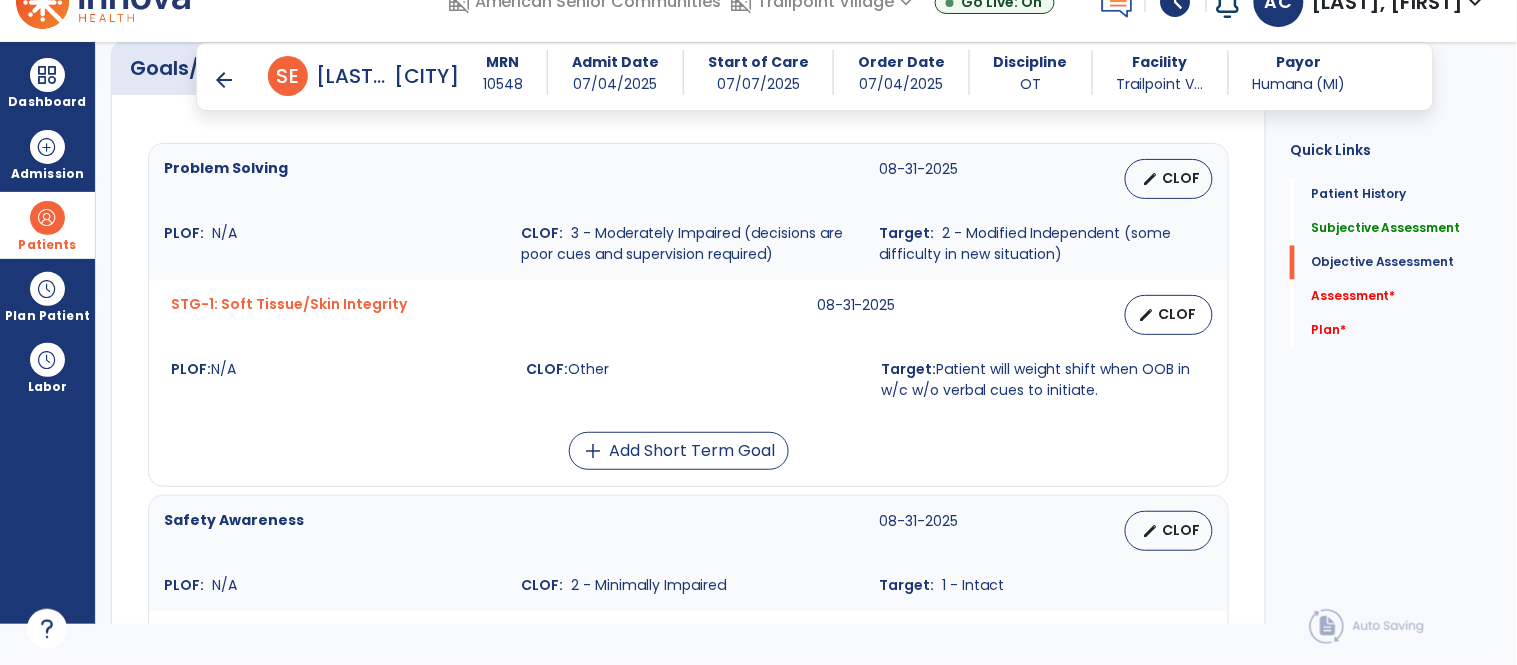 click on "Assessment   *  Assessment   *" 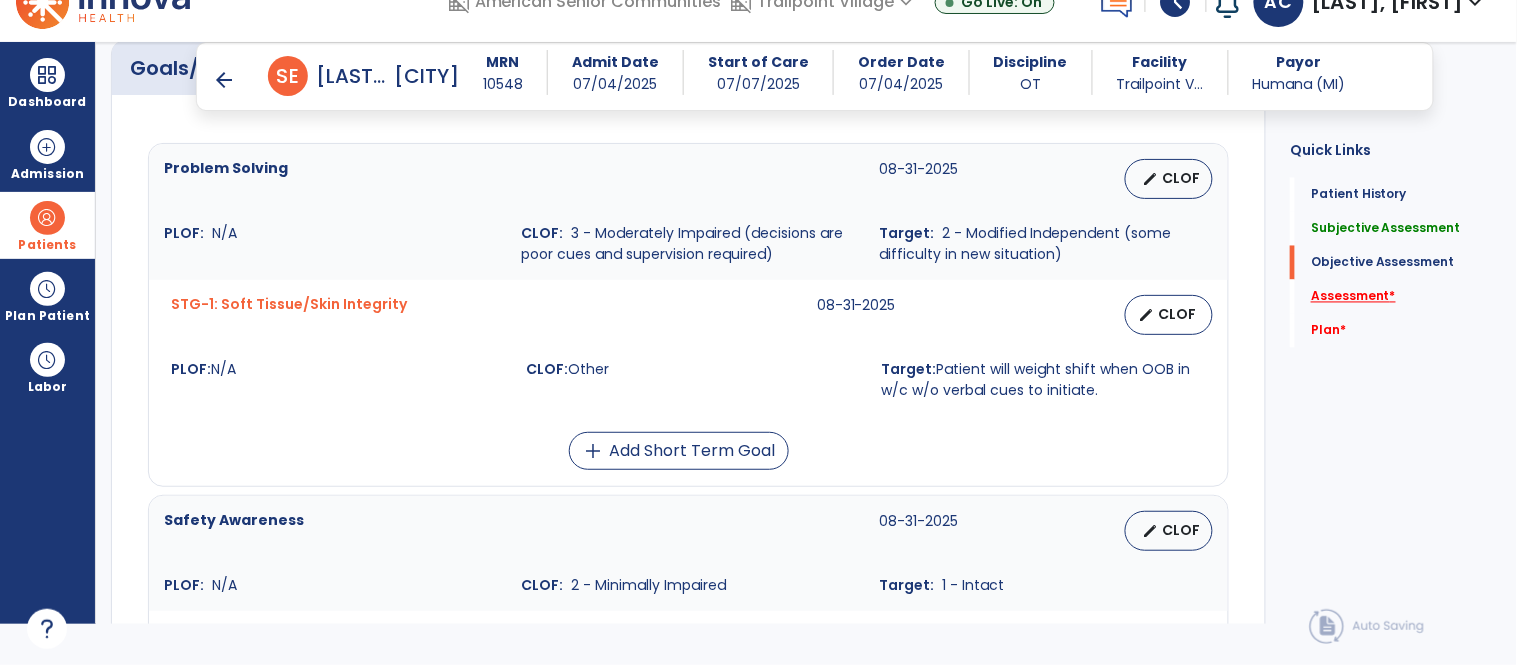 click on "Assessment   *" 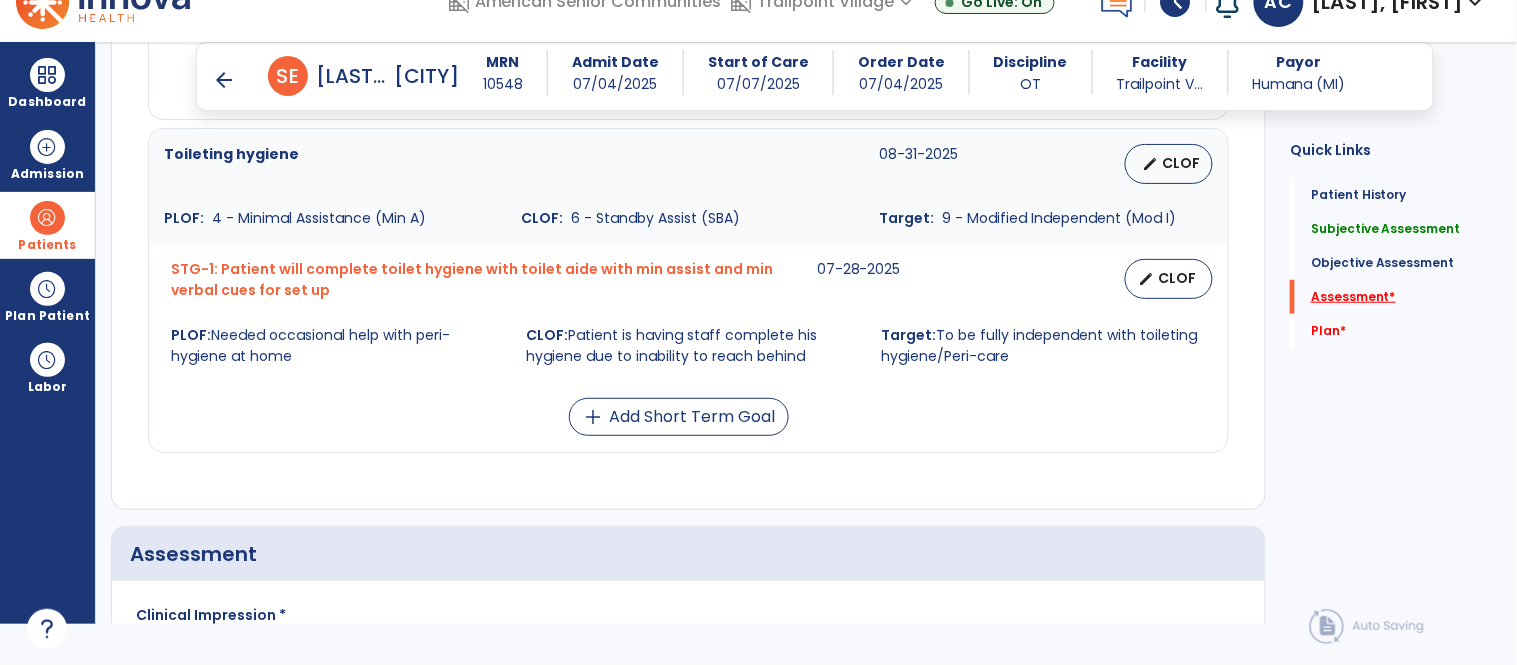 scroll, scrollTop: 2553, scrollLeft: 0, axis: vertical 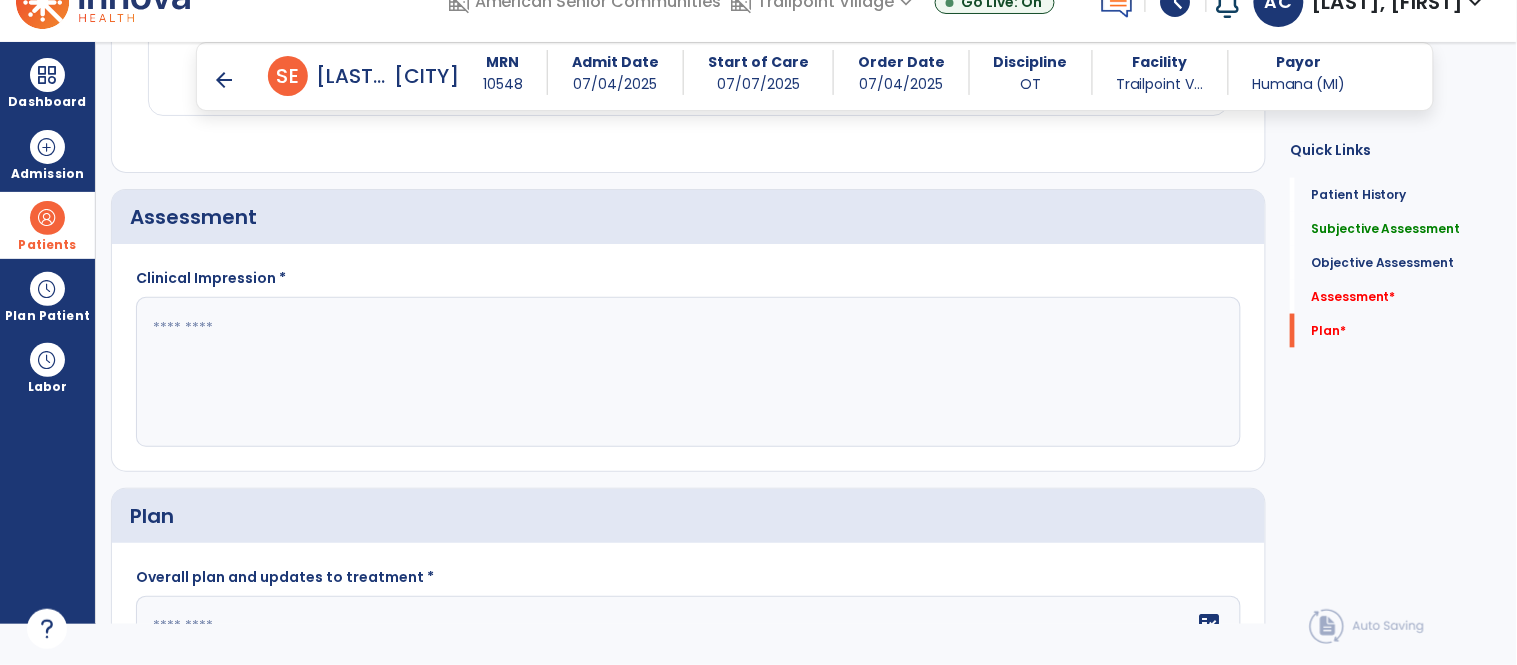 click 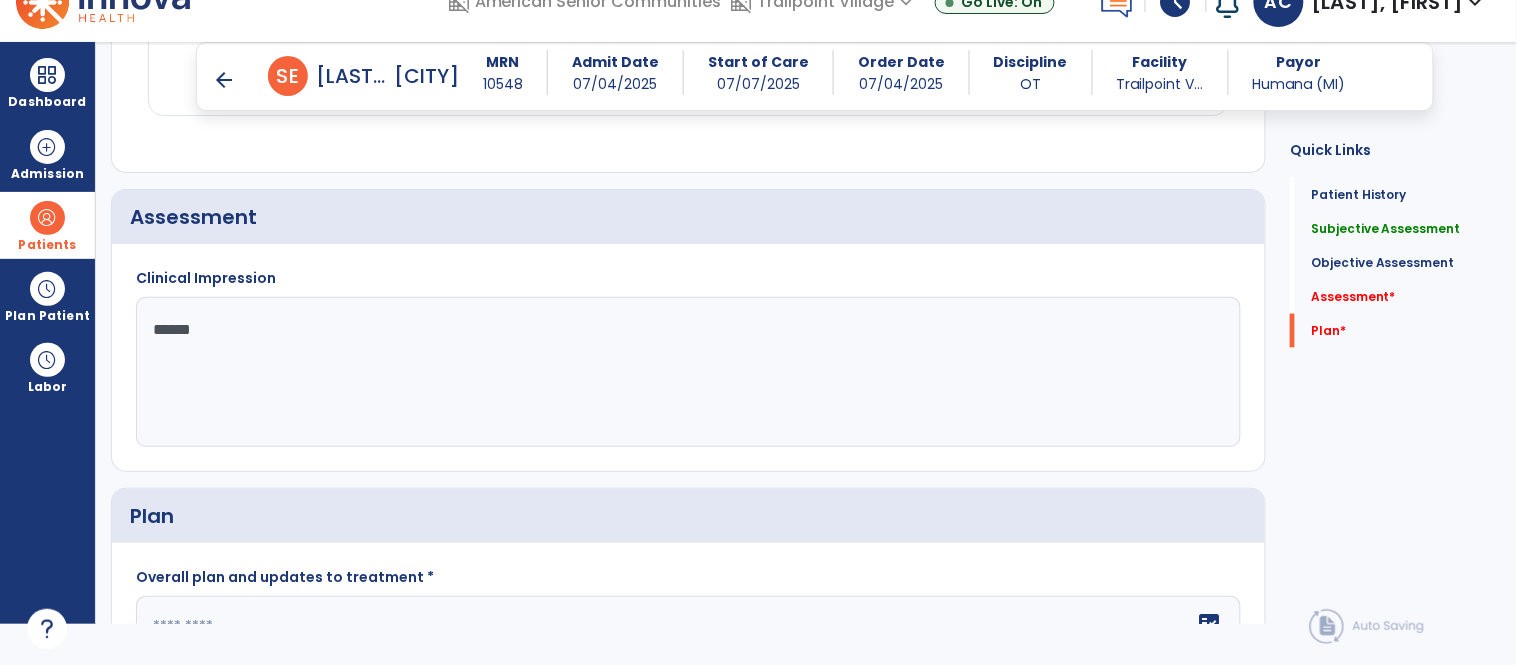 type on "*******" 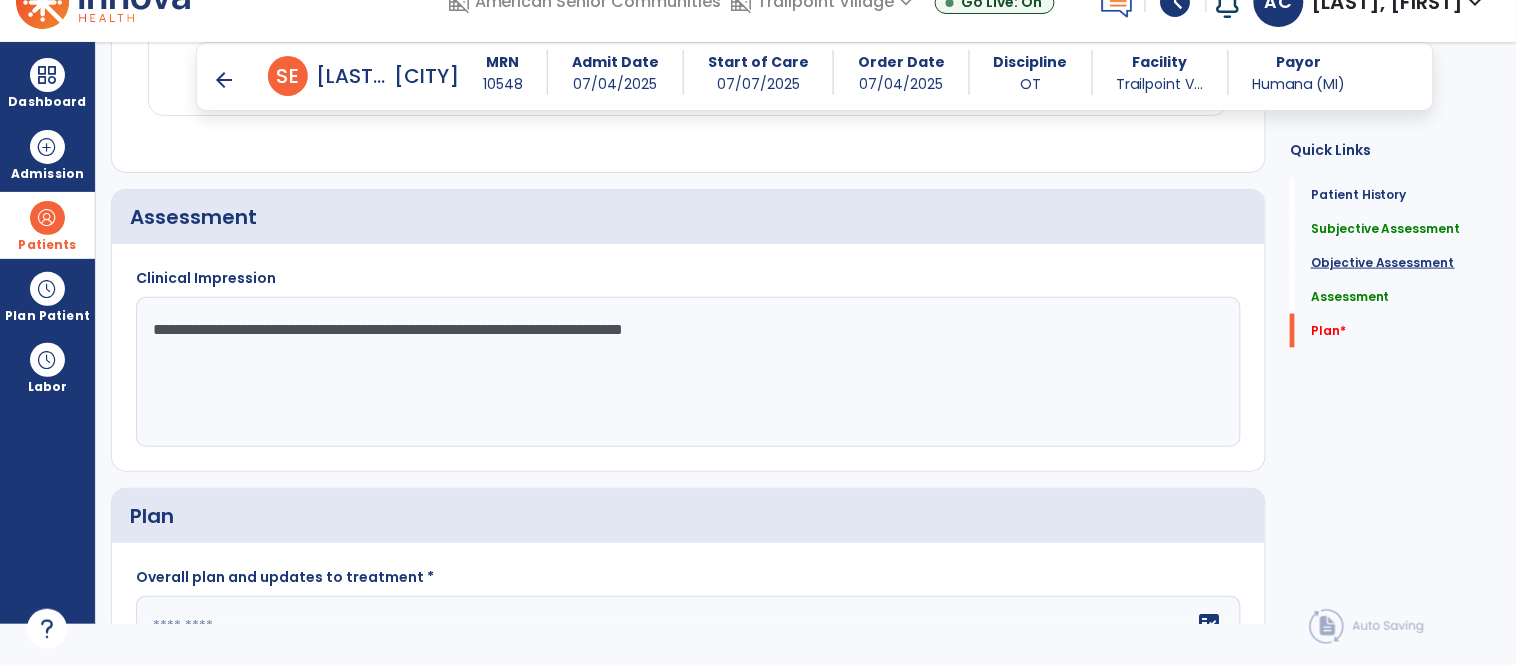 click on "Objective Assessment" 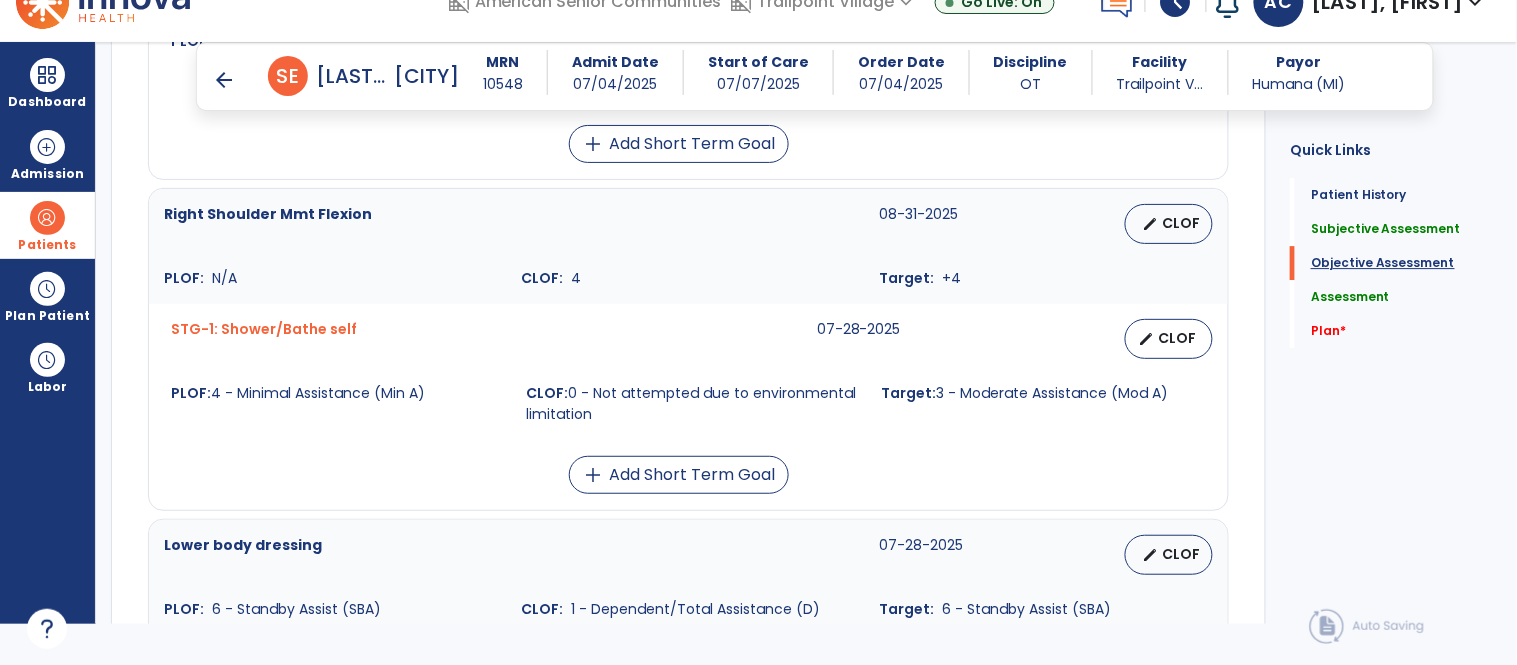 scroll, scrollTop: 1478, scrollLeft: 0, axis: vertical 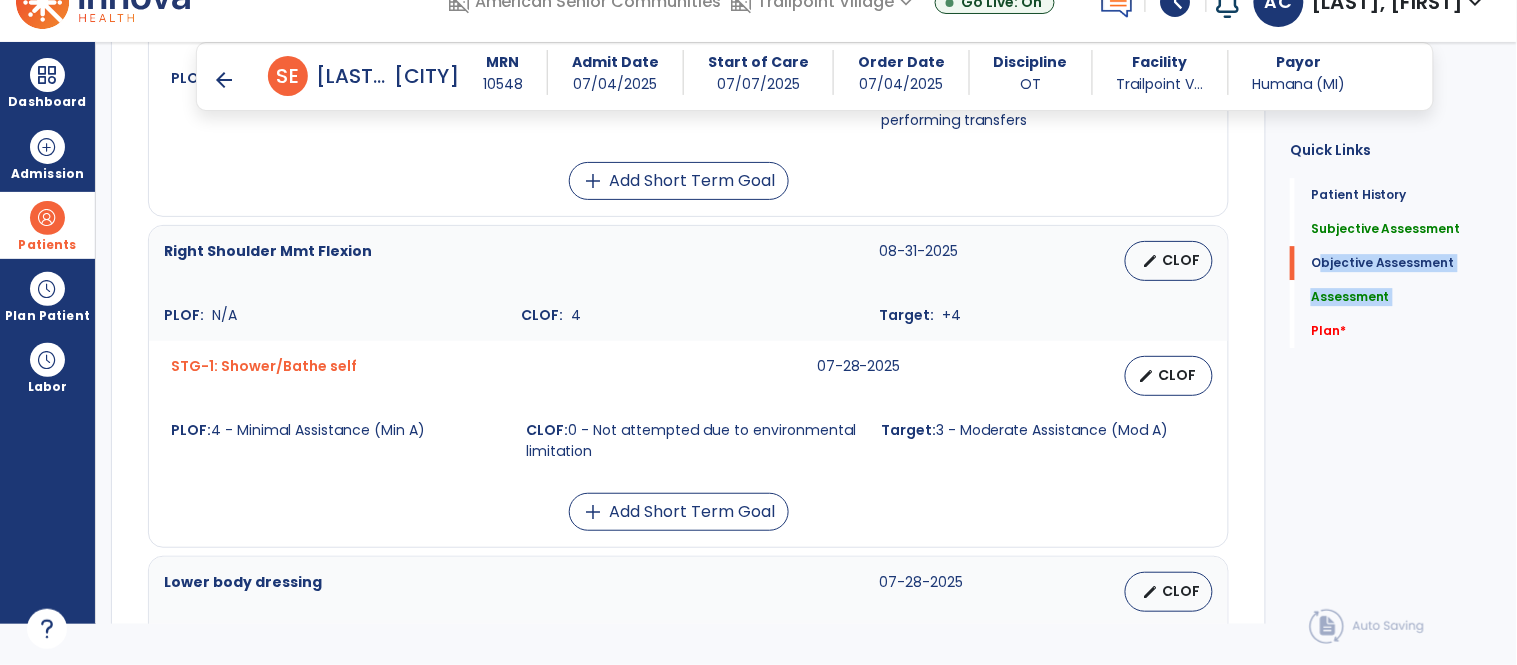 drag, startPoint x: 1288, startPoint y: 258, endPoint x: 1286, endPoint y: 223, distance: 35.057095 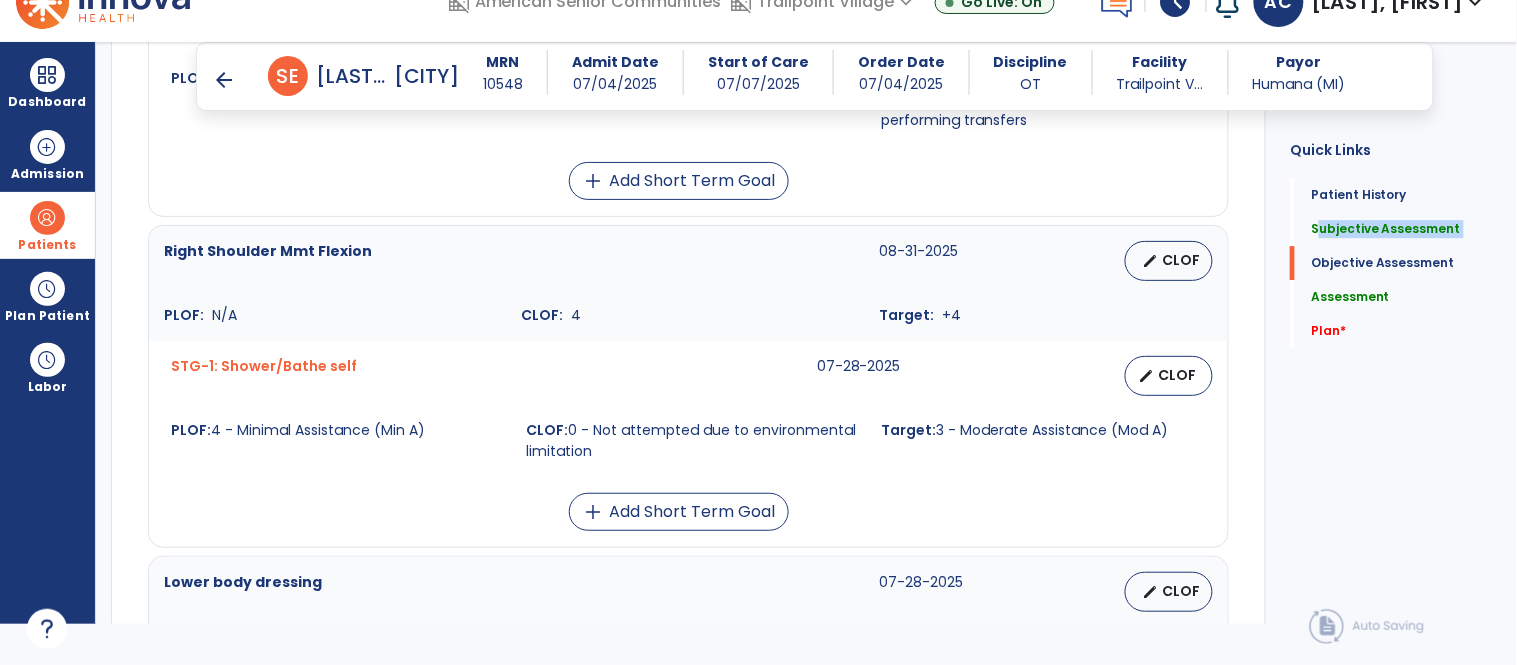 click on "add  Add Short Term Goal" at bounding box center (678, 181) 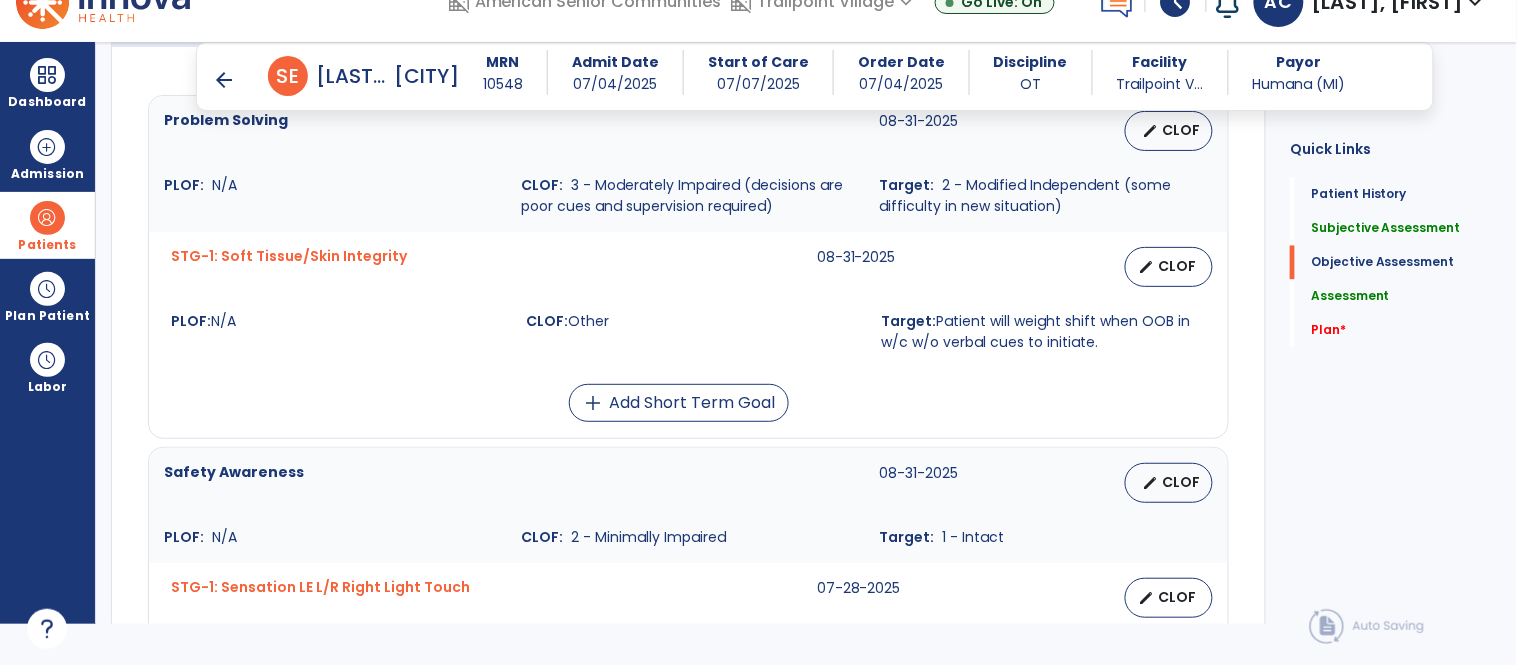 scroll, scrollTop: 856, scrollLeft: 0, axis: vertical 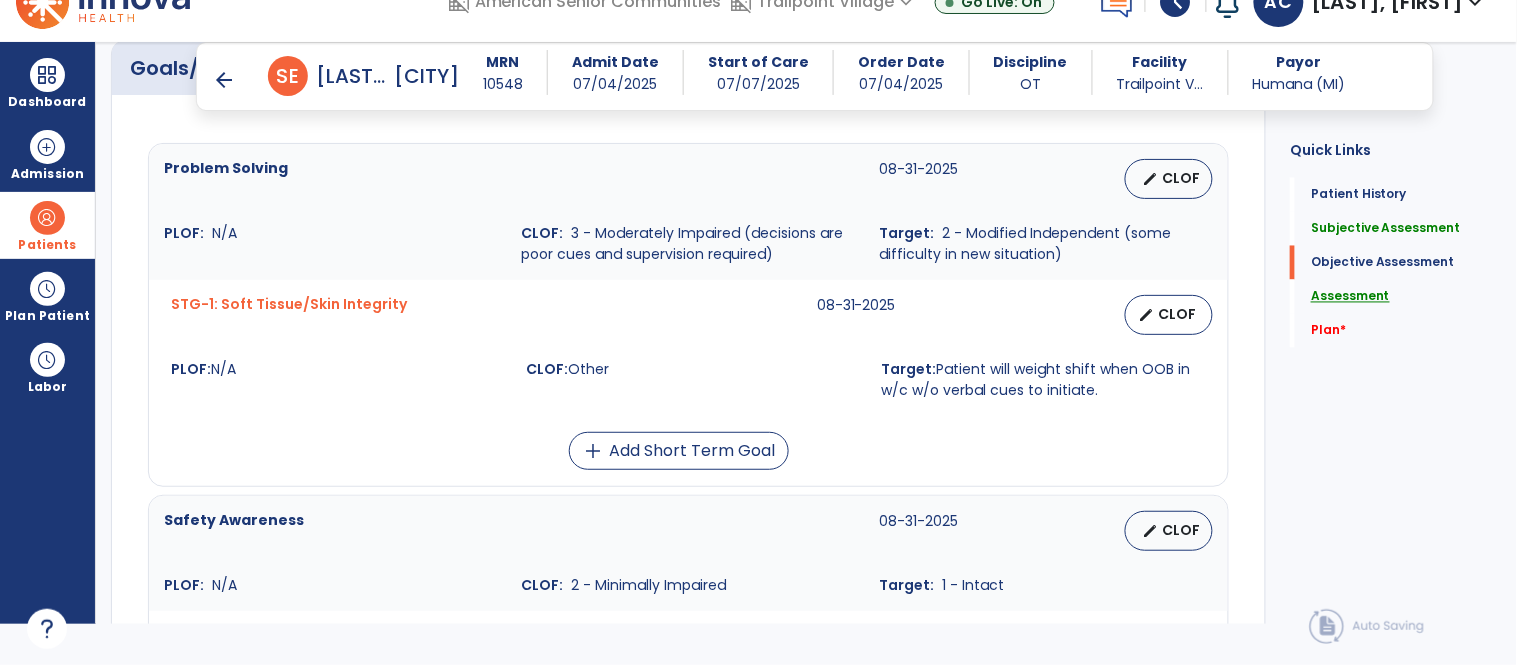 click on "Assessment" 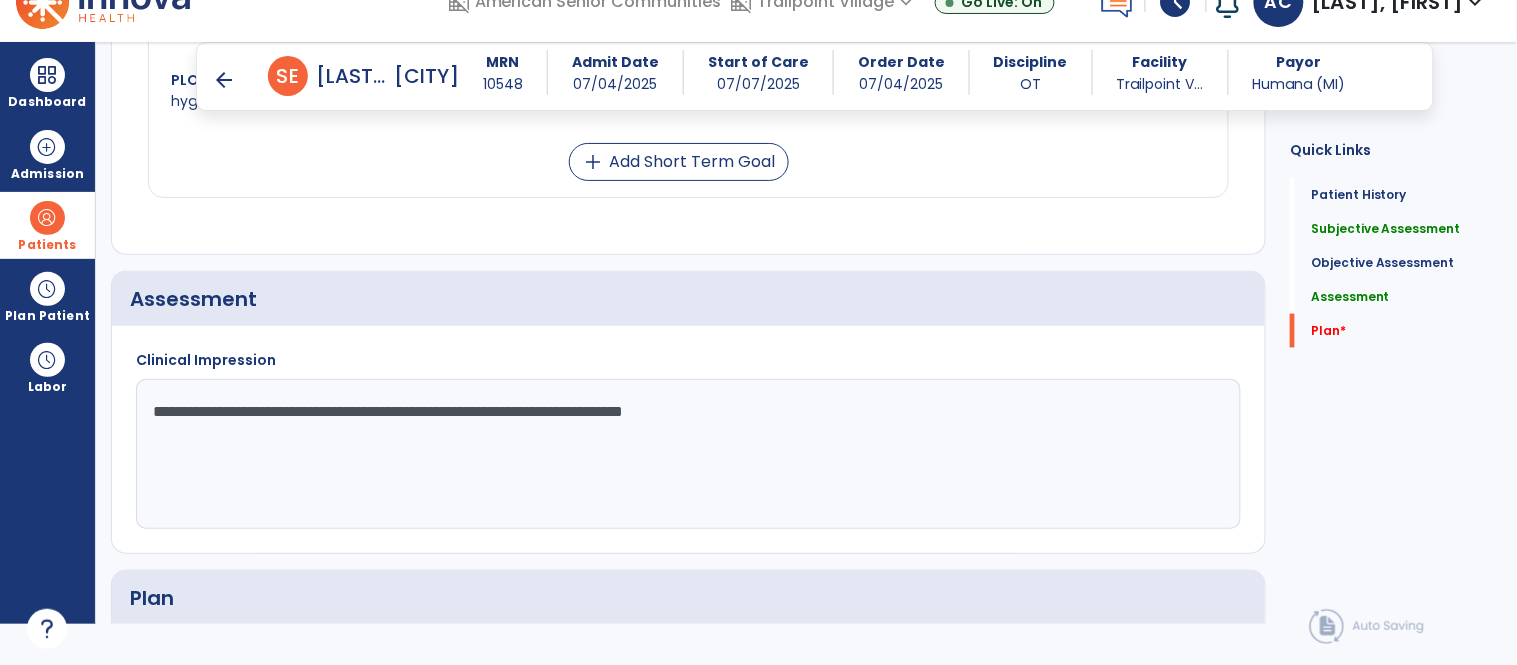 scroll, scrollTop: 2553, scrollLeft: 0, axis: vertical 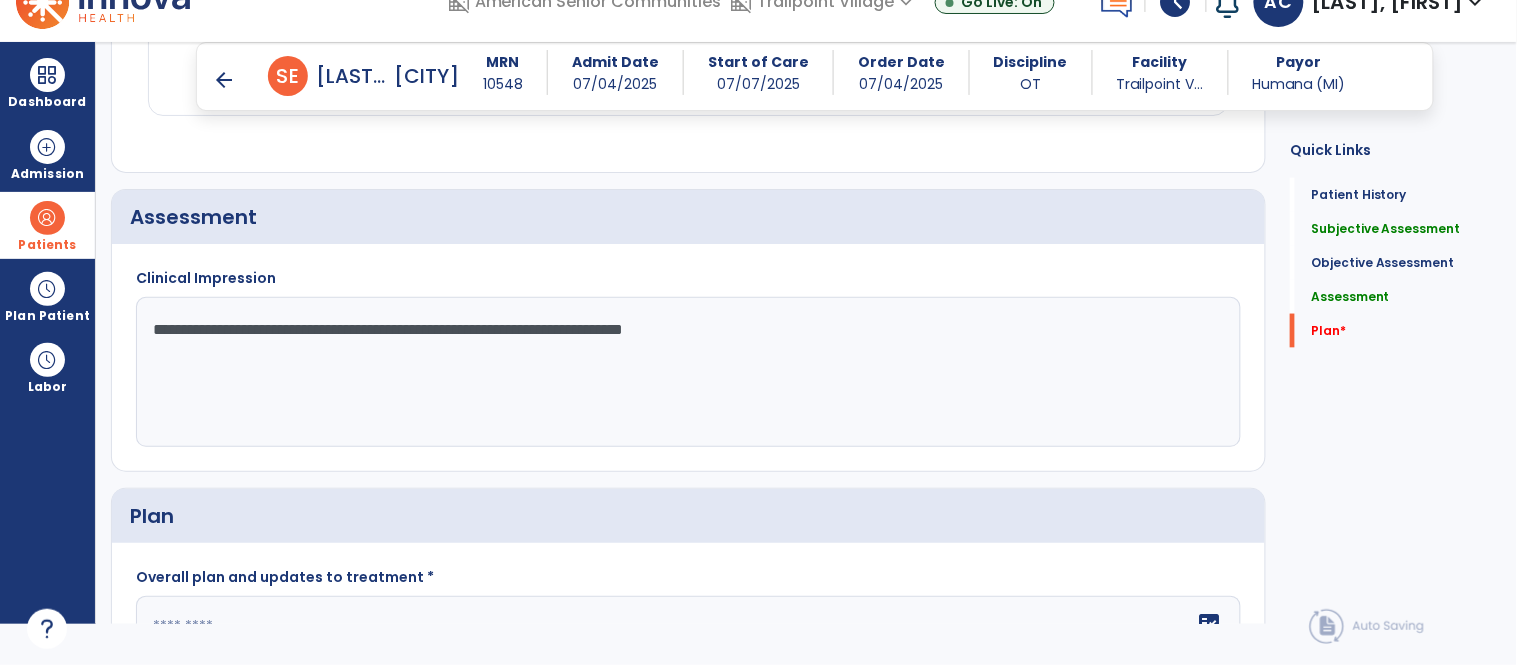 click on "**********" 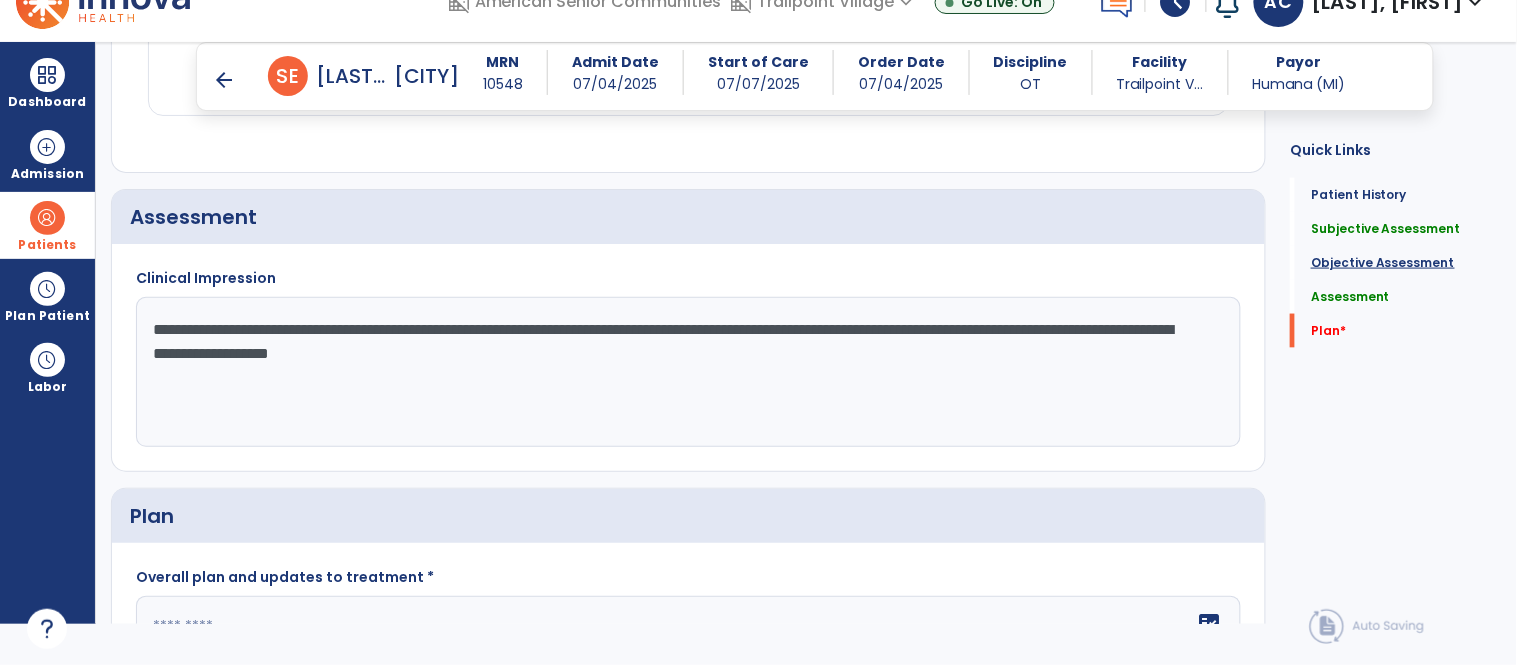click on "Objective Assessment" 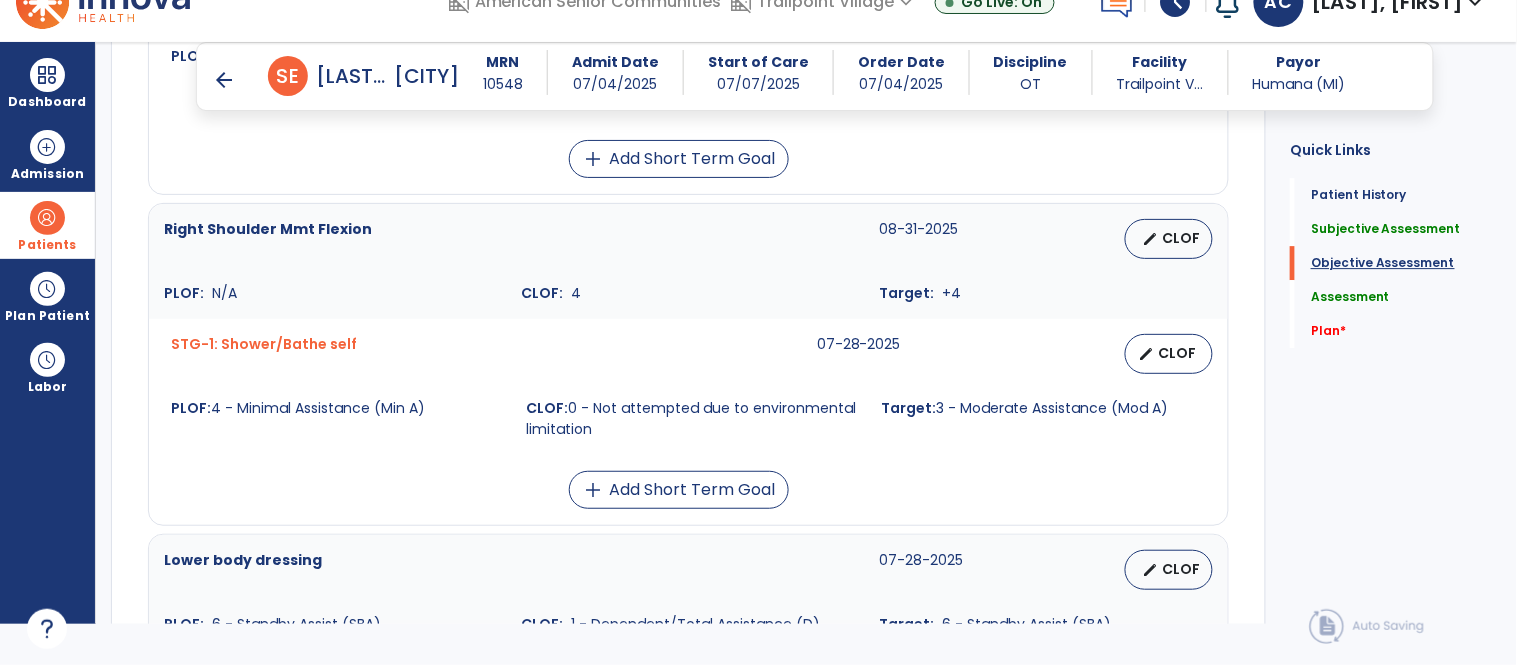 scroll, scrollTop: 1478, scrollLeft: 0, axis: vertical 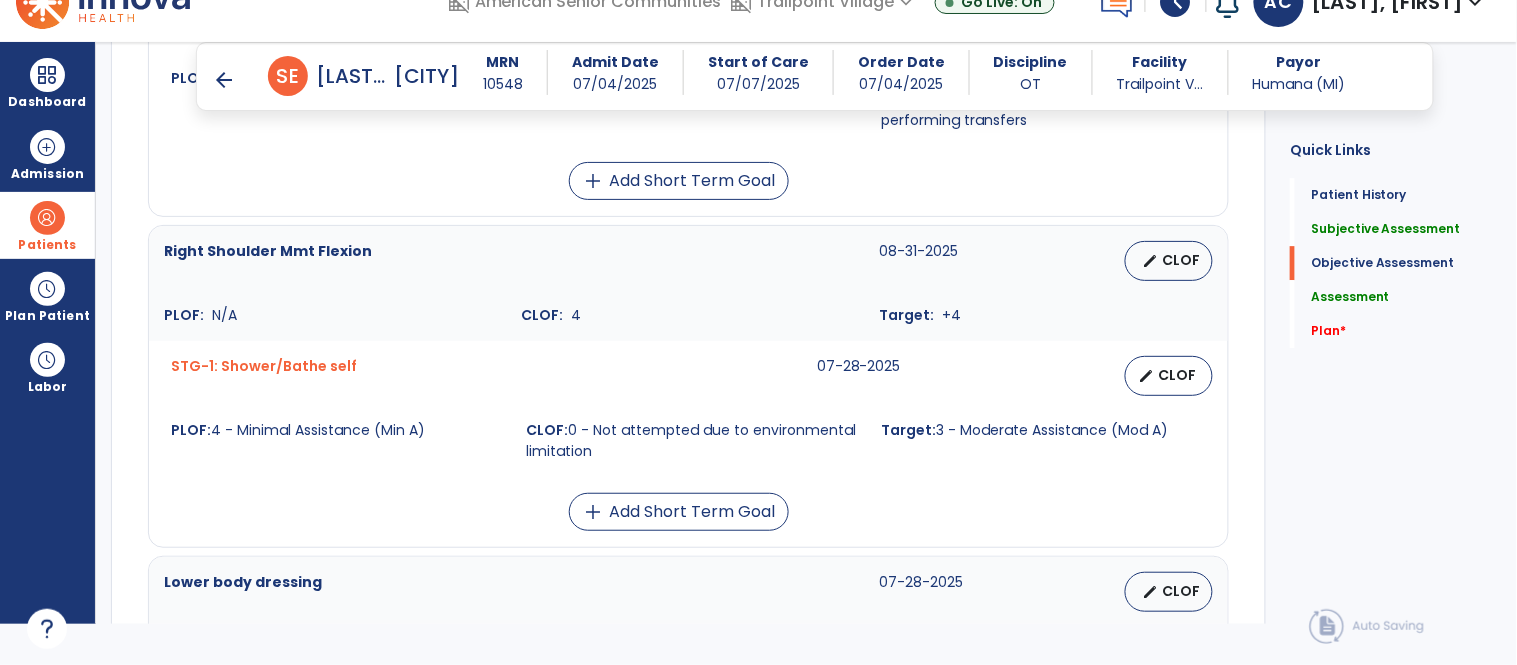 click on "Safety Awareness  08-31-2025   edit   CLOF PLOF:    N/A CLOF:    2 - Minimally Impaired Target:    1 - Intact STG-1: Sensation LE L/R Right Light Touch  07-28-2025   edit   CLOF PLOF:  N/A  CLOF:  Absent  Target:  Patient will require no more than 1 verbal cue to look out for RLE foot/toes when performing transfers  add  Add Short Term Goal" at bounding box center [688, 37] 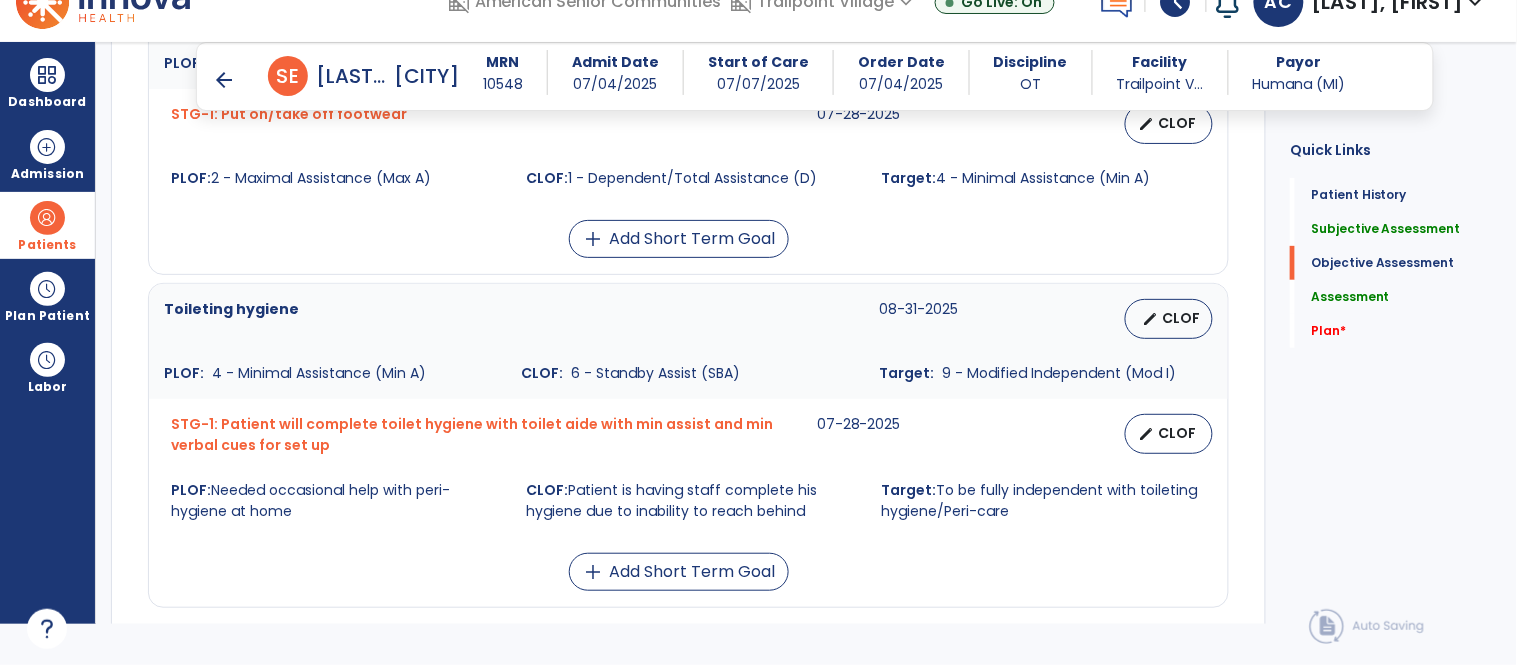 scroll, scrollTop: 2101, scrollLeft: 0, axis: vertical 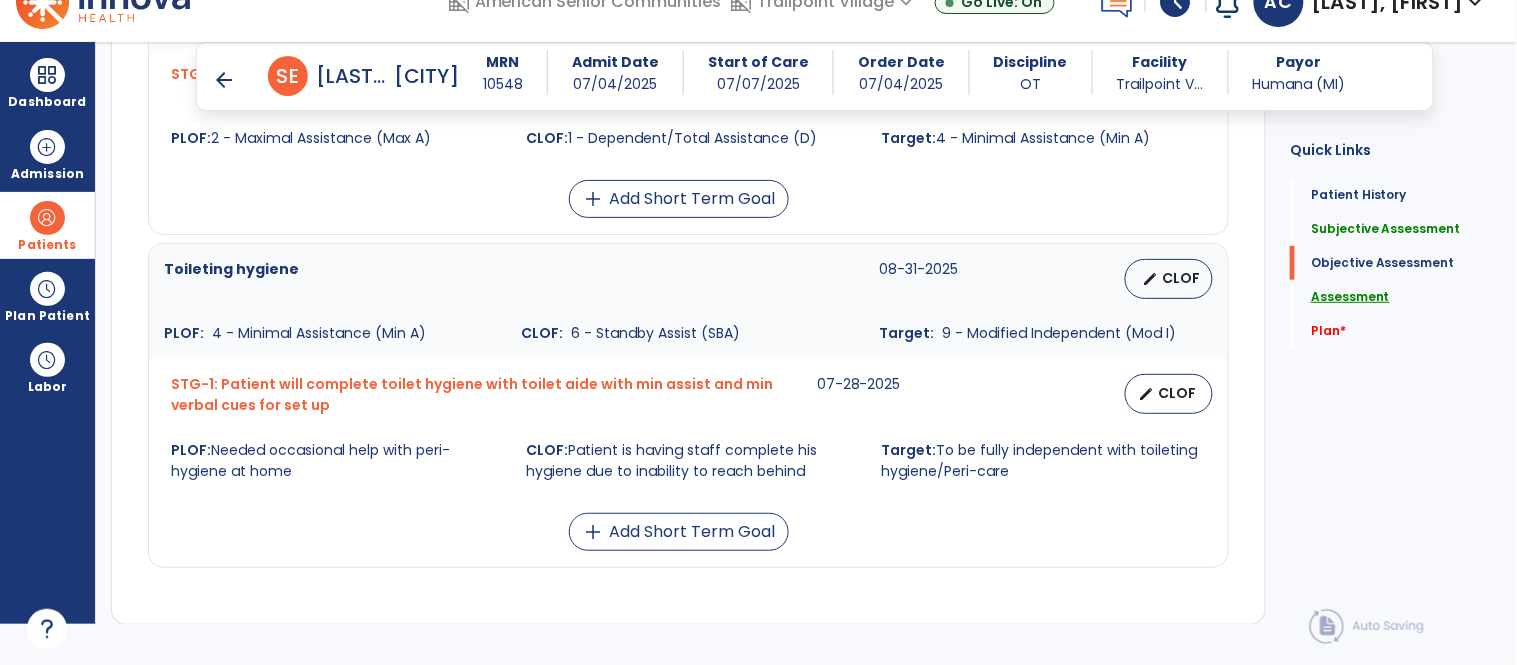 click on "Assessment" 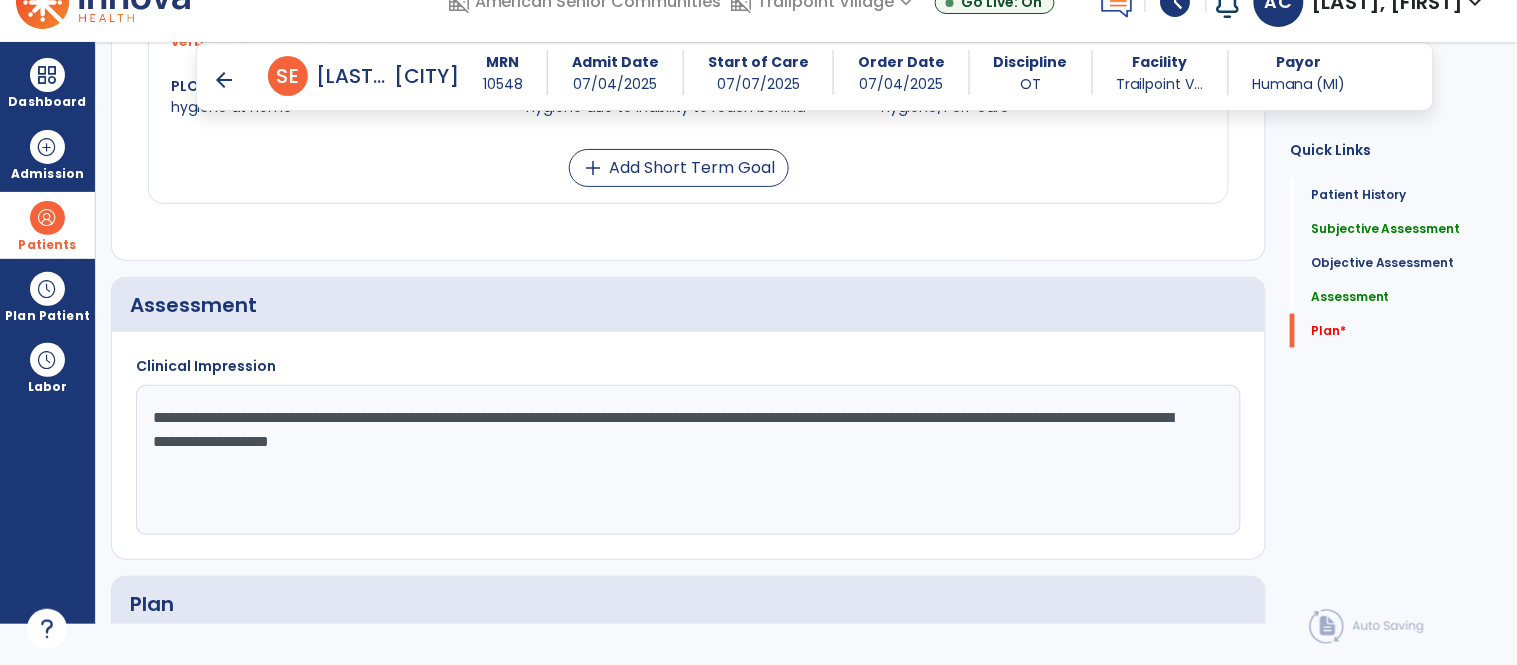 scroll, scrollTop: 2553, scrollLeft: 0, axis: vertical 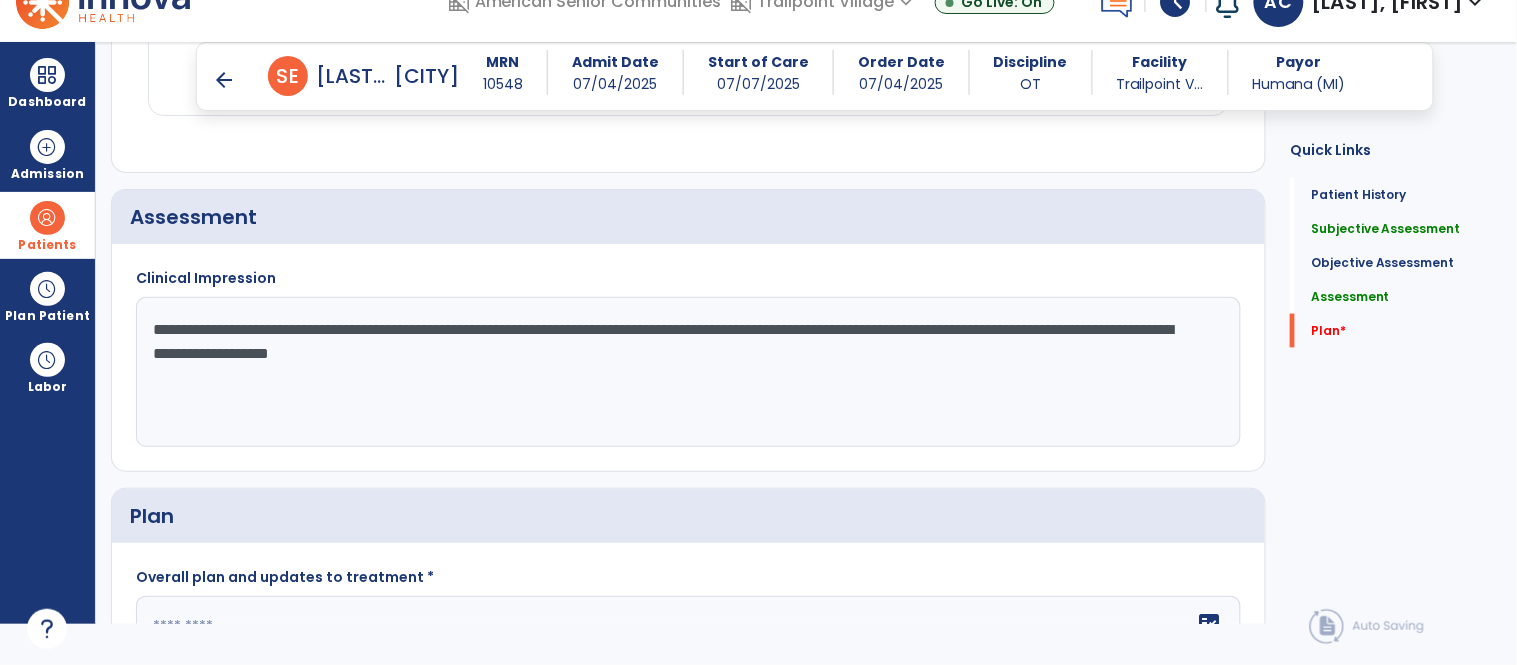 click on "**********" 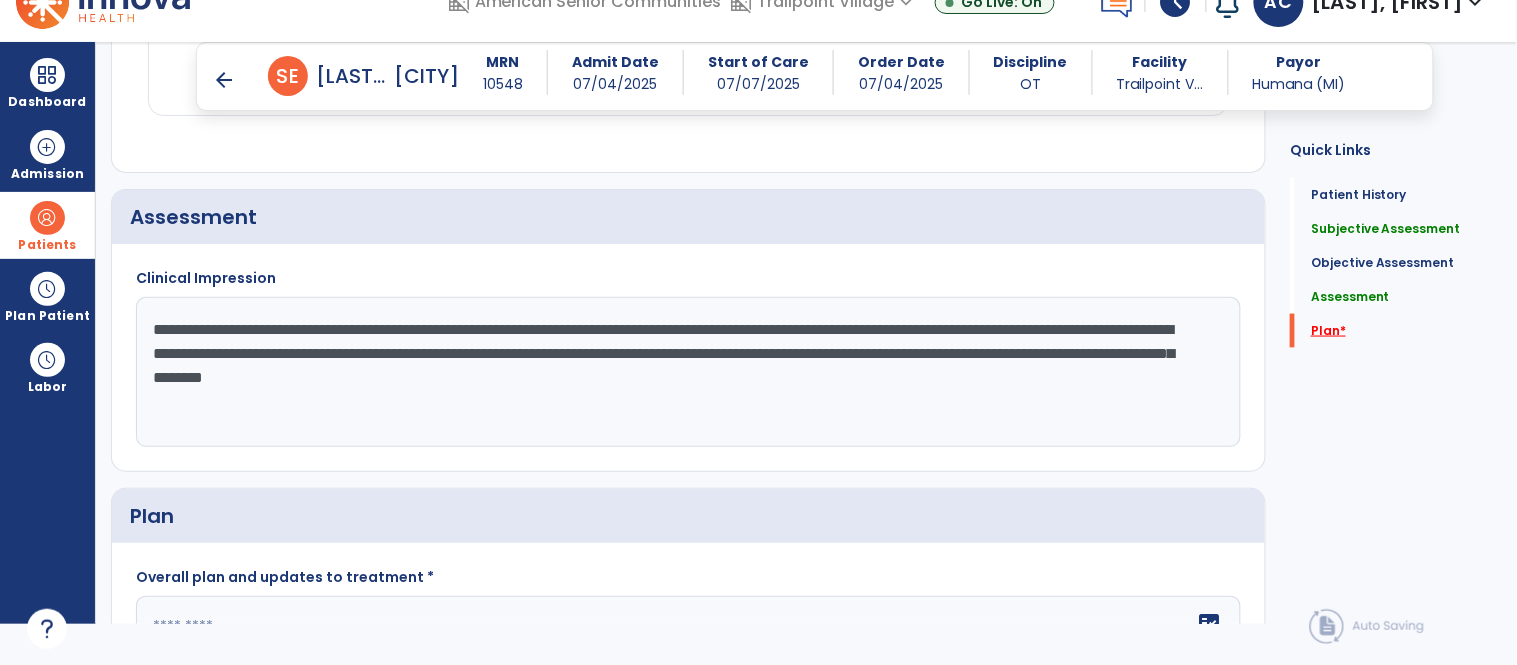 type on "**********" 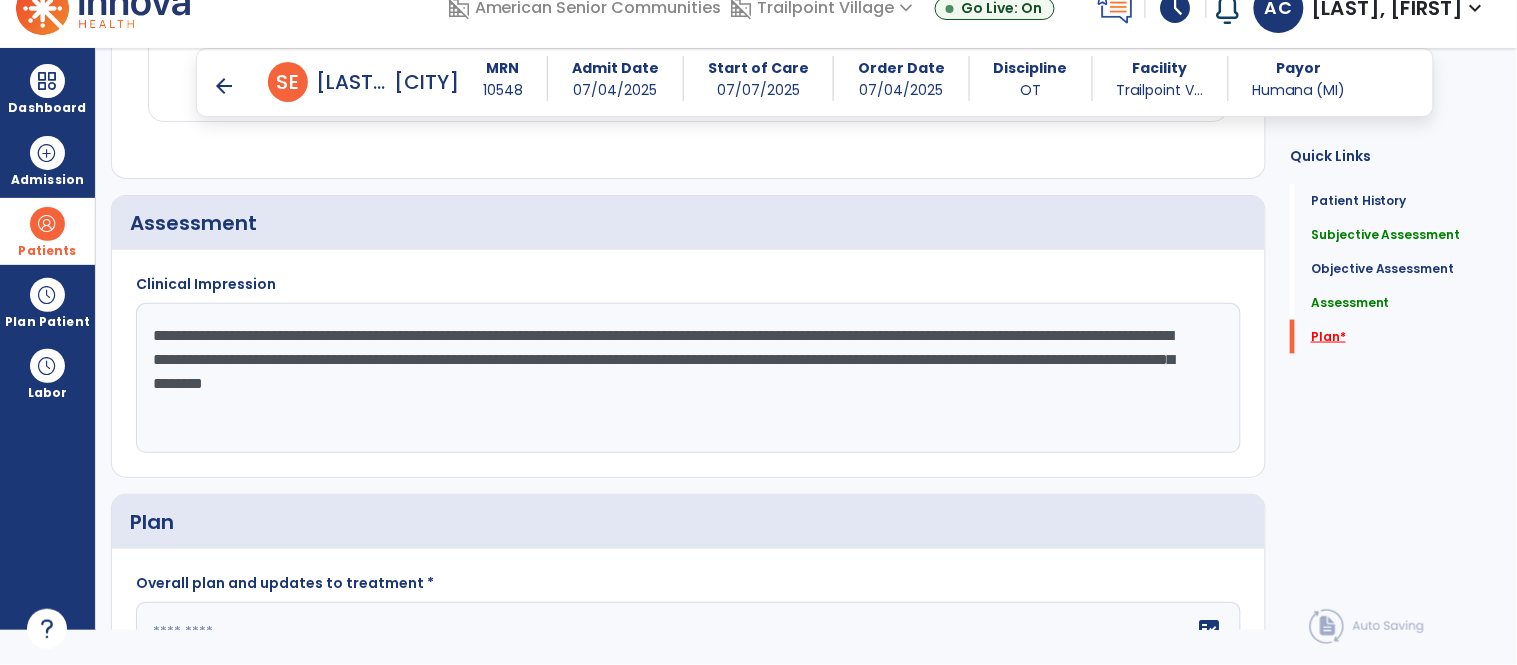 scroll, scrollTop: 2774, scrollLeft: 0, axis: vertical 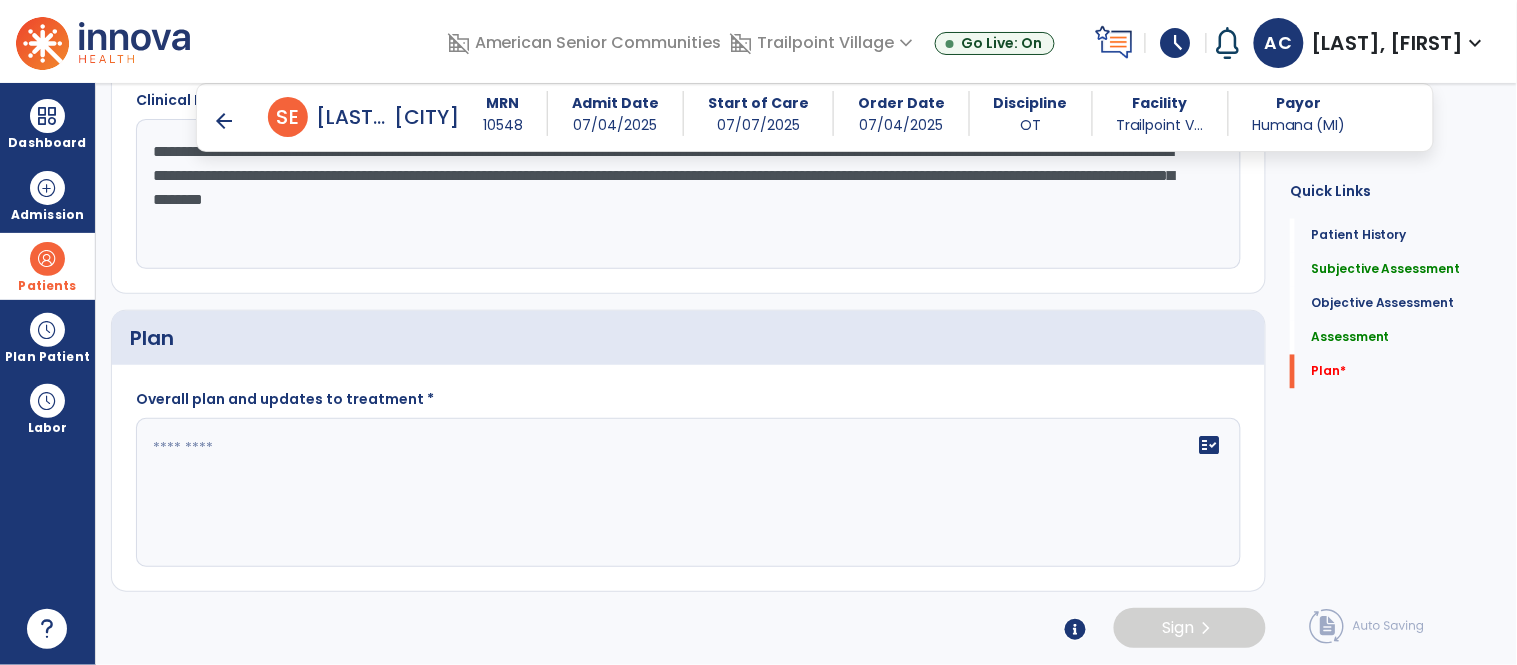 click on "fact_check" 